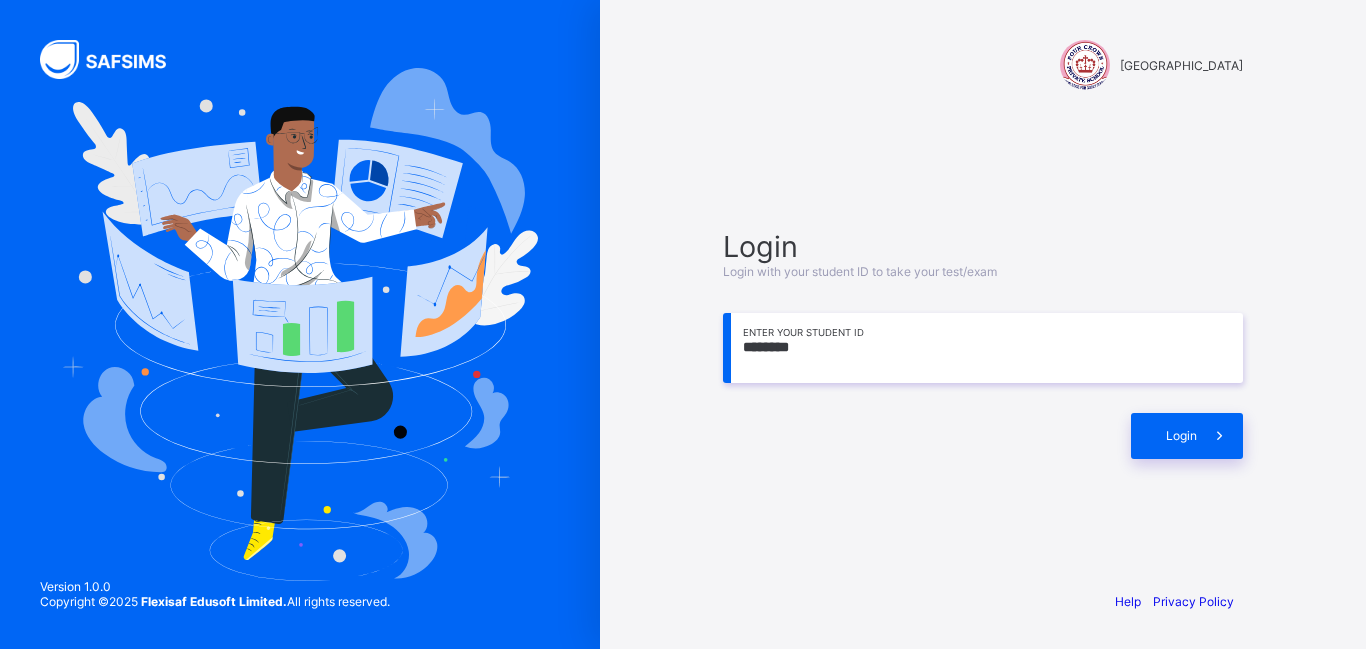 scroll, scrollTop: 0, scrollLeft: 0, axis: both 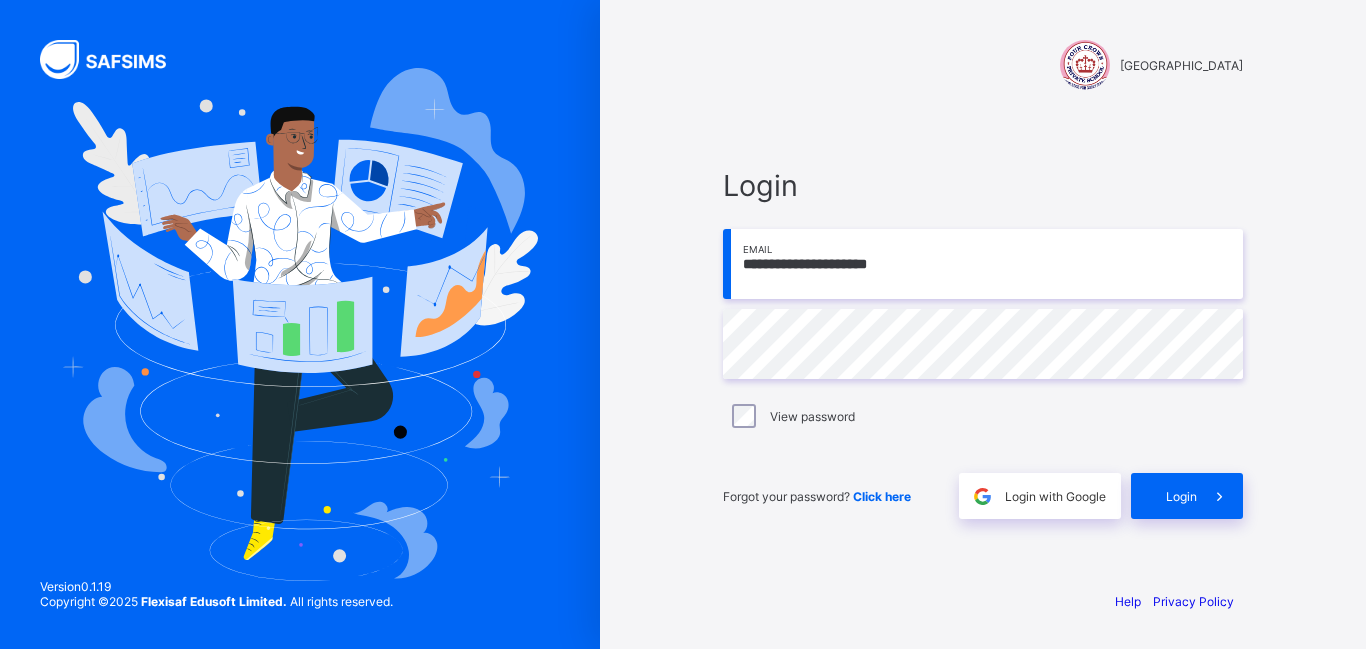 type on "**********" 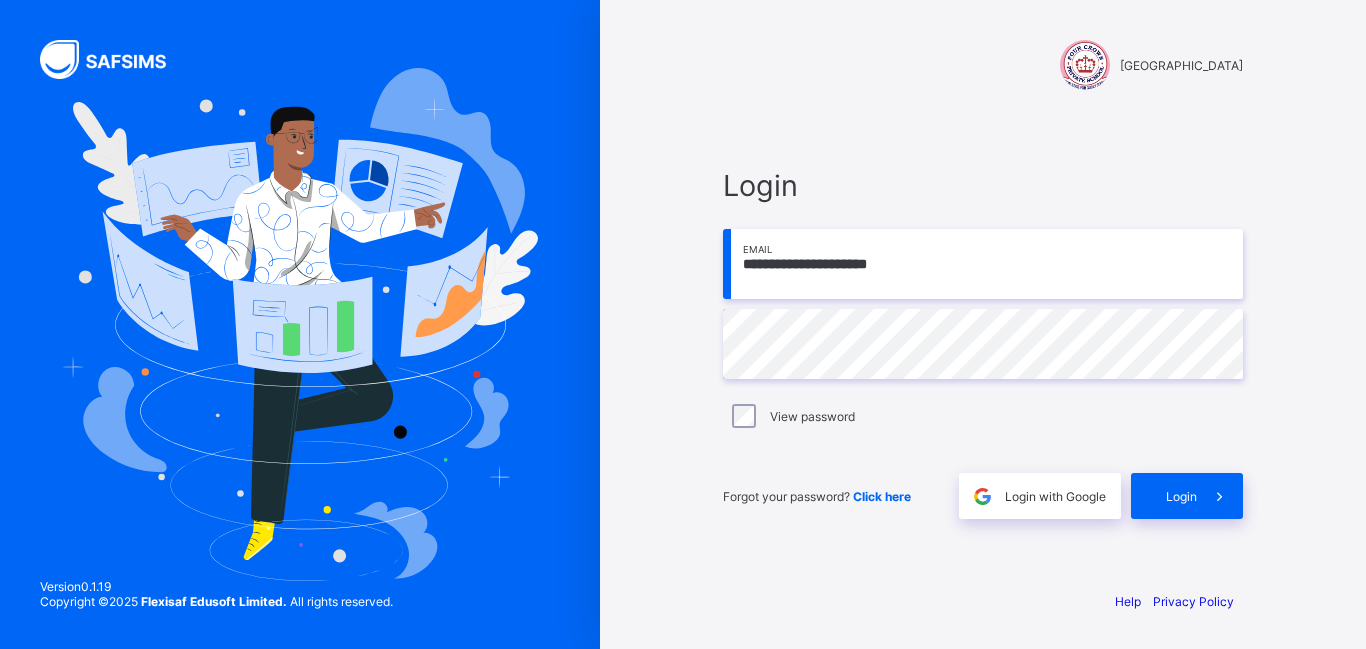 click on "Forgot your password?   Click here Login with Google Login" at bounding box center (983, 486) 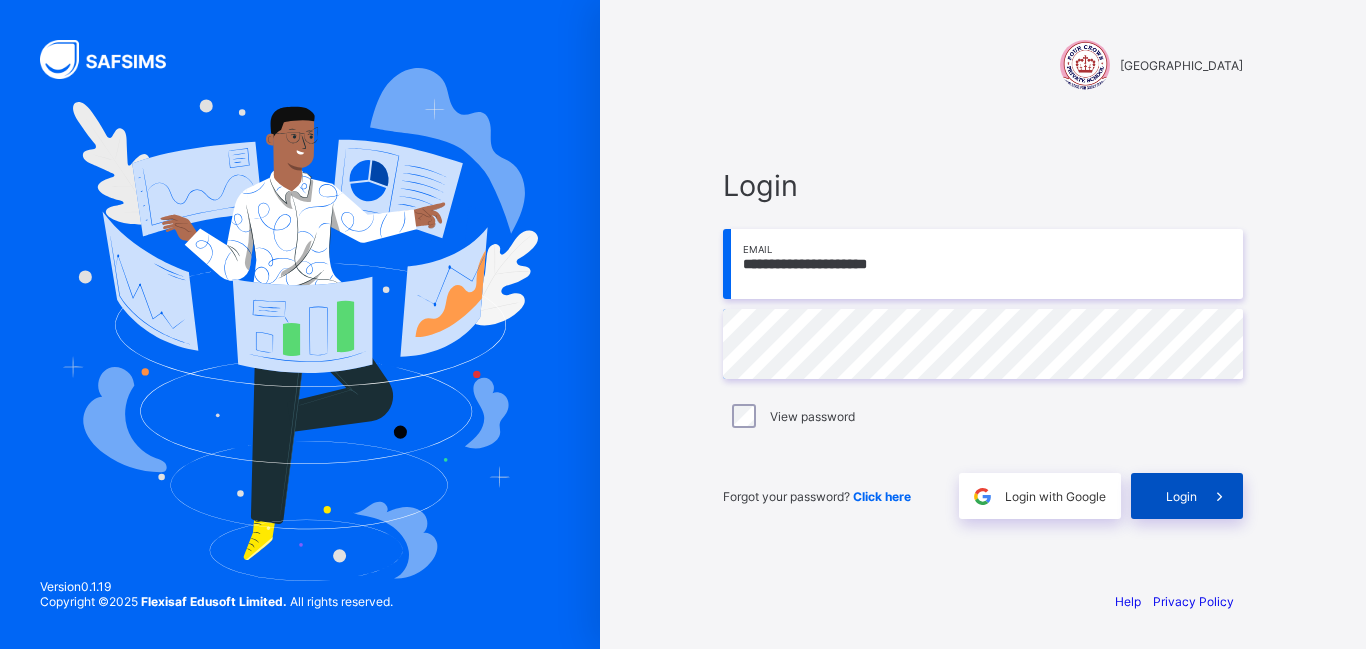 click on "Login" at bounding box center [1187, 496] 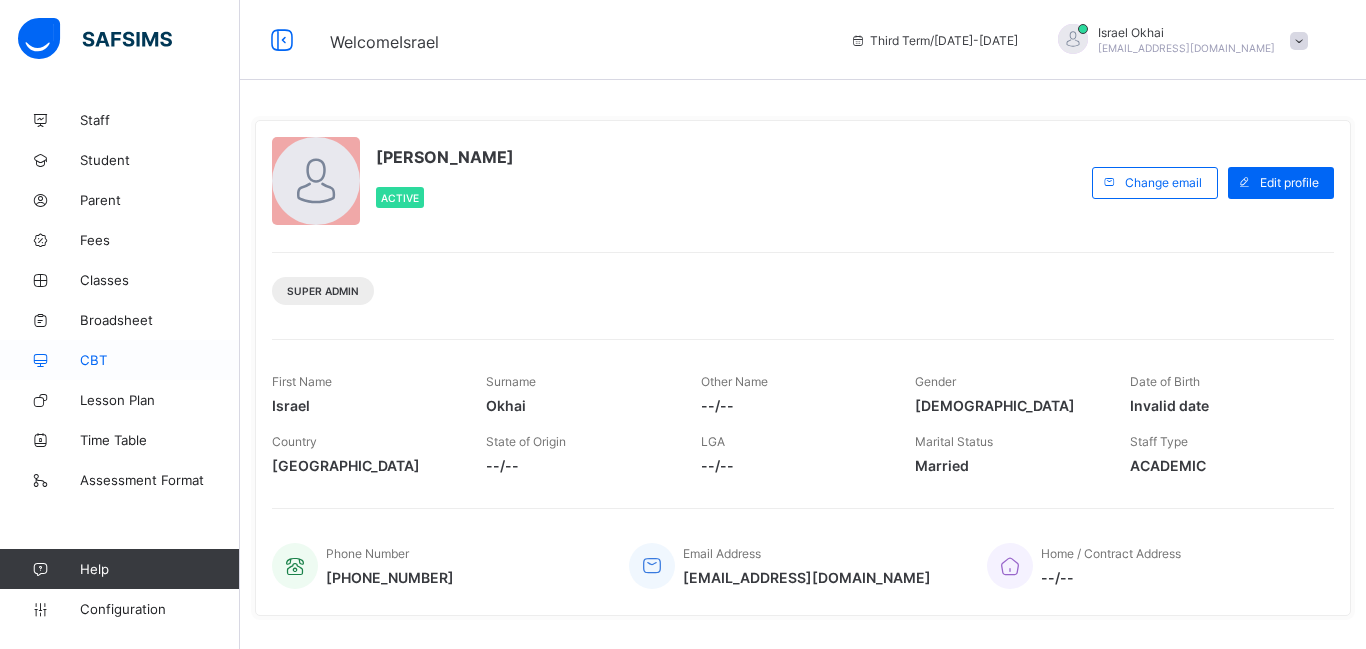 click at bounding box center [40, 360] 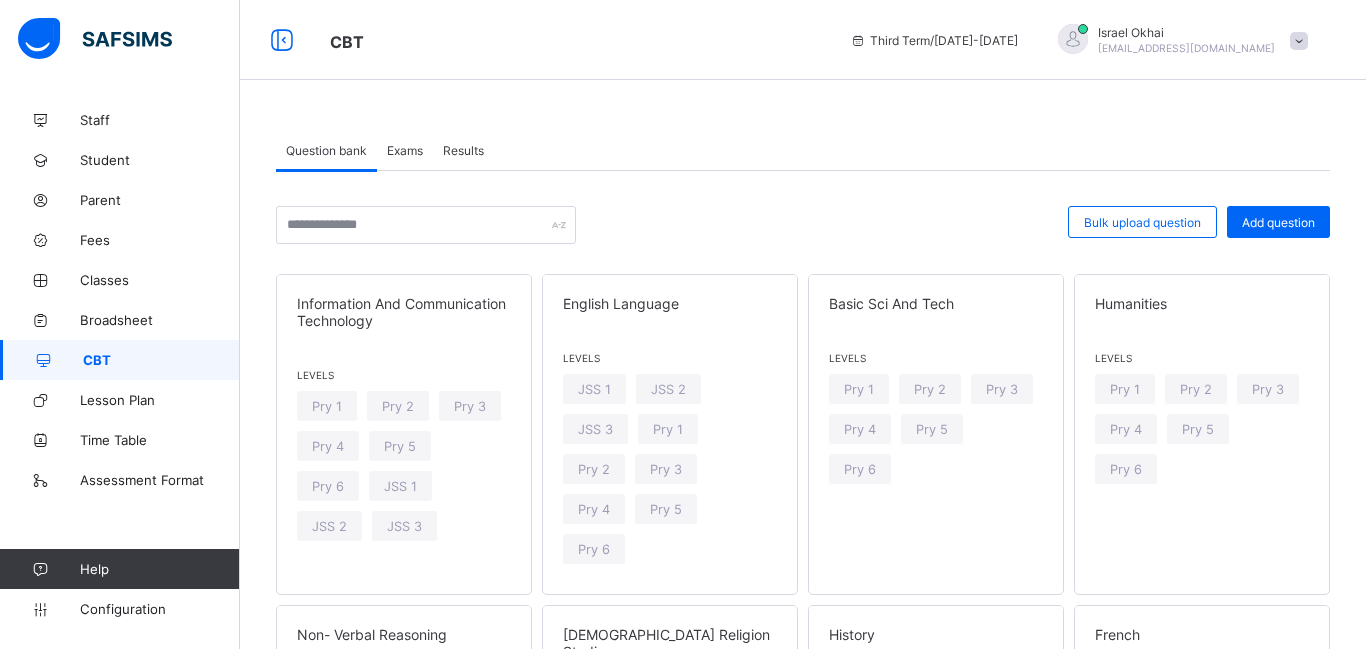 click on "Results" at bounding box center [463, 150] 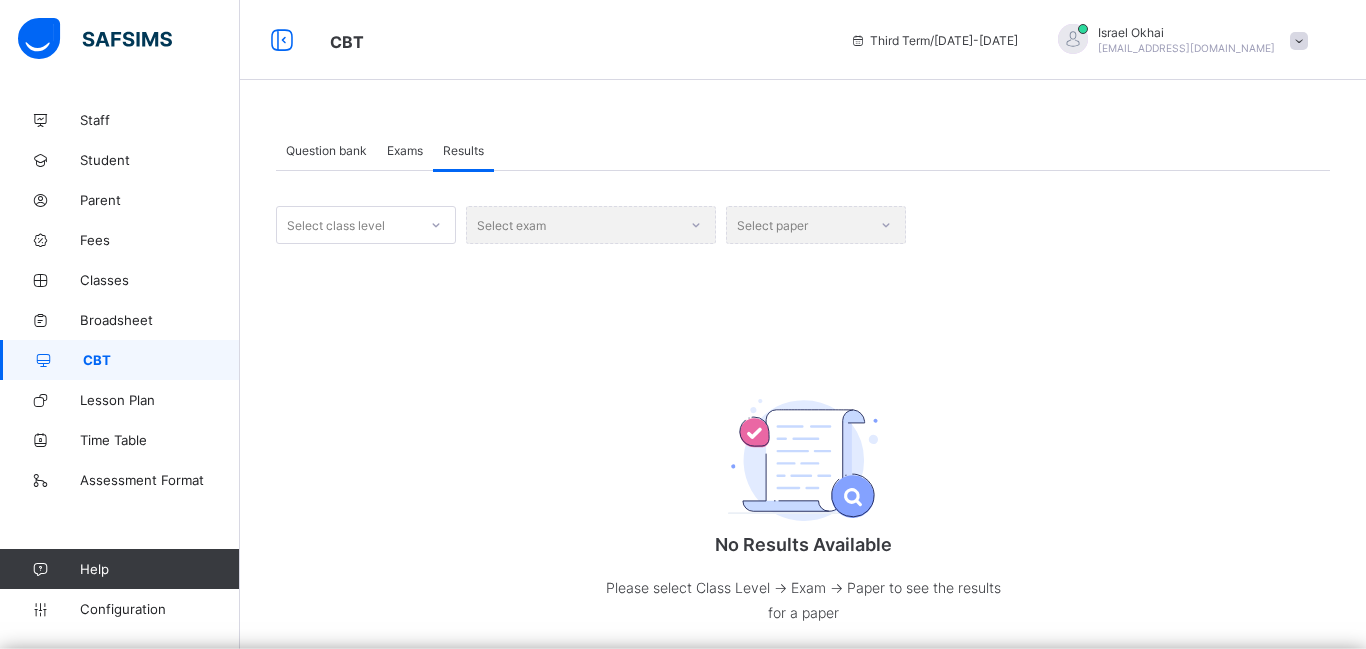 click on "Select class level" at bounding box center [347, 225] 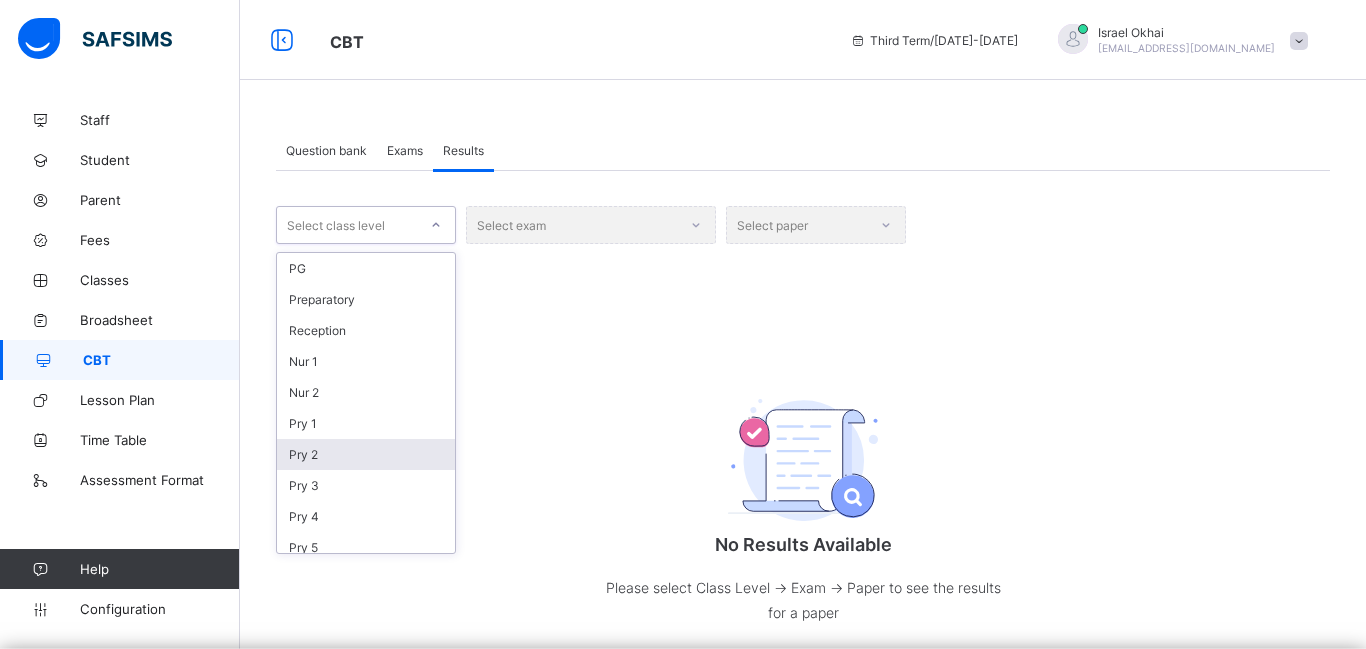 click on "Pry 2" at bounding box center [366, 454] 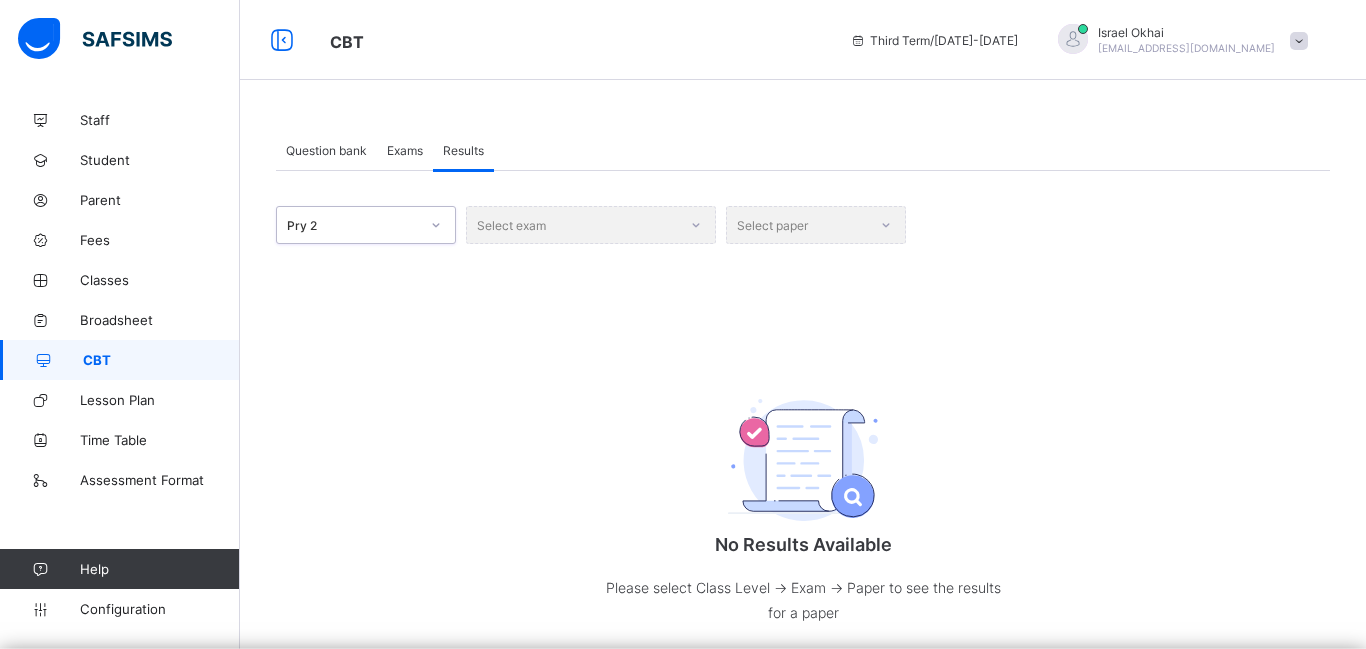 click on "Select exam" at bounding box center [591, 225] 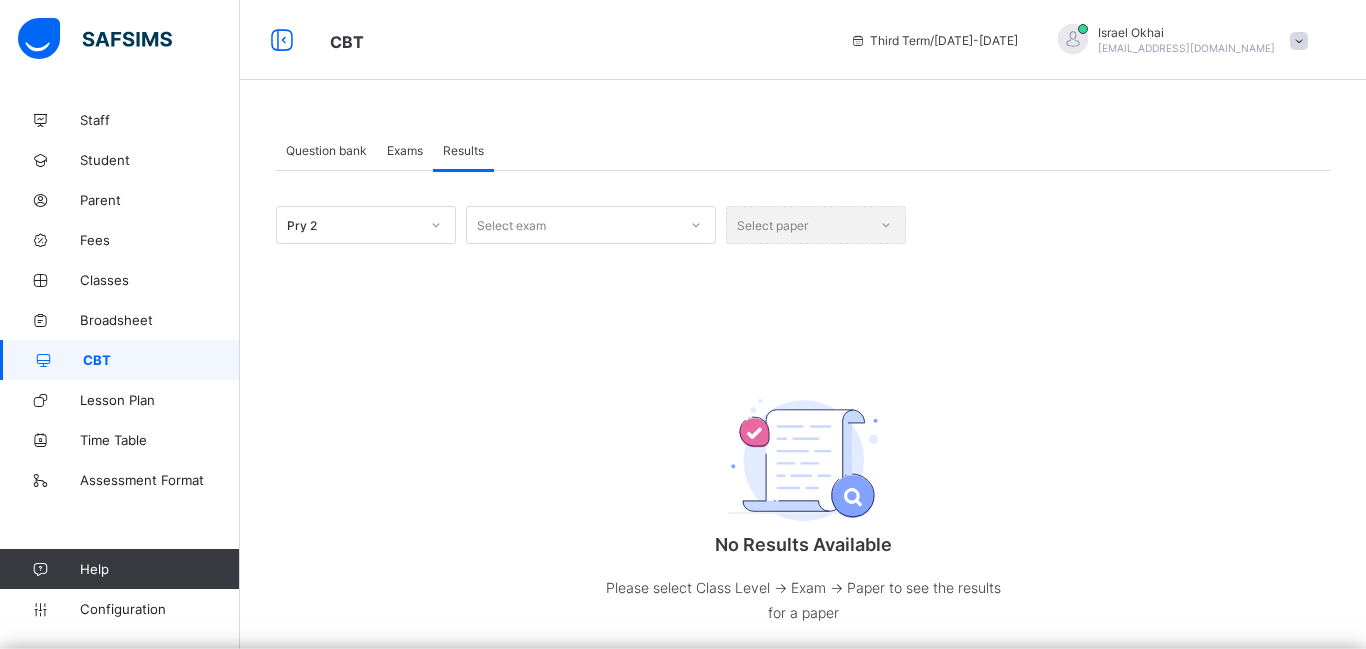 click at bounding box center [696, 225] 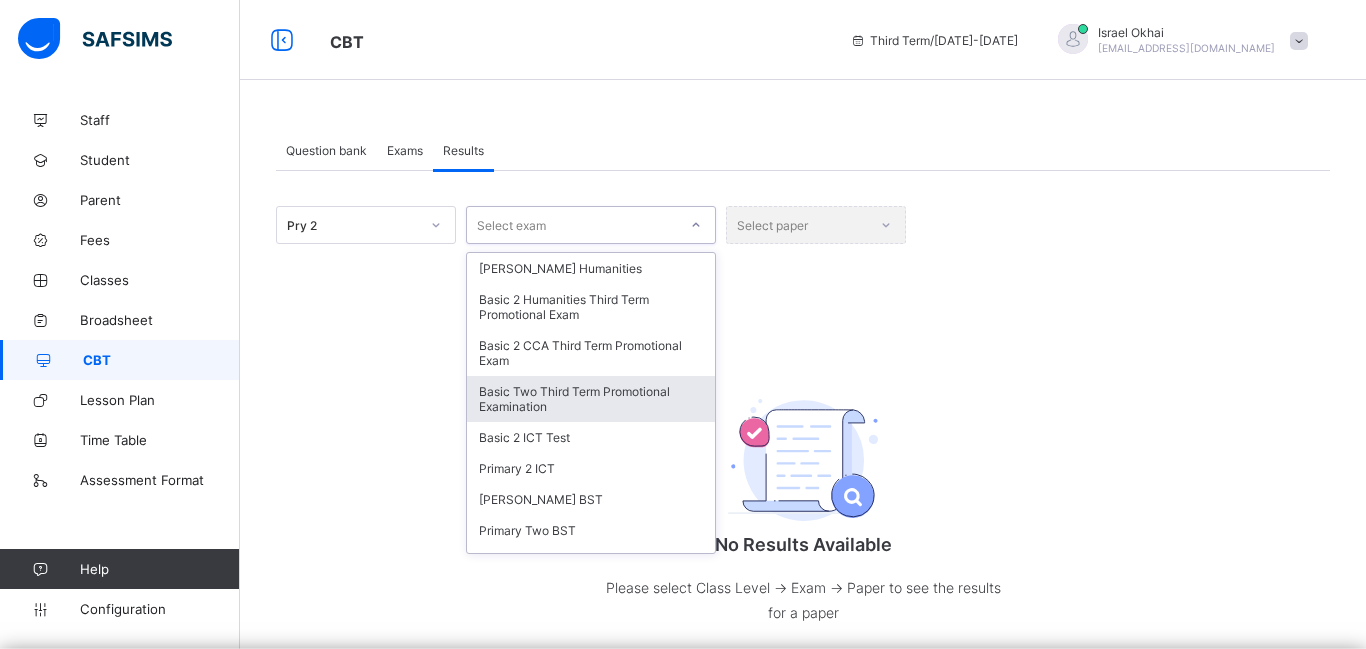 click on "Basic Two Third Term Promotional Examination" at bounding box center [591, 399] 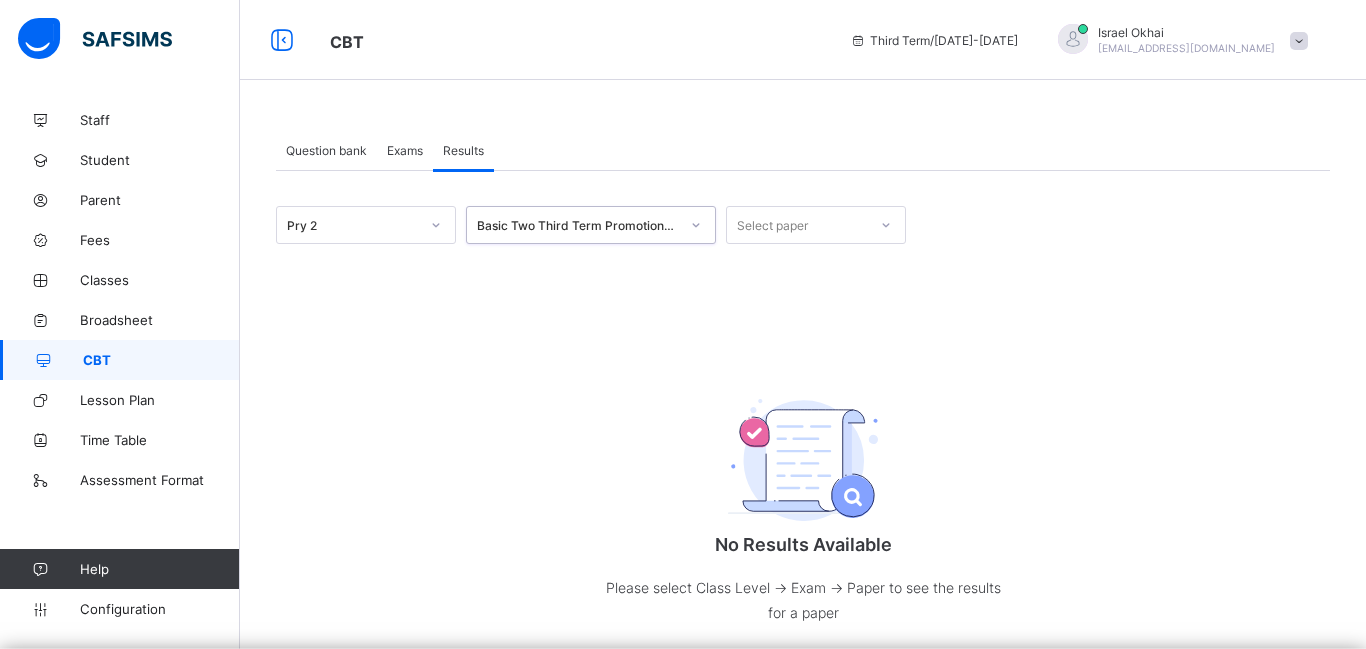 click on "Select paper" at bounding box center [772, 225] 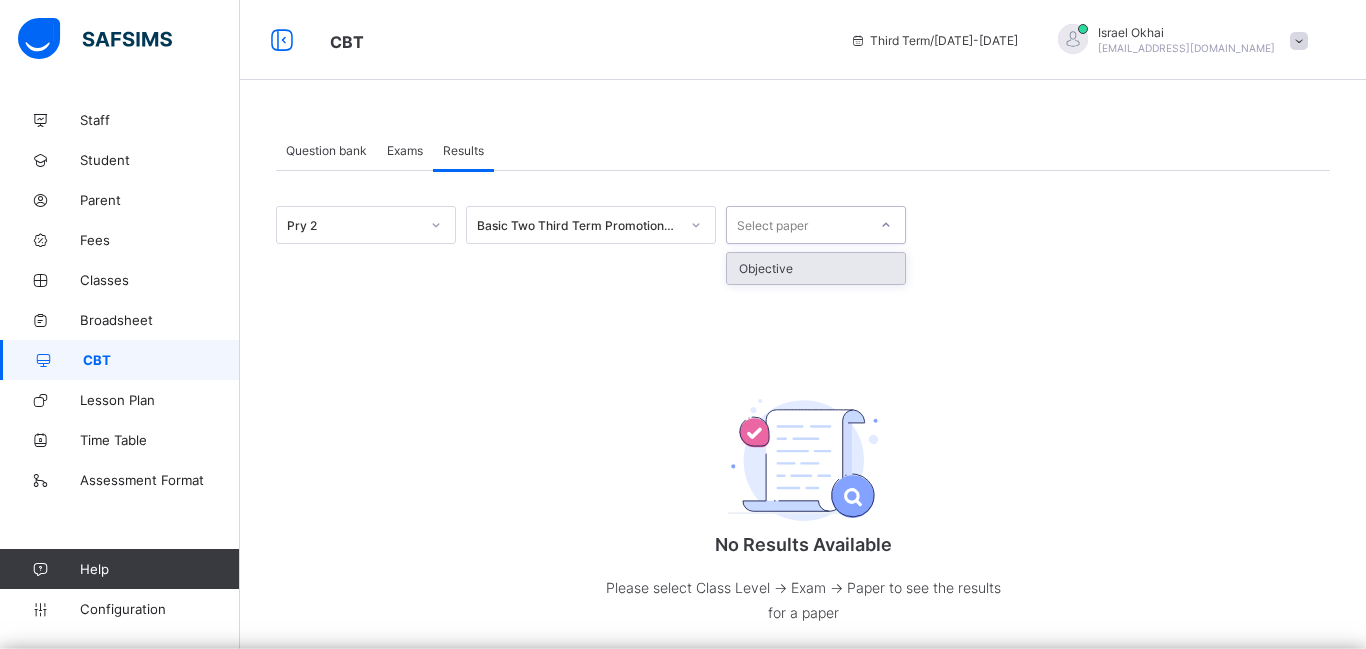 click on "Objective" at bounding box center (816, 268) 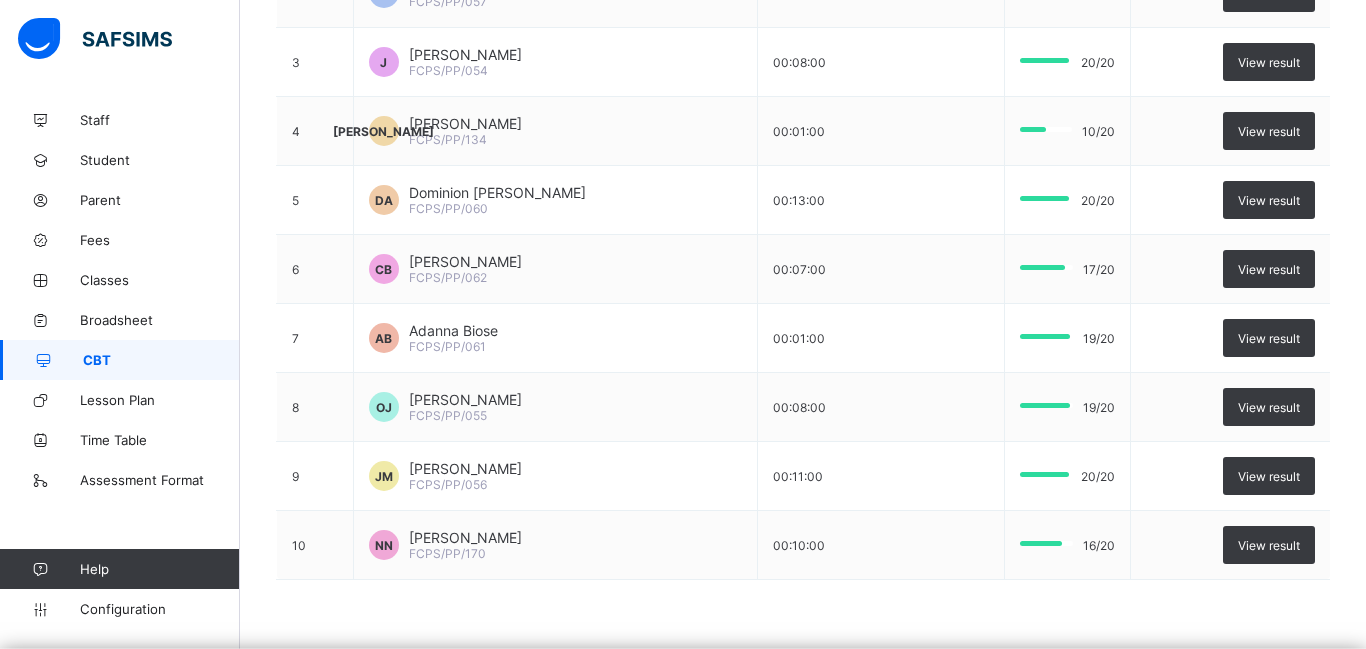 scroll, scrollTop: 542, scrollLeft: 0, axis: vertical 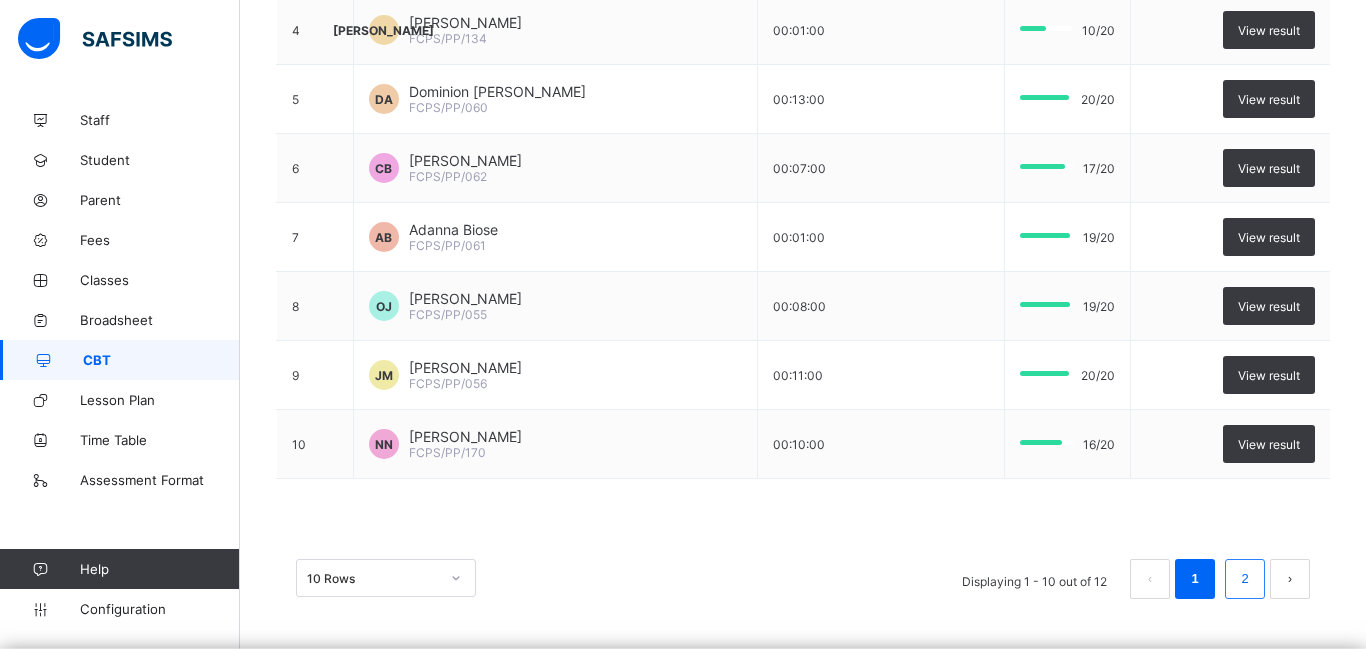 click on "2" at bounding box center [1244, 579] 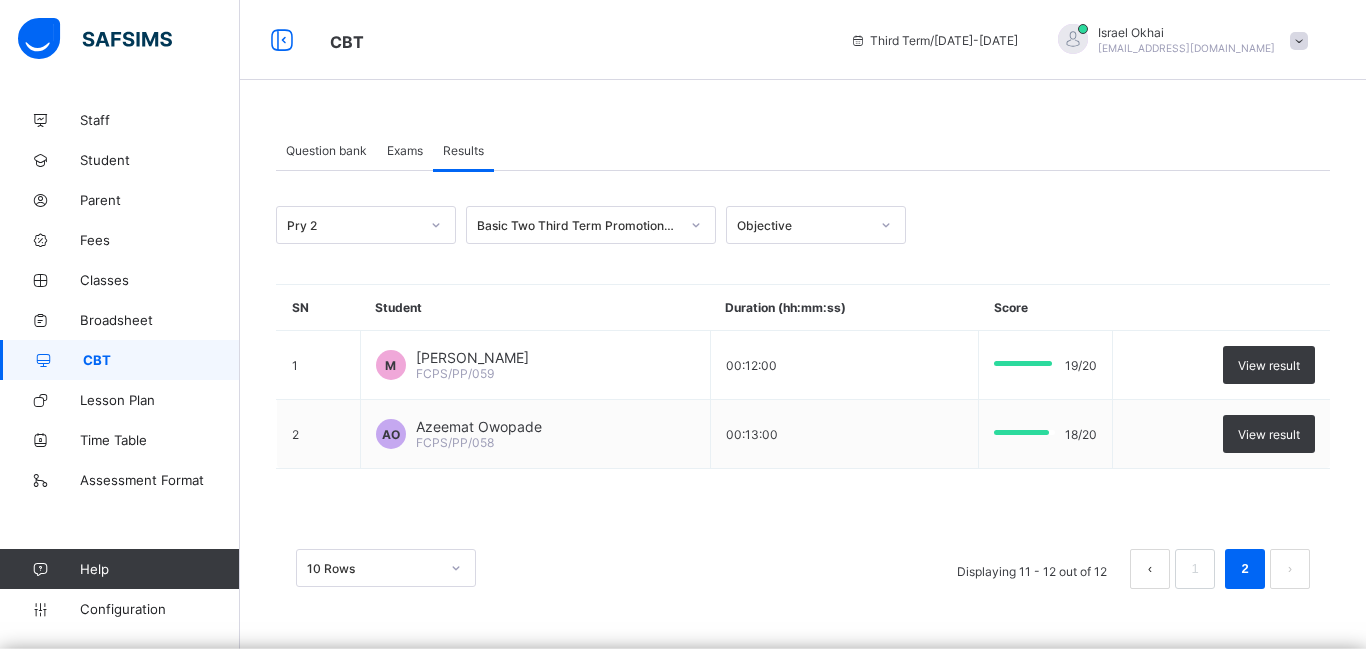 scroll, scrollTop: 0, scrollLeft: 0, axis: both 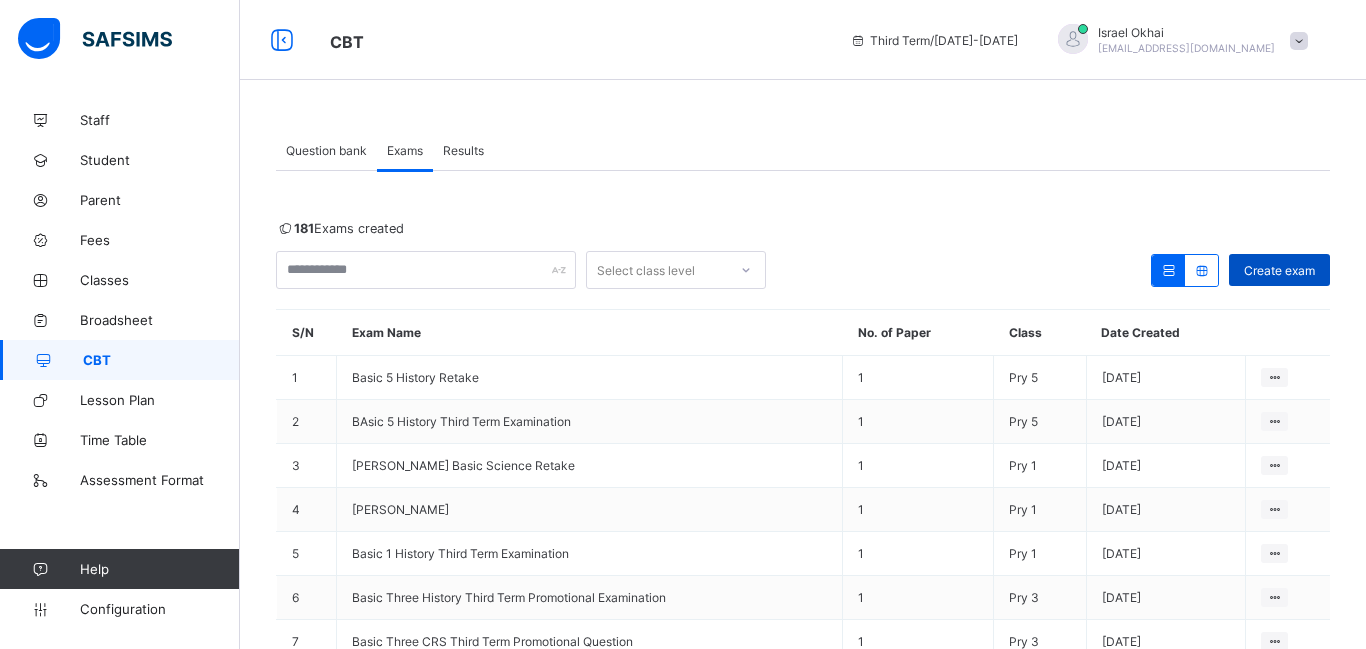 click on "Create exam" at bounding box center [1279, 270] 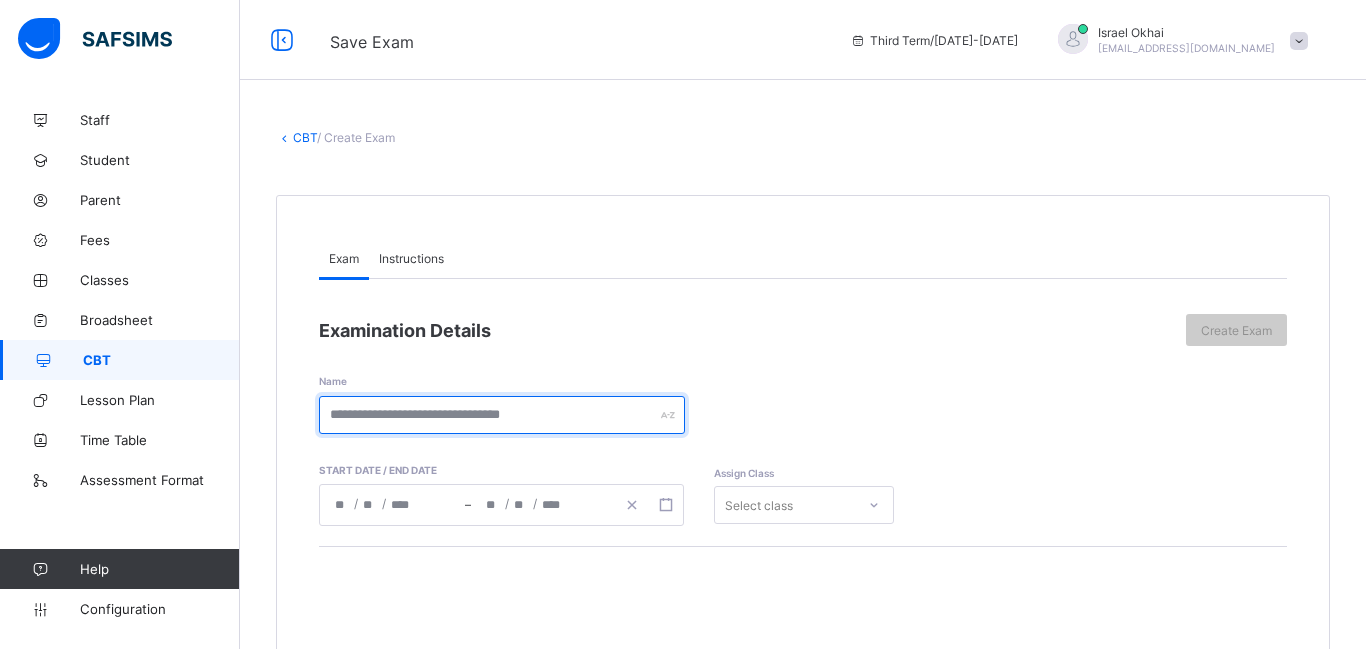 click at bounding box center [502, 415] 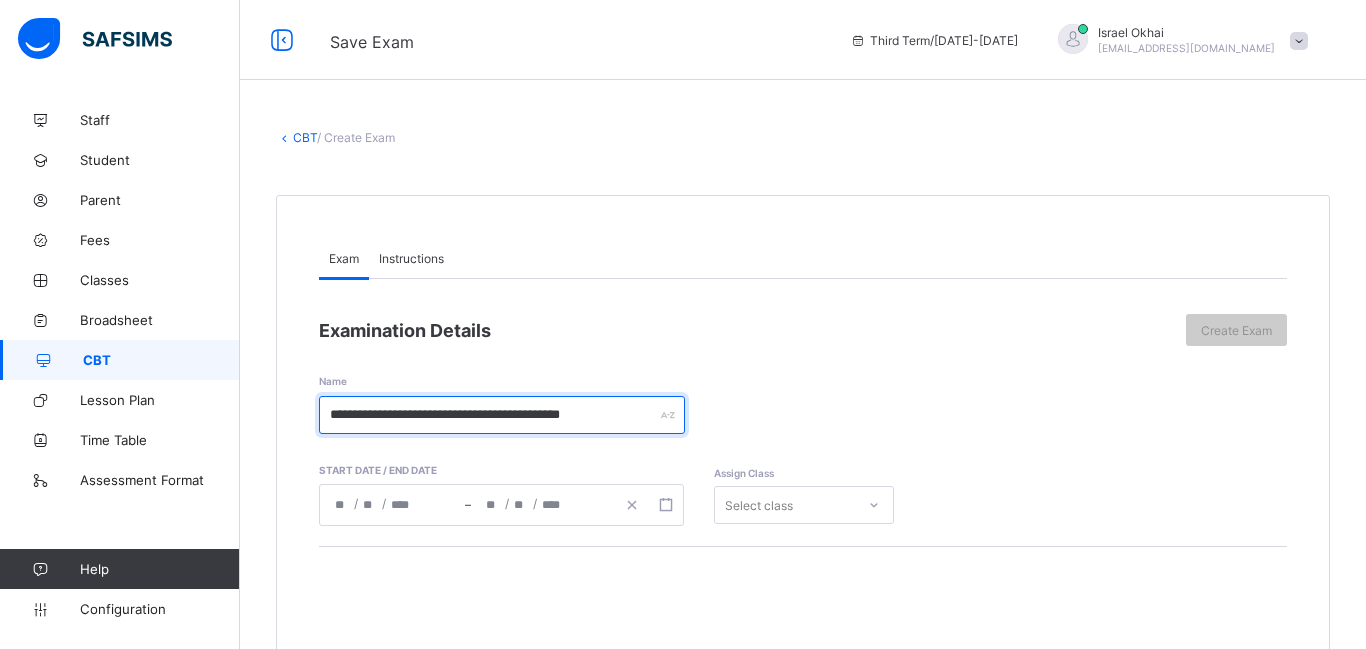 type on "**********" 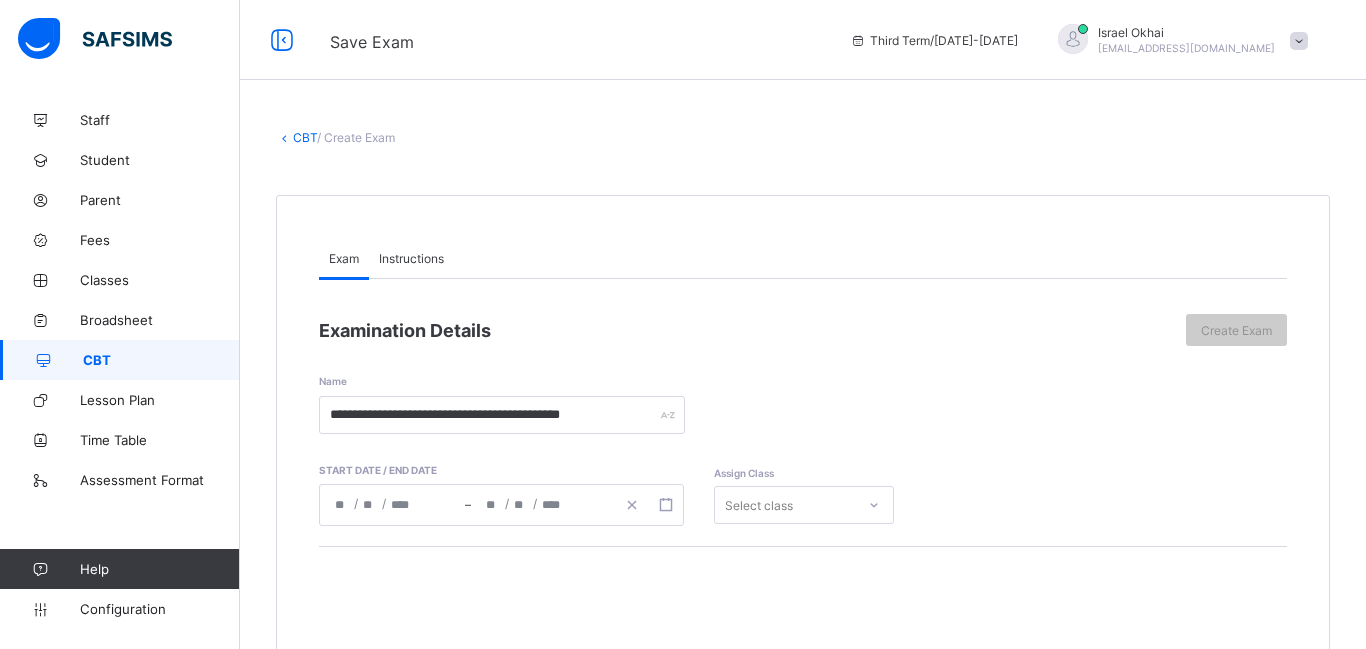 click 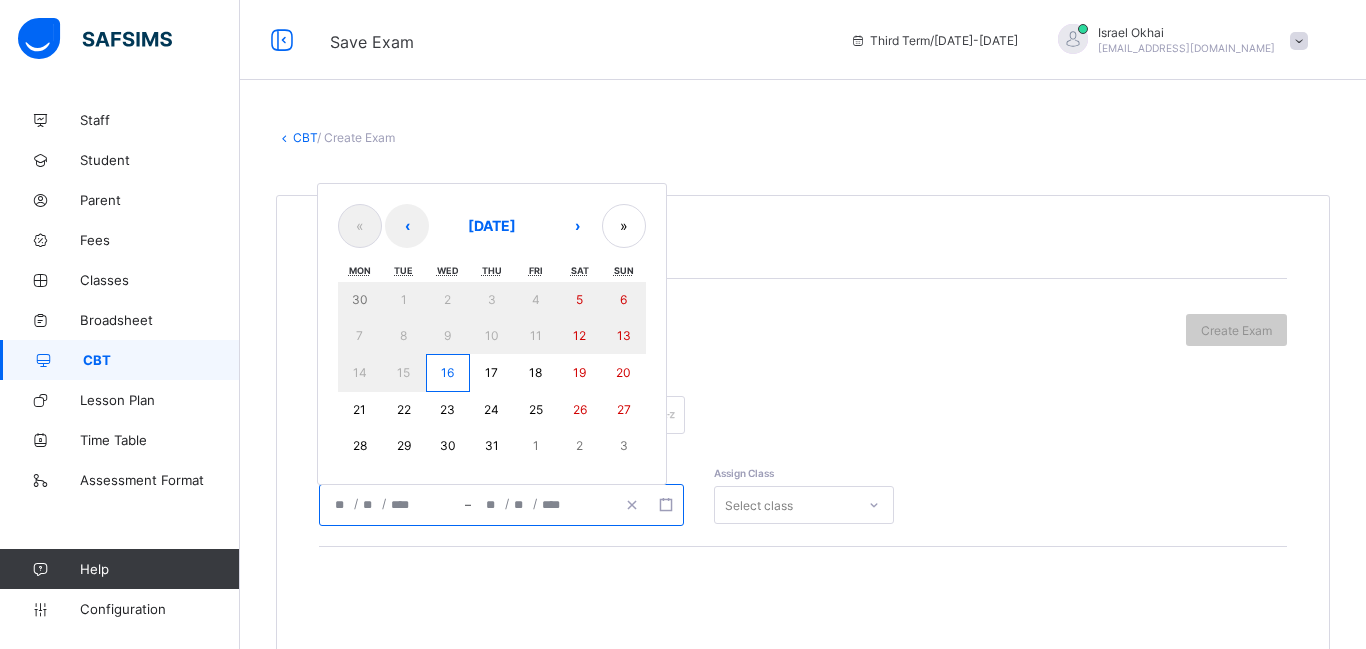 click on "16" at bounding box center (447, 372) 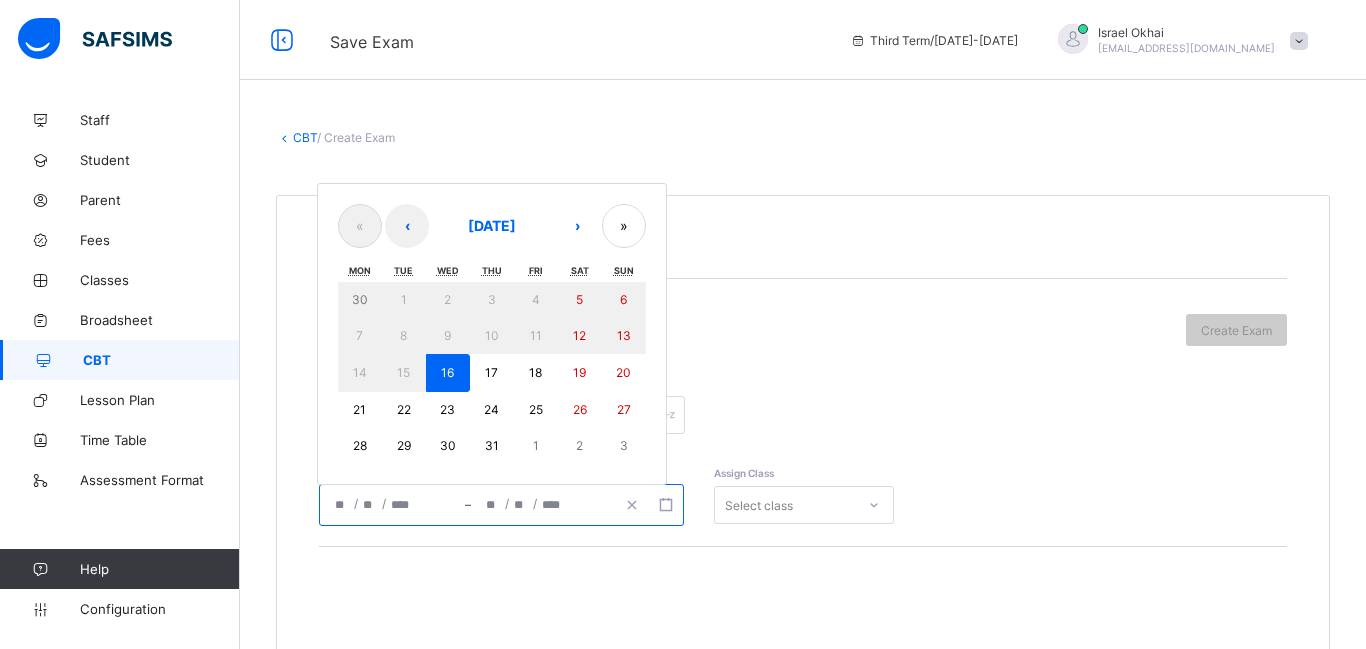 click on "16" at bounding box center (447, 372) 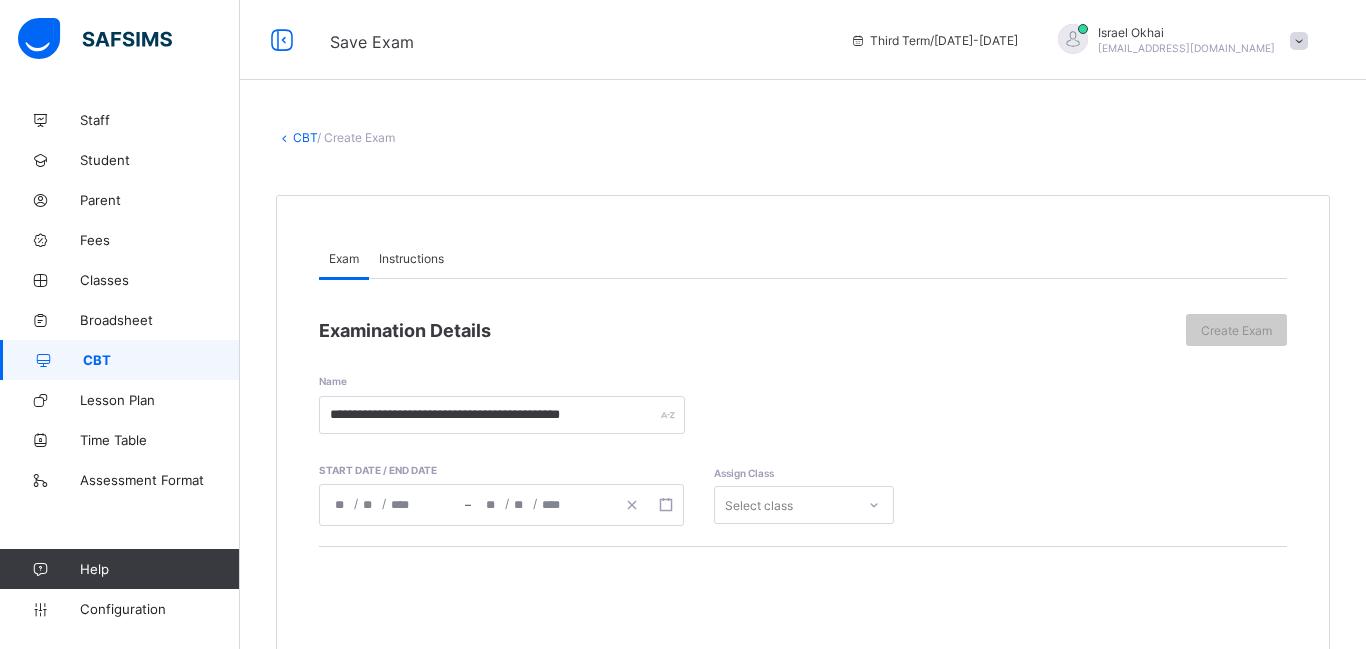 click on "**********" at bounding box center (803, 658) 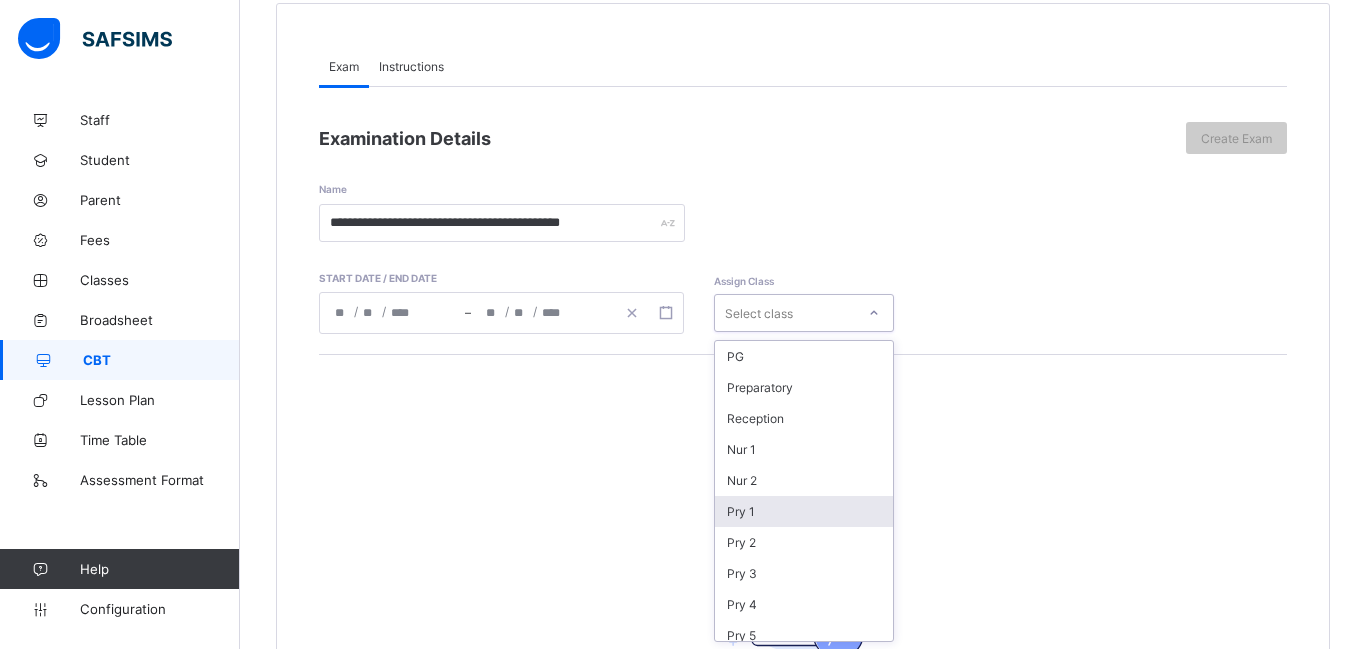 scroll, scrollTop: 193, scrollLeft: 0, axis: vertical 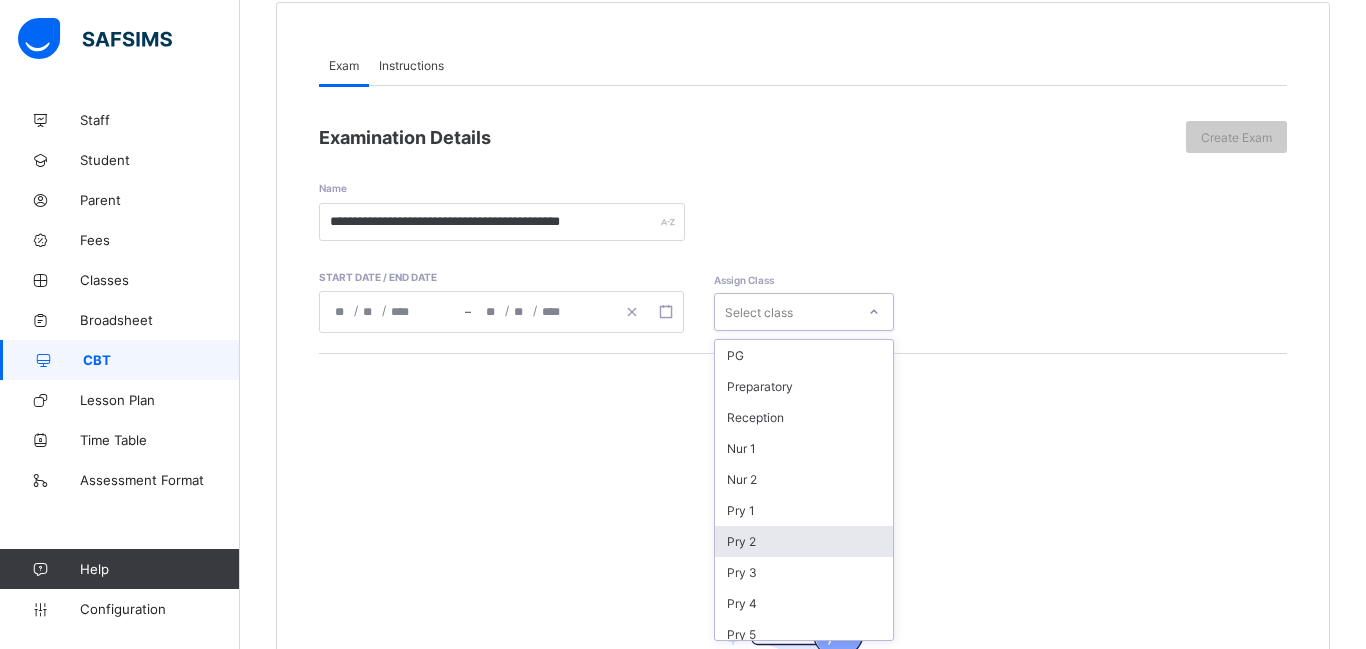 click on "Pry 2" at bounding box center [804, 541] 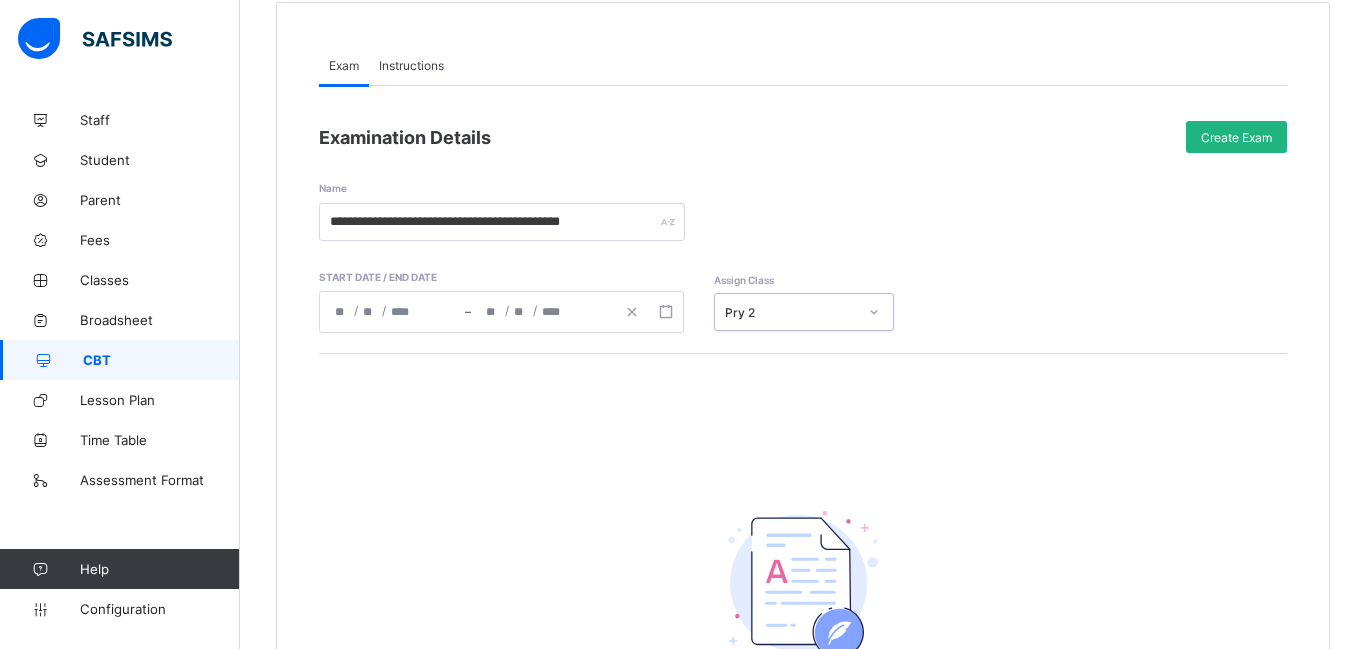 click on "Create Exam" at bounding box center (1236, 137) 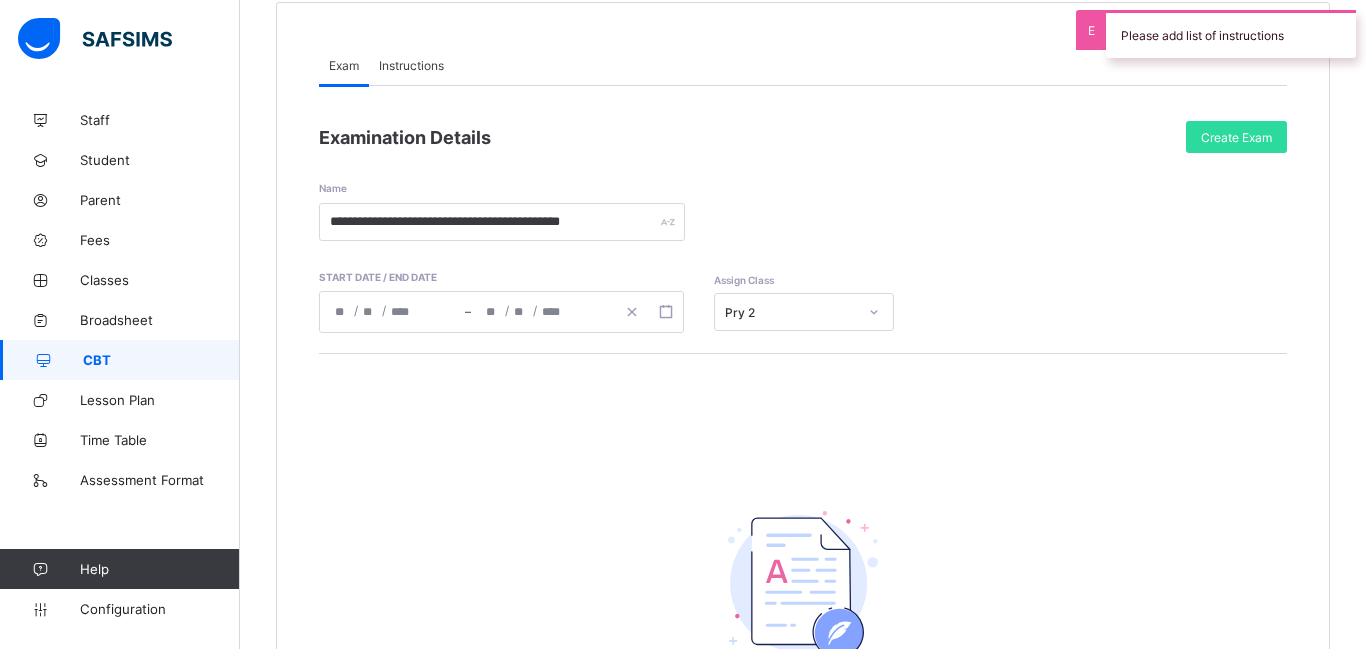 click on "Instructions" at bounding box center (411, 65) 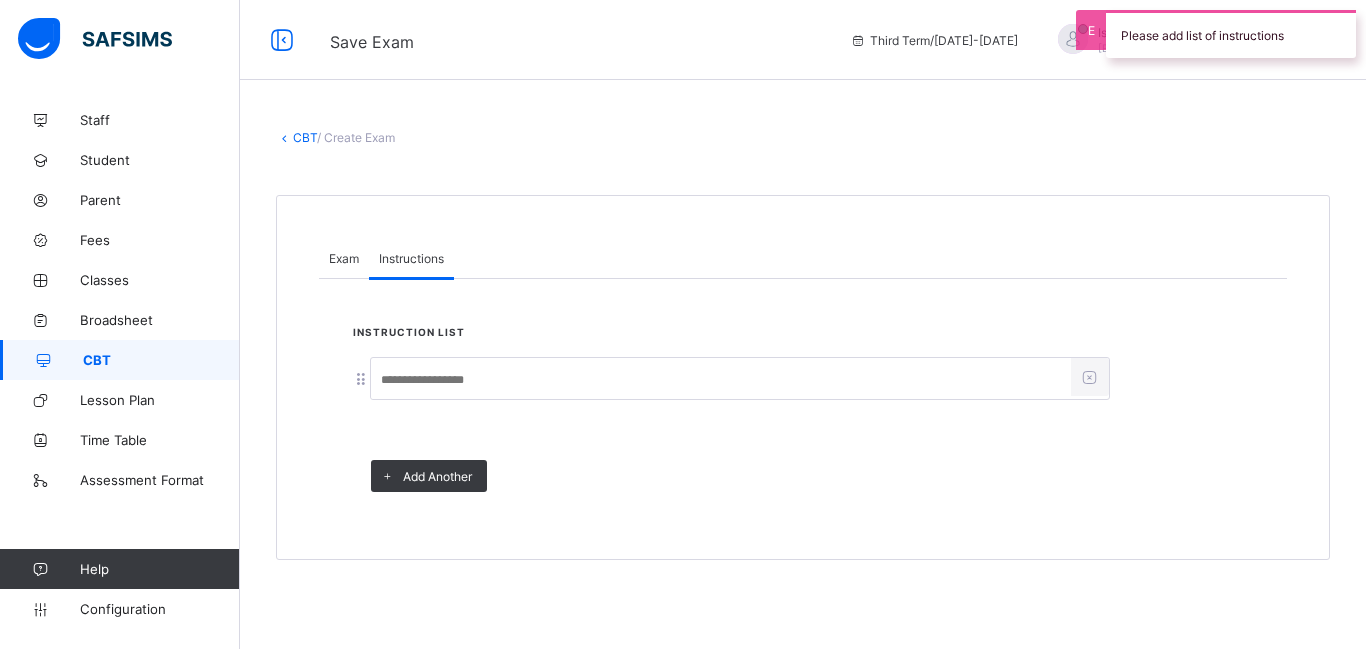 scroll, scrollTop: 0, scrollLeft: 0, axis: both 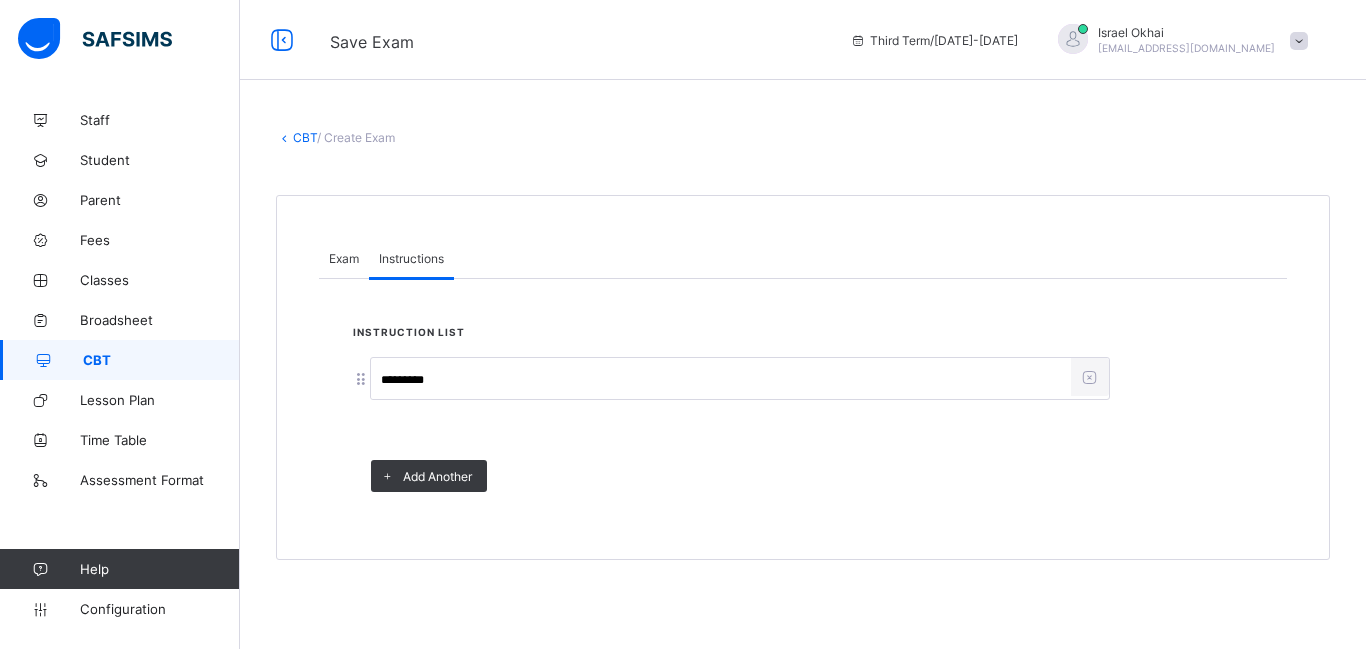 type on "**********" 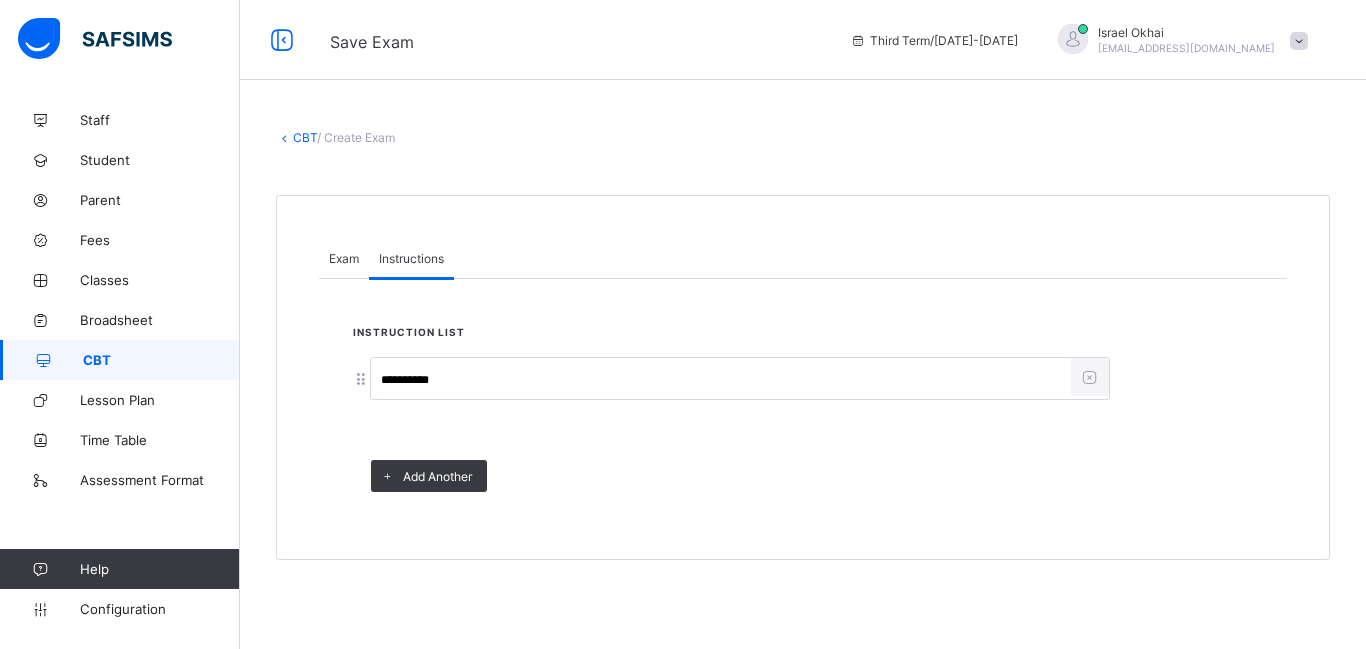 click on "Exam" at bounding box center [344, 258] 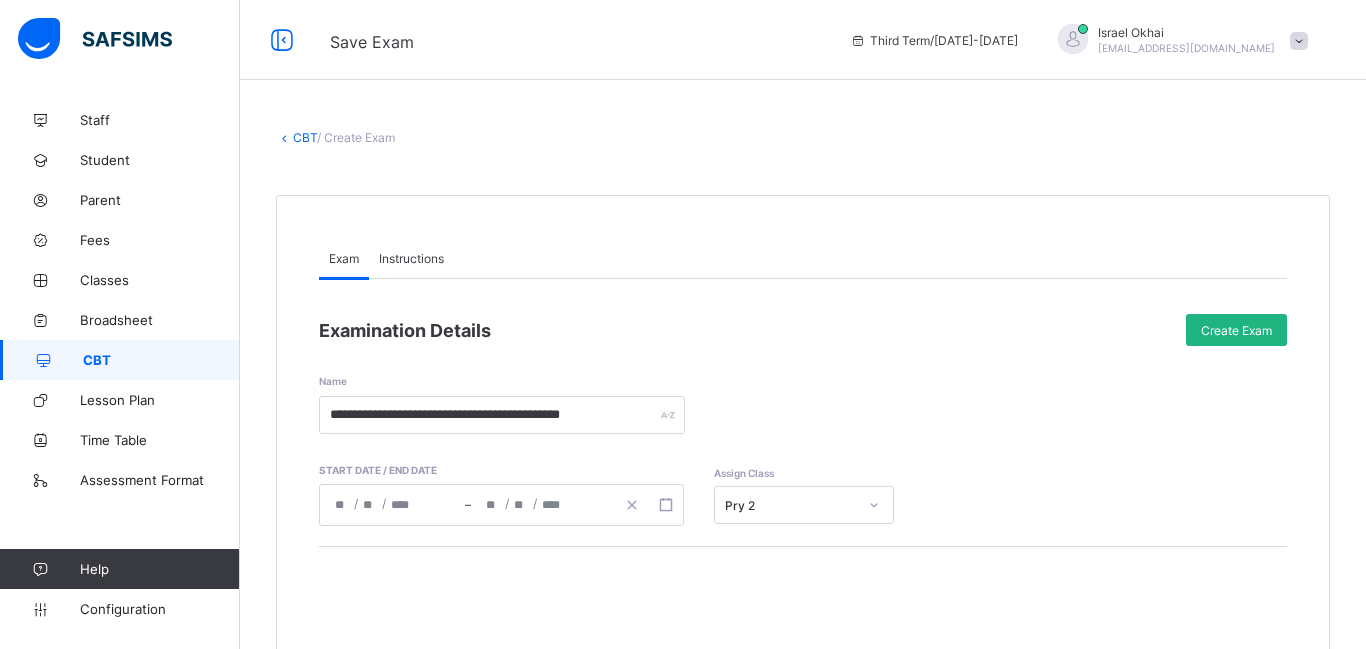 click on "Create Exam" at bounding box center (1236, 330) 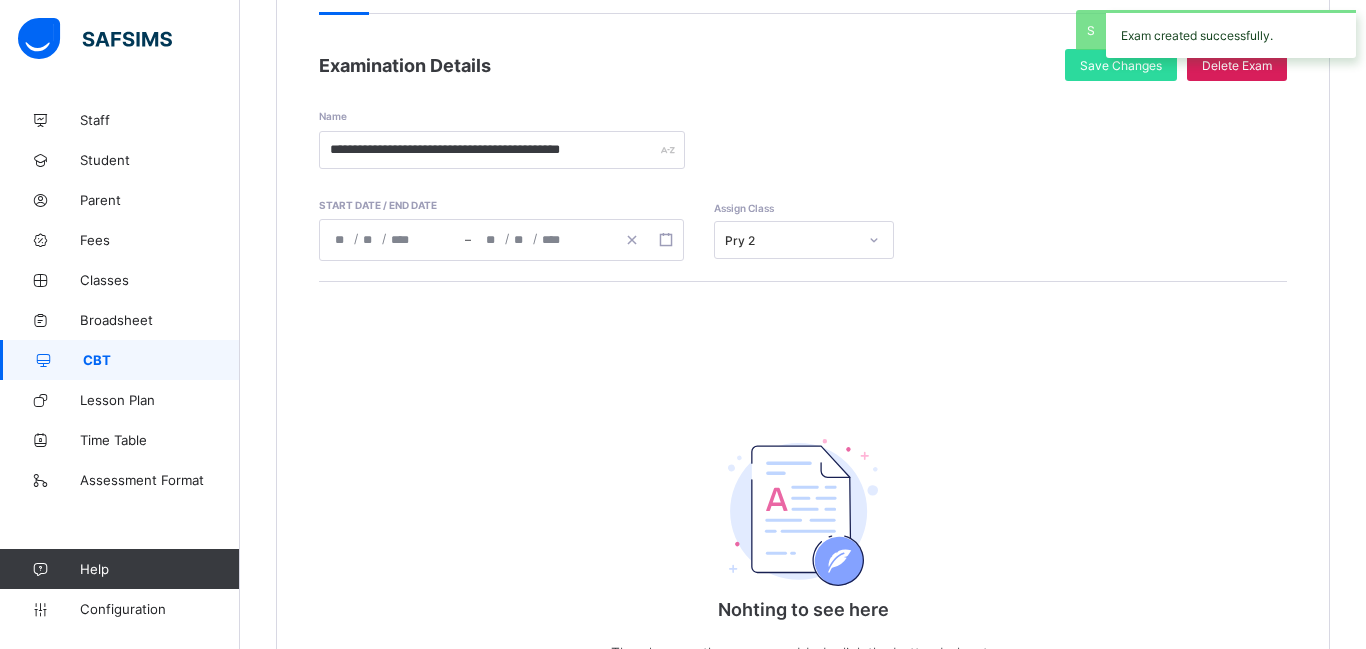 scroll, scrollTop: 284, scrollLeft: 0, axis: vertical 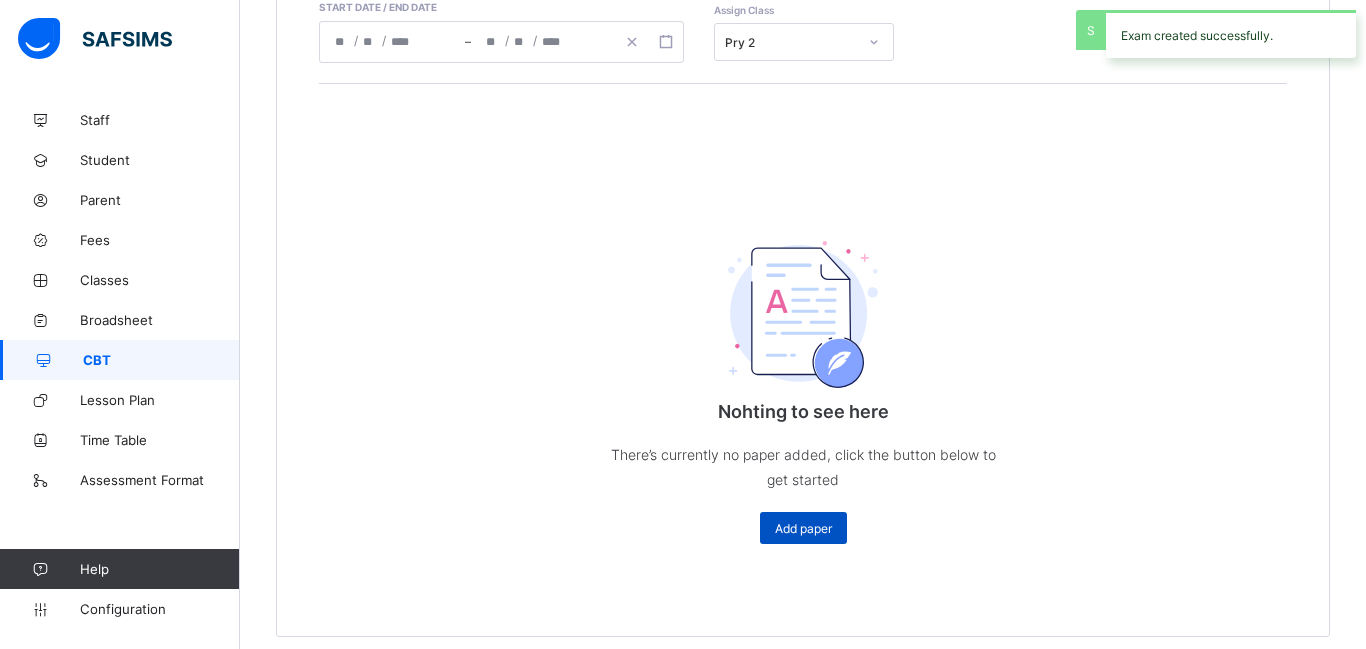 click on "Add paper" at bounding box center [803, 528] 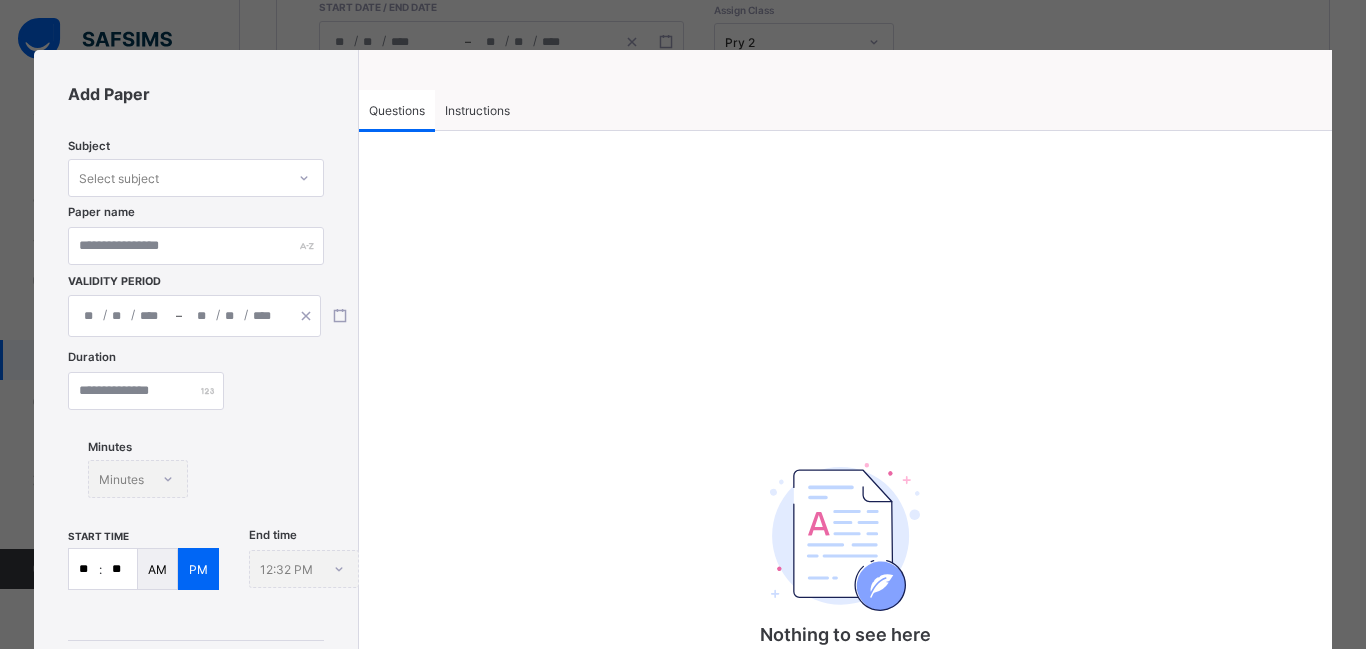 click on "Select subject" at bounding box center (176, 178) 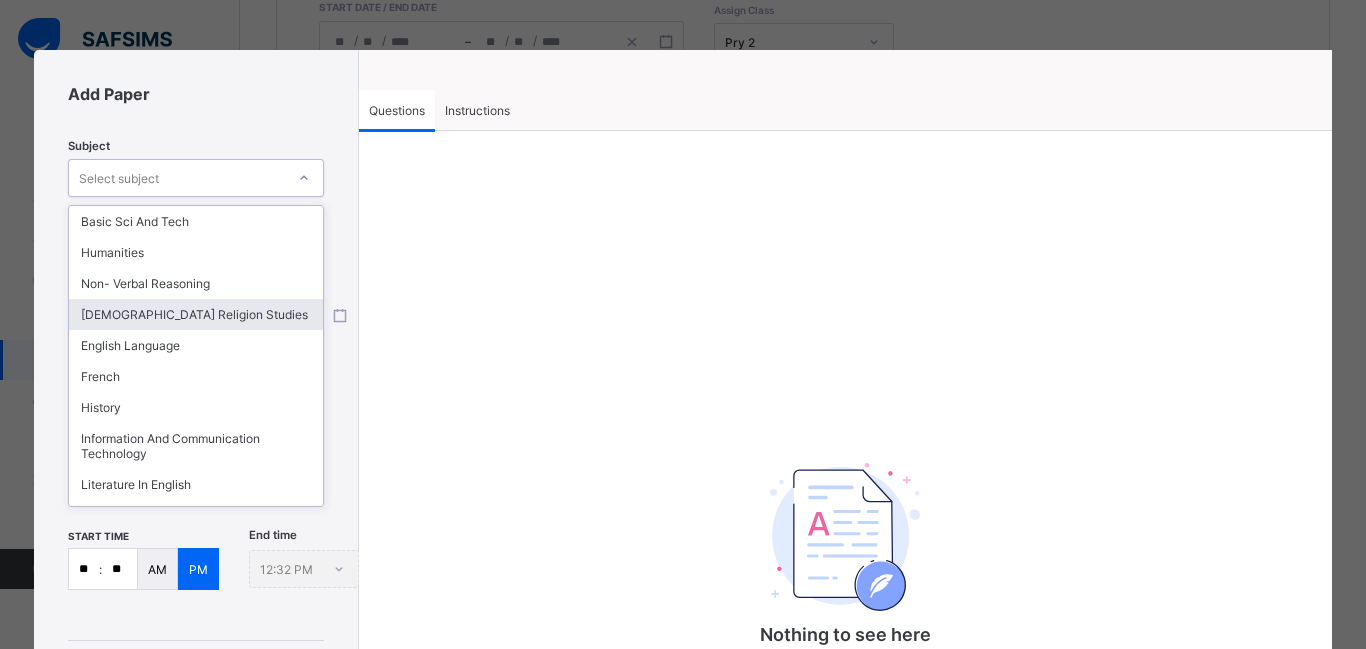 click on "[DEMOGRAPHIC_DATA] Religion Studies" at bounding box center (195, 314) 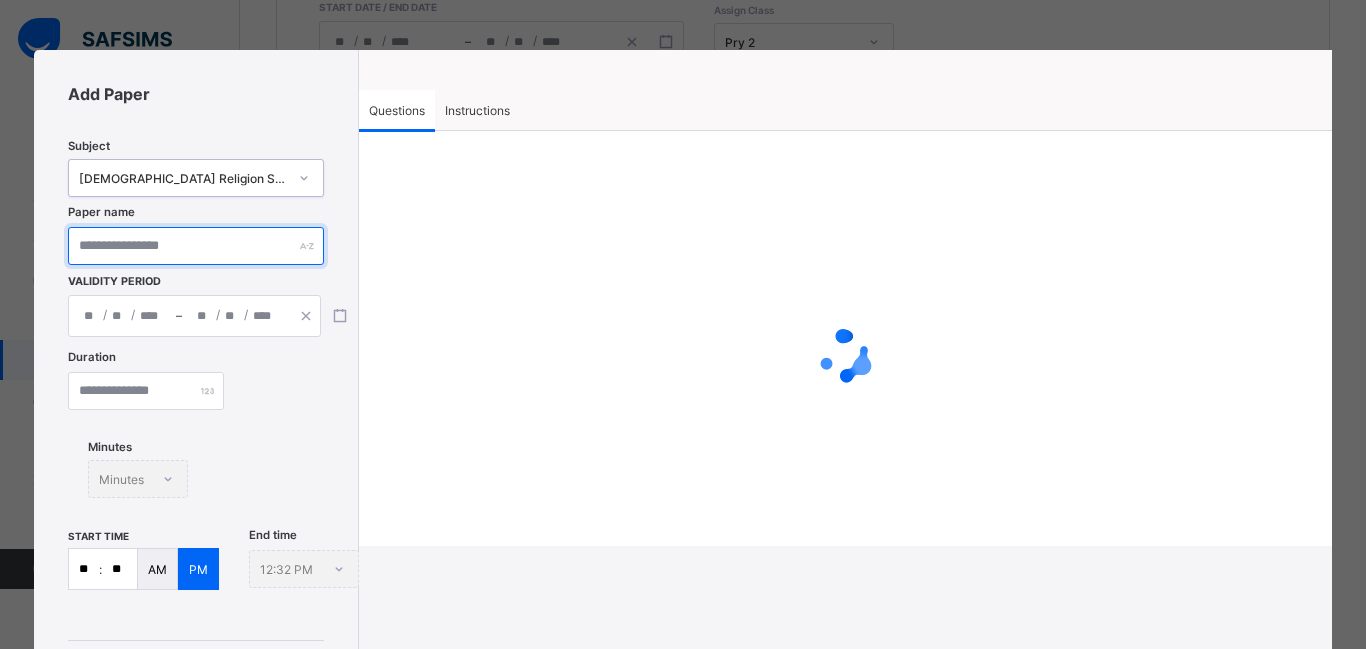 click at bounding box center [195, 246] 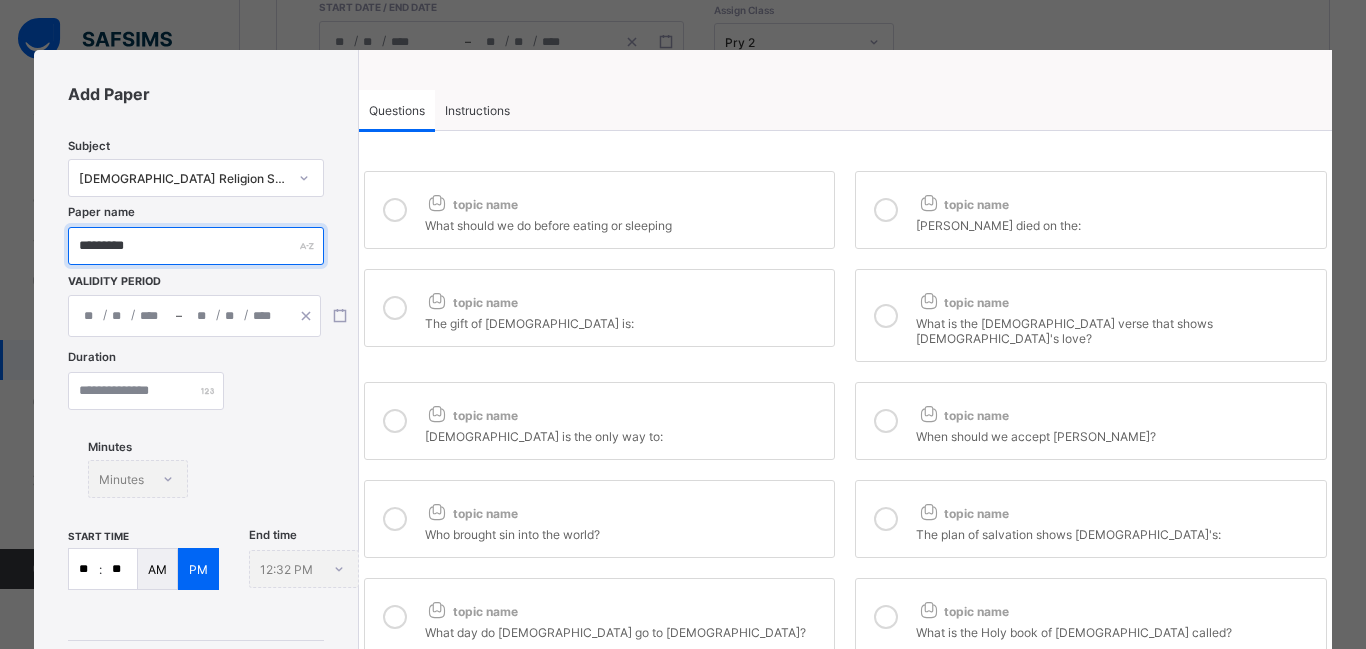 type on "*********" 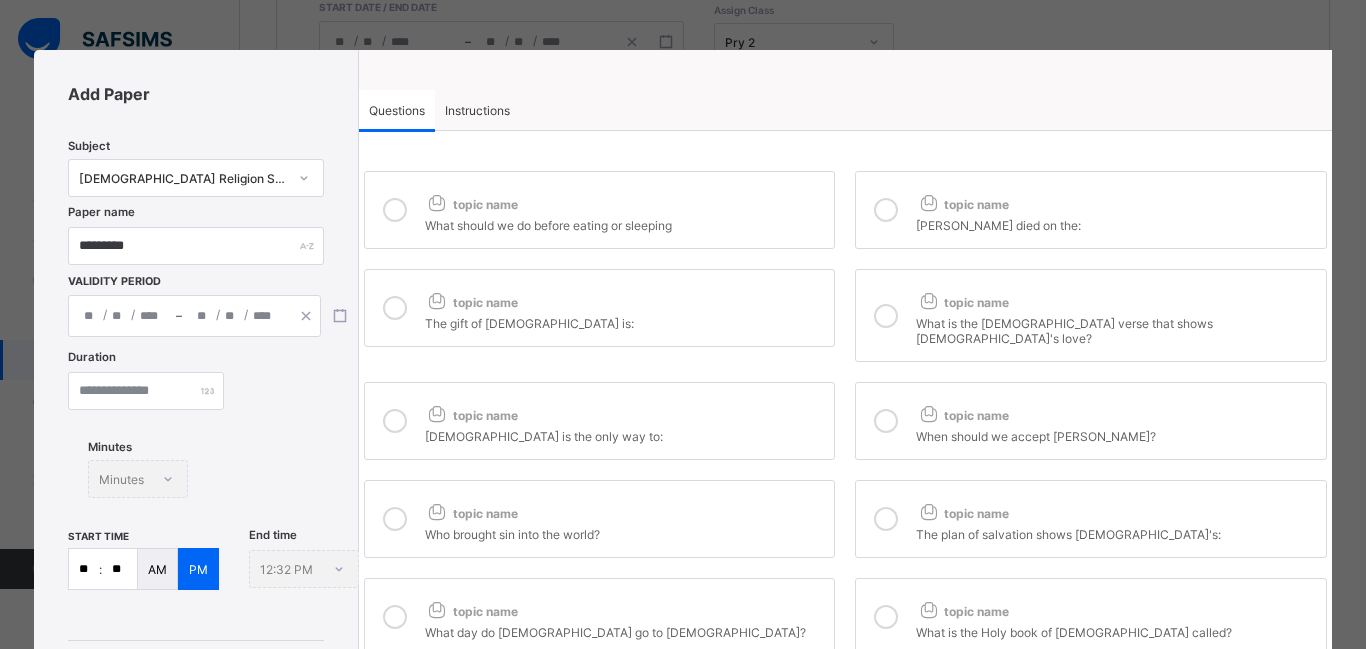 click on "/ /" at bounding box center [122, 316] 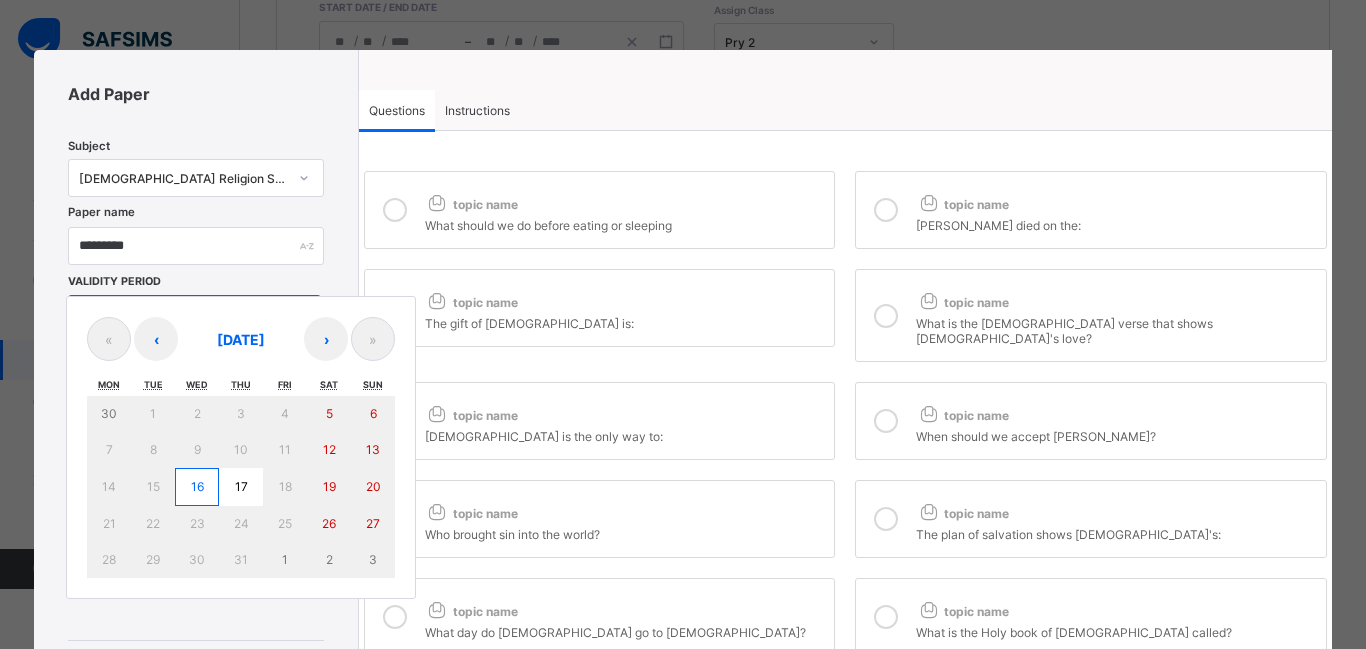 click on "16" at bounding box center (197, 486) 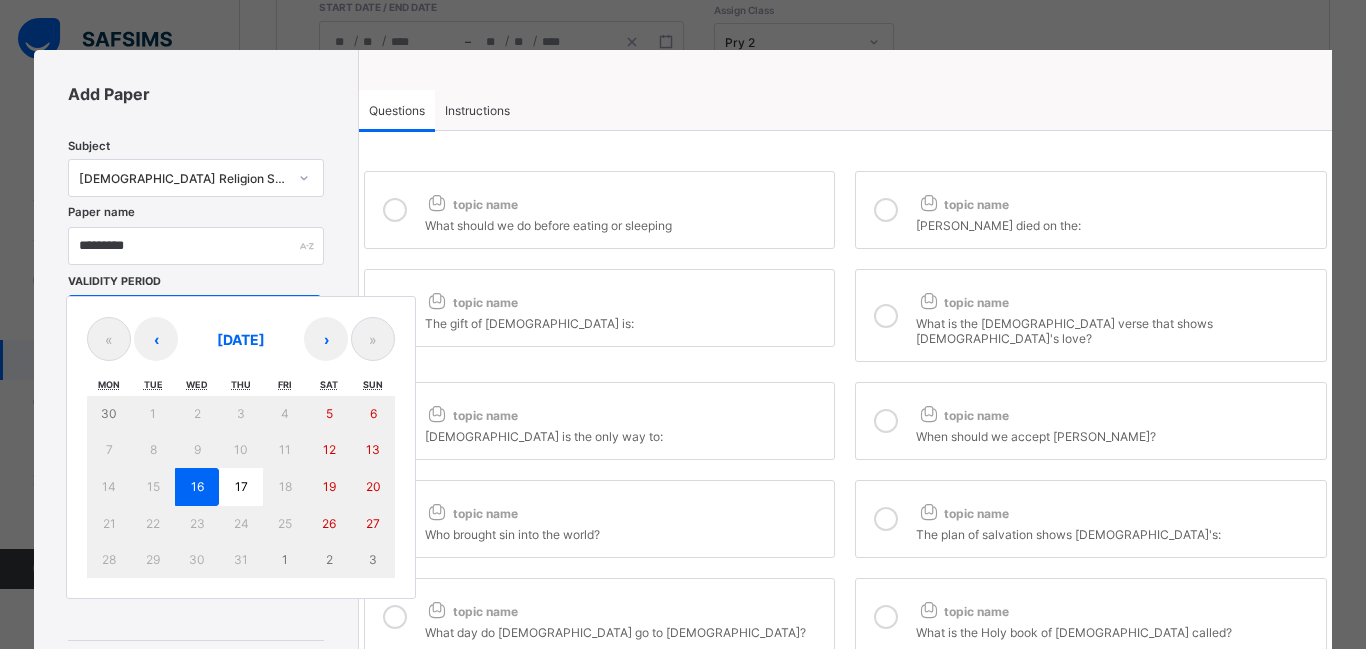click on "16" at bounding box center [197, 486] 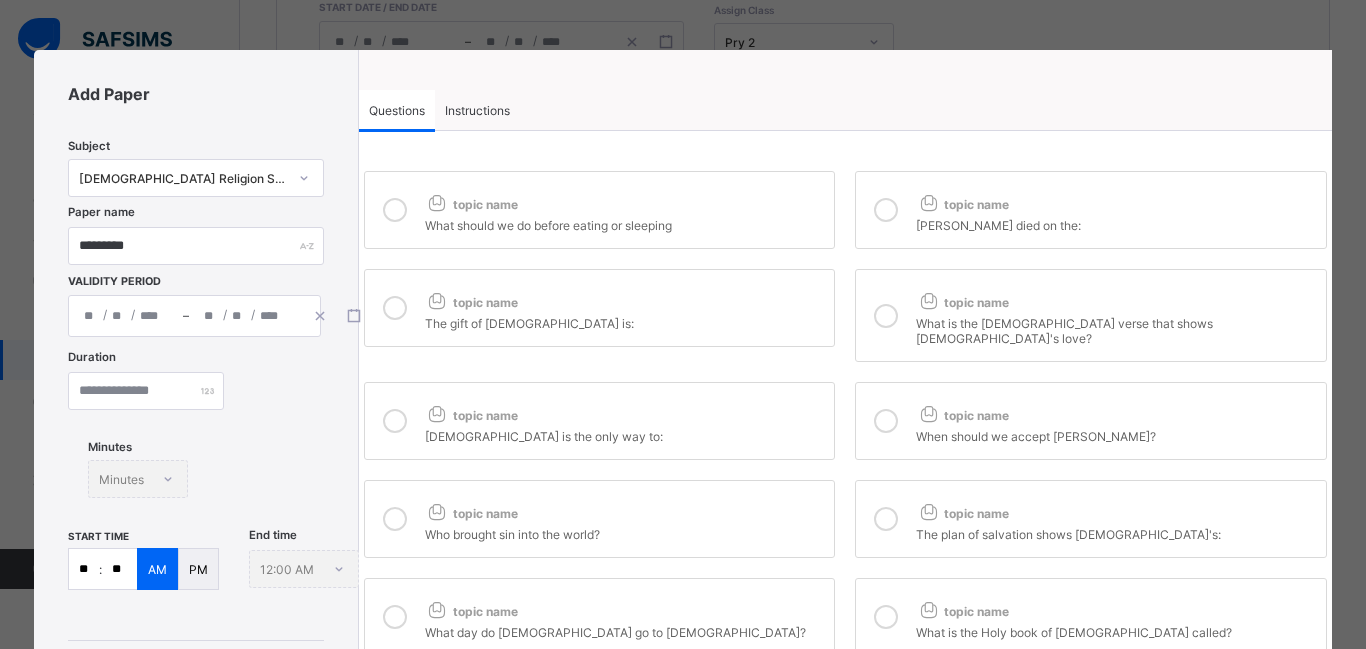 type on "**********" 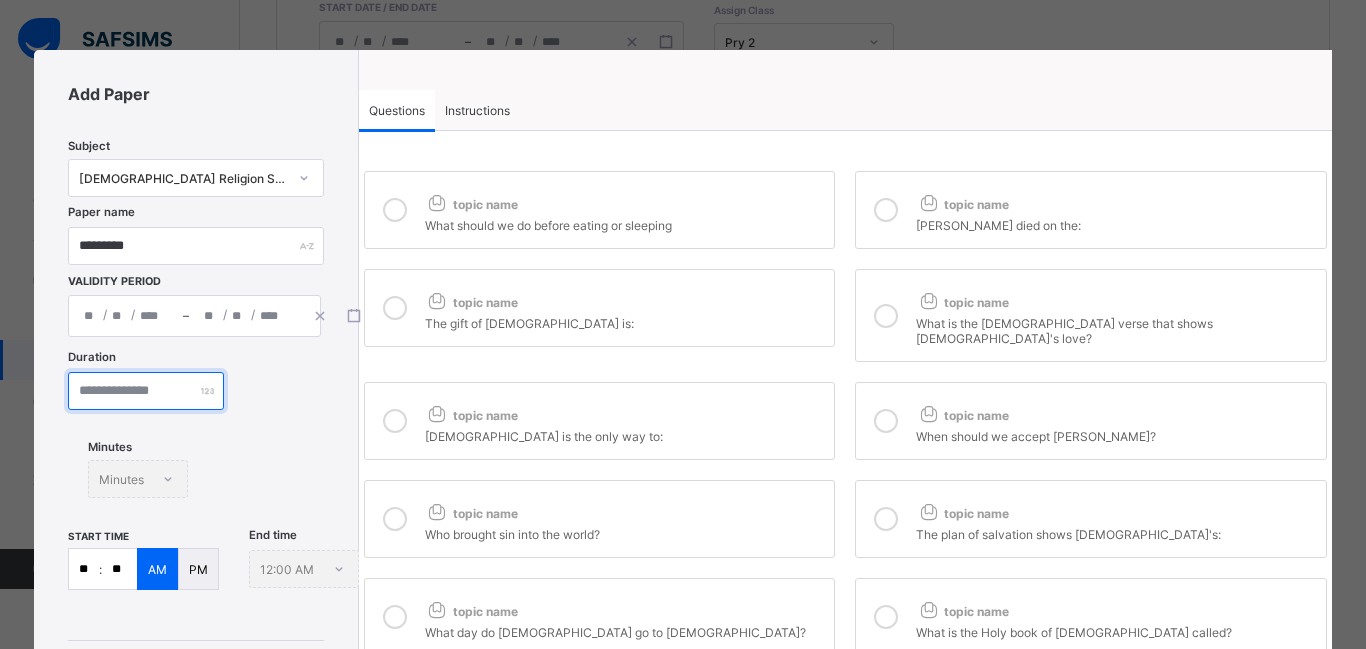 click at bounding box center (146, 391) 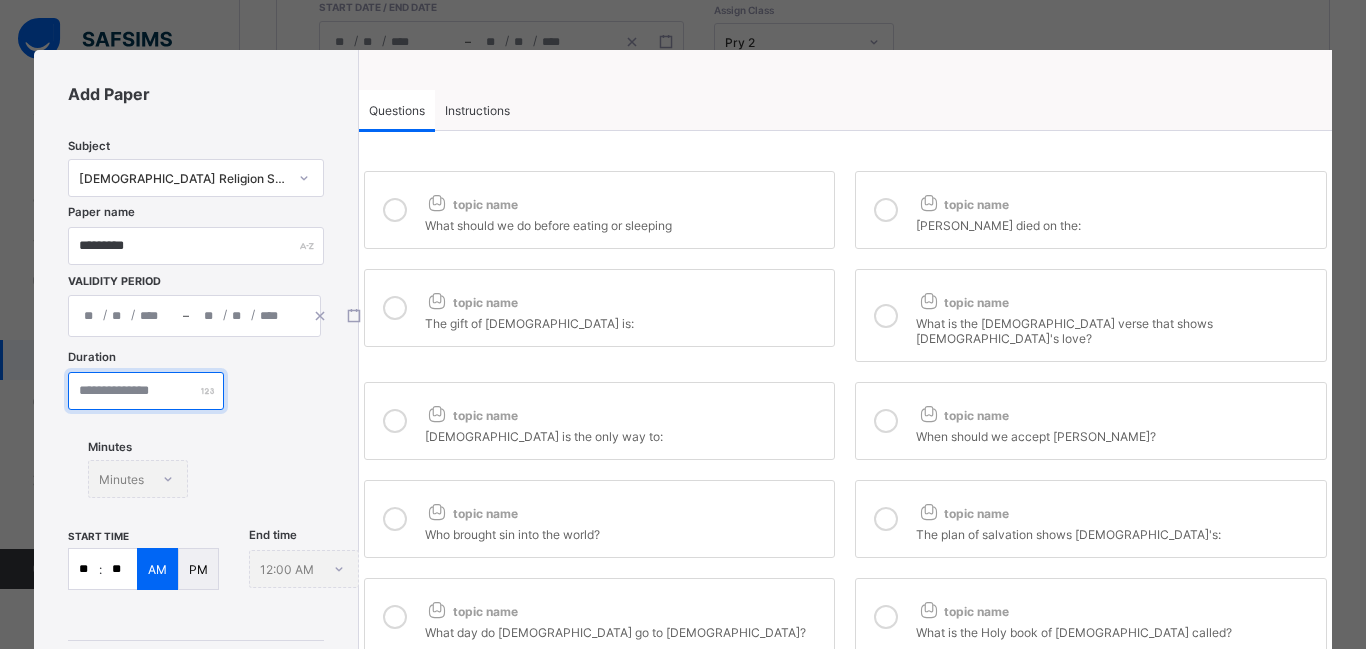 type on "**" 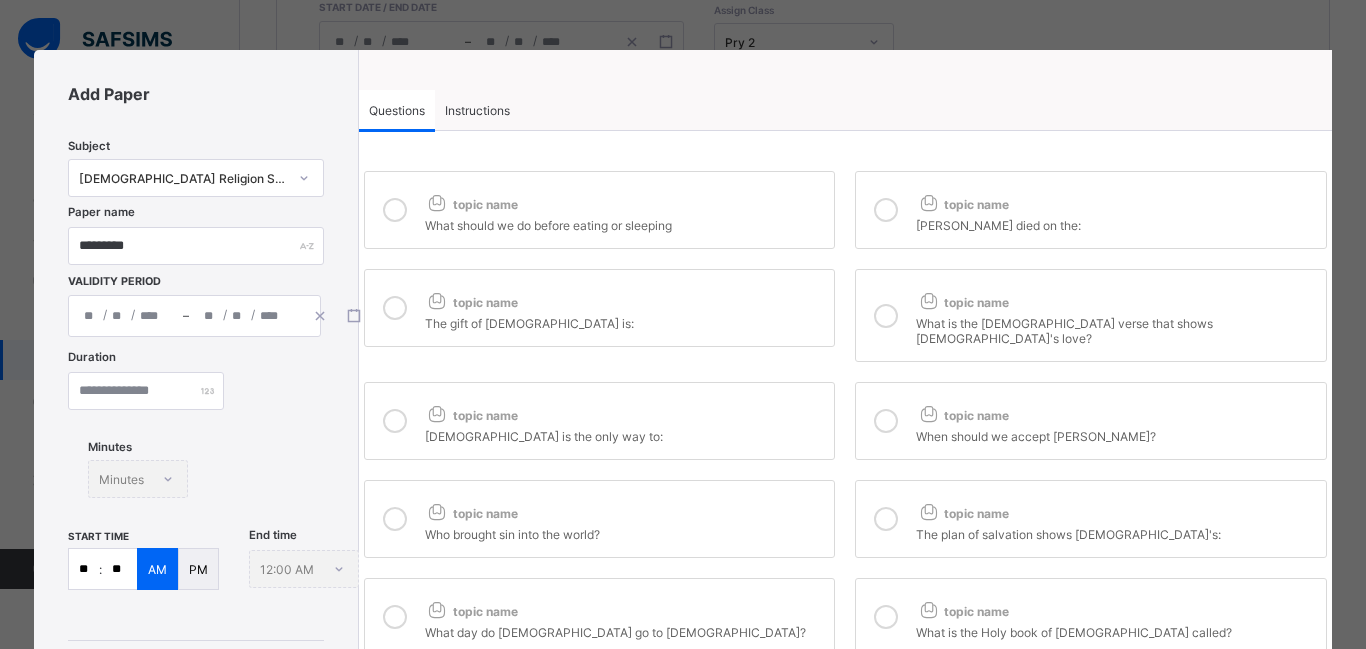 click on "**" at bounding box center [84, 569] 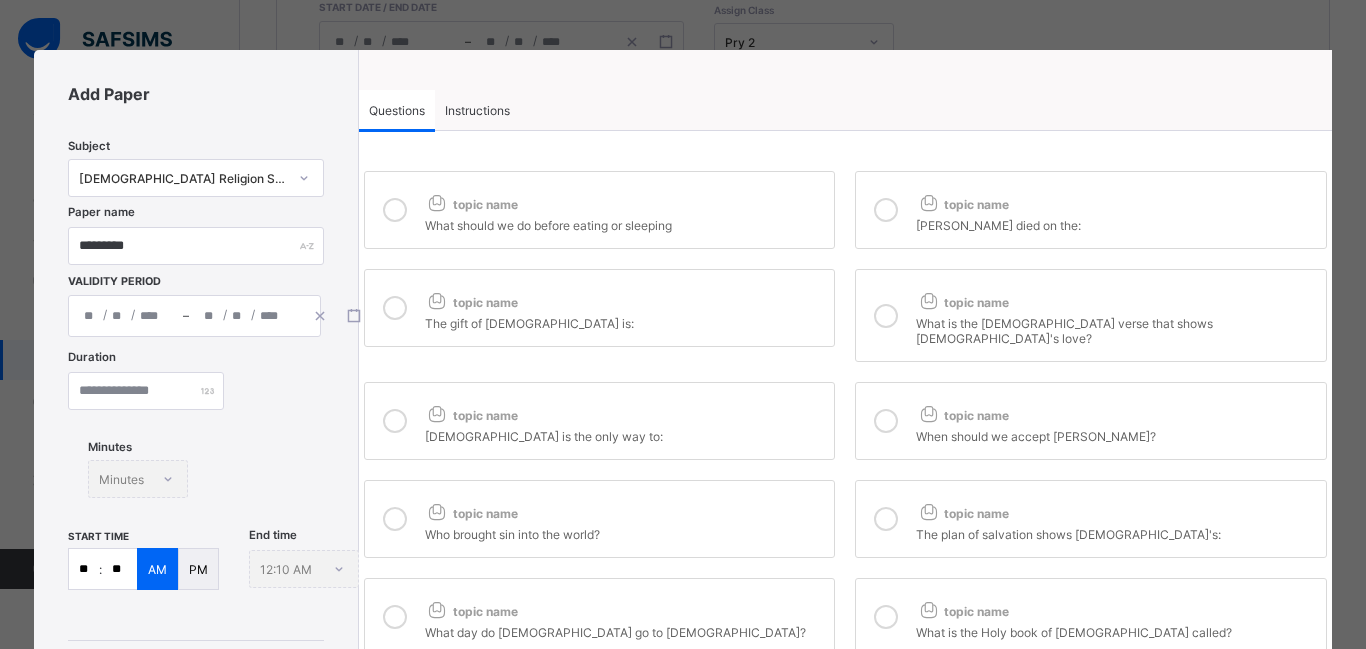 type on "*" 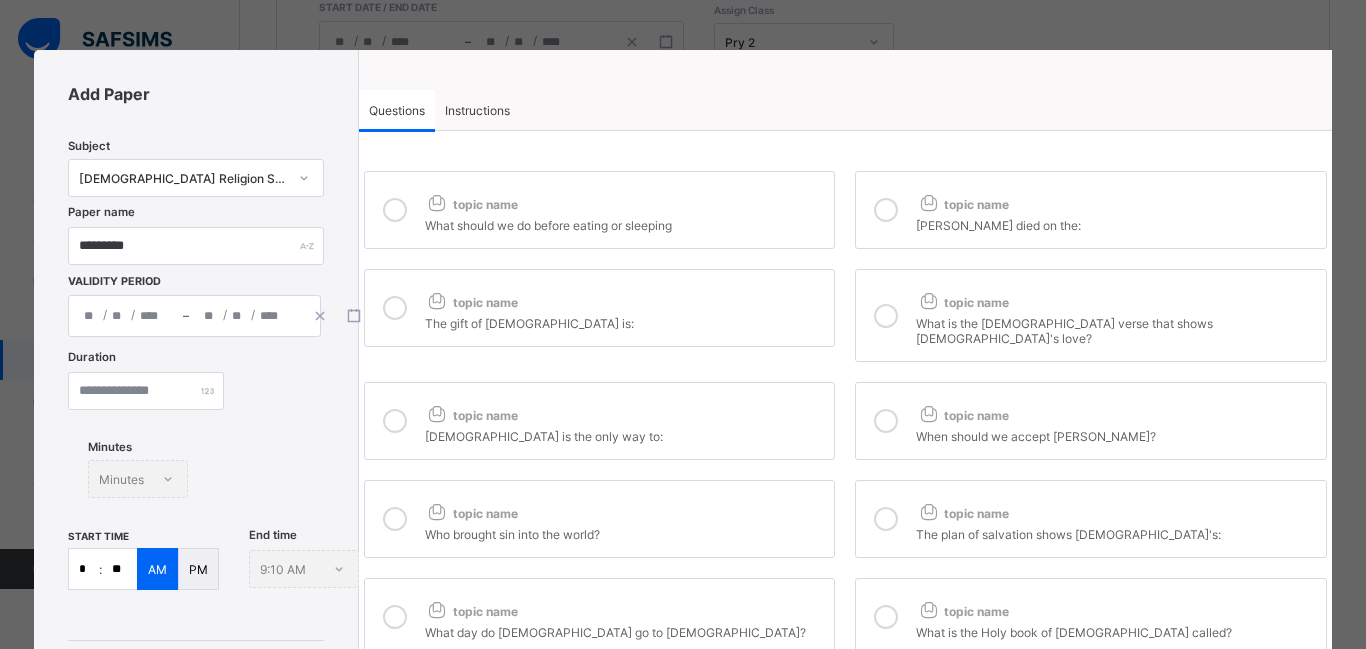 type on "*" 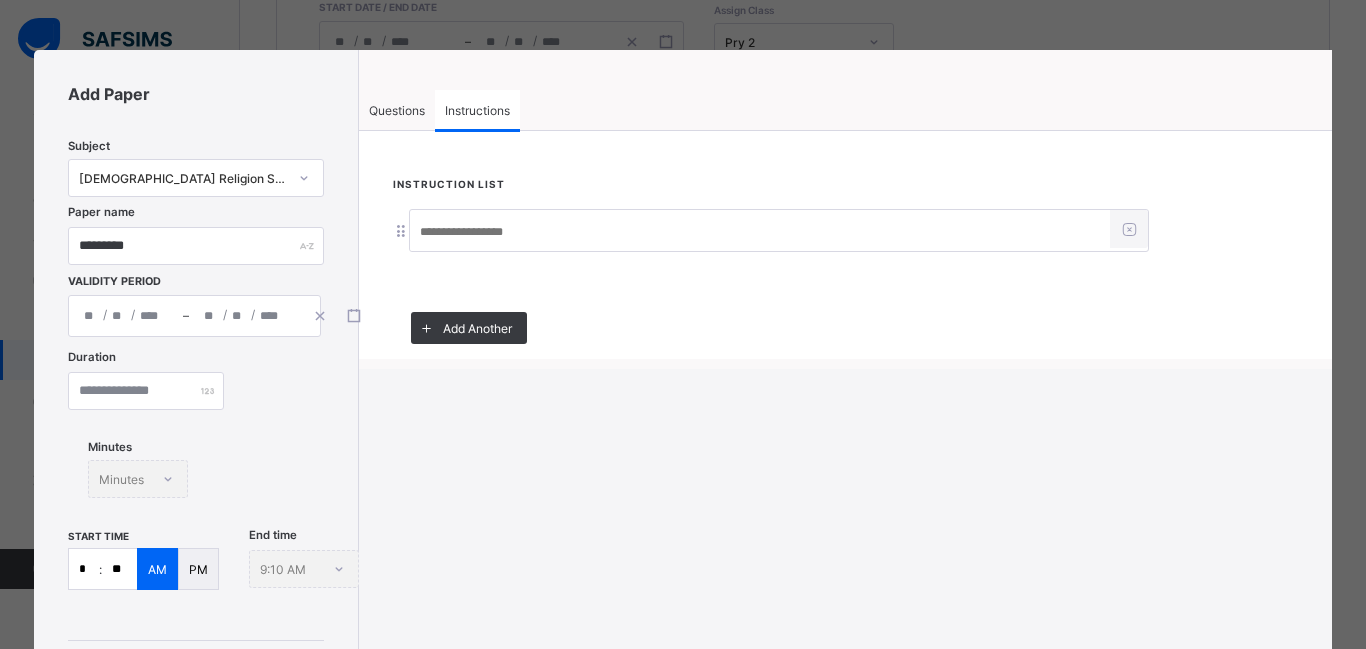 click at bounding box center [760, 232] 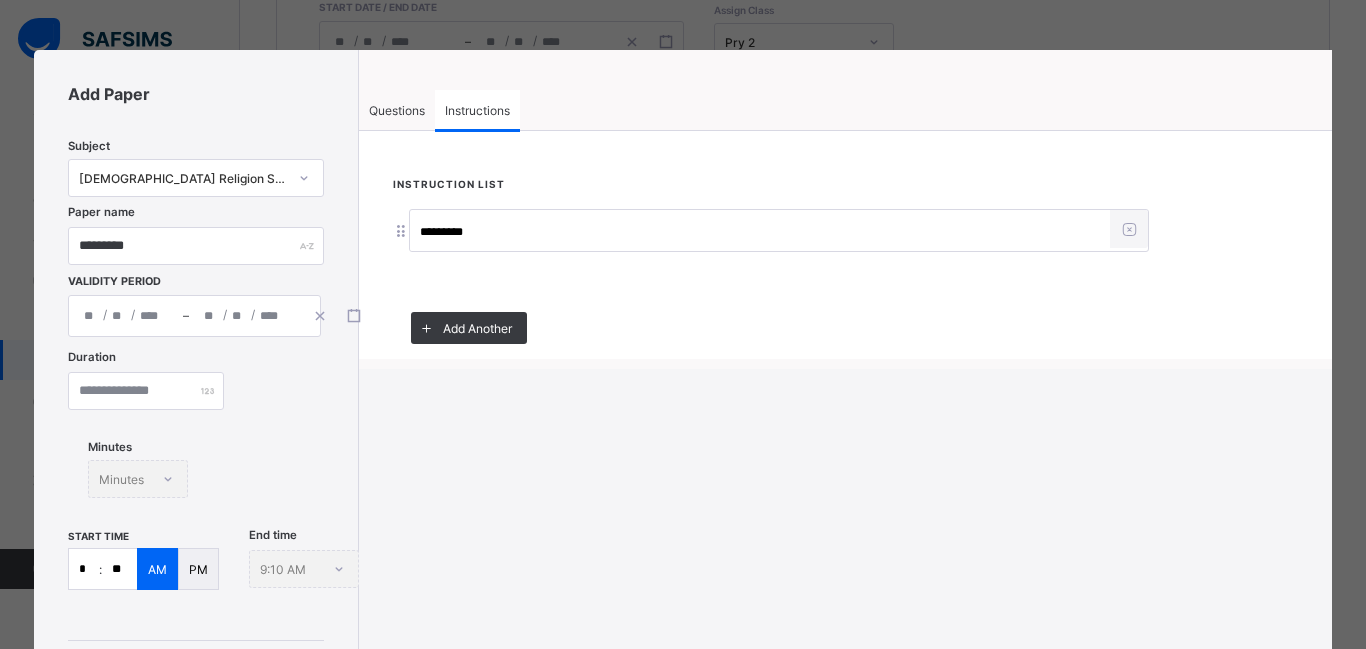 type on "**********" 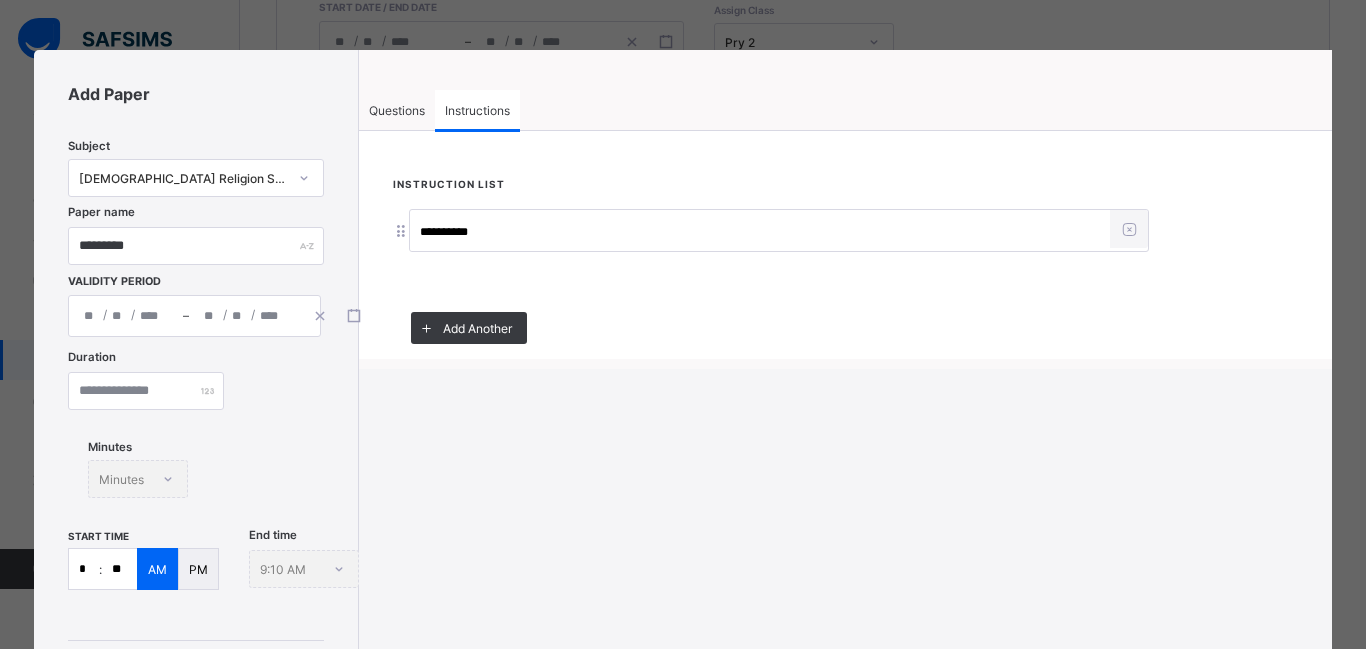 click on "Questions" at bounding box center [397, 110] 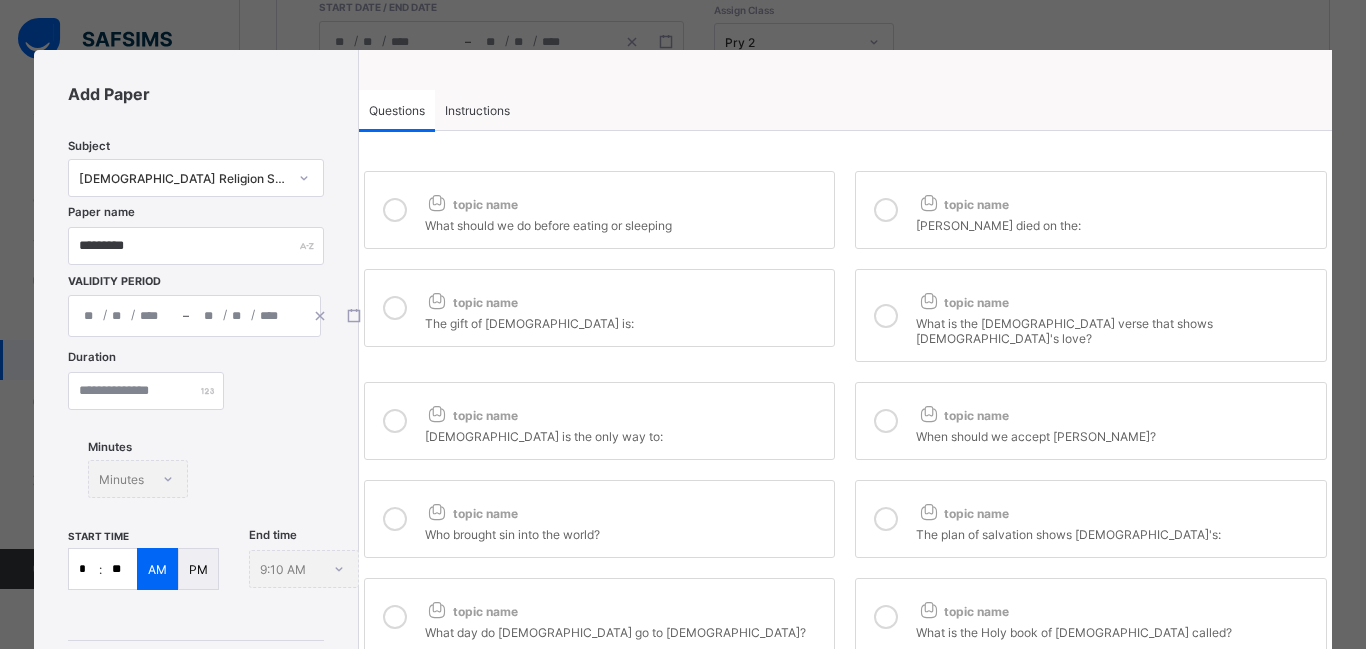 click at bounding box center (437, 202) 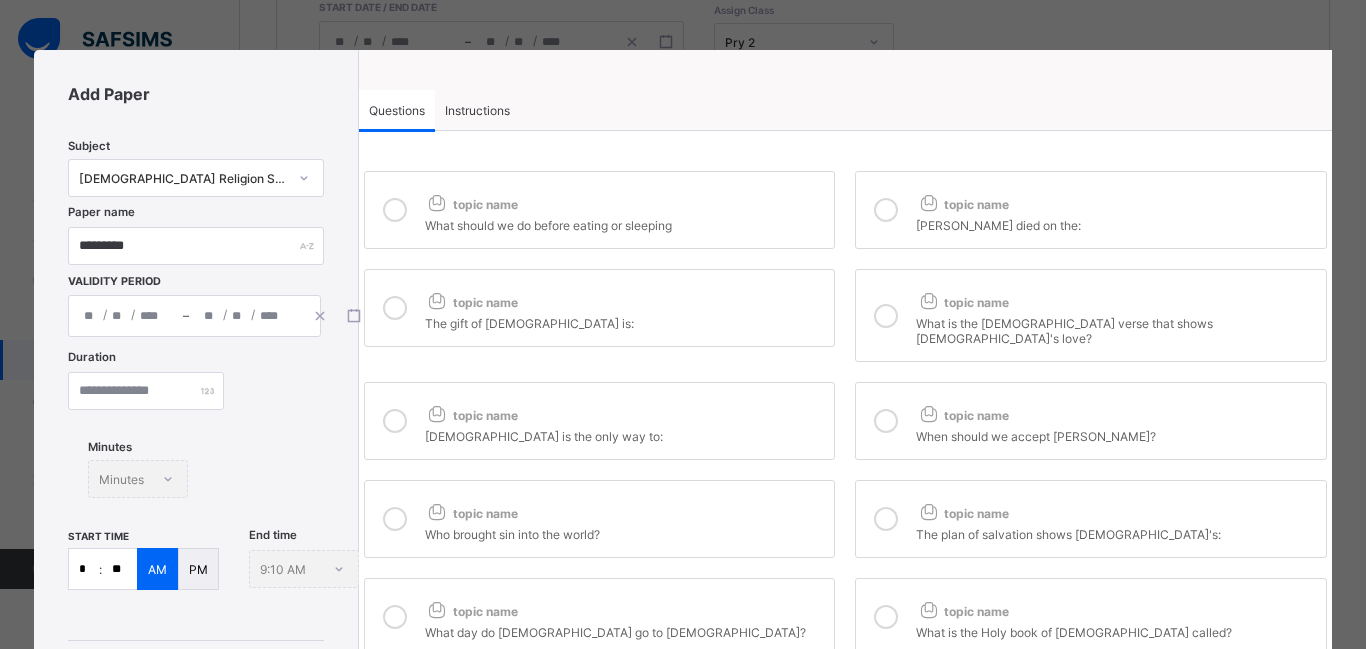 click on "topic name   The gift of God is:" at bounding box center (600, 308) 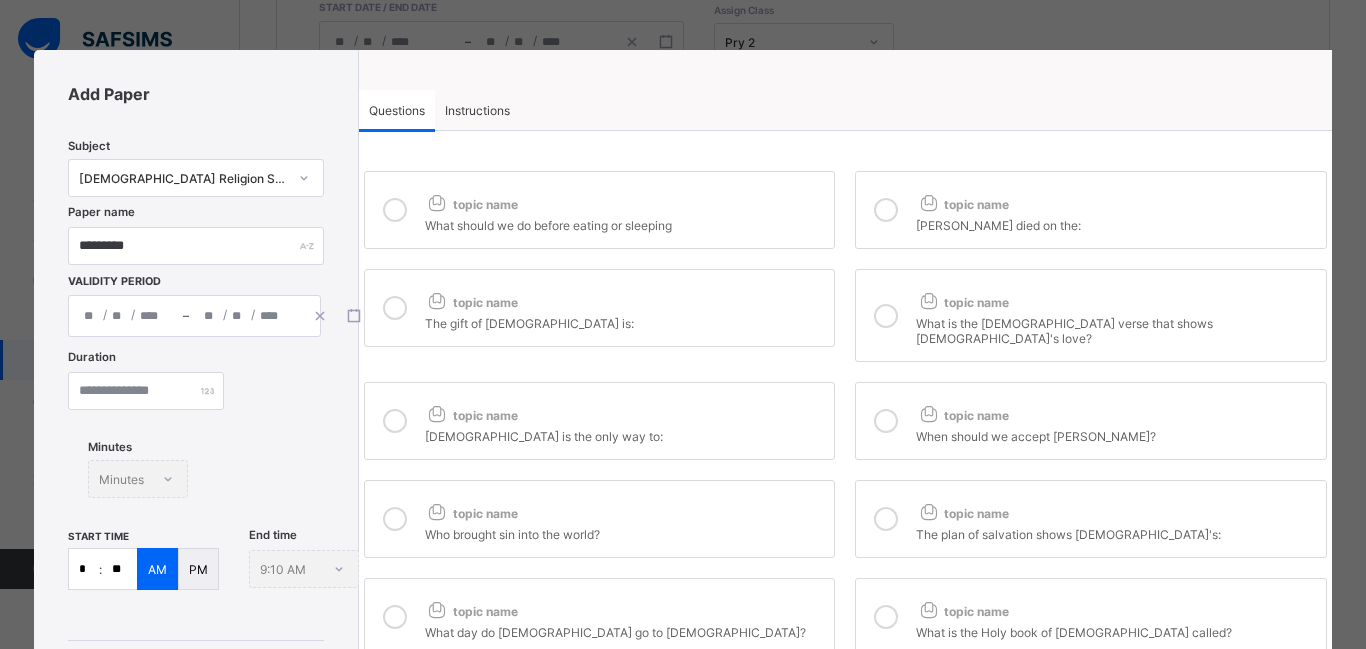 click on "What day do [DEMOGRAPHIC_DATA] go to [DEMOGRAPHIC_DATA]?" at bounding box center [625, 630] 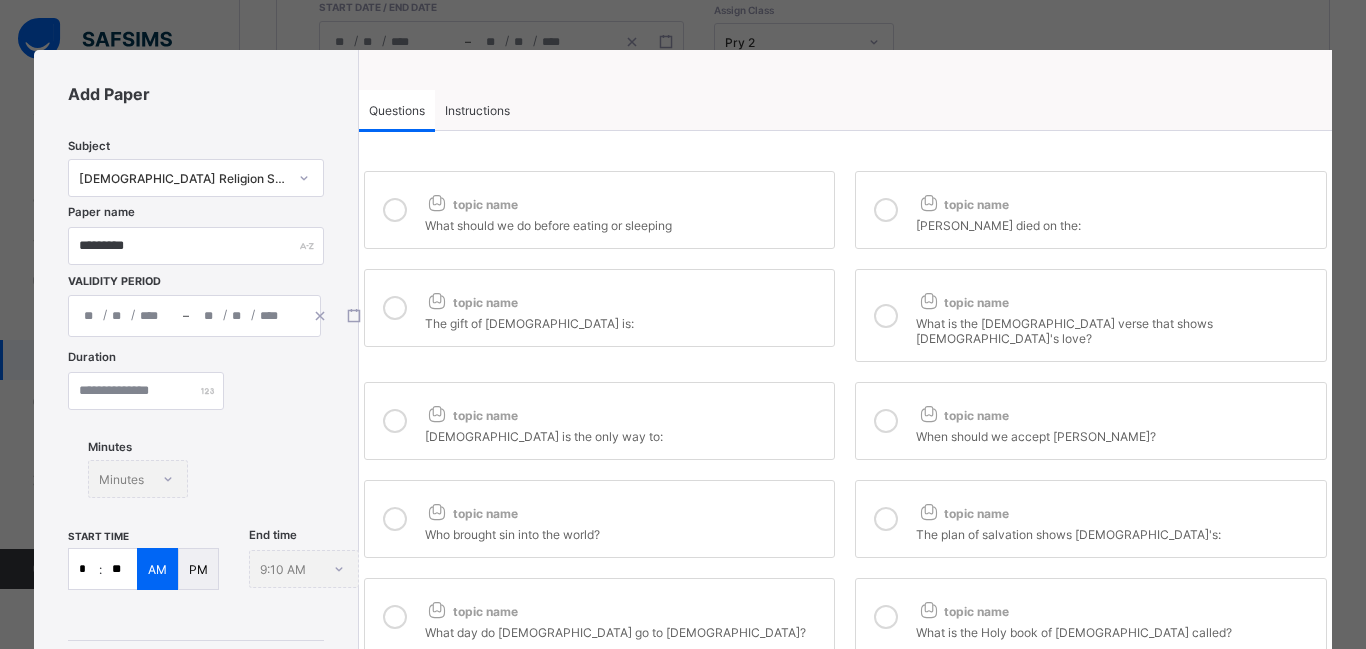 click at bounding box center (886, 617) 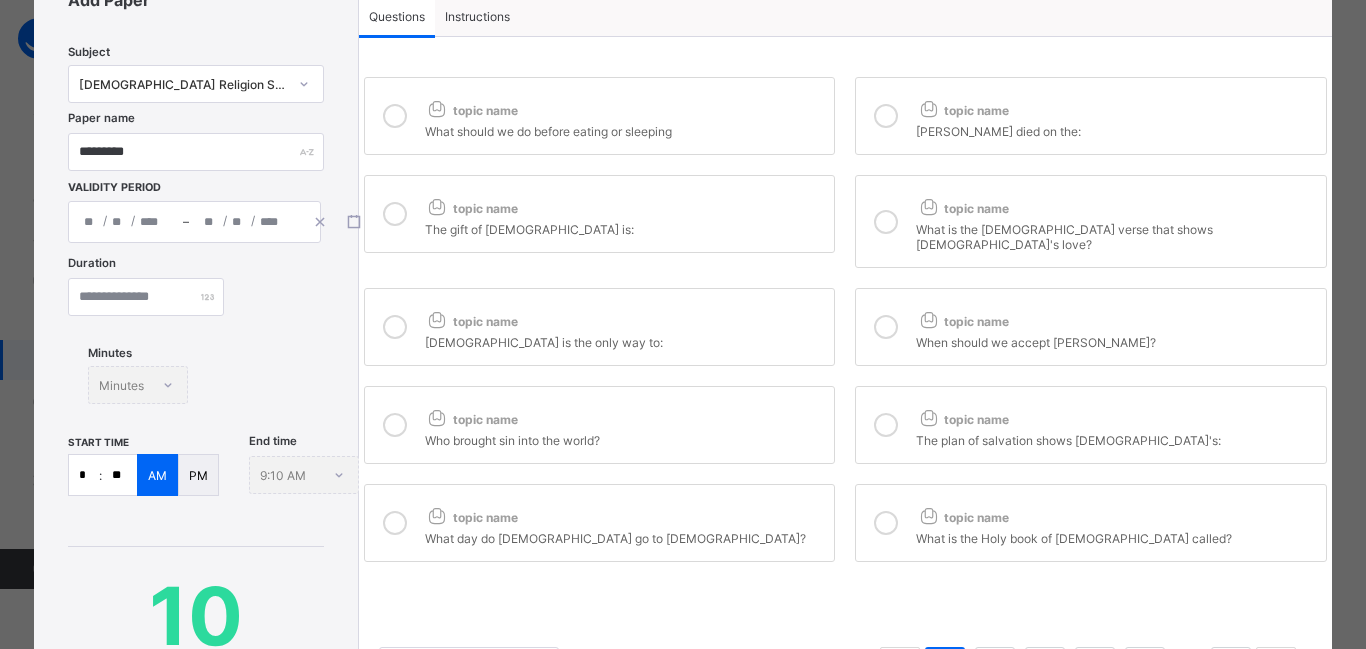 scroll, scrollTop: 390, scrollLeft: 0, axis: vertical 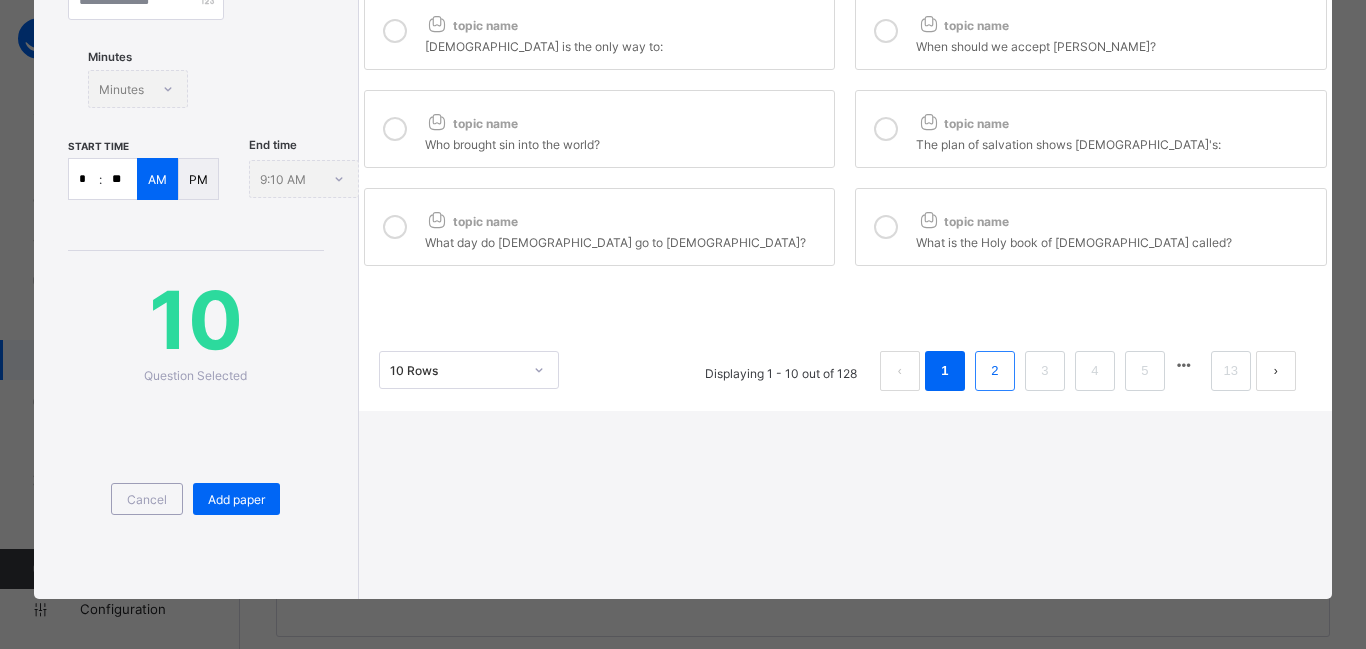 click on "2" at bounding box center (995, 371) 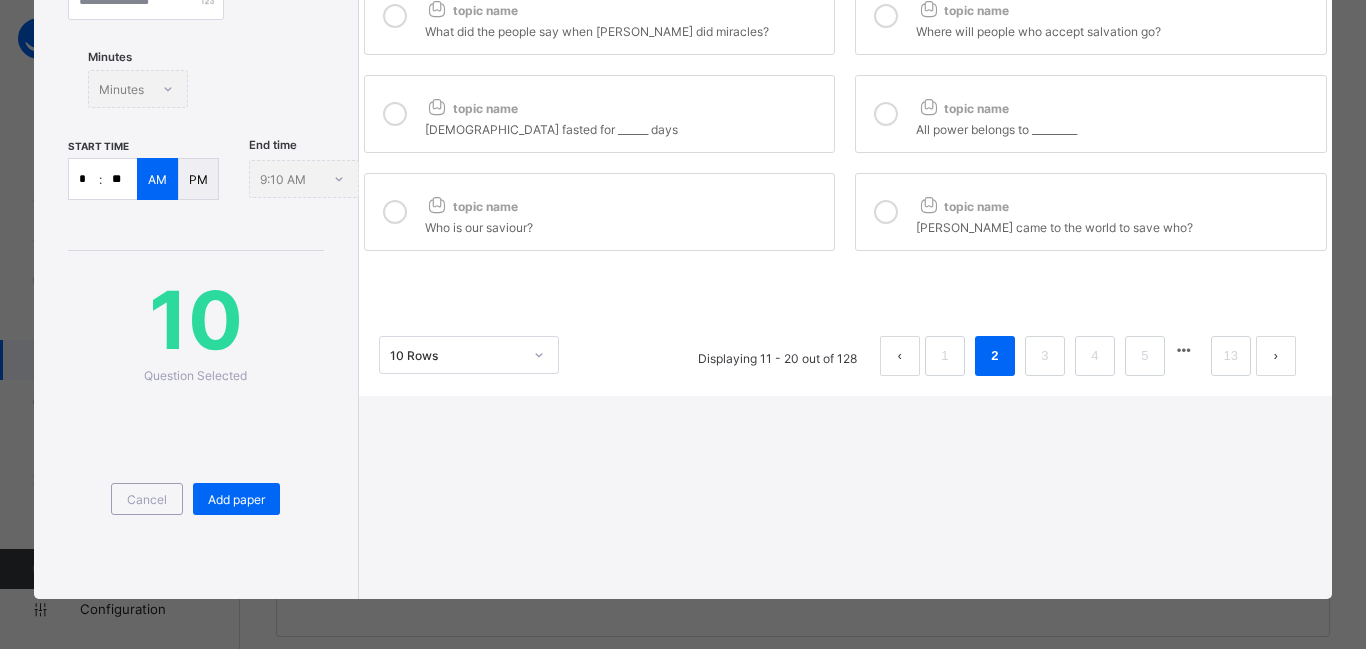 click on "topic name" at bounding box center [962, 206] 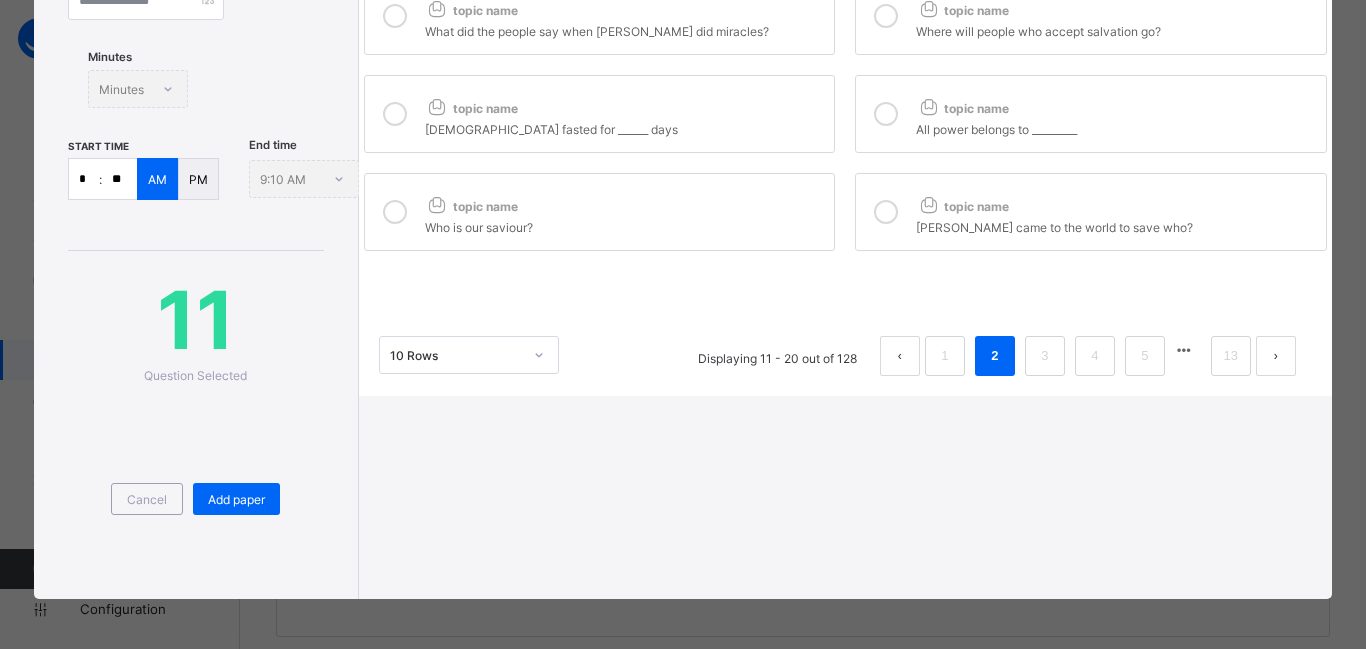 click on "topic name" at bounding box center (625, 202) 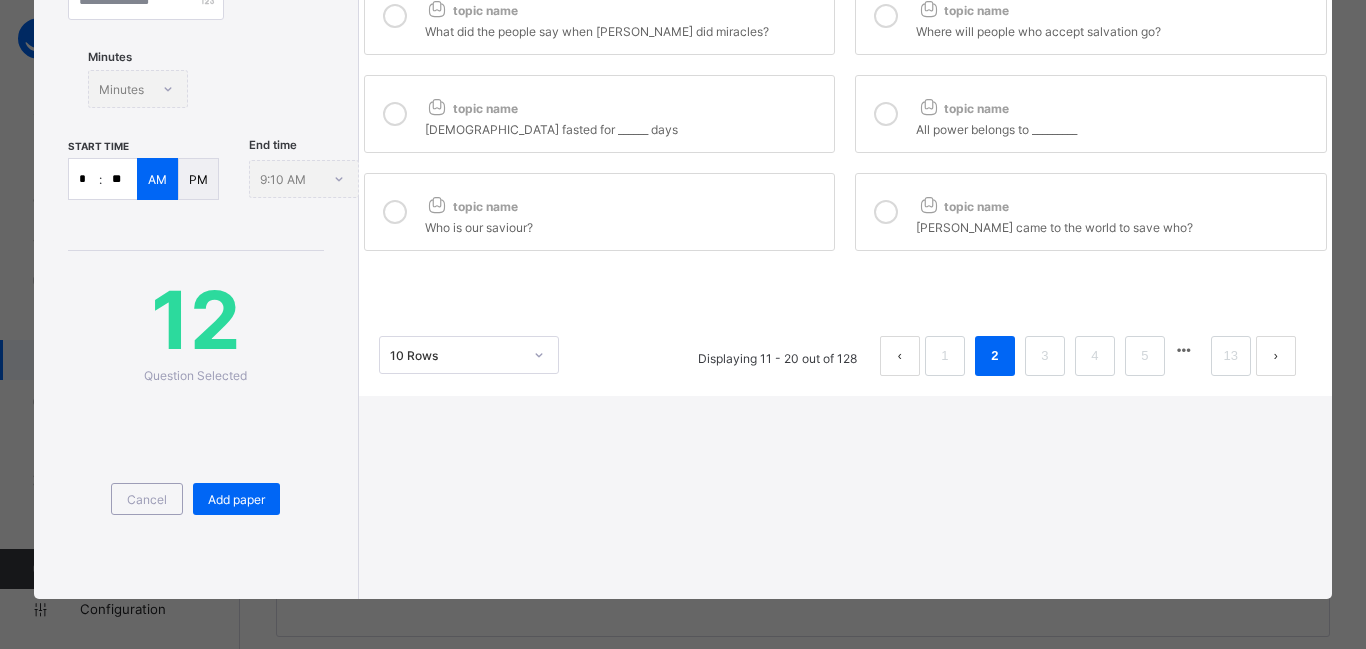 click on "[DEMOGRAPHIC_DATA] fasted for ______ days" at bounding box center (625, 127) 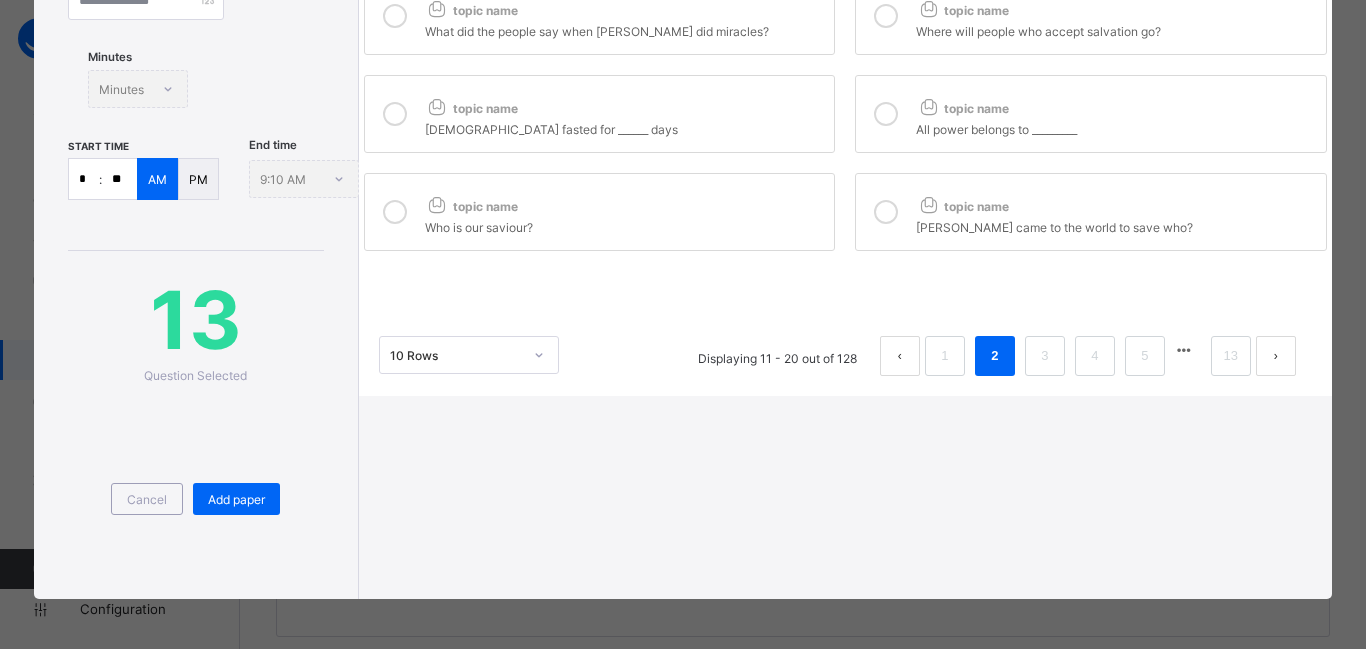 click on "All power belongs to _________" at bounding box center [1116, 127] 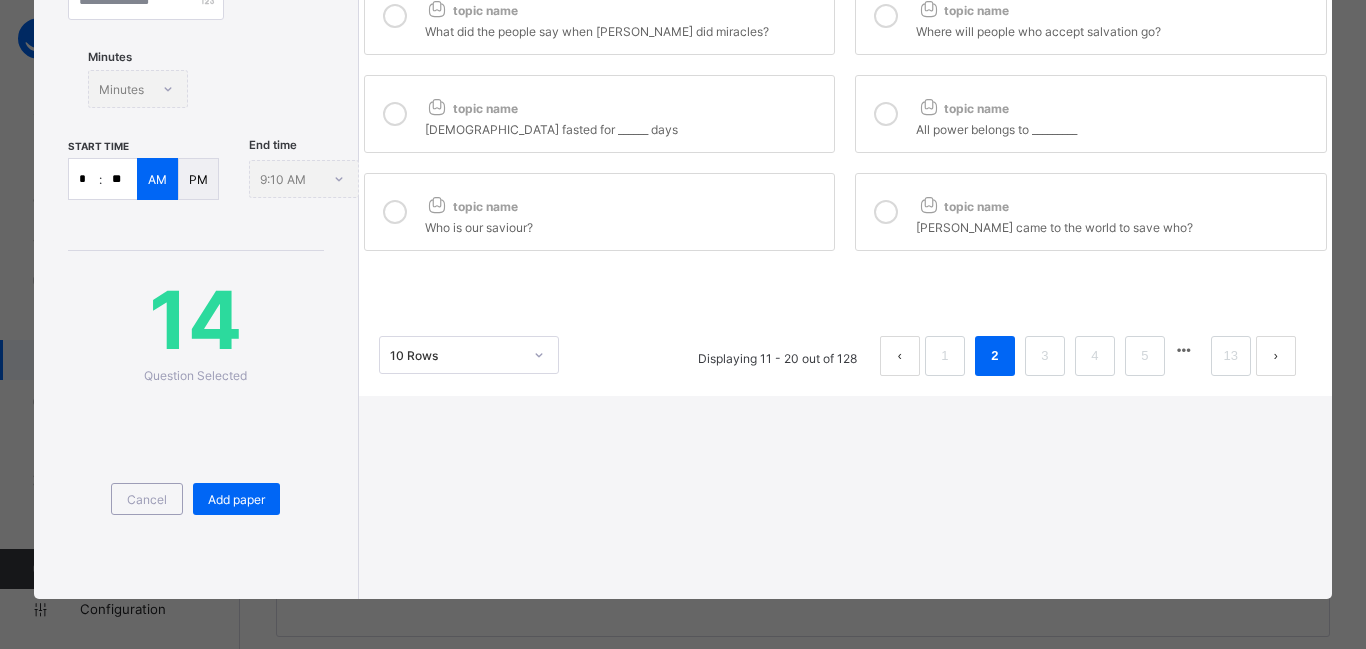 click on "topic name" at bounding box center [962, 10] 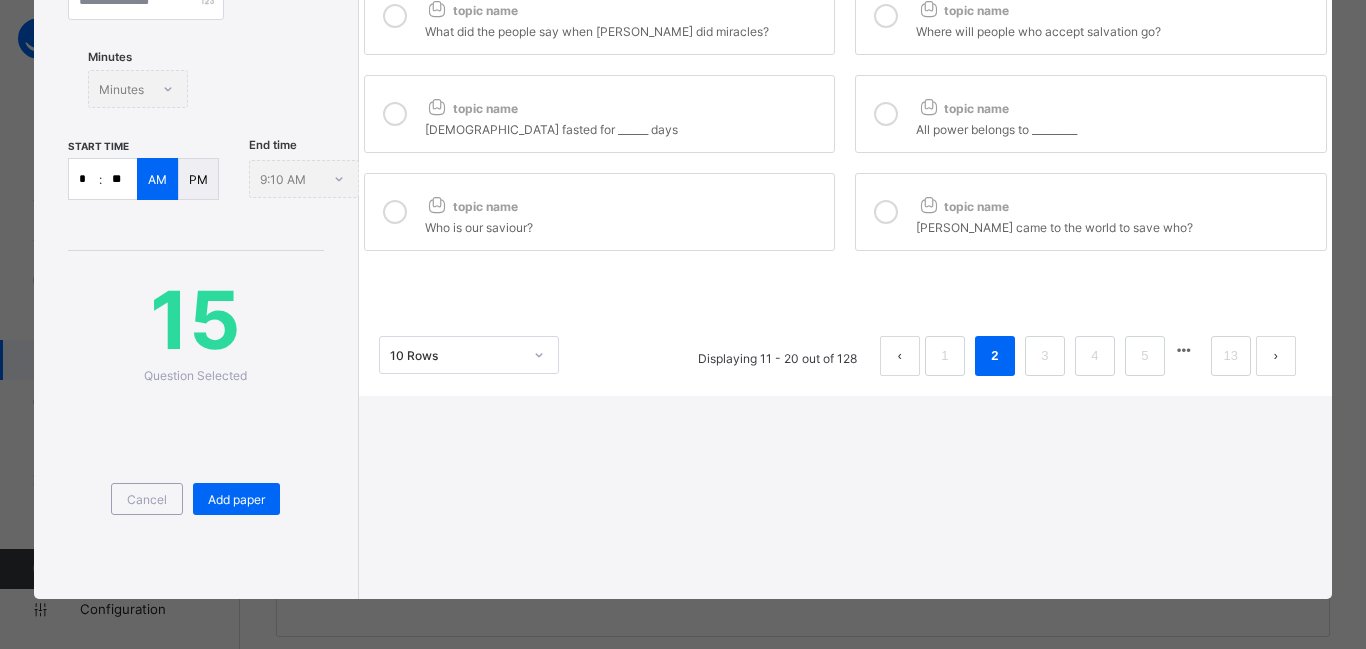 click on "topic name" at bounding box center (625, 6) 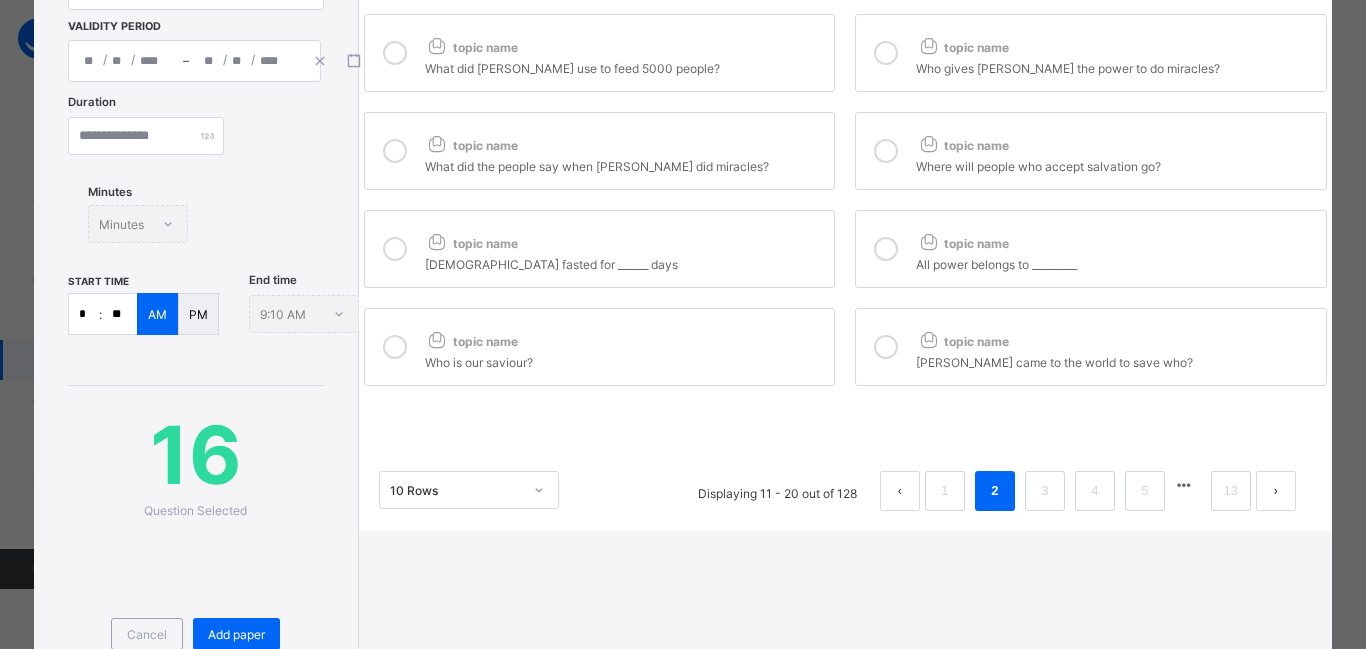 scroll, scrollTop: 0, scrollLeft: 0, axis: both 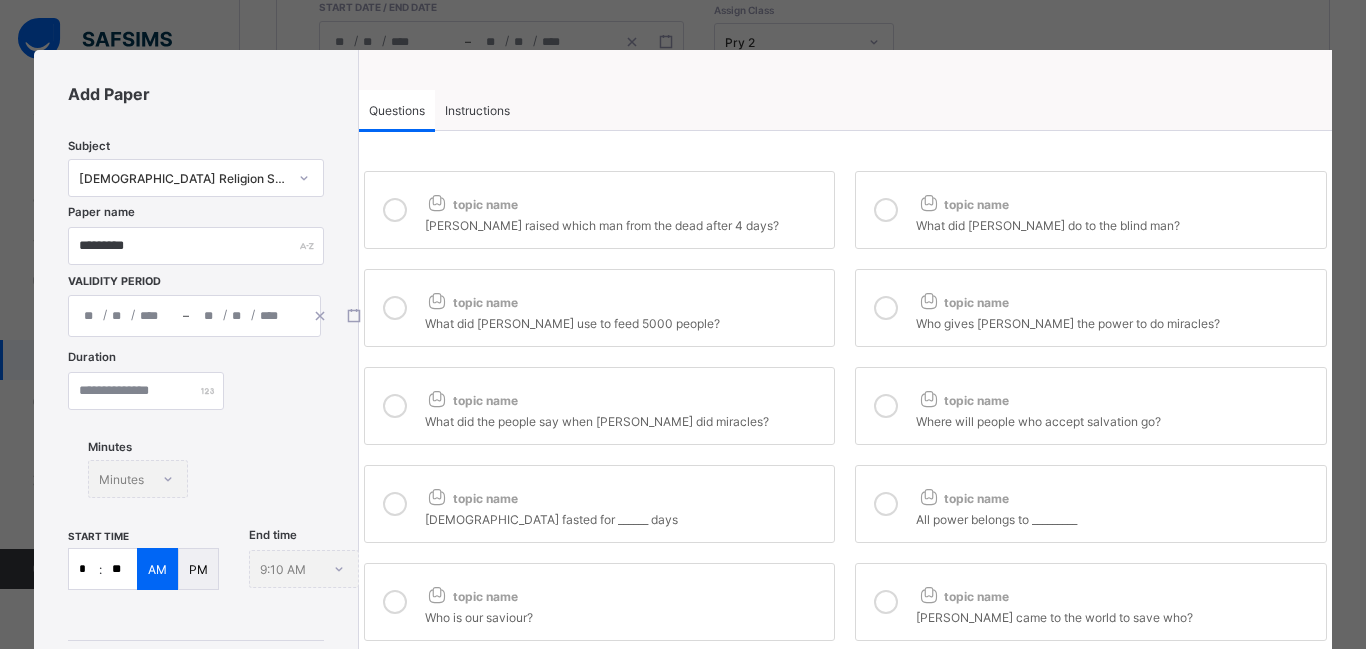 click at bounding box center [886, 210] 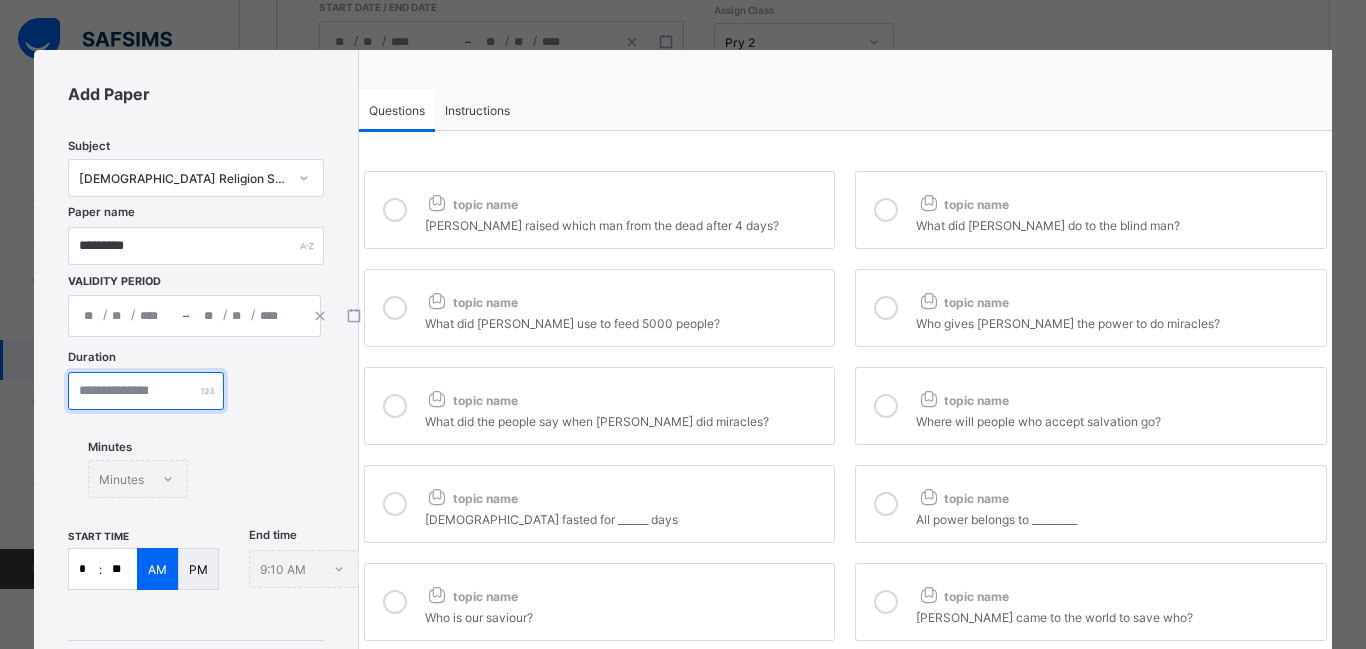 click on "**" at bounding box center [146, 391] 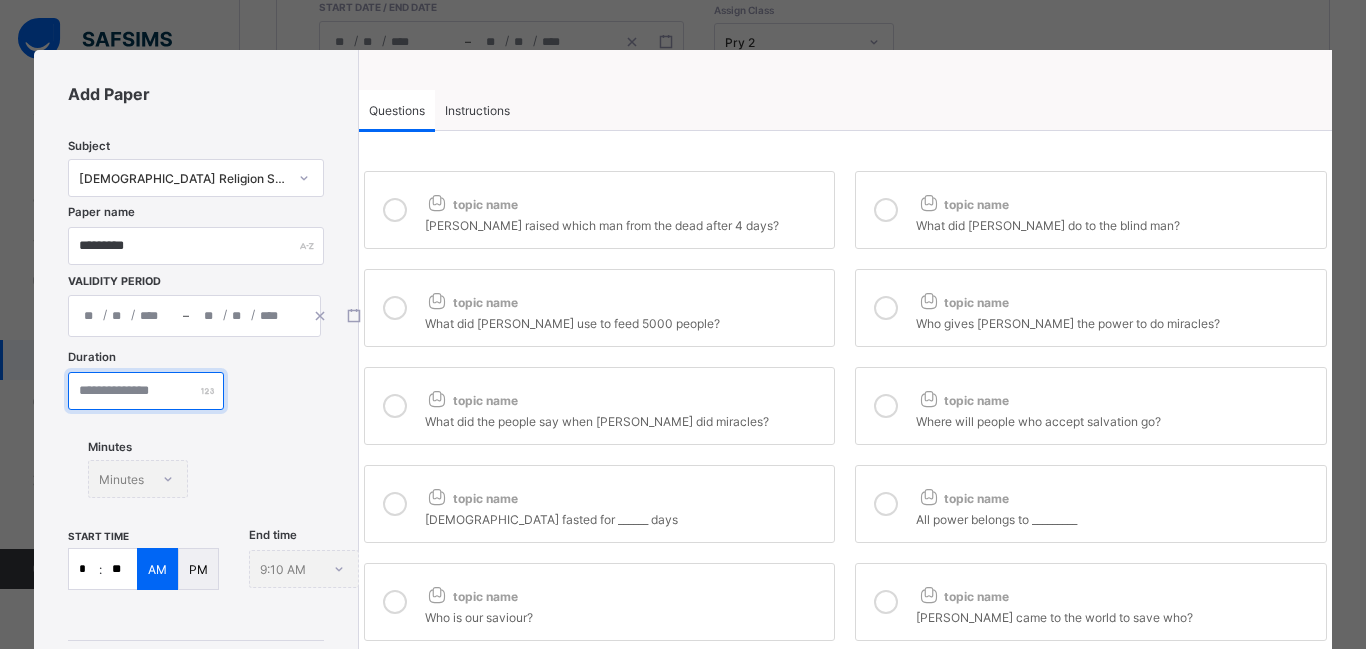 type on "*" 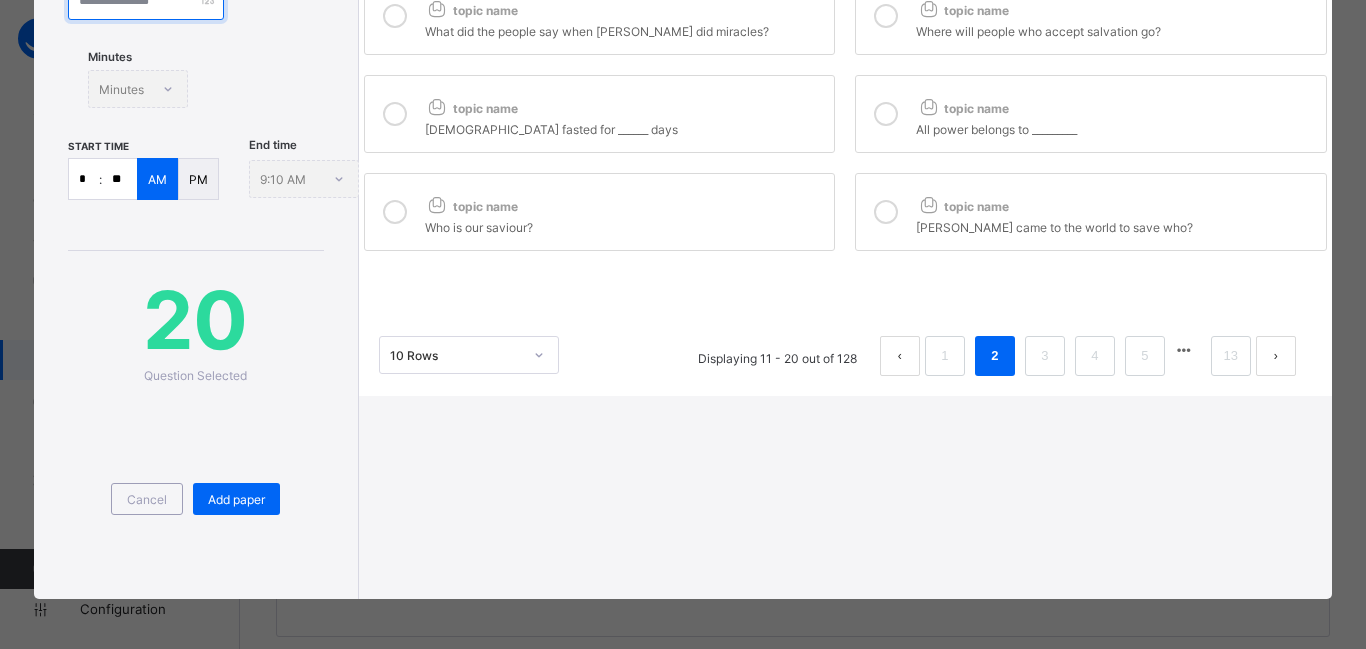 type on "**" 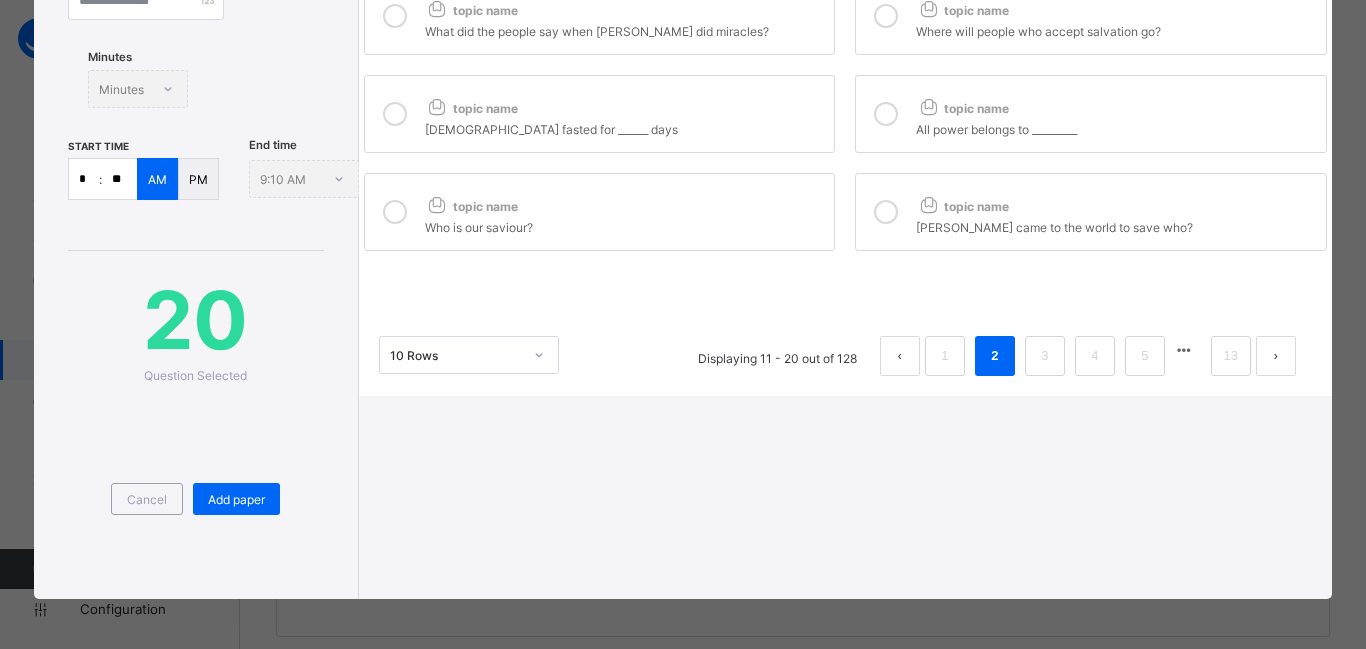 click on "Cancel Add paper" at bounding box center [195, 474] 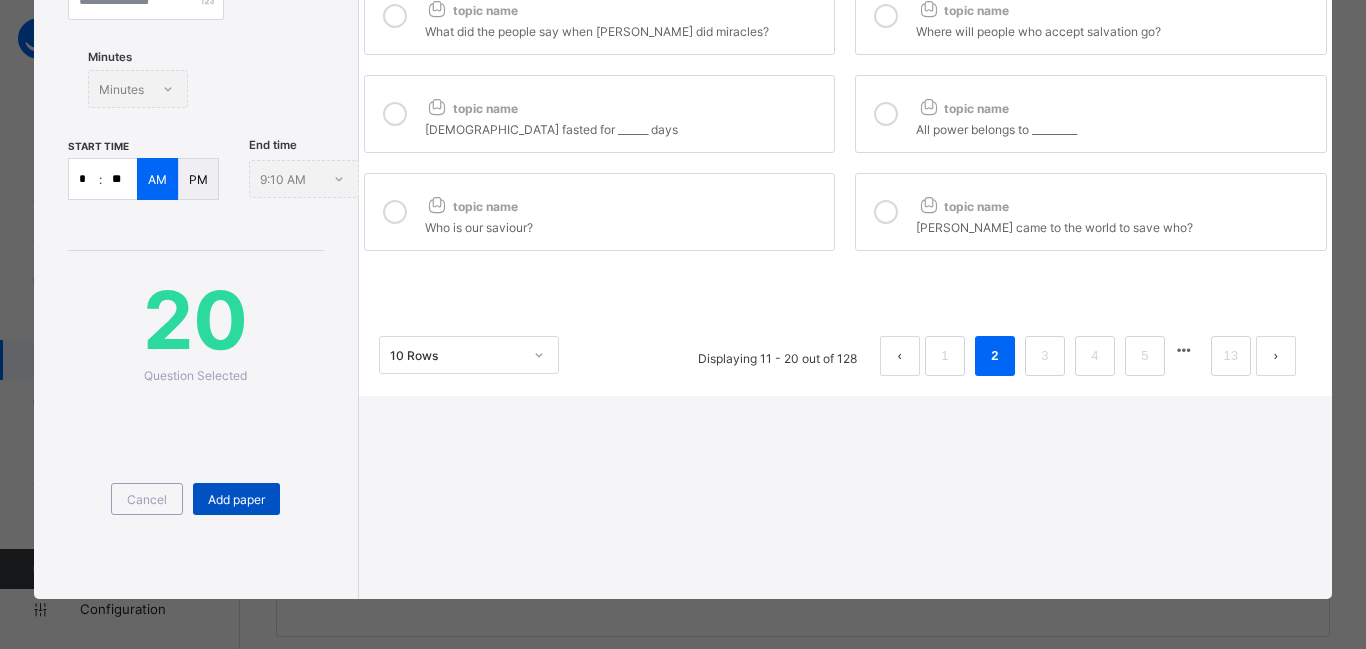 click on "Add paper" at bounding box center (236, 499) 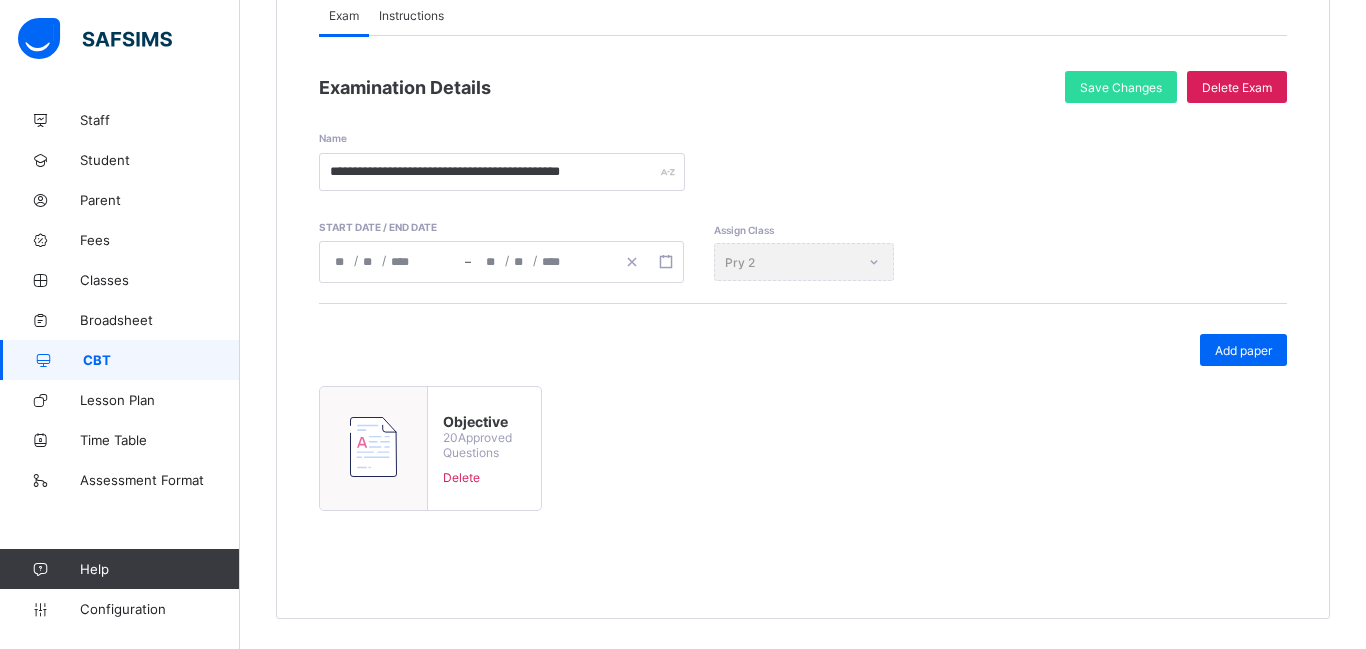 scroll, scrollTop: 0, scrollLeft: 0, axis: both 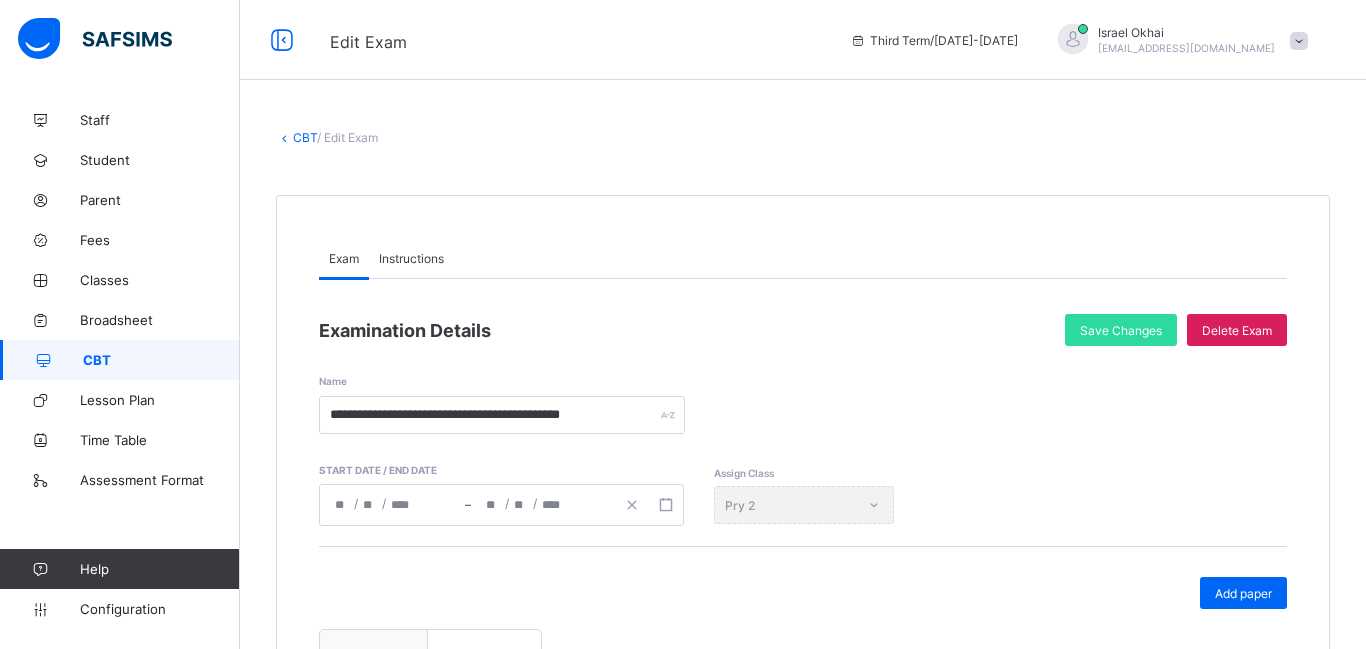 click on "CBT" at bounding box center [305, 137] 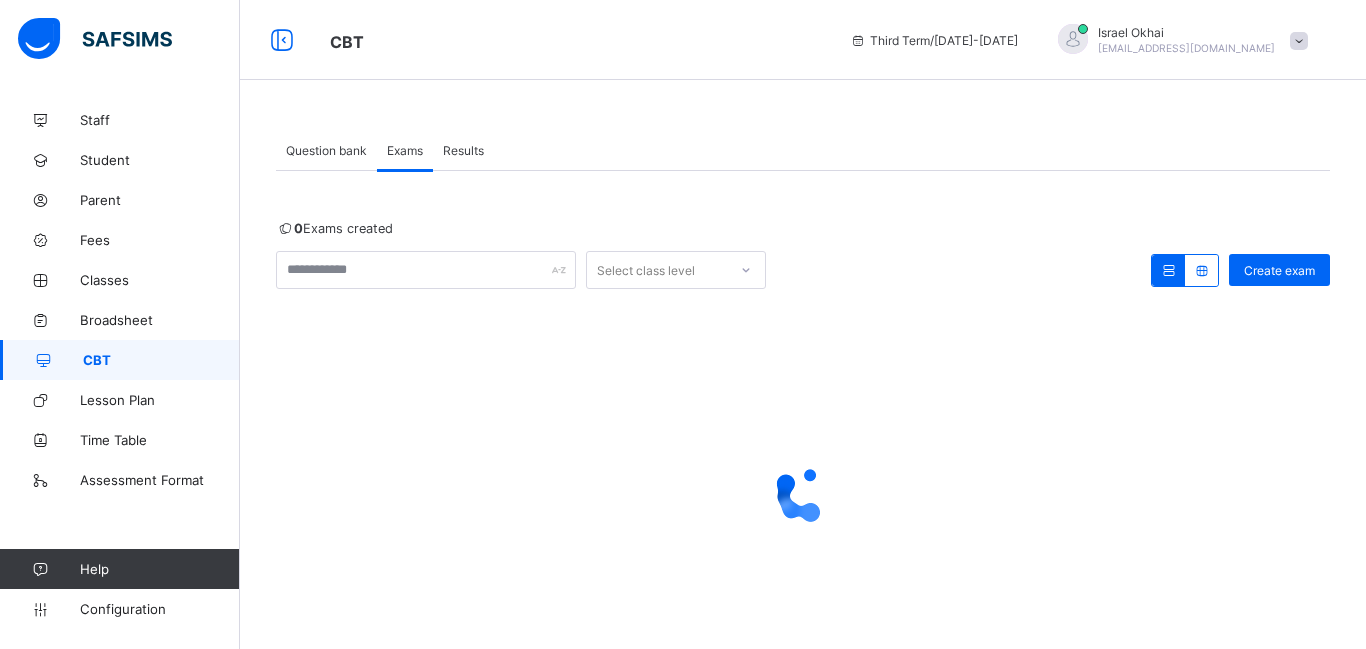 click on "Select class level Create exam" at bounding box center [803, 270] 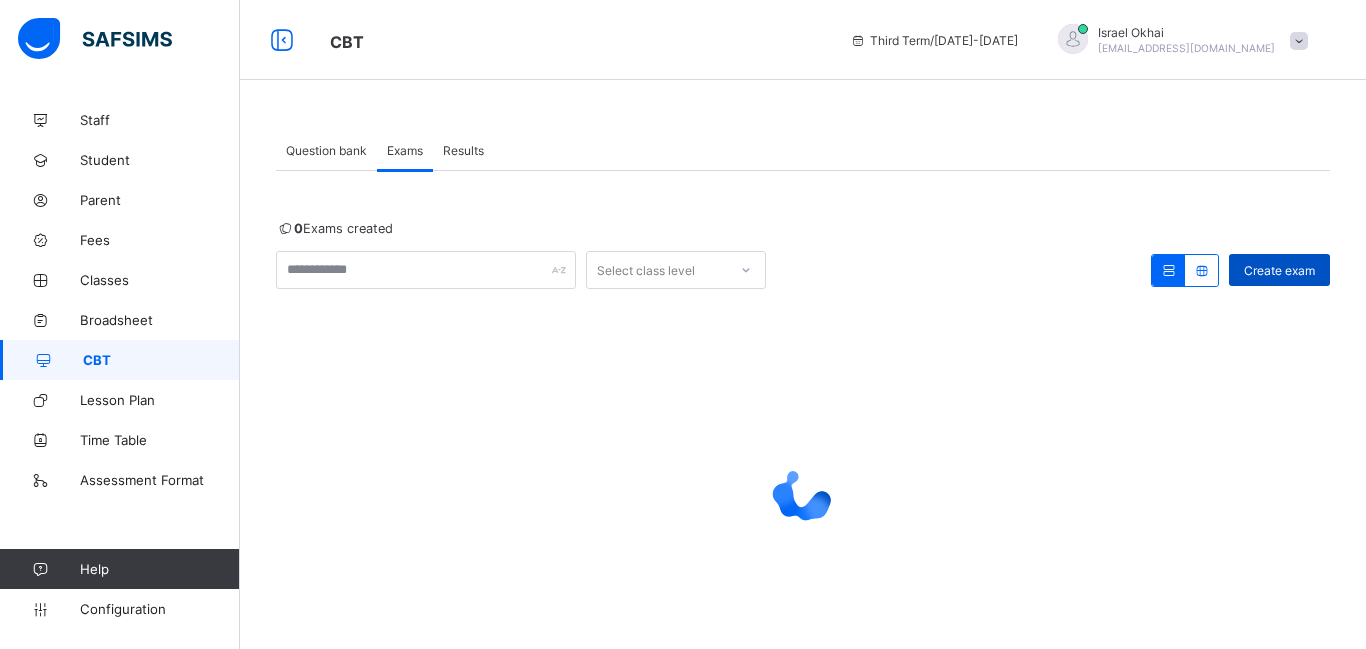 click on "Create exam" at bounding box center [1279, 270] 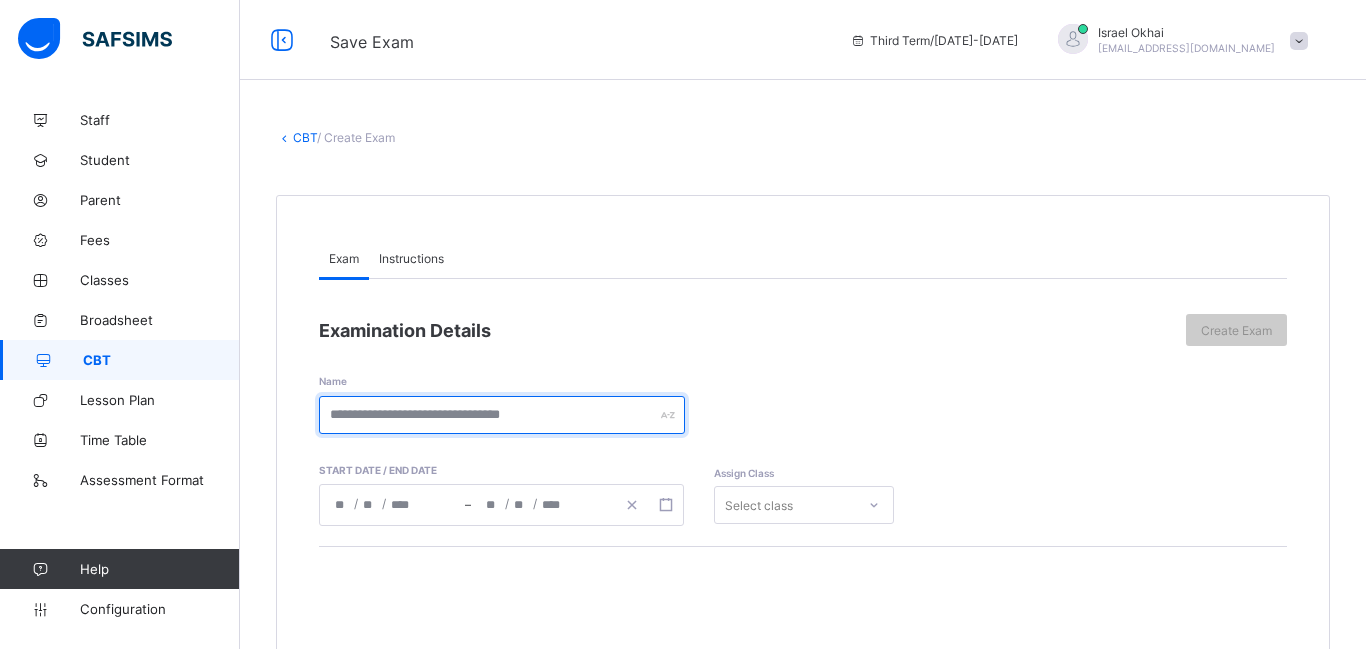 click at bounding box center [502, 415] 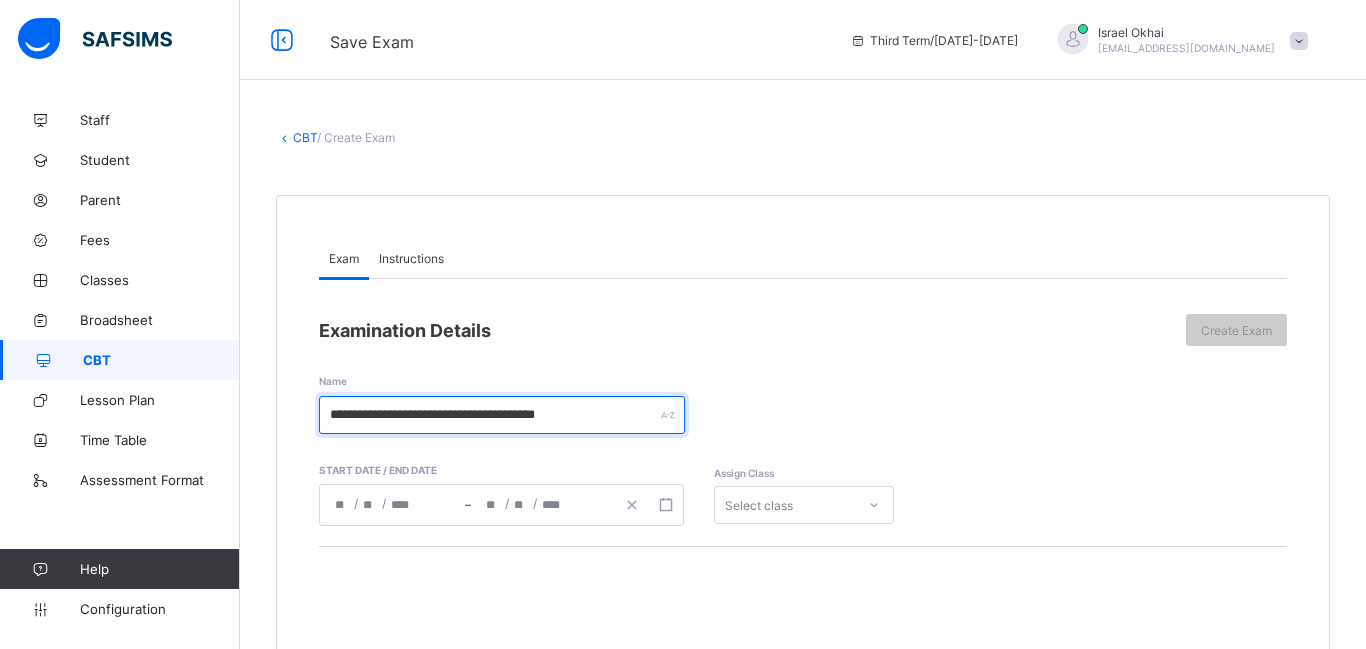 type on "**********" 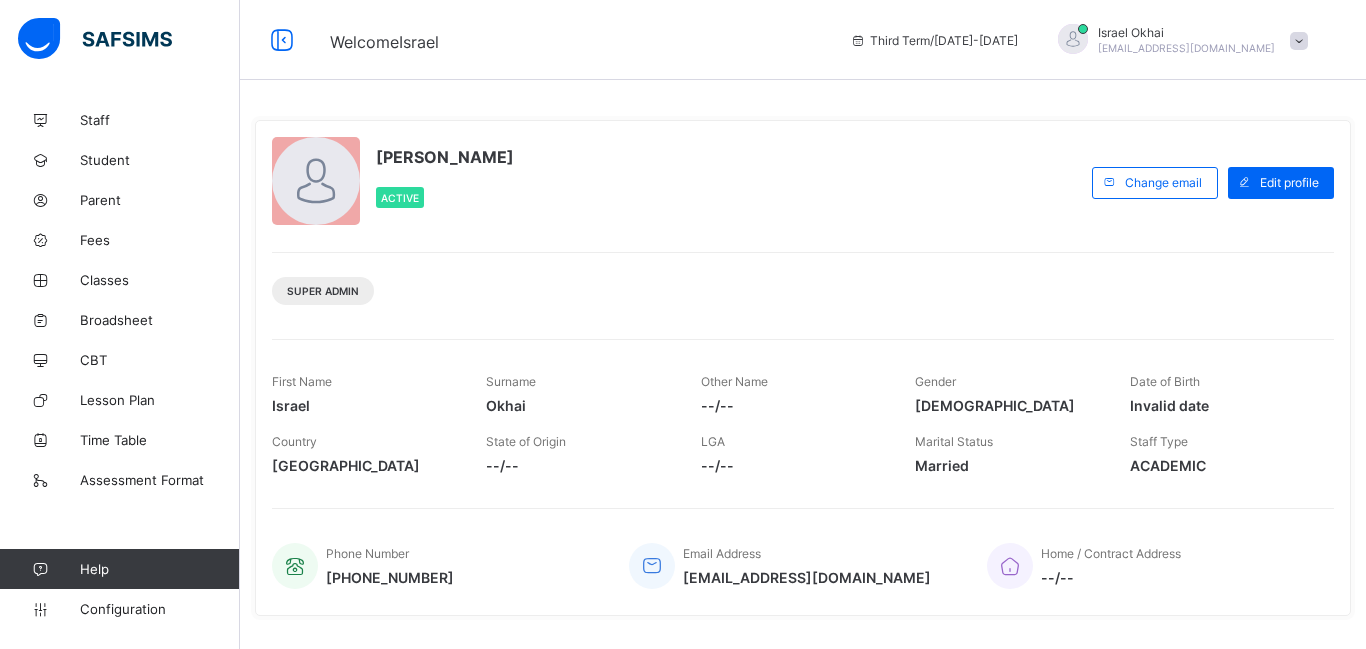 scroll, scrollTop: 0, scrollLeft: 0, axis: both 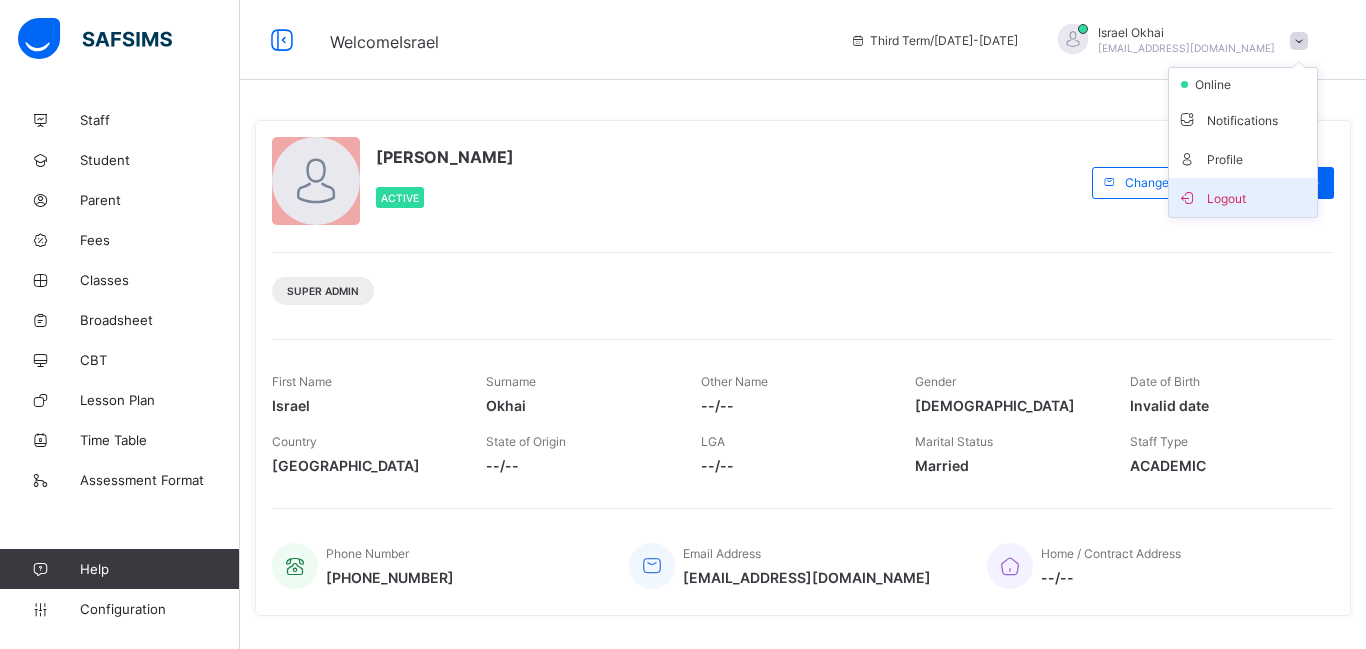 click on "Logout" at bounding box center [1243, 197] 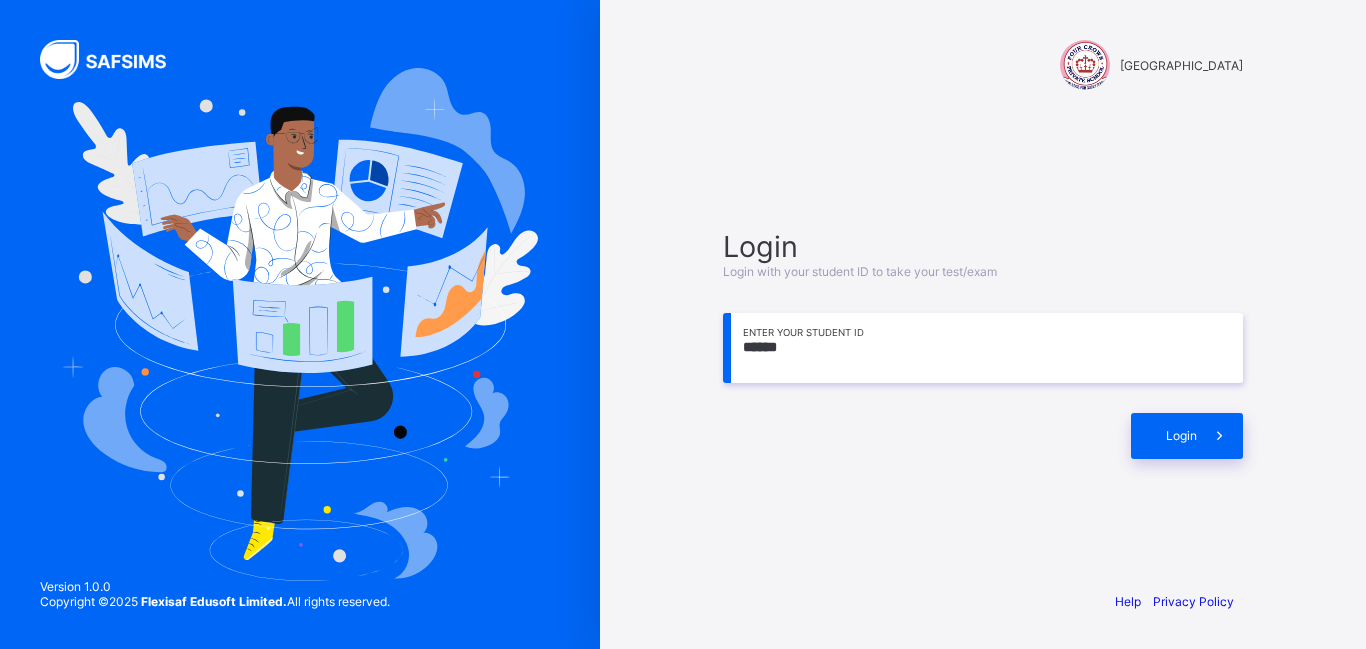 scroll, scrollTop: 0, scrollLeft: 0, axis: both 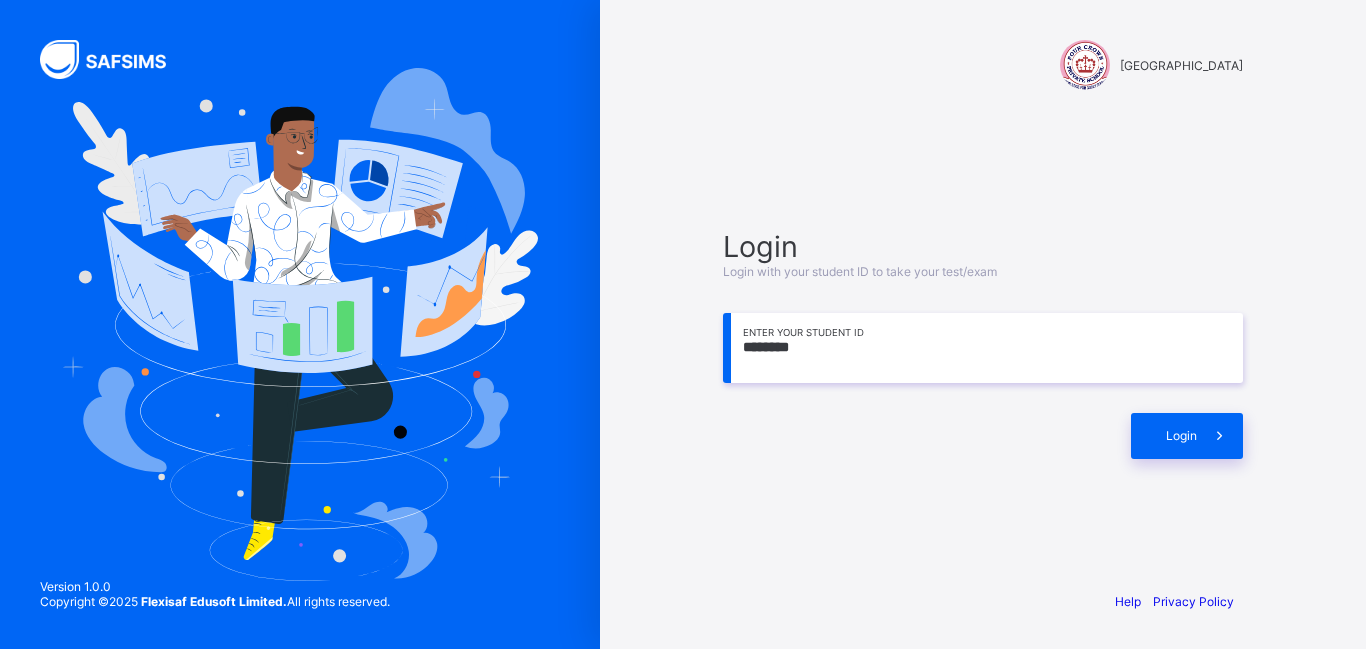 click on "********" at bounding box center (983, 348) 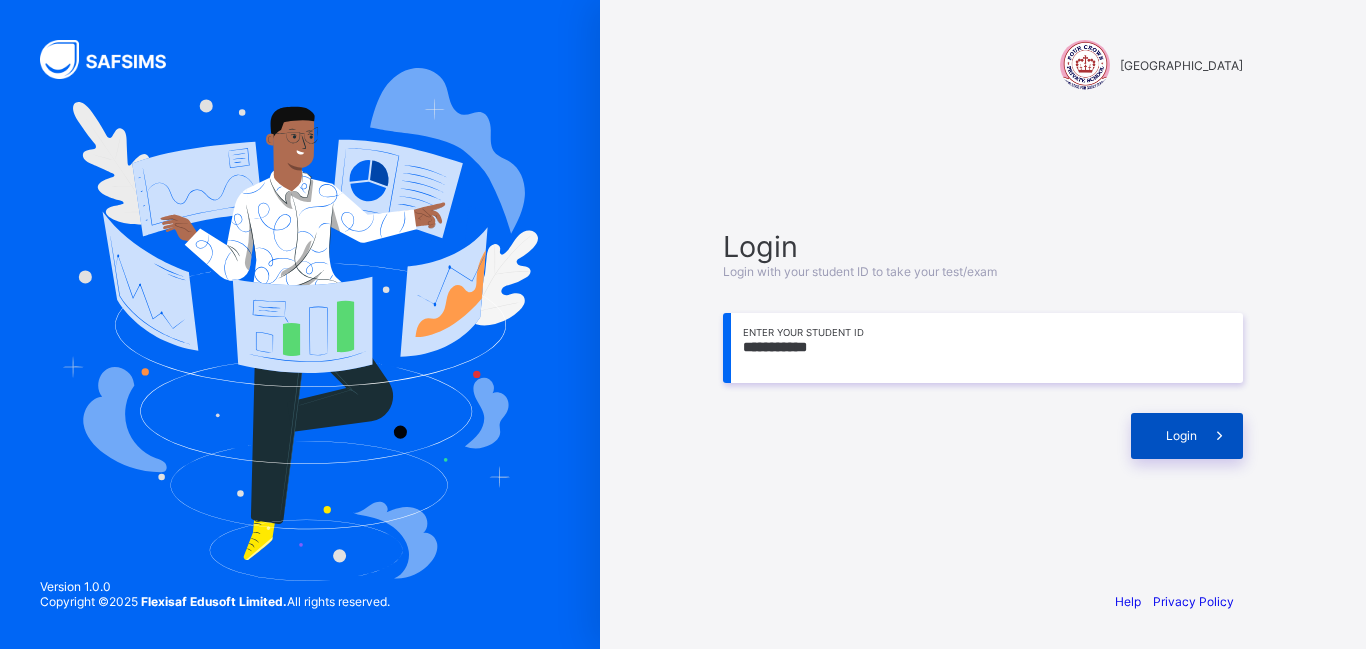 type on "**********" 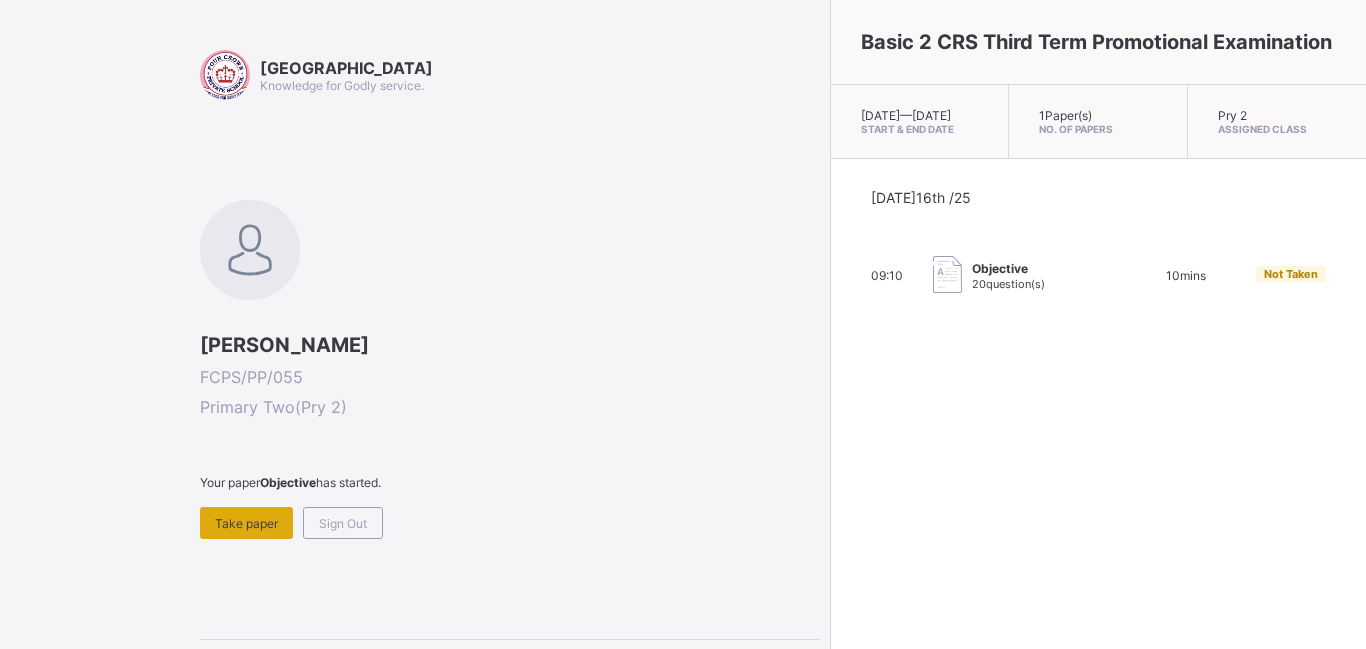 click on "Take paper" at bounding box center (246, 523) 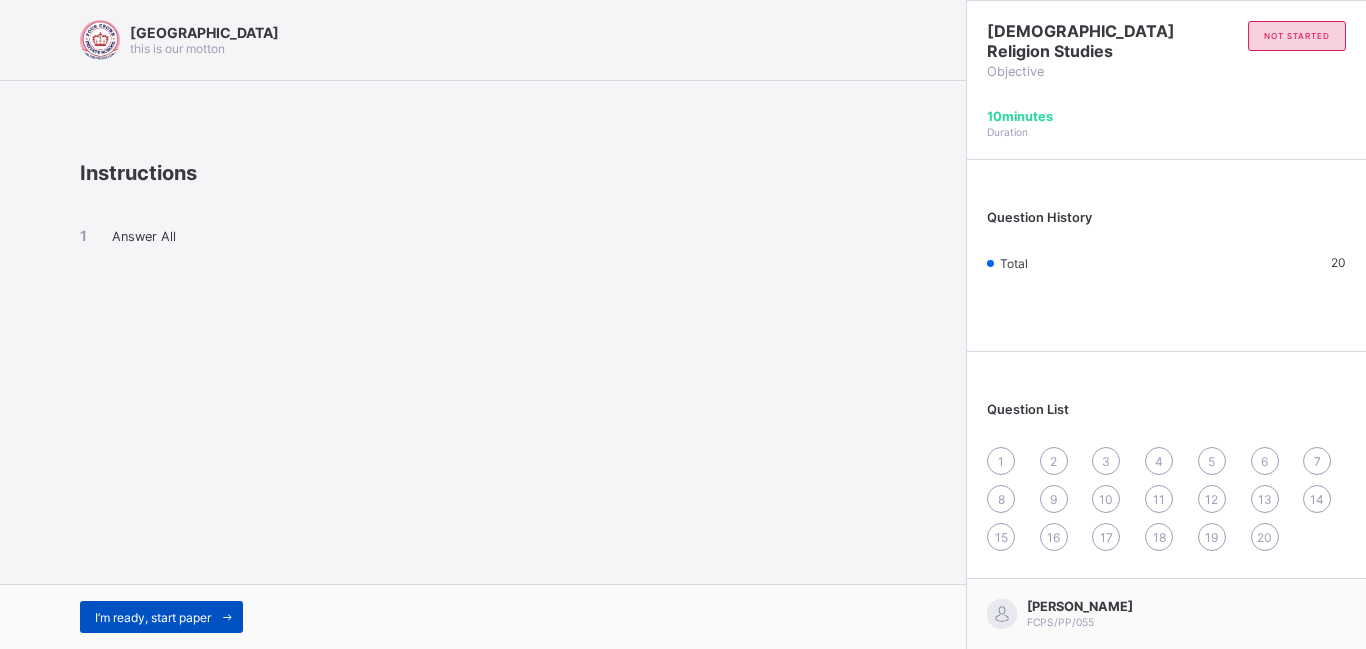 click on "I’m ready, start paper" at bounding box center (161, 617) 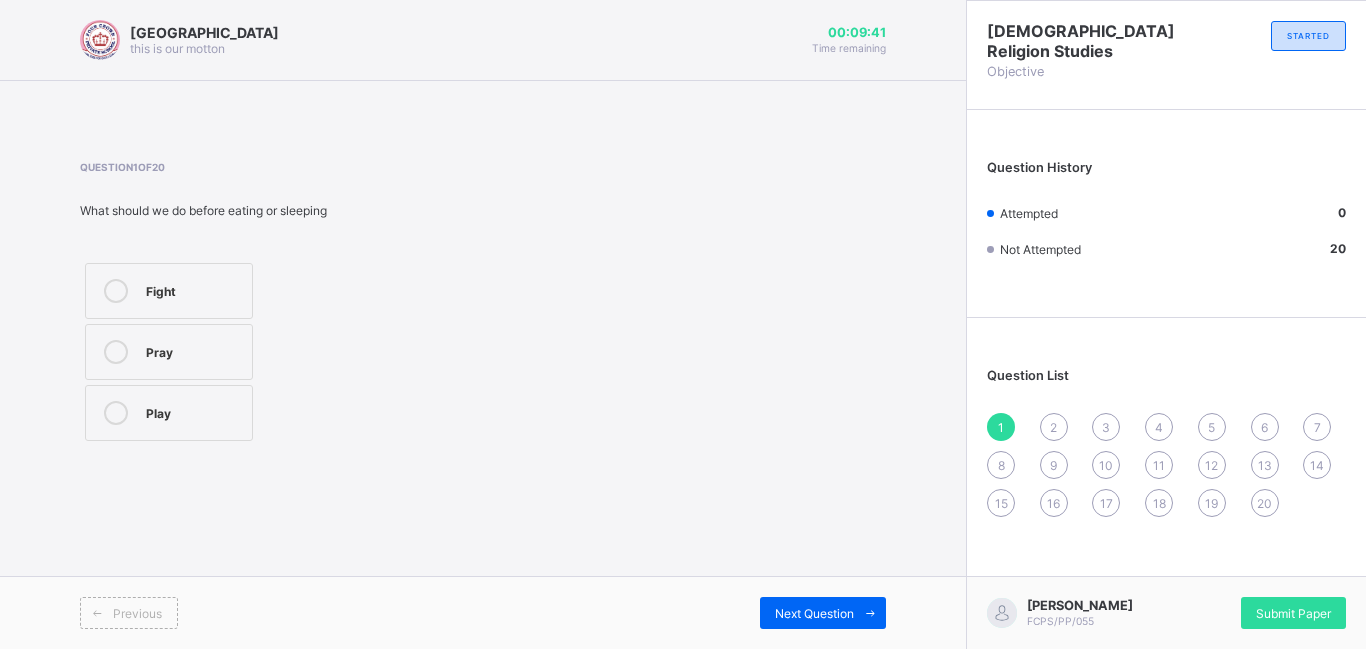 click on "Pray" at bounding box center (194, 350) 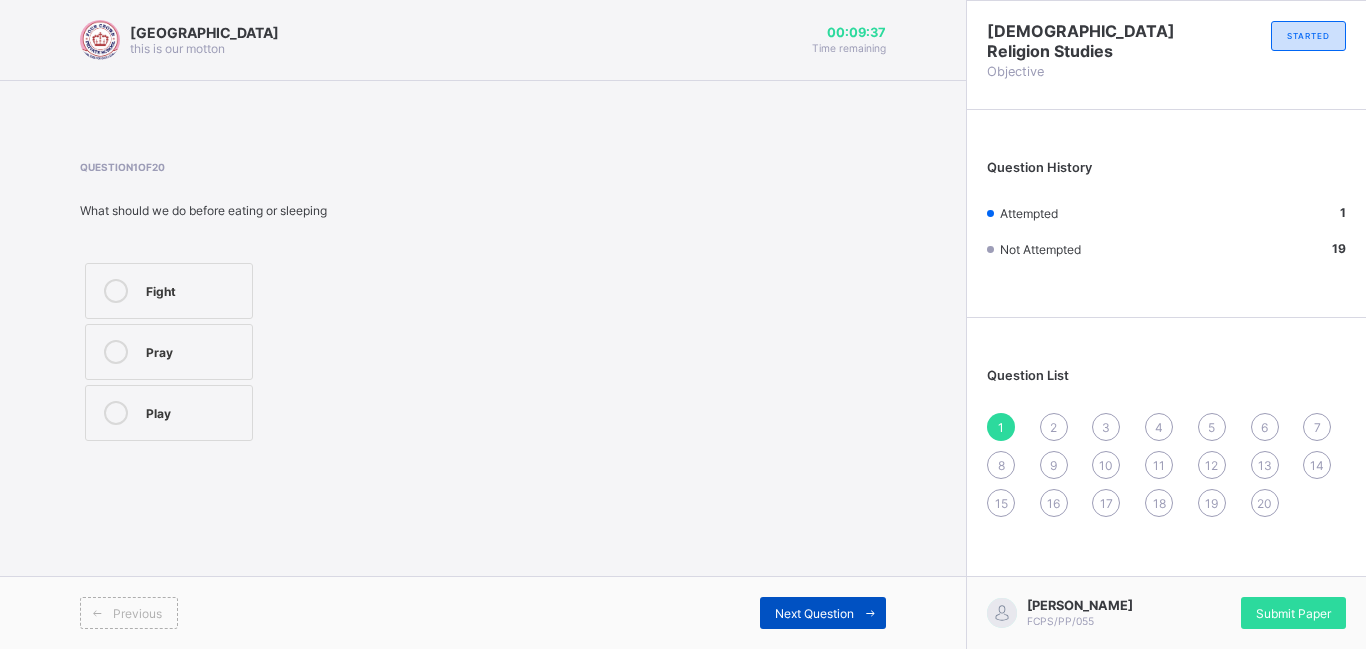 click on "Next Question" at bounding box center (814, 613) 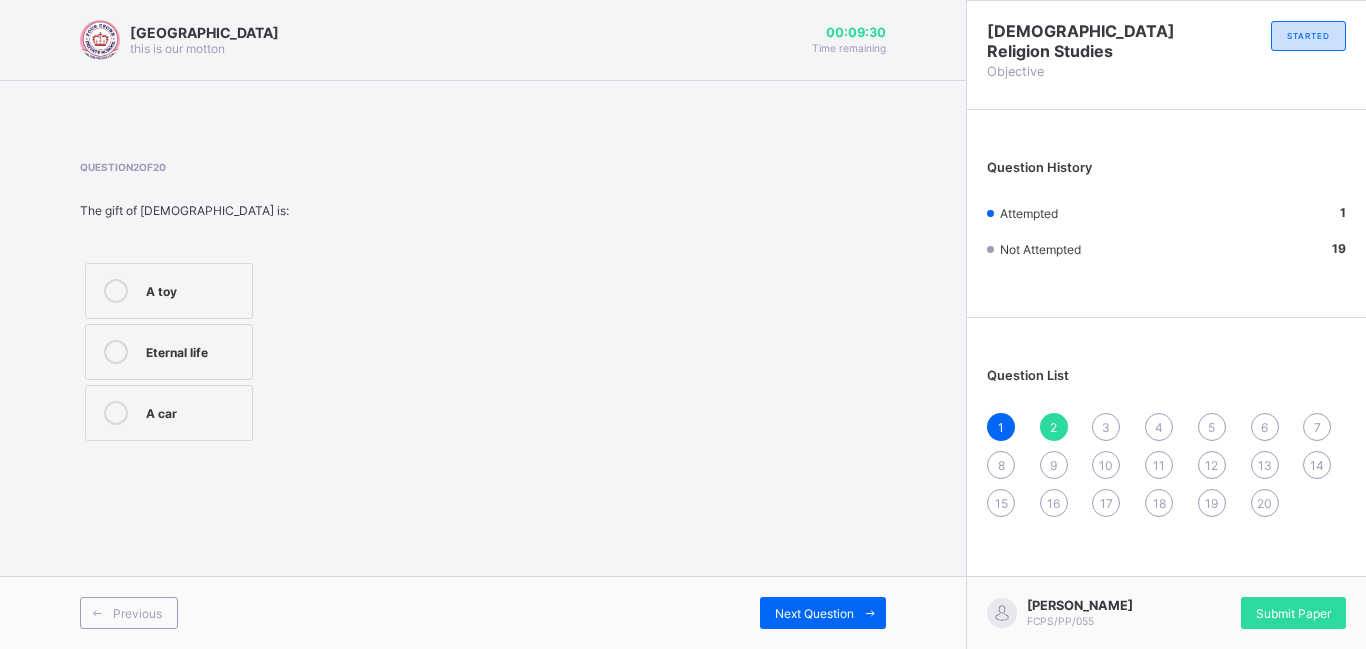 click on "Eternal life" at bounding box center (194, 350) 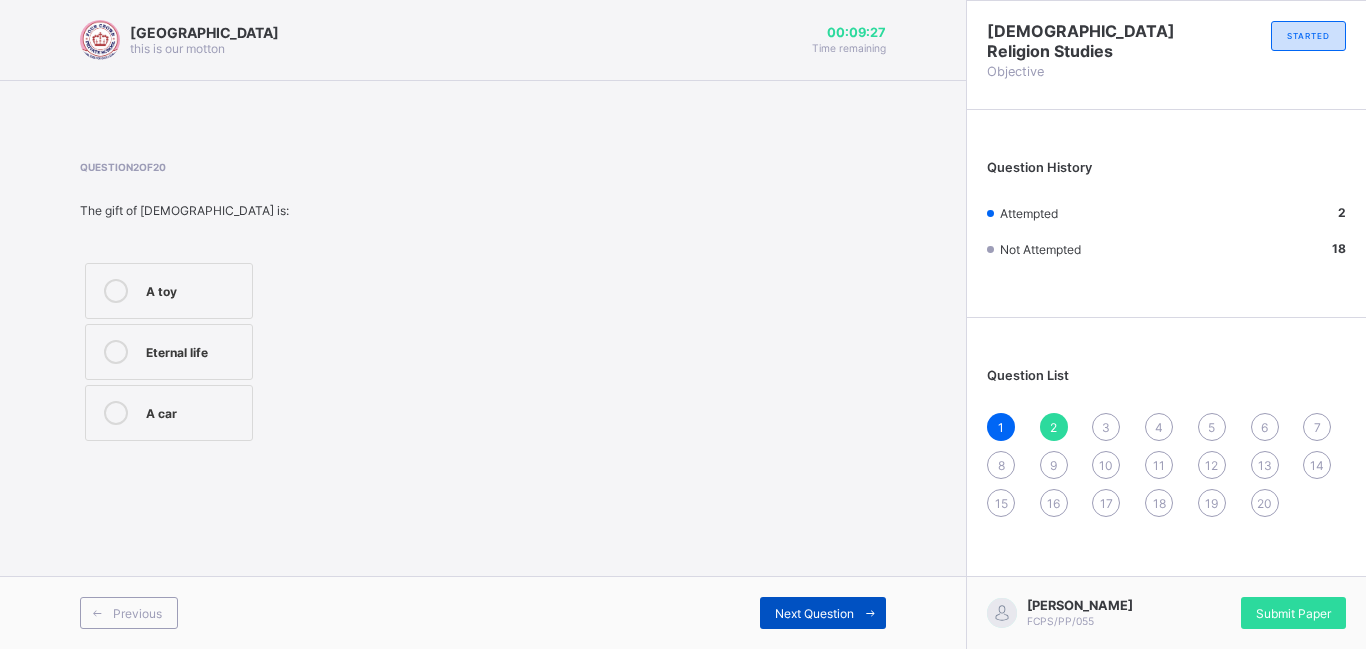 click on "Next Question" at bounding box center (814, 613) 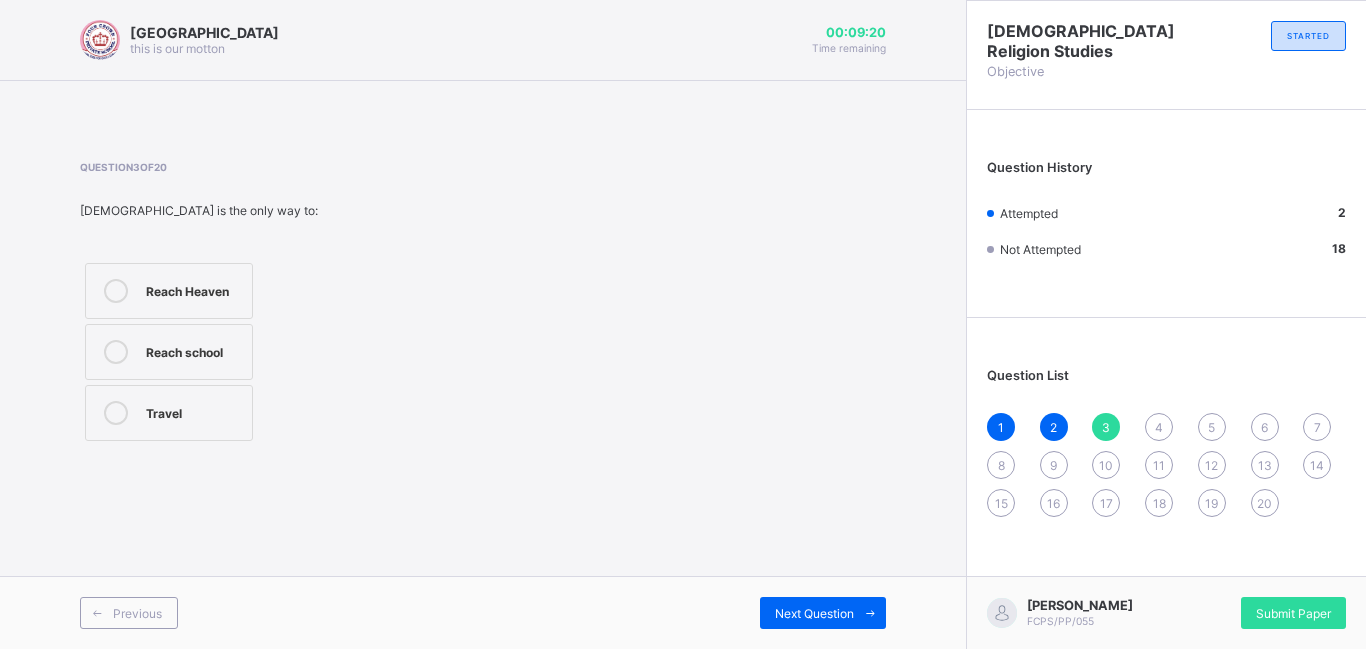 click on "Reach Heaven" at bounding box center (169, 291) 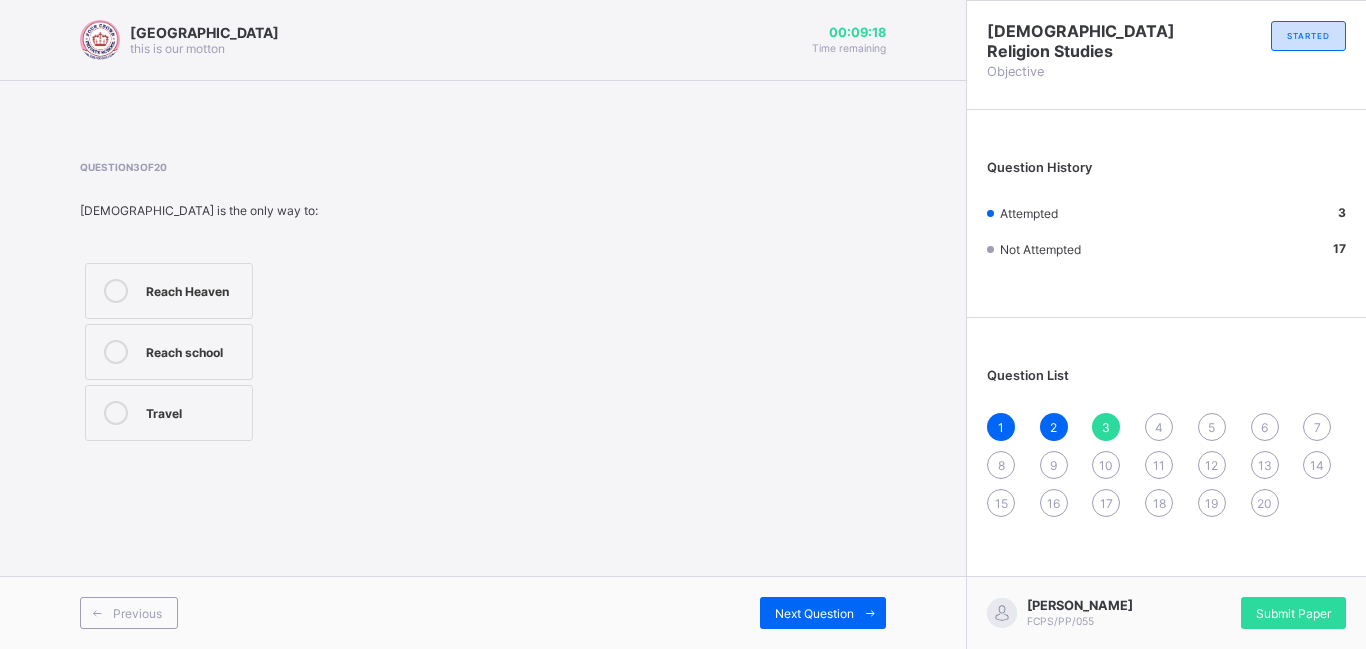 click on "Previous Next Question" at bounding box center [483, 612] 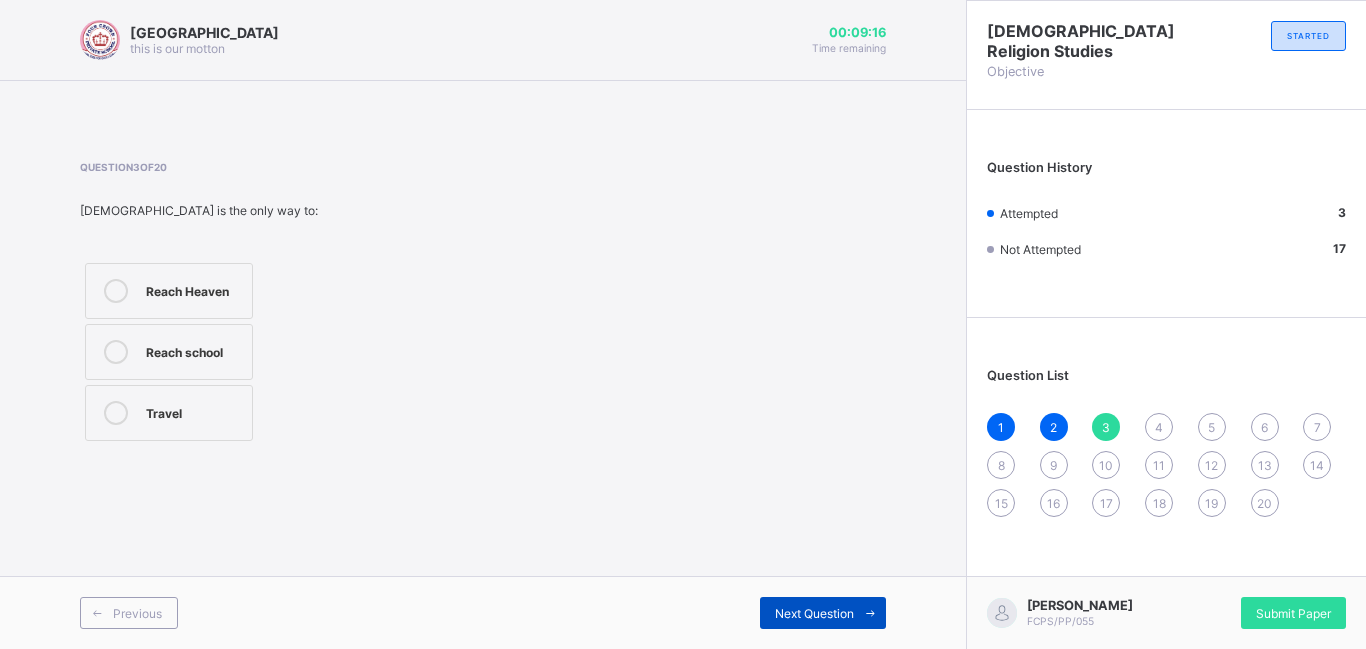 click on "Next Question" at bounding box center (814, 613) 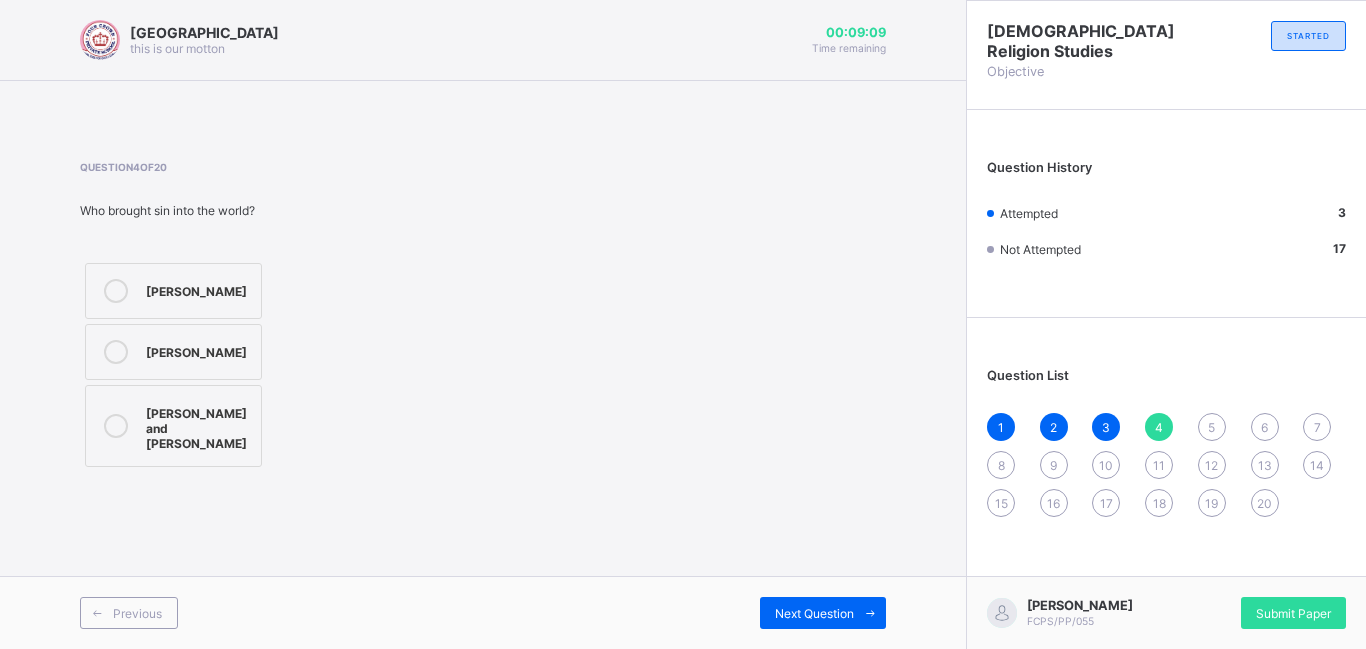 click on "[PERSON_NAME] and [PERSON_NAME]" at bounding box center [173, 426] 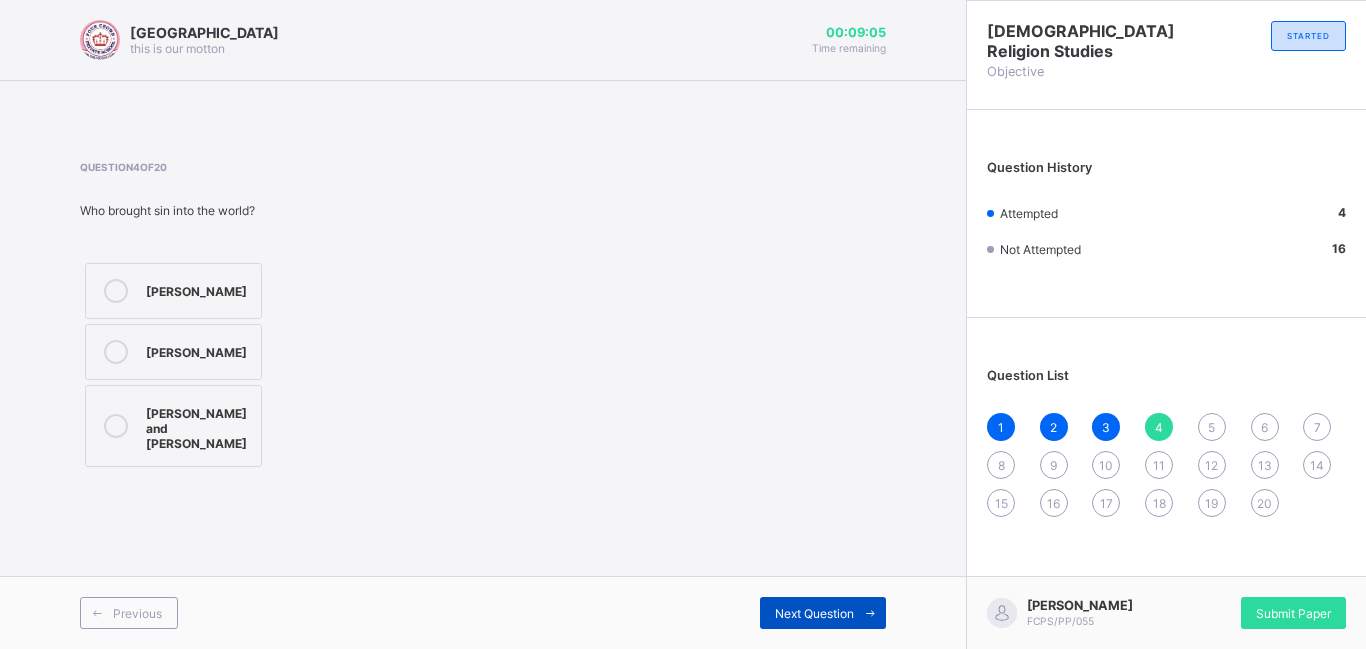 click on "Next Question" at bounding box center (814, 613) 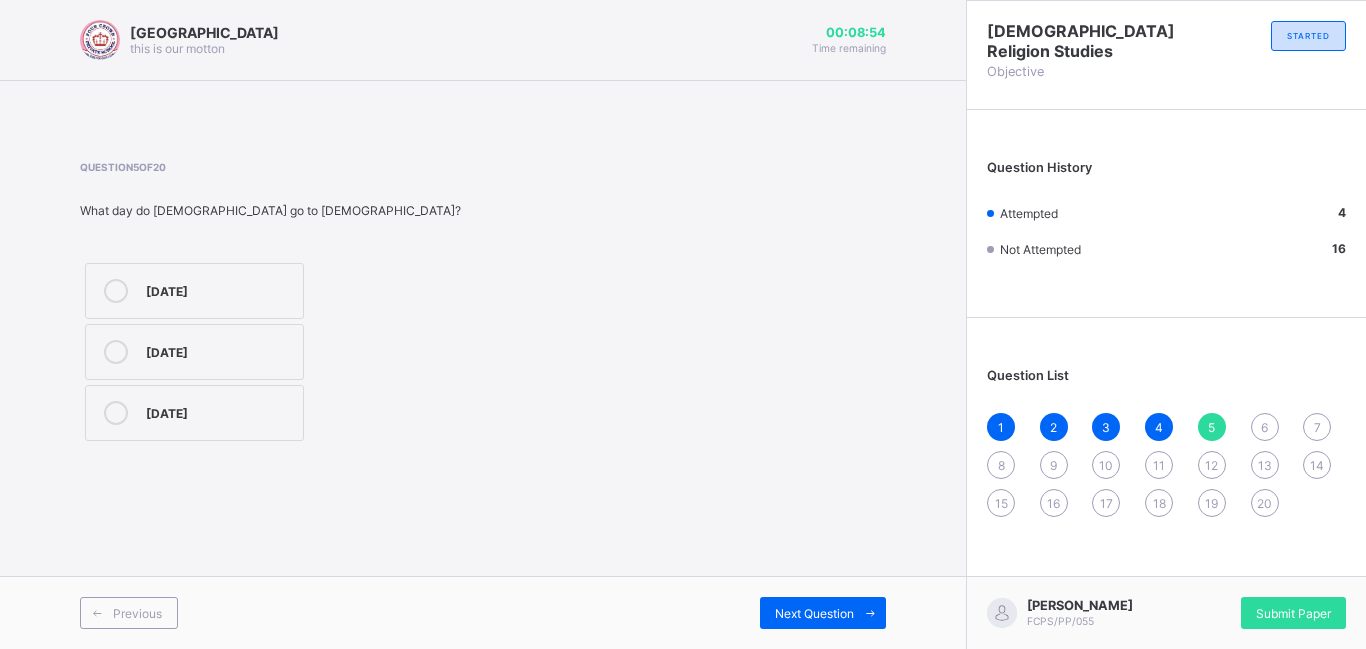 click on "[DATE]" at bounding box center (219, 289) 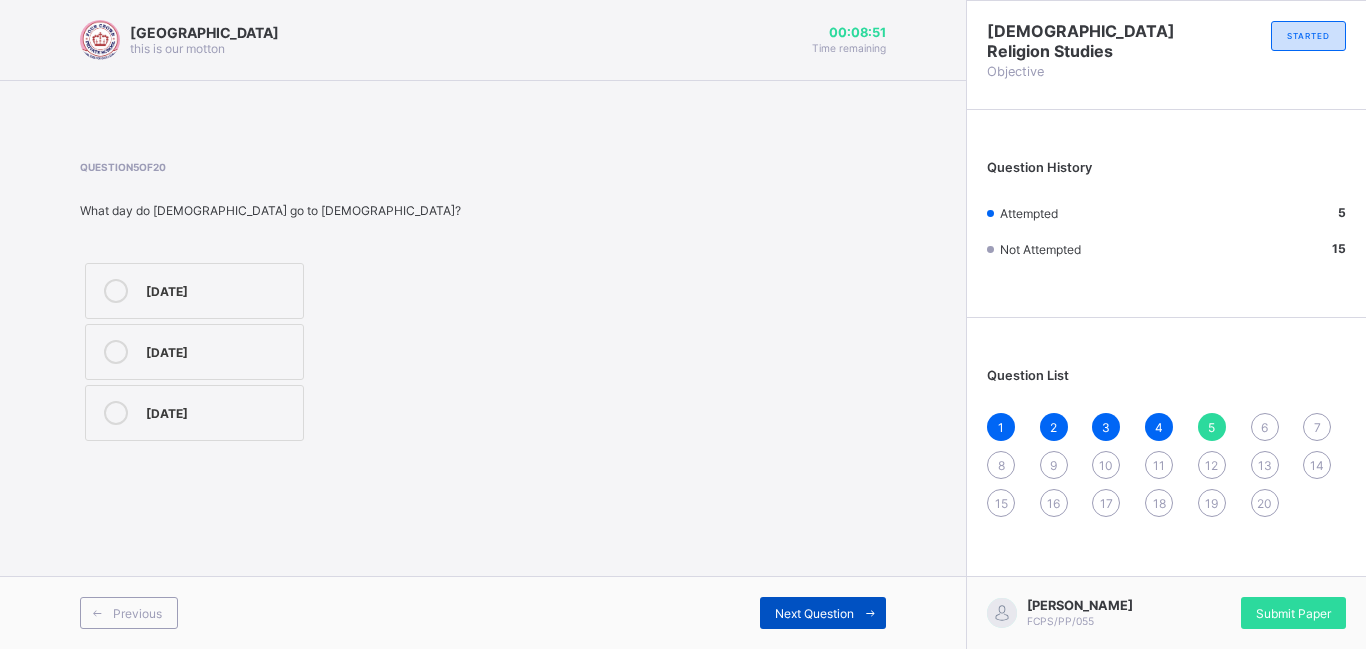 click on "Next Question" at bounding box center (823, 613) 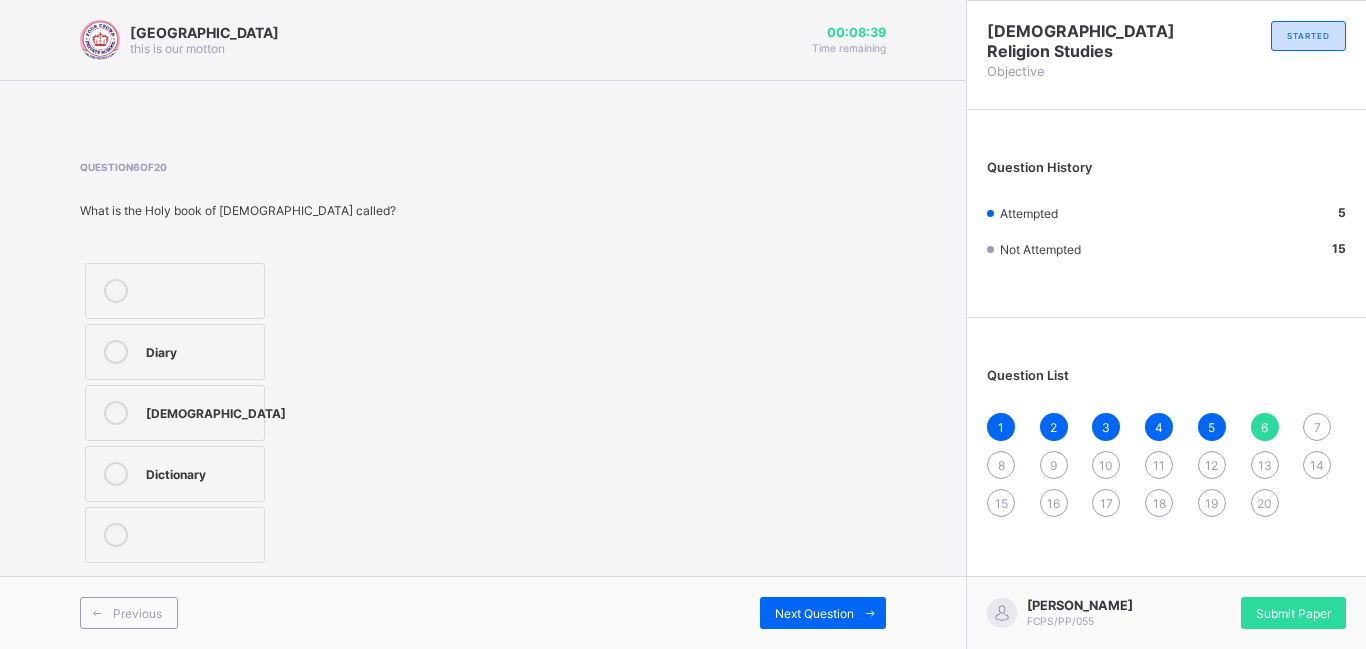 click on "[DEMOGRAPHIC_DATA]" at bounding box center (175, 413) 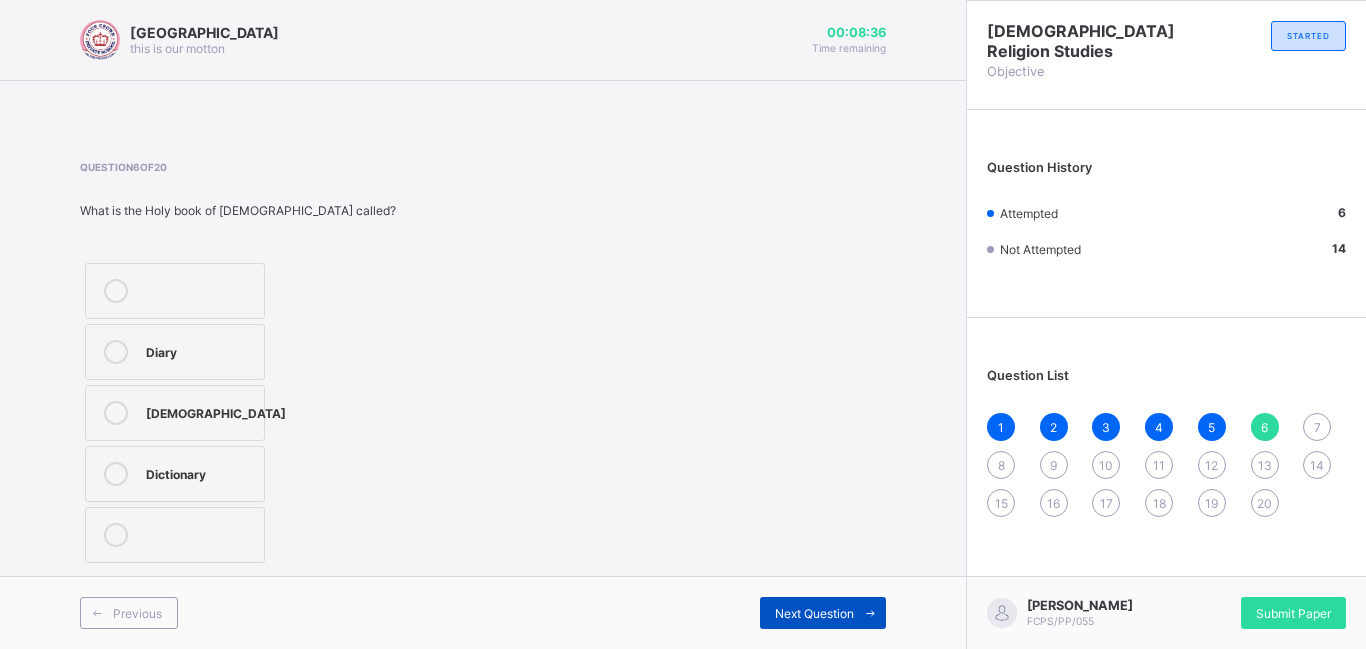 click on "Next Question" at bounding box center [814, 613] 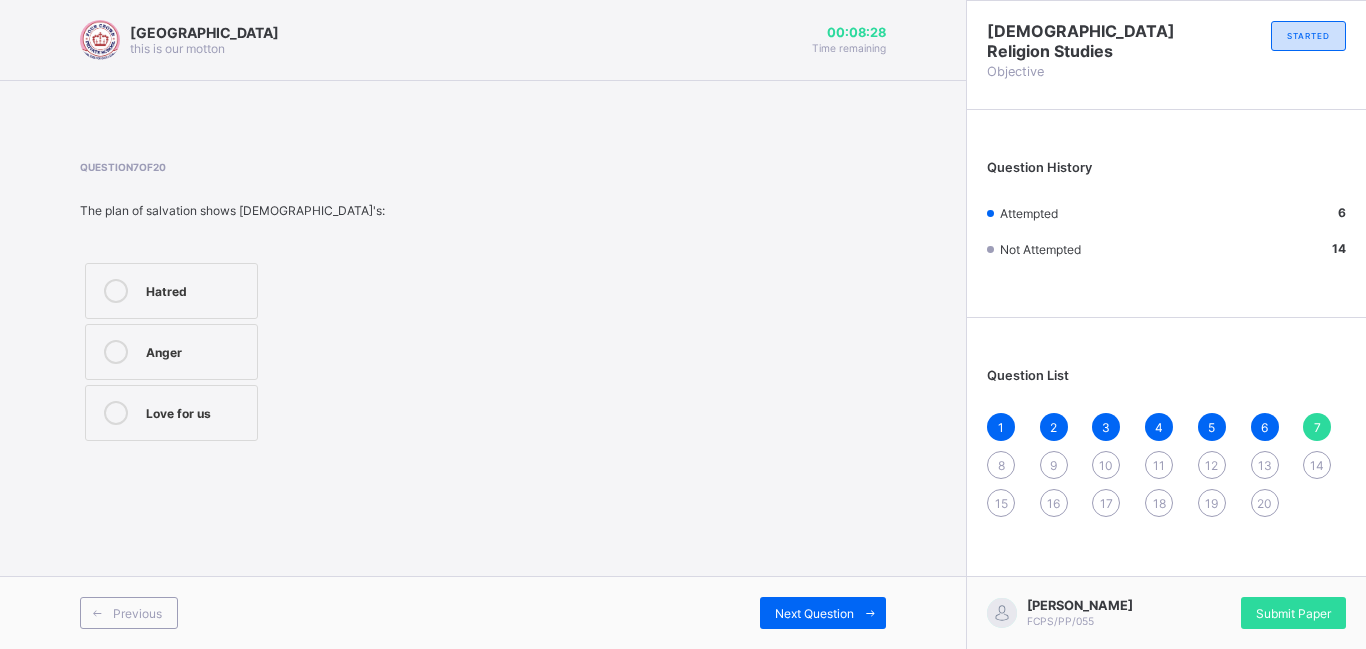 click on "Love for us" at bounding box center [171, 413] 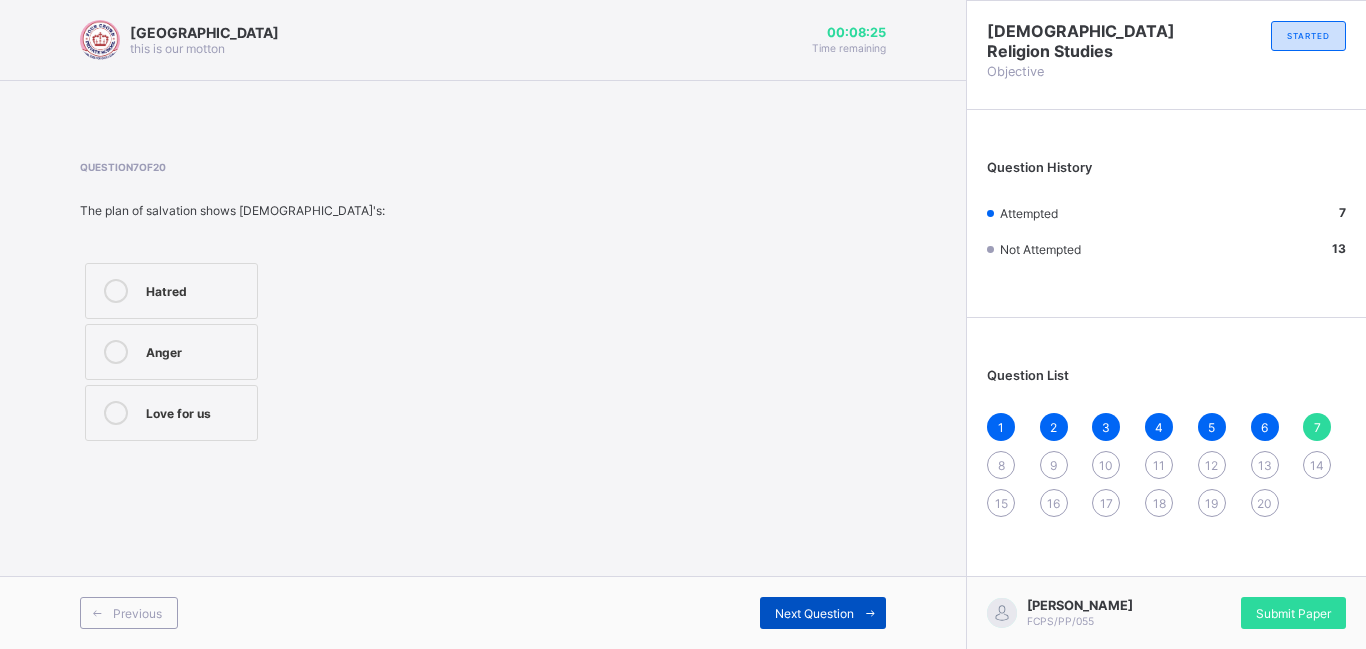 click on "Next Question" at bounding box center [814, 613] 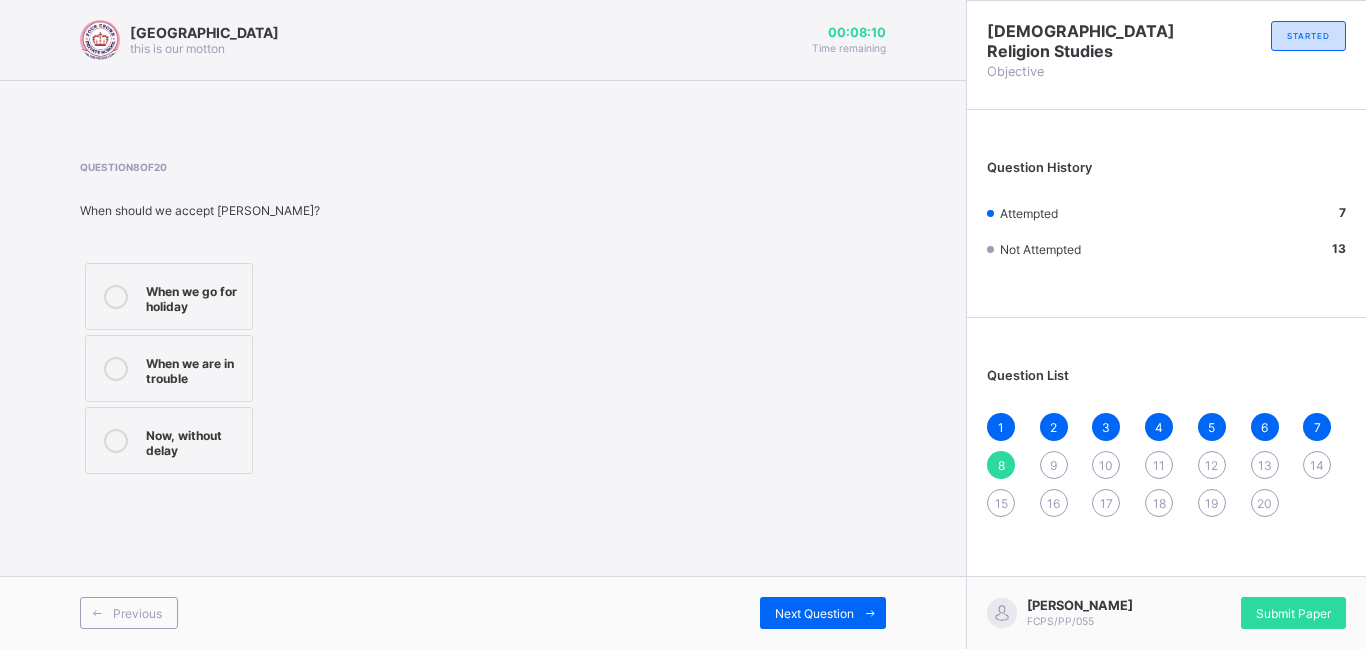 click on "When we are in trouble" at bounding box center (194, 368) 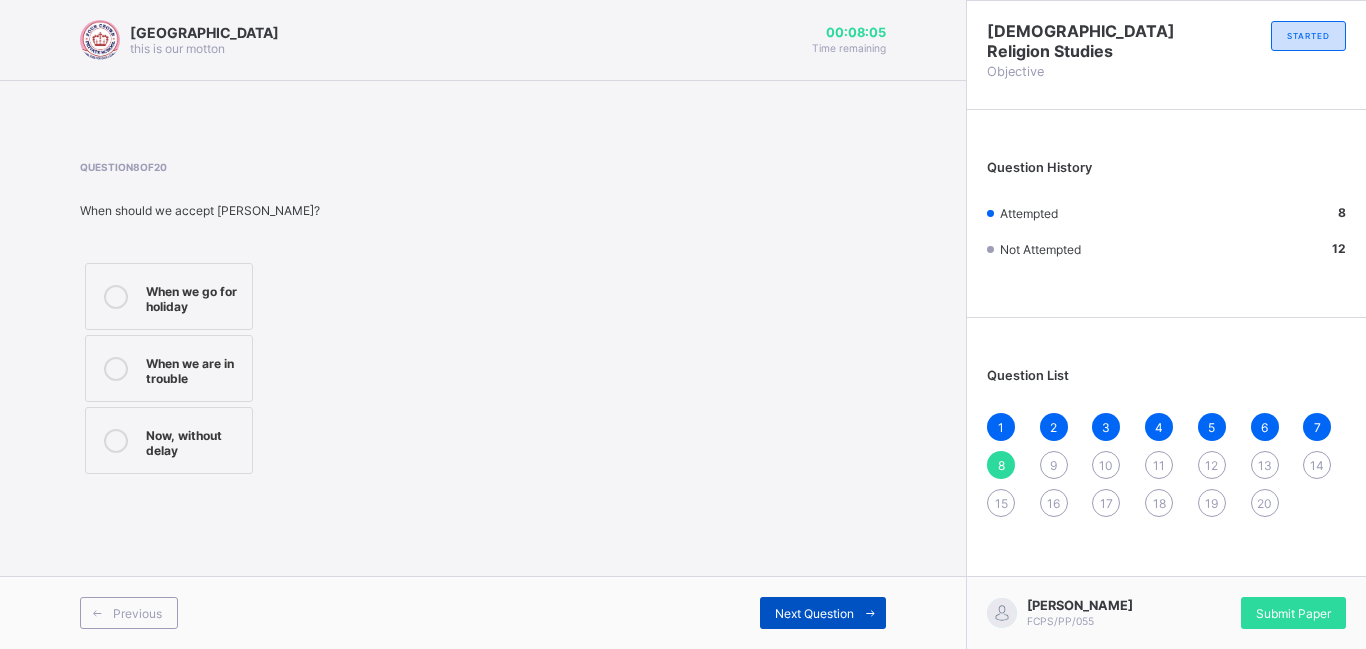 click on "Next Question" at bounding box center (823, 613) 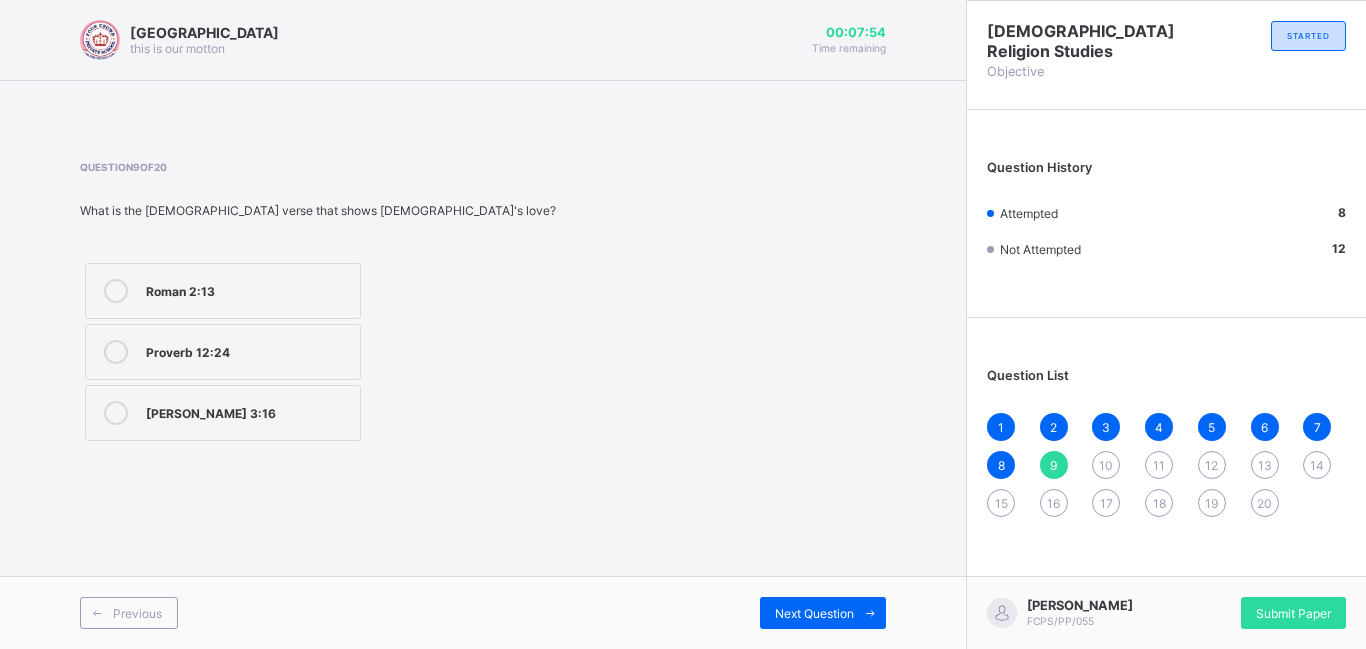 click on "[PERSON_NAME] 3:16" at bounding box center [248, 411] 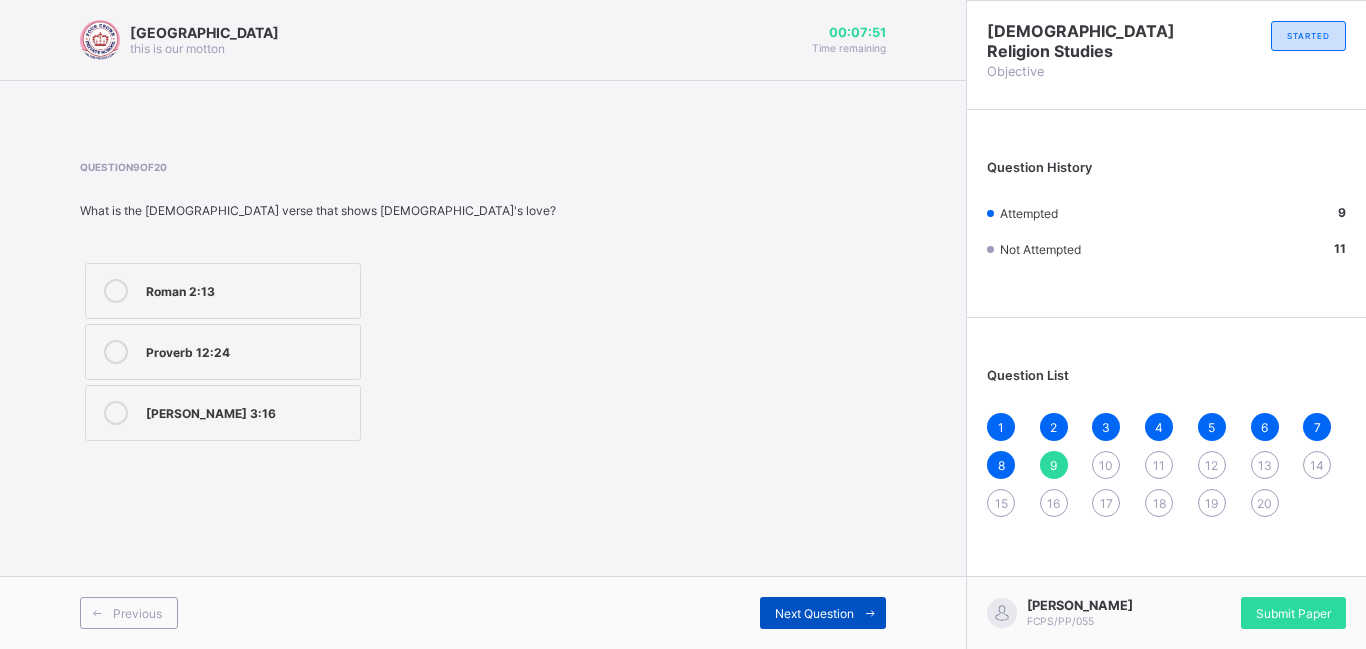 click on "Next Question" at bounding box center [823, 613] 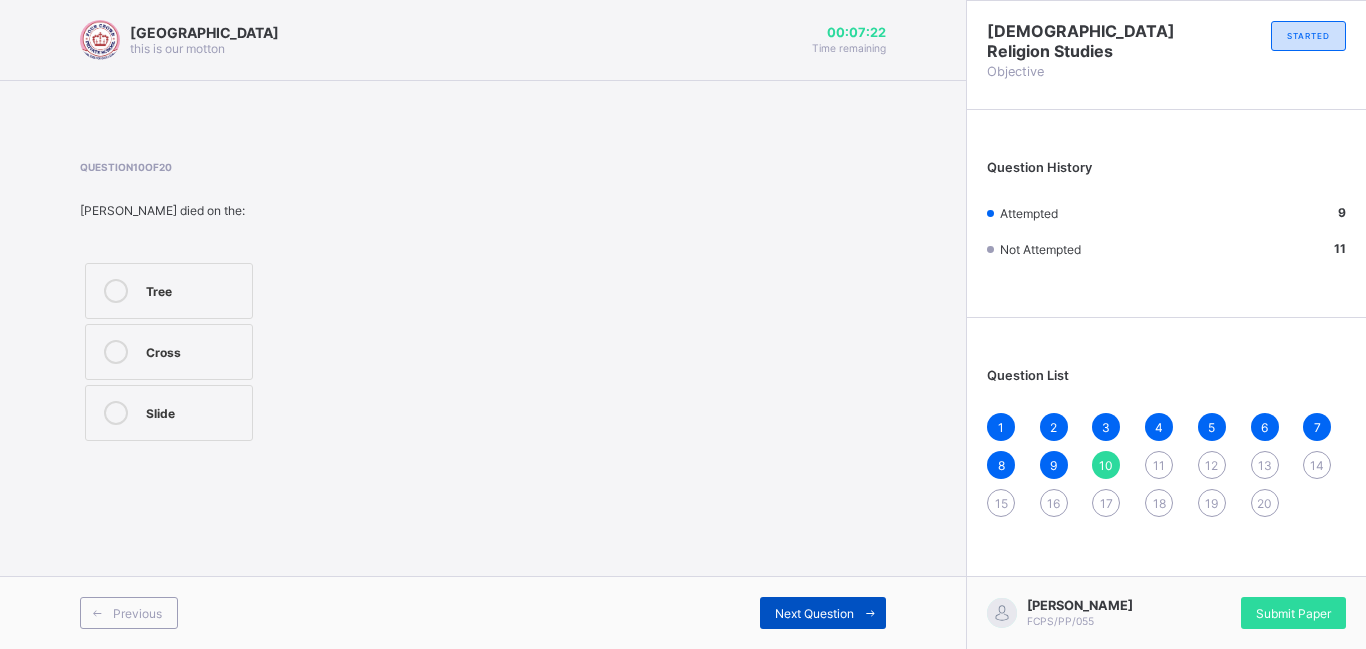 click on "Next Question" at bounding box center [823, 613] 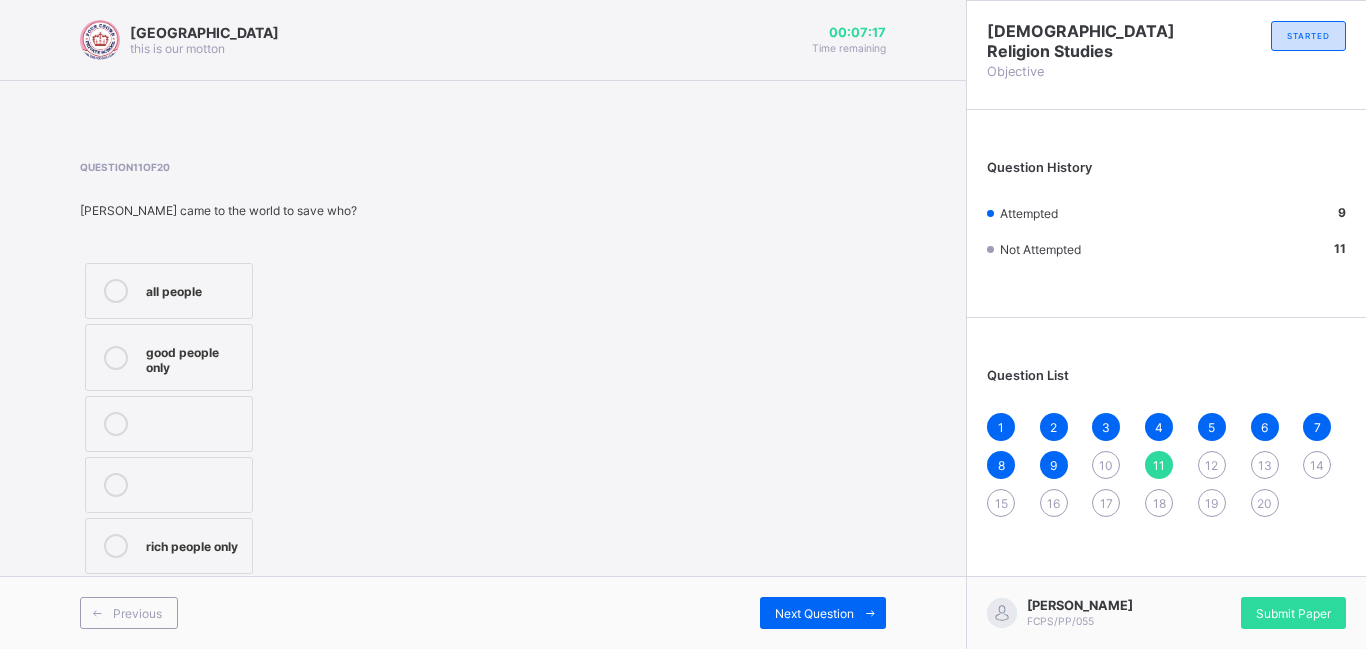 click on "10" at bounding box center (1106, 465) 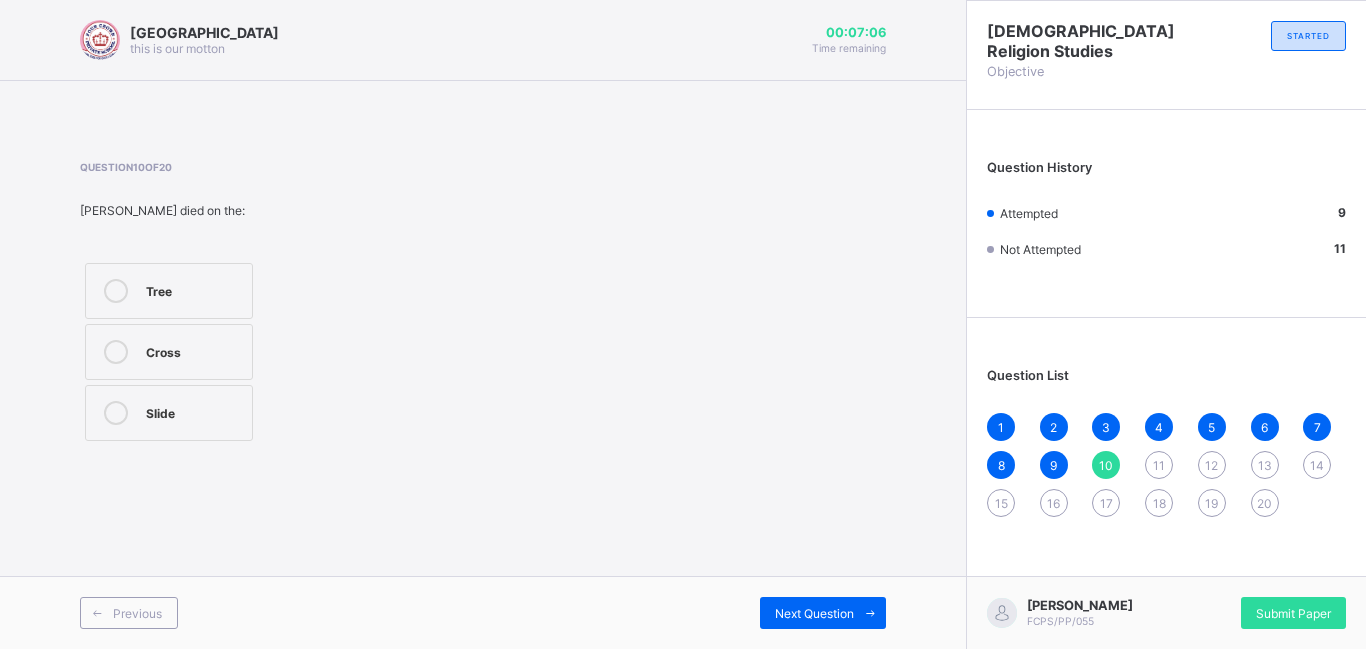 click on "Cross" at bounding box center (169, 352) 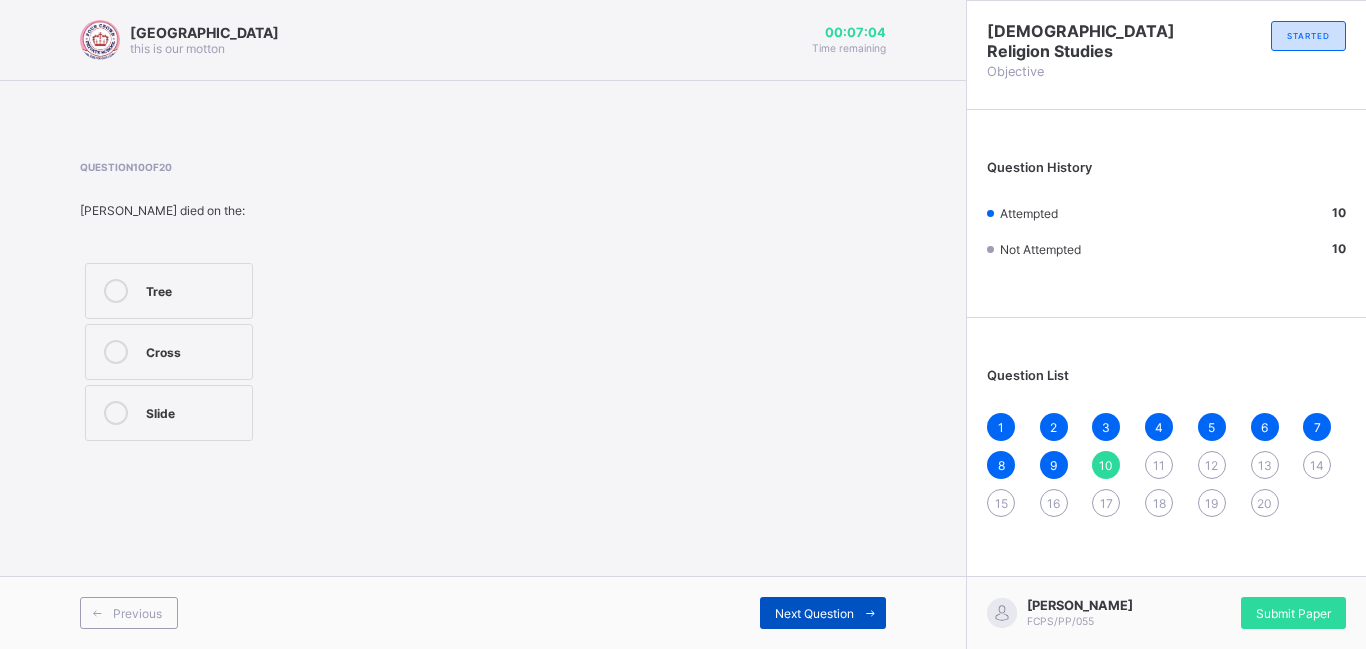 click on "Next Question" at bounding box center (814, 613) 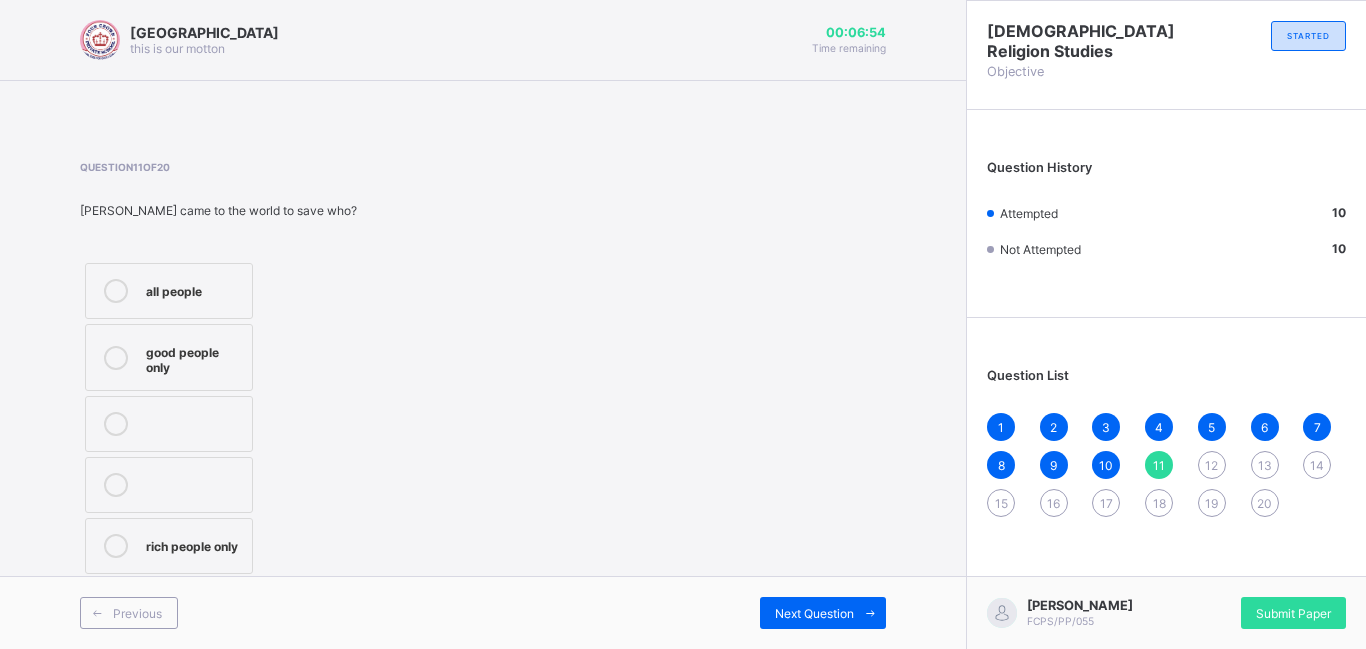 click on "all people" at bounding box center [194, 291] 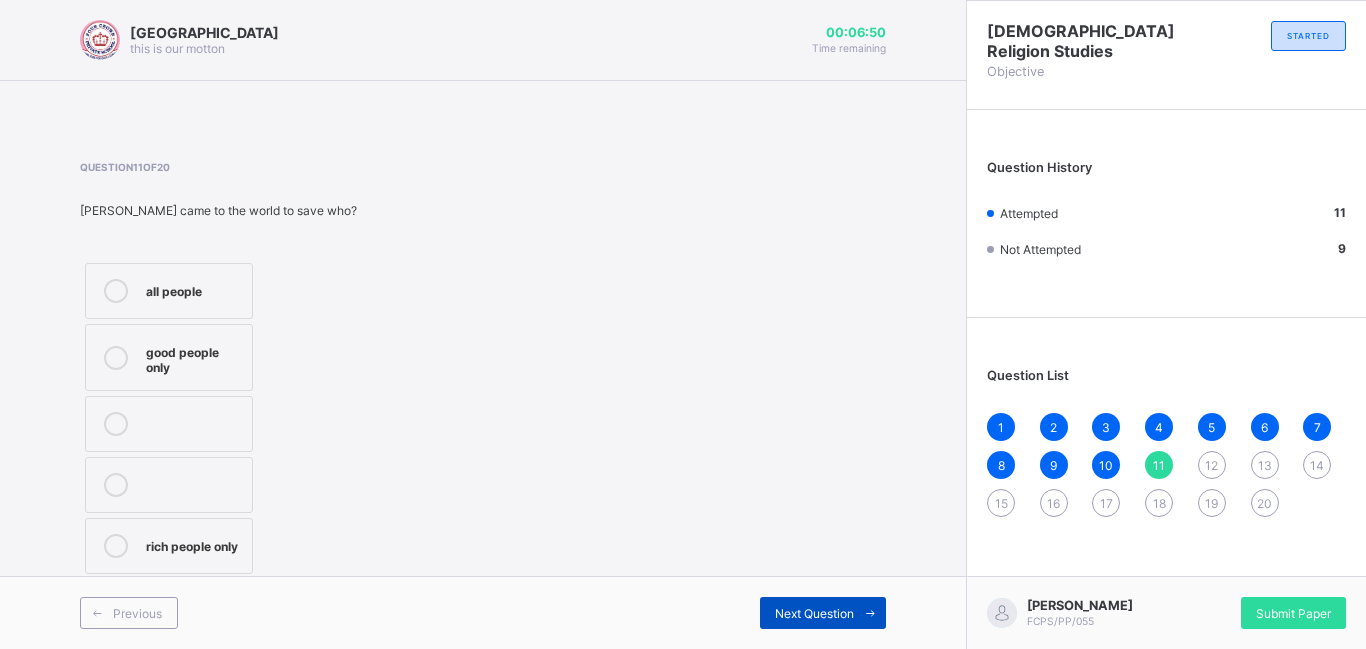 click on "Next Question" at bounding box center [814, 613] 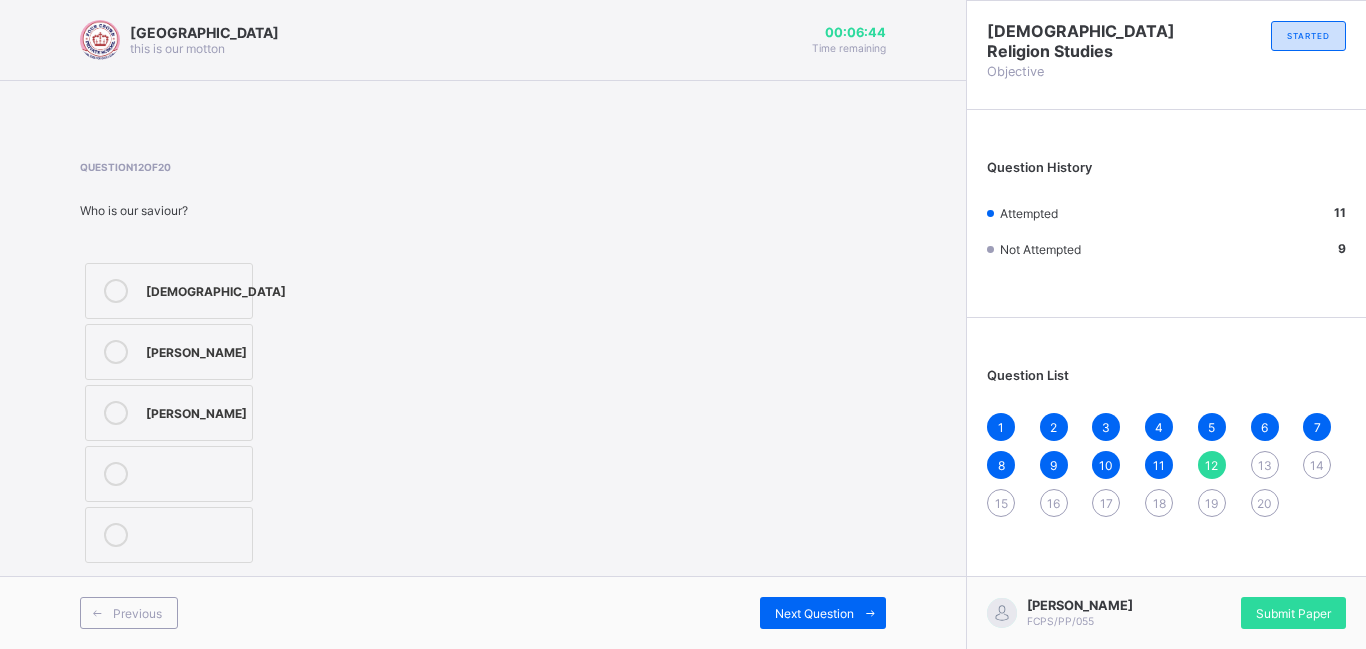 click on "[DEMOGRAPHIC_DATA]" at bounding box center [169, 291] 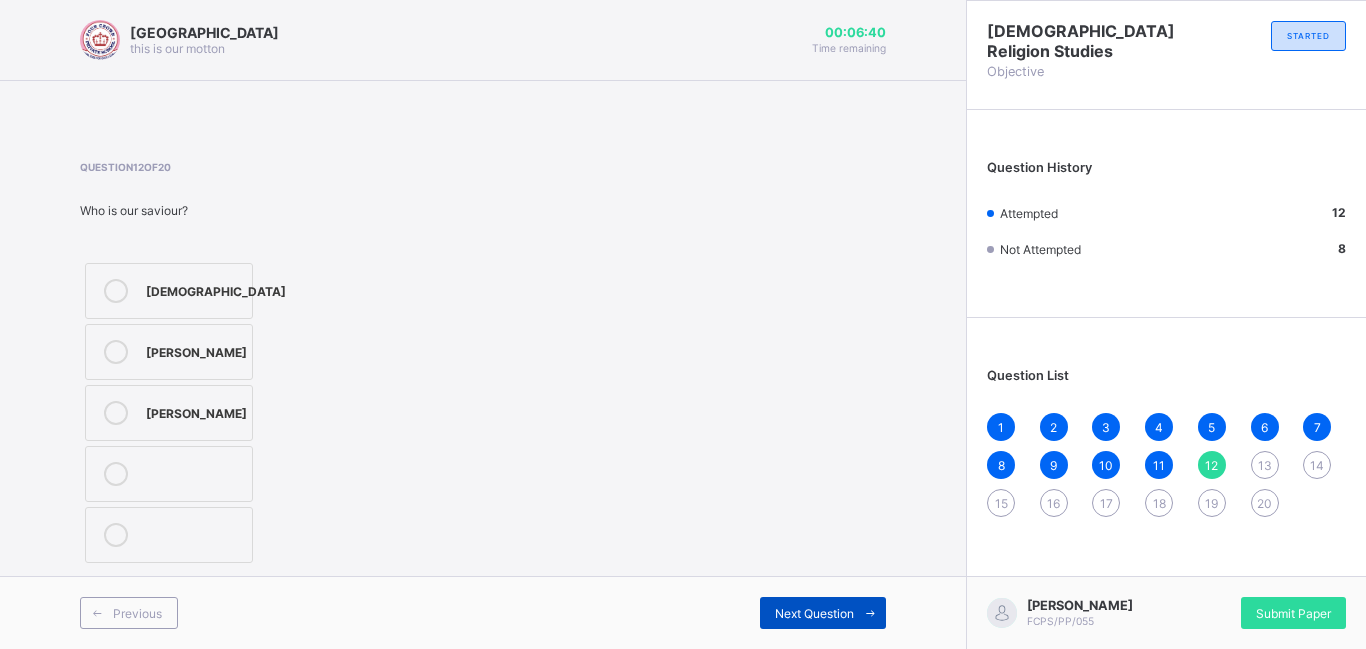 click at bounding box center [870, 613] 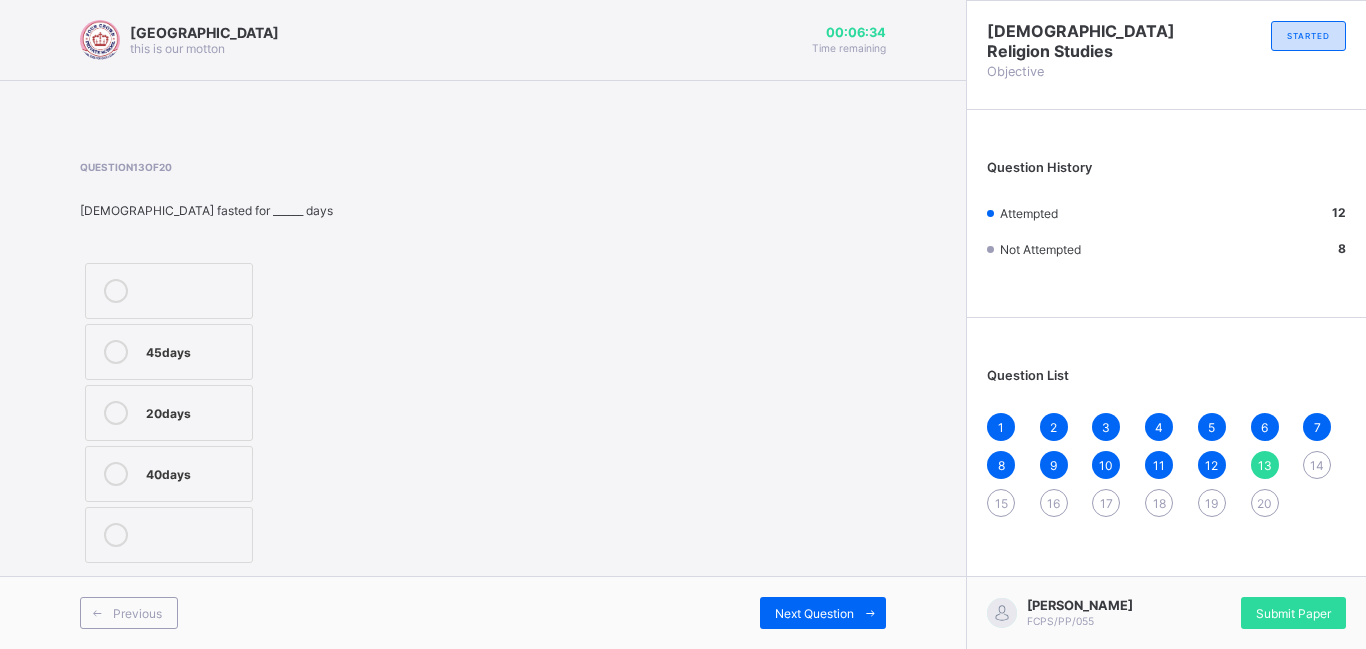click on "40days" at bounding box center (194, 472) 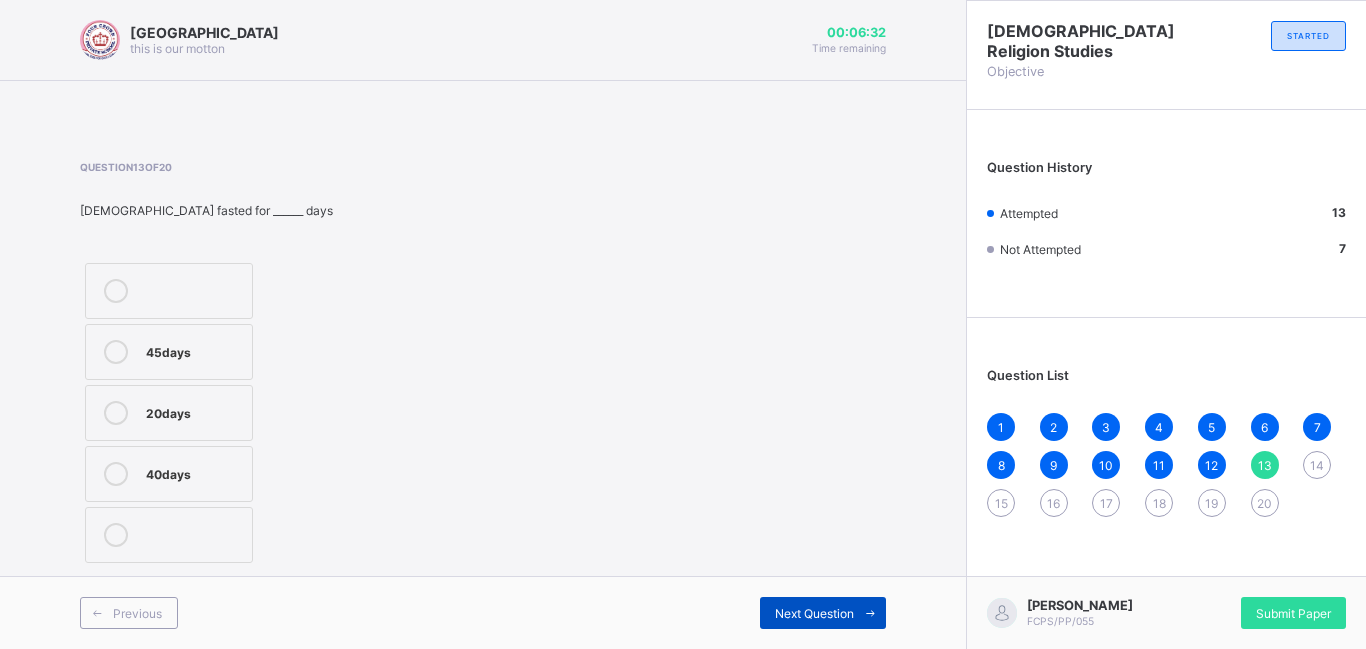 click on "Next Question" at bounding box center [823, 613] 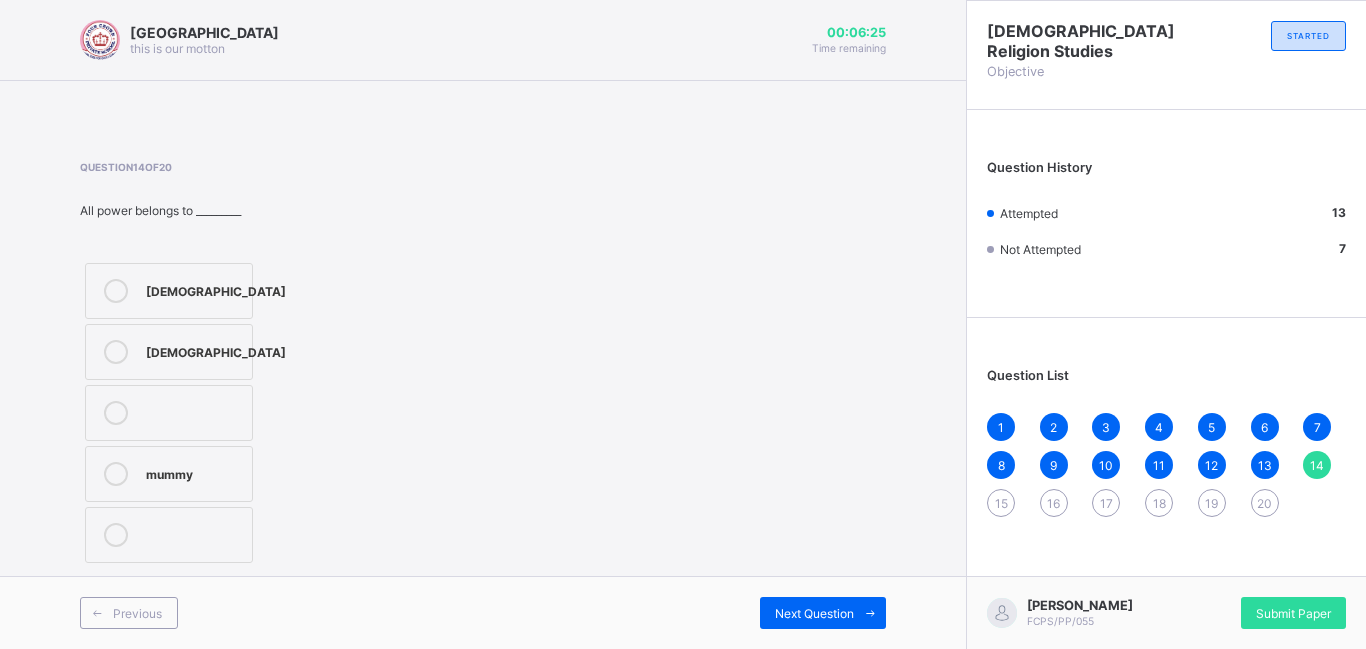 click on "[DEMOGRAPHIC_DATA]" at bounding box center (216, 350) 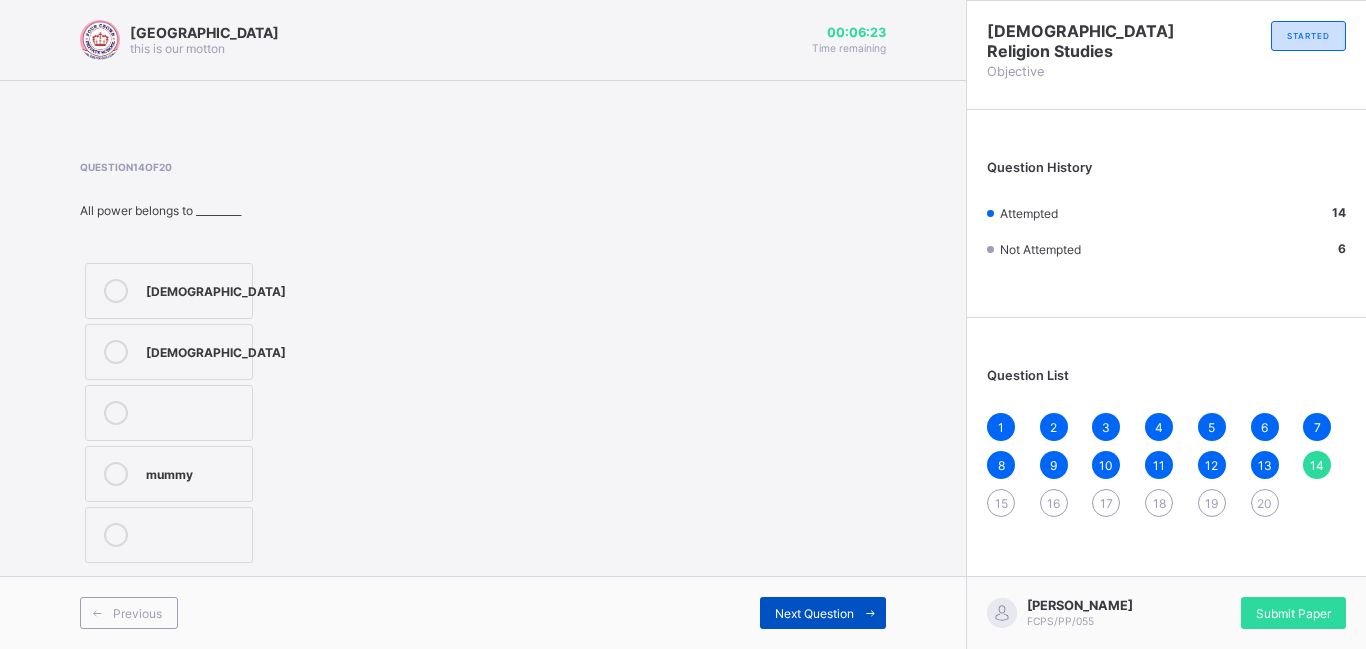 click on "Next Question" at bounding box center [823, 613] 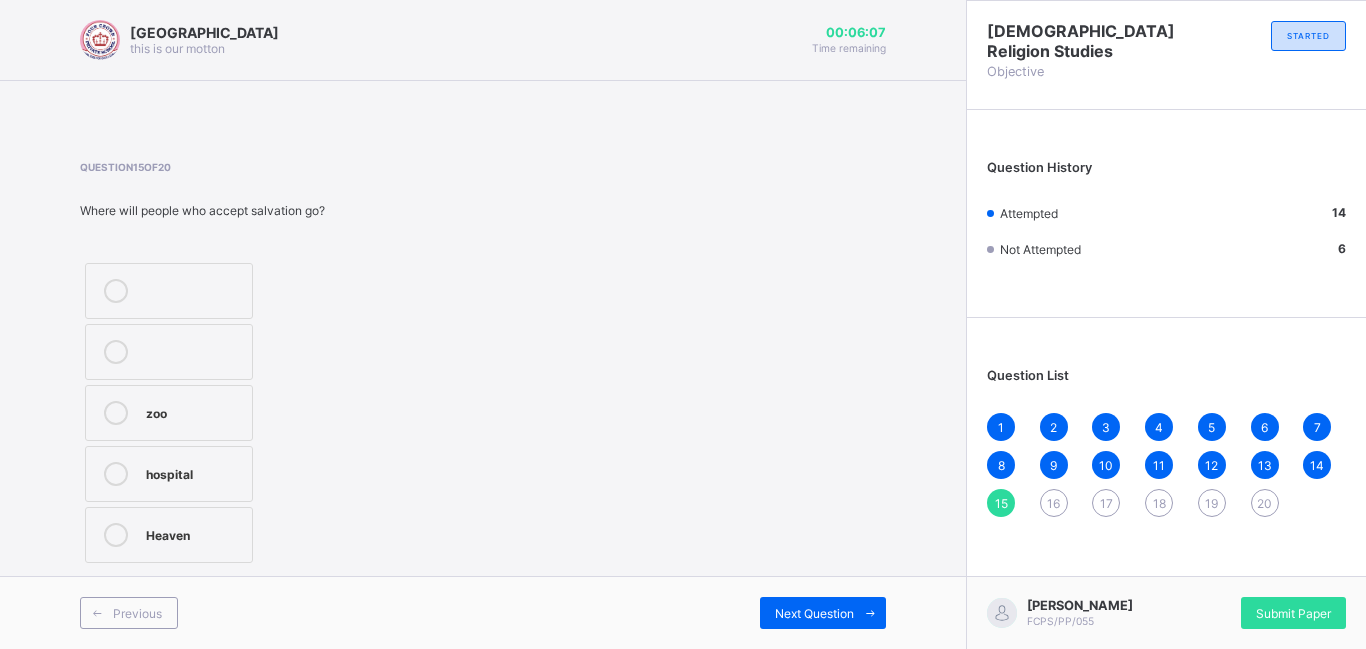 click on "Heaven" at bounding box center (194, 533) 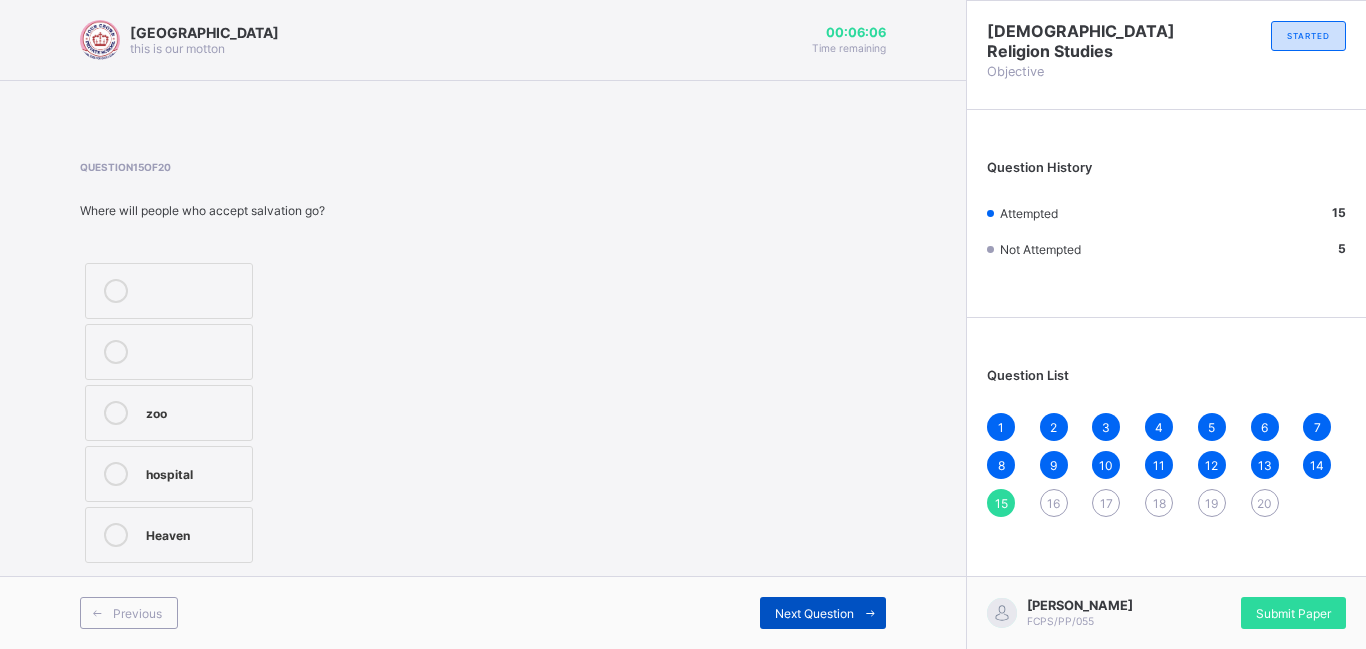 click on "Next Question" at bounding box center (823, 613) 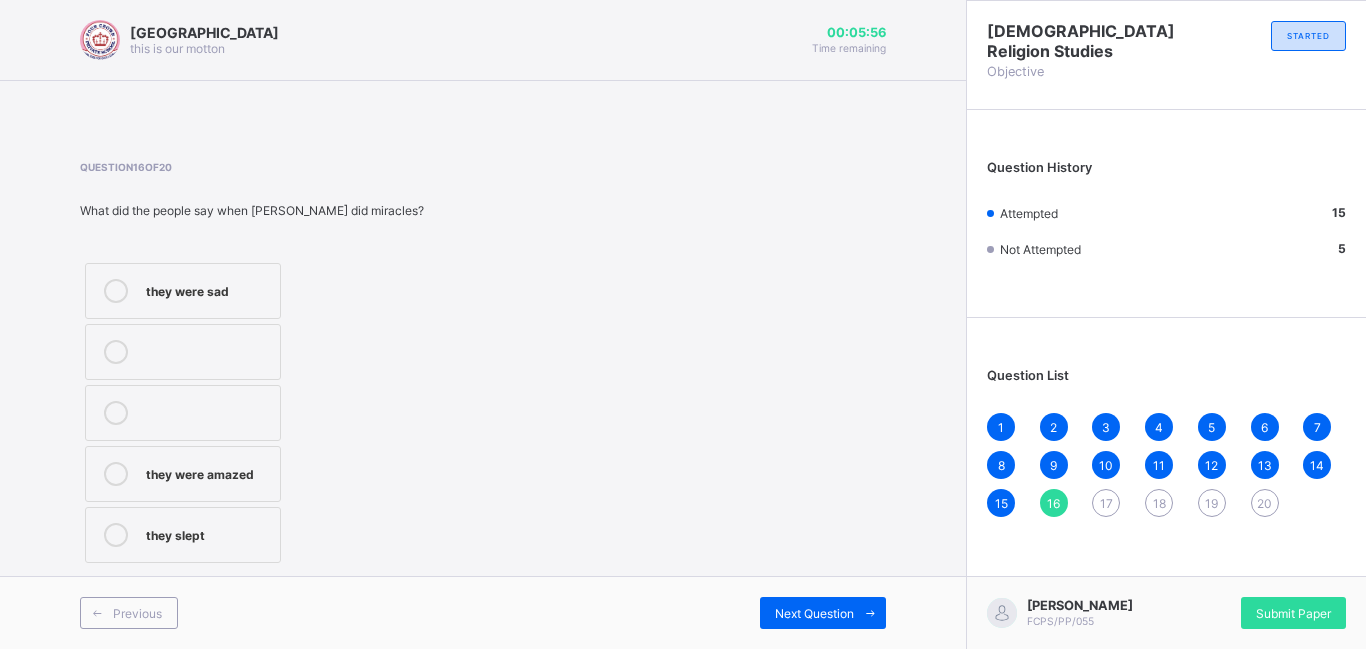 click on "they were amazed" at bounding box center (208, 472) 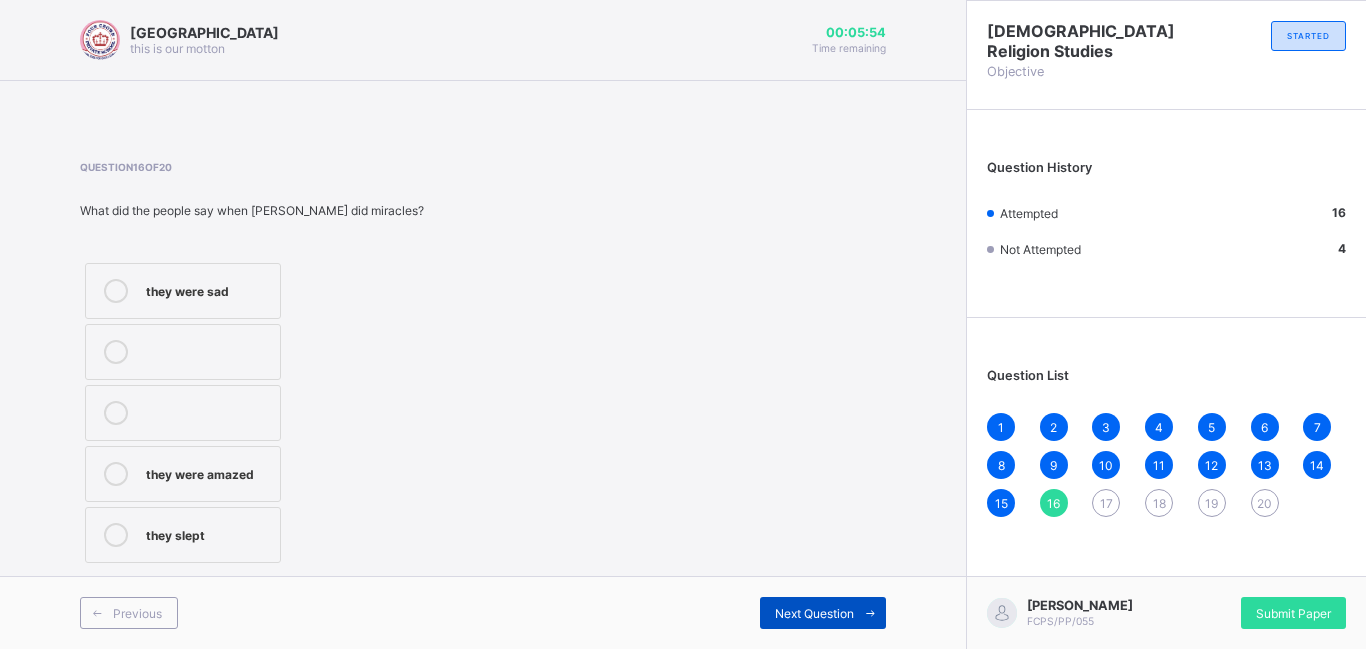 click on "Next Question" at bounding box center (814, 613) 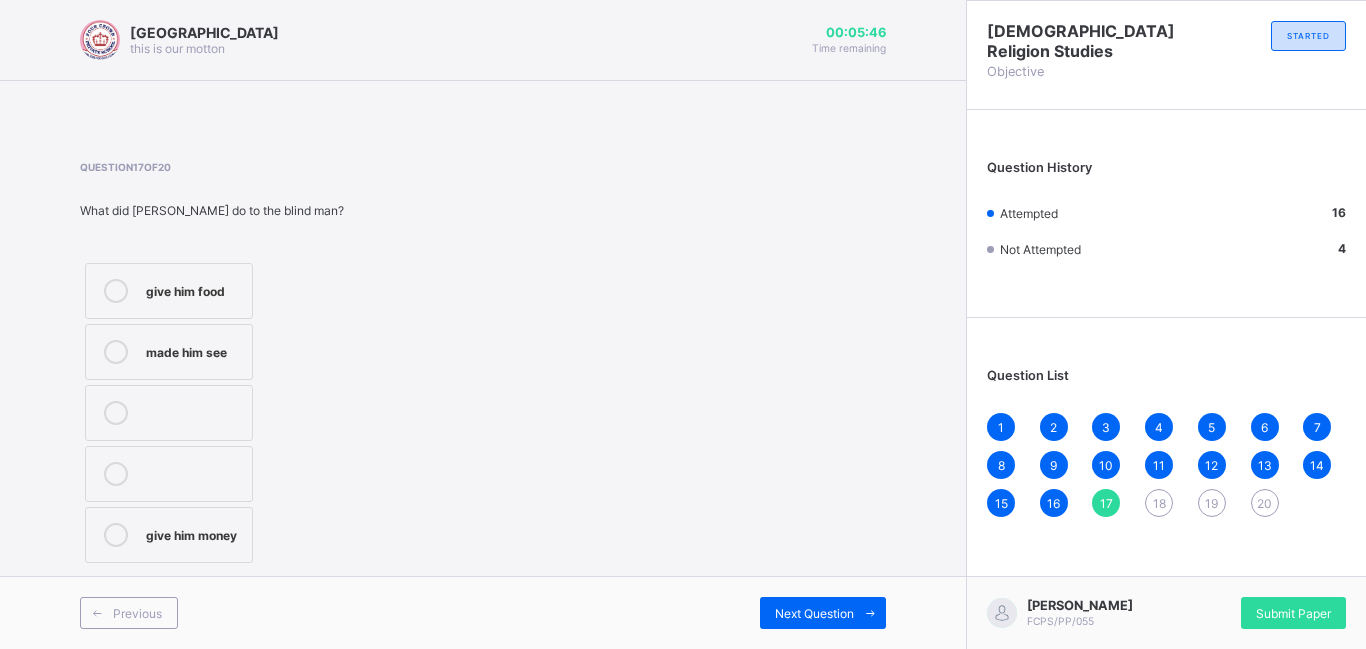 click on "made him see" at bounding box center (194, 350) 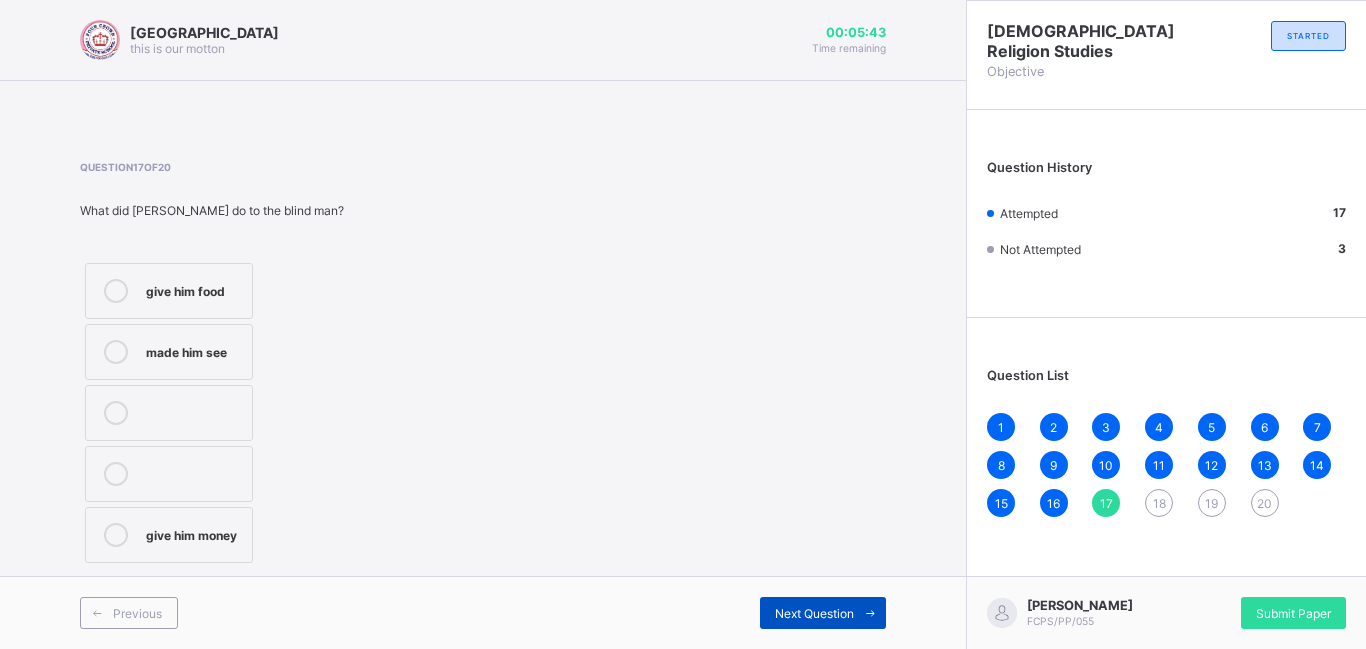 click on "Next Question" at bounding box center (814, 613) 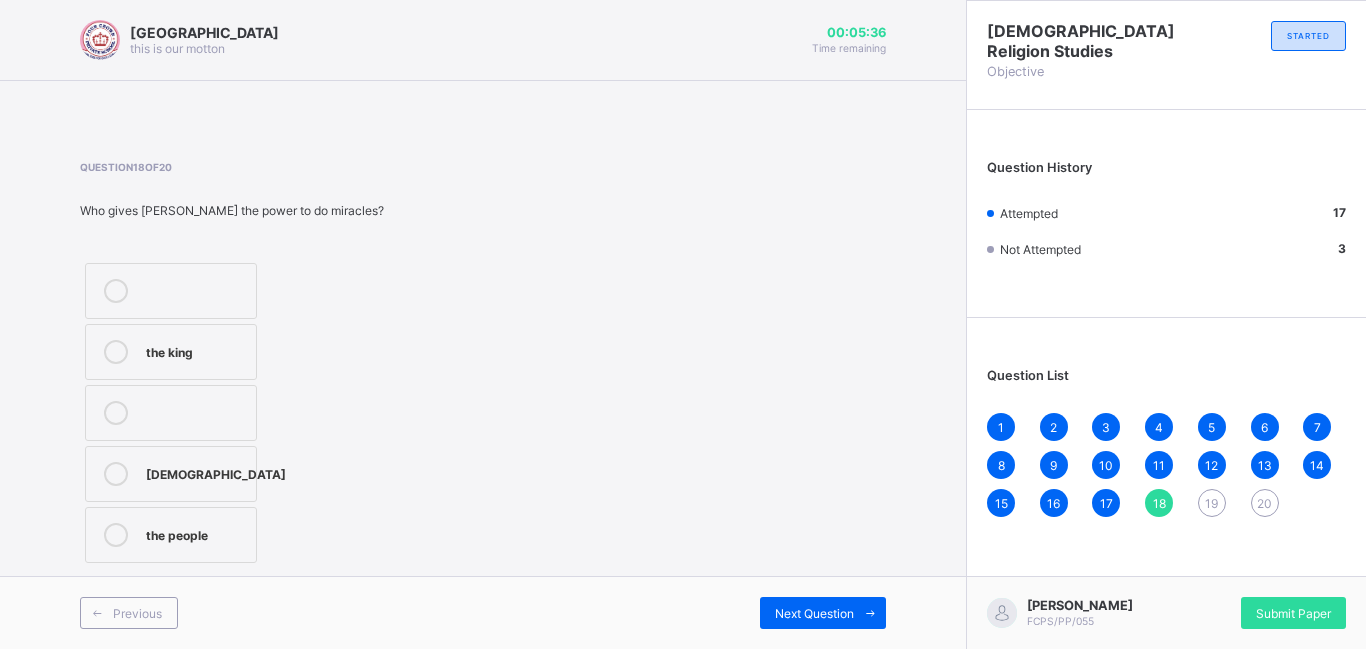 click on "[DEMOGRAPHIC_DATA]" at bounding box center [216, 472] 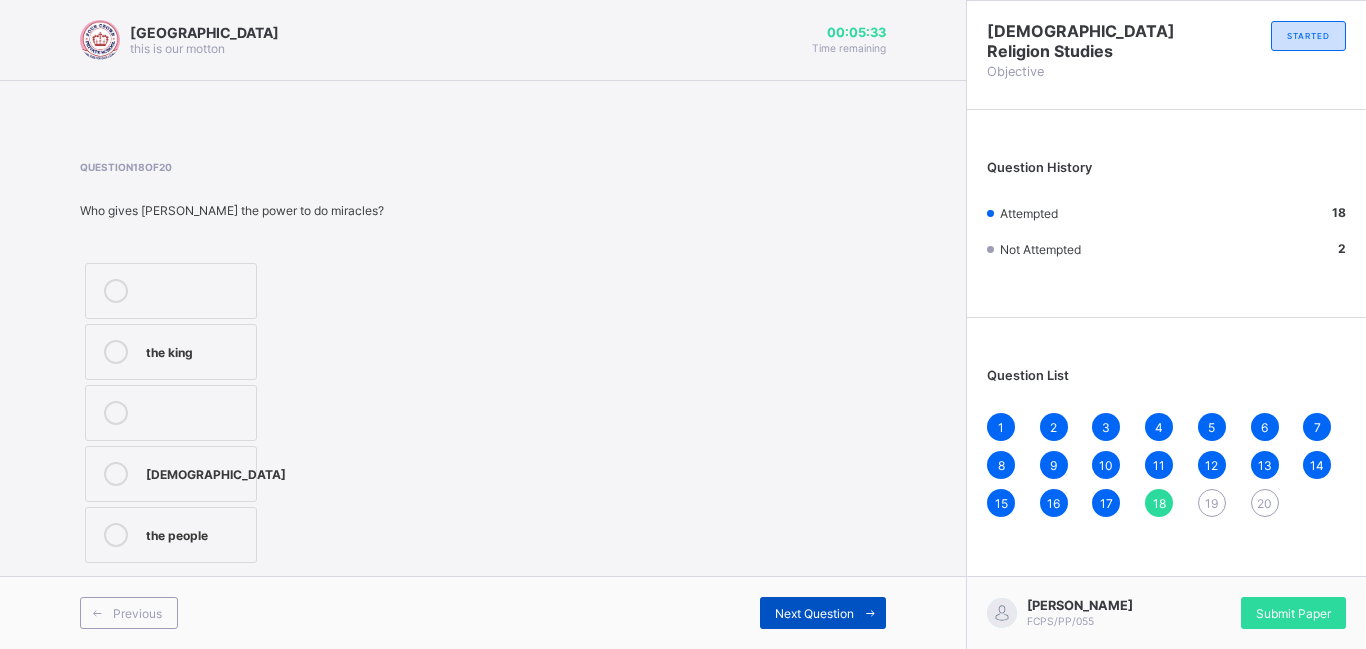 click on "Next Question" at bounding box center [814, 613] 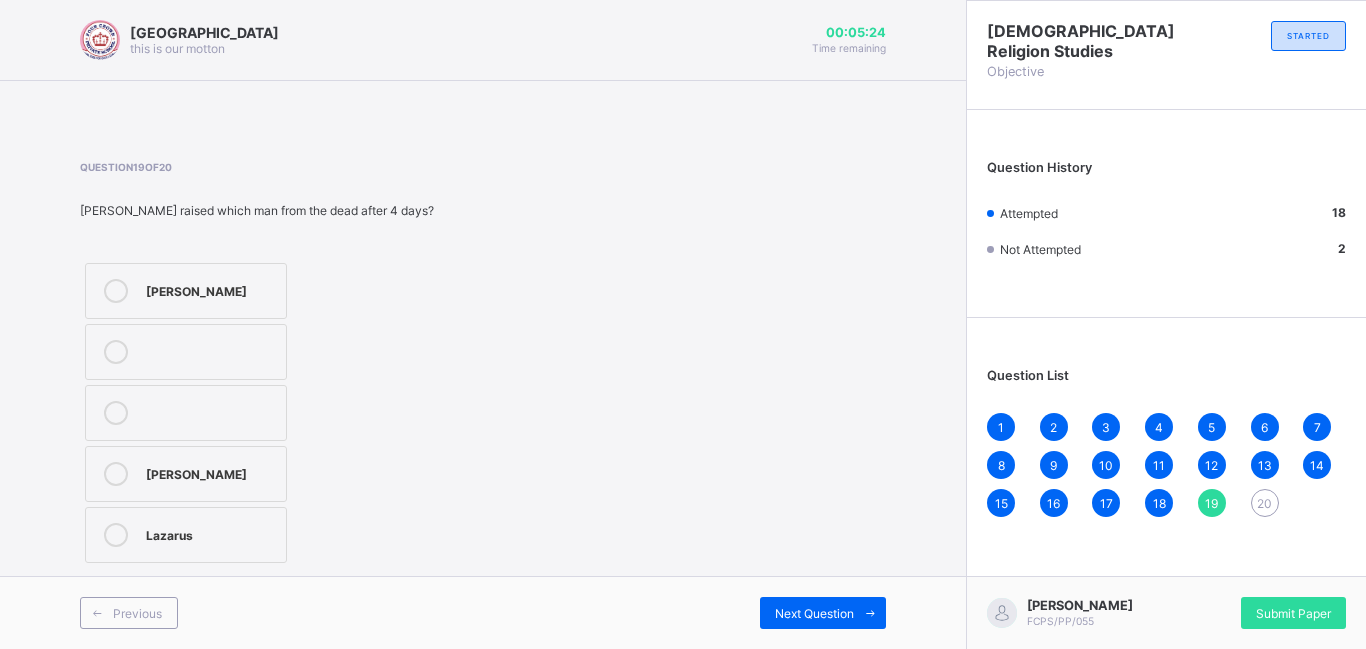 click on "[PERSON_NAME]" at bounding box center (186, 291) 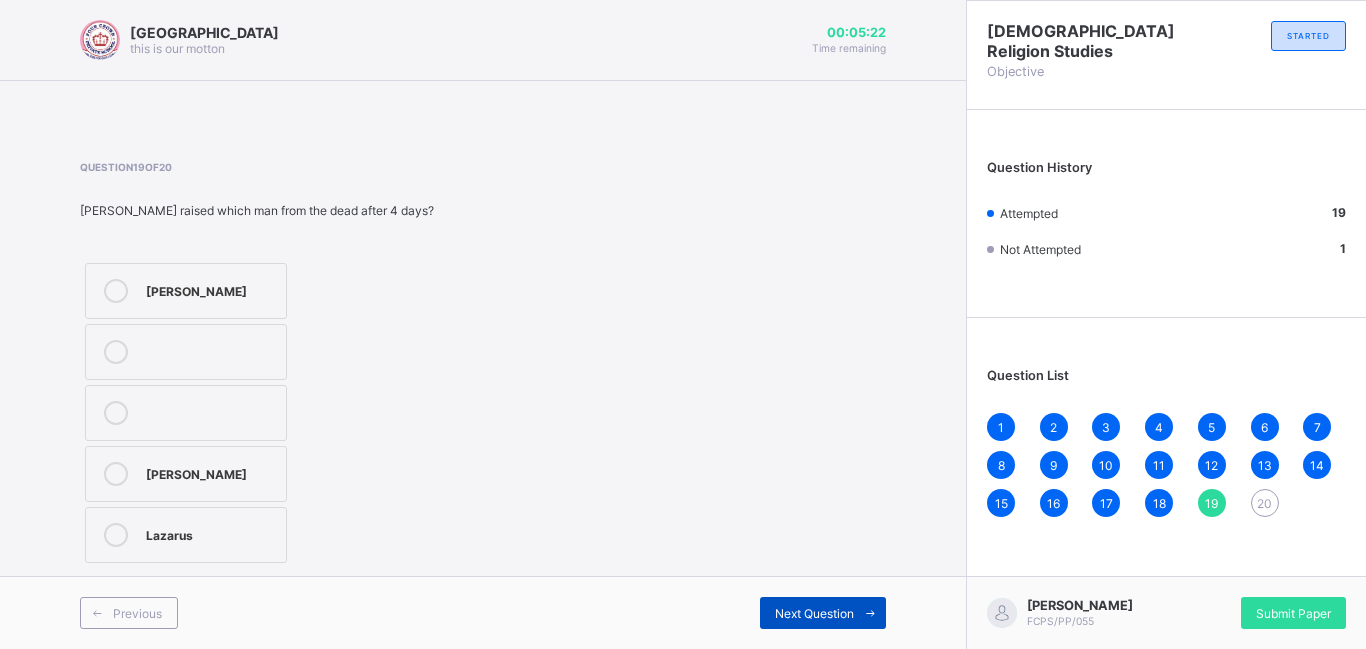 click on "Next Question" at bounding box center [814, 613] 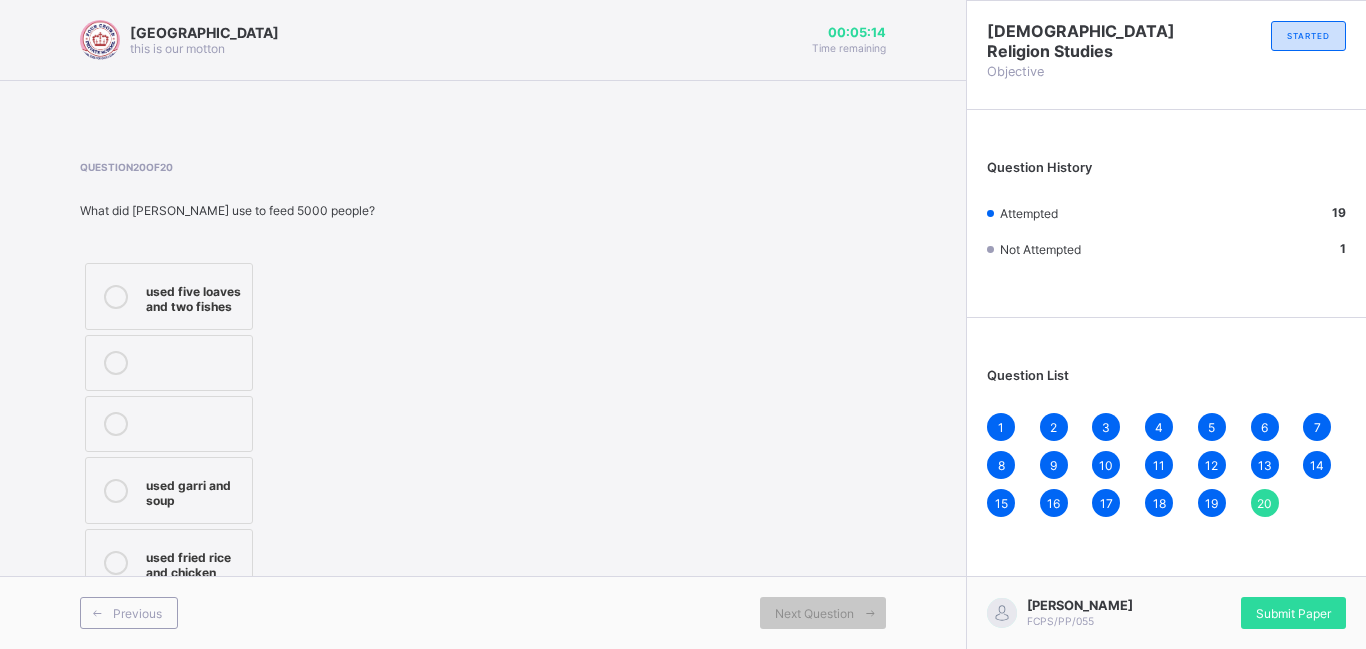 click on "used five loaves and two fishes" at bounding box center [194, 296] 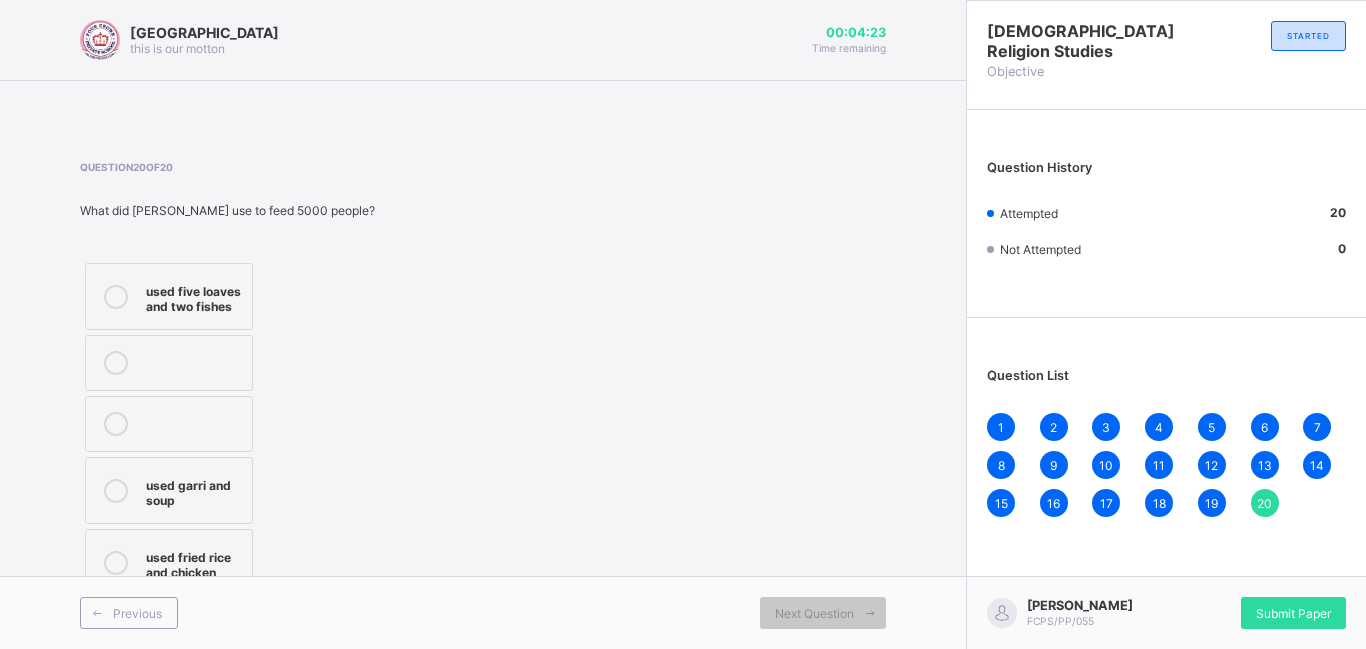 click on "1" at bounding box center [1001, 427] 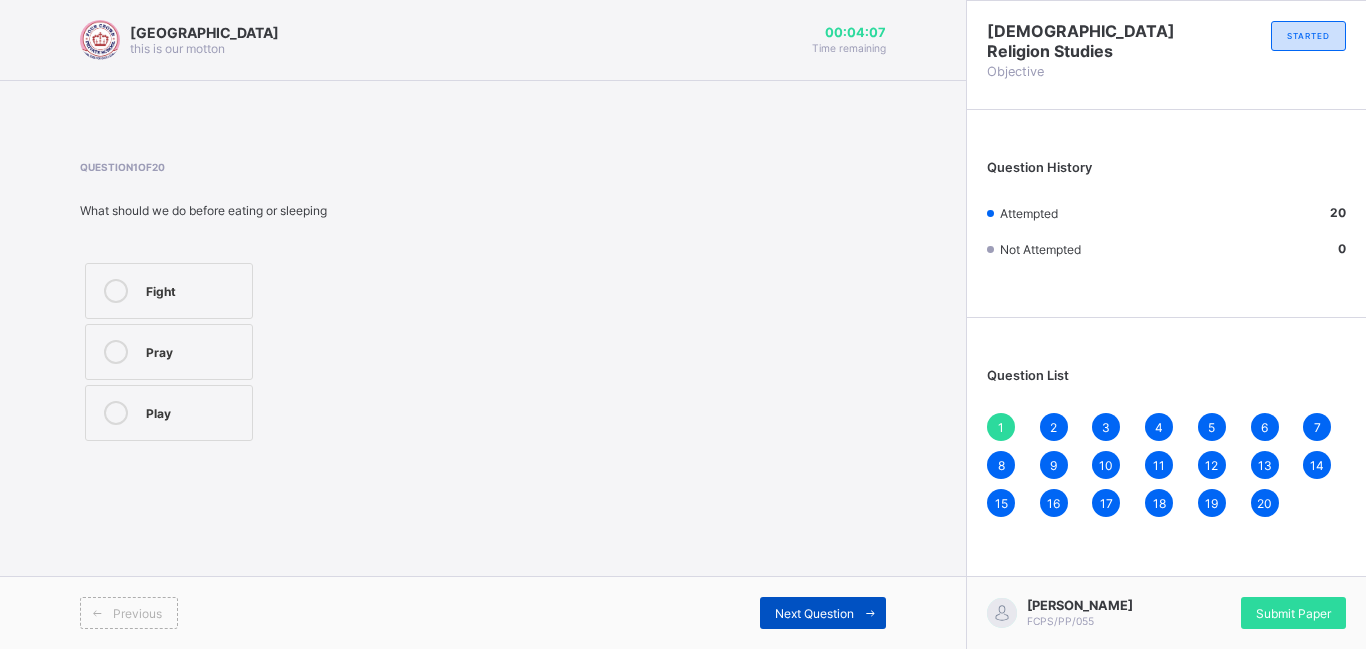 click on "Next Question" at bounding box center [823, 613] 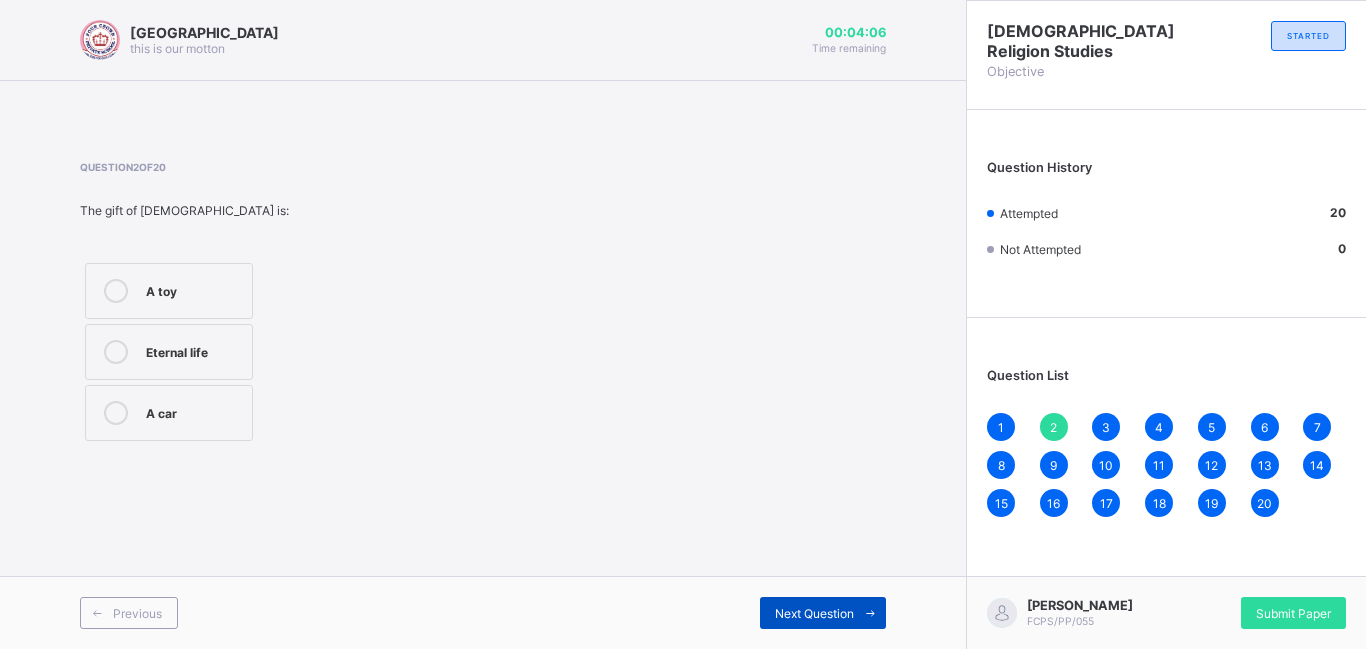 click on "Next Question" at bounding box center [823, 613] 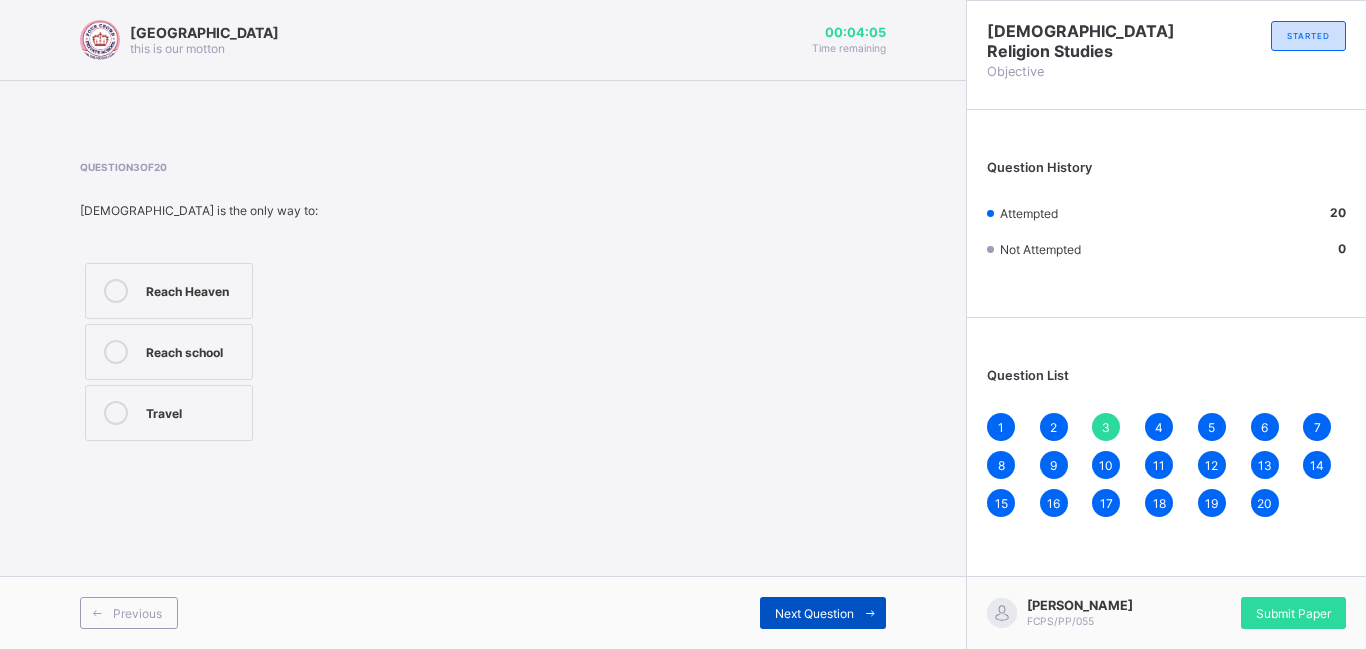 click on "Next Question" at bounding box center (823, 613) 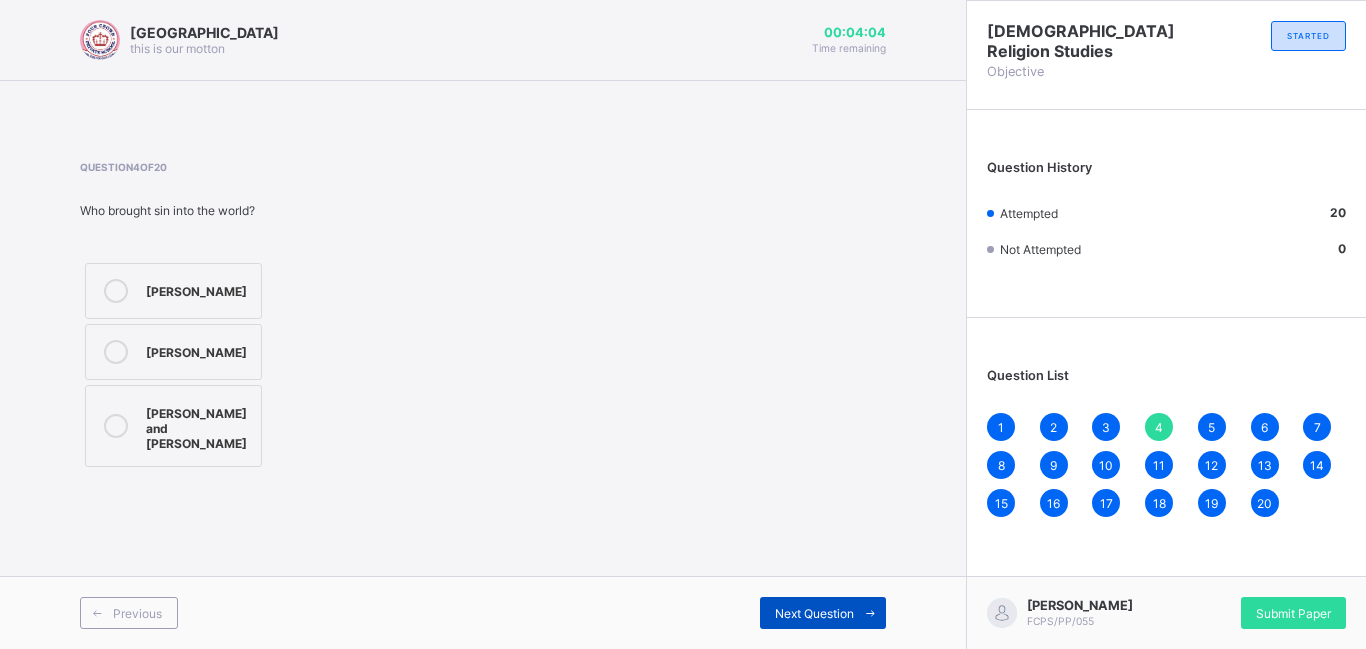 click on "Next Question" at bounding box center (823, 613) 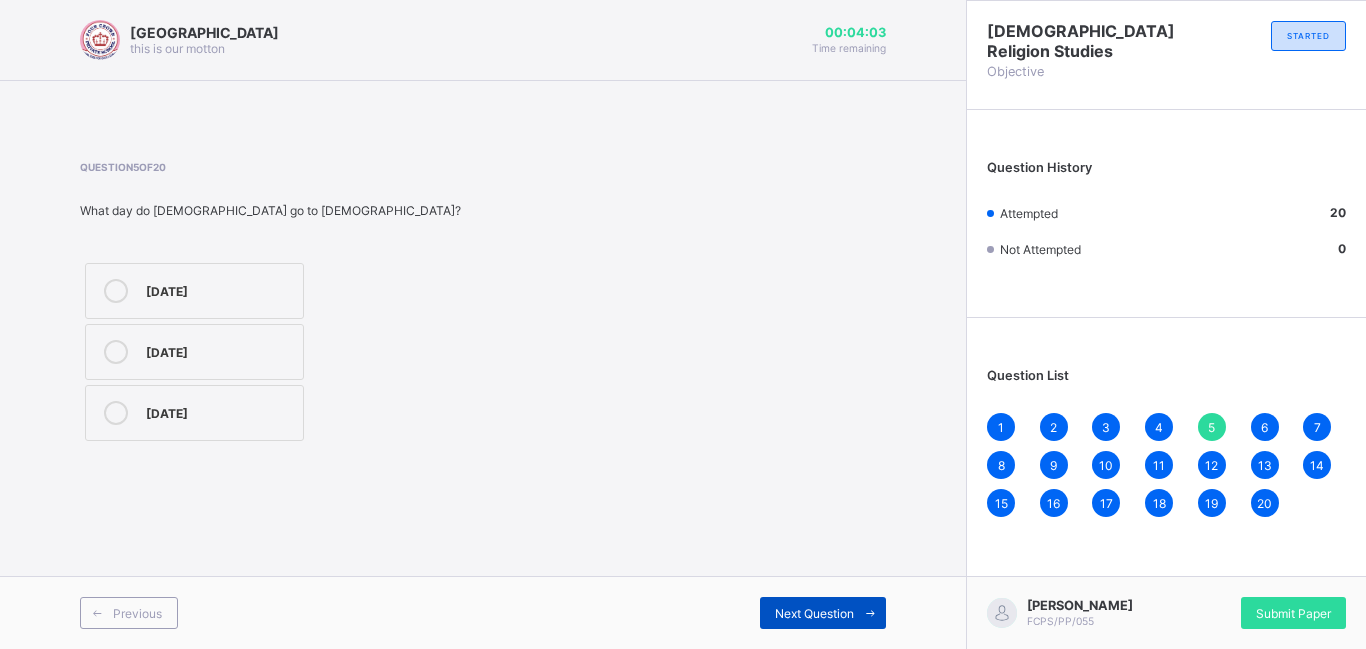 click on "Next Question" at bounding box center (823, 613) 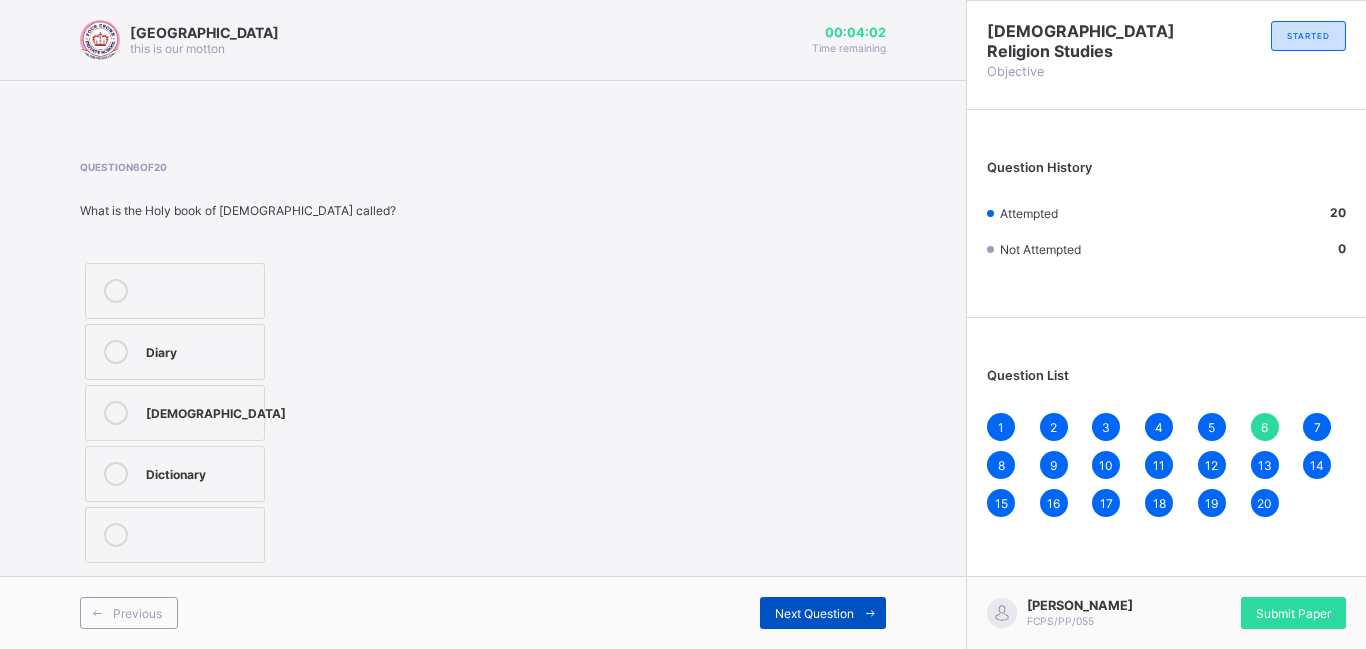 click on "Next Question" at bounding box center (823, 613) 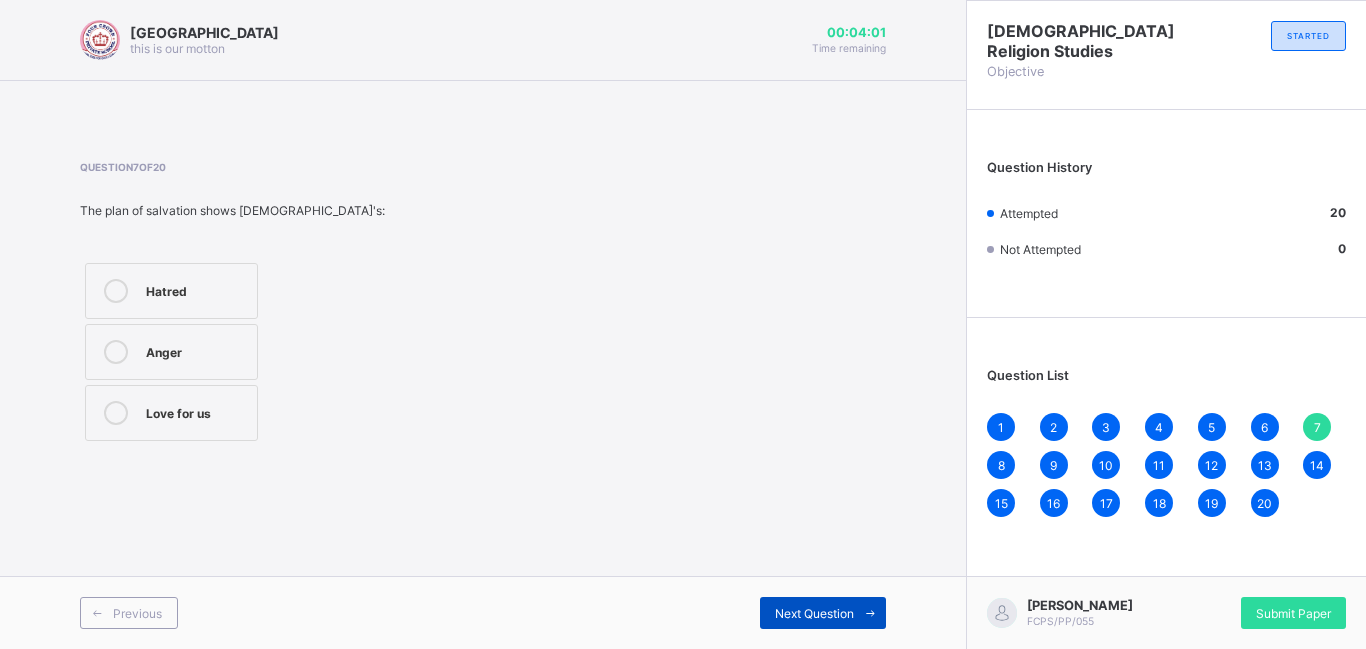 click on "Next Question" at bounding box center [823, 613] 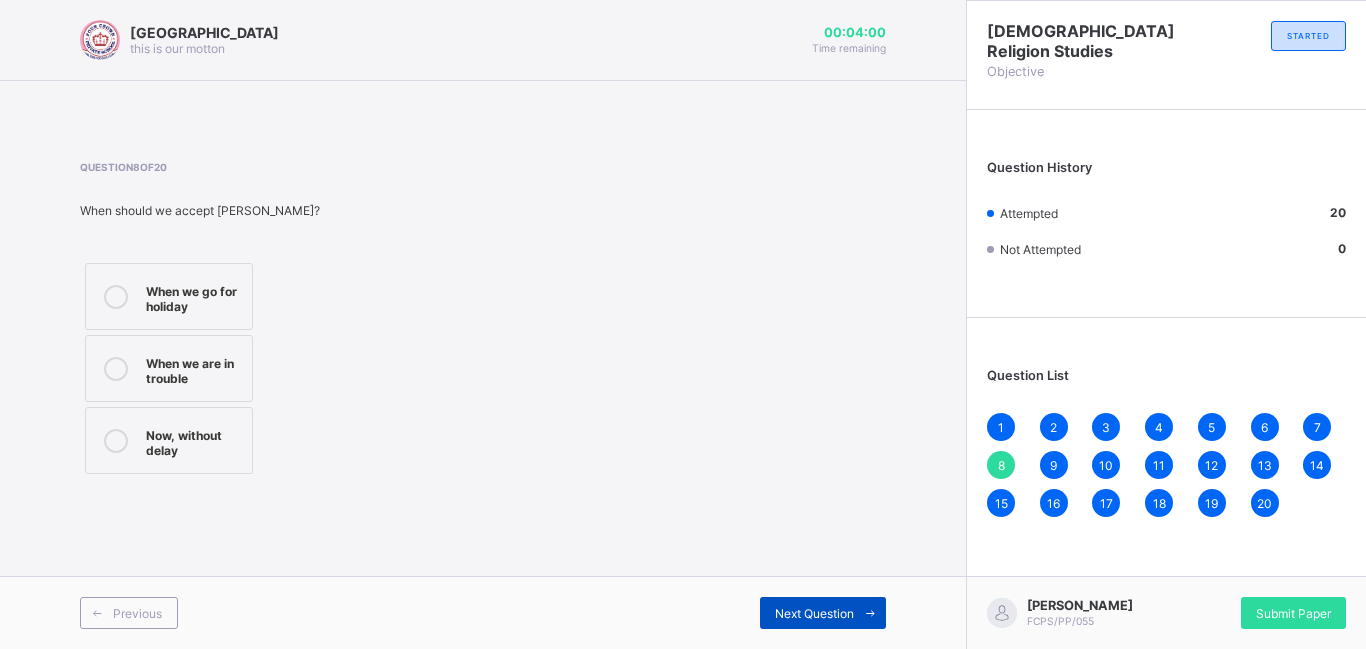 click on "Next Question" at bounding box center (823, 613) 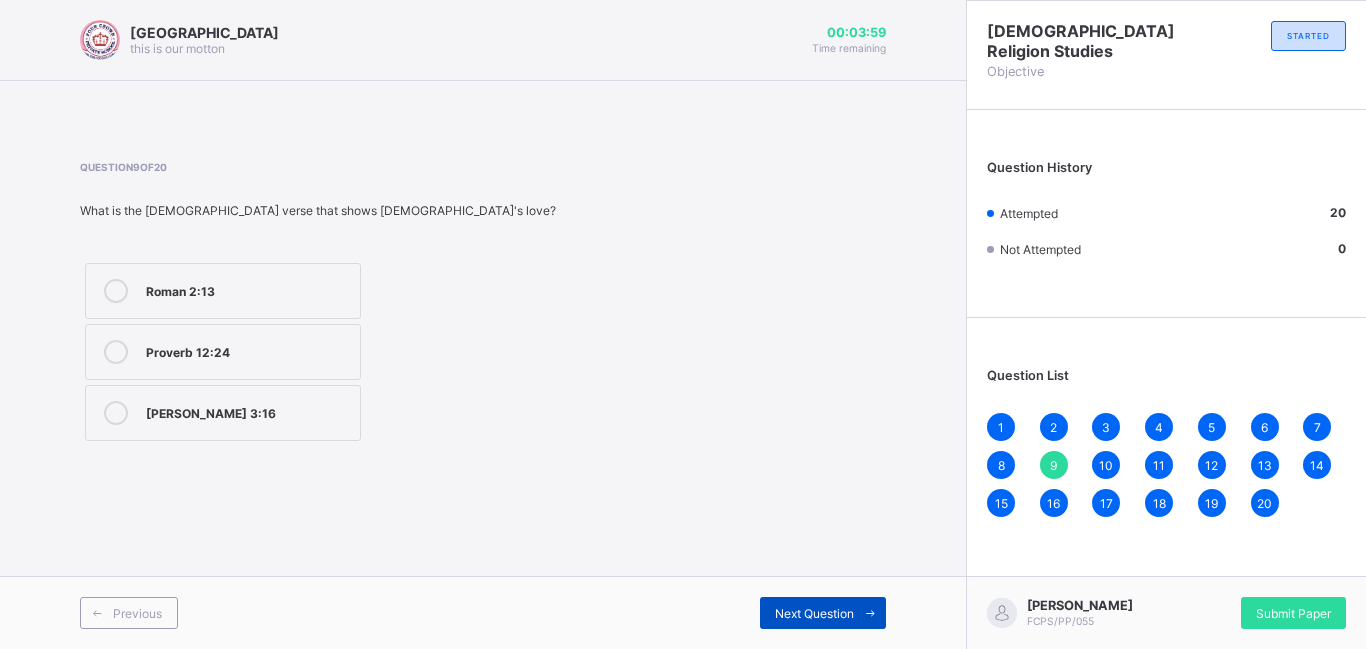 click on "Next Question" at bounding box center [823, 613] 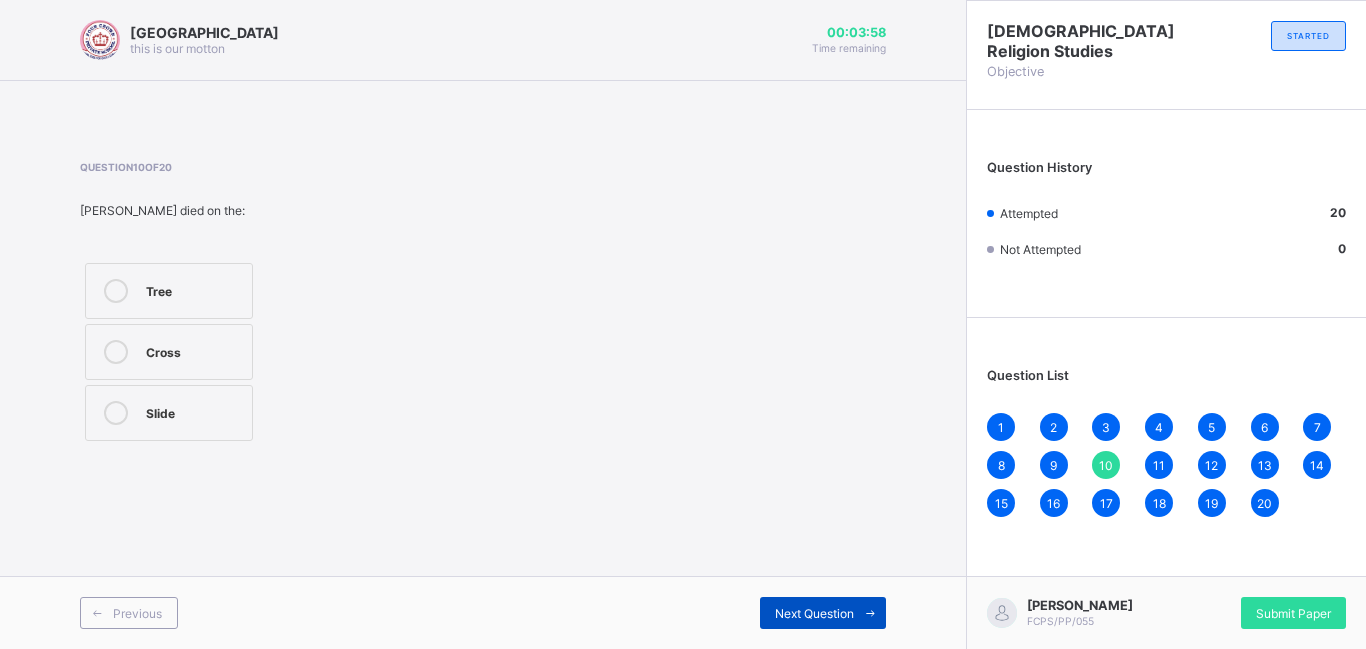 click on "Next Question" at bounding box center [823, 613] 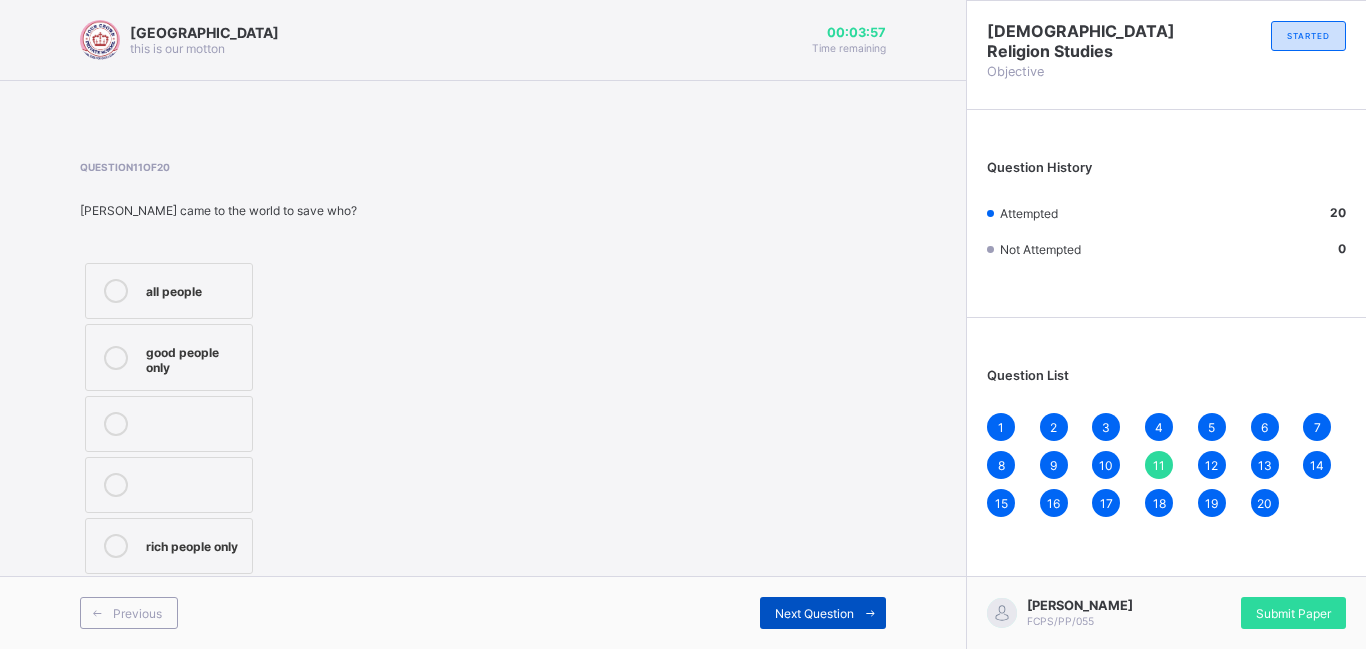 click on "Next Question" at bounding box center [823, 613] 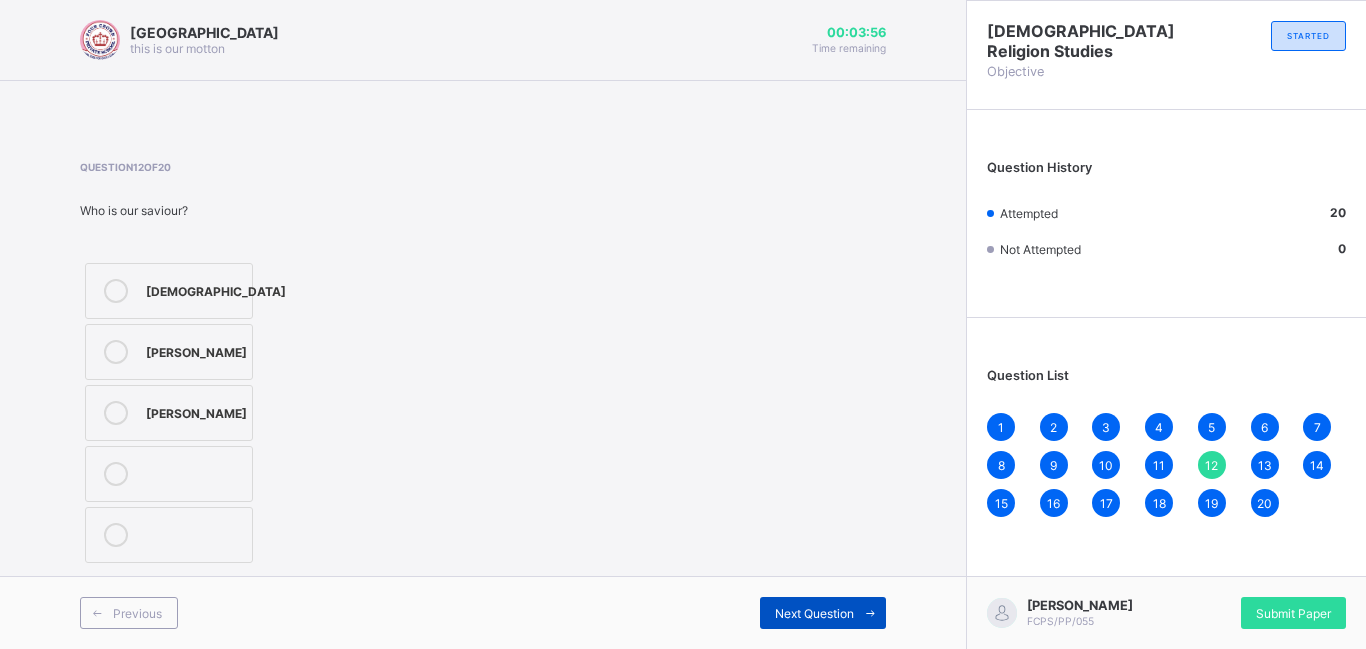 click on "Next Question" at bounding box center [823, 613] 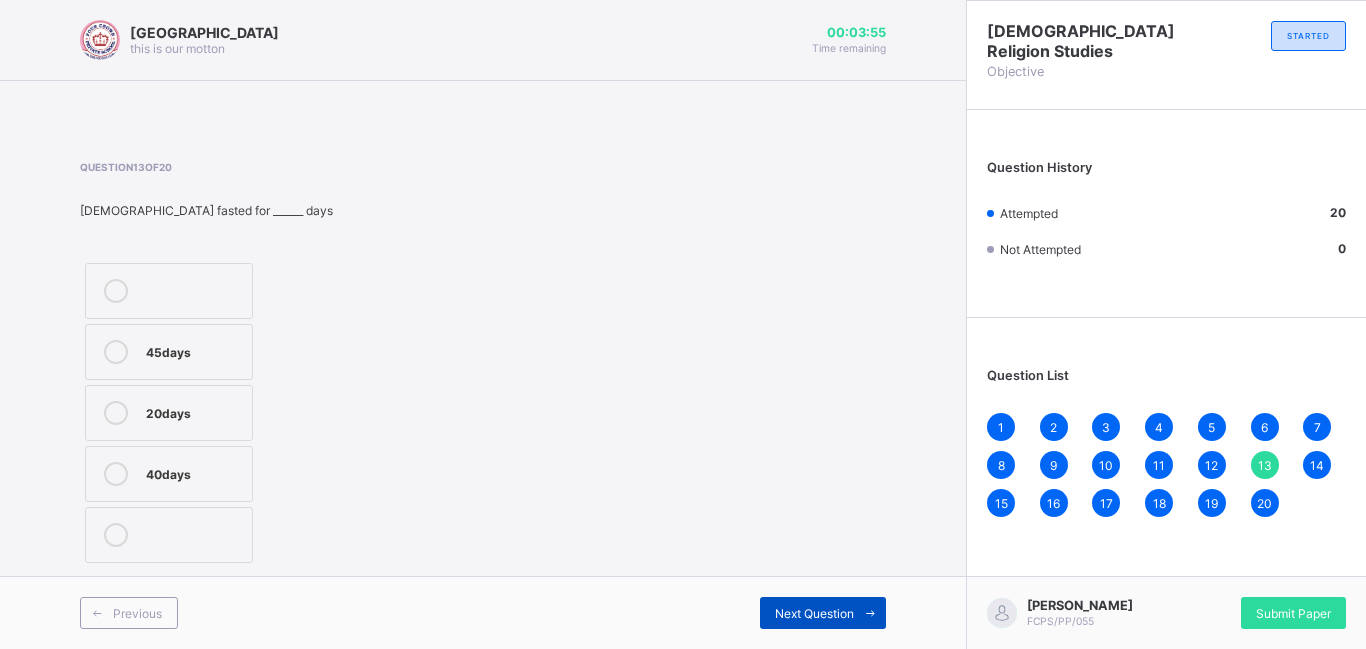click on "Next Question" at bounding box center (823, 613) 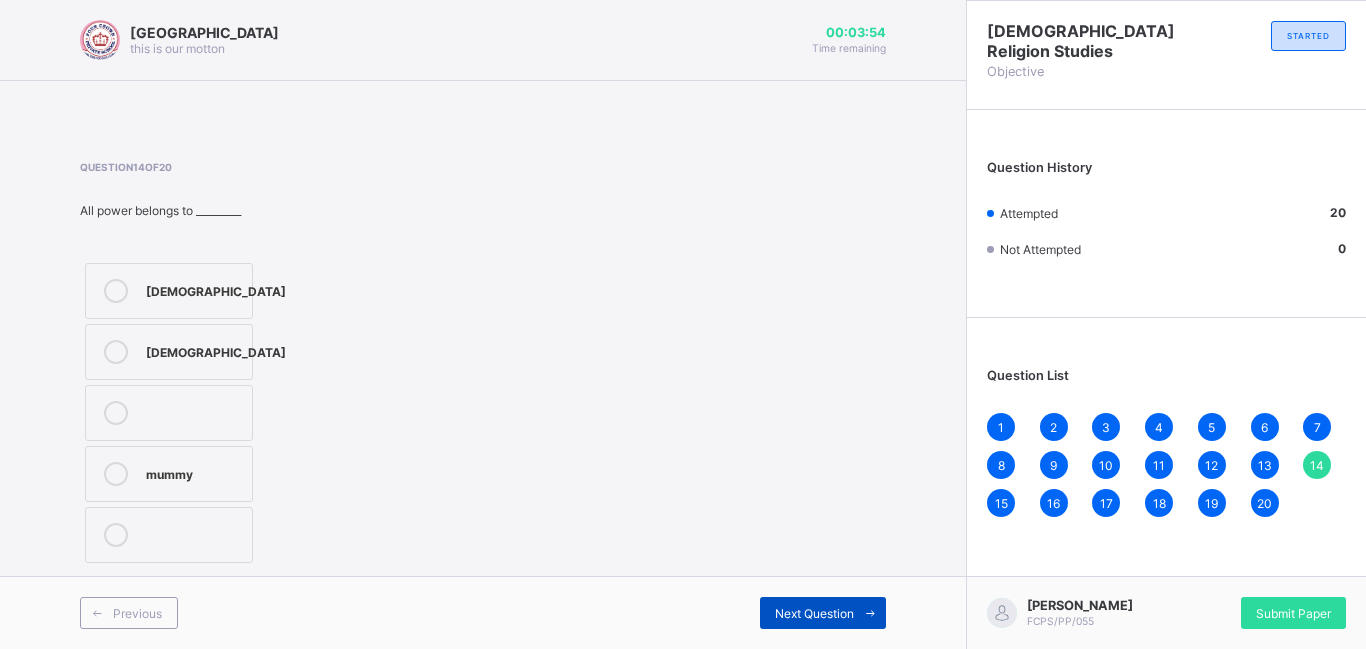 click on "Next Question" at bounding box center [823, 613] 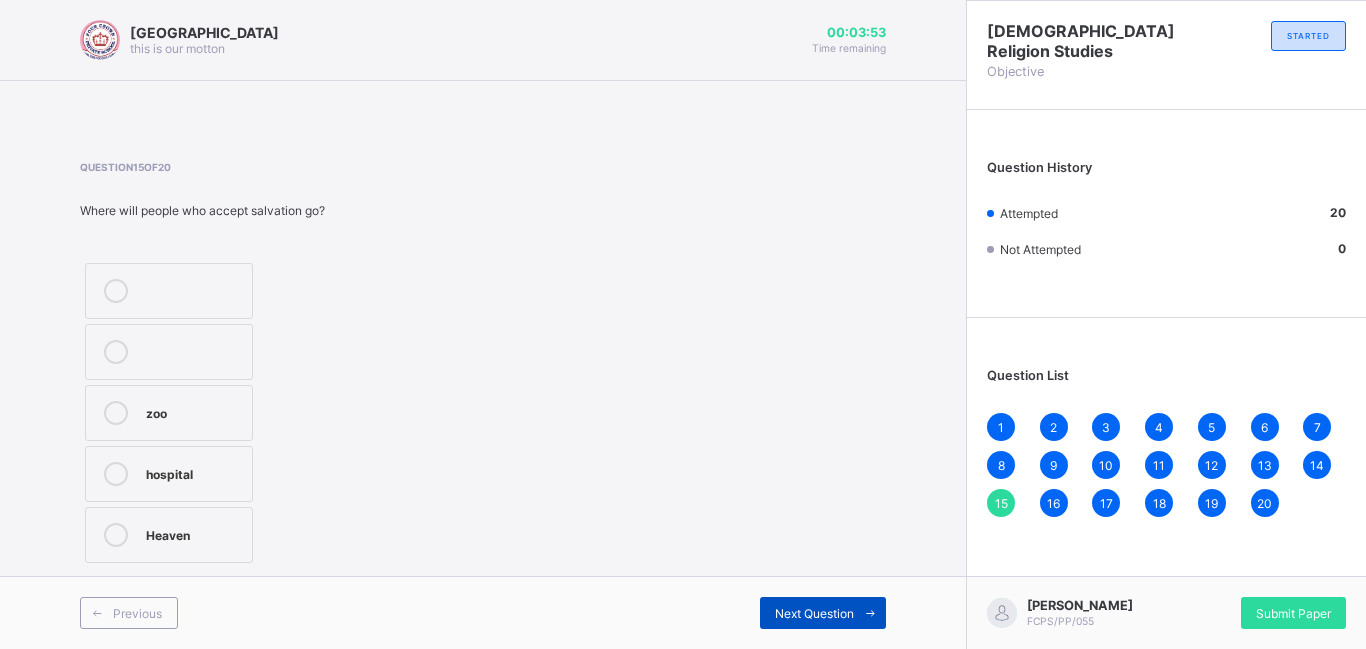 click on "Next Question" at bounding box center [823, 613] 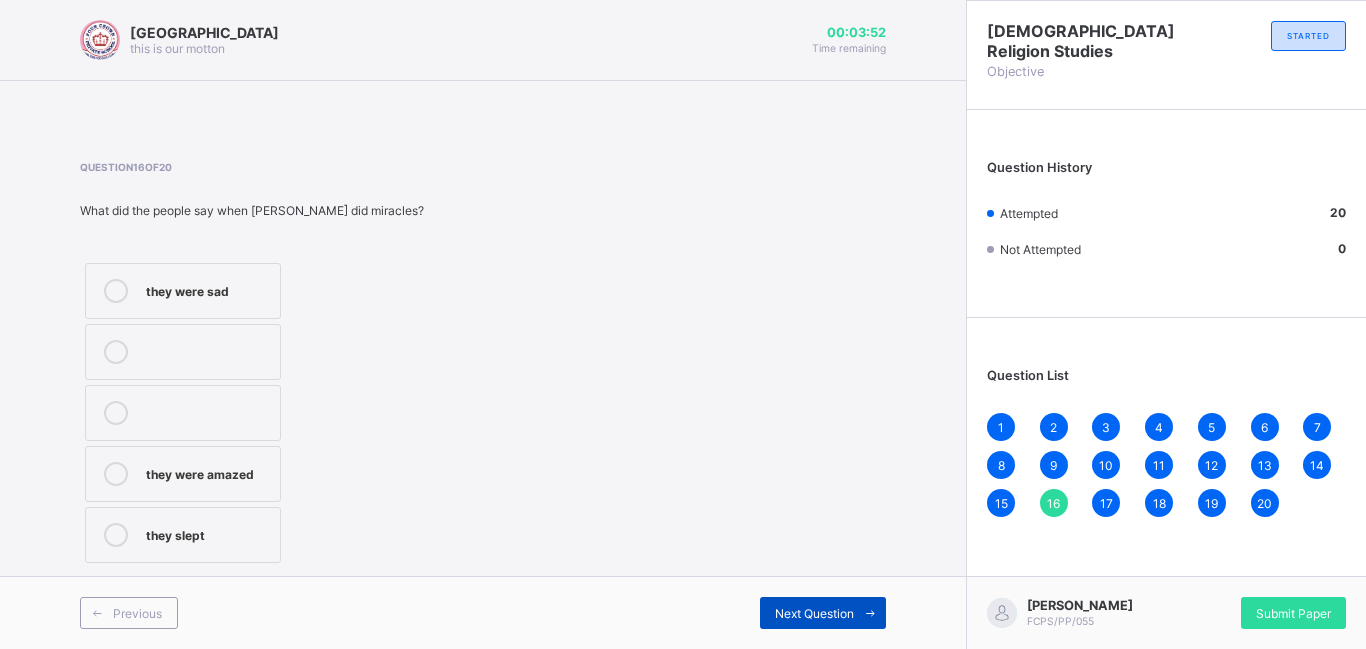 click on "Next Question" at bounding box center [823, 613] 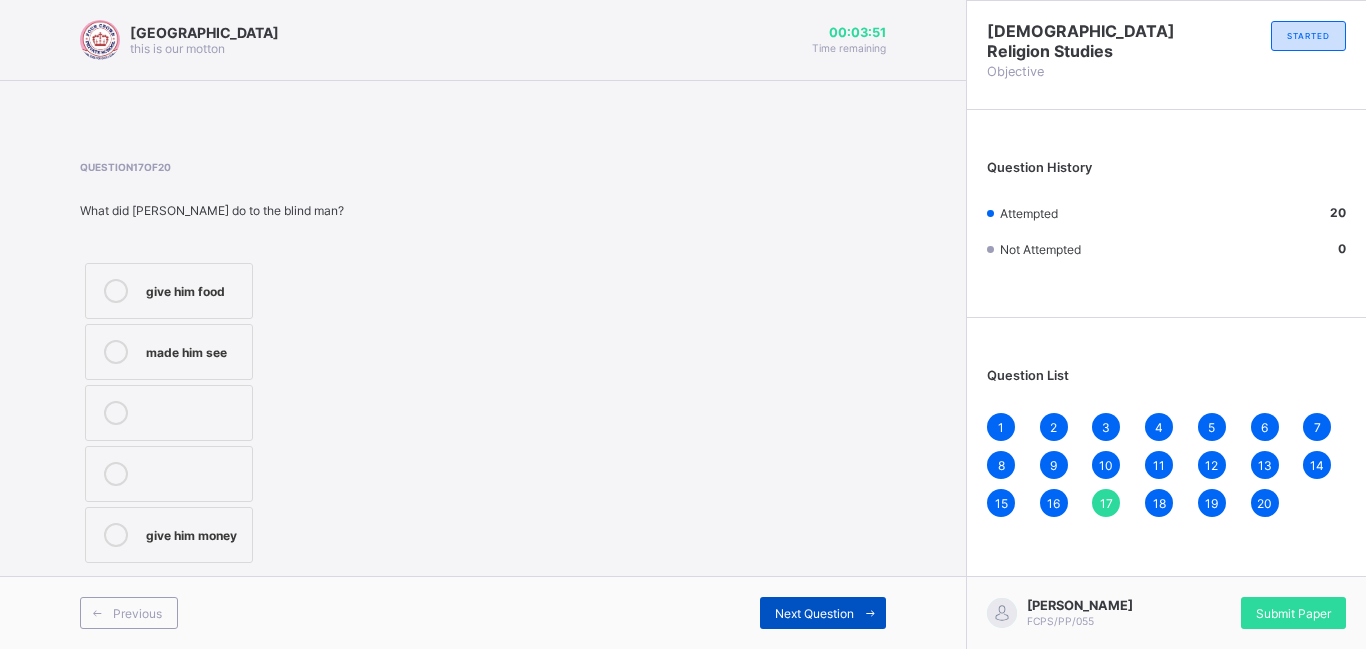 click on "Next Question" at bounding box center (823, 613) 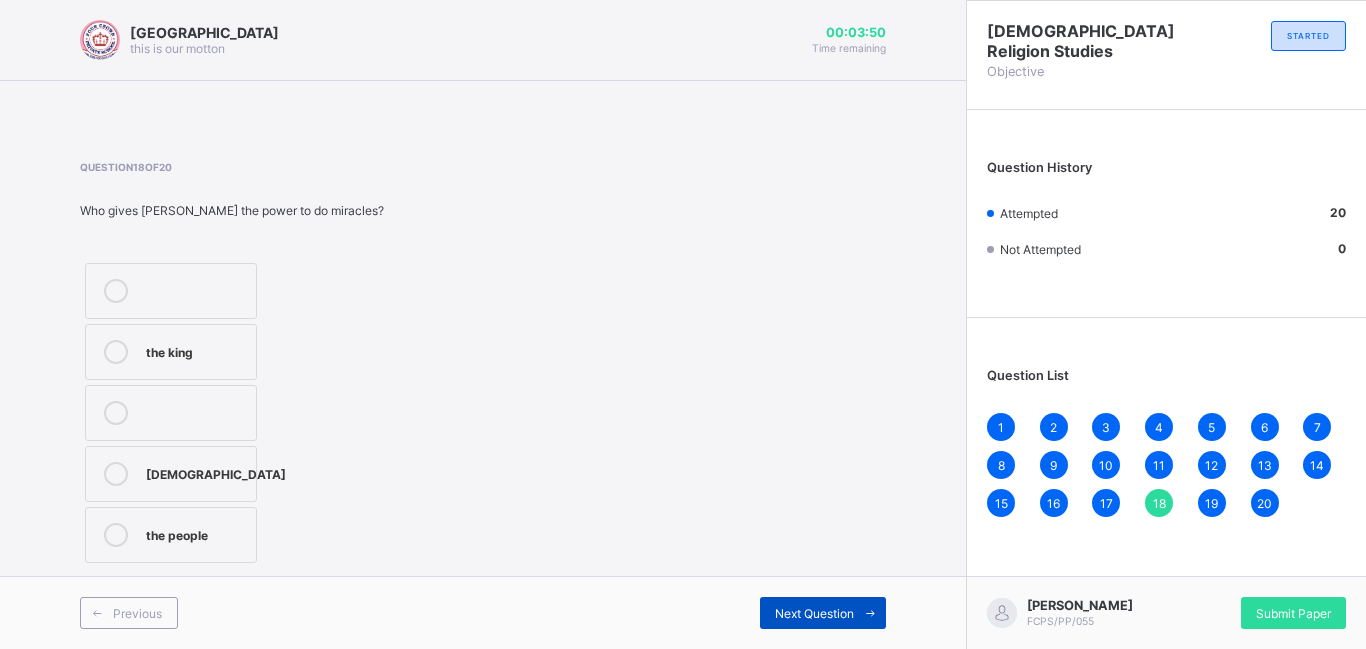click on "Next Question" at bounding box center [823, 613] 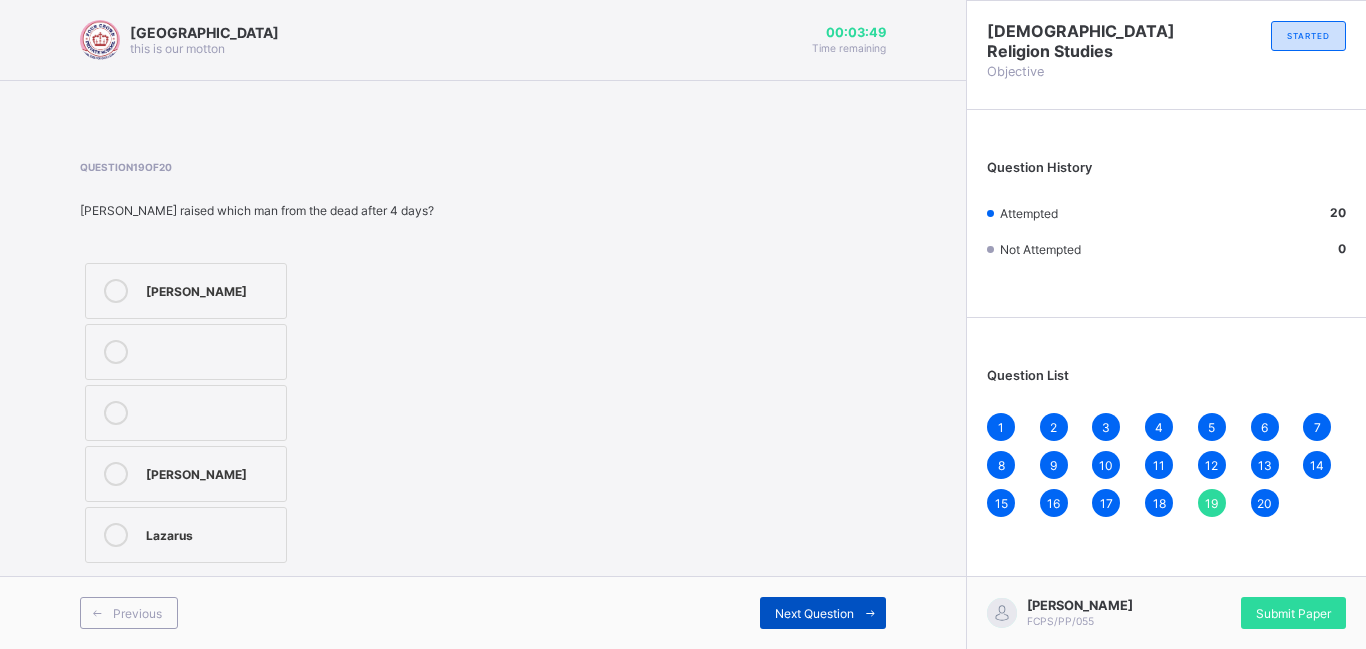 click on "Next Question" at bounding box center [823, 613] 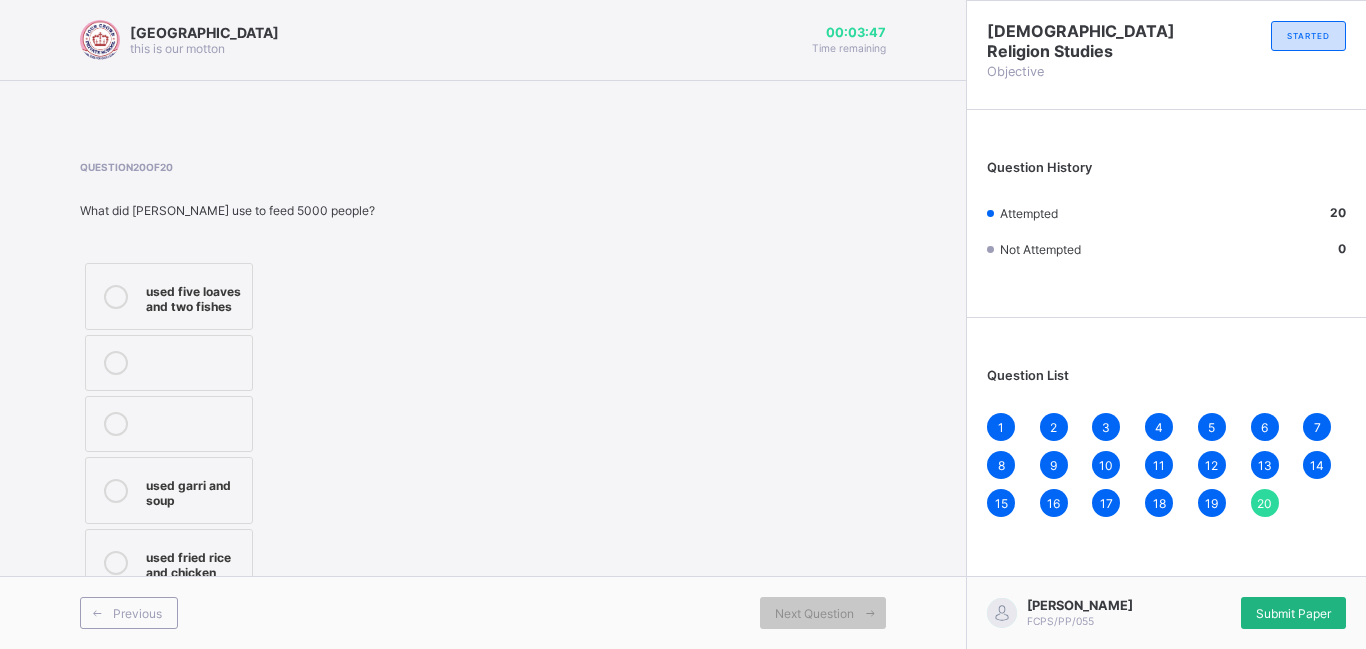 click on "Submit Paper" at bounding box center [1293, 613] 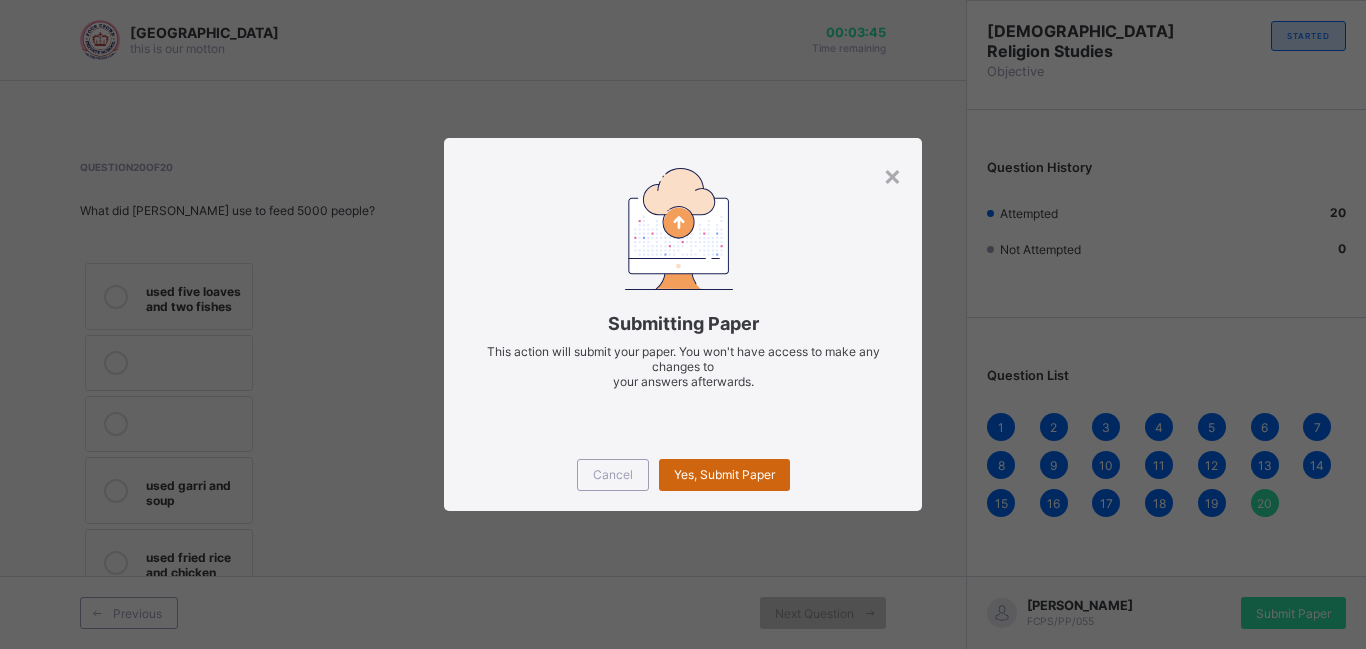 click on "Yes, Submit Paper" at bounding box center [724, 475] 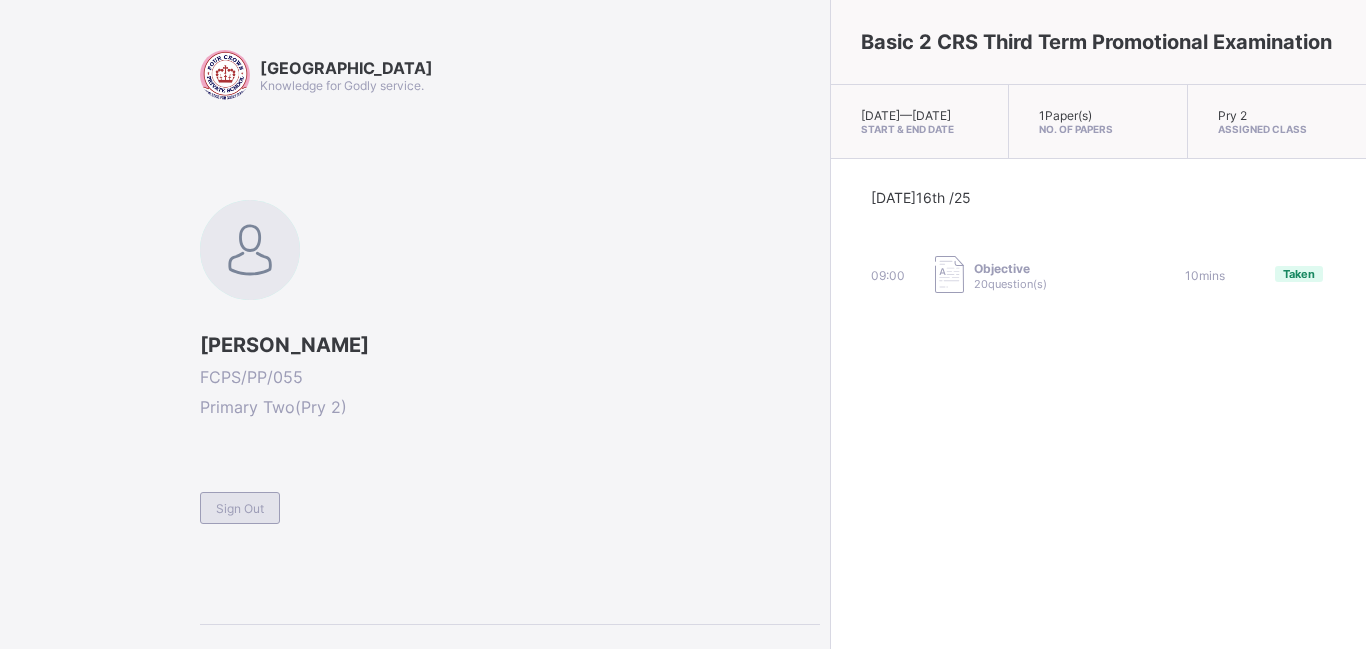 click on "Sign Out" at bounding box center [240, 508] 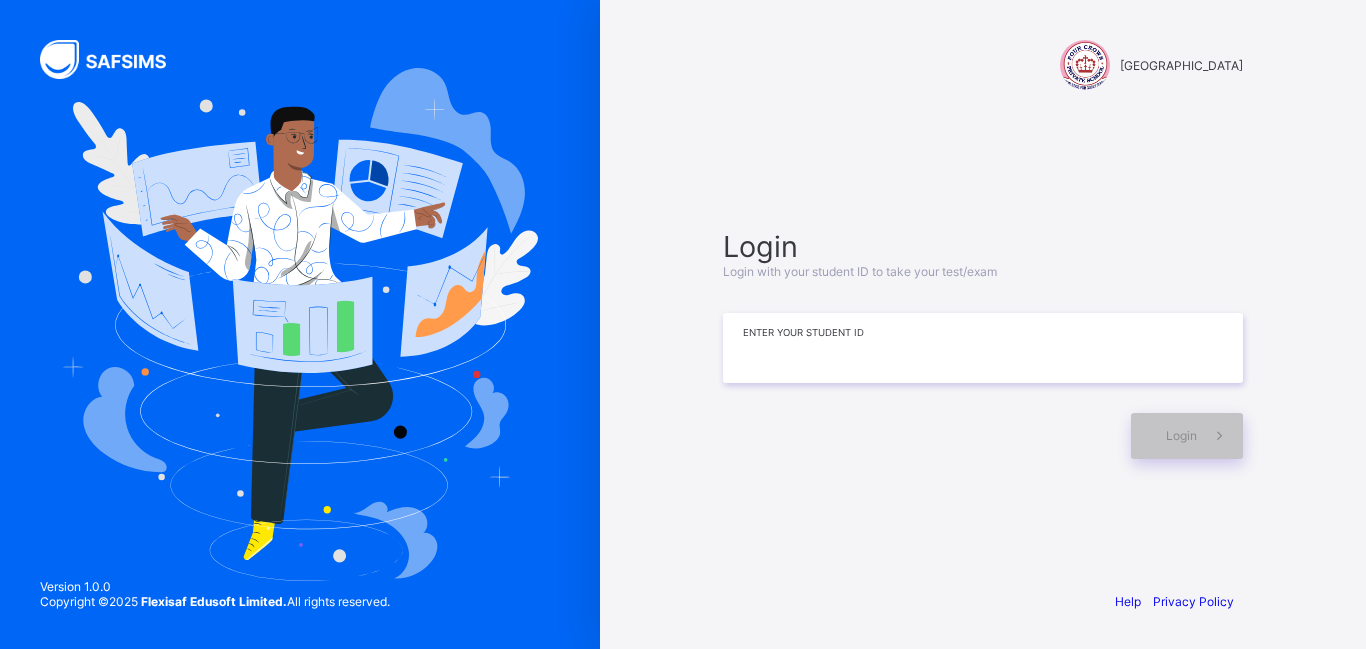 click at bounding box center (983, 348) 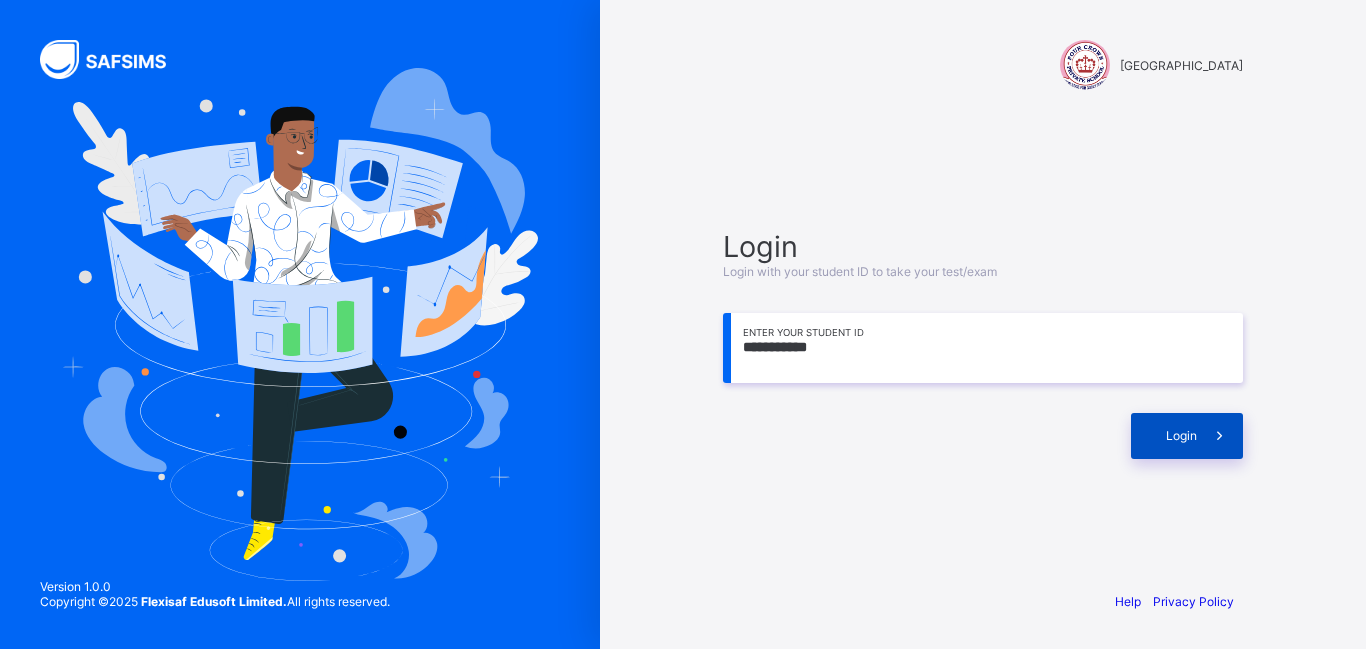 type on "**********" 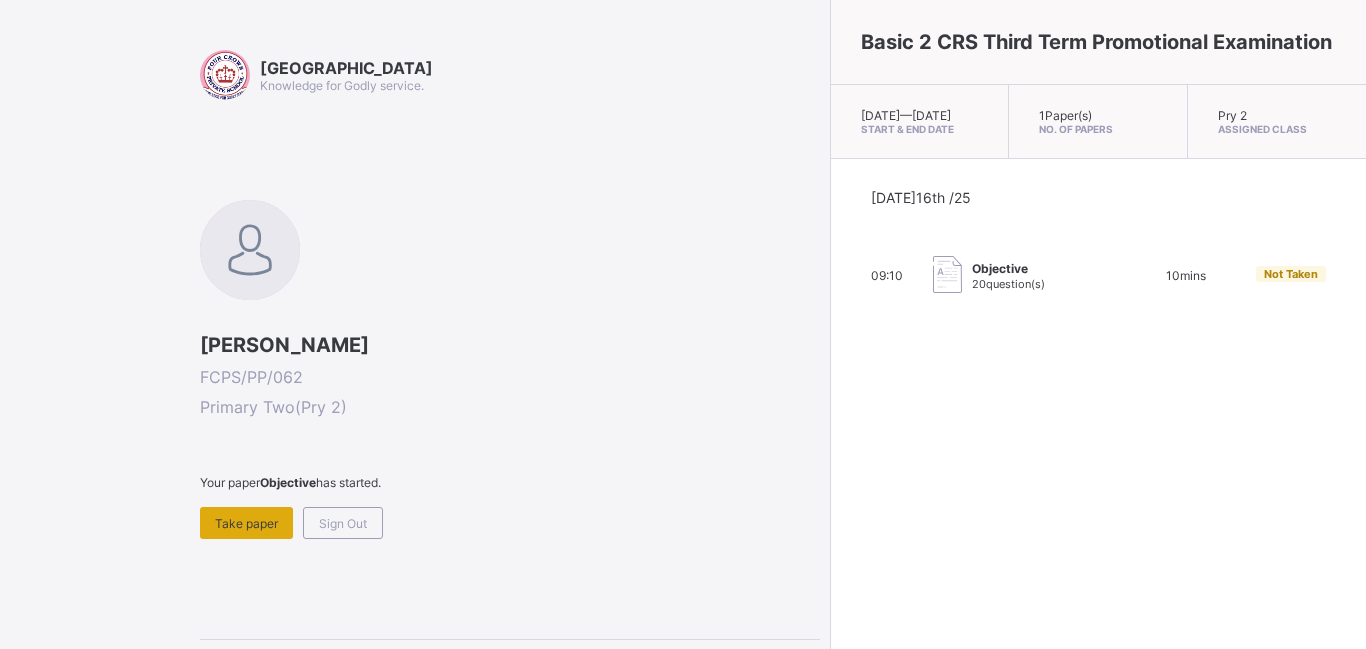 click on "Take paper" at bounding box center [246, 523] 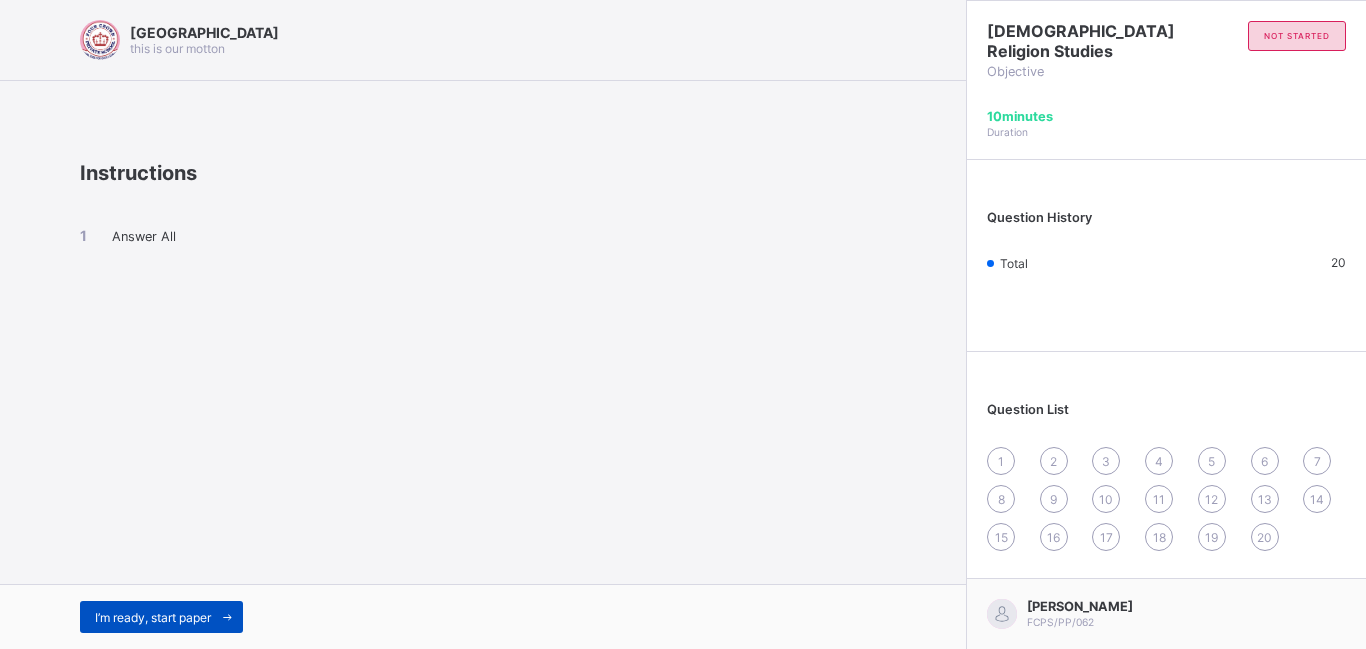 click at bounding box center (227, 617) 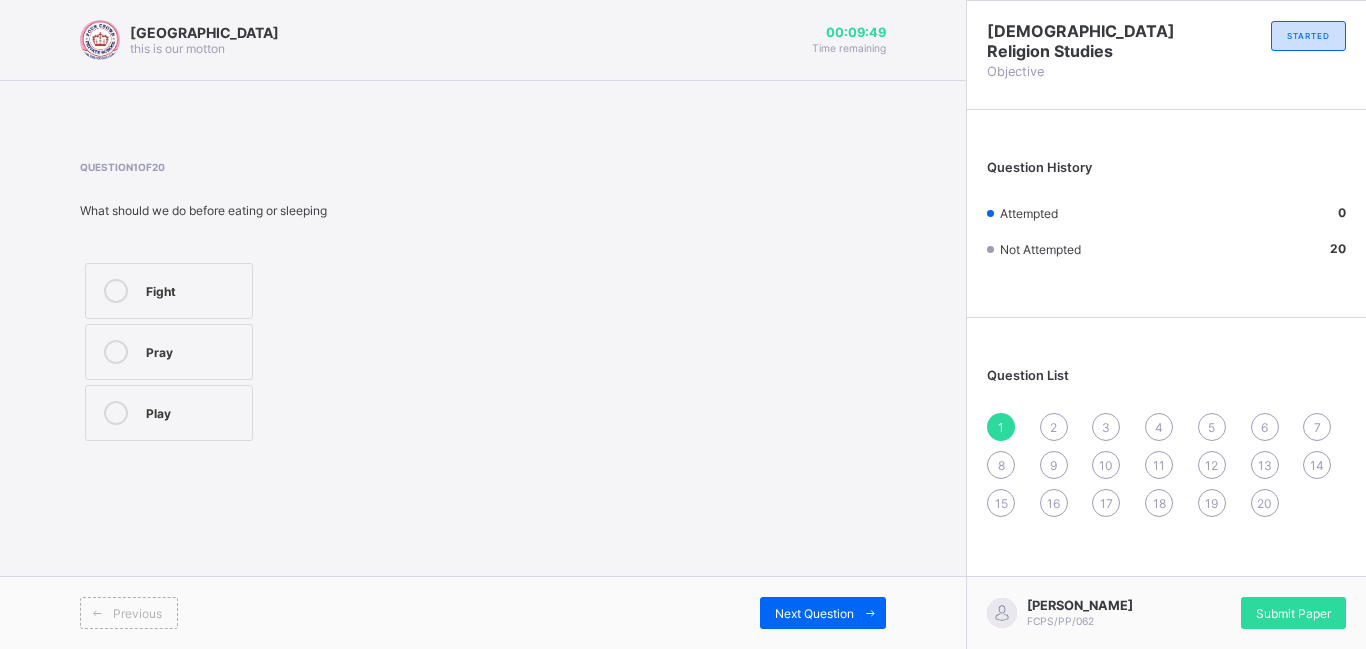 click on "Four Crown Private School this is our [PERSON_NAME] 00:09:49 Time remaining Question  1  of  20 What should we do before eating or sleeping Fight Pray Play  Previous Next Question" at bounding box center [483, 324] 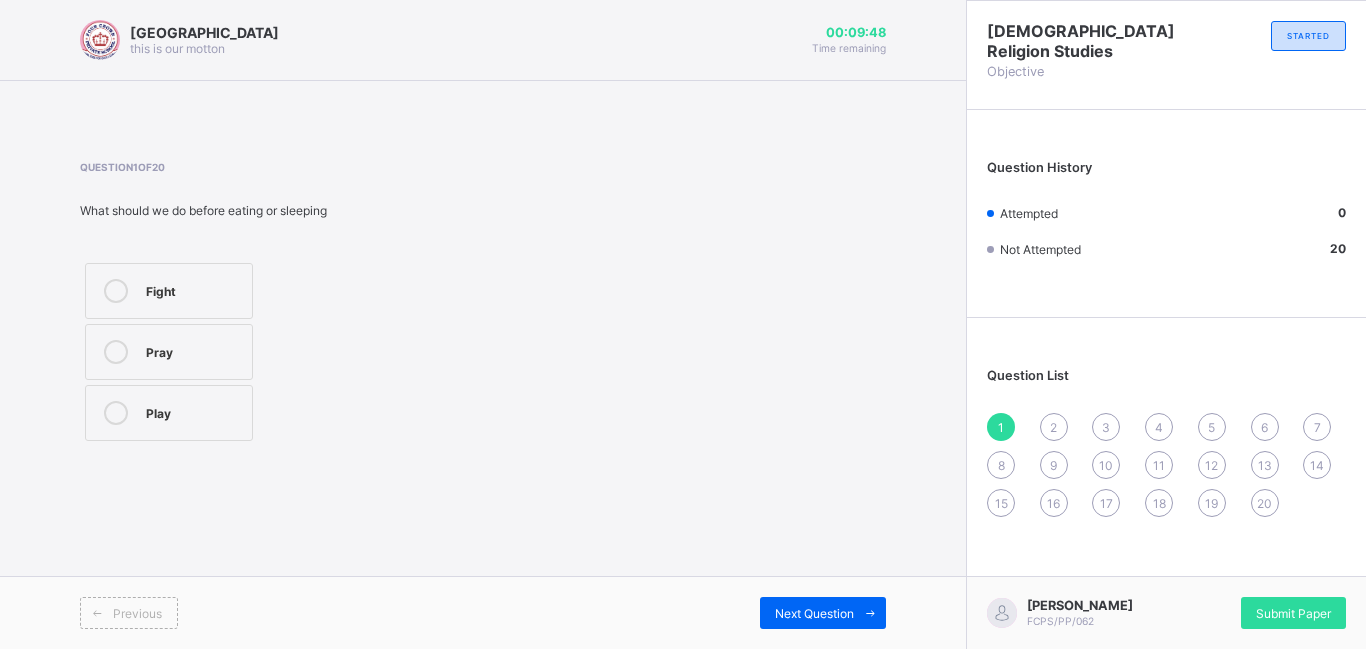 click on "Fight Pray Play" at bounding box center (228, 352) 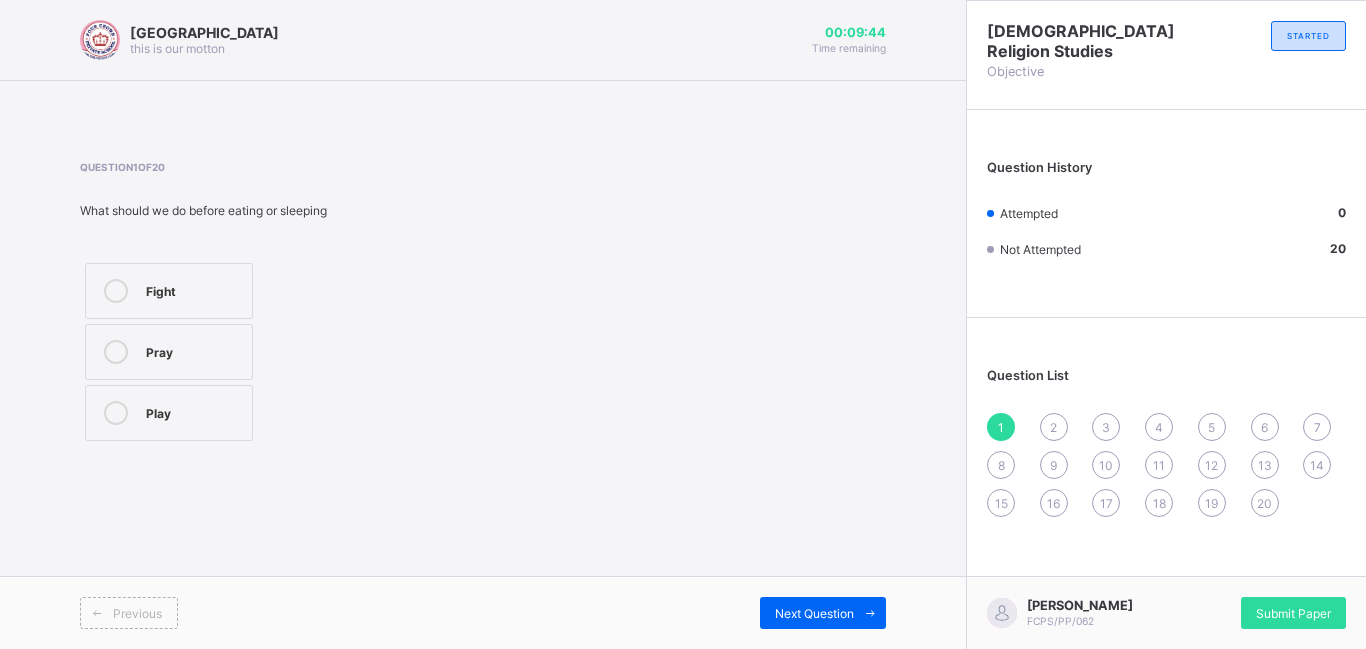 click on "Pray" at bounding box center [194, 350] 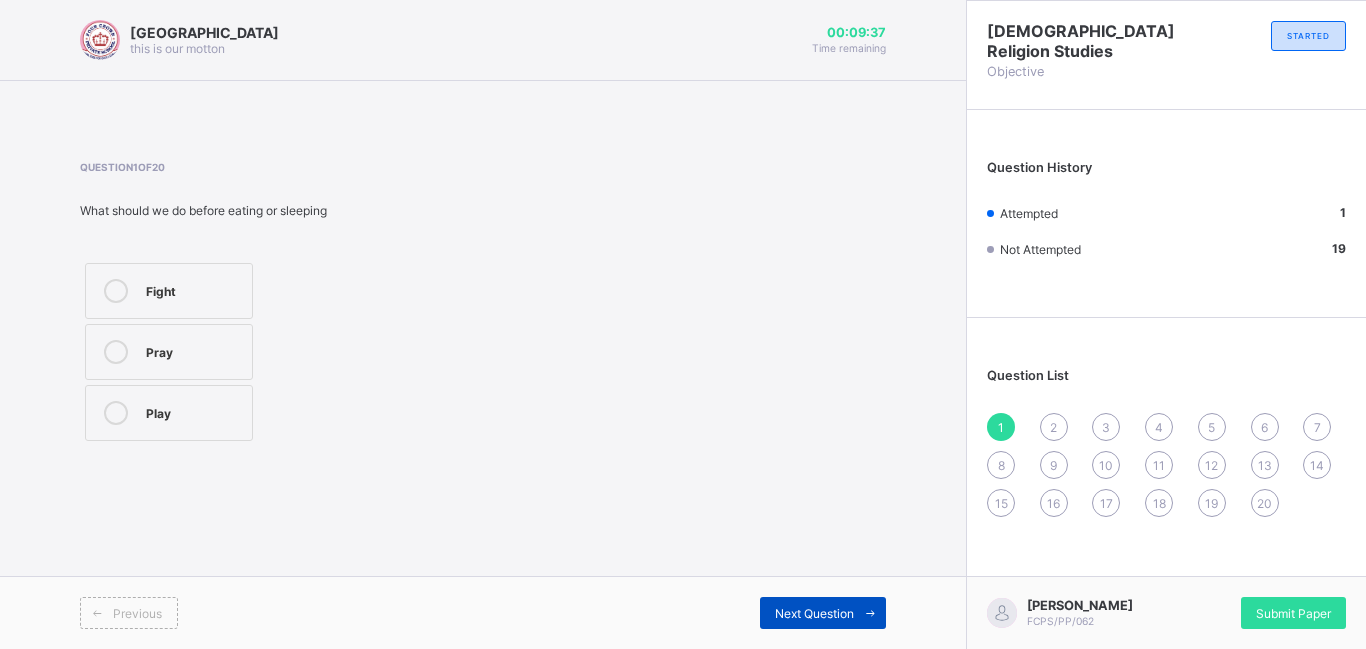 click on "Next Question" at bounding box center (814, 613) 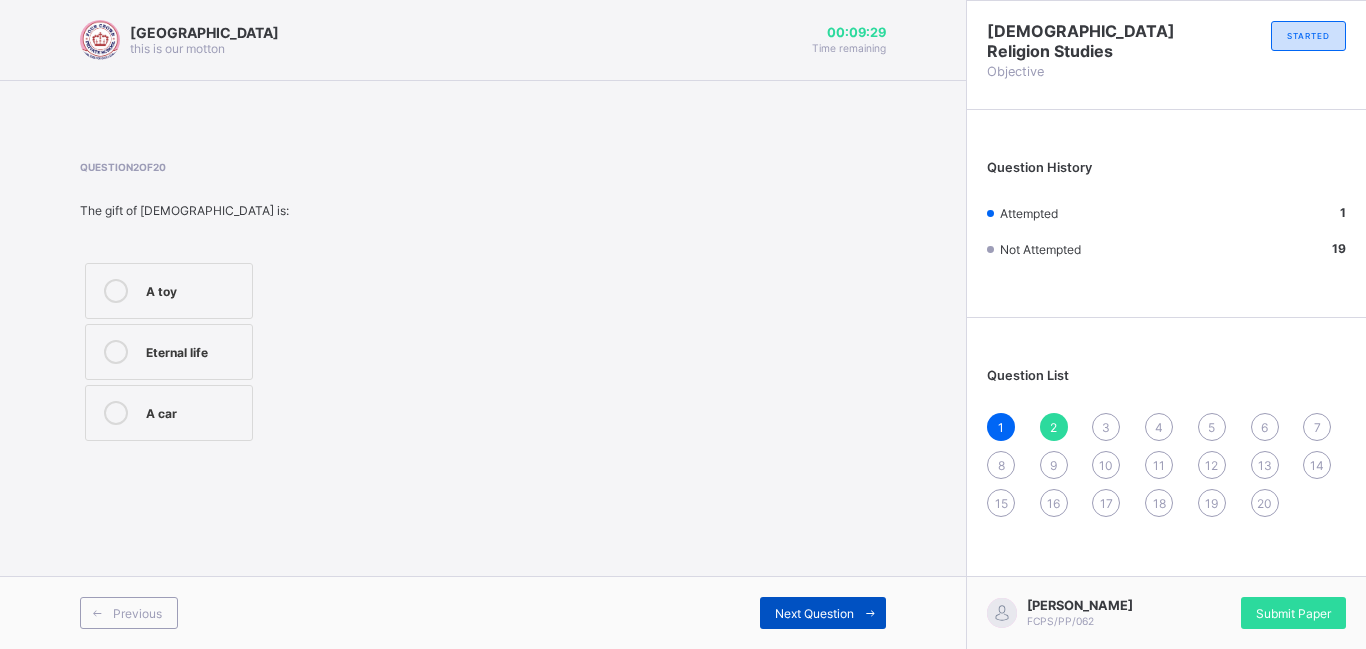 click on "Next Question" at bounding box center [814, 613] 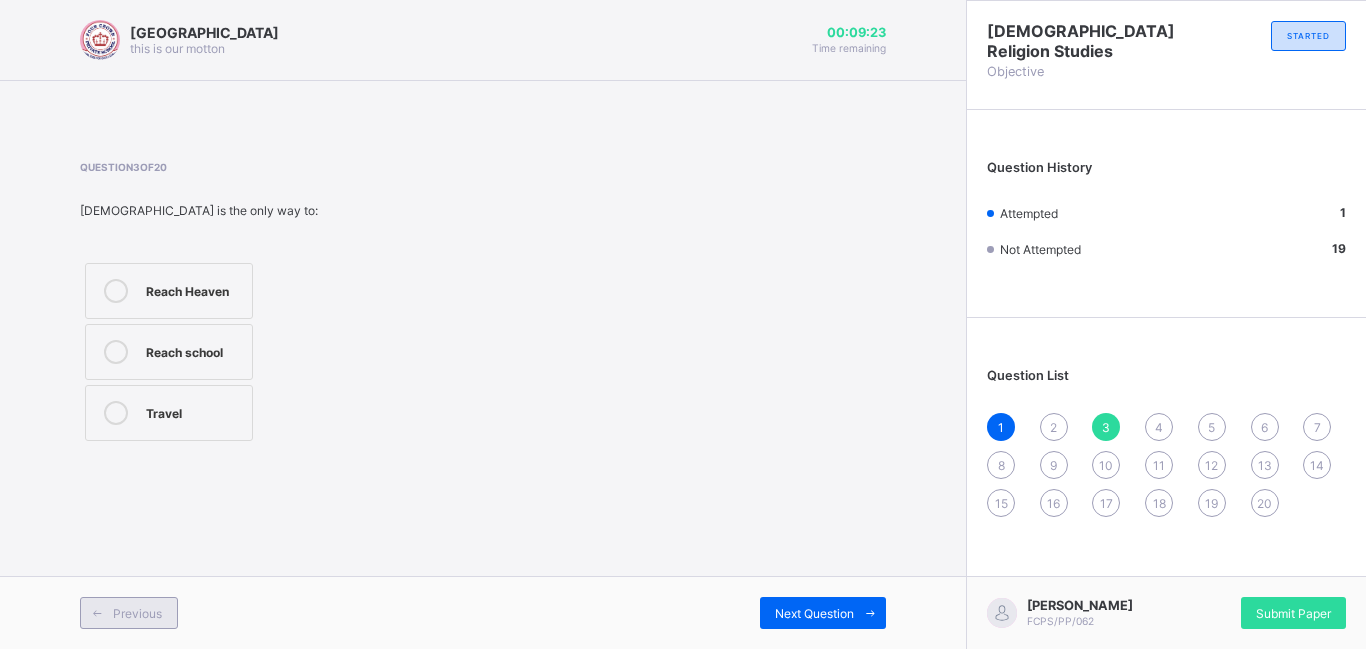 click on "Previous" at bounding box center [137, 613] 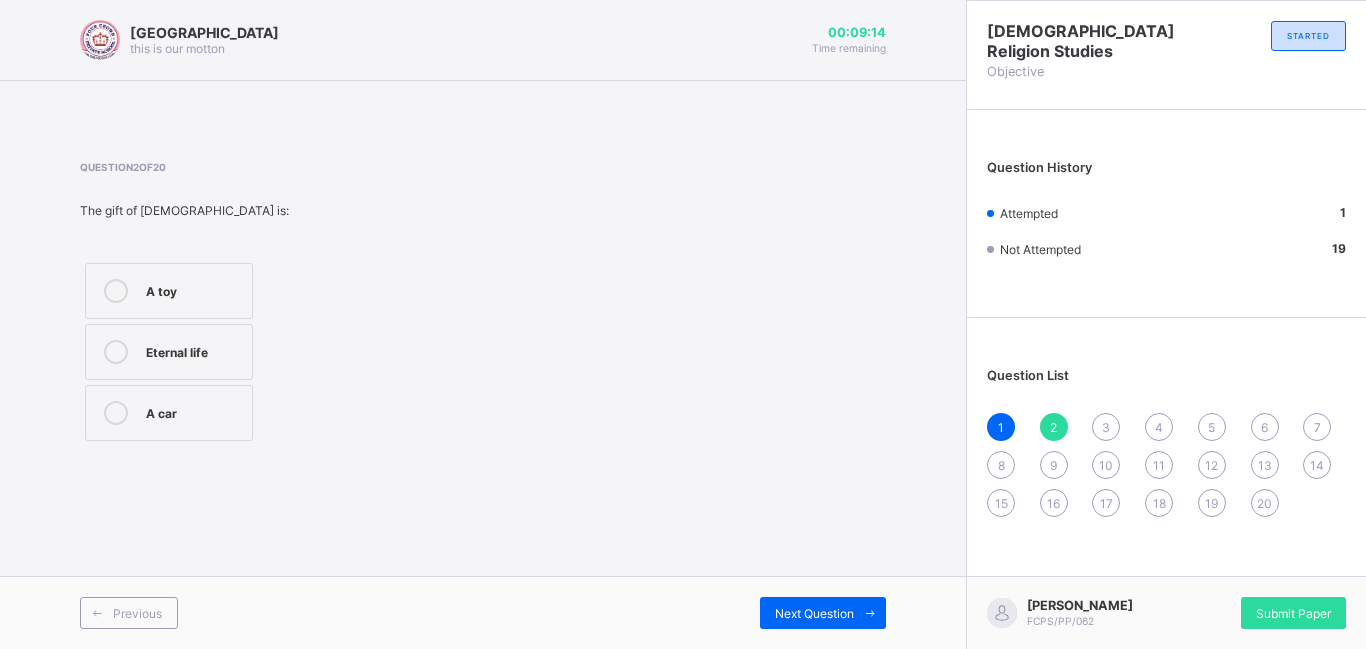 click on "Eternal life" at bounding box center (169, 352) 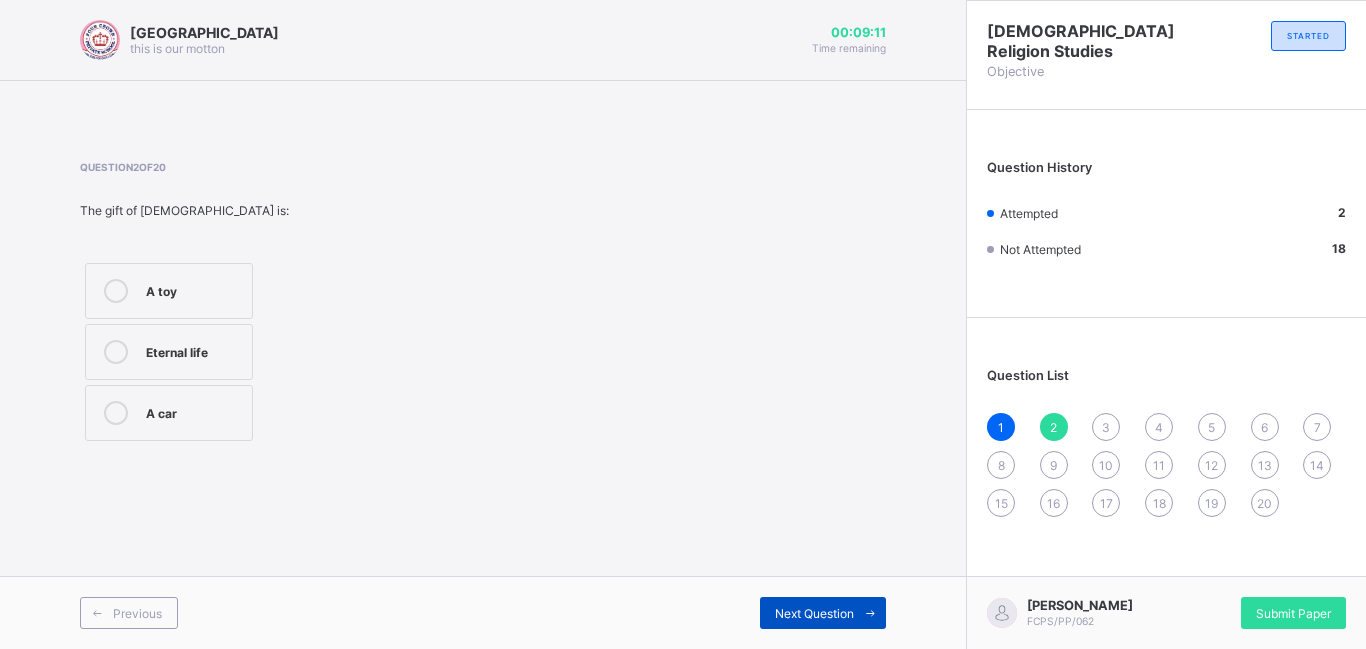 click on "Next Question" at bounding box center [814, 613] 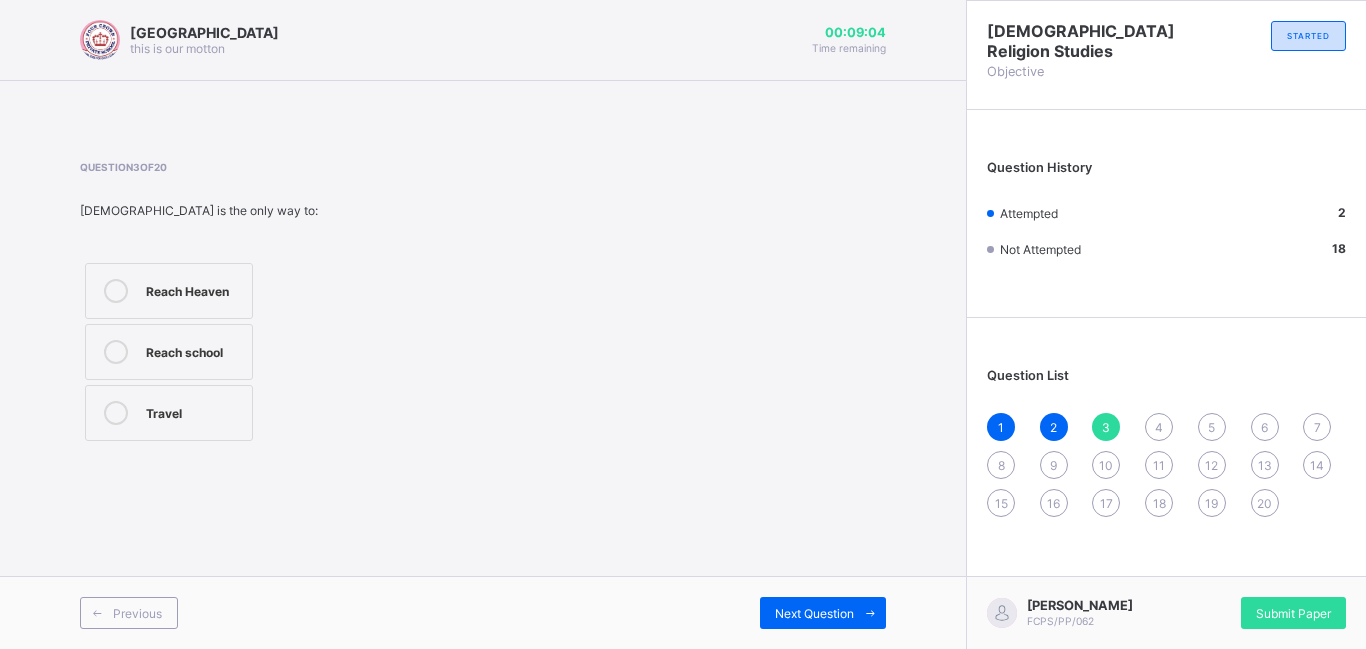 click on "Four Crown Private School this is our [PERSON_NAME] 00:09:04 Time remaining Question  3  of  20 [DEMOGRAPHIC_DATA] is the only way to: Reach Heaven Reach school Travel Previous Next Question" at bounding box center [483, 324] 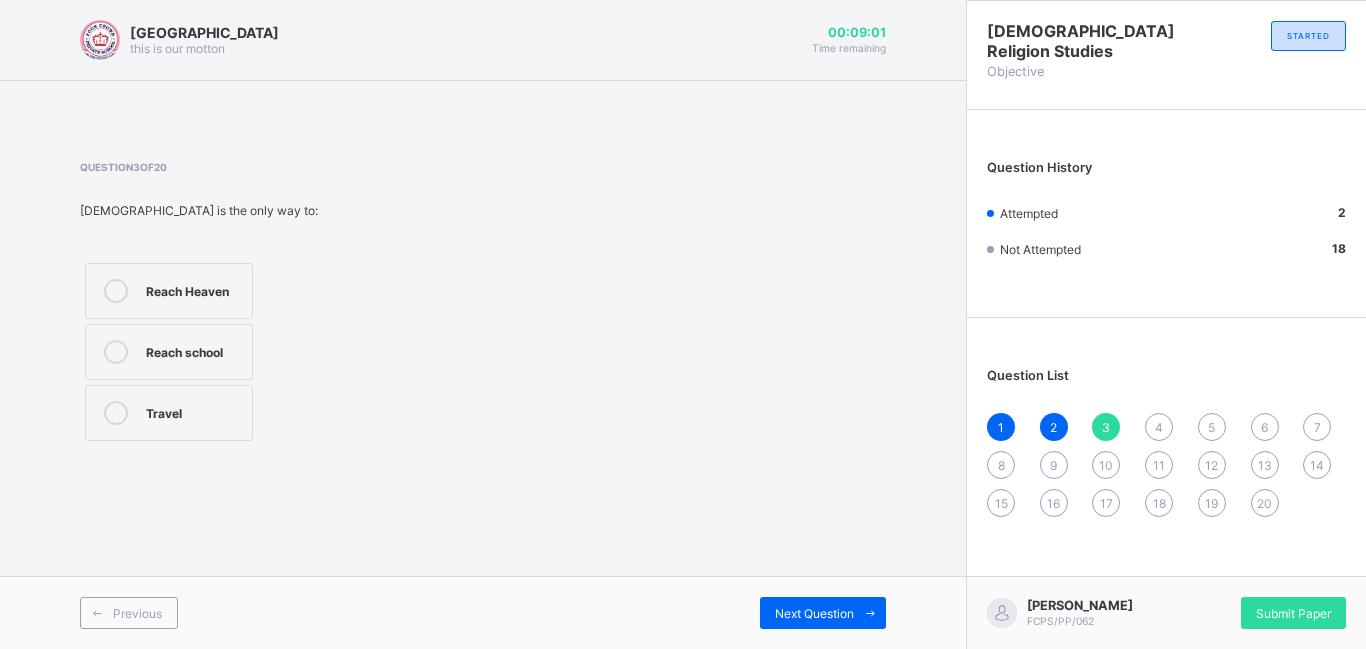 click on "Reach Heaven" at bounding box center (169, 291) 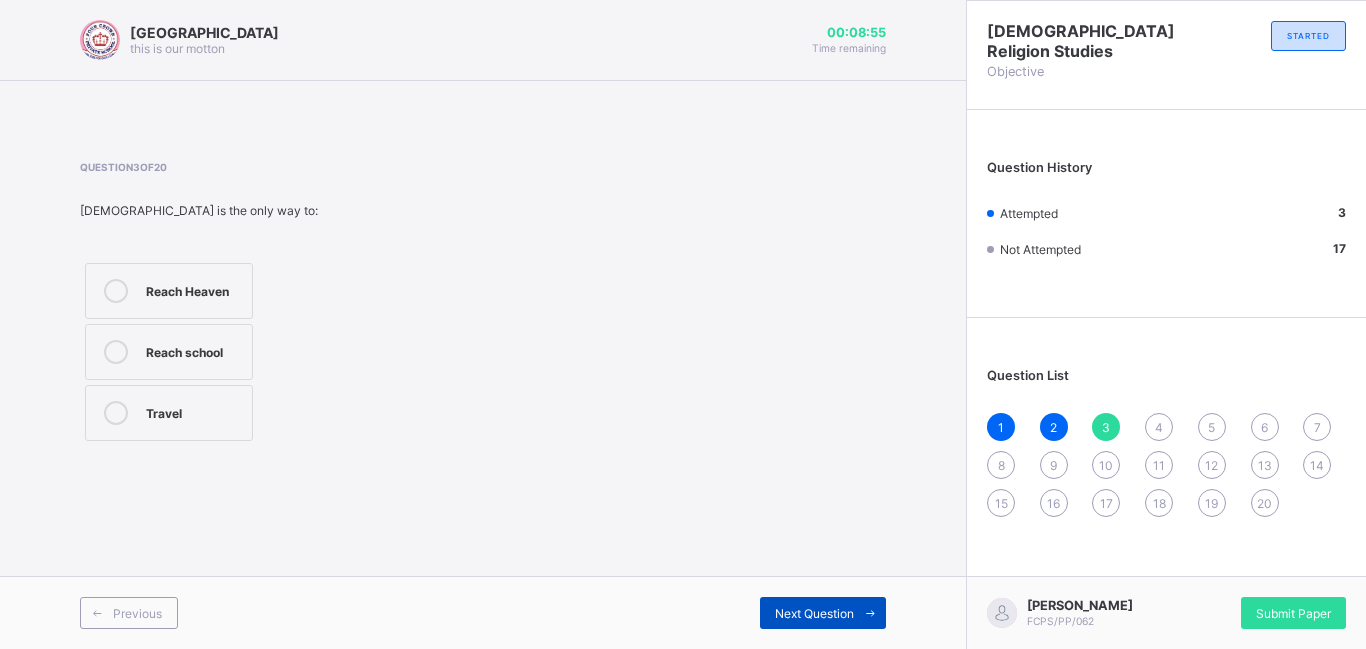 click on "Next Question" at bounding box center [814, 613] 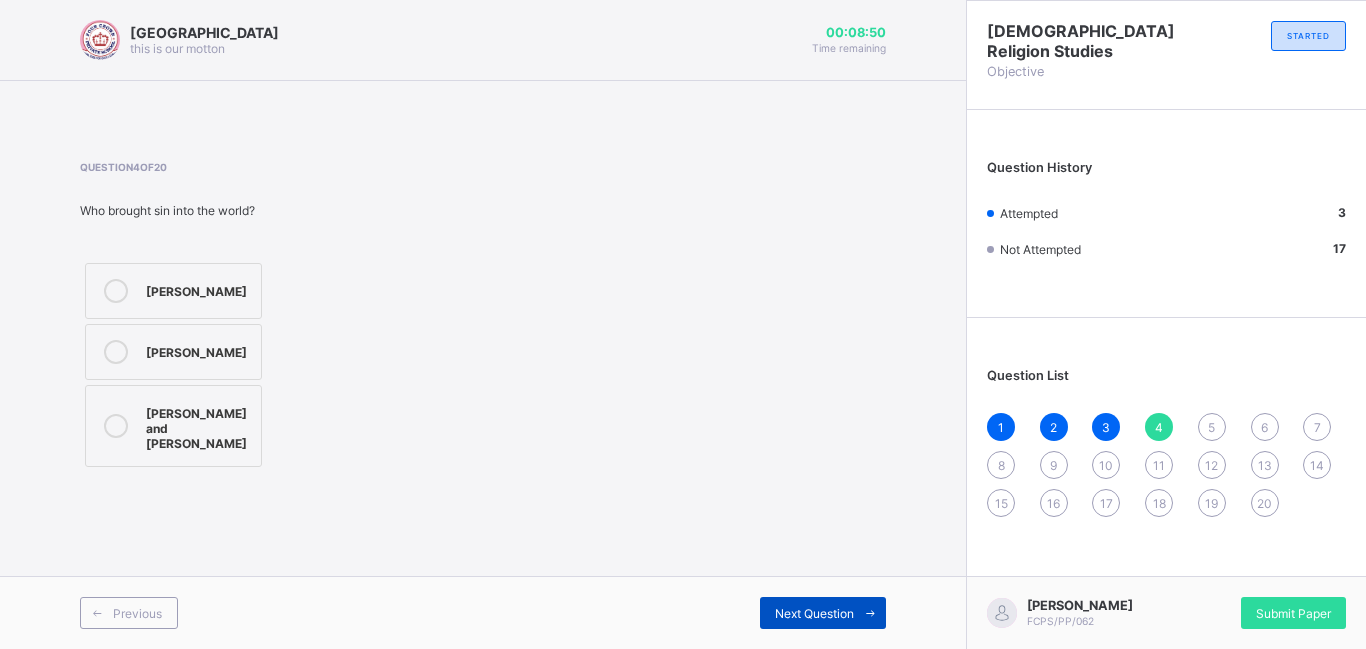 click on "Next Question" at bounding box center [814, 613] 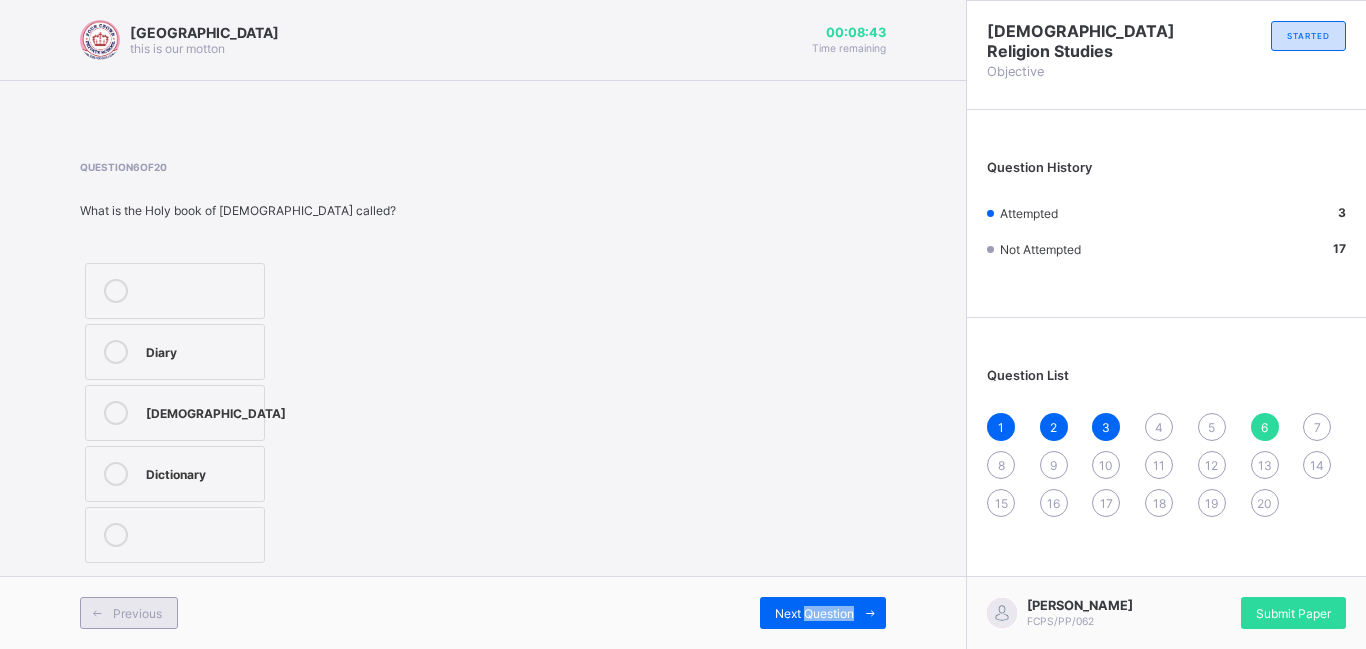 click on "Previous" at bounding box center [129, 613] 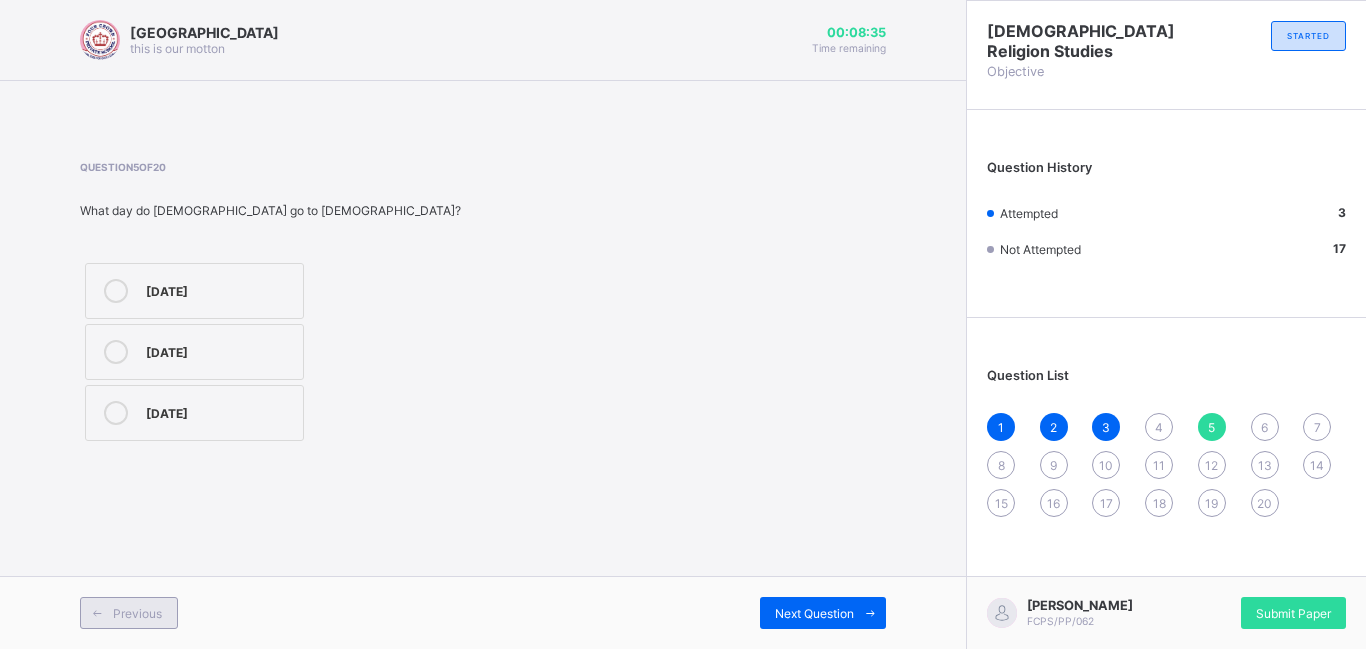 click on "Previous" at bounding box center [137, 613] 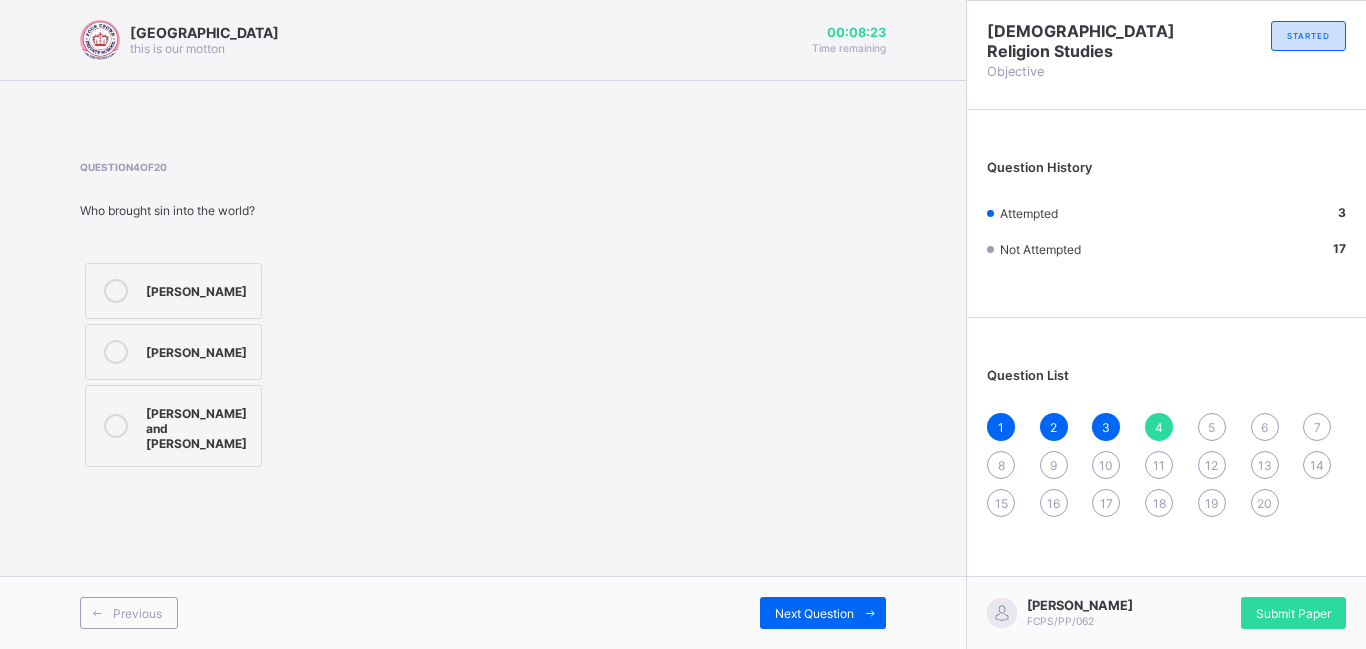 click on "[PERSON_NAME] and [PERSON_NAME]" at bounding box center (173, 426) 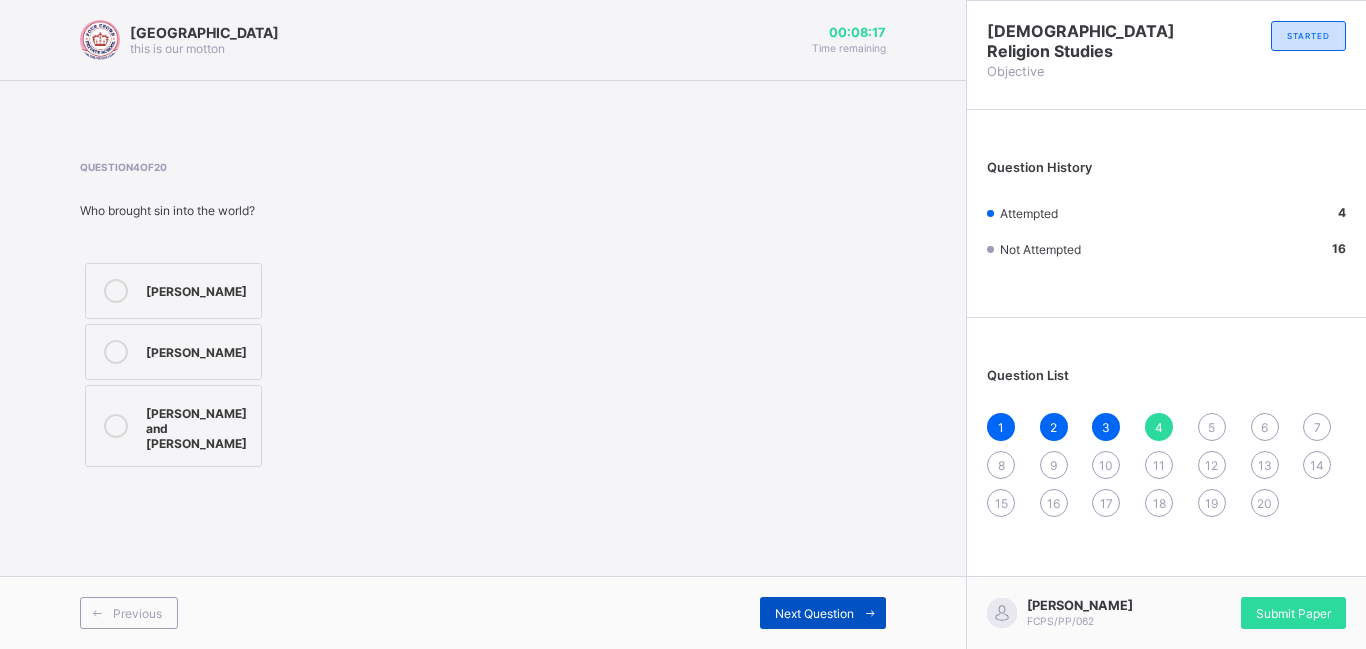 click on "Next Question" at bounding box center (814, 613) 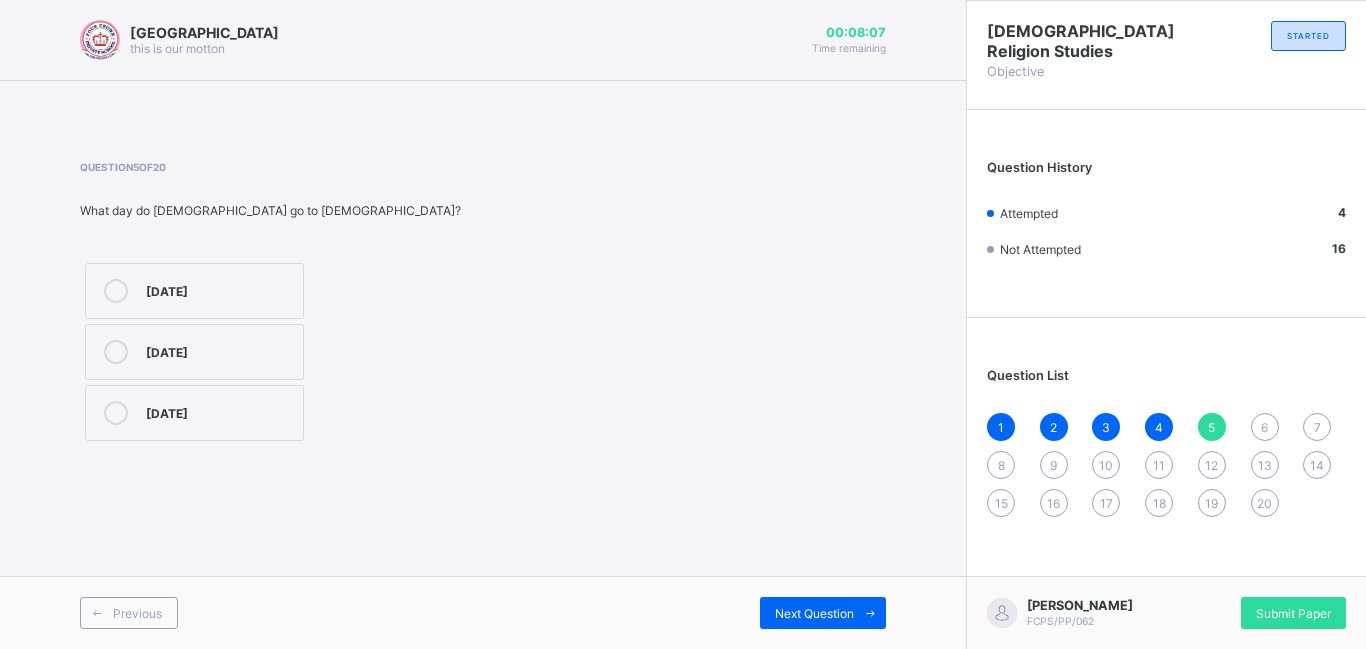click on "[DATE]" at bounding box center (219, 289) 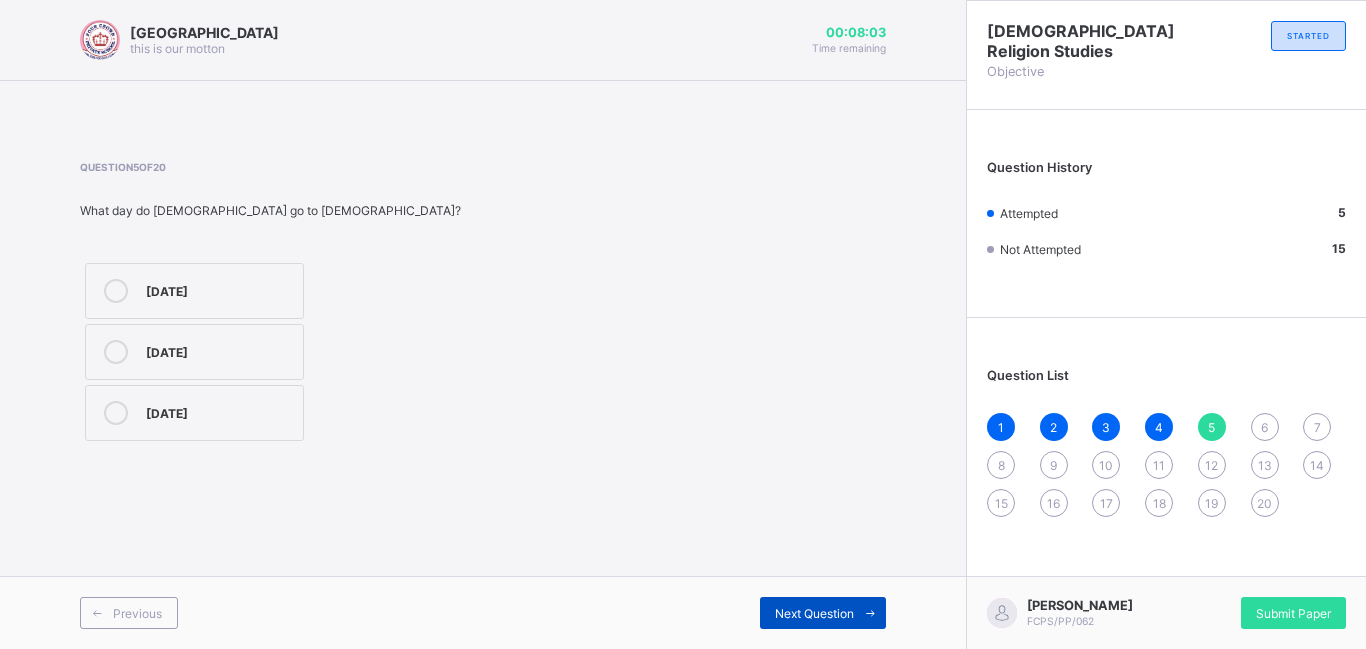 click on "Next Question" at bounding box center [823, 613] 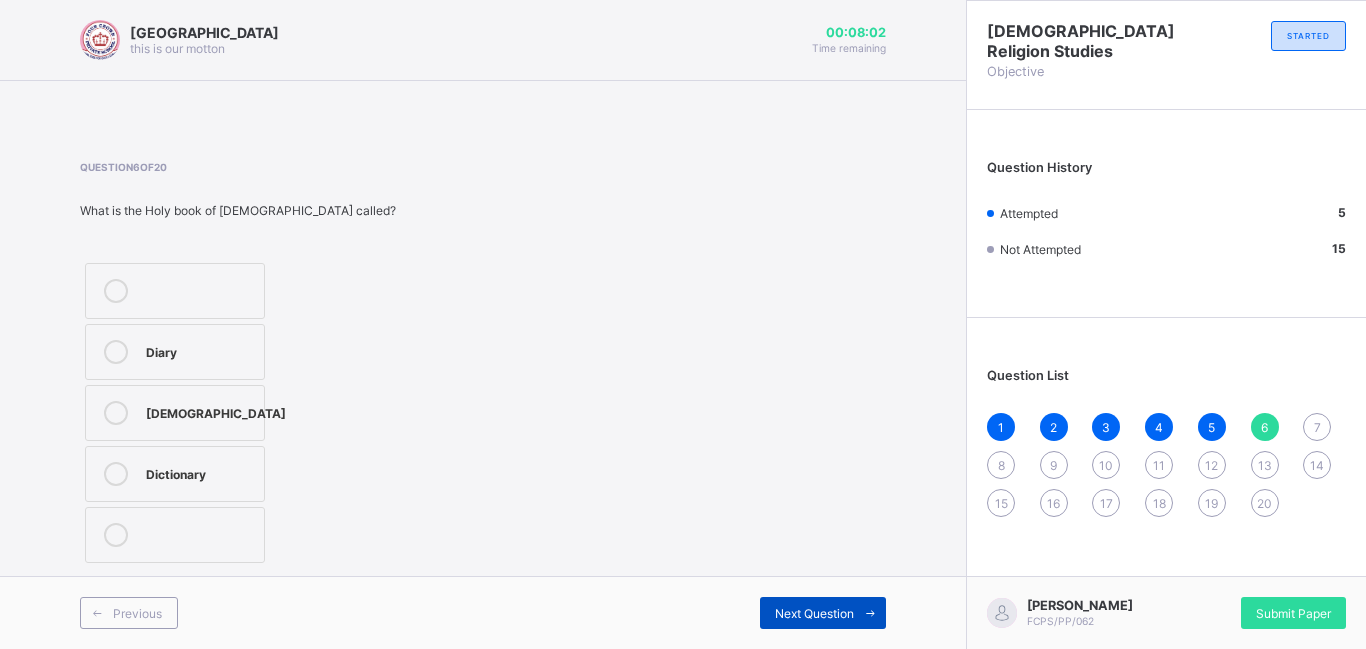 click on "Next Question" at bounding box center (823, 613) 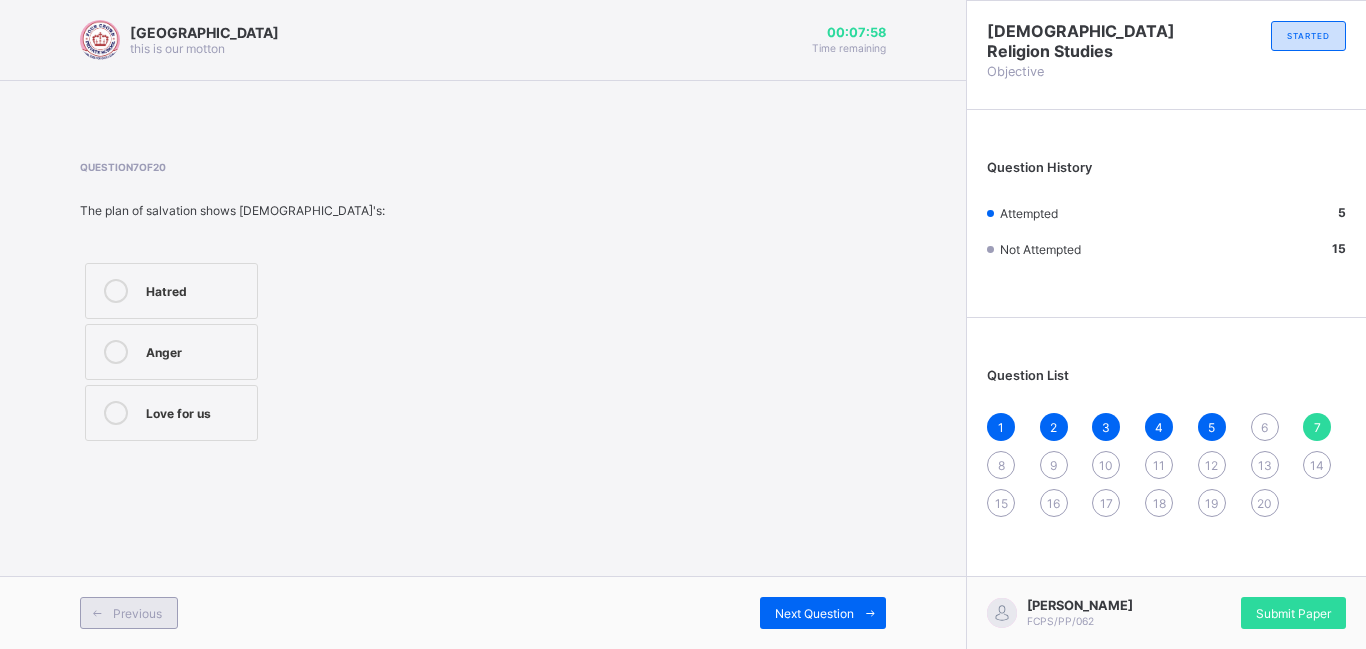 click on "Previous" at bounding box center (137, 613) 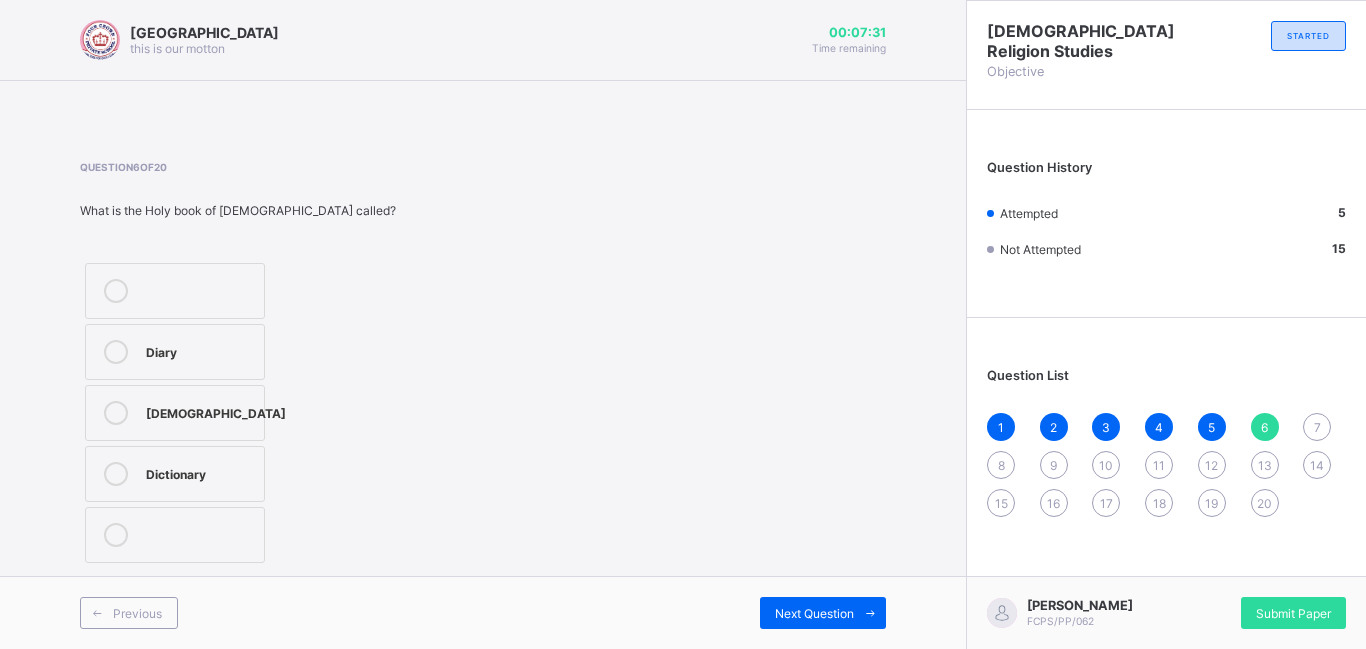 click on "[DEMOGRAPHIC_DATA]" at bounding box center [216, 411] 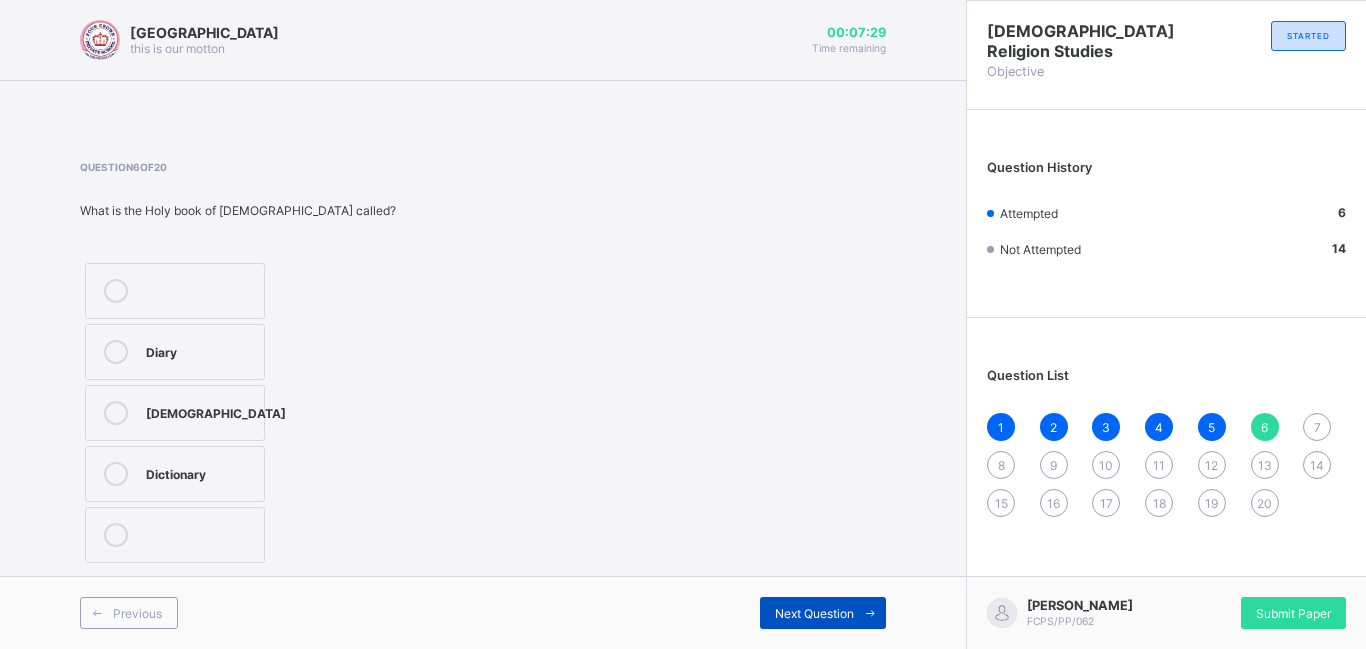click on "Next Question" at bounding box center (814, 613) 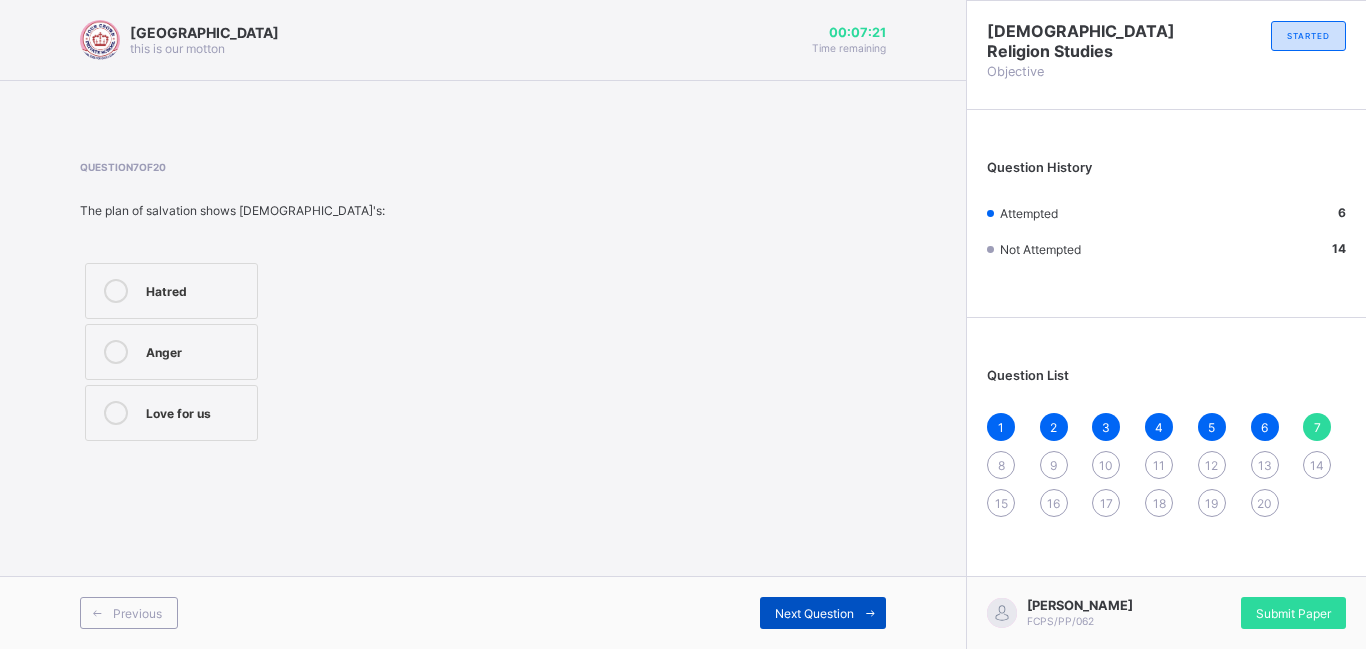 click on "Next Question" at bounding box center (814, 613) 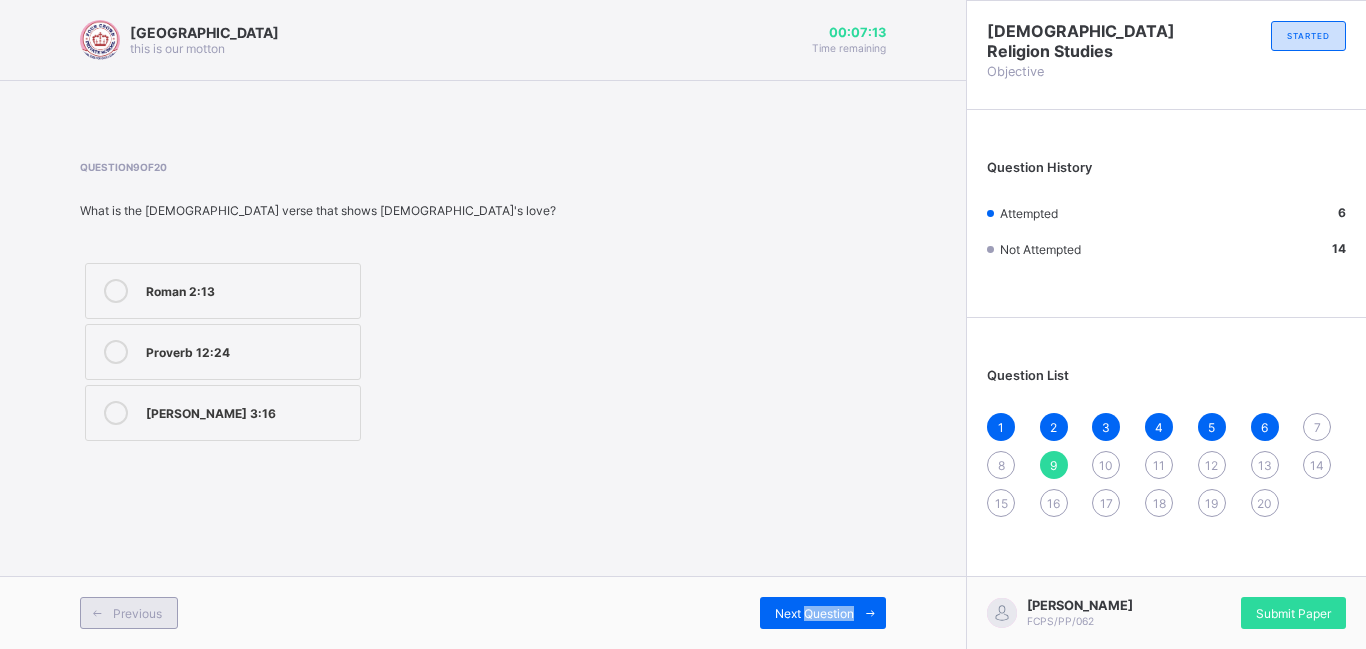 click on "Previous" at bounding box center (137, 613) 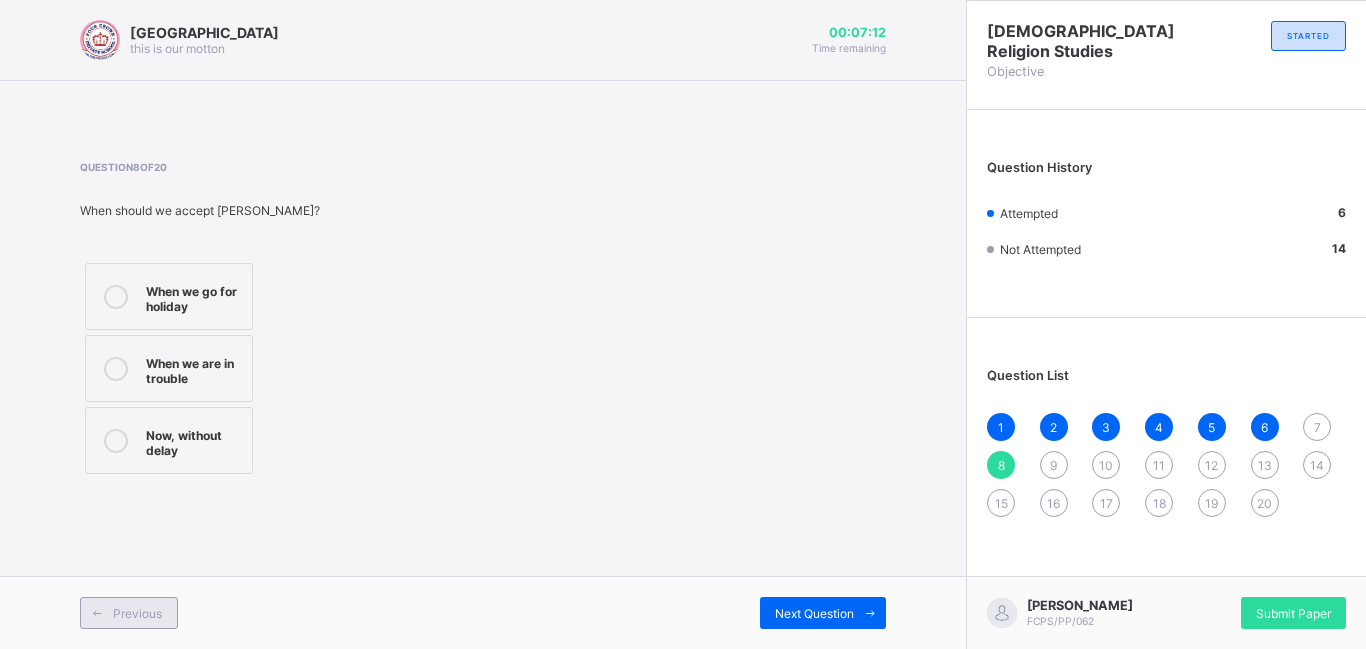 click on "Previous" at bounding box center [137, 613] 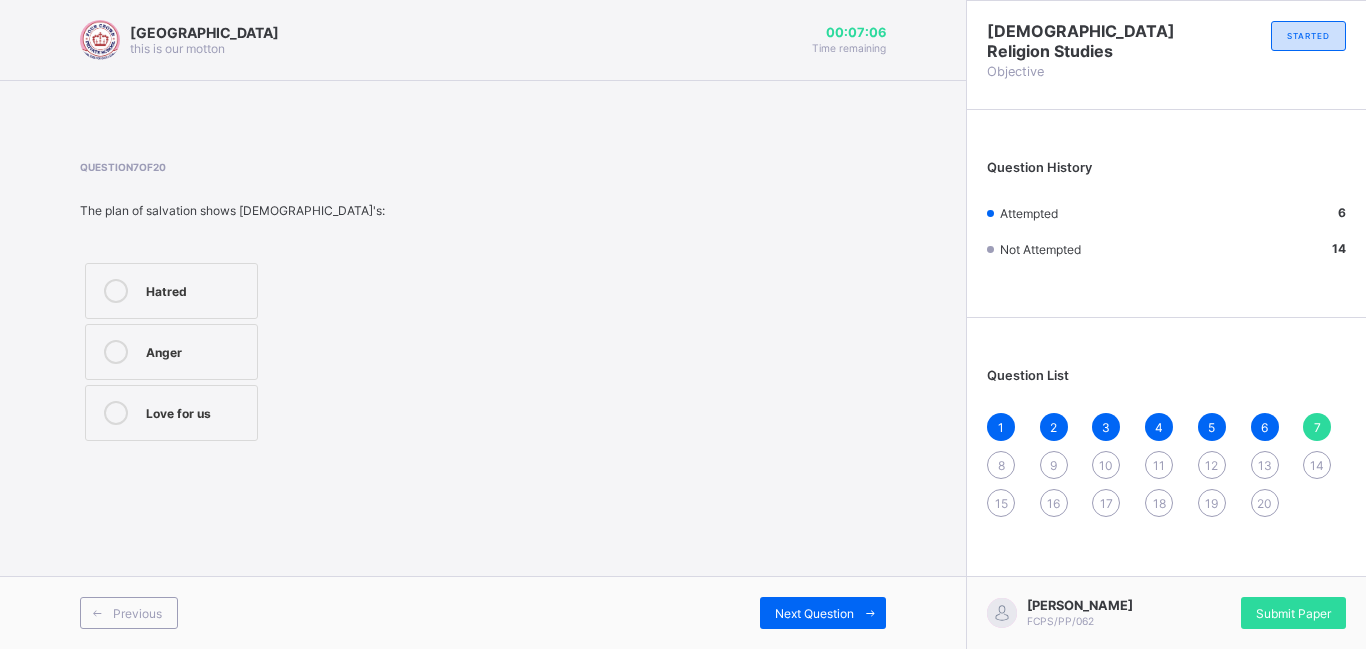 click on "Four Crown Private School this is our [PERSON_NAME] 00:07:06 Time remaining Question  7  of  20 The plan of salvation shows [DEMOGRAPHIC_DATA]'s: Hatred Anger Love for us Previous Next Question" at bounding box center (483, 324) 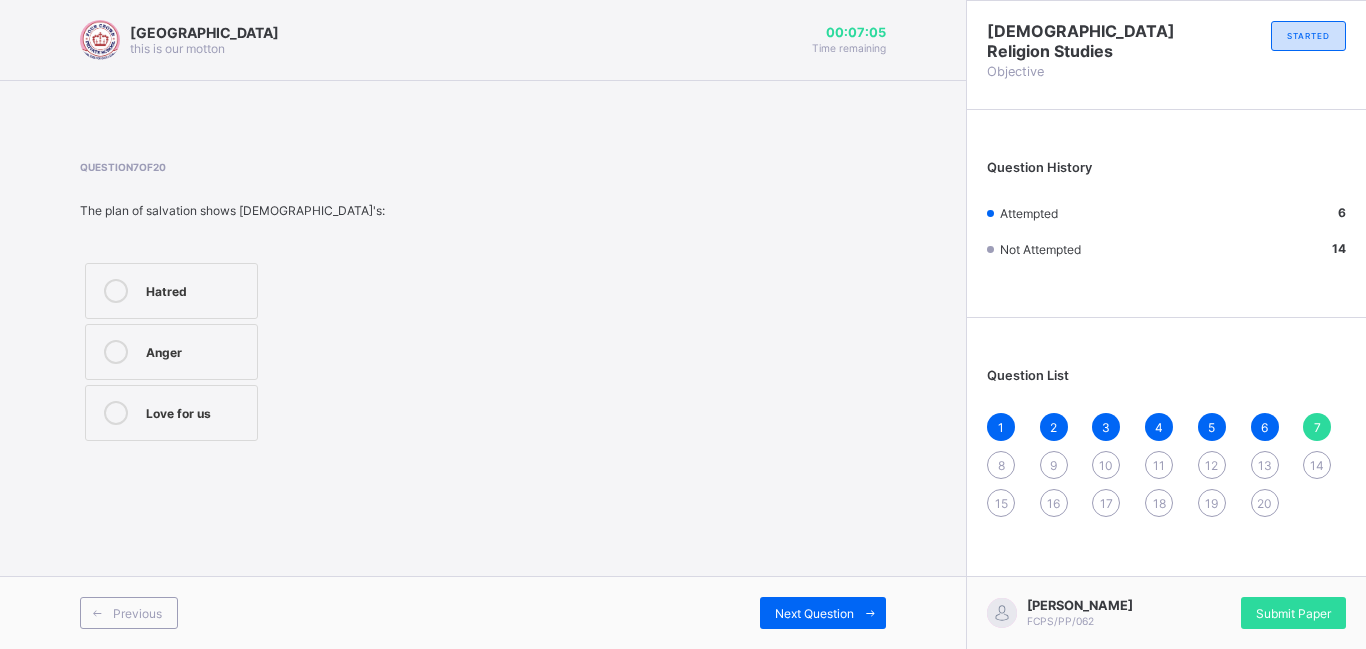 click on "Question  7  of  20 The plan of salvation shows [DEMOGRAPHIC_DATA]'s: Hatred Anger Love for us" at bounding box center (483, 303) 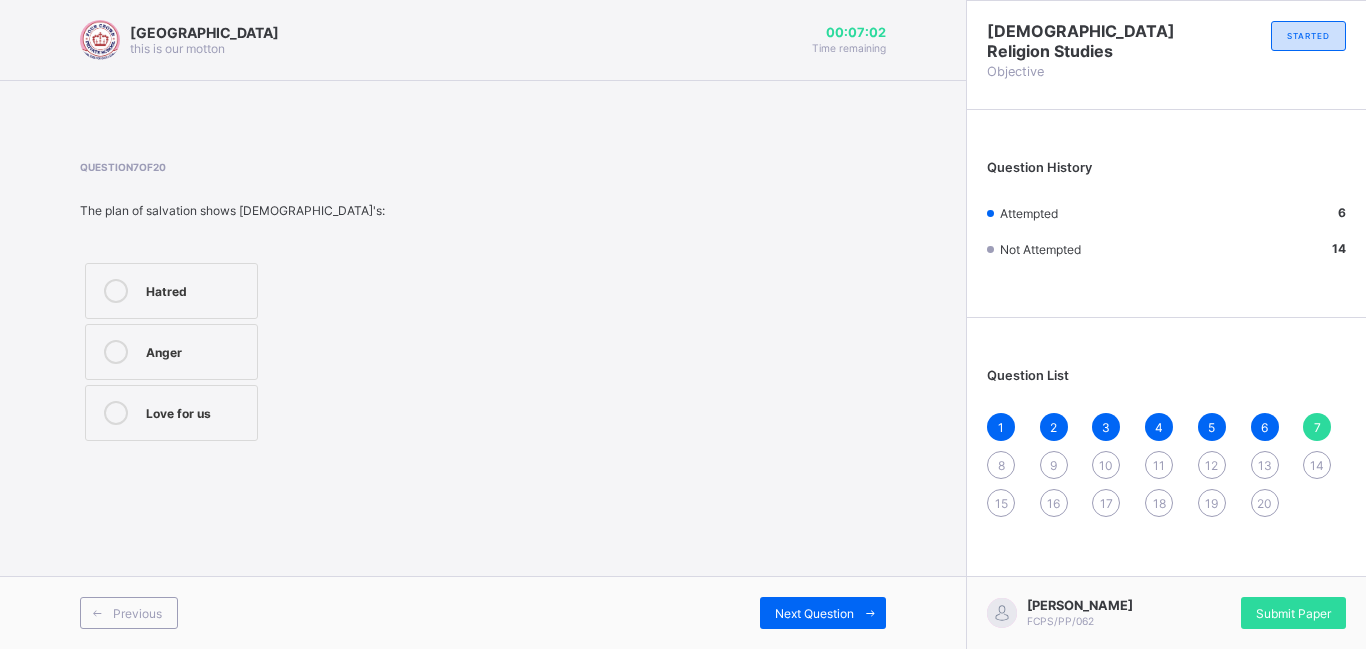 click on "Love for us" at bounding box center (196, 411) 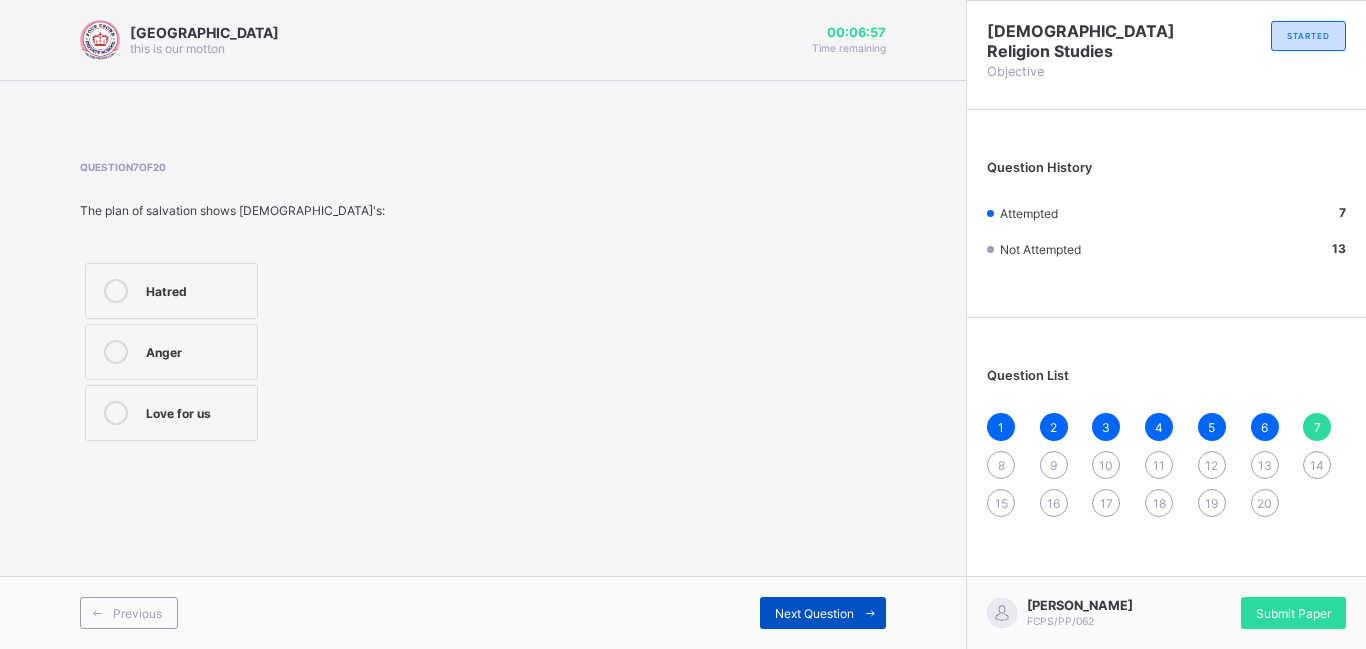 click on "Next Question" at bounding box center [814, 613] 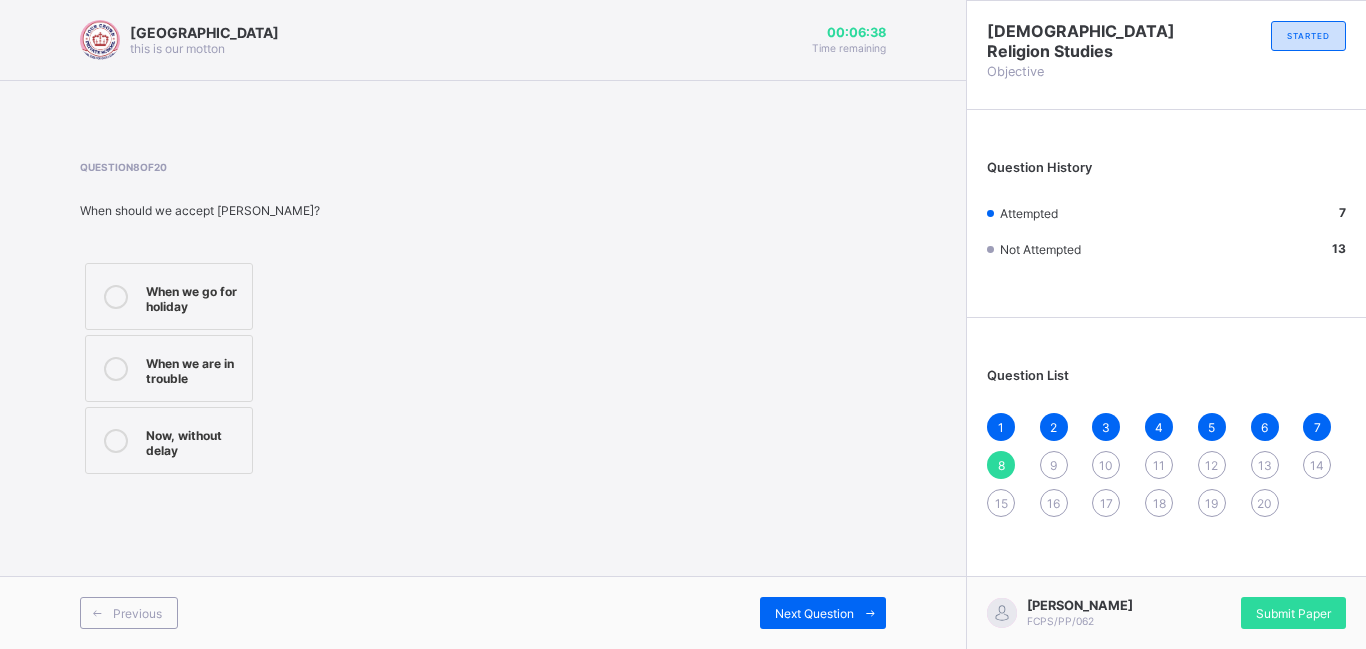 click on "When we are in trouble" at bounding box center (169, 368) 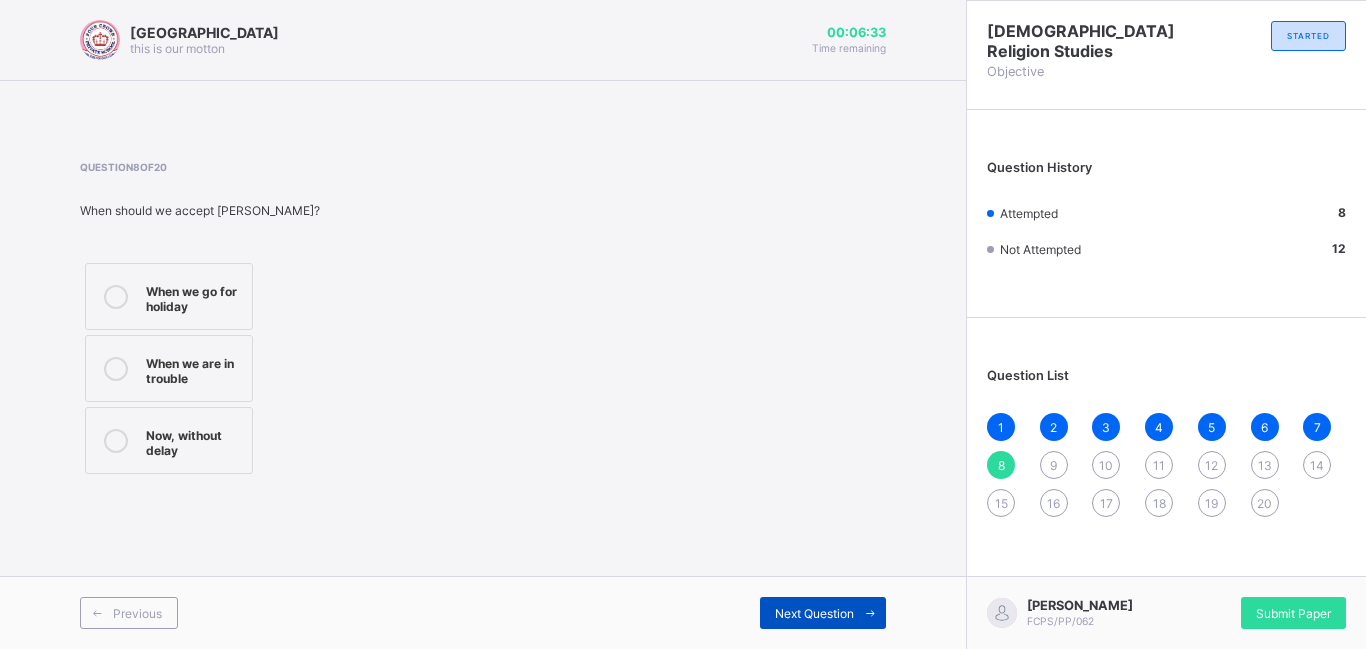click on "Next Question" at bounding box center [814, 613] 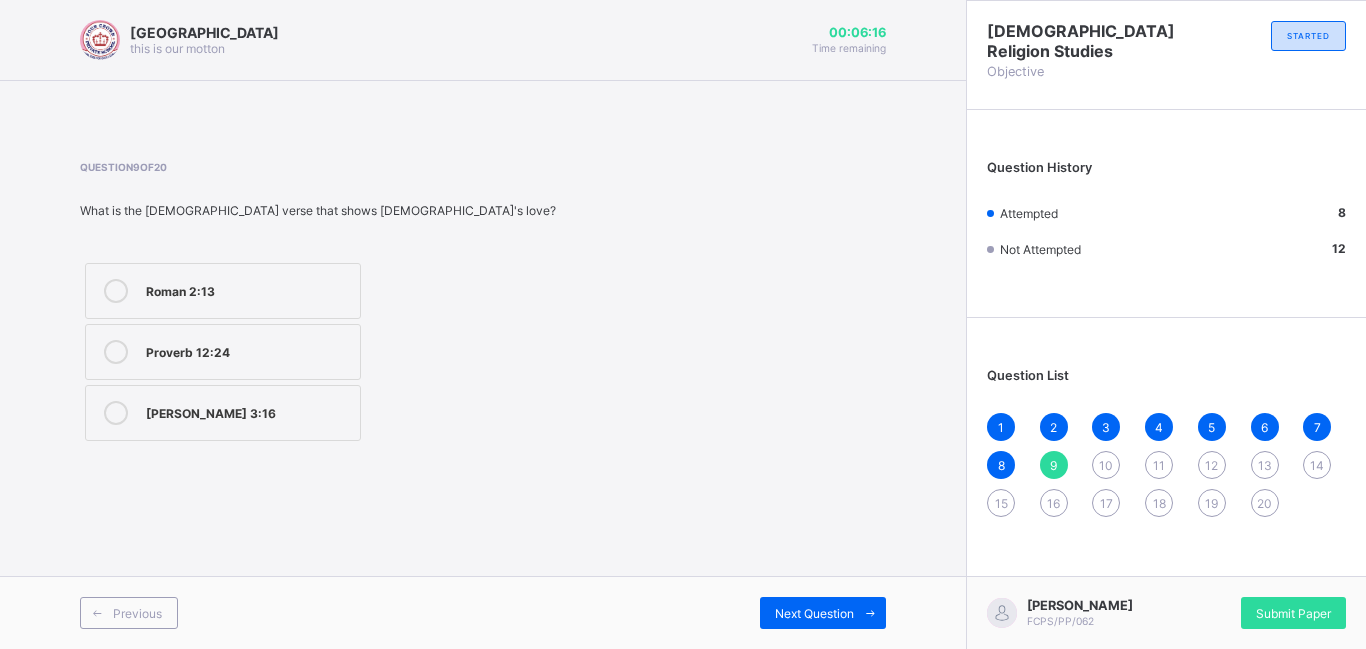click on "[PERSON_NAME] 3:16" at bounding box center (223, 413) 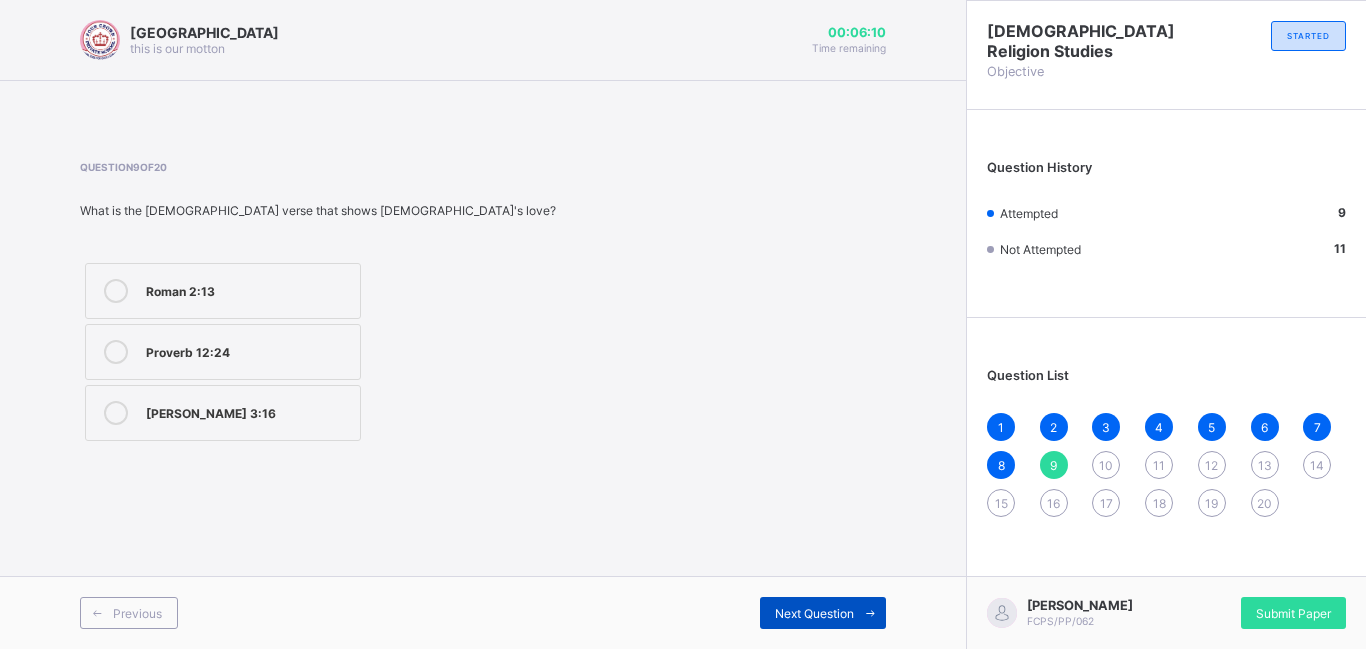 click on "Next Question" at bounding box center [814, 613] 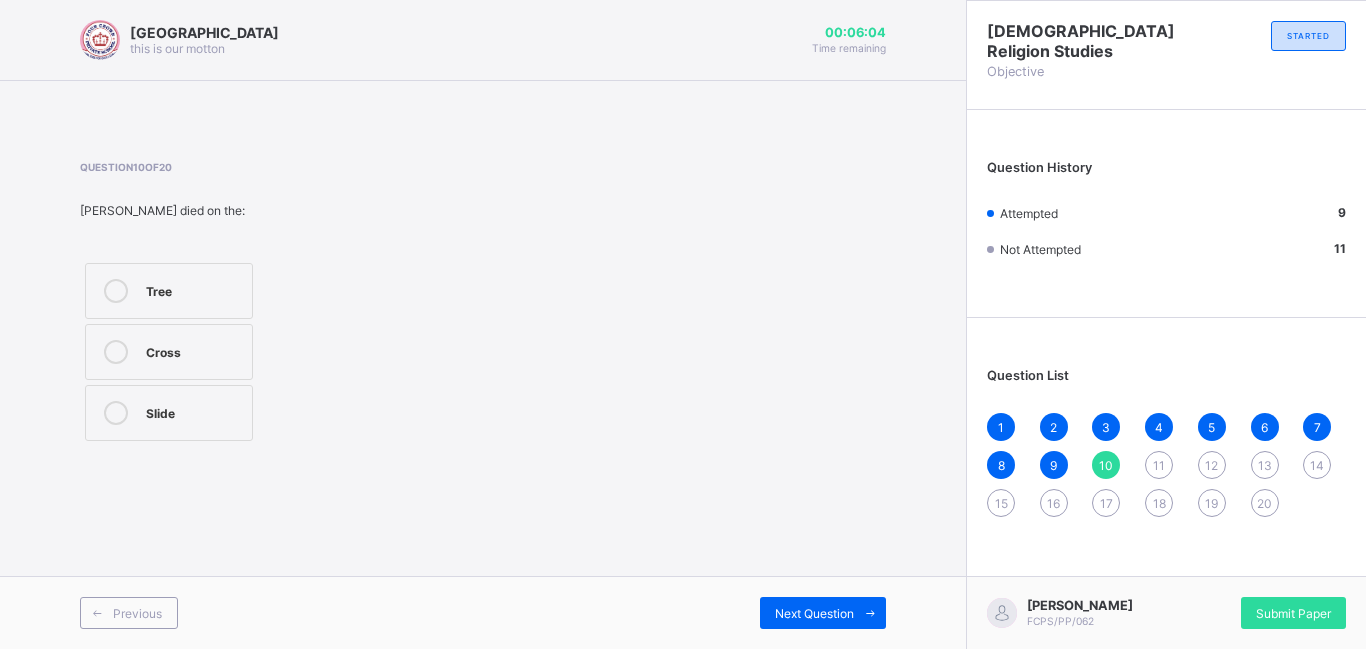 click on "Next Question" at bounding box center [684, 613] 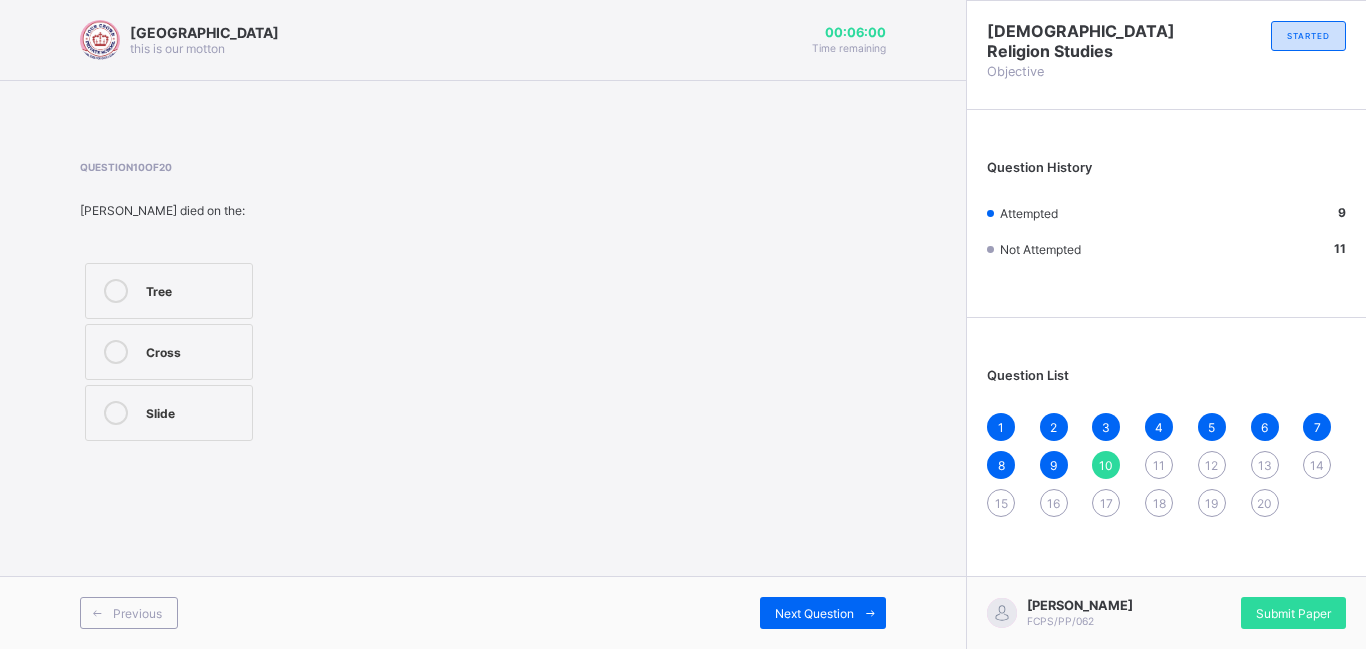 click on "Cross" at bounding box center [194, 350] 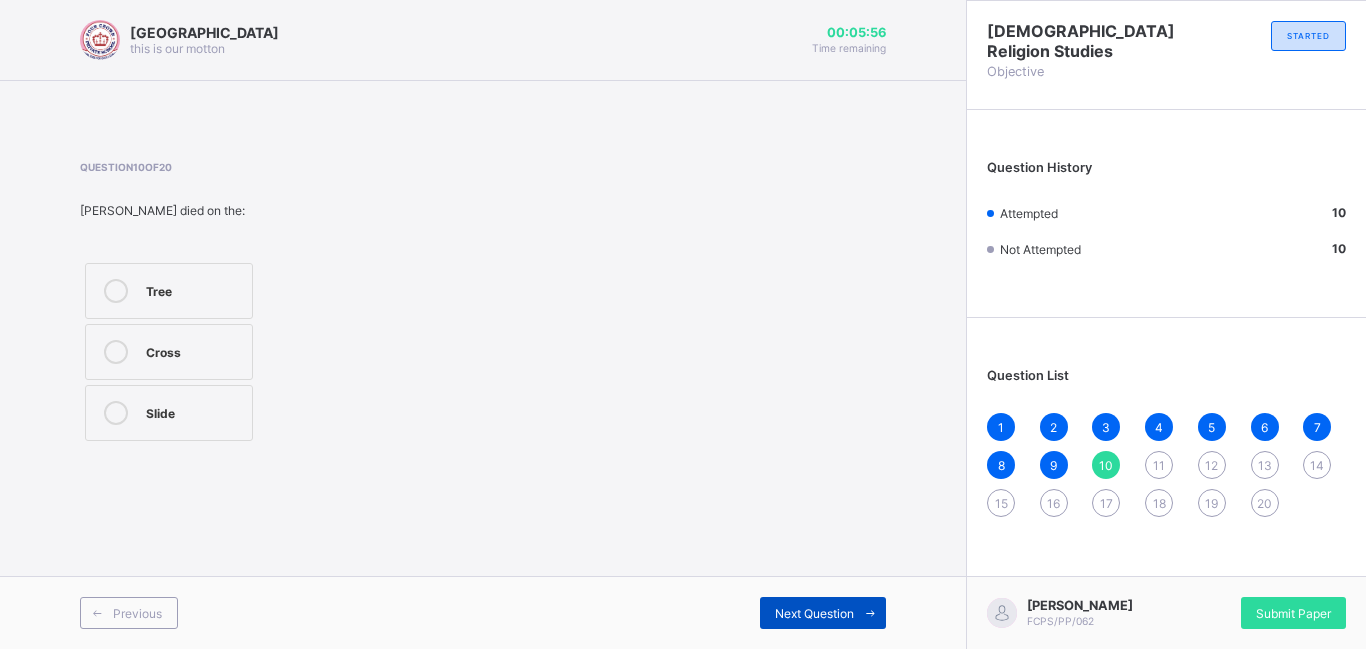 click on "Next Question" at bounding box center [814, 613] 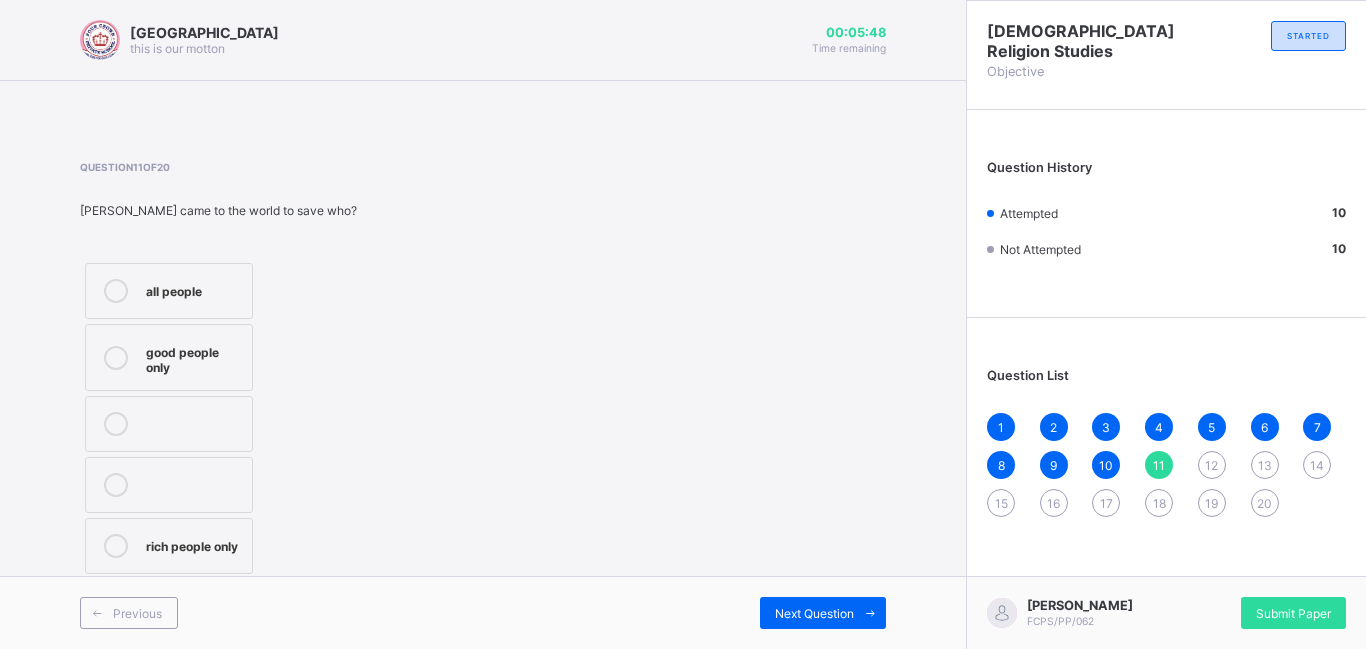 click on "Question  11  of  20 [PERSON_NAME] came to the world to save who? all people good people only rich people only" at bounding box center (483, 370) 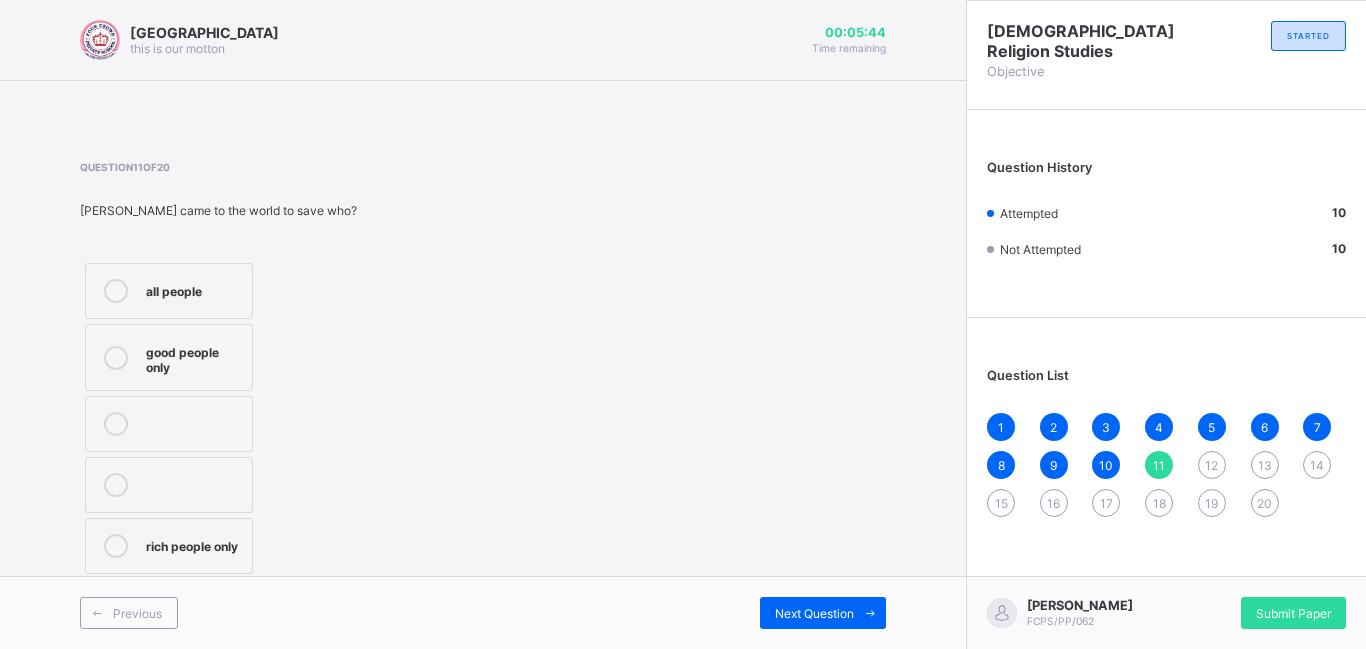click on "all people" at bounding box center [194, 289] 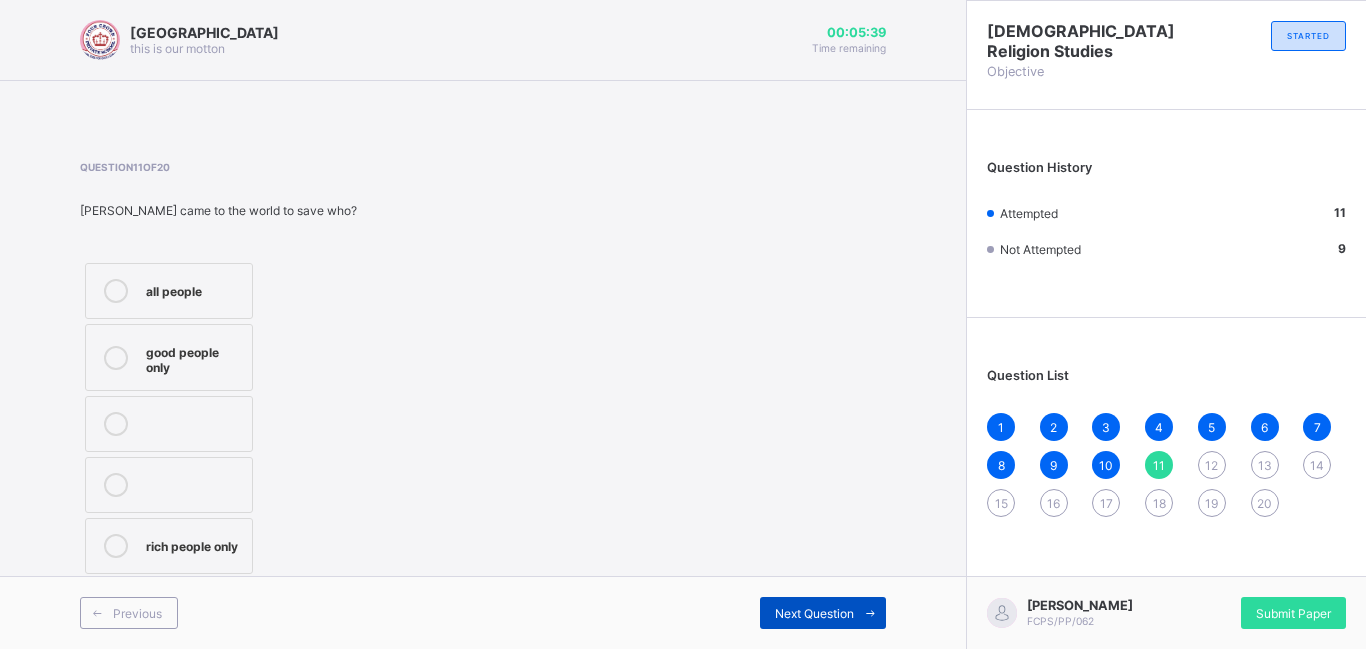 click on "Next Question" at bounding box center (814, 613) 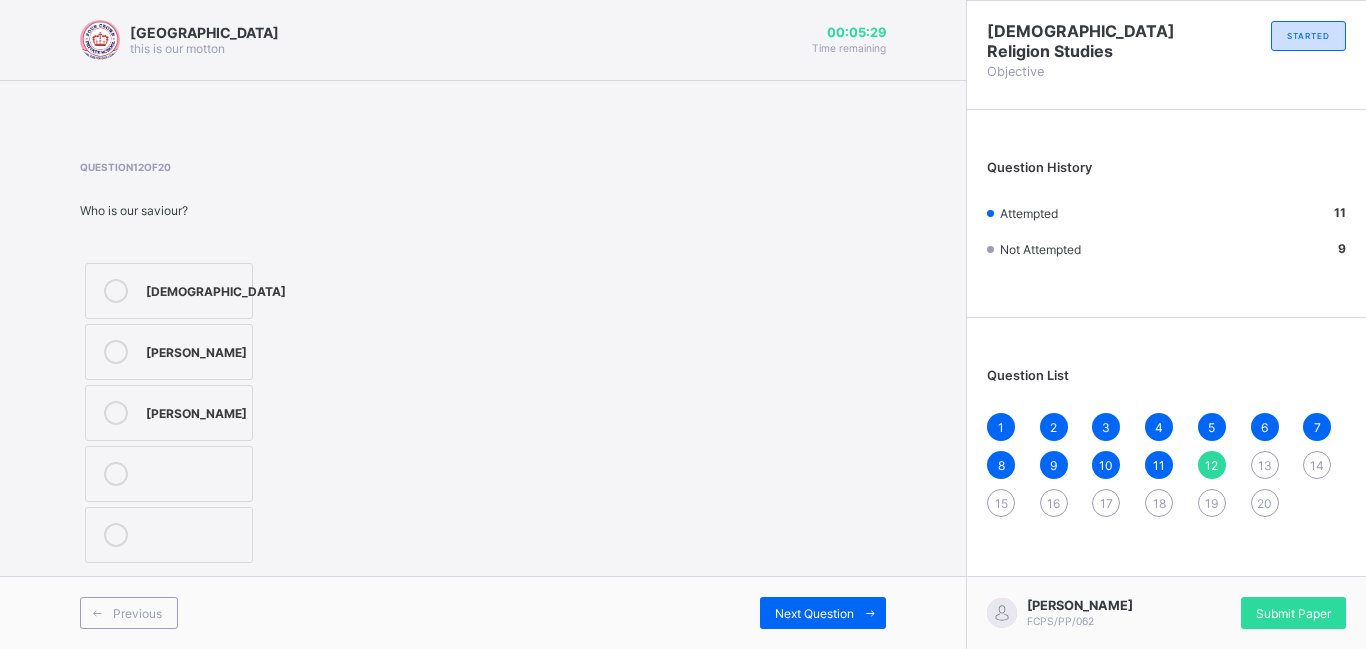 click on "[DEMOGRAPHIC_DATA]" at bounding box center (169, 291) 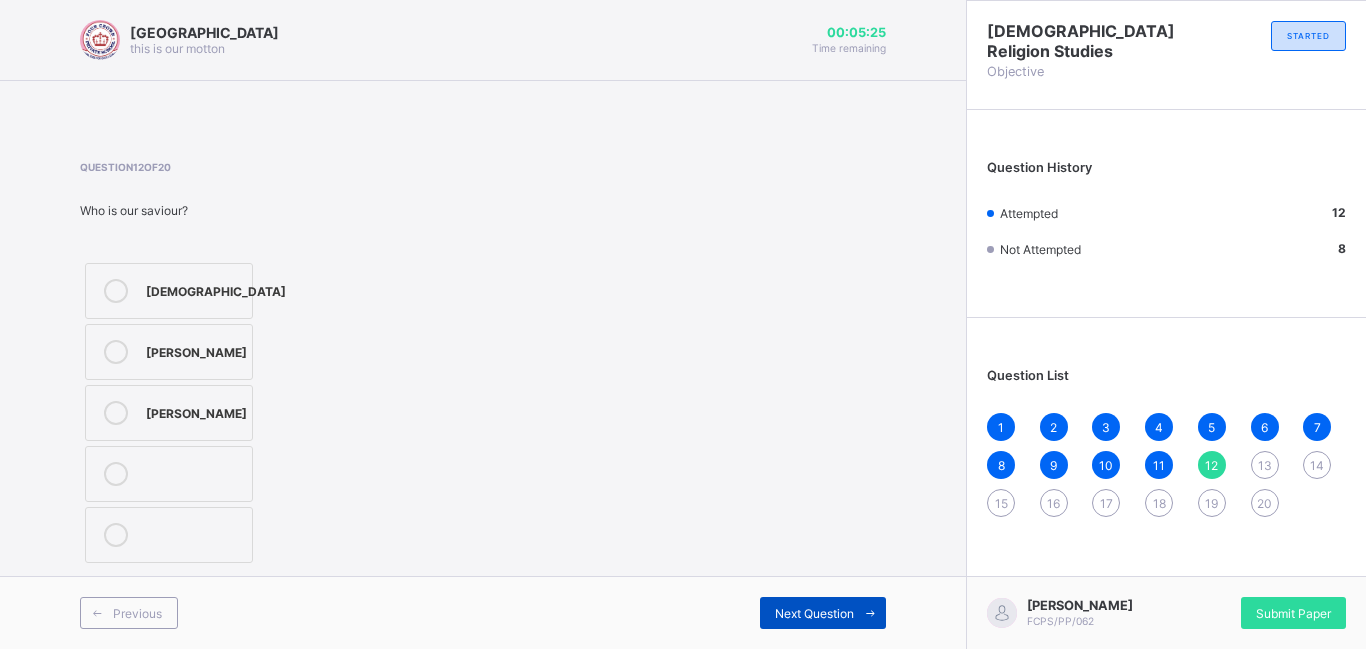 click on "Next Question" at bounding box center [814, 613] 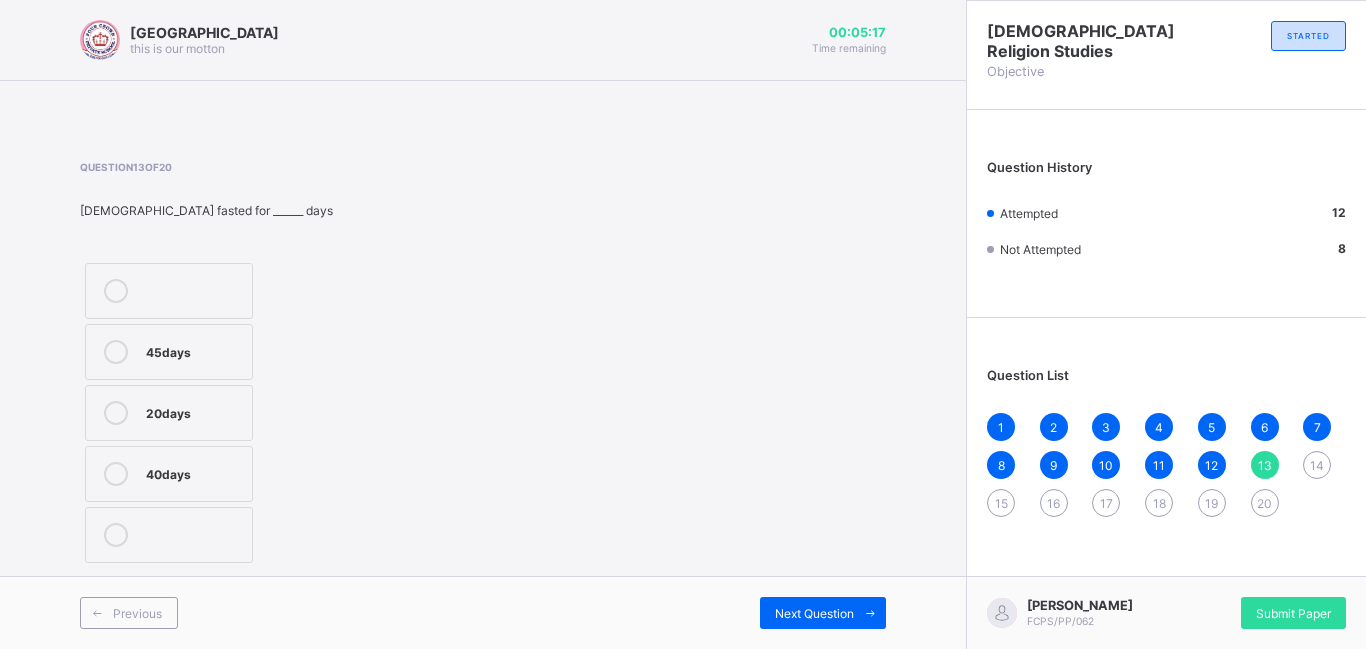 click on "40days" at bounding box center [169, 474] 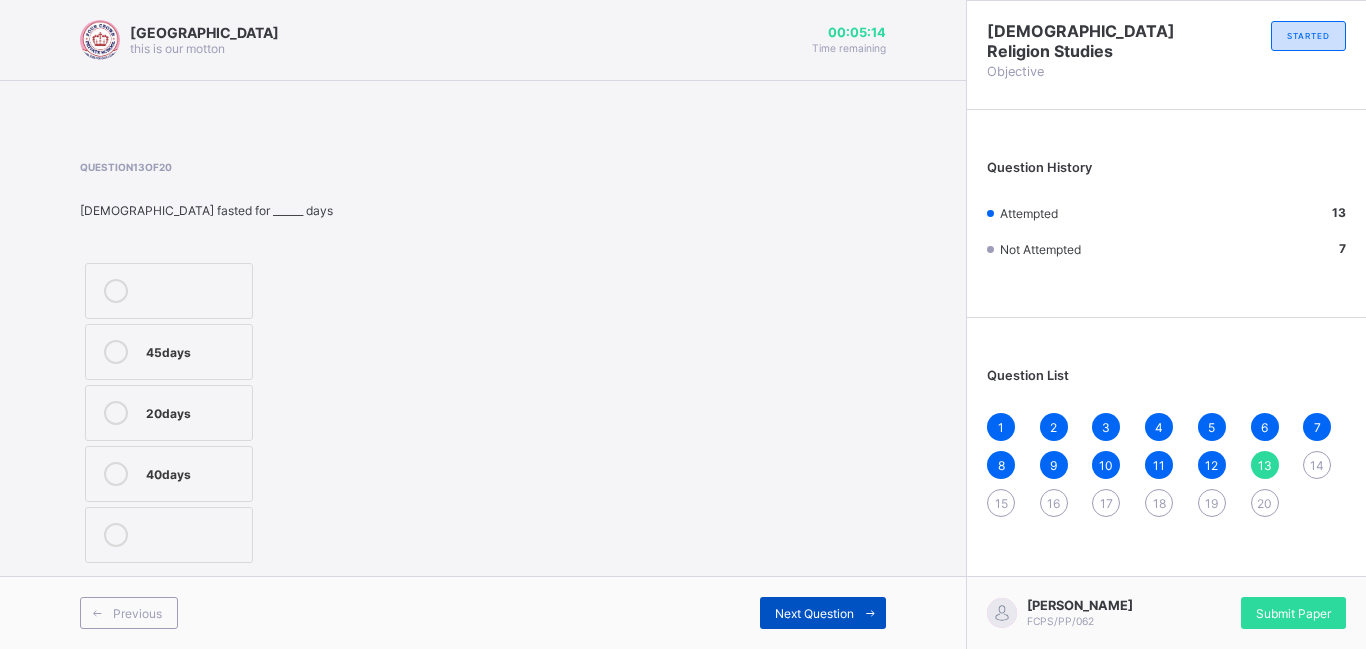 click on "Next Question" at bounding box center (814, 613) 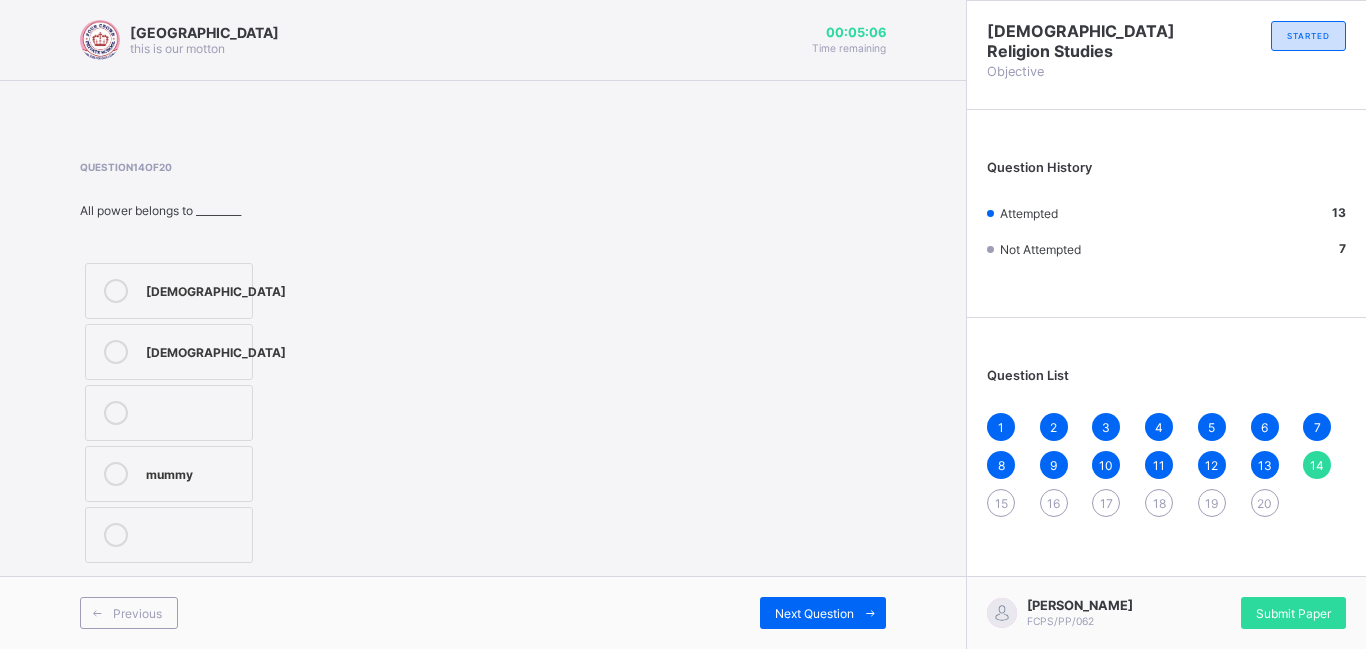 click on "[DEMOGRAPHIC_DATA]" at bounding box center (216, 352) 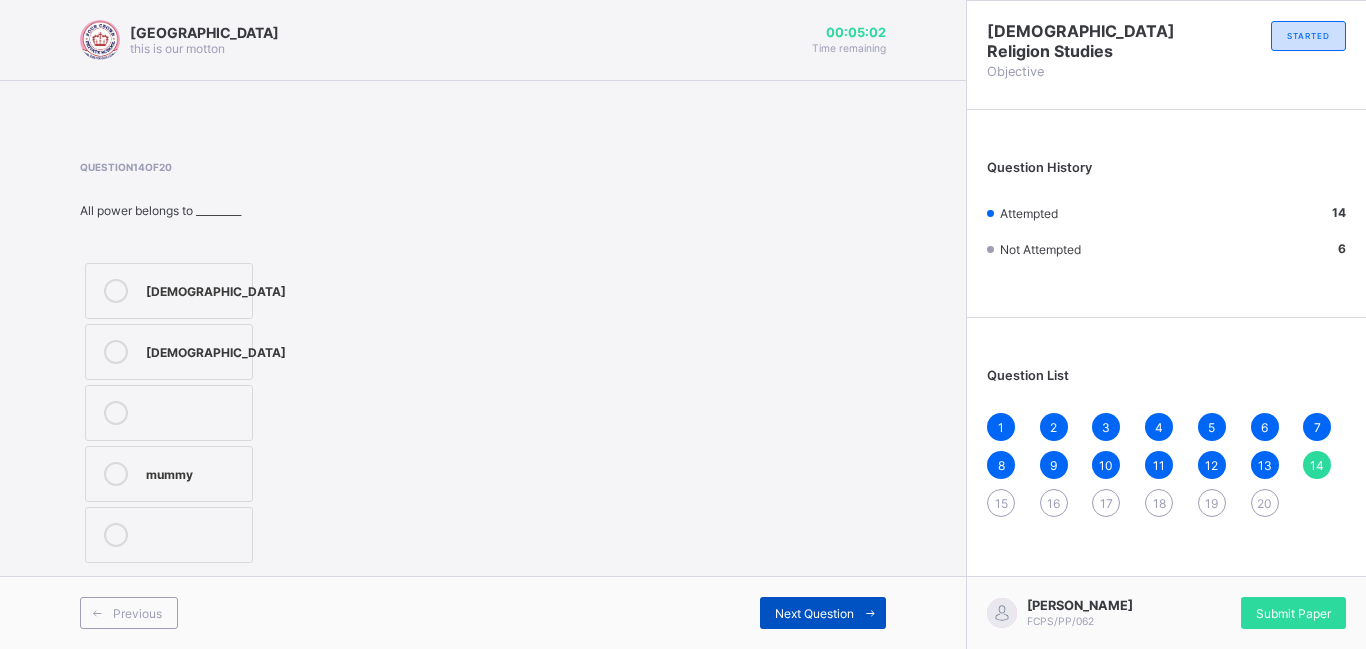 click on "Next Question" at bounding box center (814, 613) 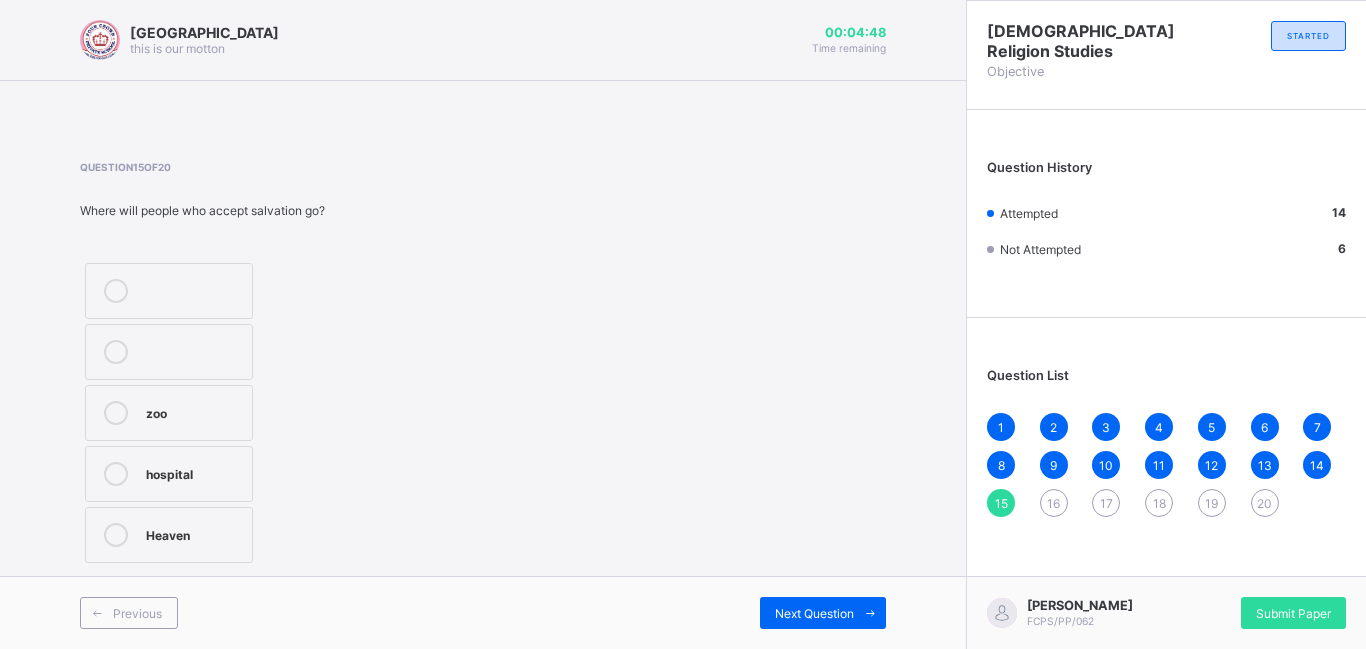 click on "Heaven" at bounding box center (194, 535) 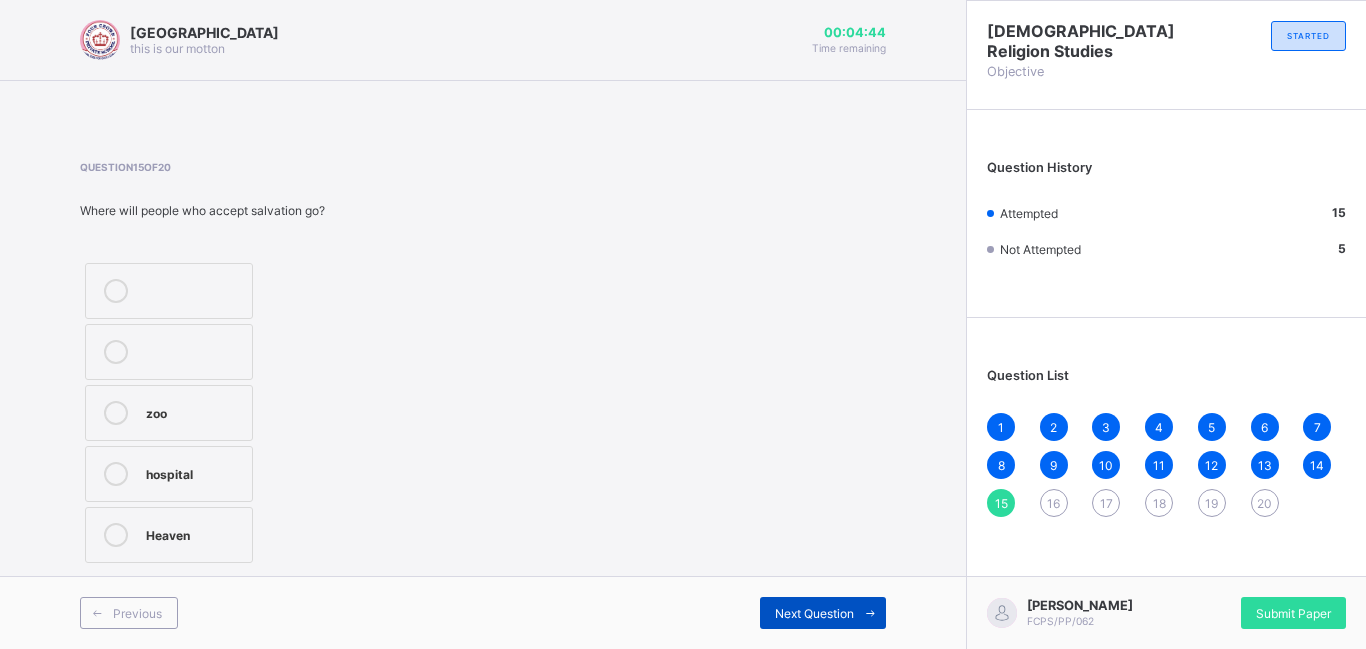 click on "Next Question" at bounding box center (823, 613) 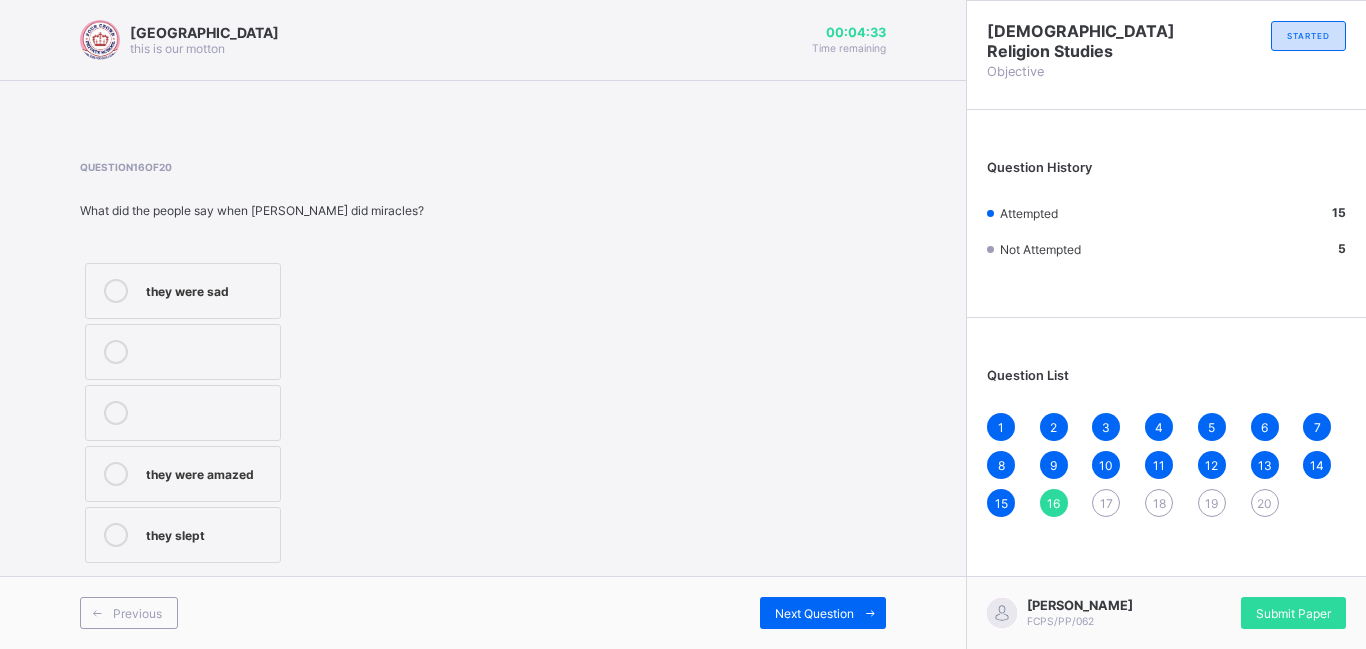 click on "they were amazed" at bounding box center [208, 472] 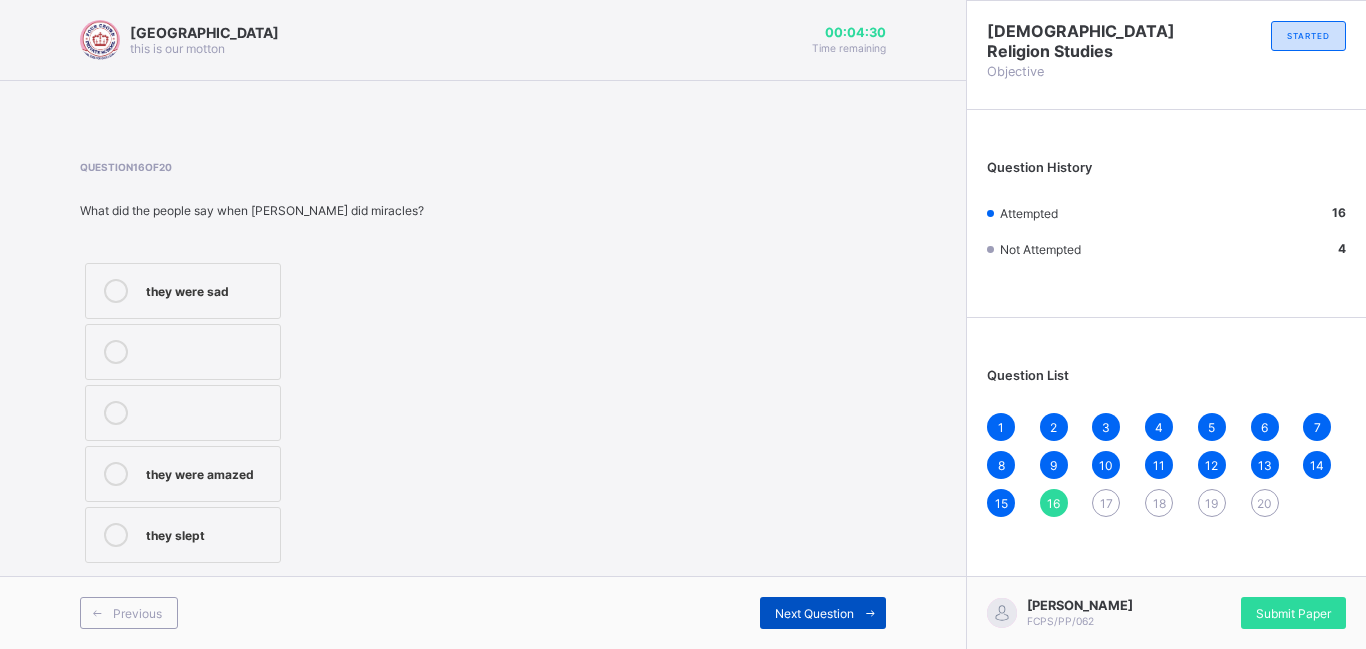click on "Next Question" at bounding box center (823, 613) 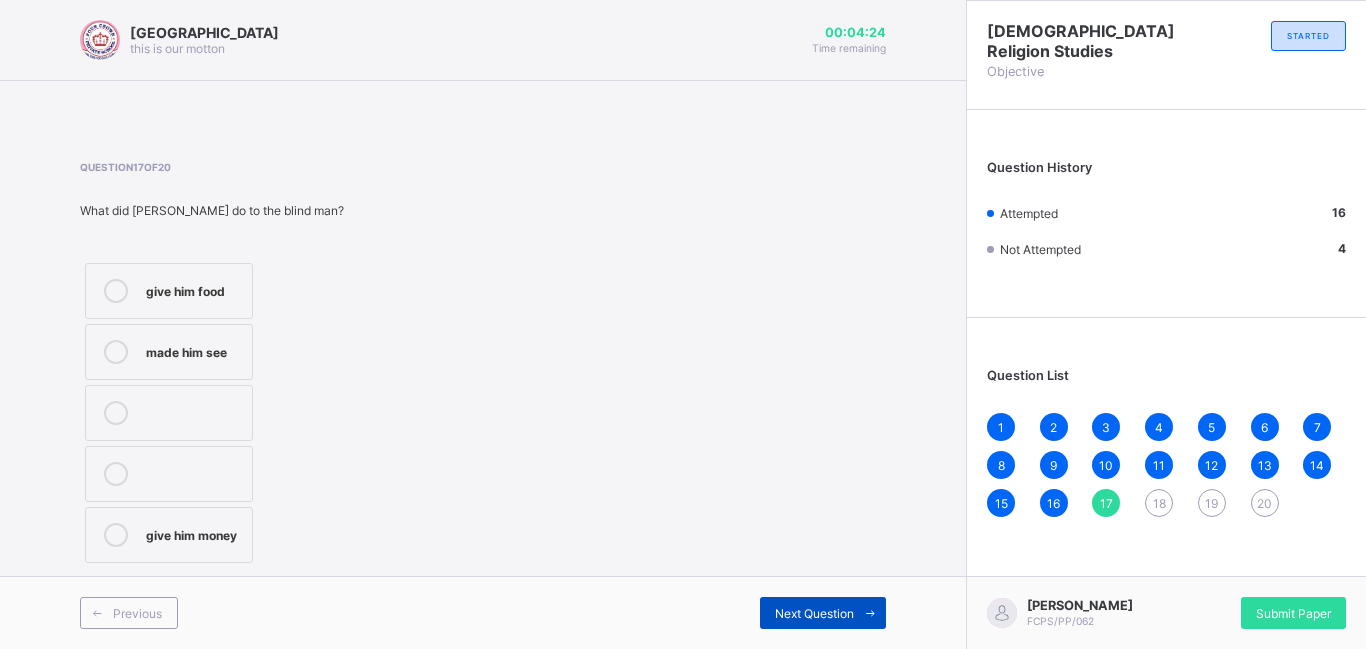 click on "Next Question" at bounding box center (823, 613) 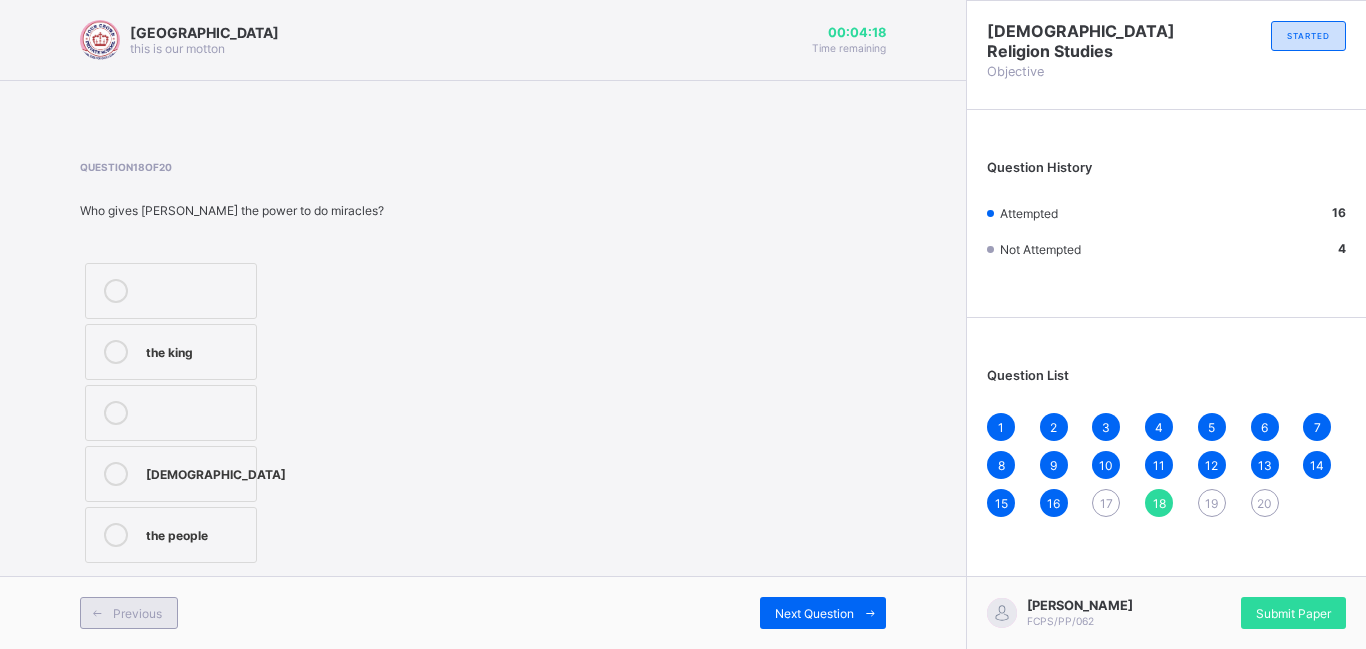 click on "Previous" at bounding box center [137, 613] 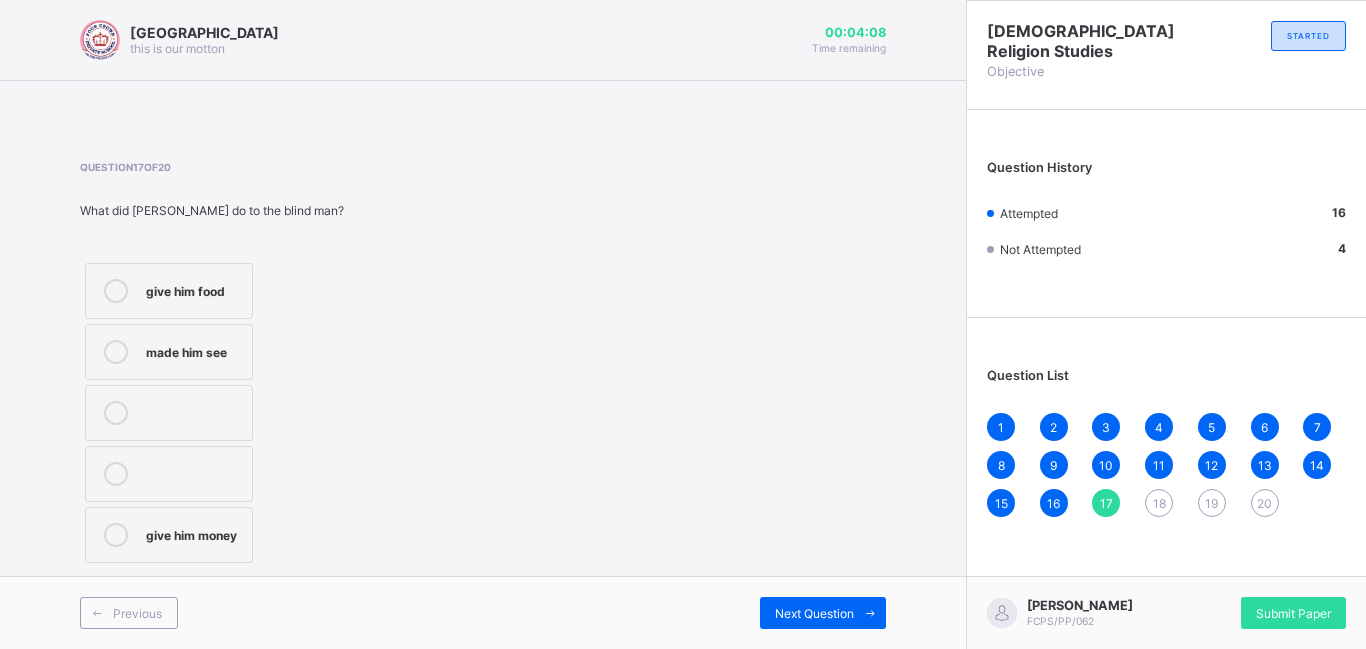 click on "made him see" at bounding box center (194, 352) 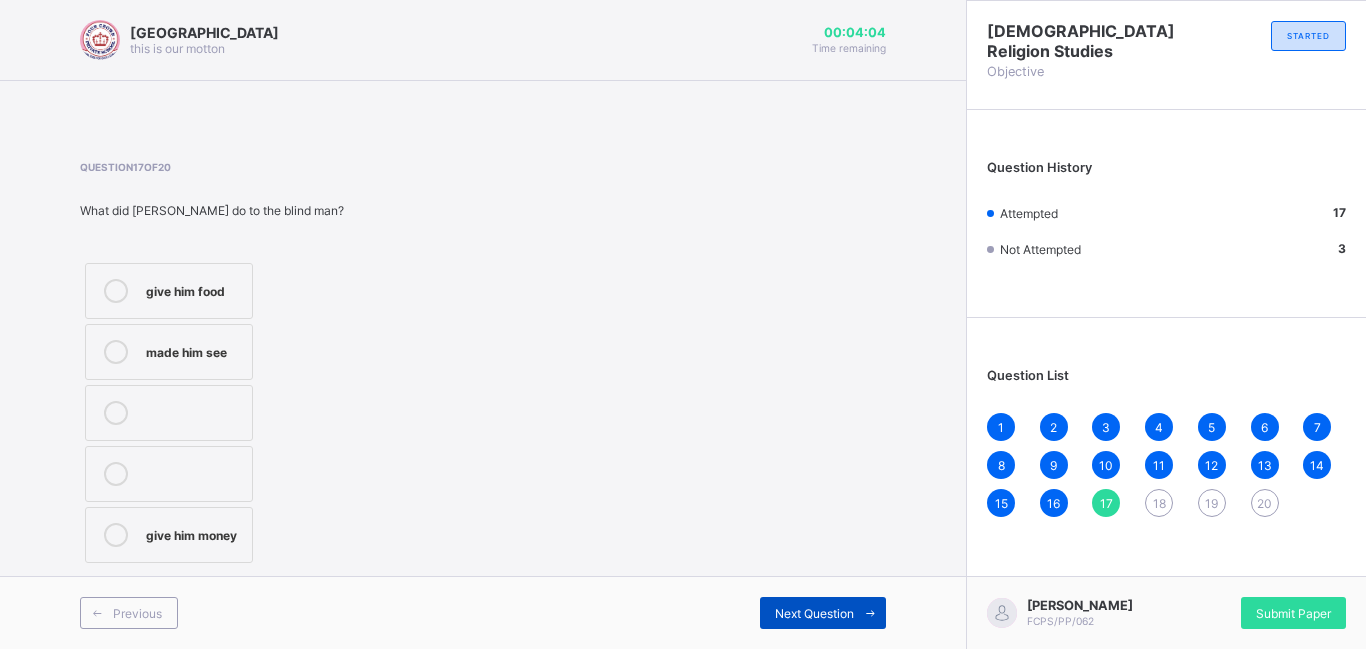 click on "Next Question" at bounding box center (814, 613) 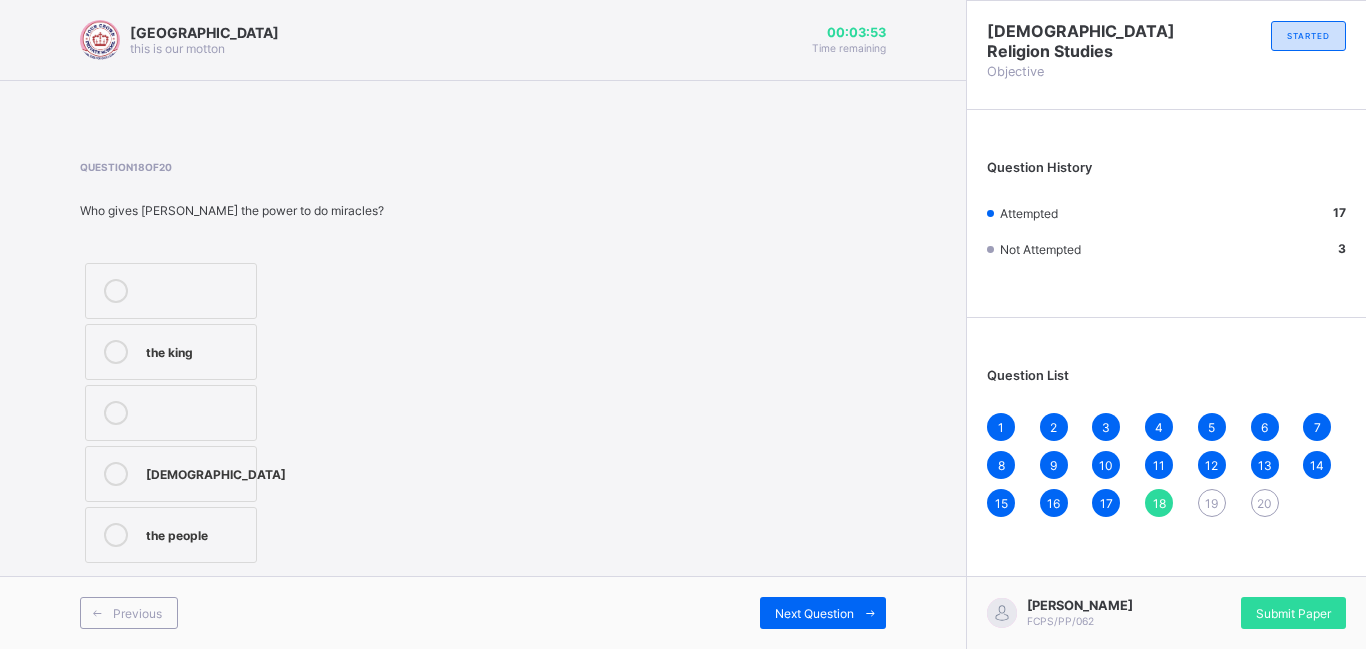 click on "[DEMOGRAPHIC_DATA]" at bounding box center (216, 472) 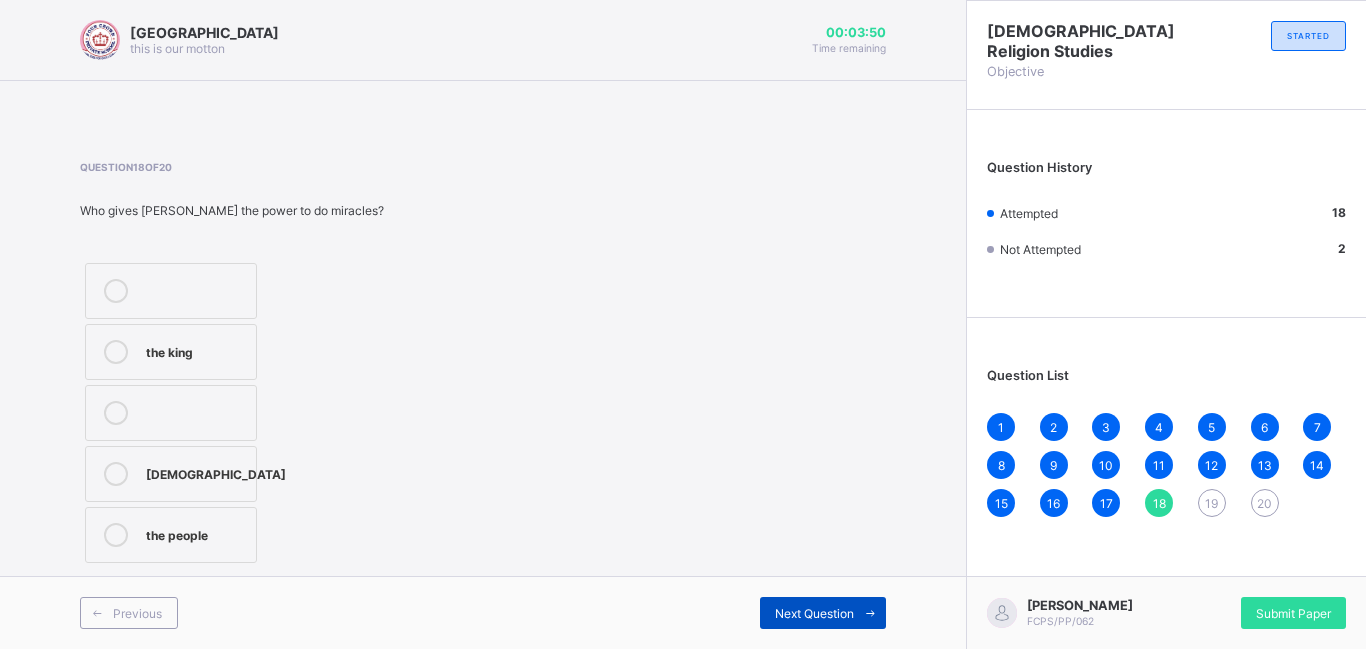 click on "Next Question" at bounding box center (823, 613) 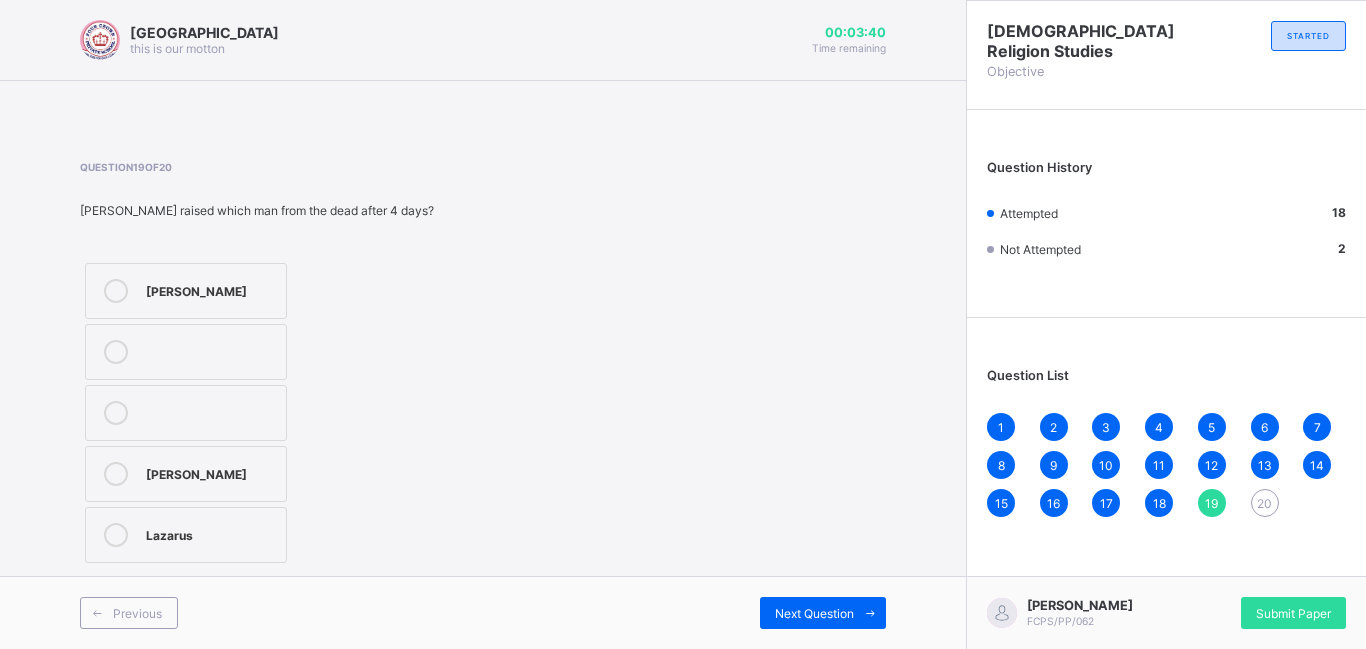 click on "Lazarus" at bounding box center (211, 533) 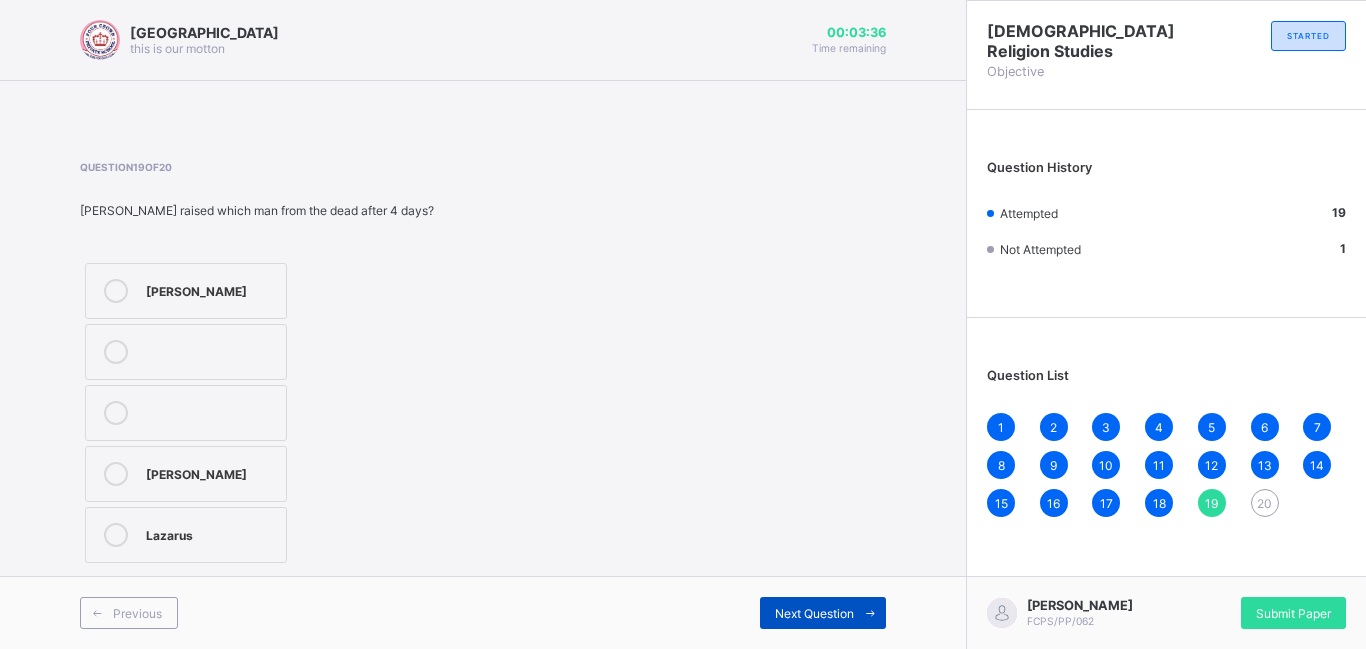 click on "Next Question" at bounding box center [814, 613] 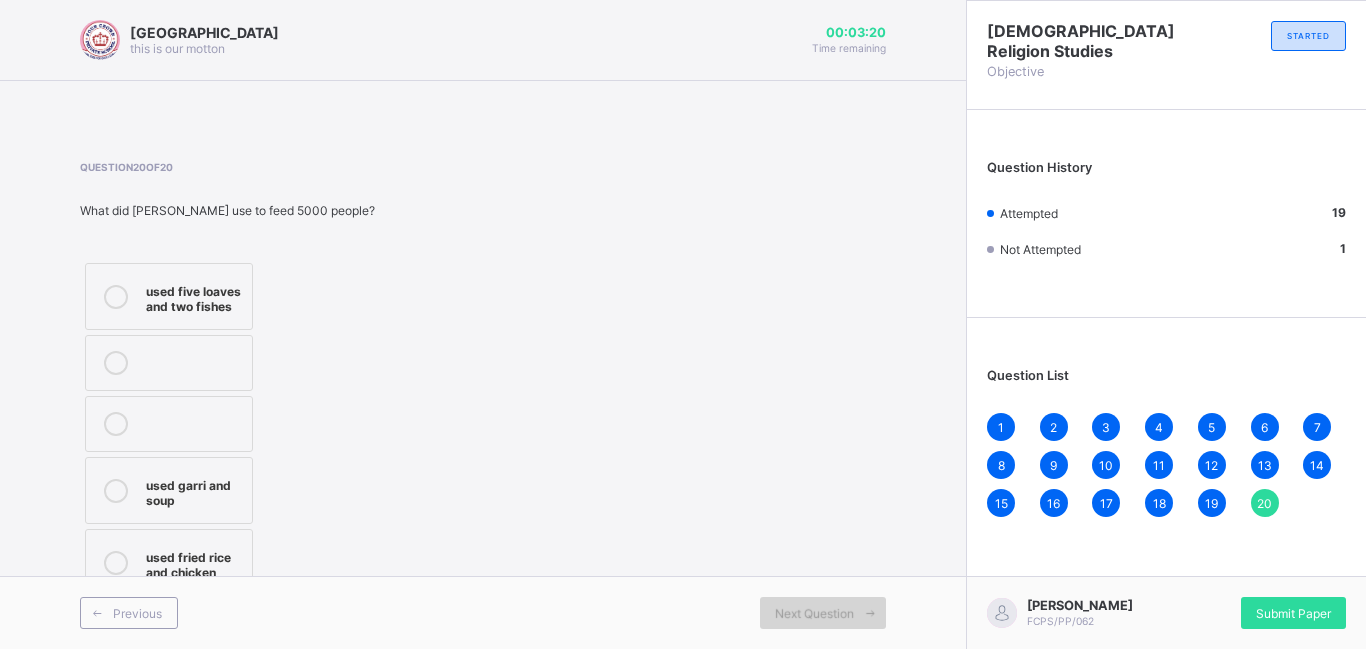 click on "Next Question" at bounding box center [814, 613] 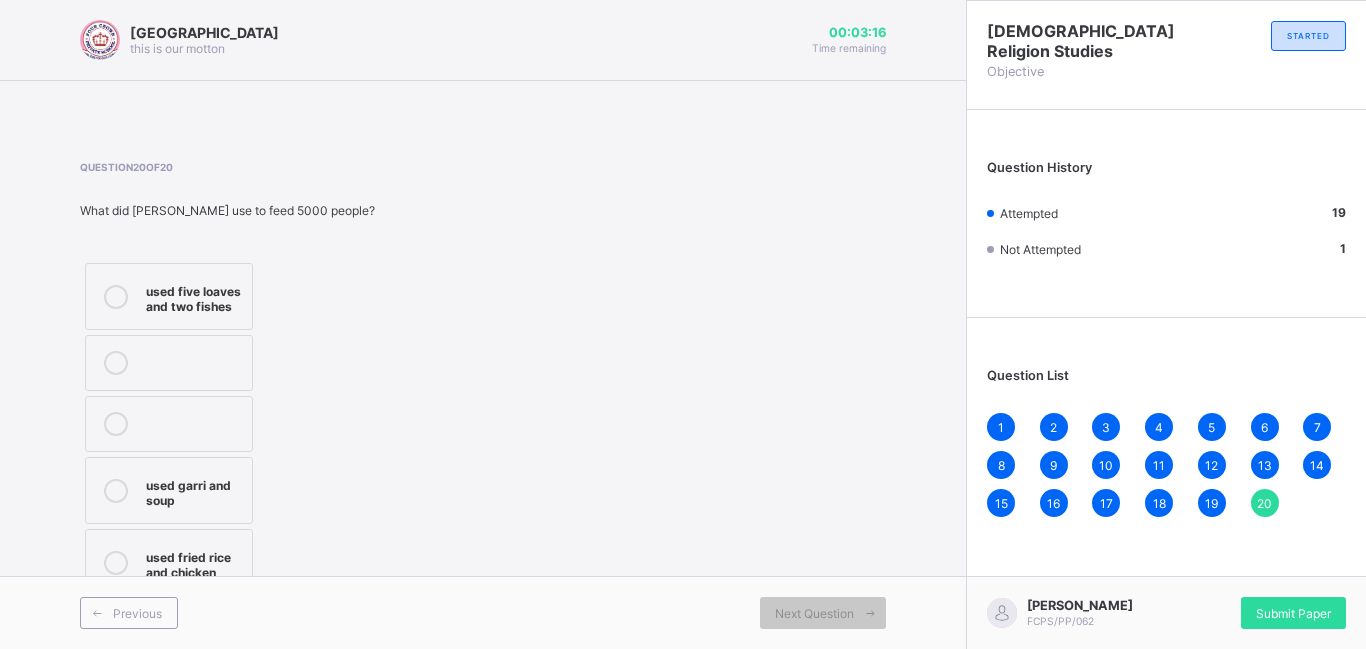 click on "used five loaves and two fishes" at bounding box center [194, 296] 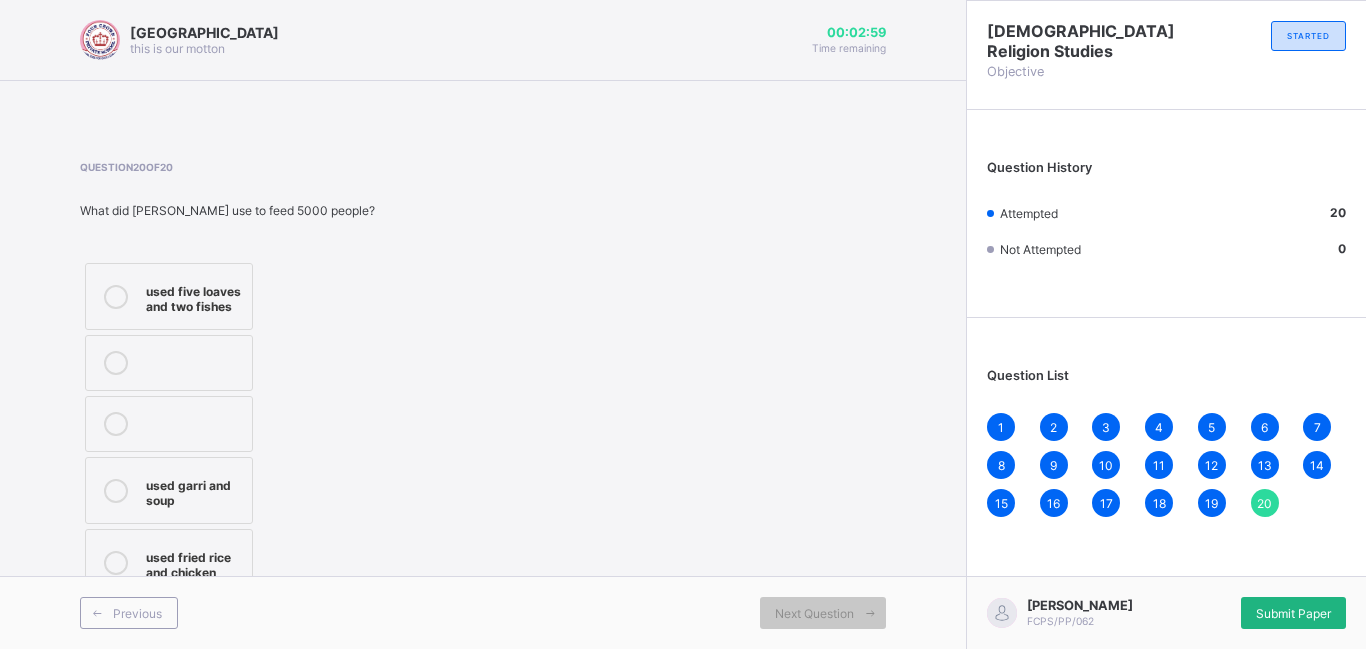 click on "Submit Paper" at bounding box center [1293, 613] 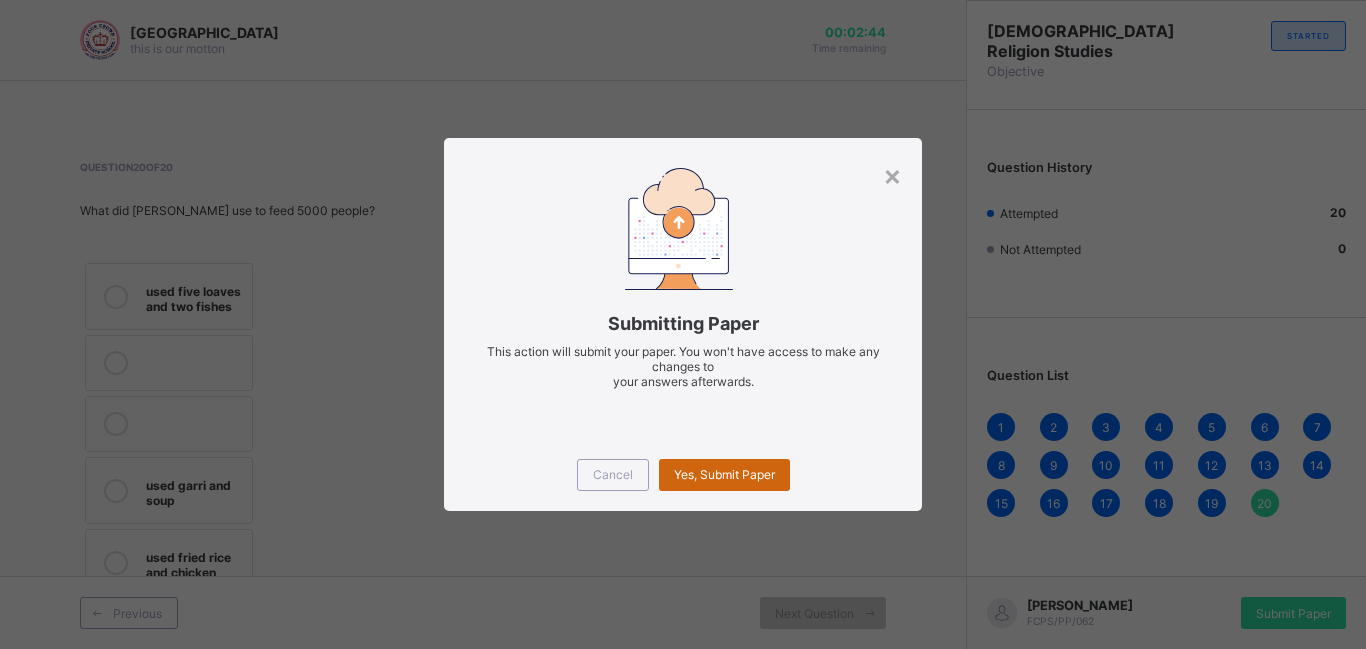 click on "Yes, Submit Paper" at bounding box center [724, 474] 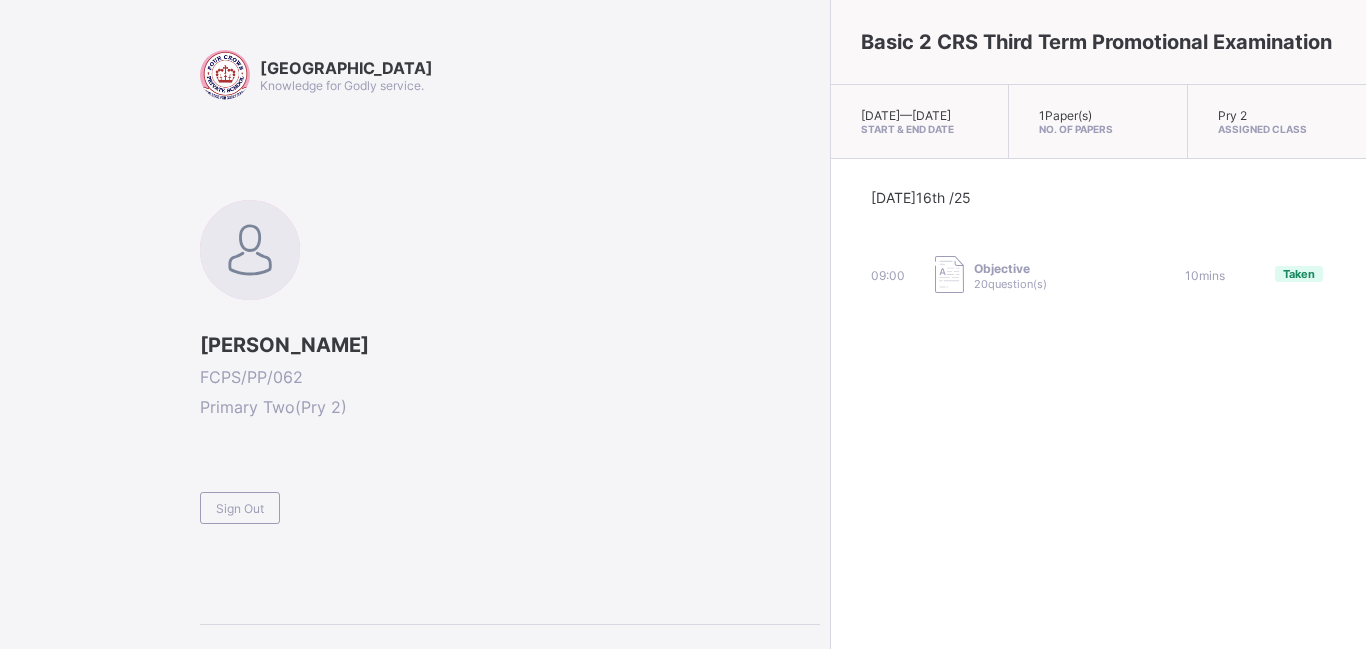 click on "Four Crown Private School   Knowledge for Godly service. [PERSON_NAME] FCPS/PP/062 Primary Two  ( Pry 2 )  Sign Out   General Instructions  Answer All" at bounding box center [410, 367] 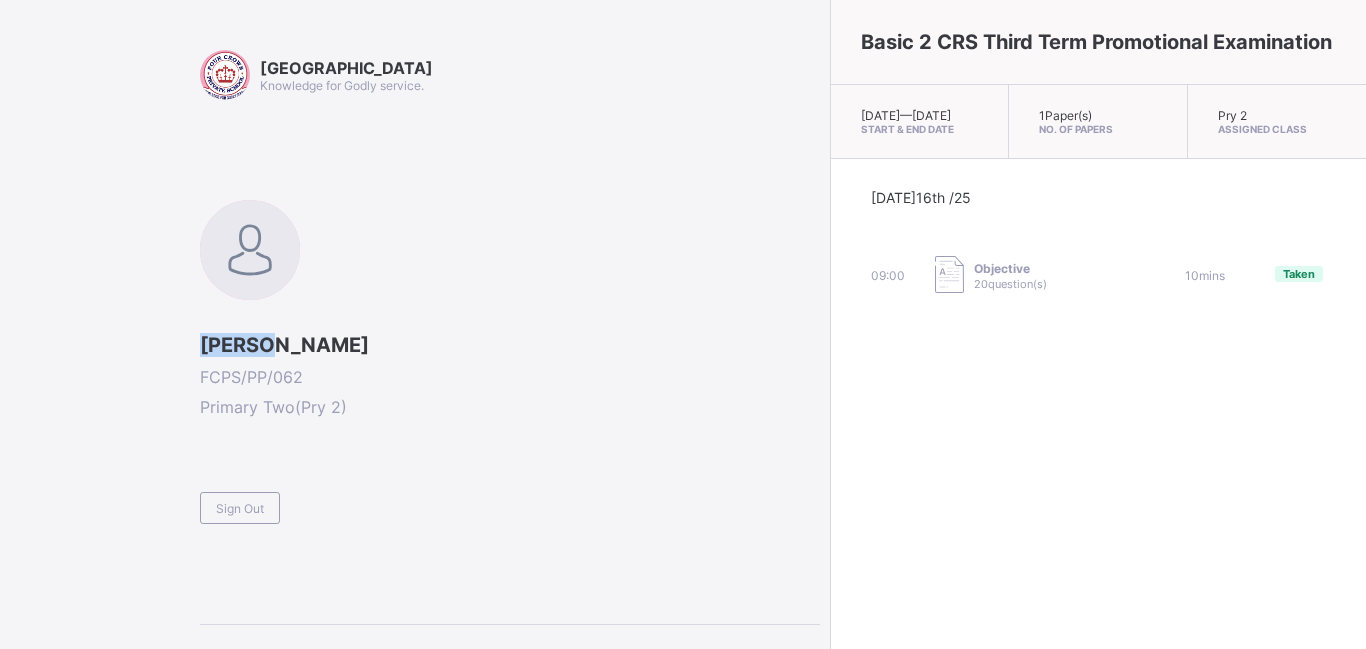 click on "Four Crown Private School   Knowledge for Godly service. [PERSON_NAME] FCPS/PP/062 Primary Two  ( Pry 2 )  Sign Out   General Instructions  Answer All" at bounding box center [410, 367] 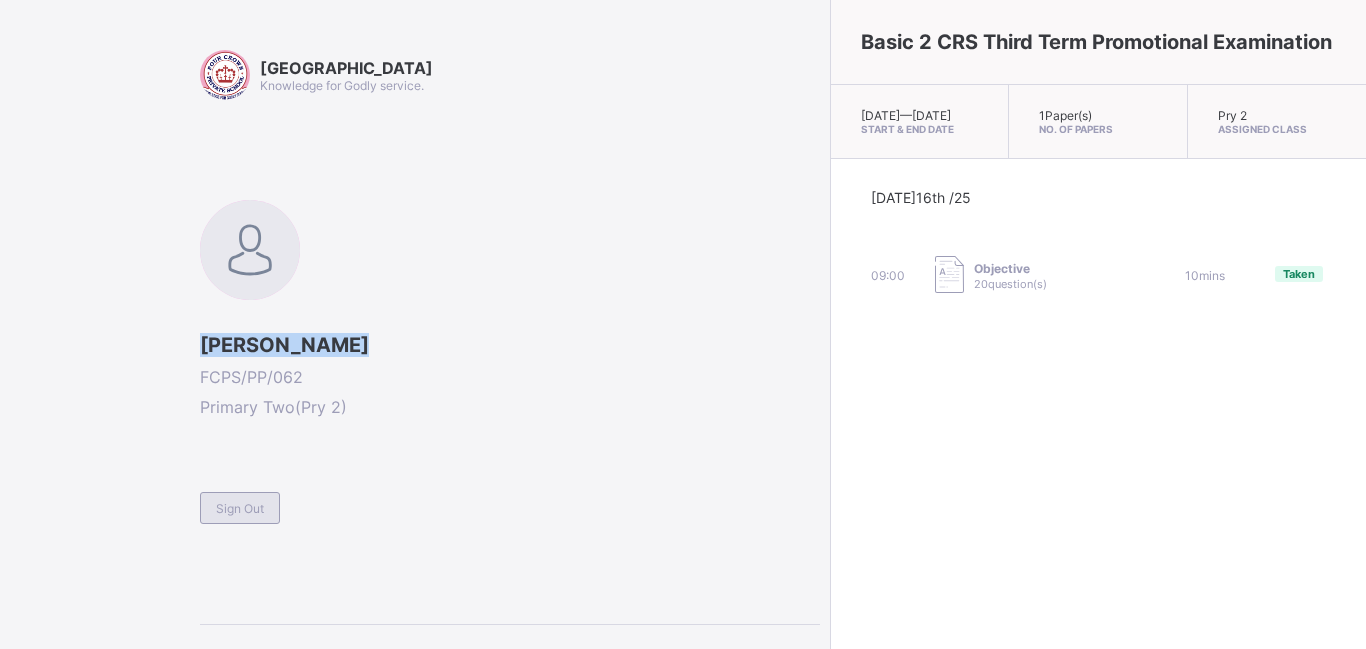 click on "Sign Out" at bounding box center [240, 508] 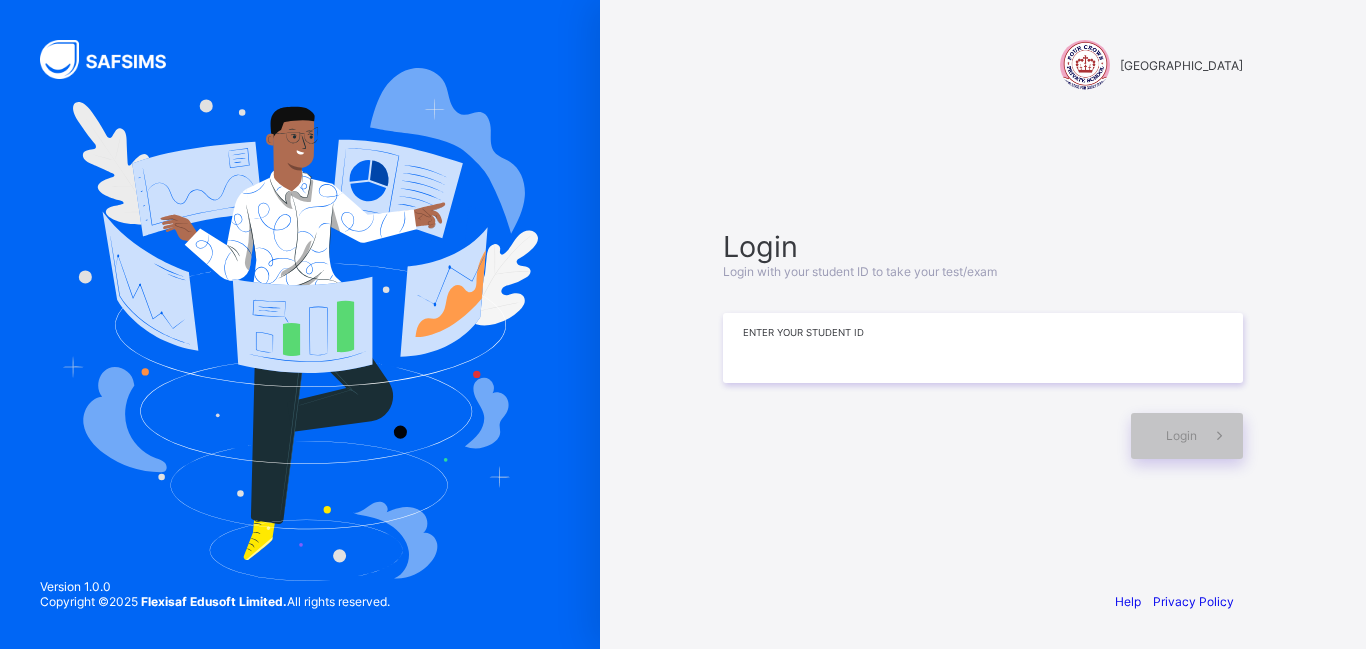 click at bounding box center (983, 348) 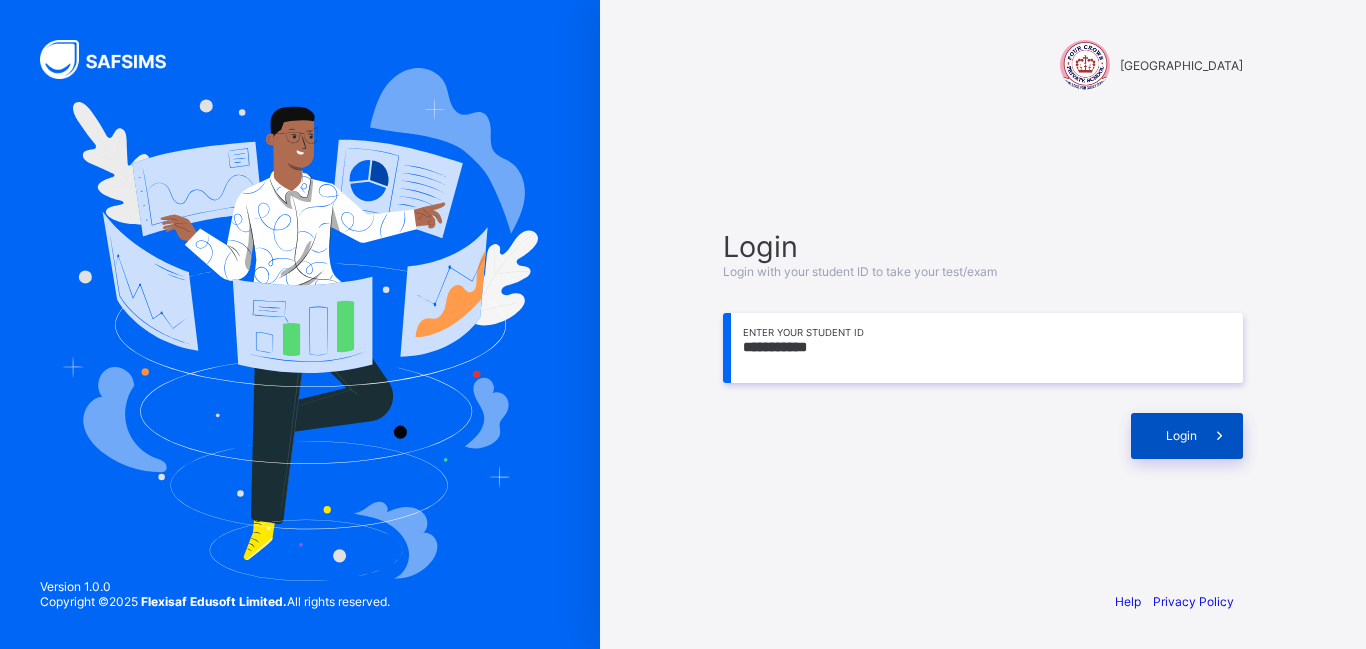 type on "**********" 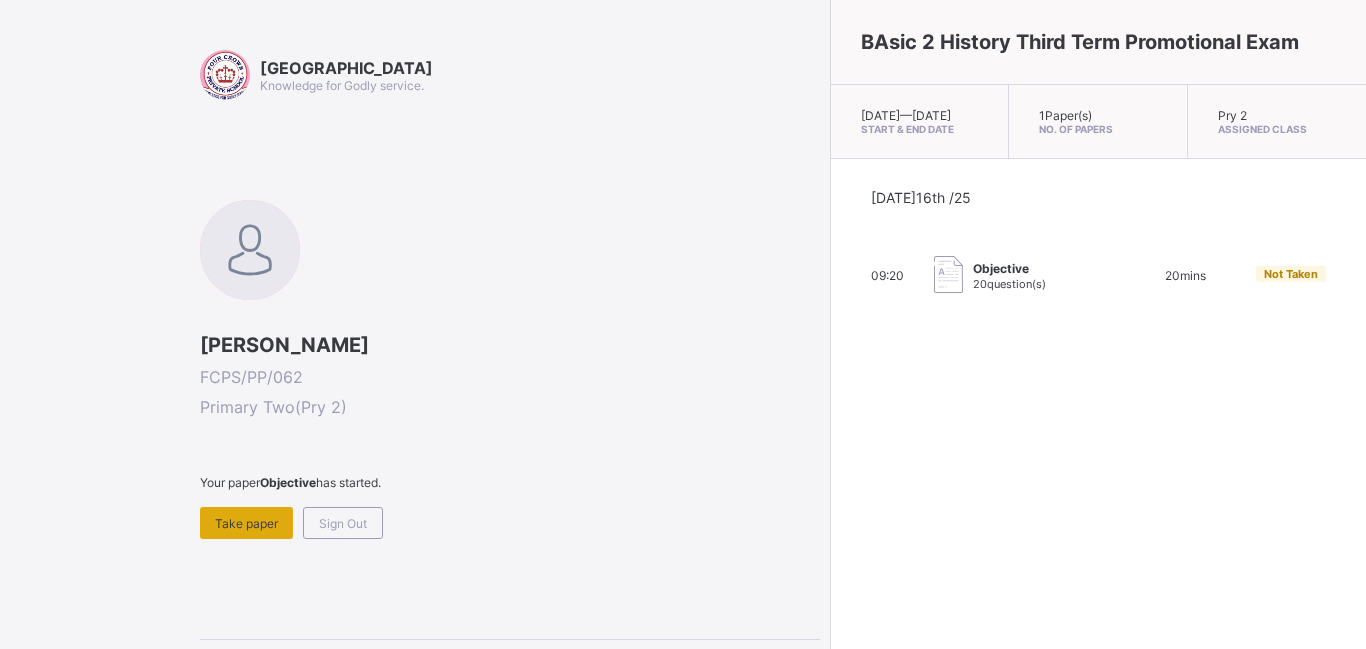 click on "Take paper" at bounding box center (246, 523) 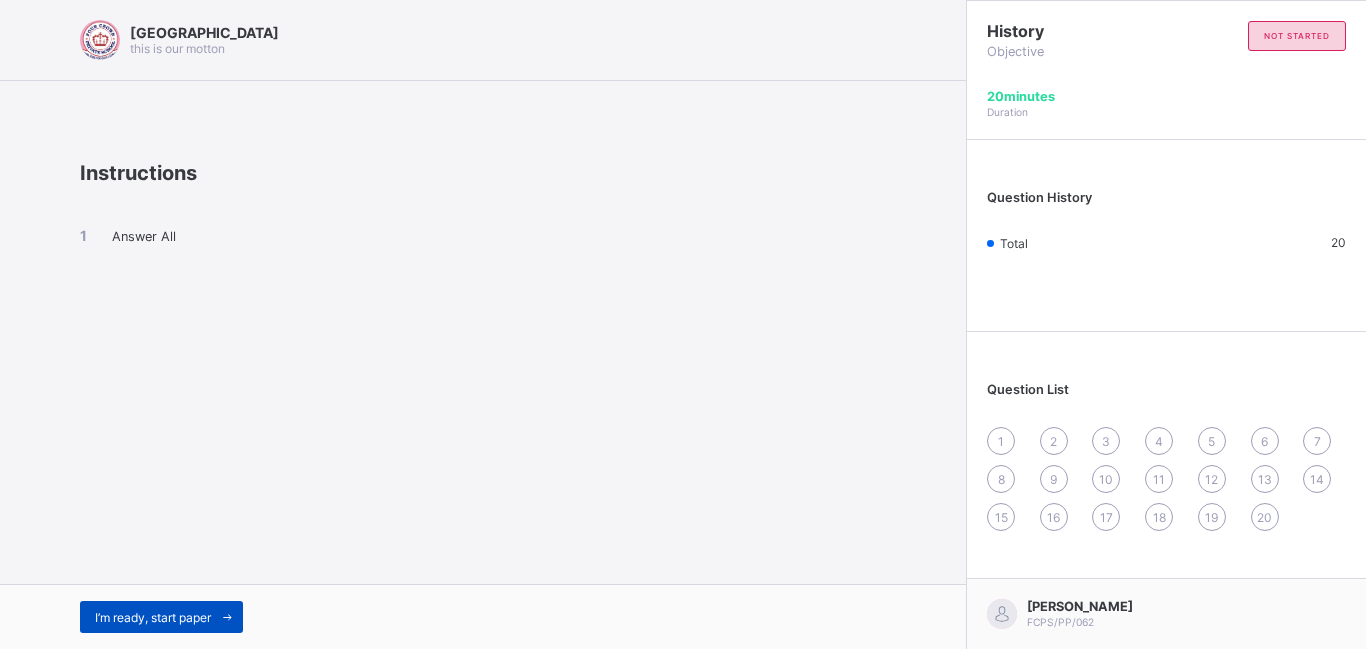 click at bounding box center (227, 617) 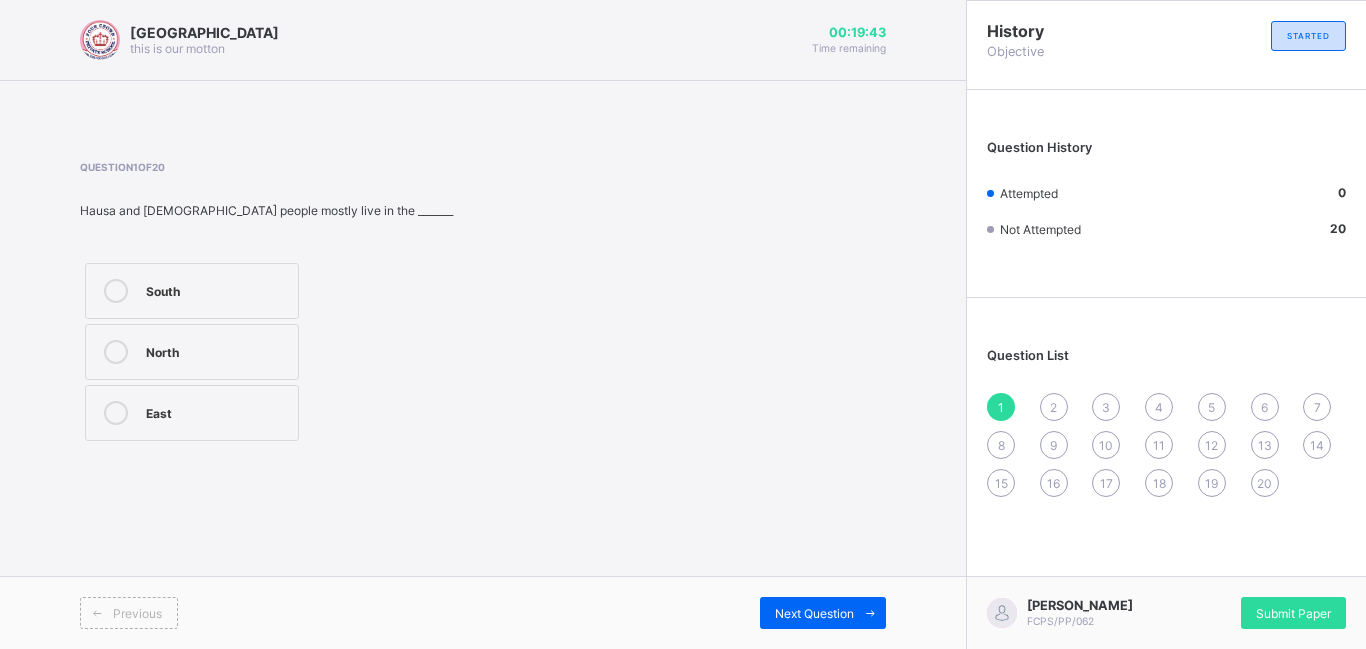 click on "East" at bounding box center (217, 413) 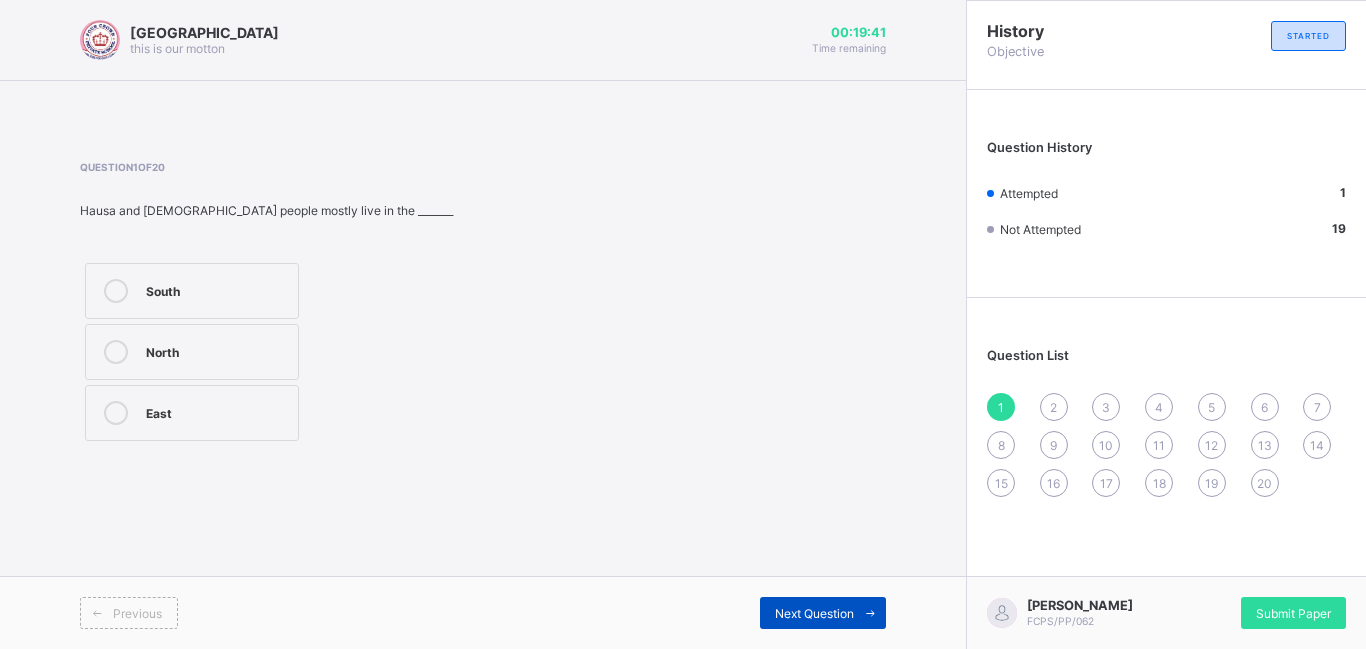 click on "Next Question" at bounding box center (814, 613) 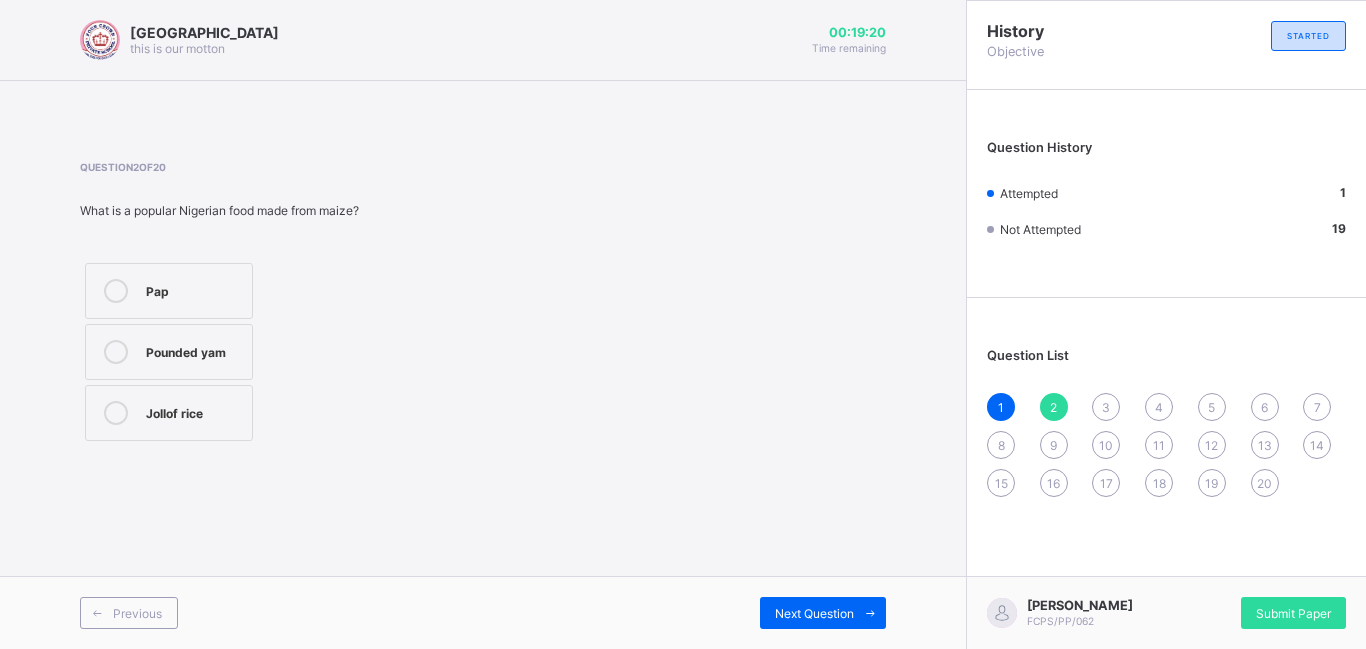 click on "Pap" at bounding box center [194, 289] 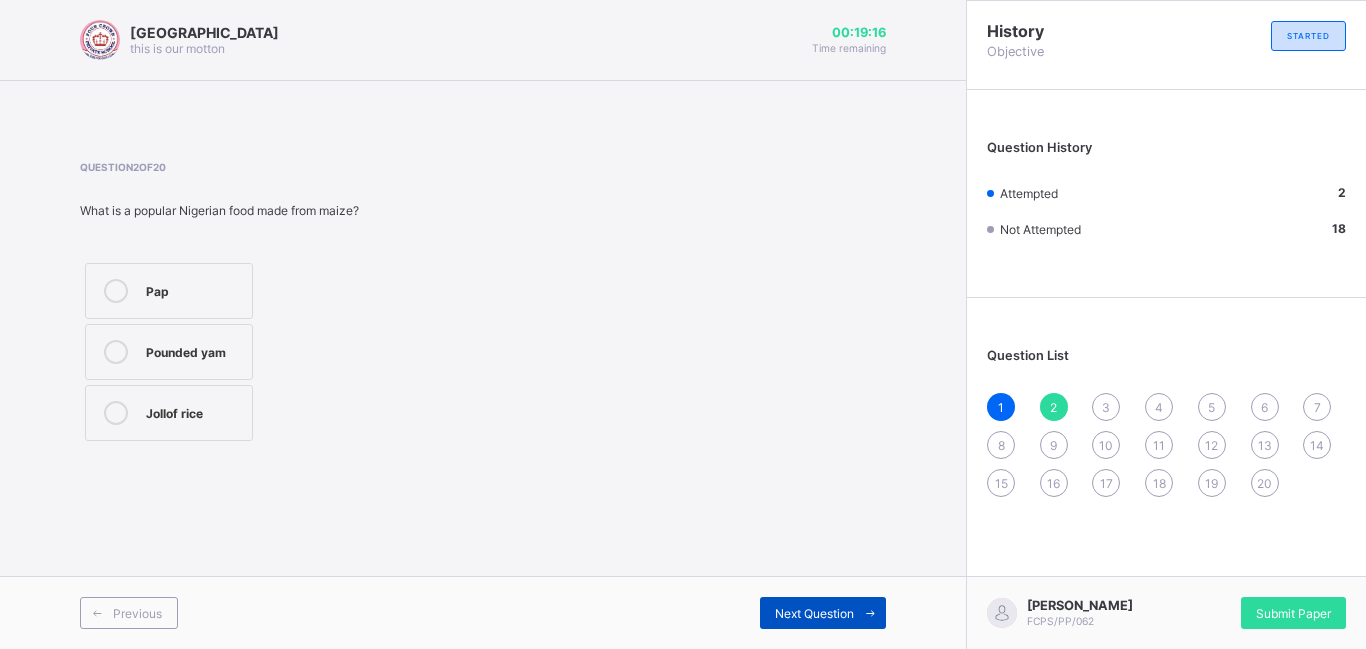 click on "Next Question" at bounding box center [814, 613] 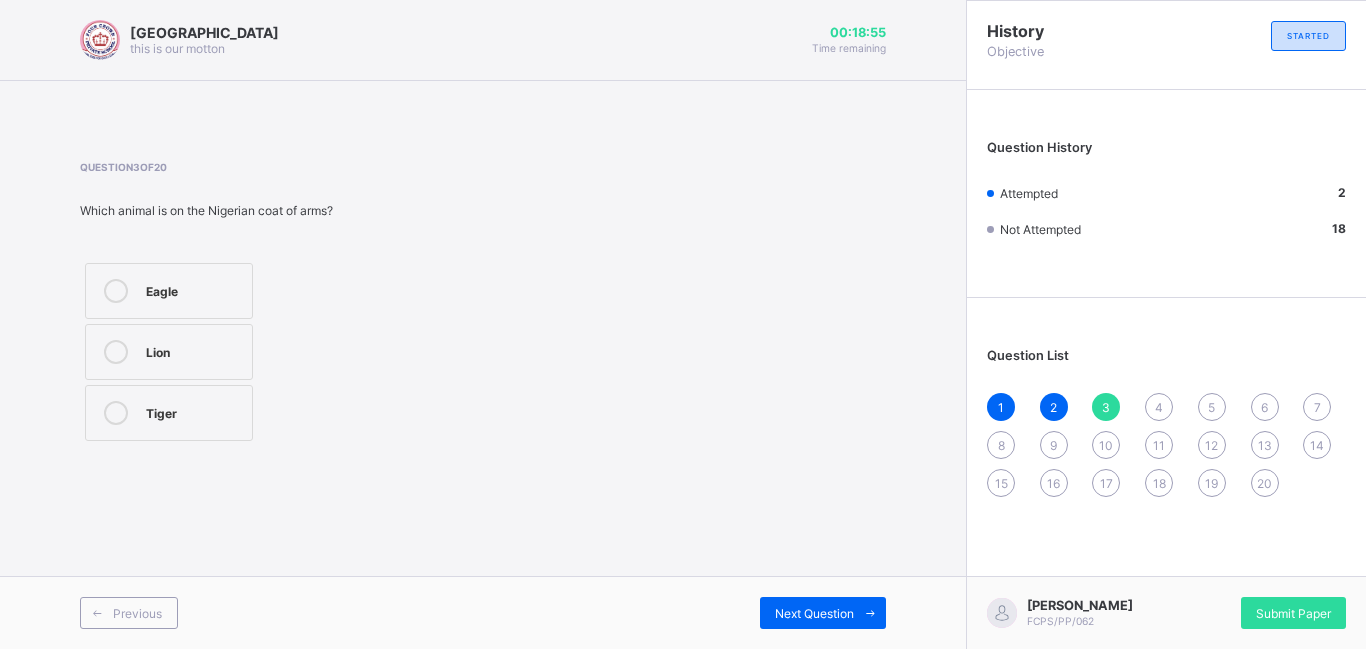 click on "Eagle" at bounding box center [194, 289] 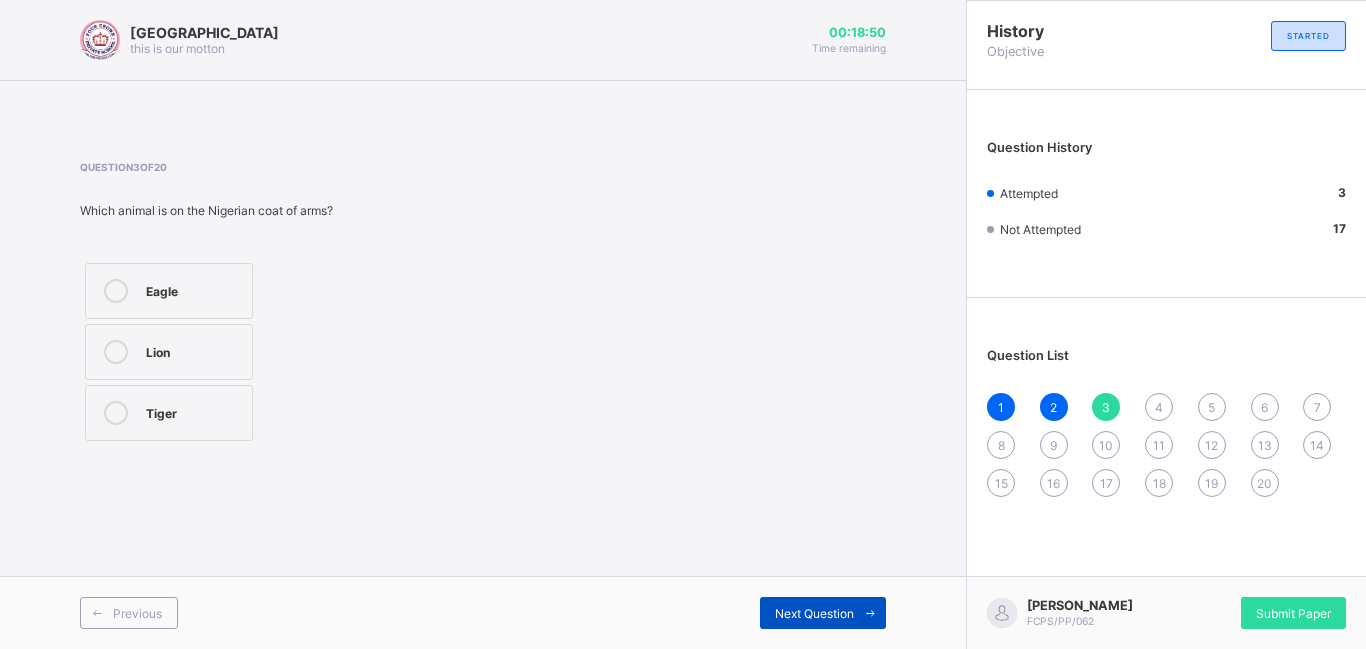 click on "Next Question" at bounding box center [814, 613] 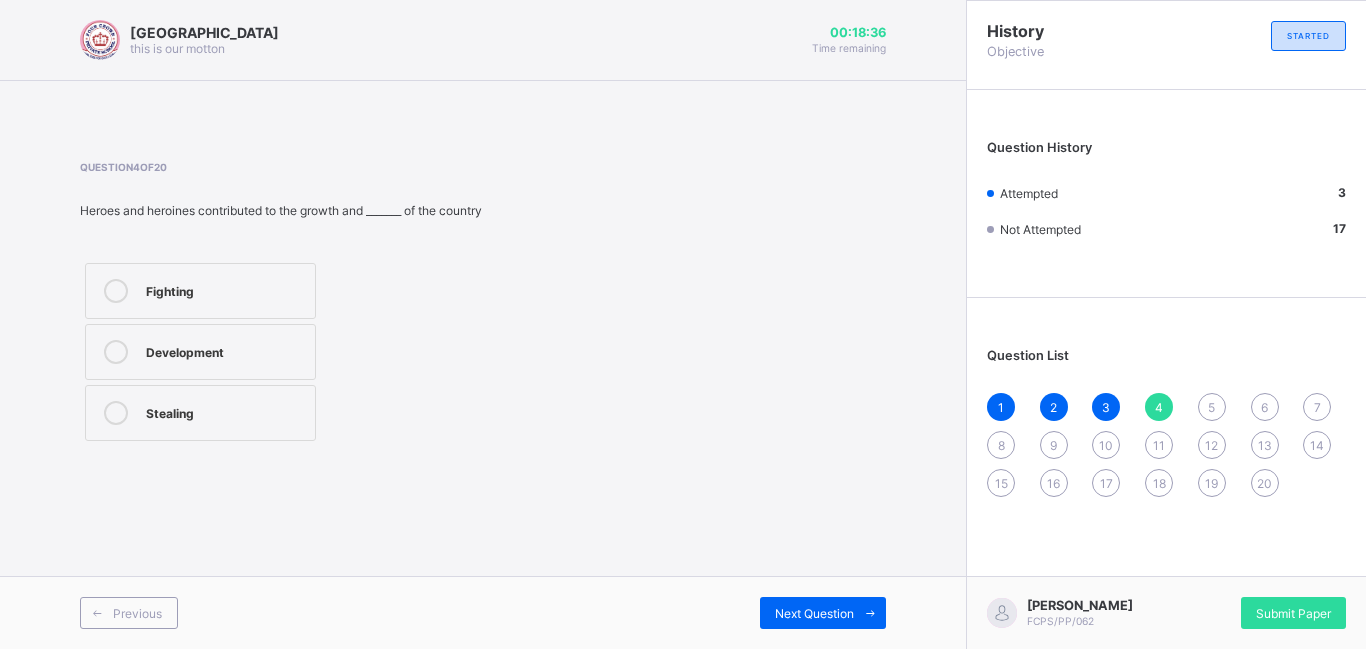 click on "Development" at bounding box center (225, 350) 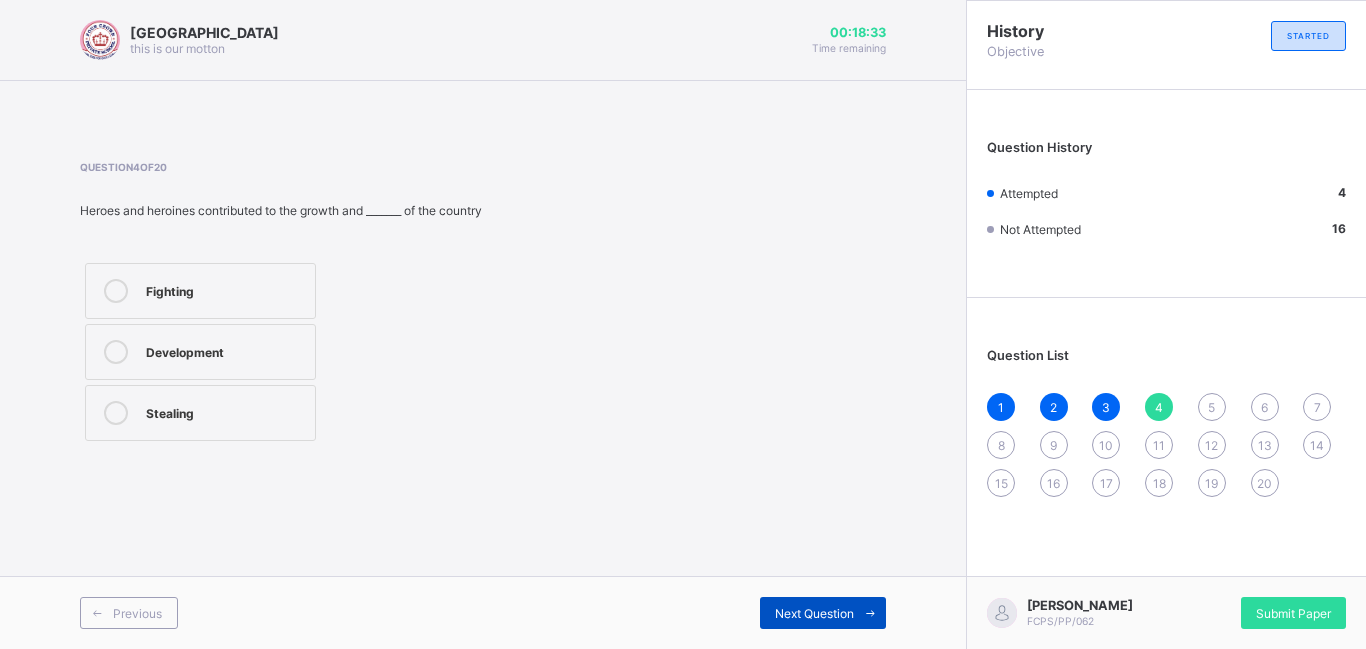 click on "Next Question" at bounding box center (814, 613) 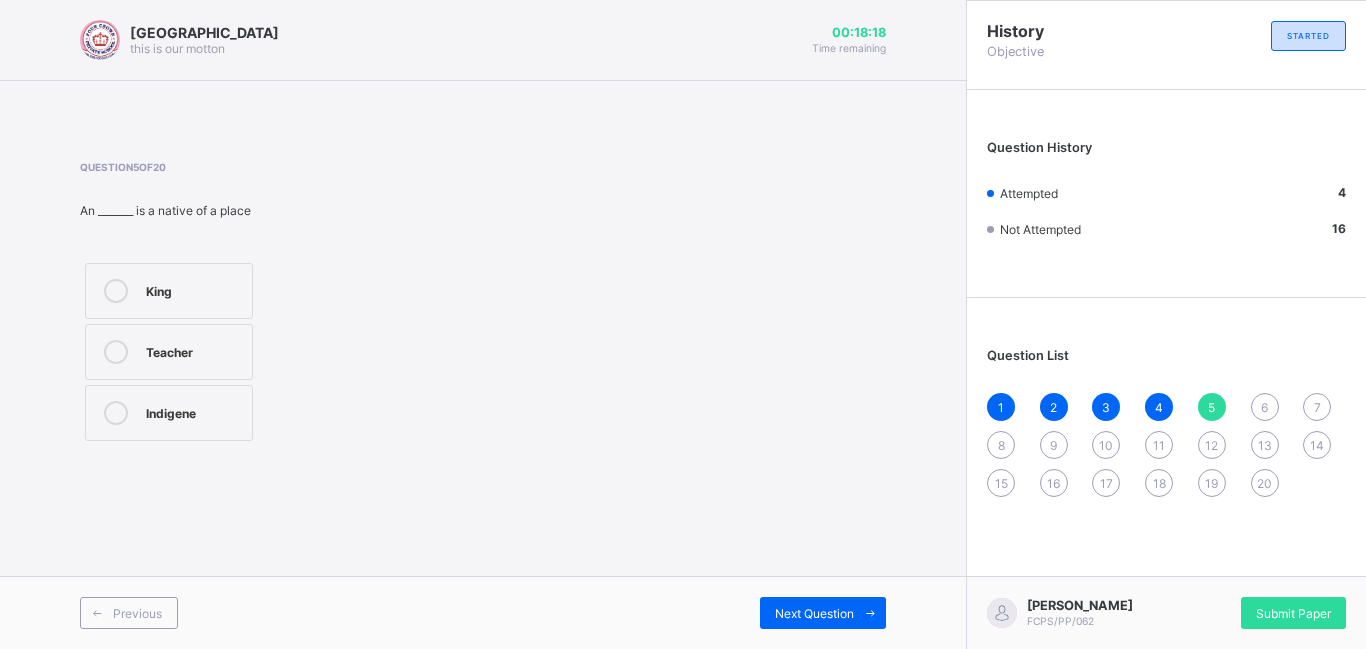 click on "Question  5  of  20 An _______ is a native of a place King Teacher Indigene" at bounding box center [483, 303] 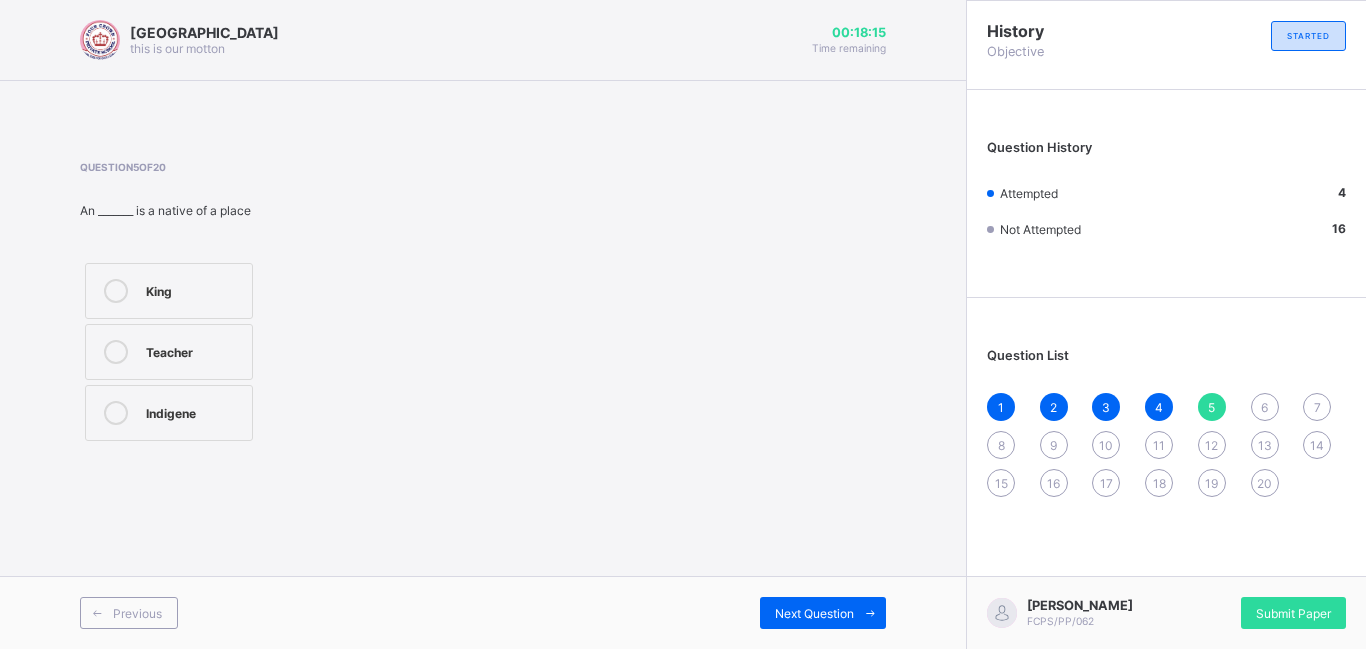 click on "Indigene" at bounding box center (194, 411) 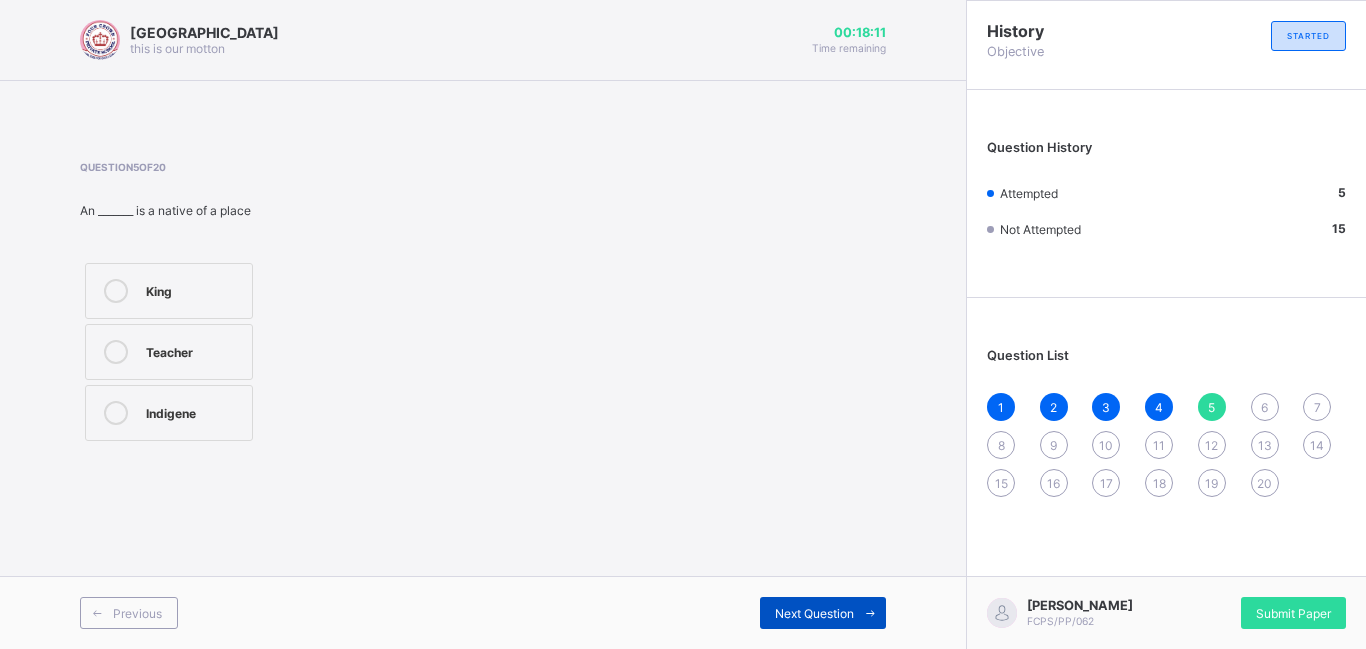 click on "Next Question" at bounding box center [814, 613] 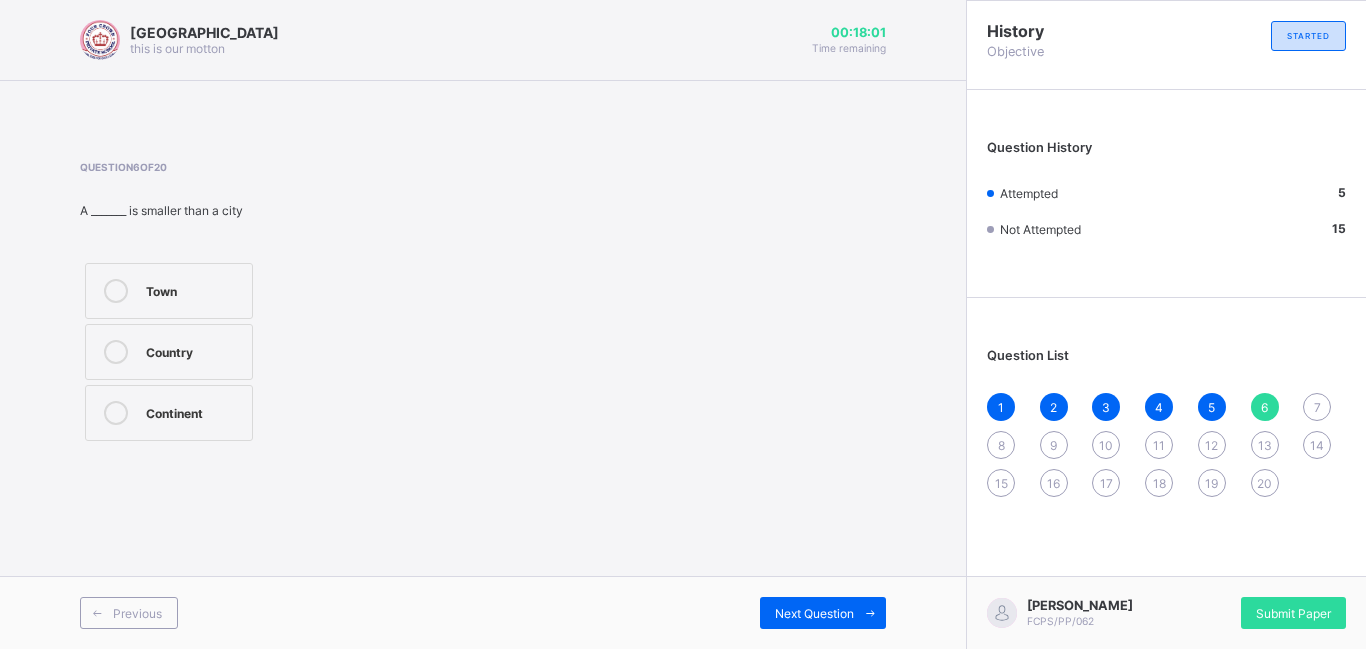 click on "Town" at bounding box center [194, 289] 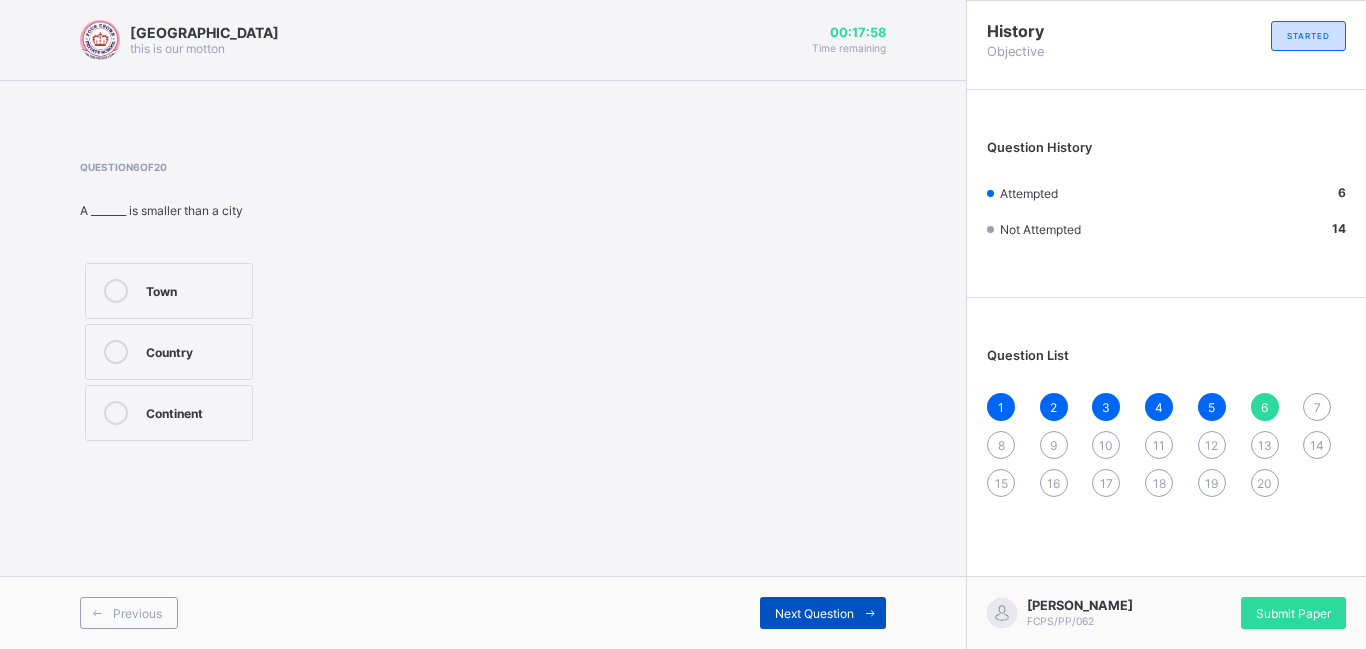 click on "Next Question" at bounding box center [814, 613] 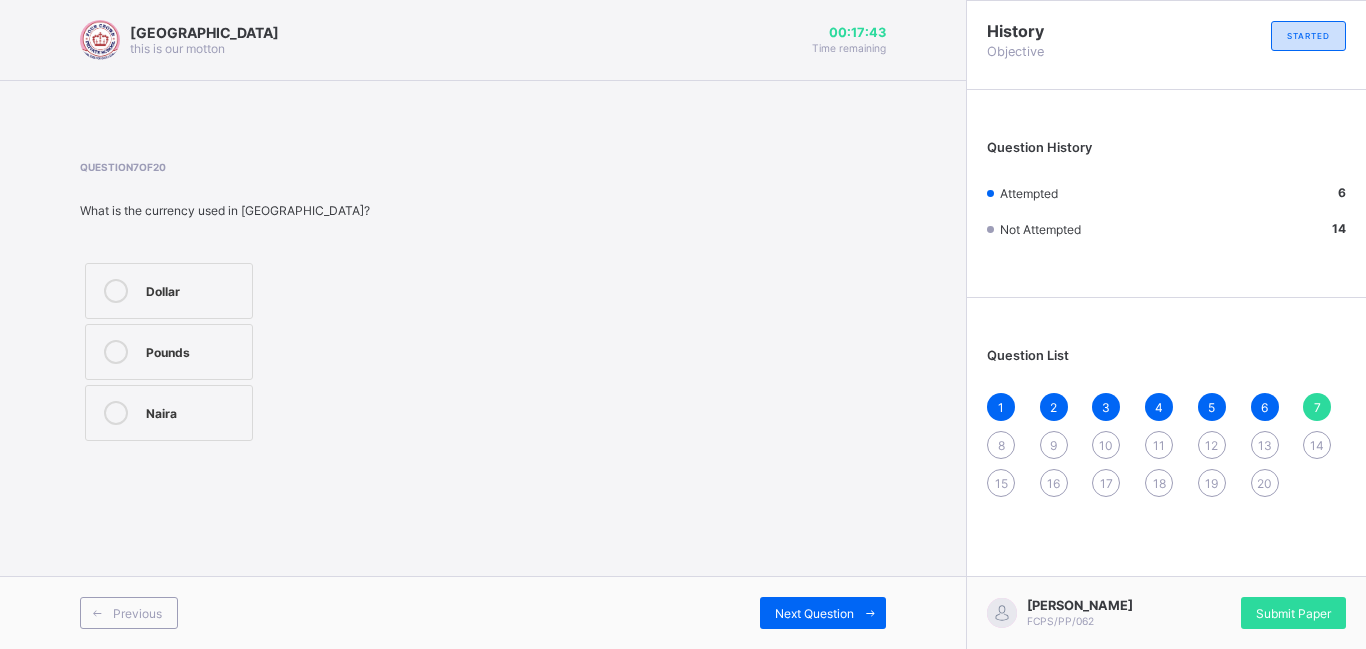 click on "Pounds" at bounding box center (194, 352) 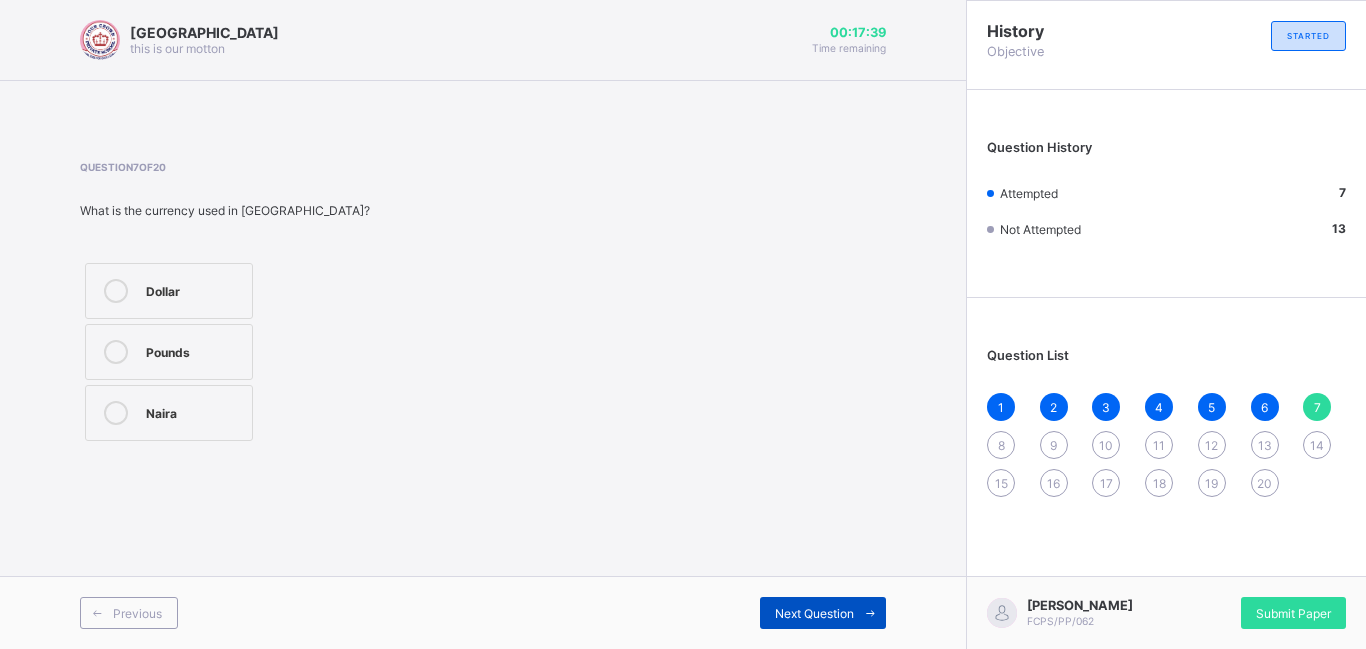 click on "Next Question" at bounding box center [814, 613] 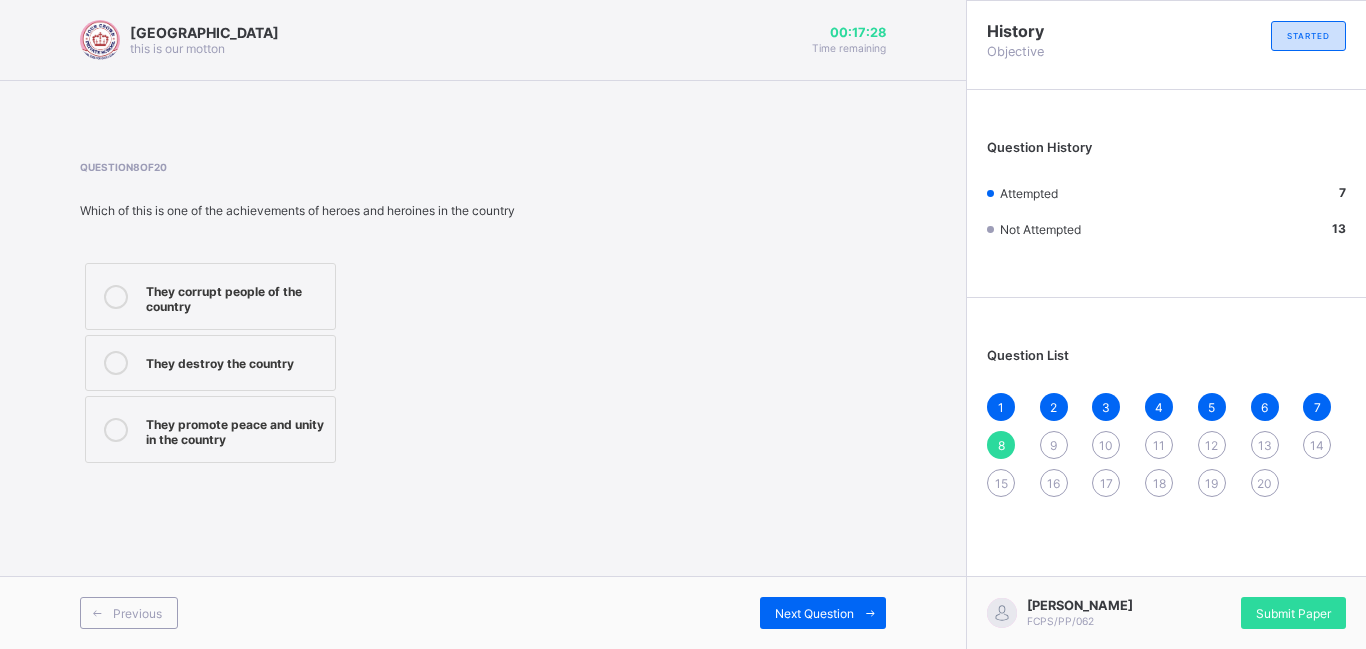 click on "They promote peace and unity in the country" at bounding box center [235, 429] 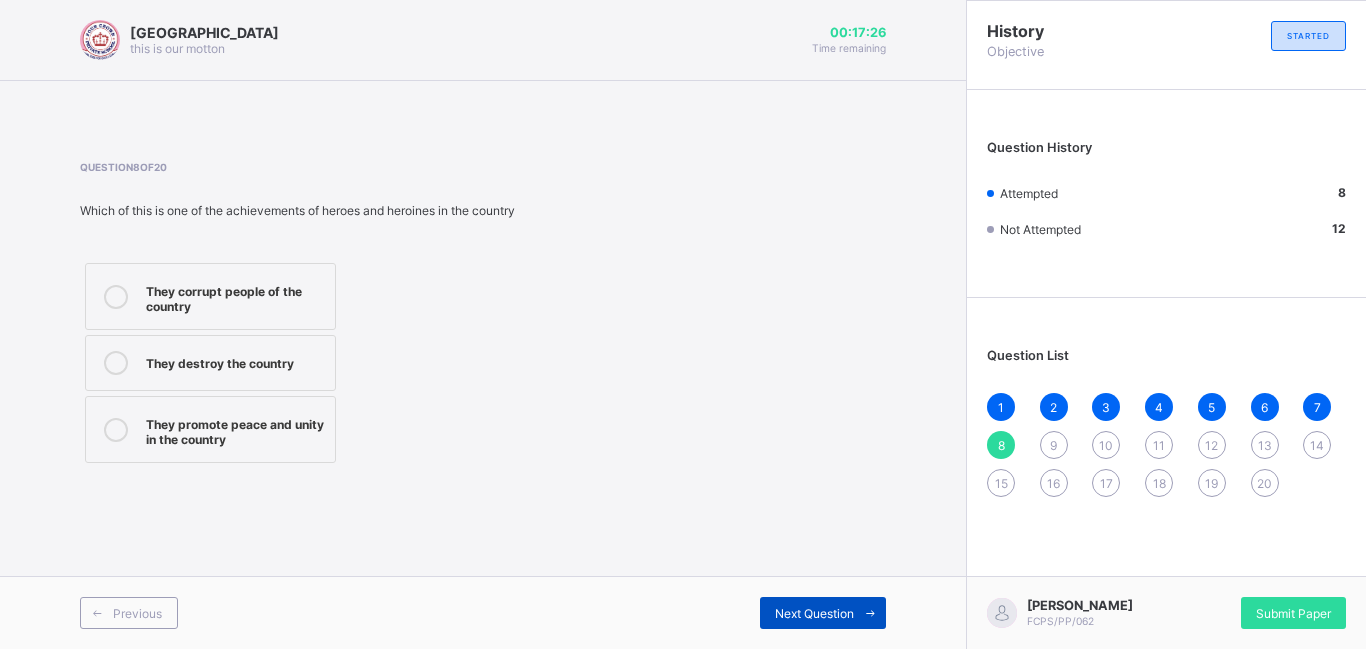 click on "Next Question" at bounding box center [823, 613] 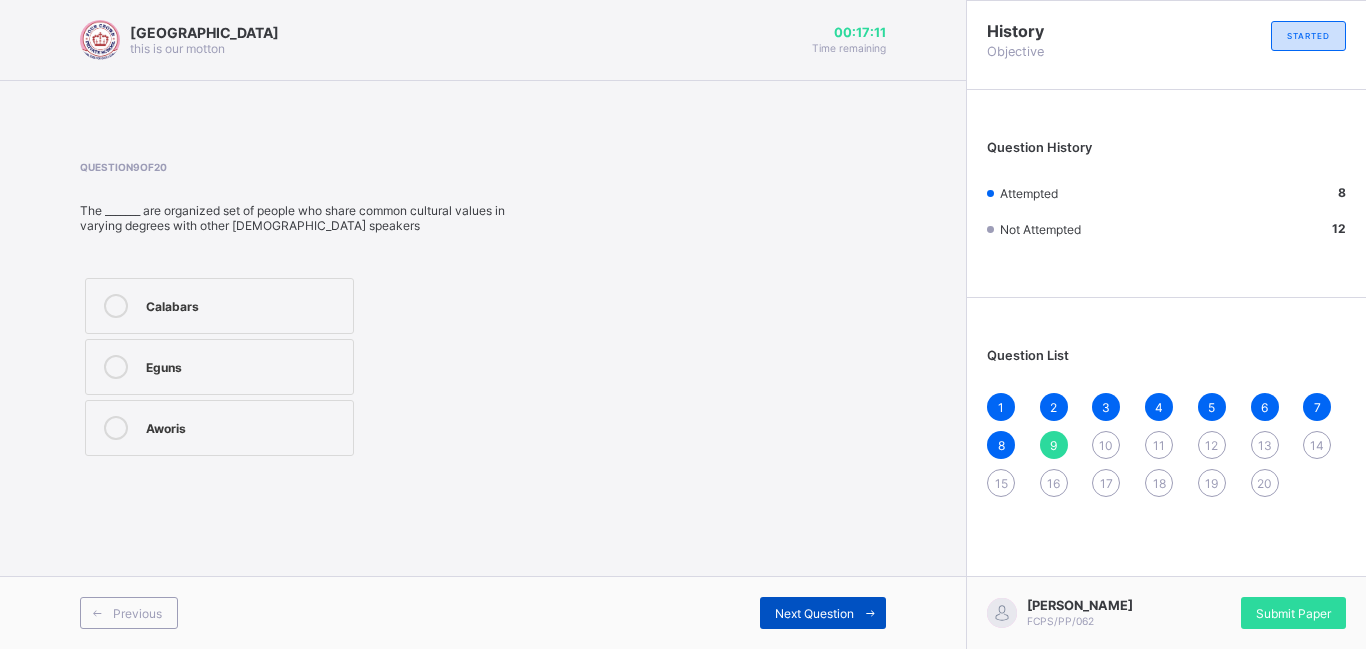 click on "Next Question" at bounding box center (823, 613) 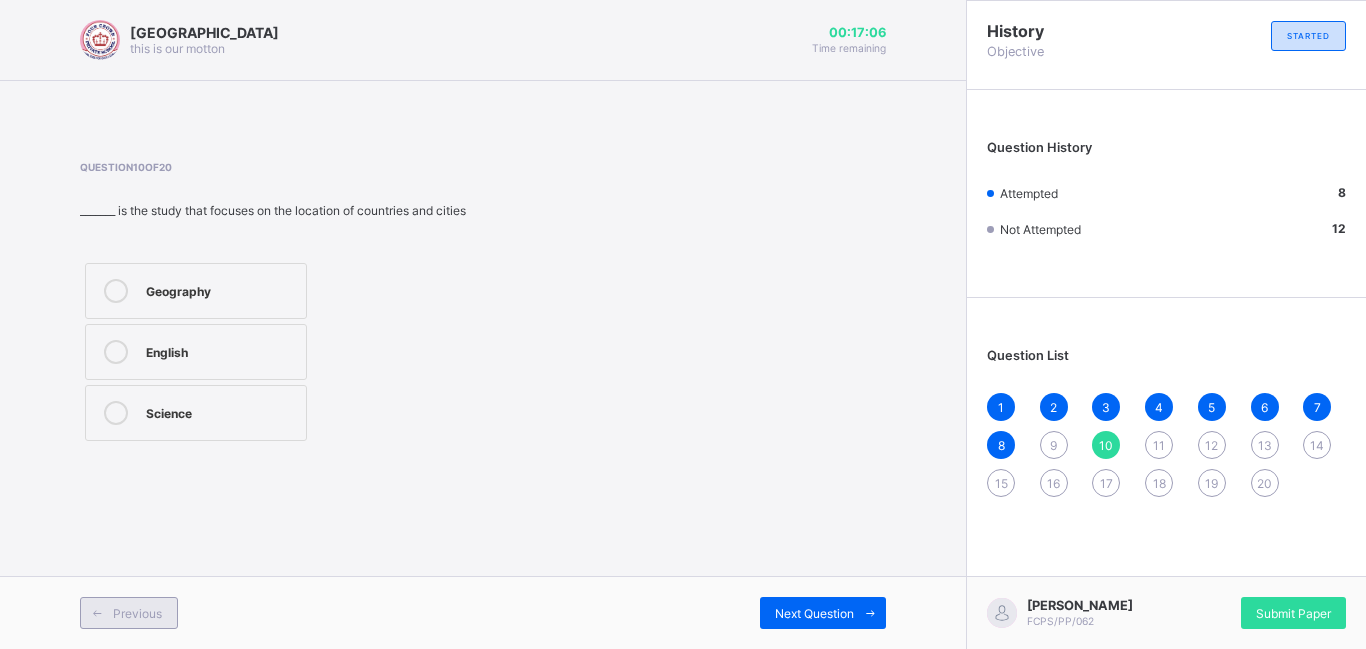 click on "Previous" at bounding box center (137, 613) 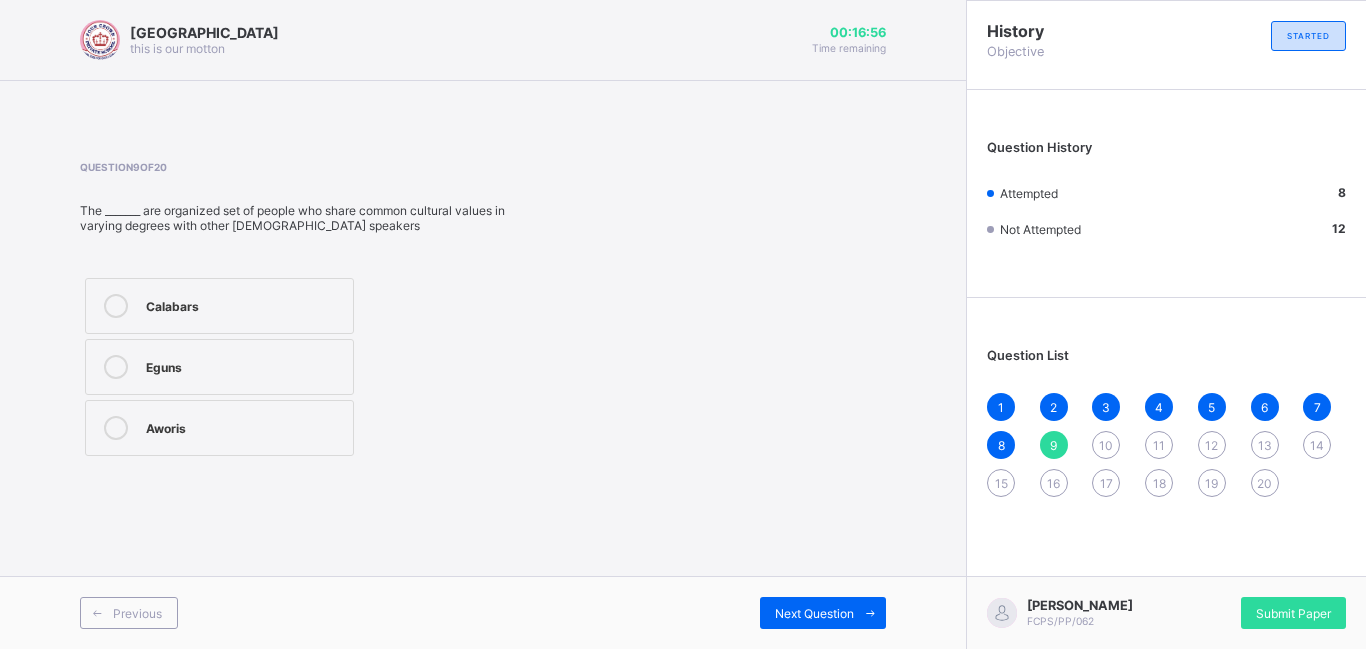click on "Calabars" at bounding box center [244, 304] 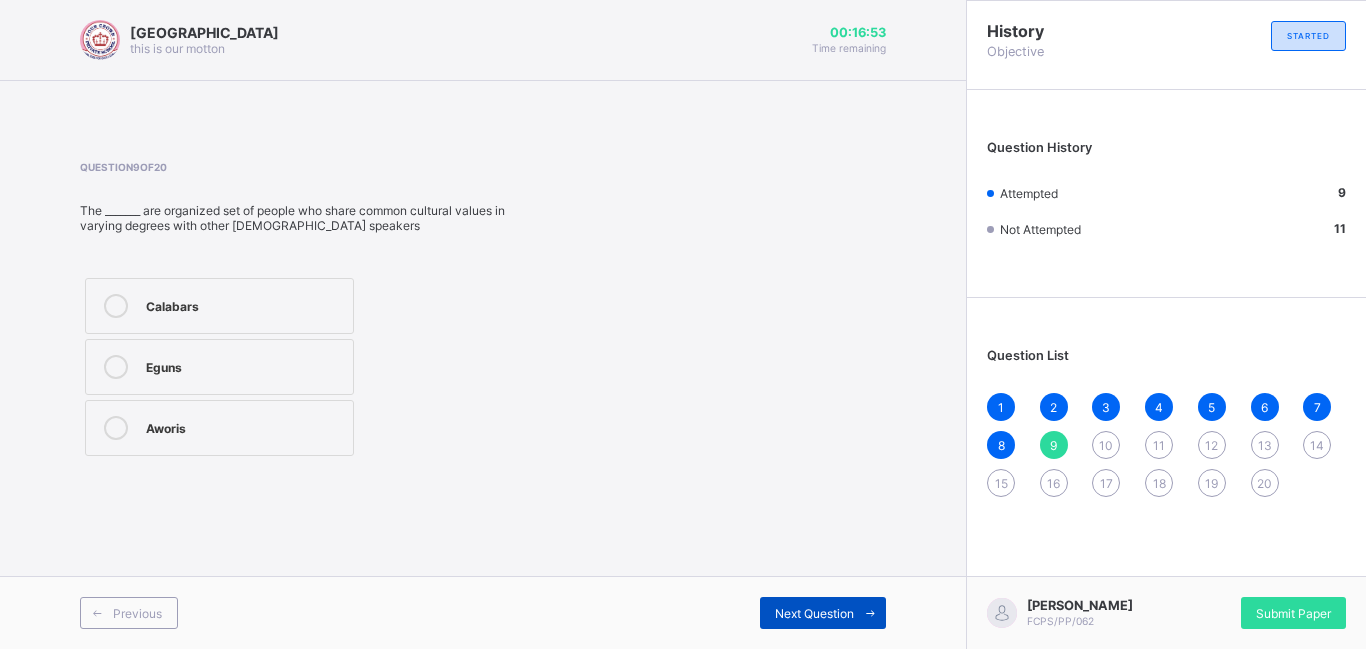 click on "Next Question" at bounding box center [814, 613] 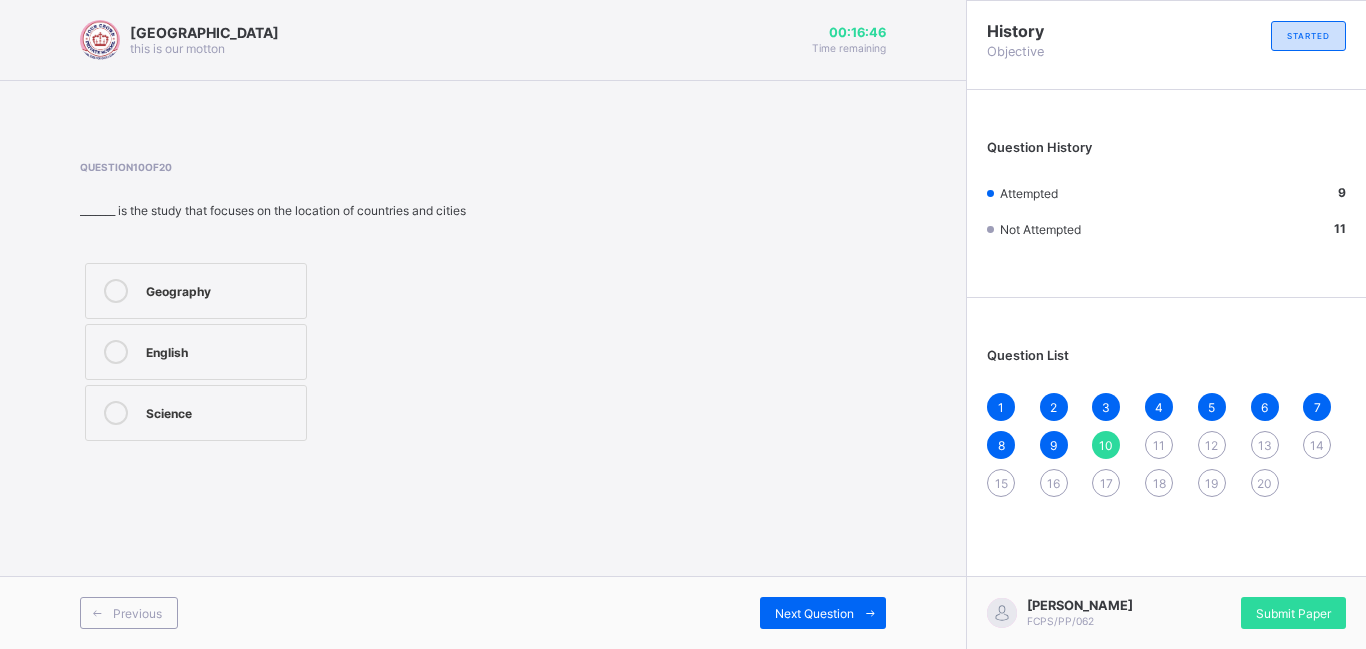 click on "Question  10  of  20 _______ is the study that focuses on the location of countries and cities Geography English Science" at bounding box center (483, 303) 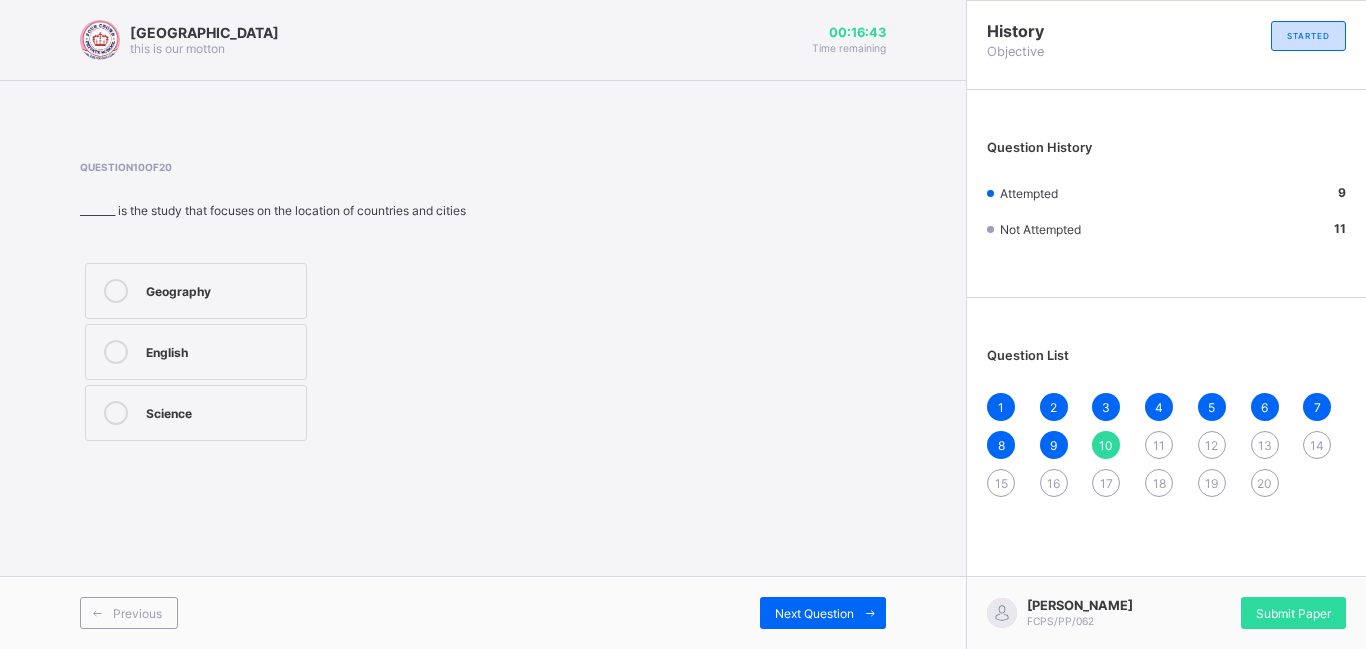 click on "Geography" at bounding box center (221, 289) 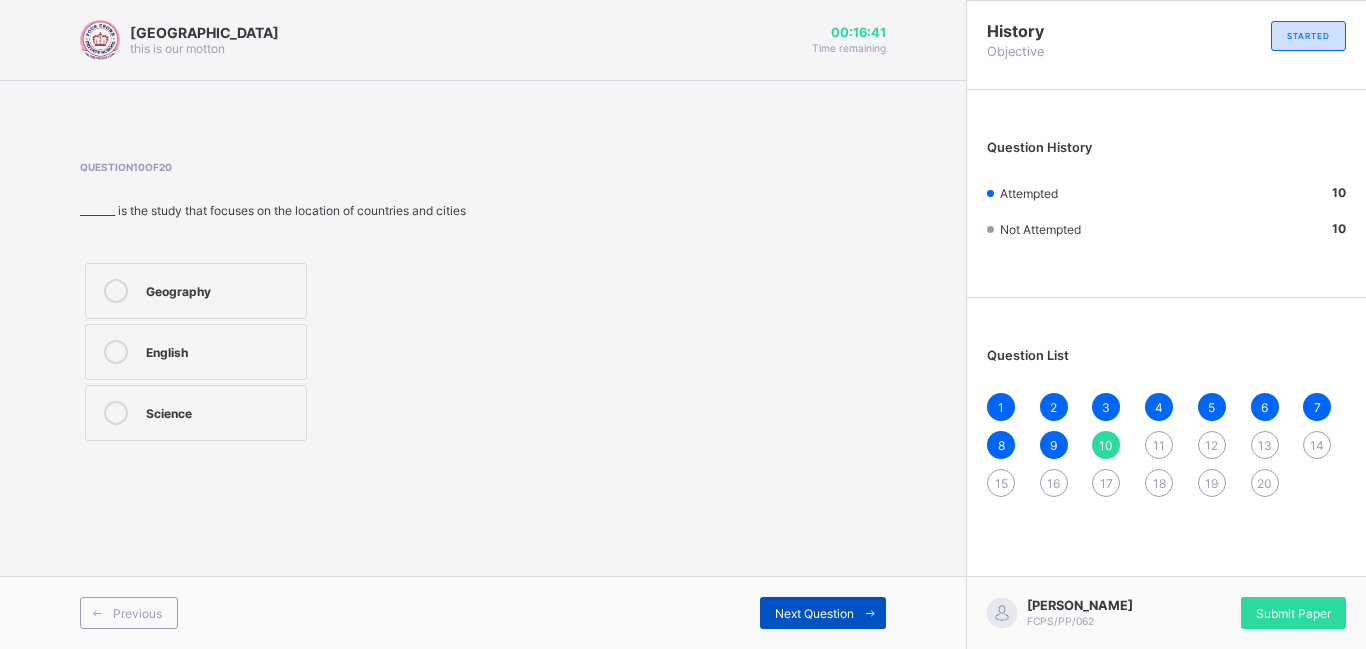 click on "Next Question" at bounding box center [814, 613] 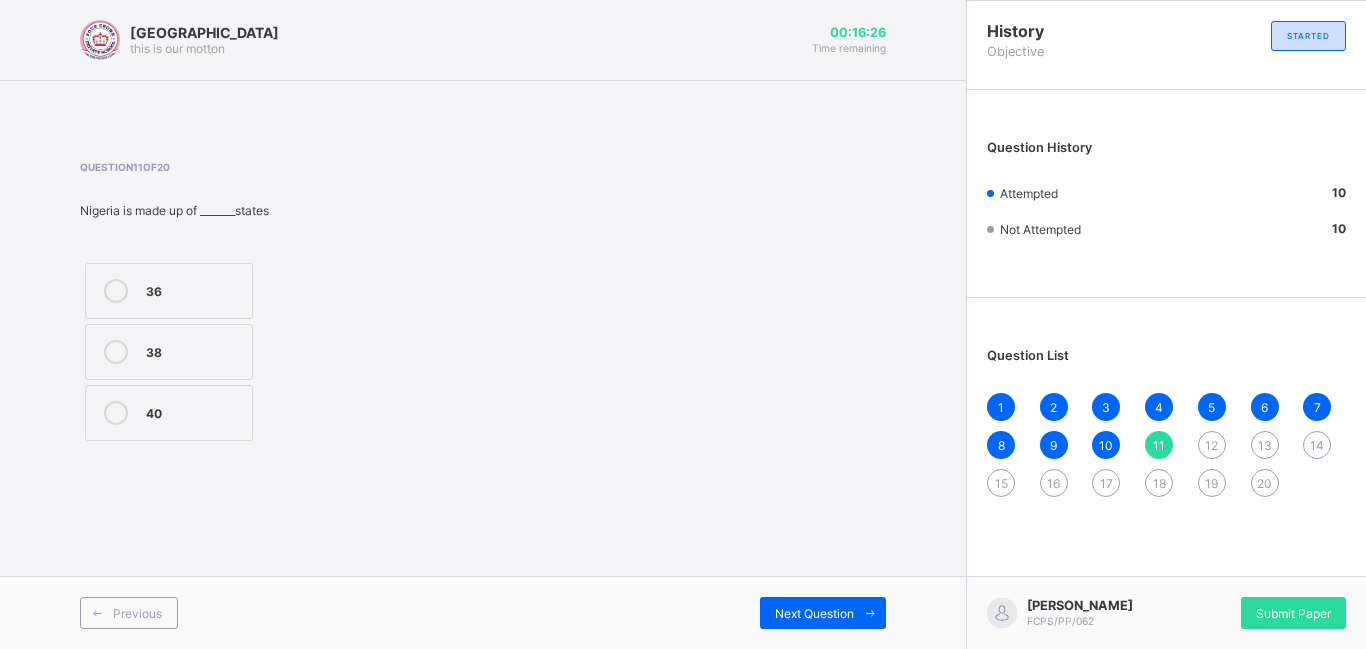 click on "36" at bounding box center [169, 291] 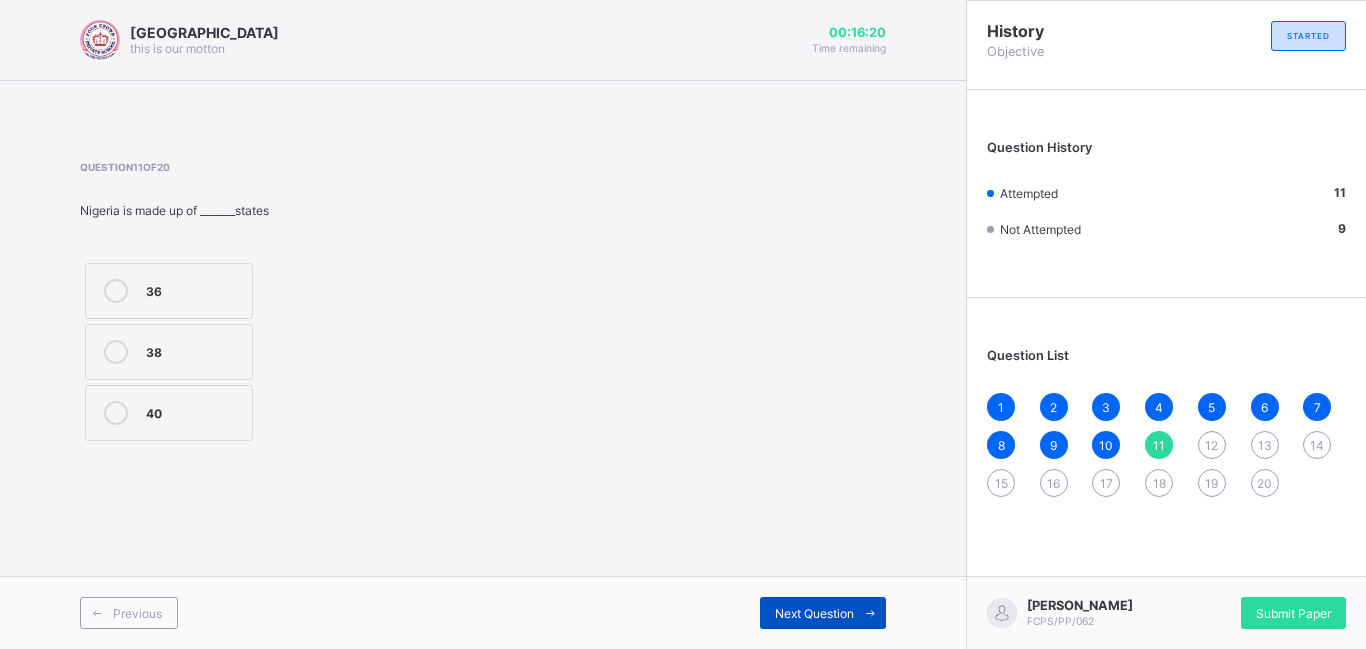 click on "Next Question" at bounding box center [814, 613] 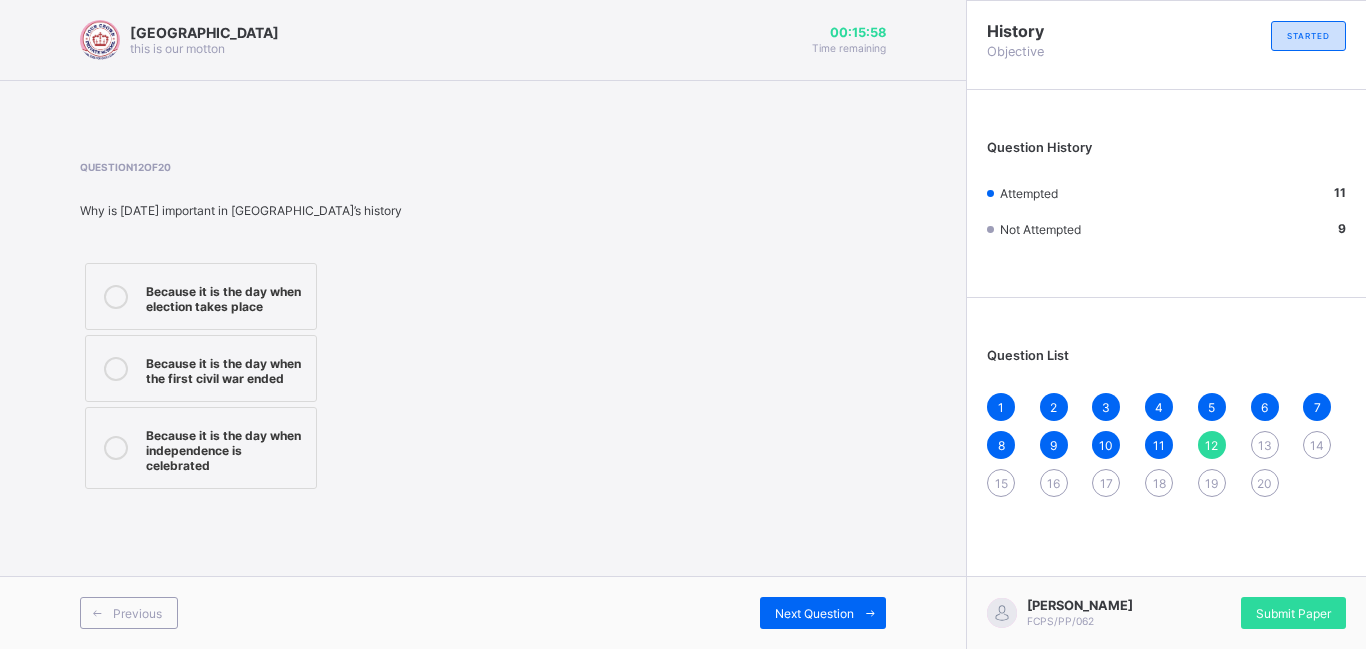click on "Because it is the day when independence is celebrated" at bounding box center (226, 448) 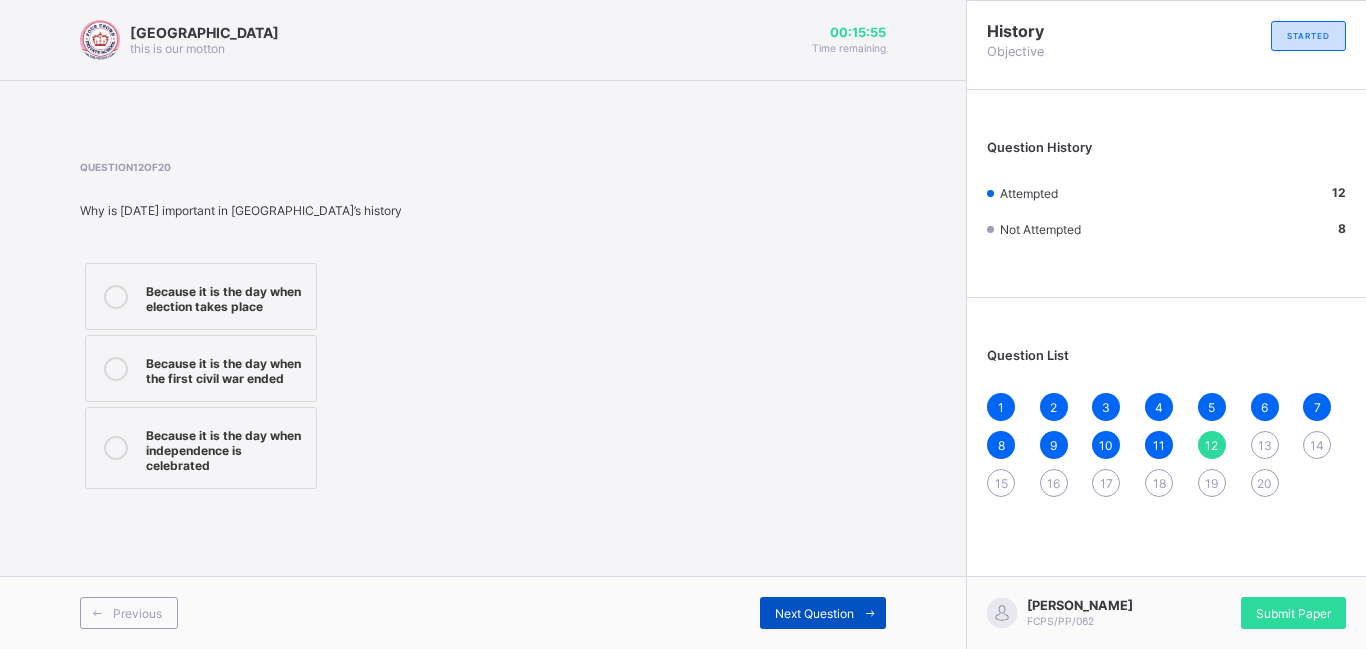 click on "Next Question" at bounding box center [814, 613] 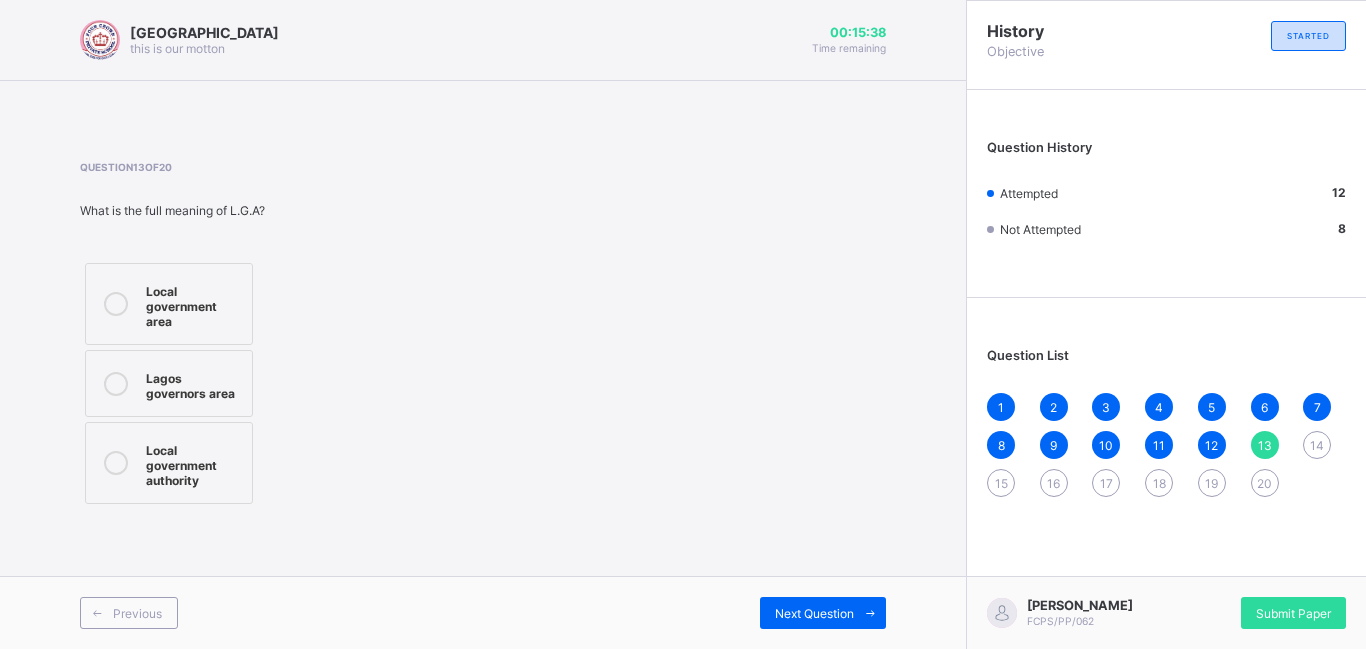 click on "Local government area" at bounding box center (194, 304) 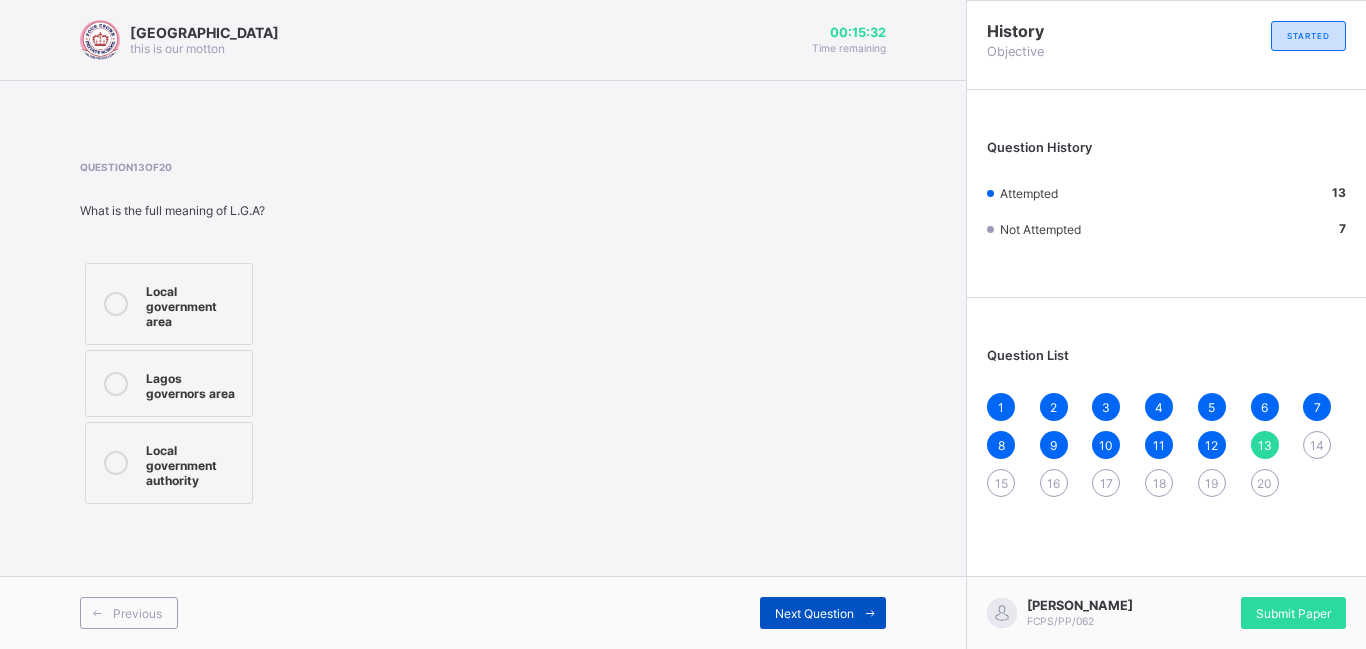 click on "Next Question" at bounding box center [814, 613] 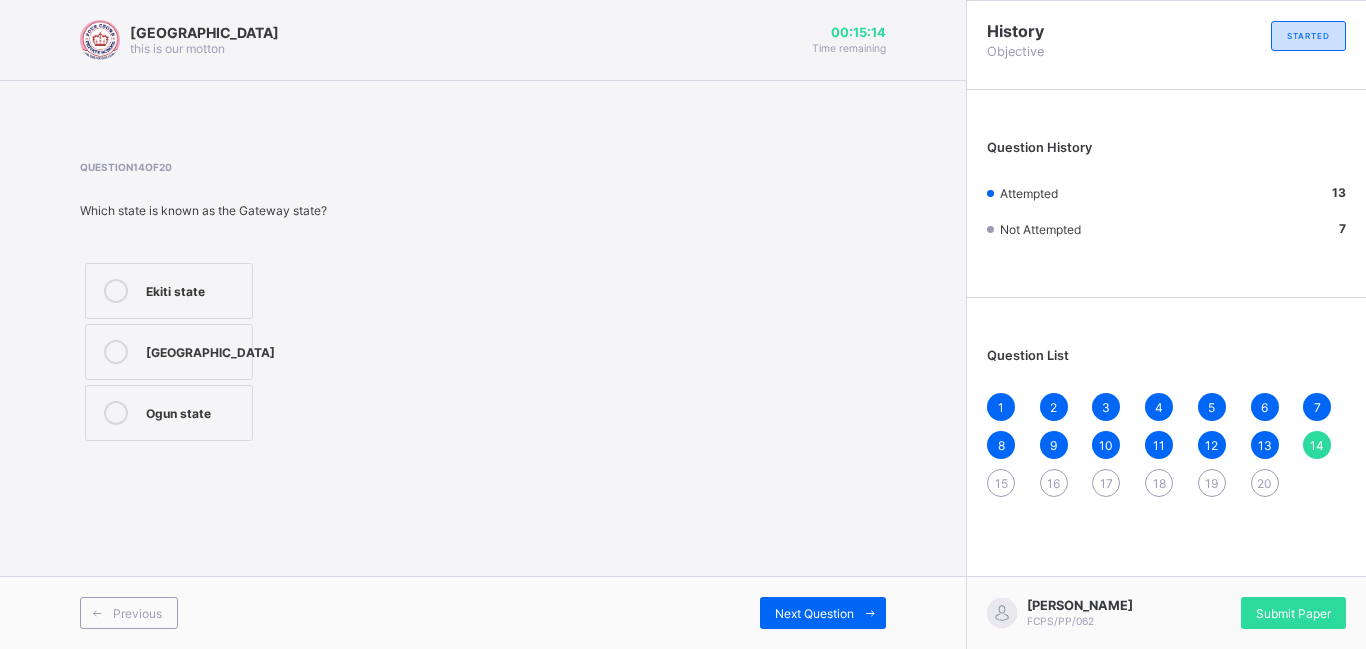 click on "Ekiti state" at bounding box center [194, 289] 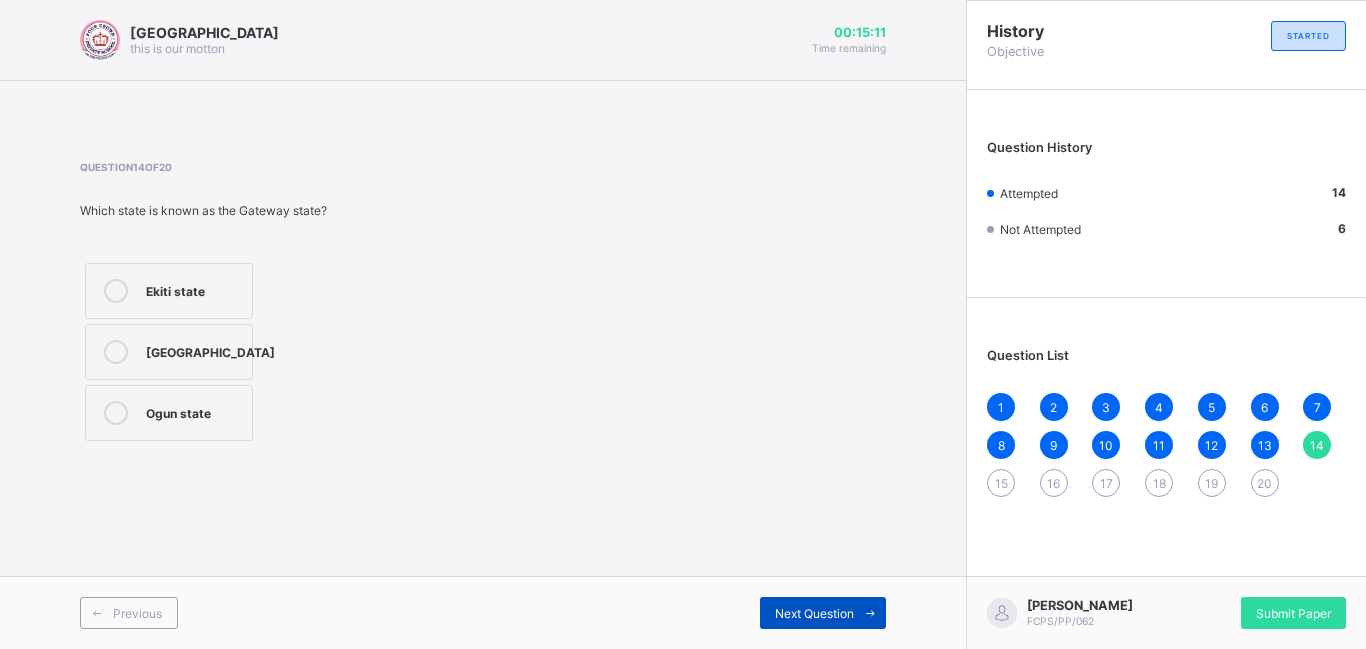 click on "Next Question" at bounding box center (814, 613) 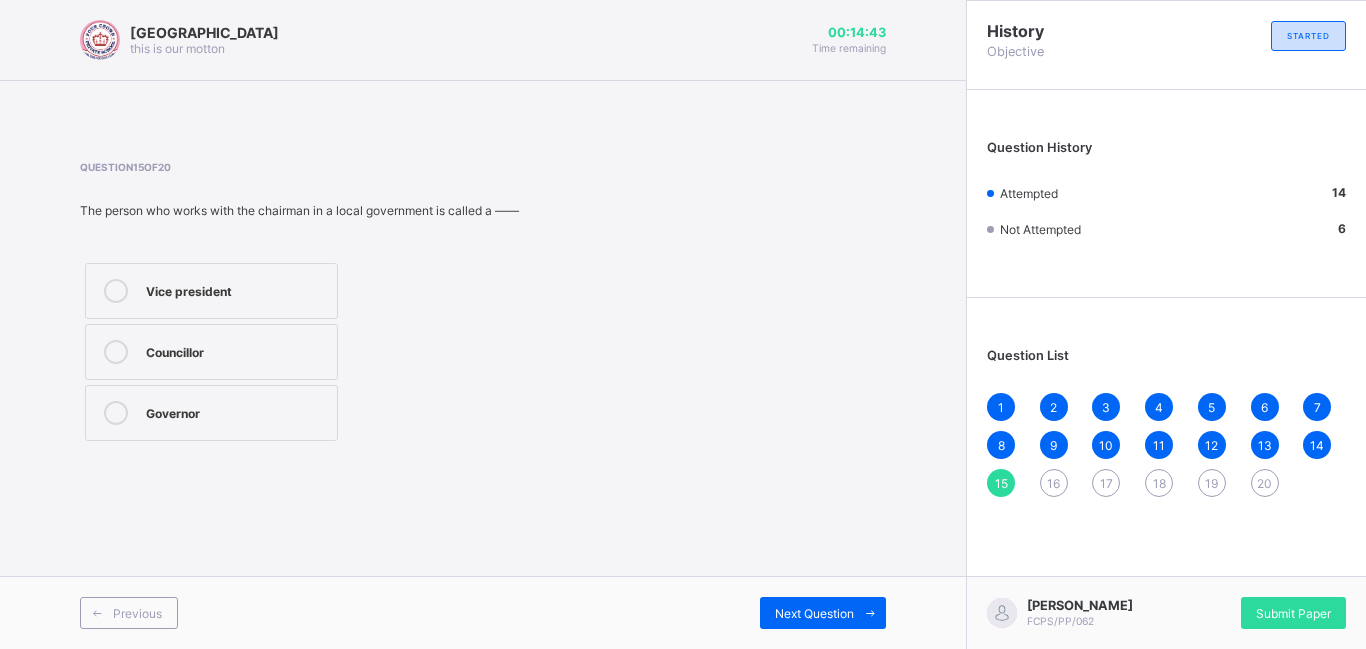 click on "Question  15  of  20 The person who works with the chairman in a local government is called a —— Vice president Councillor Governor" at bounding box center (483, 303) 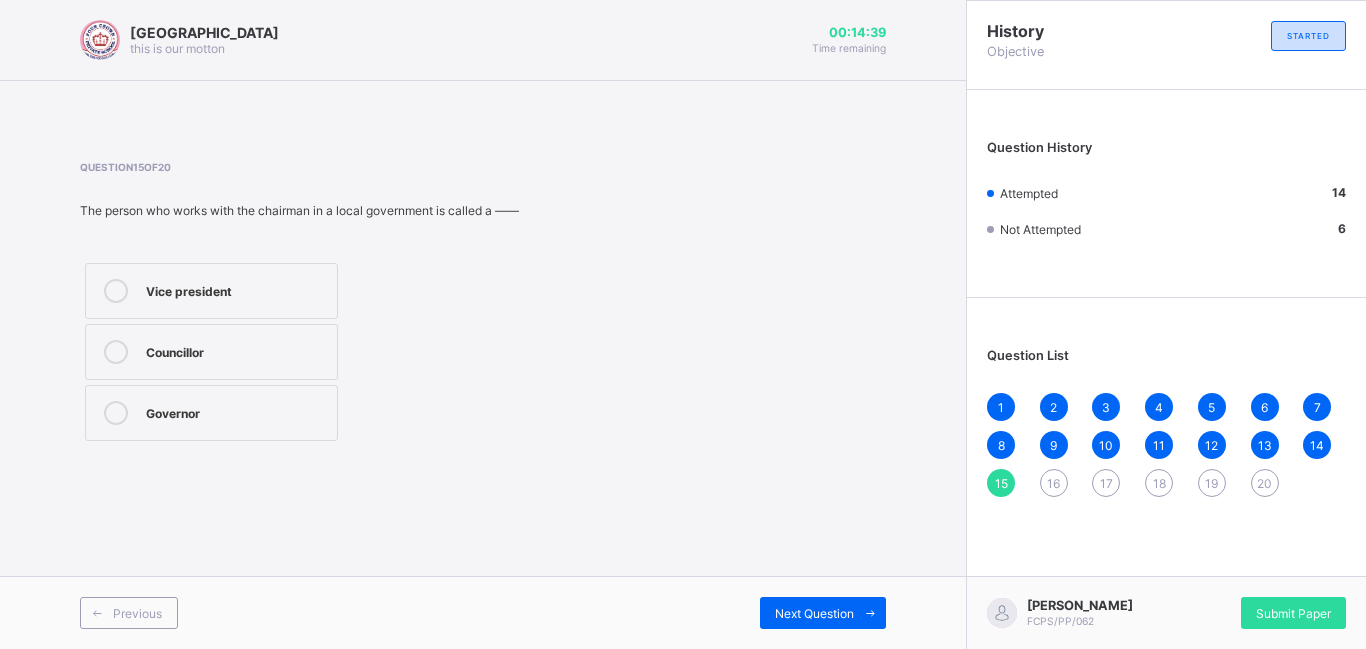 click on "Vice president" at bounding box center (236, 289) 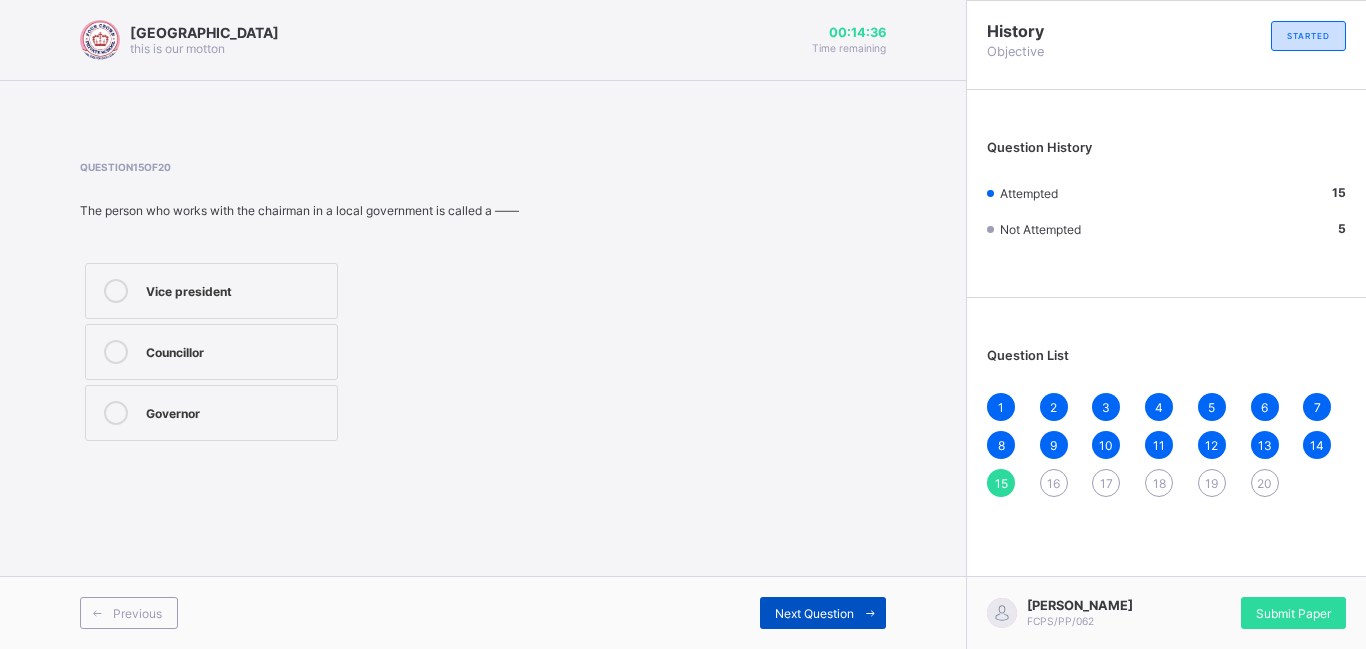 click on "Next Question" at bounding box center (814, 613) 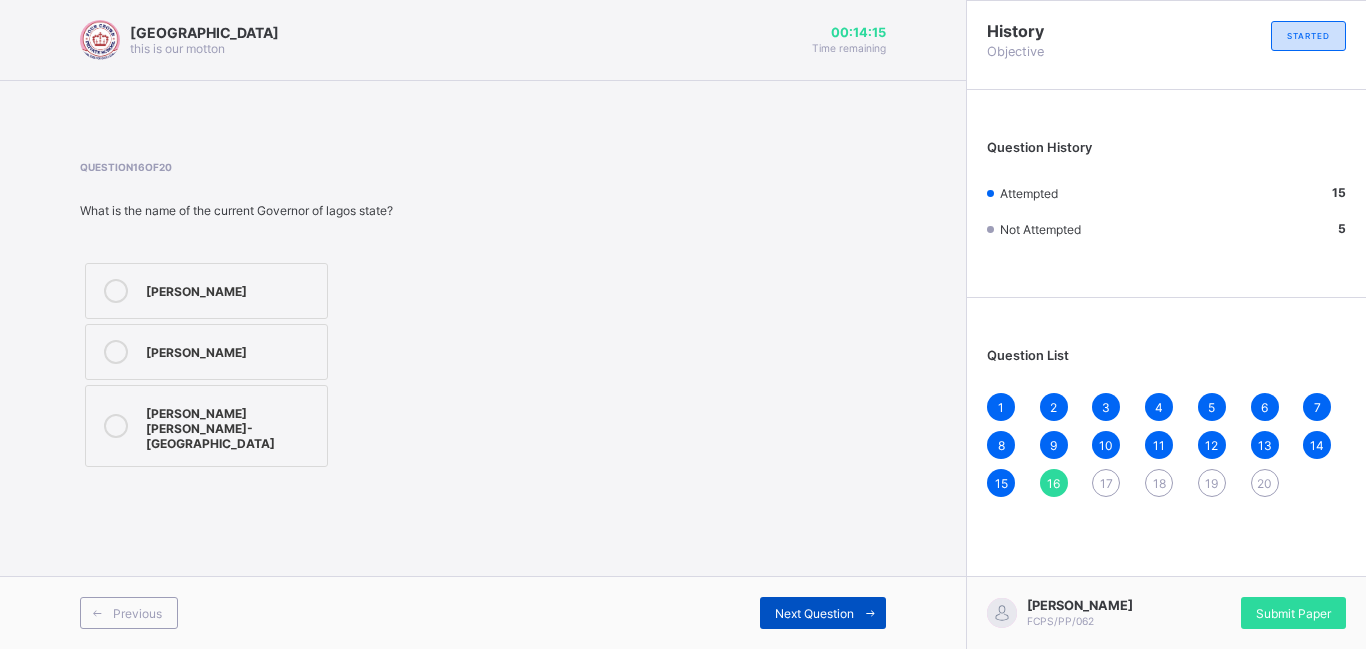 click on "Next Question" at bounding box center [814, 613] 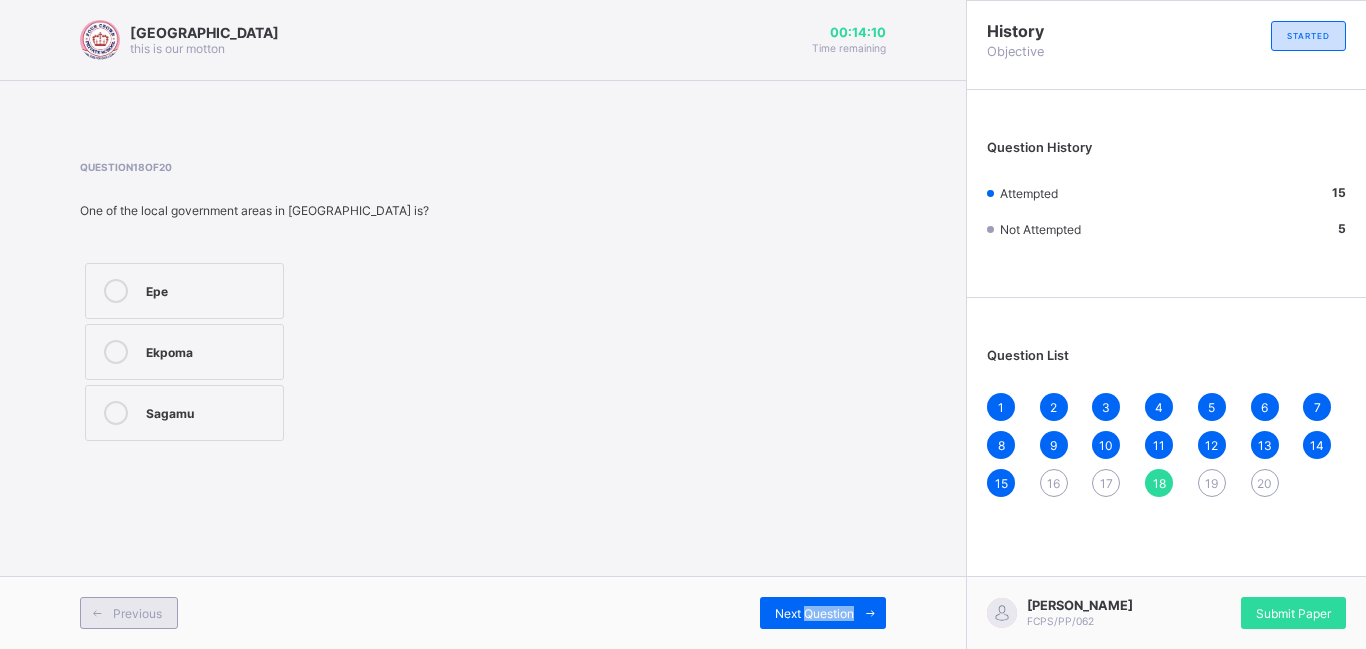 click on "Previous" at bounding box center [137, 613] 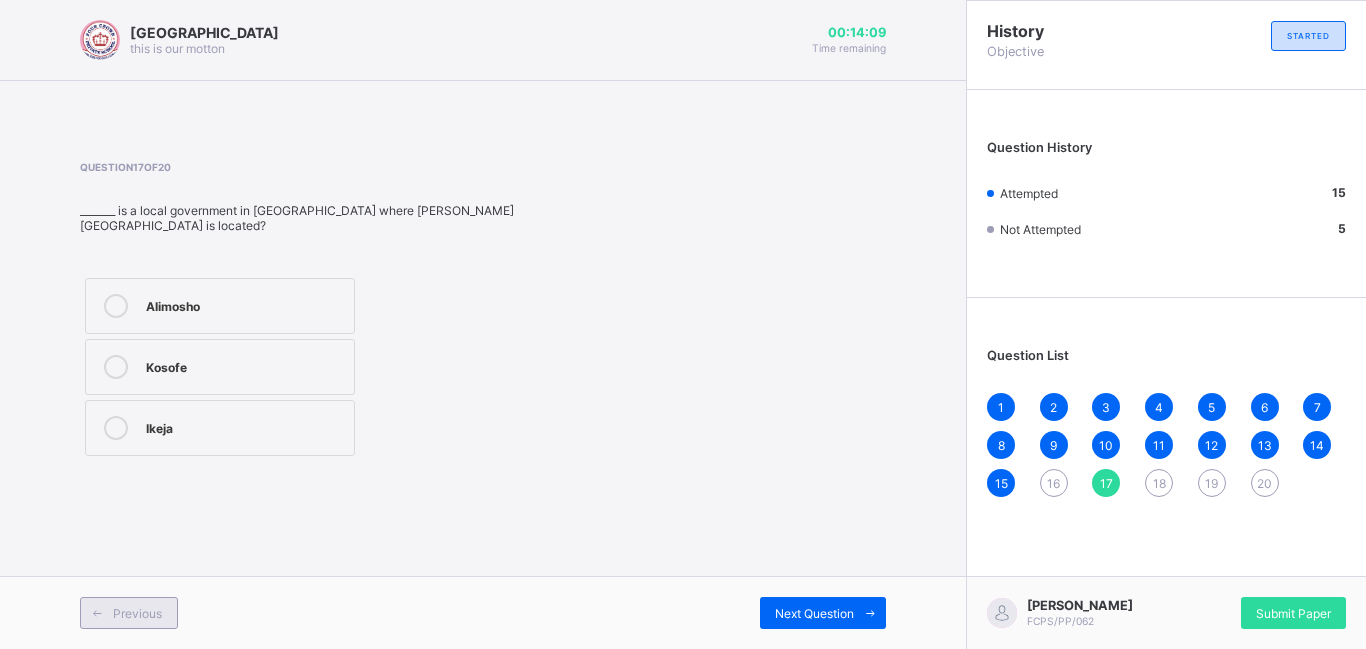 click on "Previous" at bounding box center [137, 613] 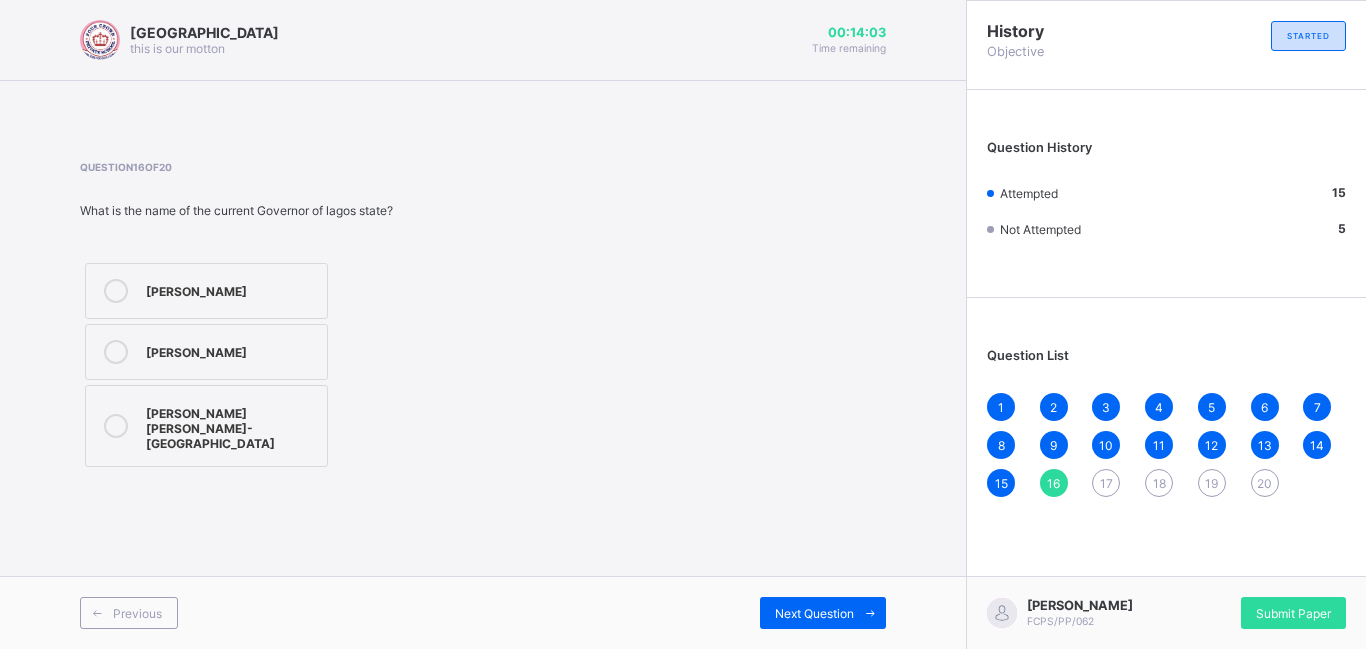 click on "[PERSON_NAME] [PERSON_NAME]-[GEOGRAPHIC_DATA]" at bounding box center [231, 426] 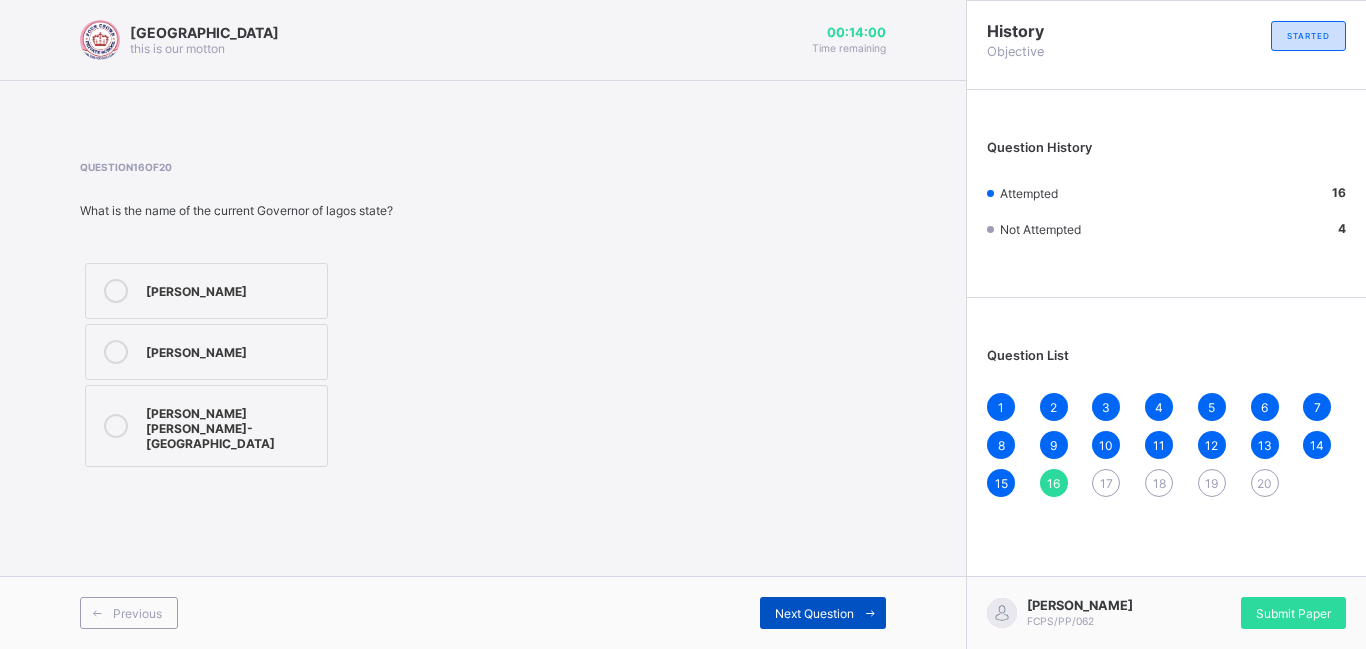 click on "Next Question" at bounding box center [823, 613] 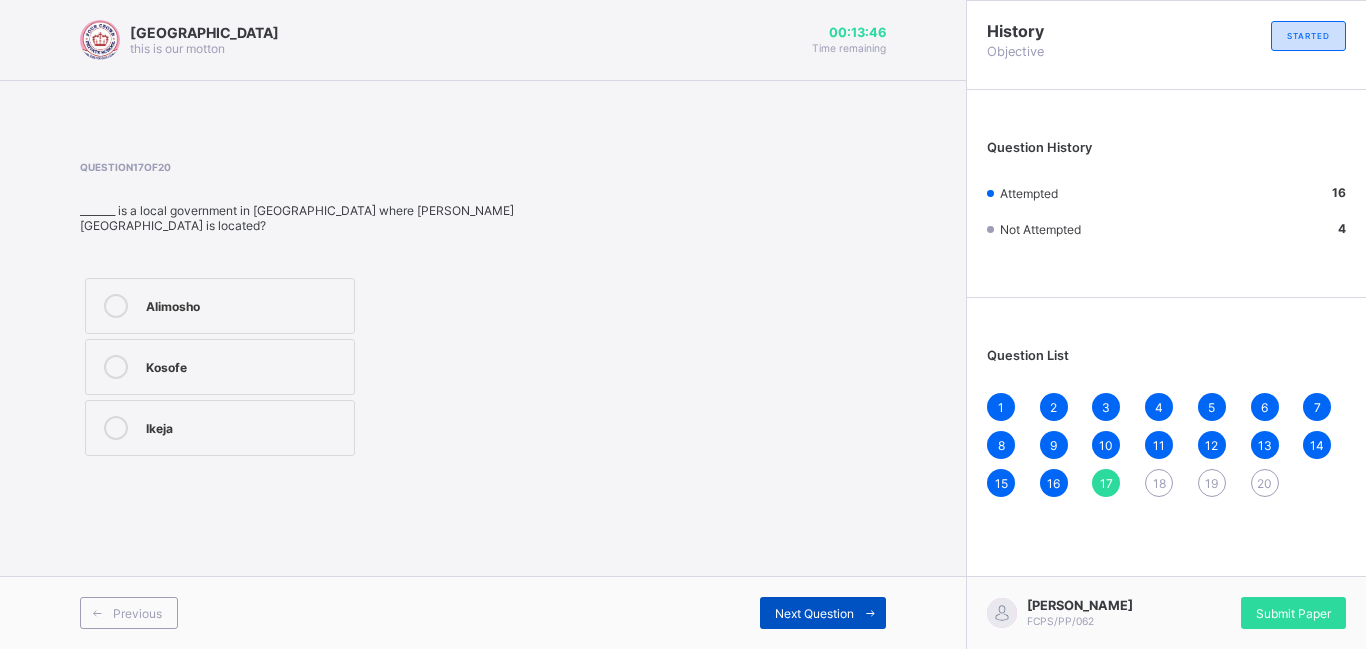 click on "Next Question" at bounding box center (823, 613) 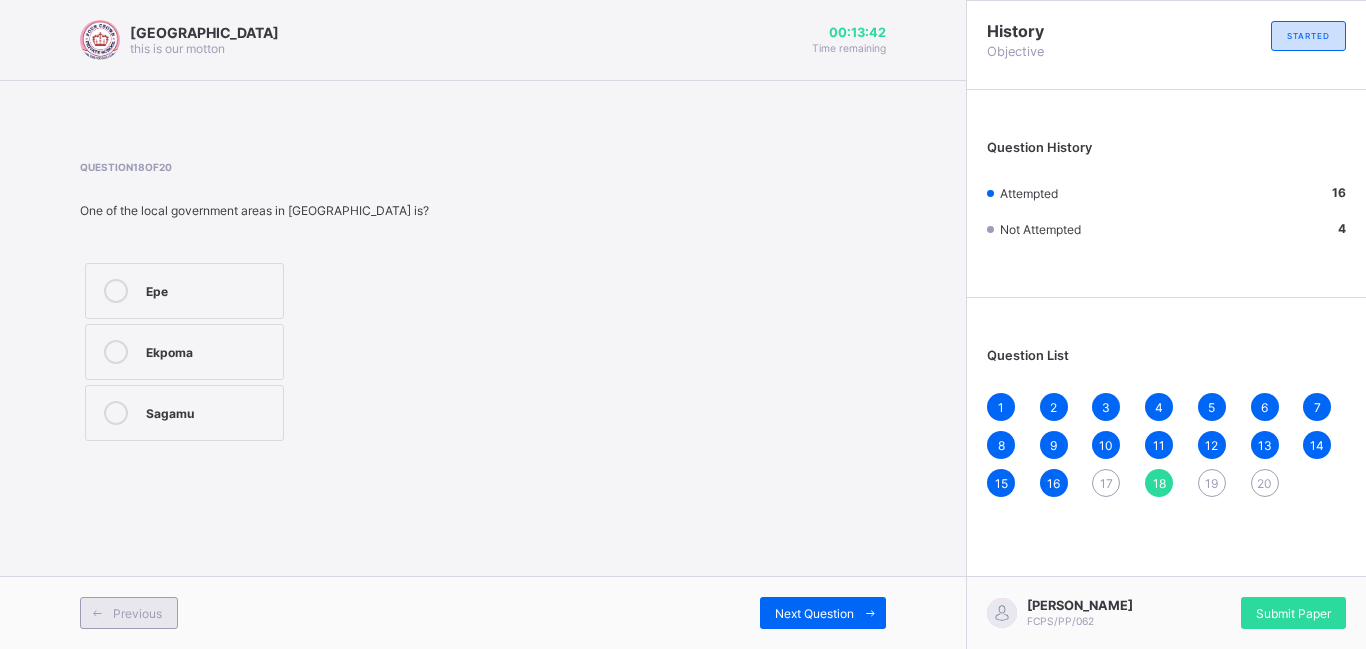 click on "Previous" at bounding box center (137, 613) 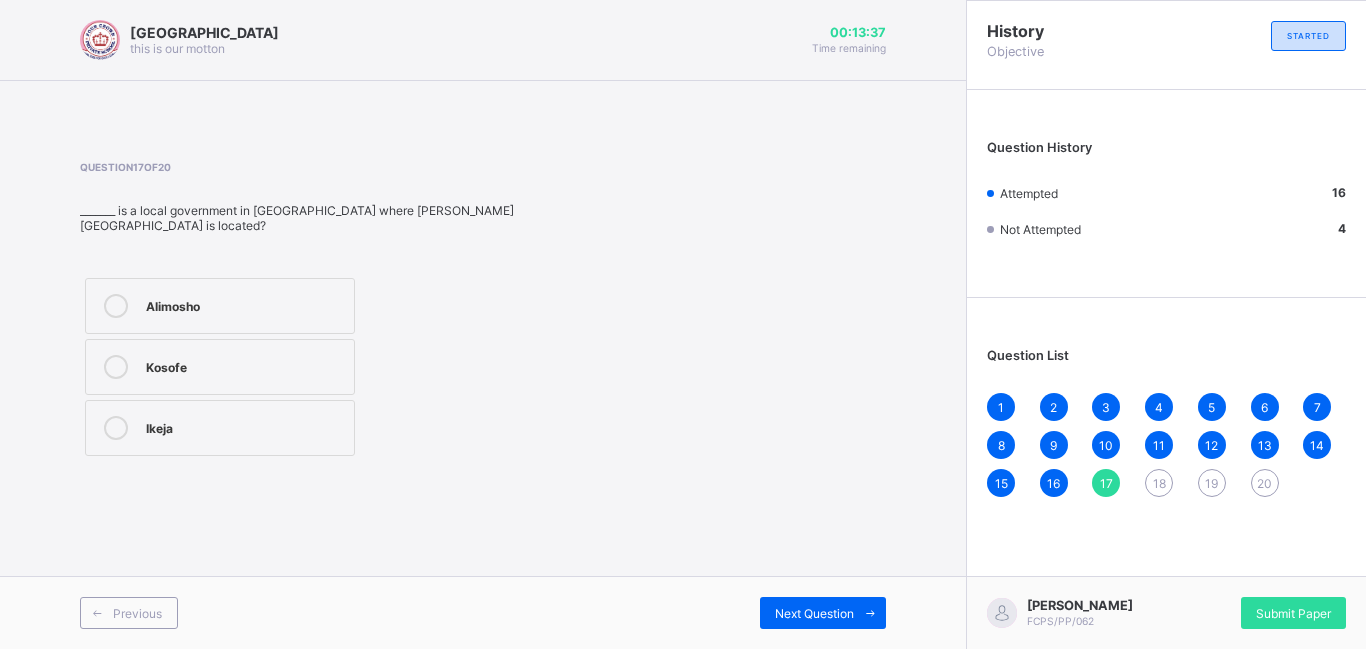click on "Kosofe" at bounding box center (245, 365) 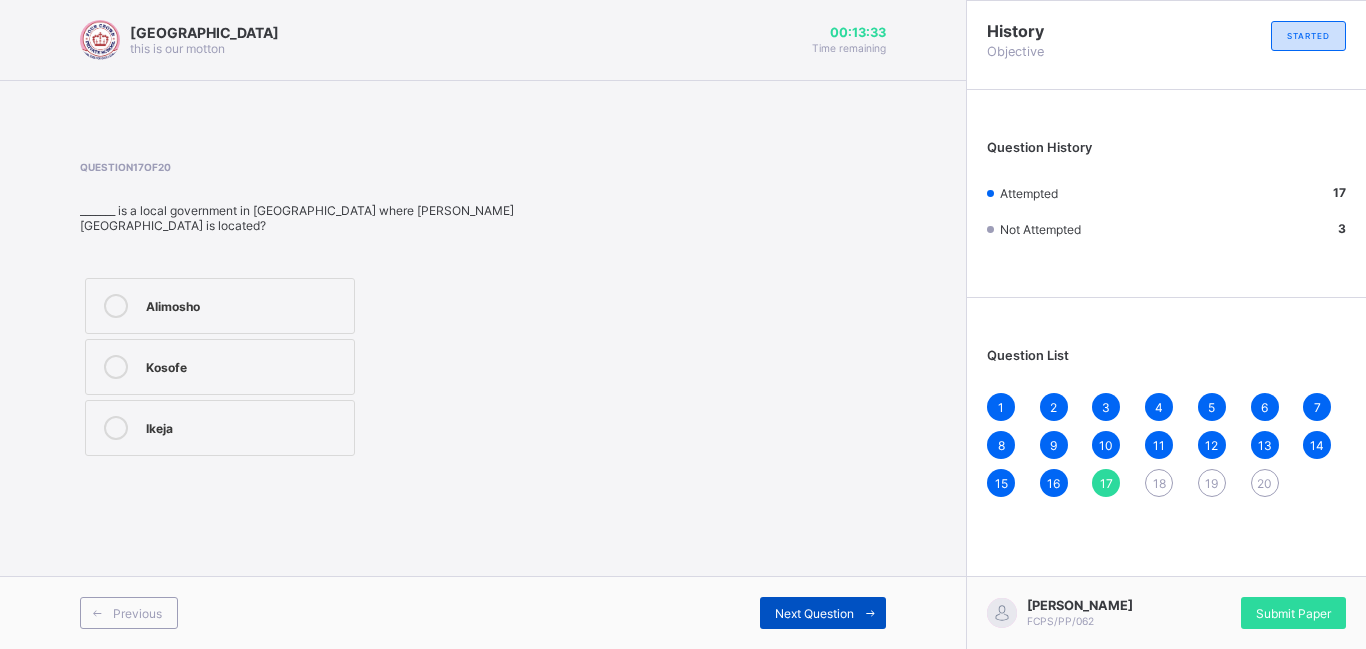 click on "Next Question" at bounding box center (814, 613) 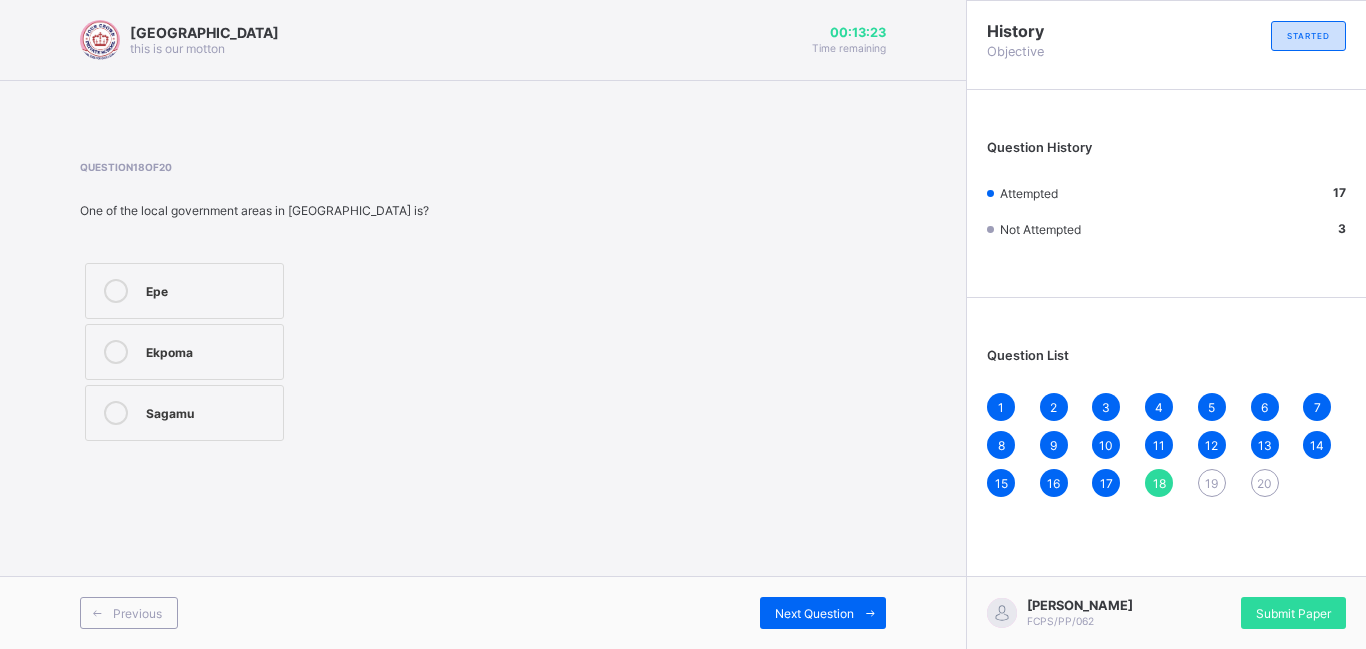 click on "Epe" at bounding box center (209, 289) 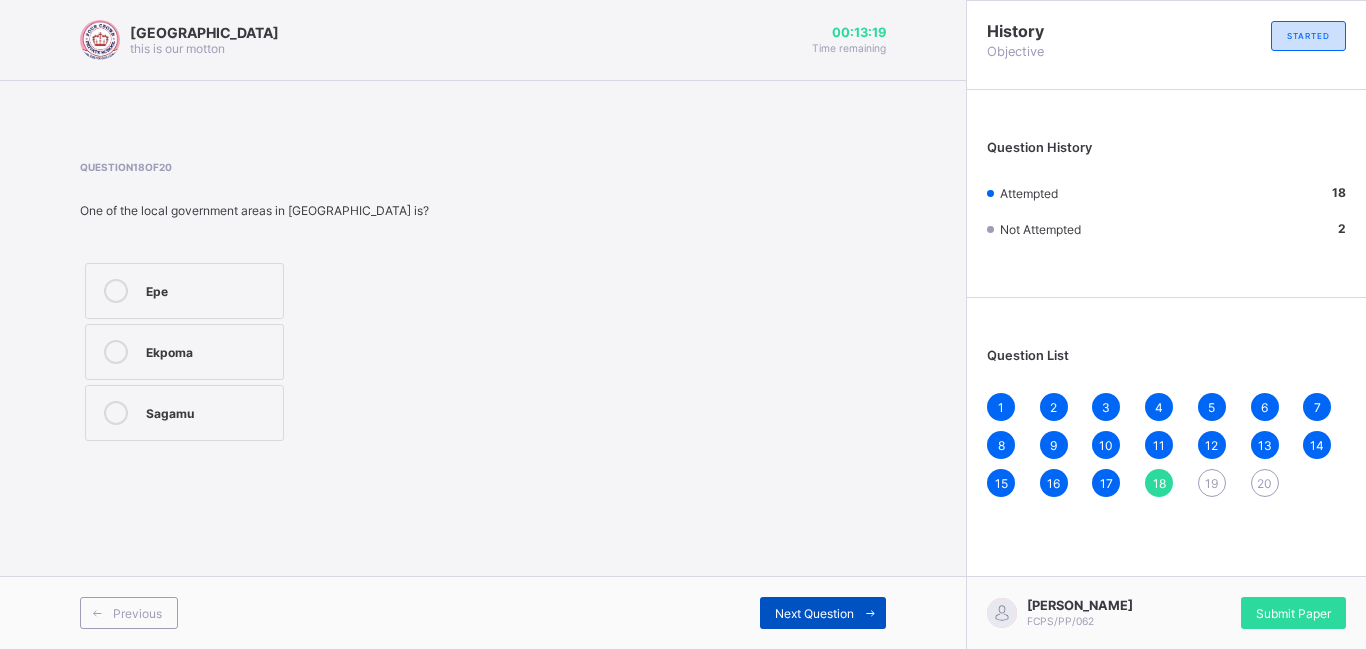 click on "Next Question" at bounding box center (814, 613) 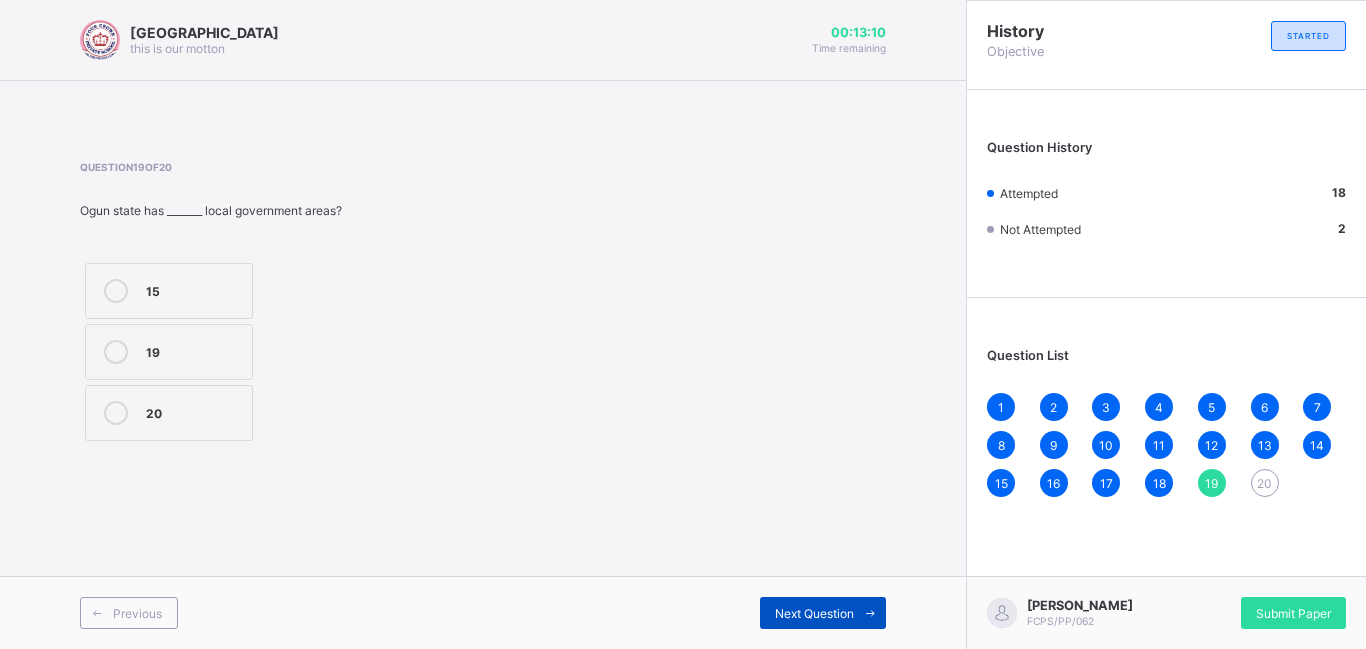 click on "Next Question" at bounding box center [814, 613] 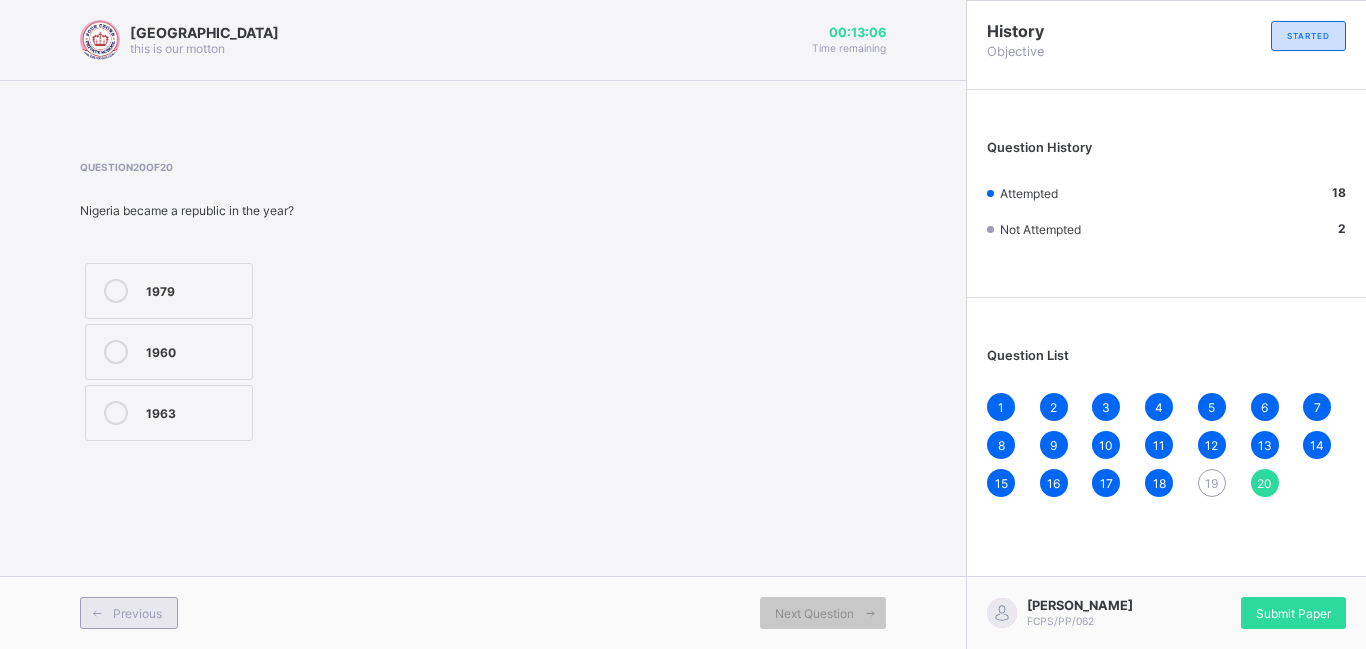 click on "Previous" at bounding box center (129, 613) 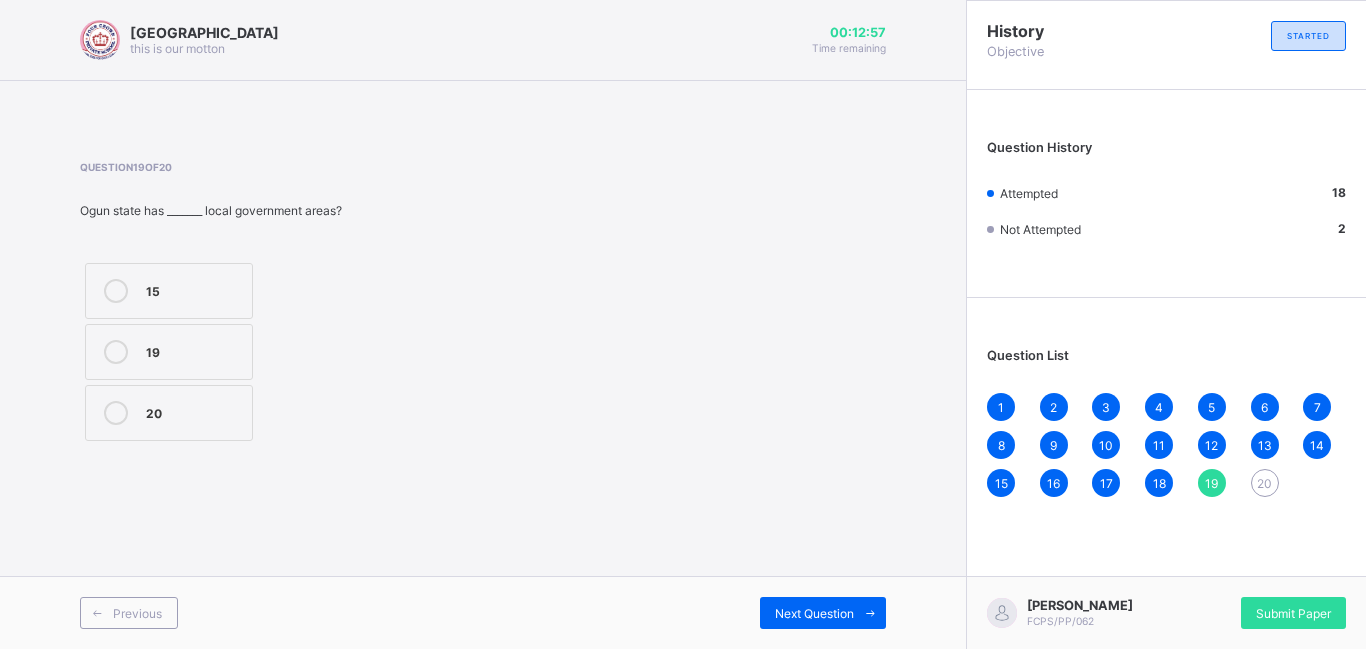 click on "Question  19  of  20 Ogun state has _______ local government areas? 15 19 20" at bounding box center (483, 303) 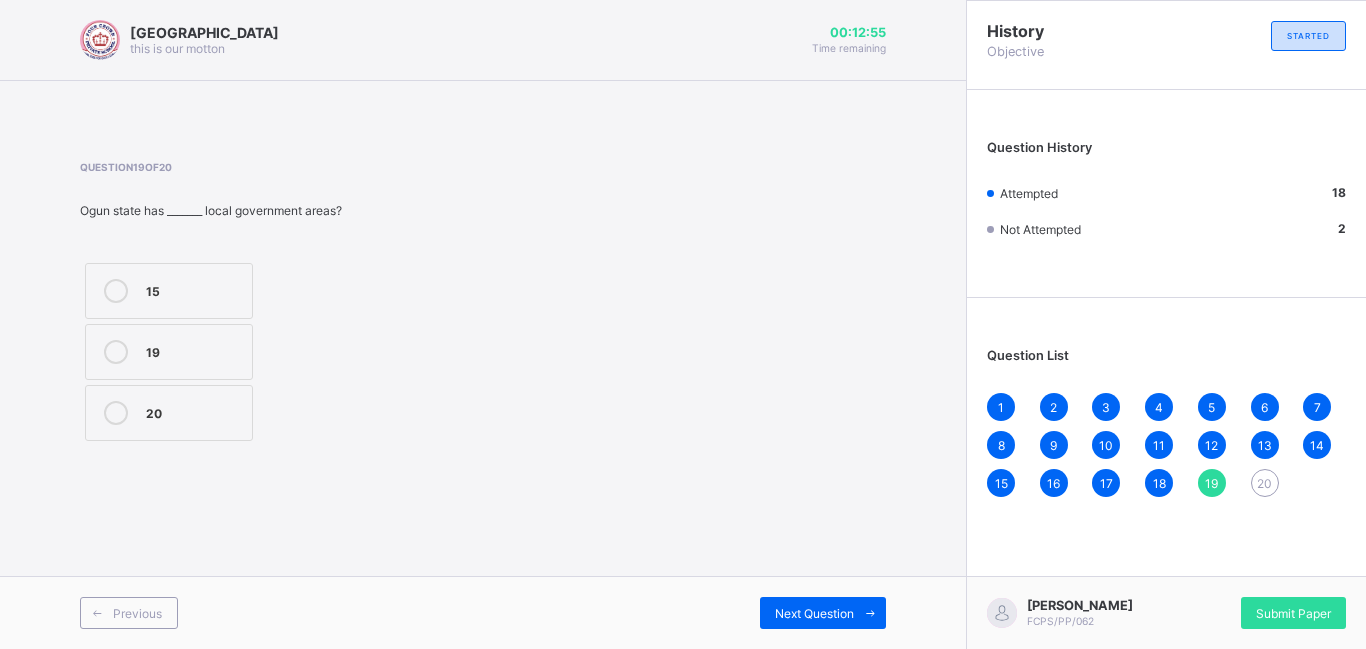 click on "20" at bounding box center (194, 411) 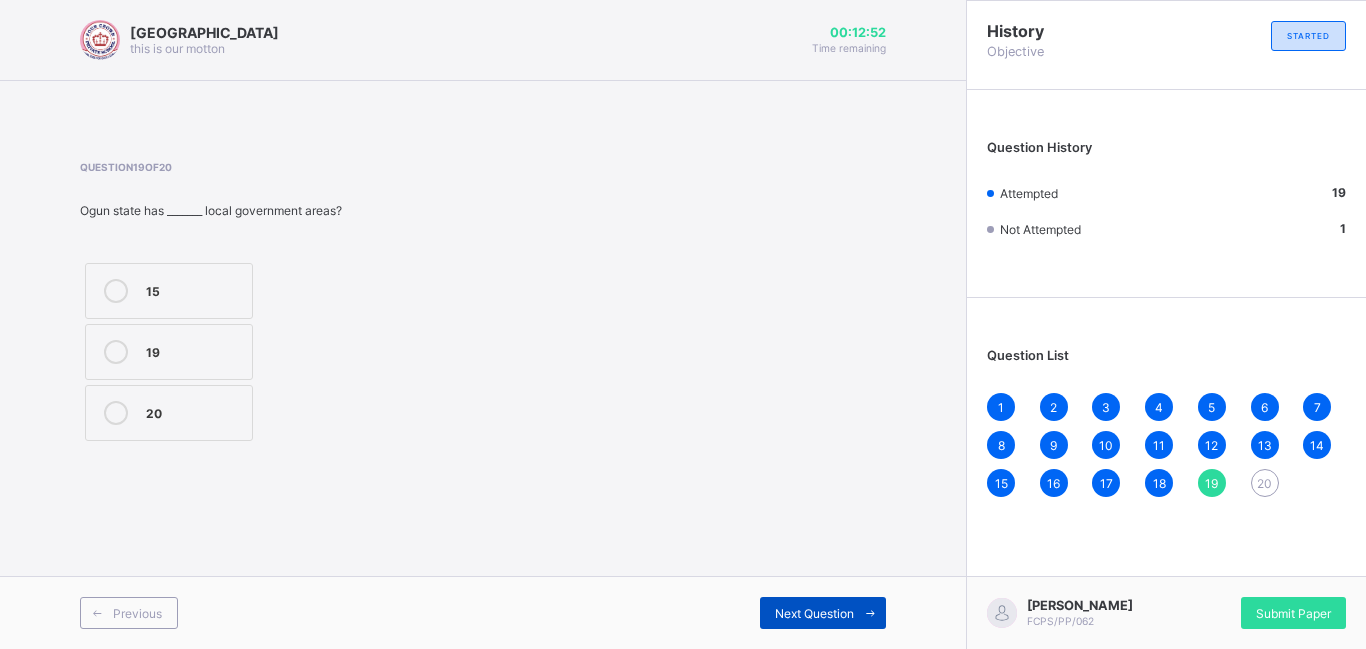 click on "Next Question" at bounding box center [814, 613] 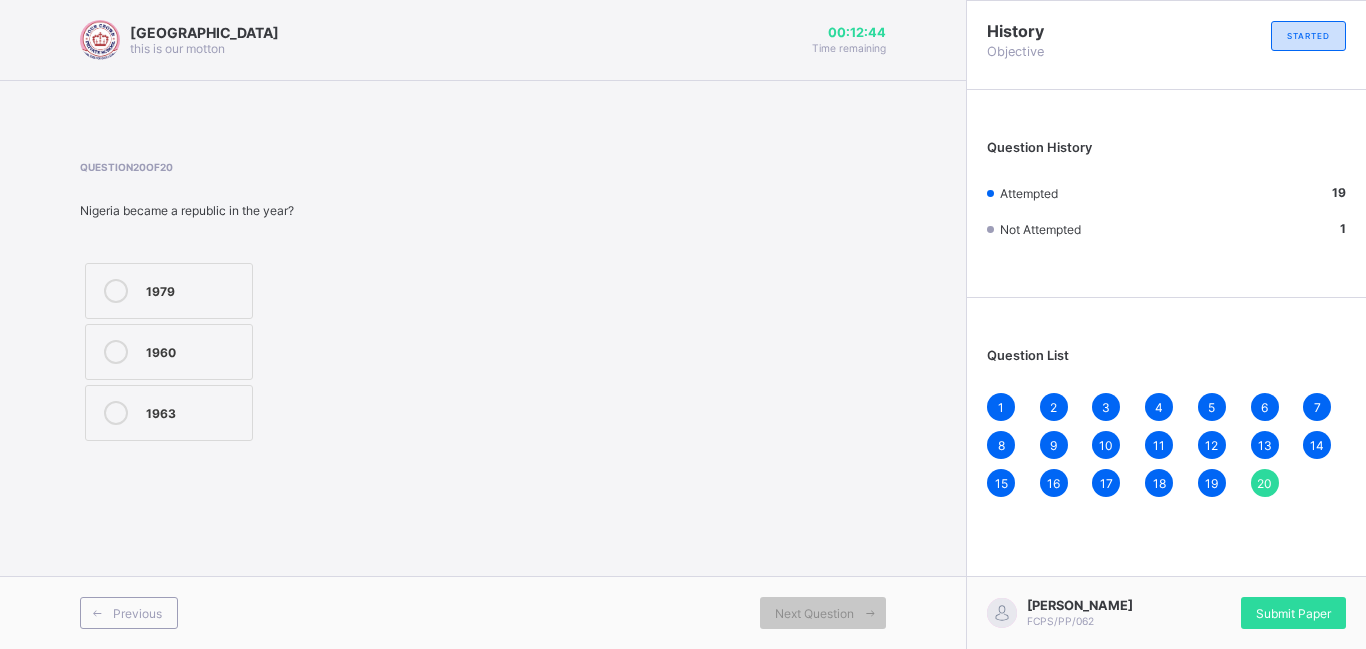 click on "1960" at bounding box center [194, 350] 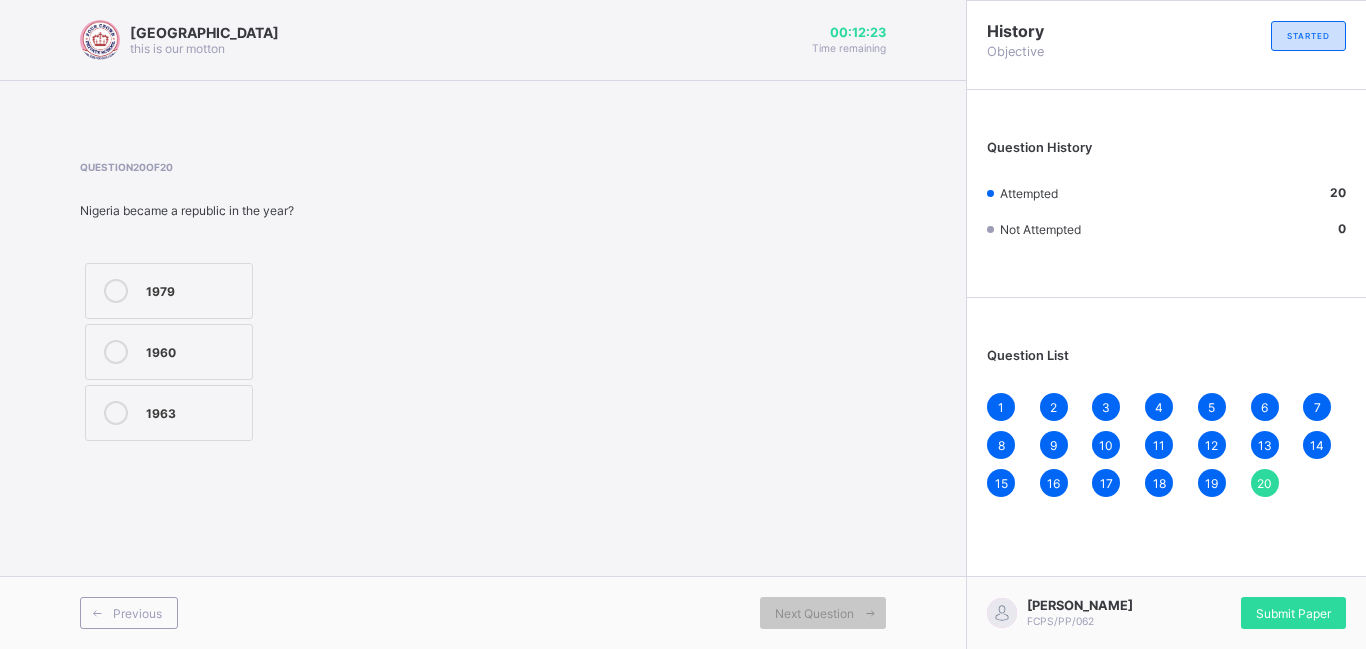 click on "1" at bounding box center (1001, 407) 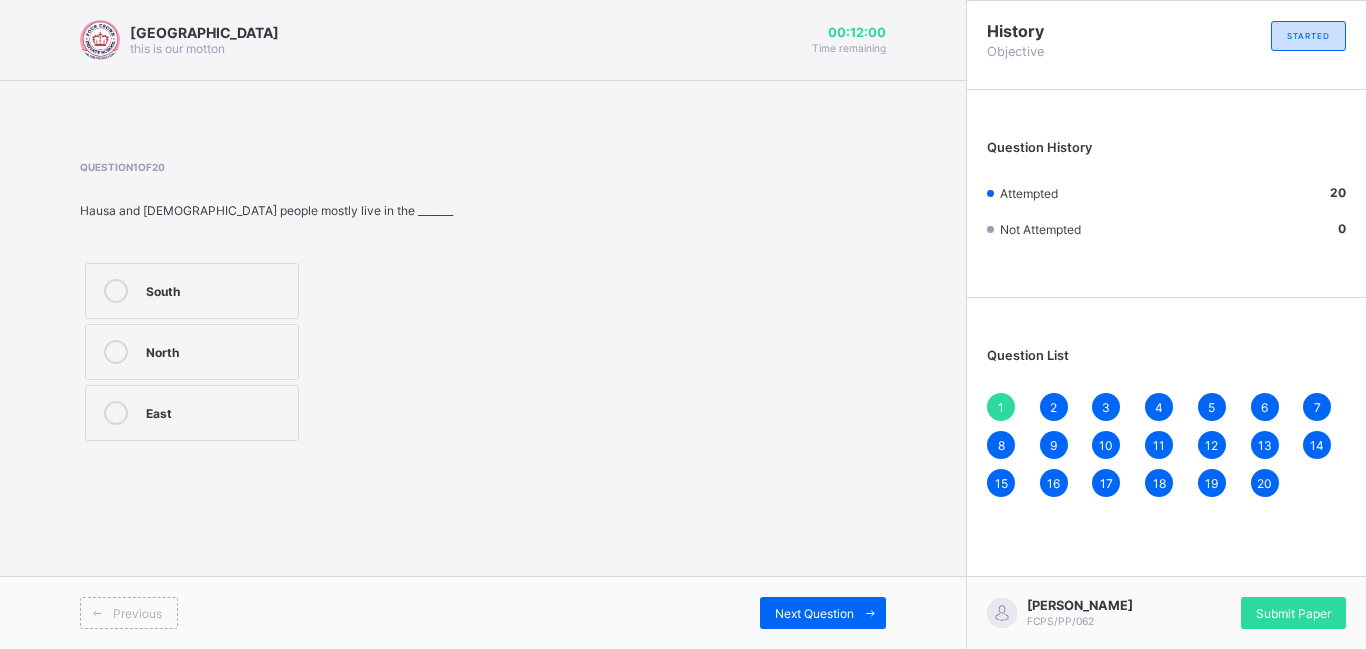 click on "North" at bounding box center (192, 352) 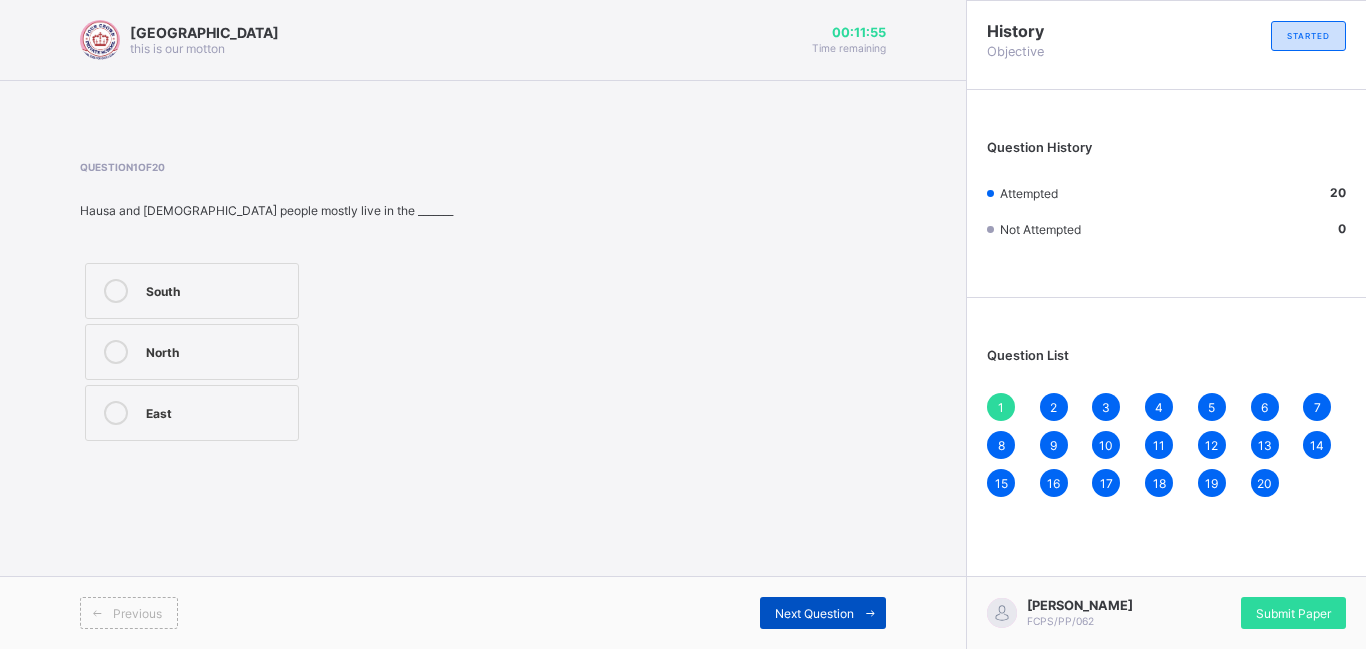 click on "Next Question" at bounding box center (814, 613) 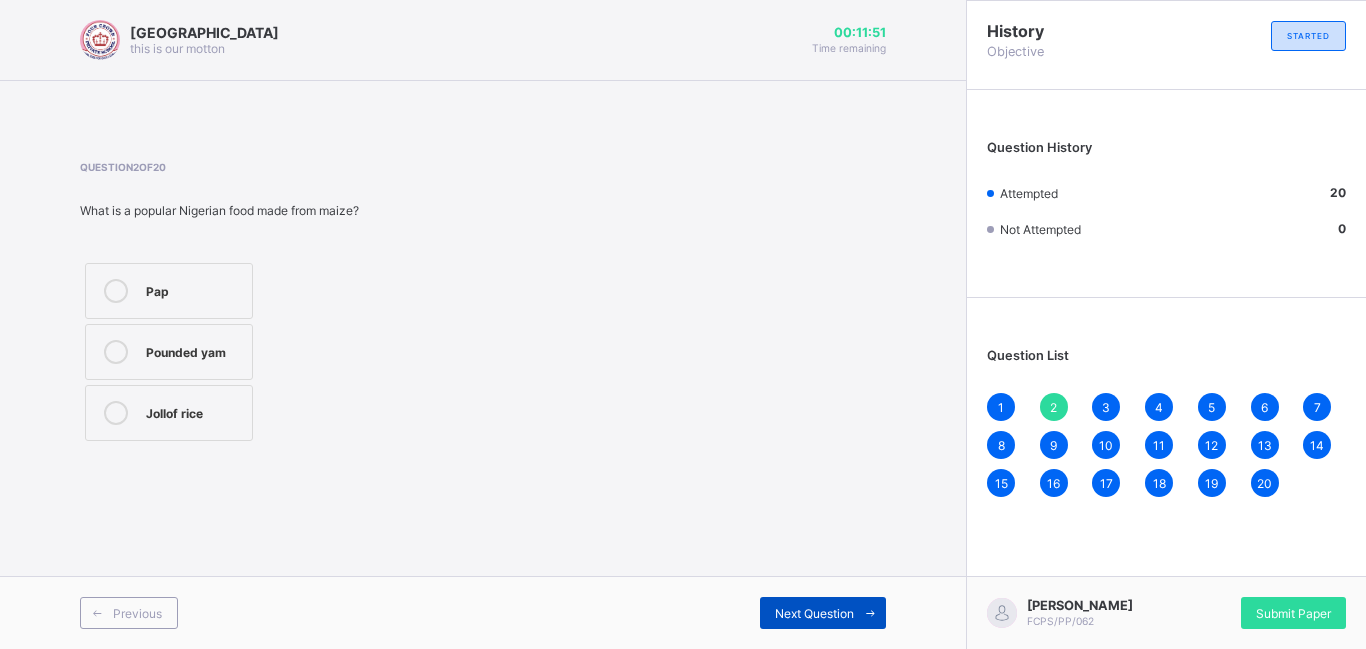 click on "Next Question" at bounding box center [814, 613] 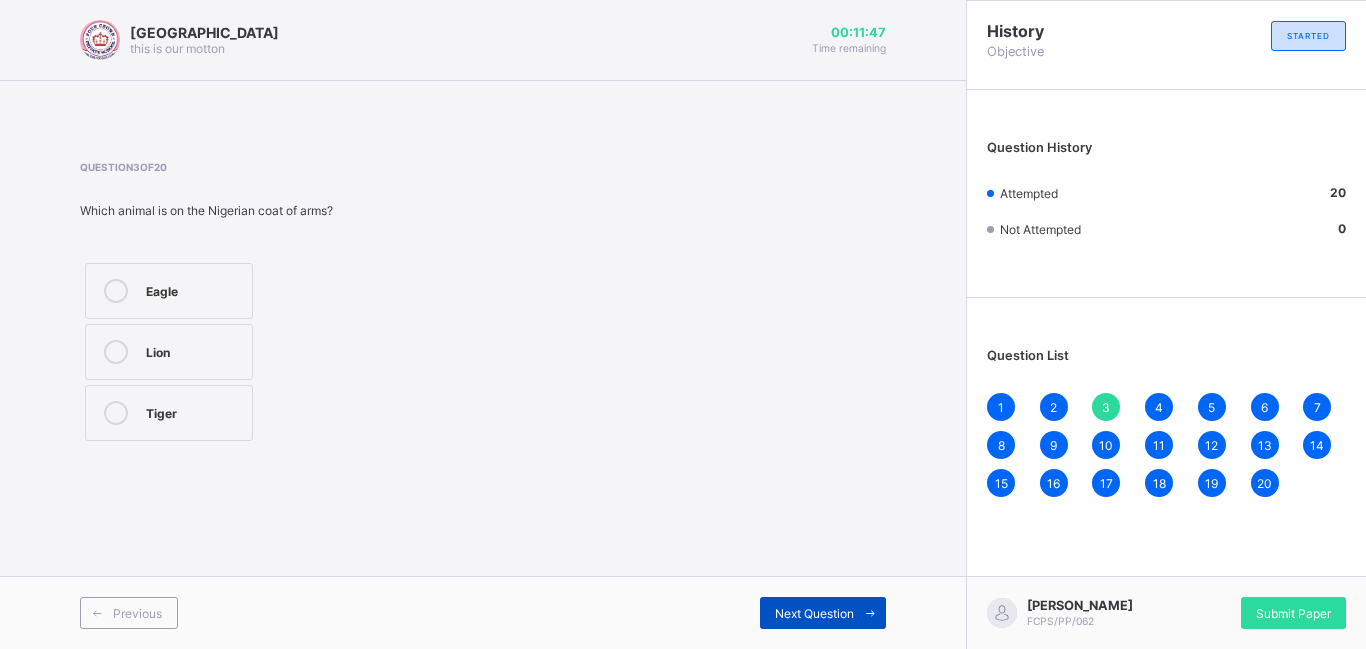 click on "Next Question" at bounding box center [814, 613] 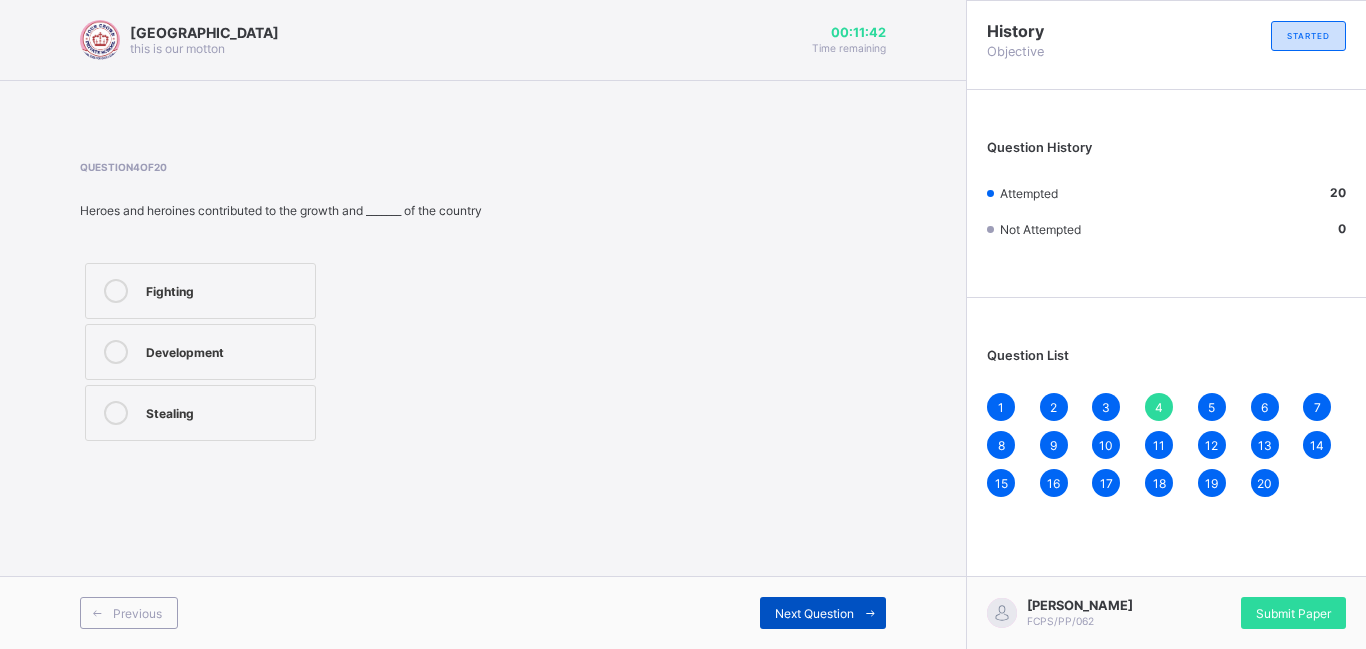 click on "Next Question" at bounding box center [814, 613] 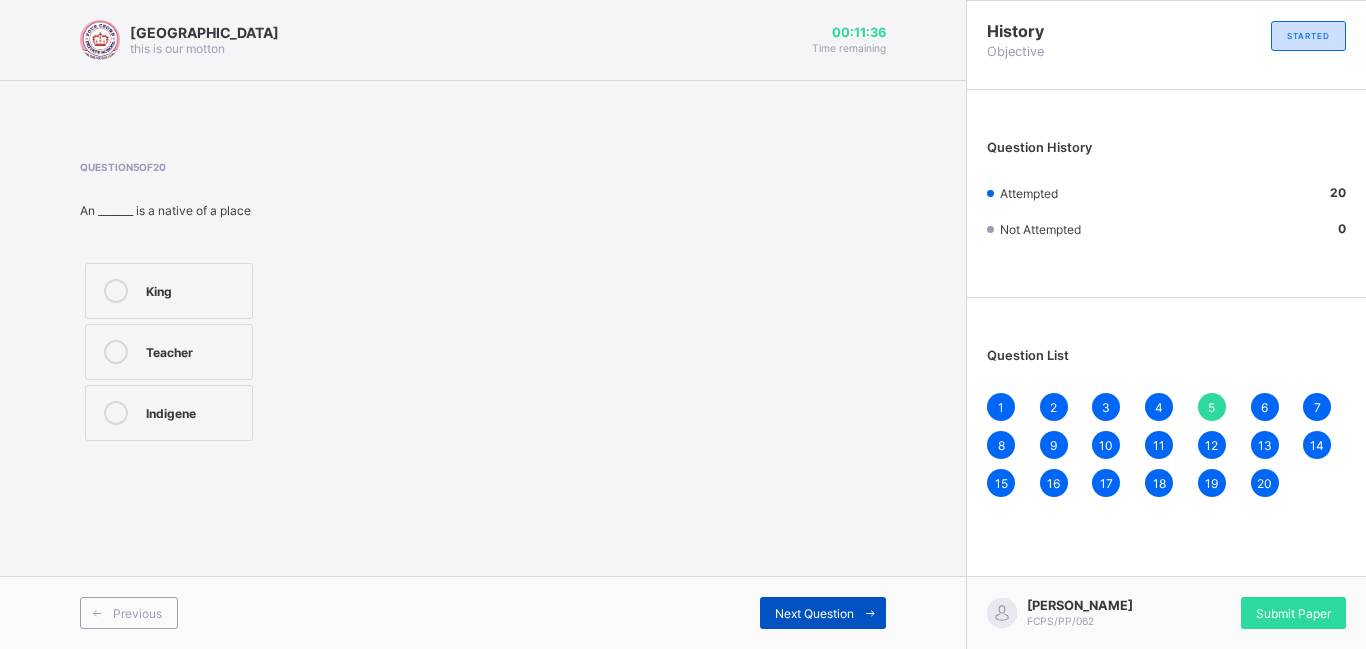click on "Next Question" at bounding box center [814, 613] 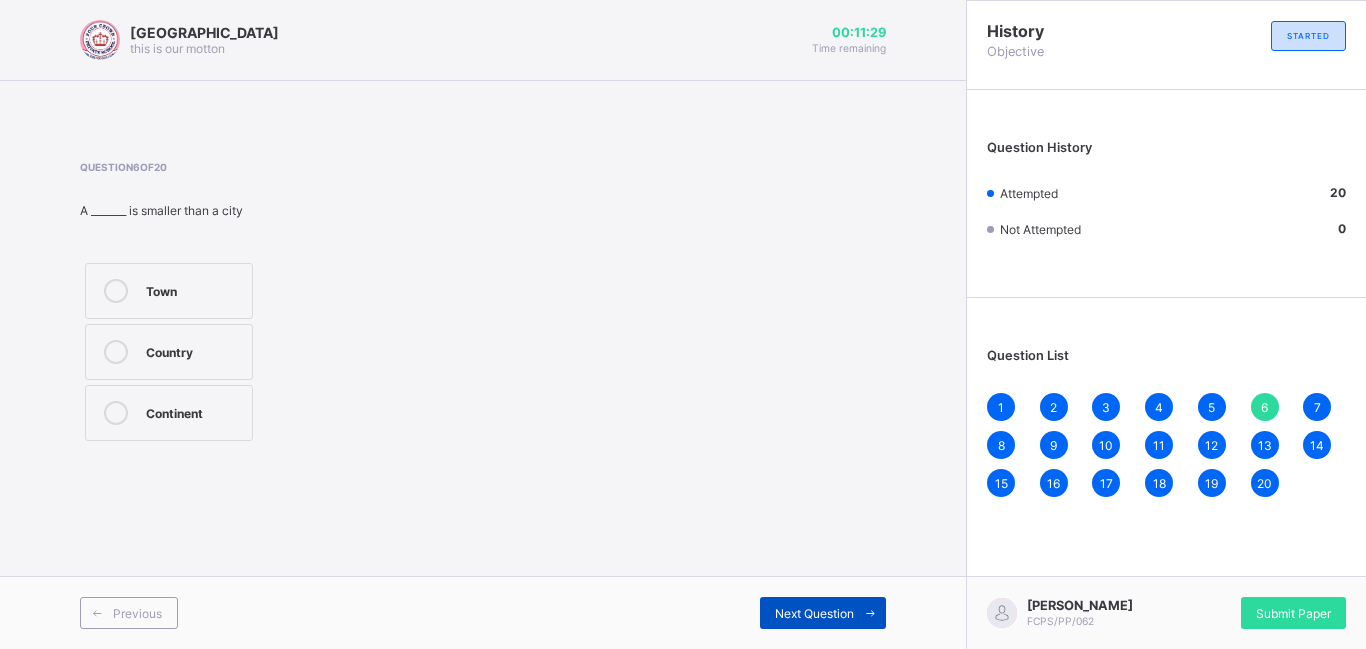 click on "Next Question" at bounding box center [814, 613] 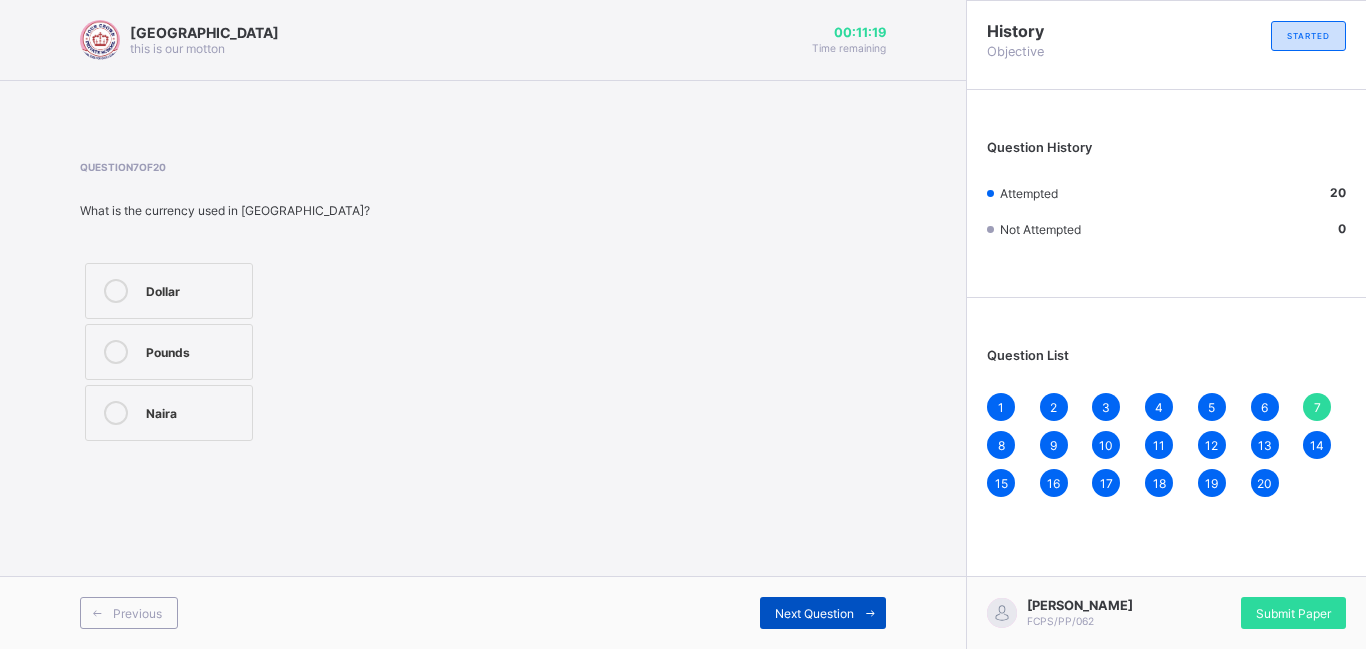 click on "Next Question" at bounding box center [814, 613] 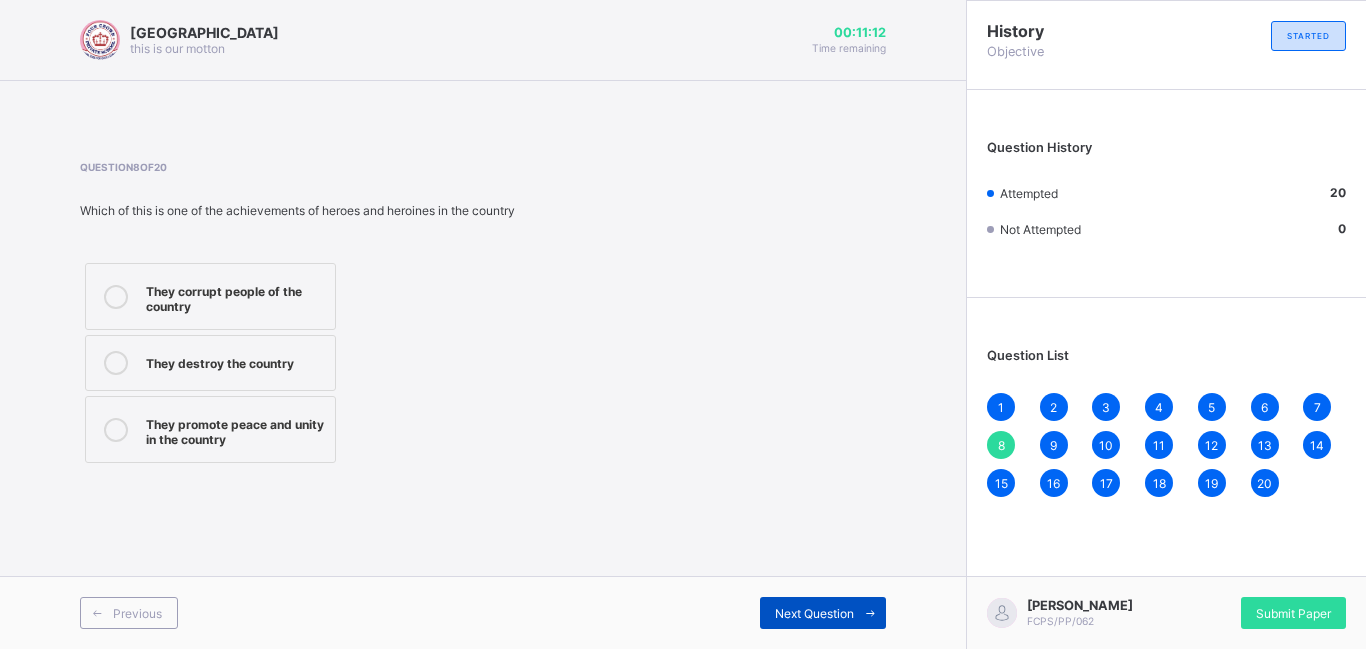 click on "Next Question" at bounding box center (814, 613) 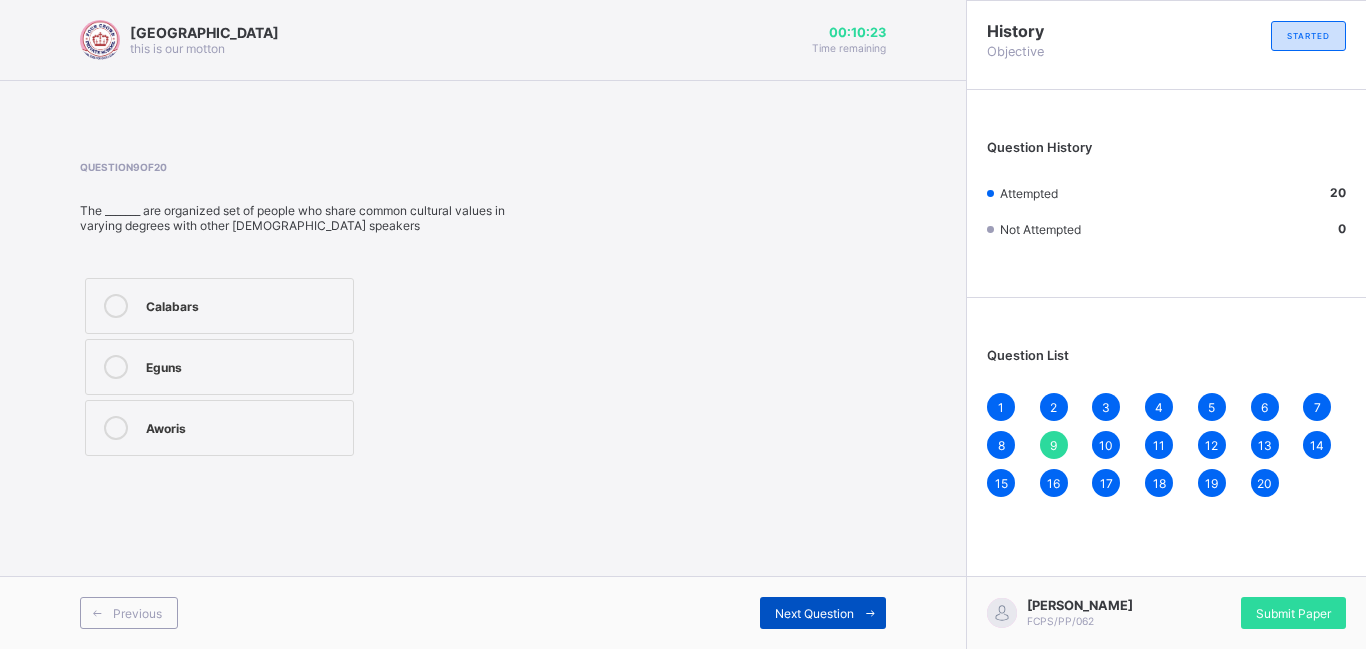 click on "Next Question" at bounding box center [823, 613] 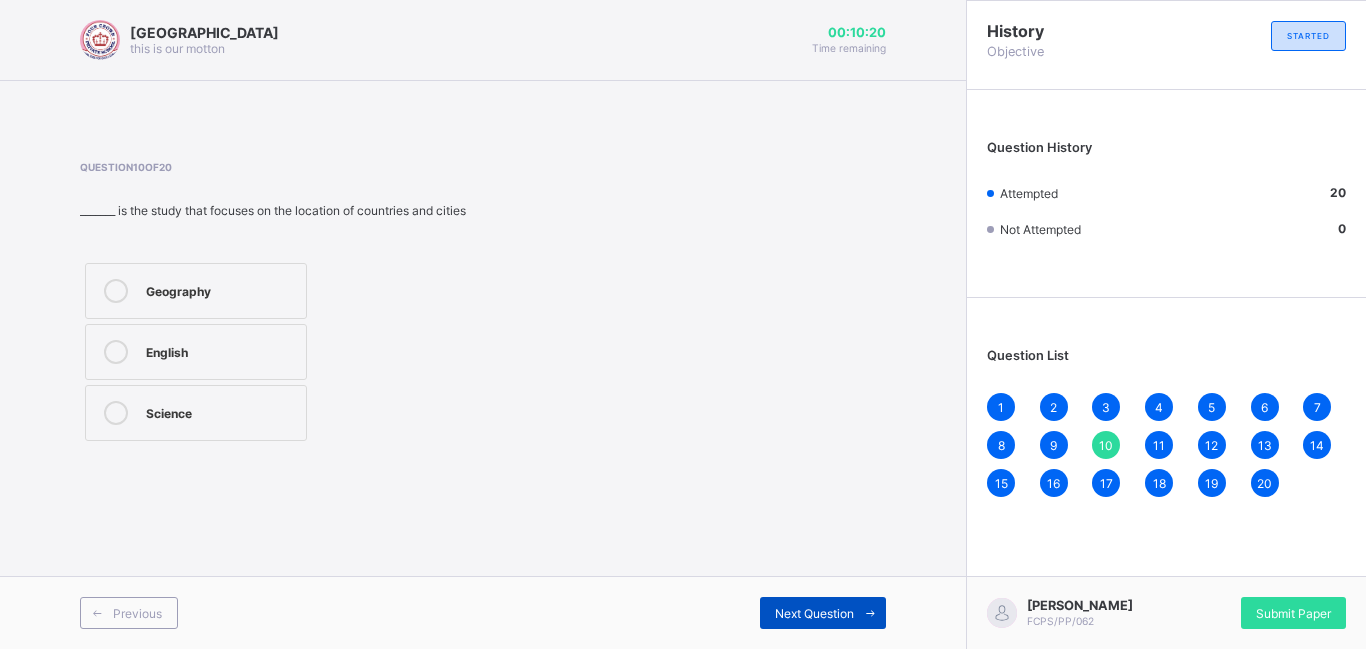 click on "Next Question" at bounding box center (823, 613) 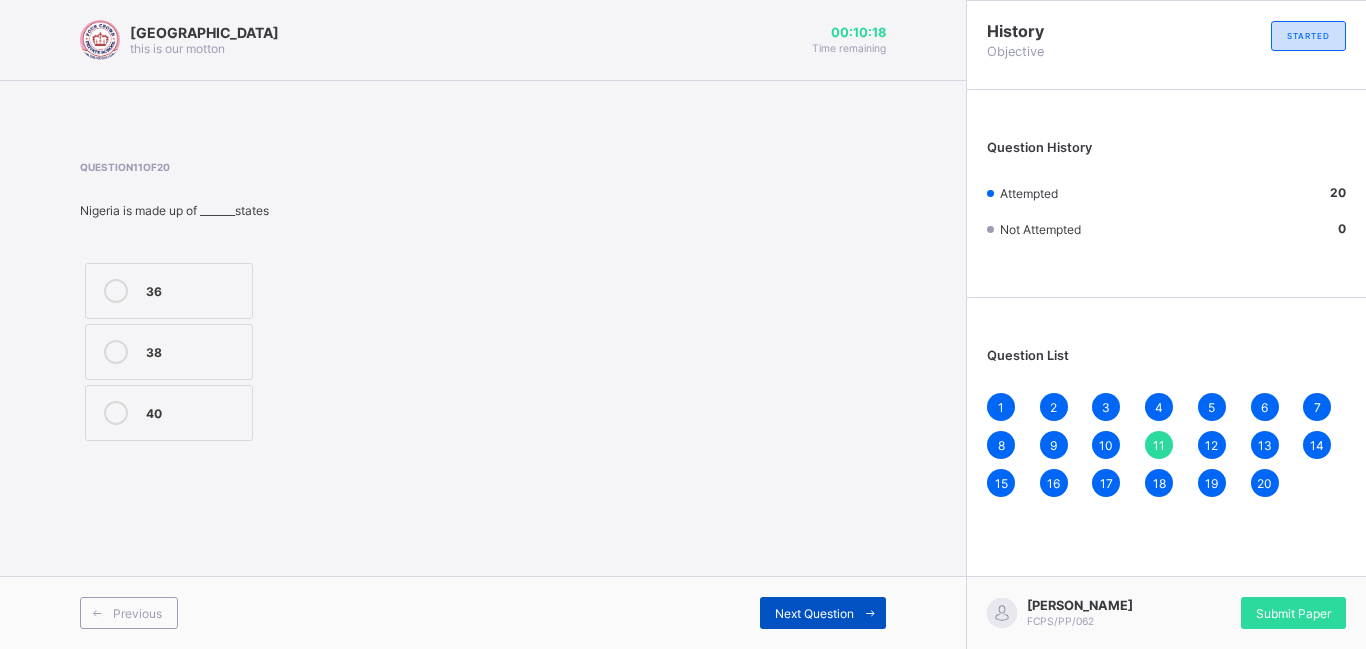 click on "Next Question" at bounding box center (823, 613) 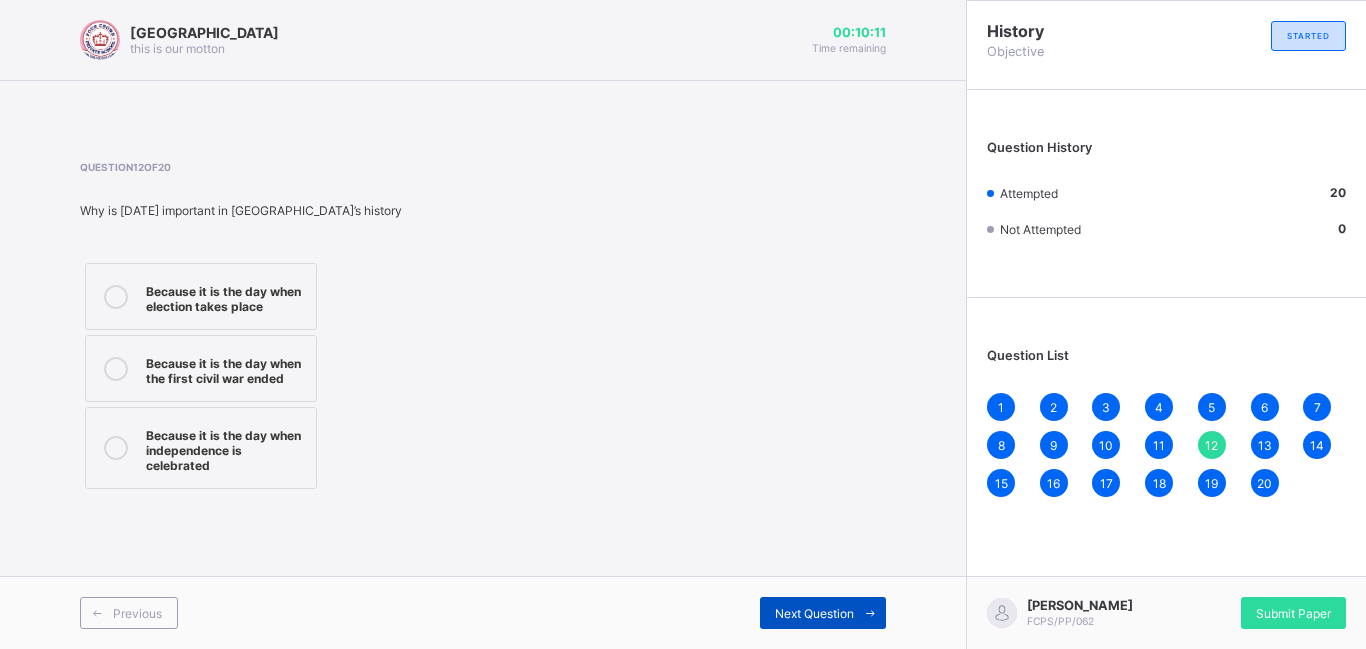 click on "Next Question" at bounding box center (823, 613) 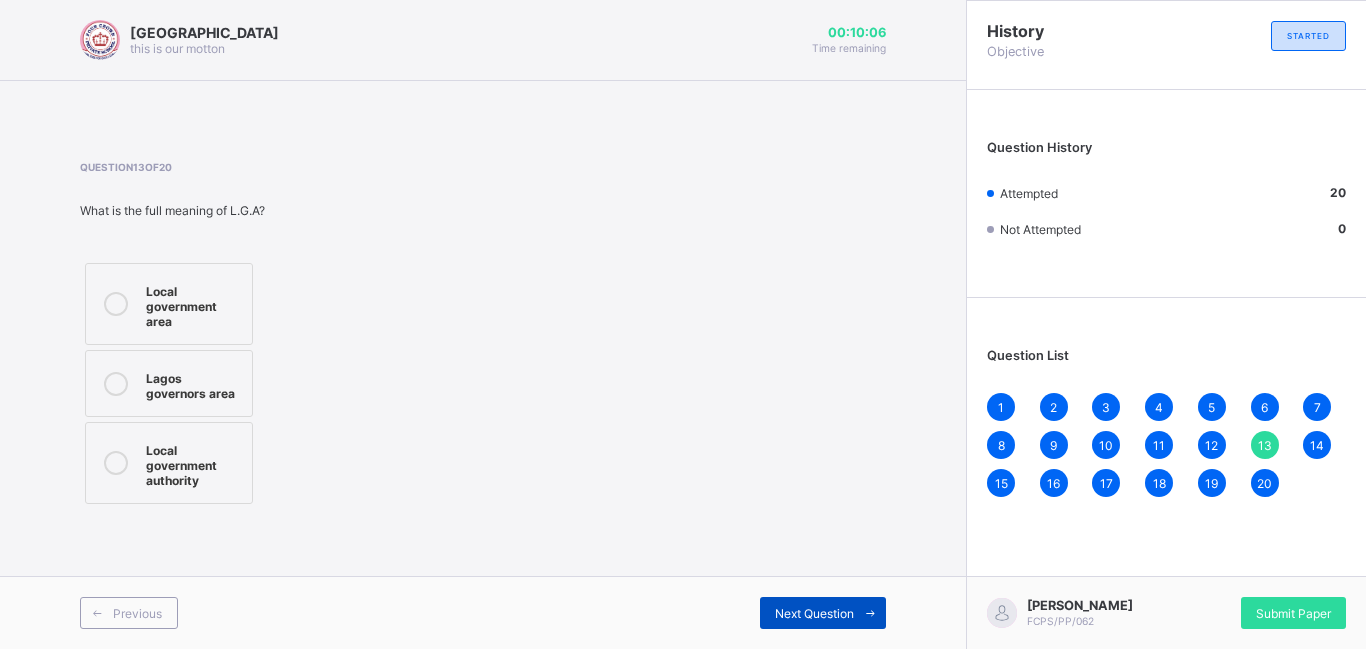click on "Next Question" at bounding box center (823, 613) 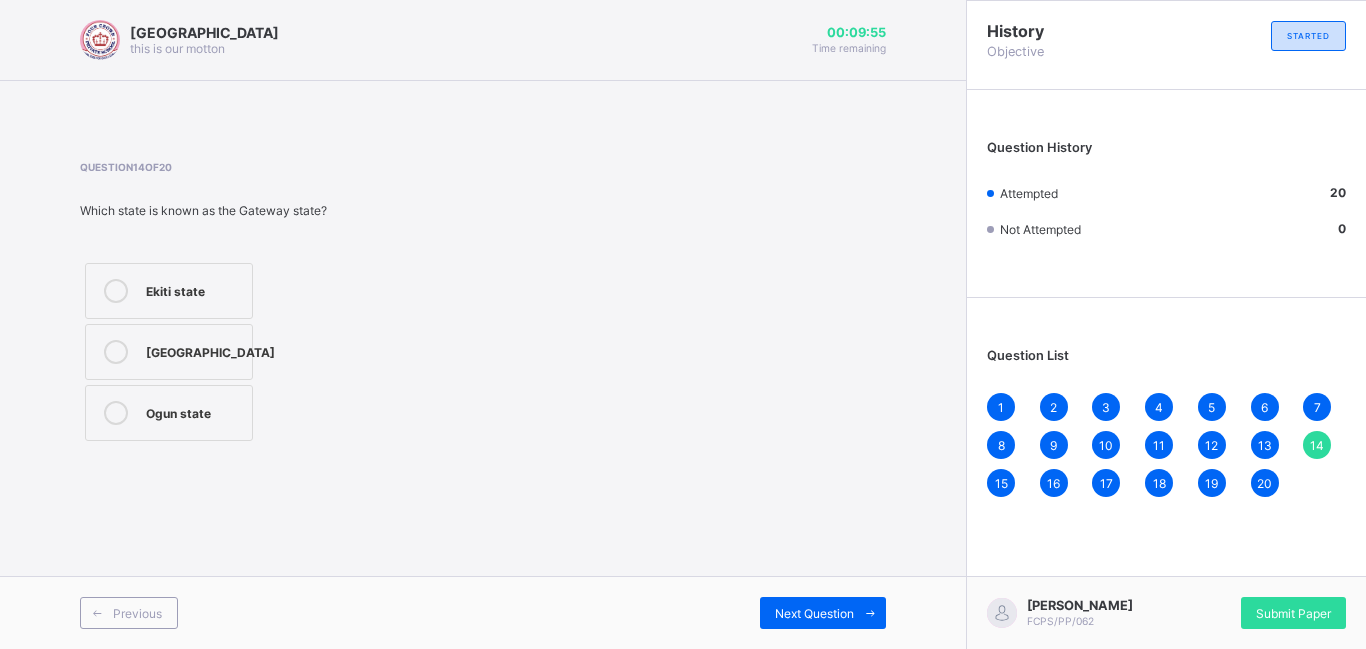 click on "Ogun state" at bounding box center [194, 411] 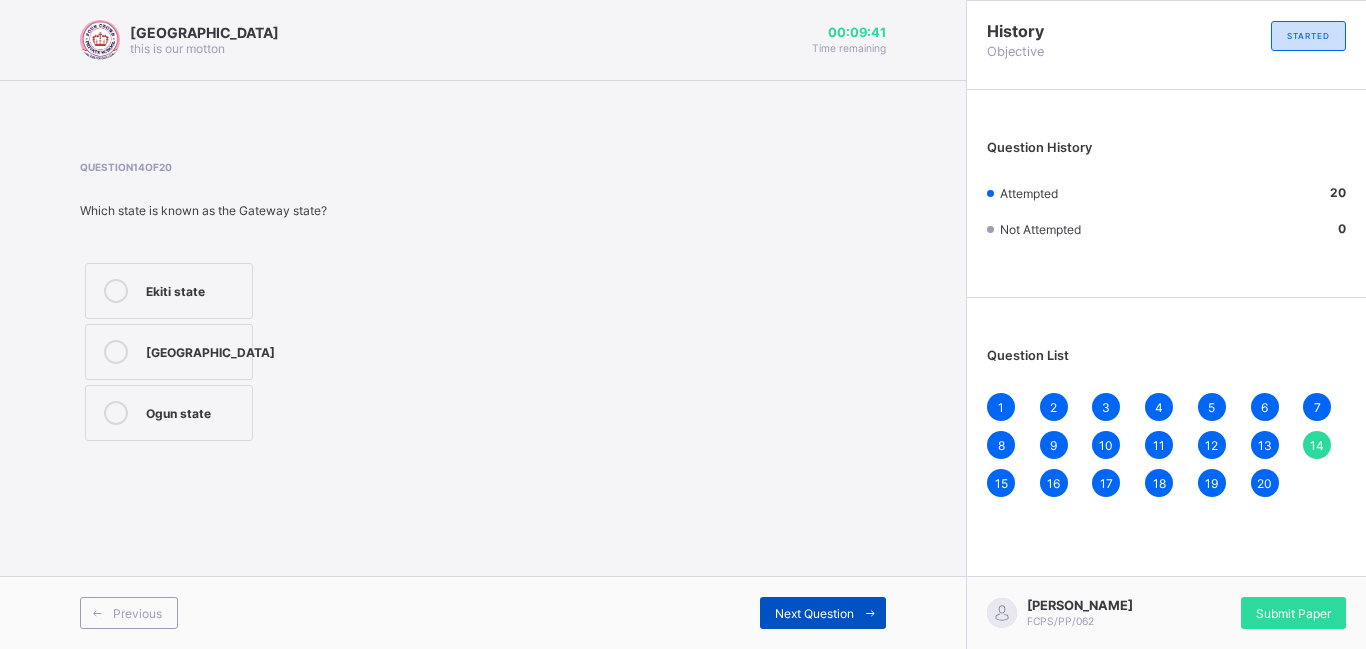 click on "Next Question" at bounding box center [823, 613] 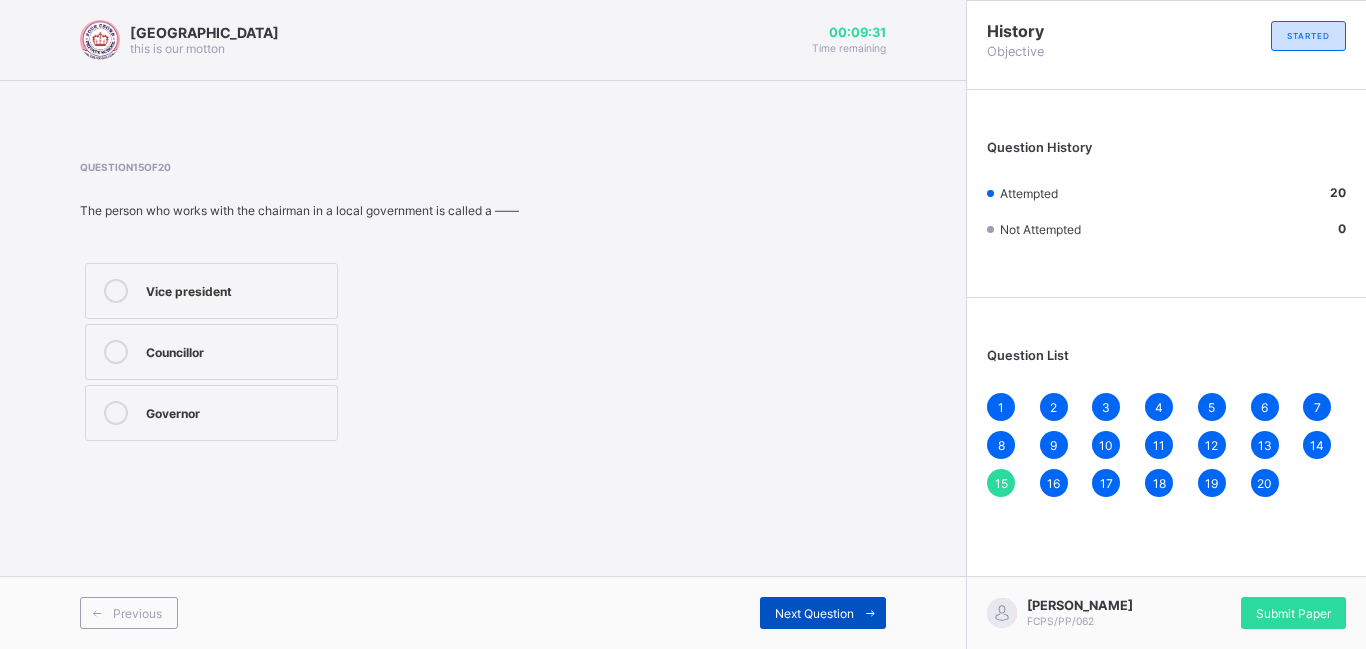 click on "Next Question" at bounding box center [823, 613] 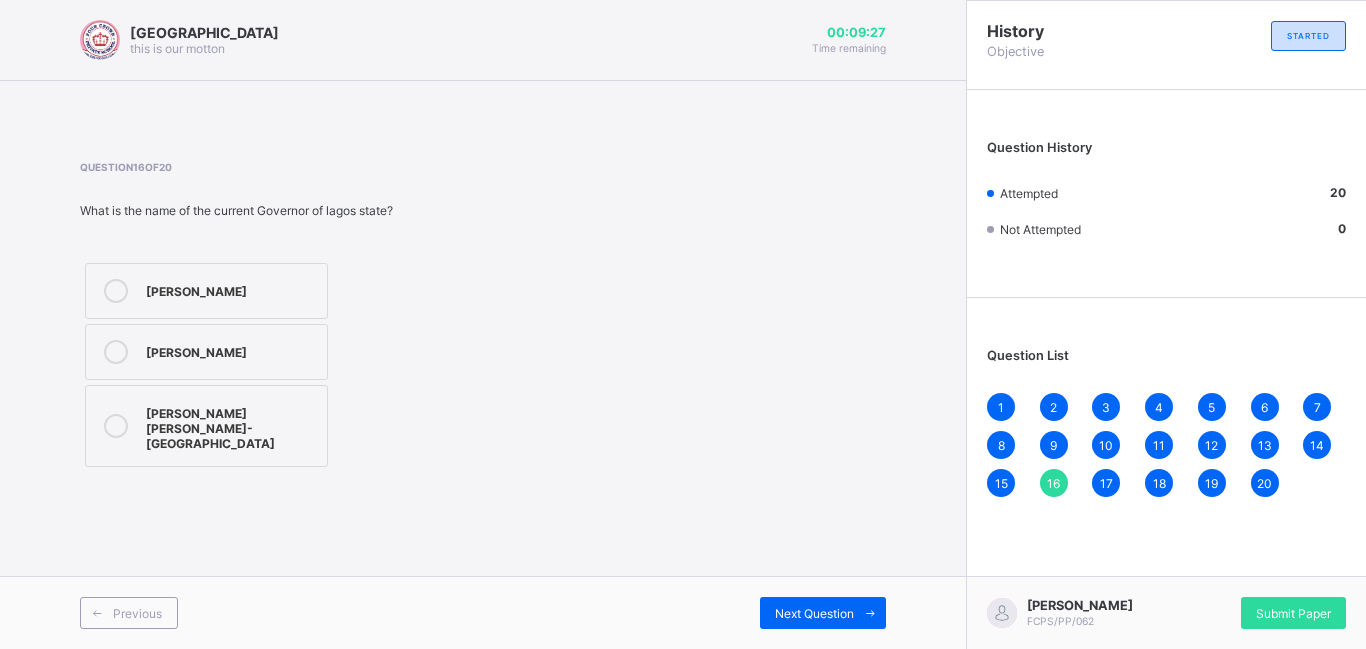click on "15" at bounding box center [1001, 483] 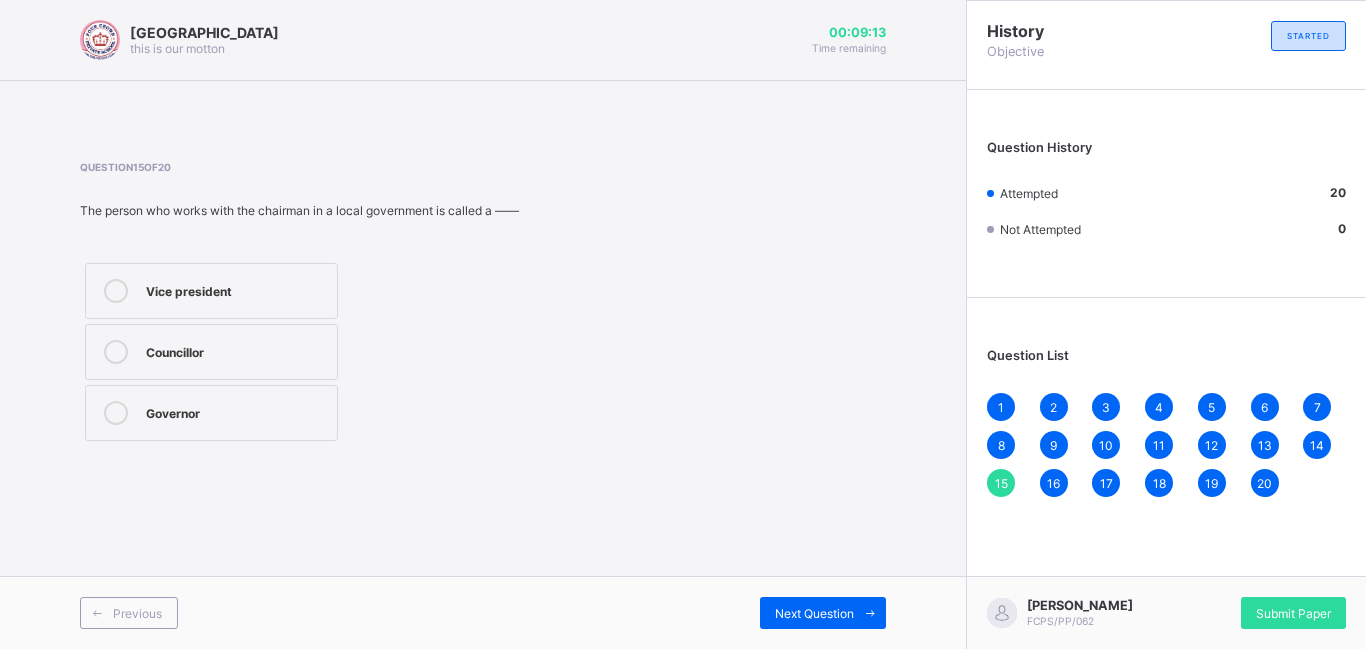 click on "Councillor" at bounding box center (236, 350) 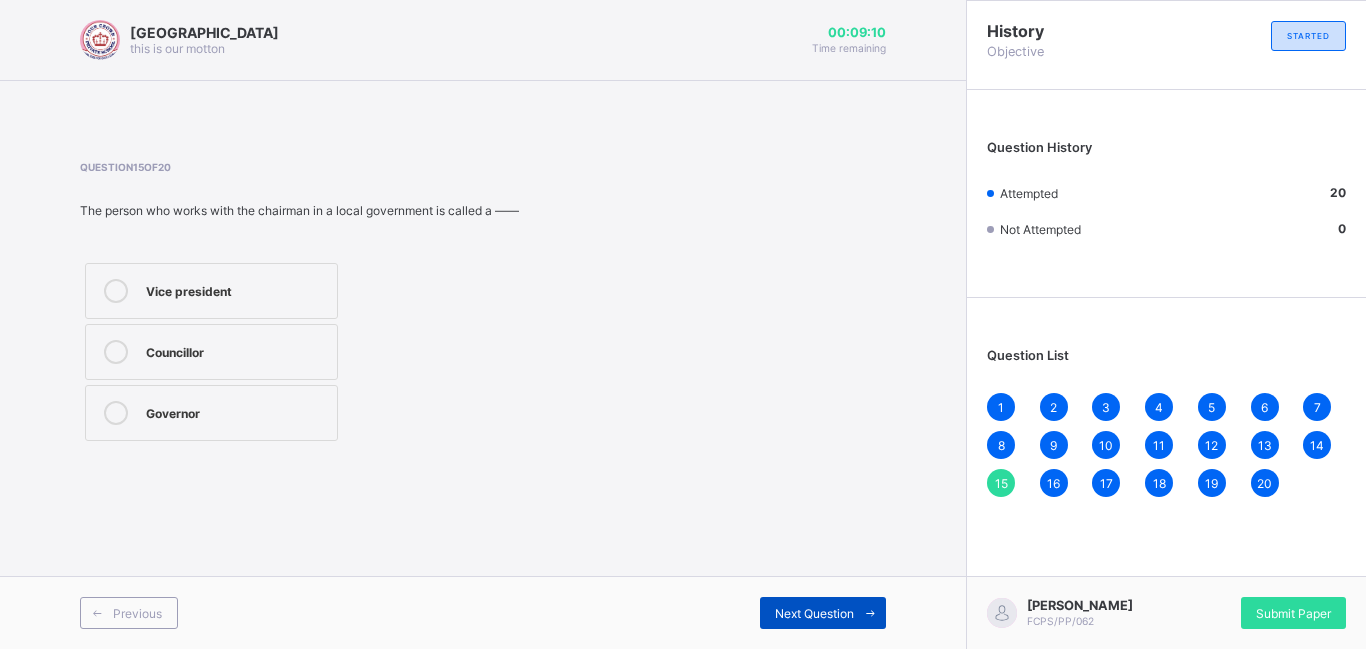 click on "Next Question" at bounding box center (814, 613) 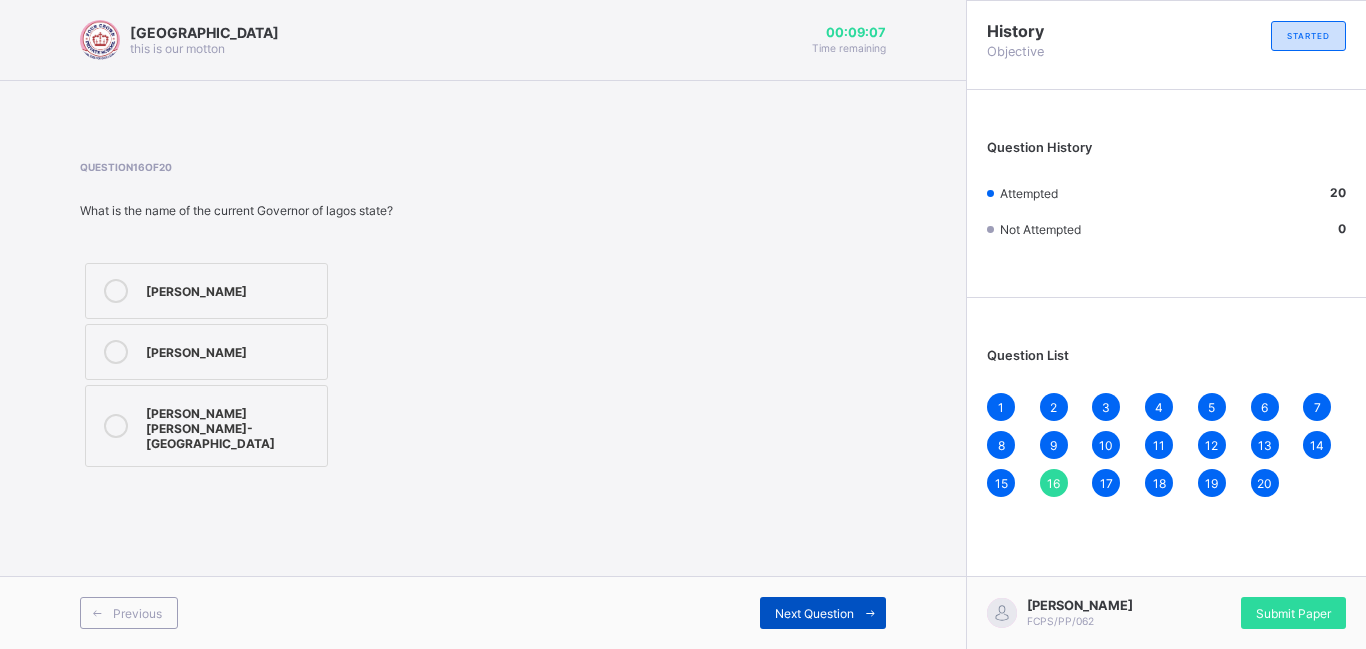 click on "Next Question" at bounding box center [814, 613] 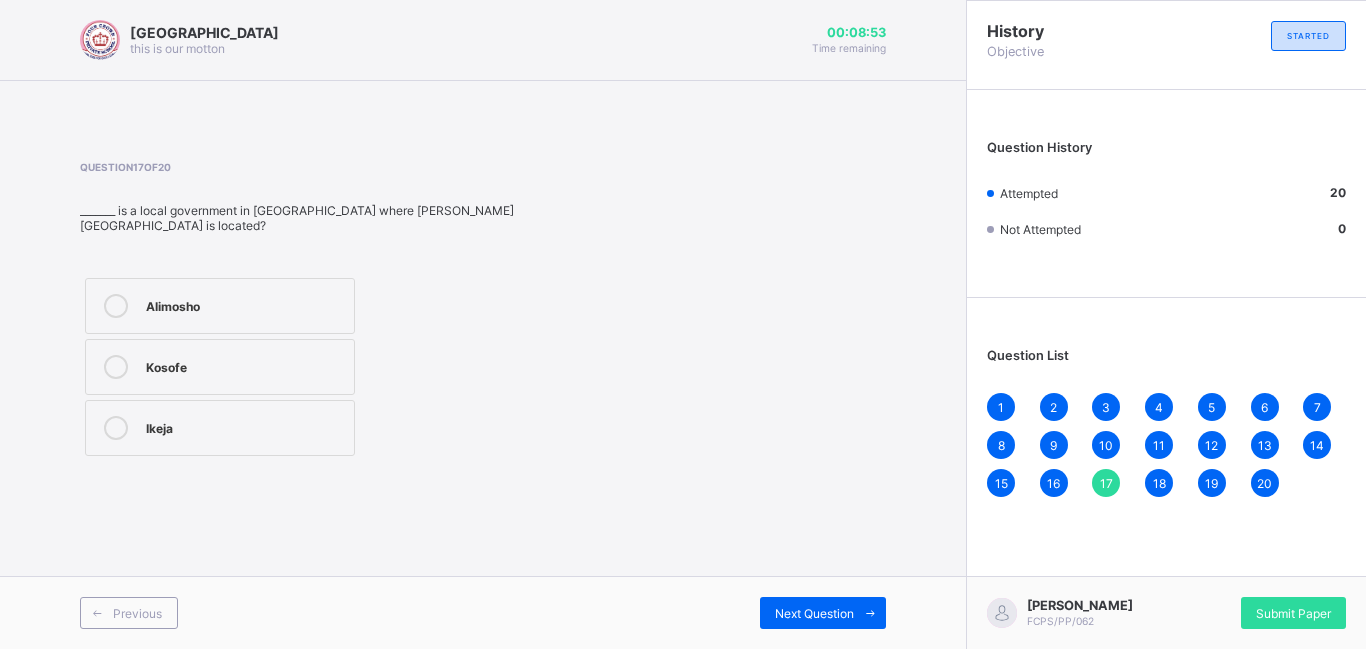 click on "Ikeja" at bounding box center [245, 428] 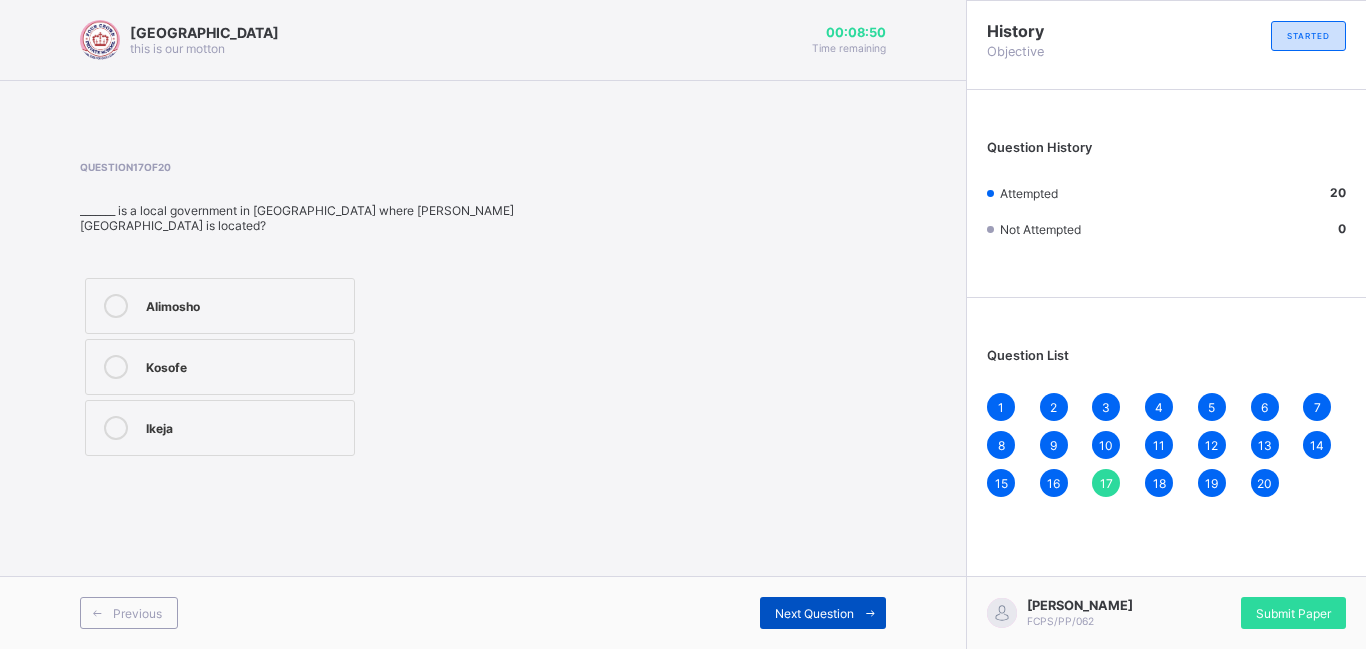 click on "Next Question" at bounding box center [814, 613] 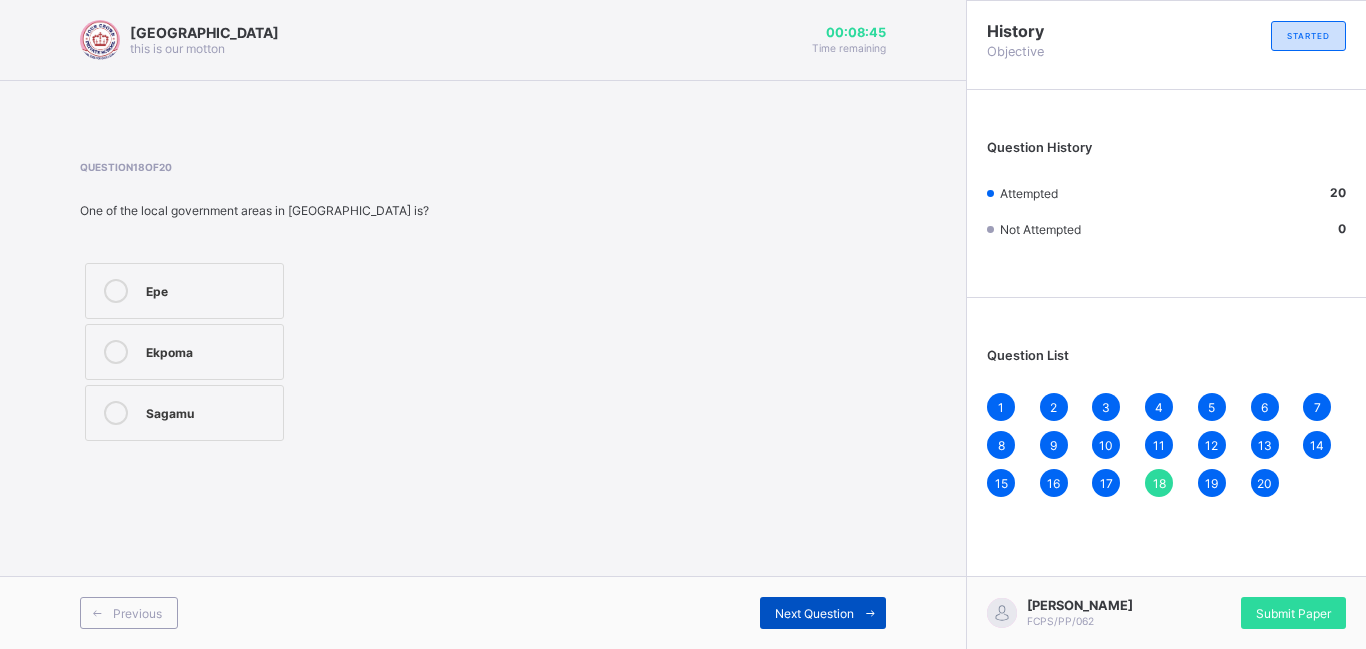 click on "Next Question" at bounding box center [814, 613] 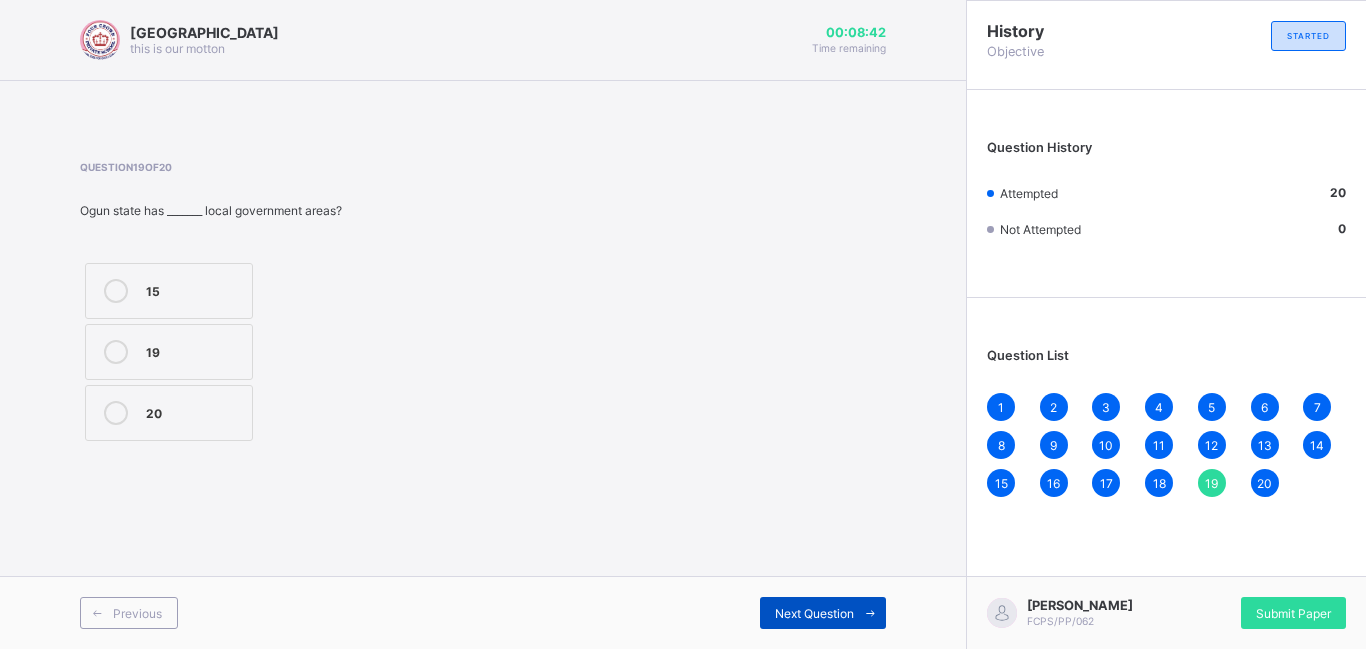 click on "Next Question" at bounding box center [814, 613] 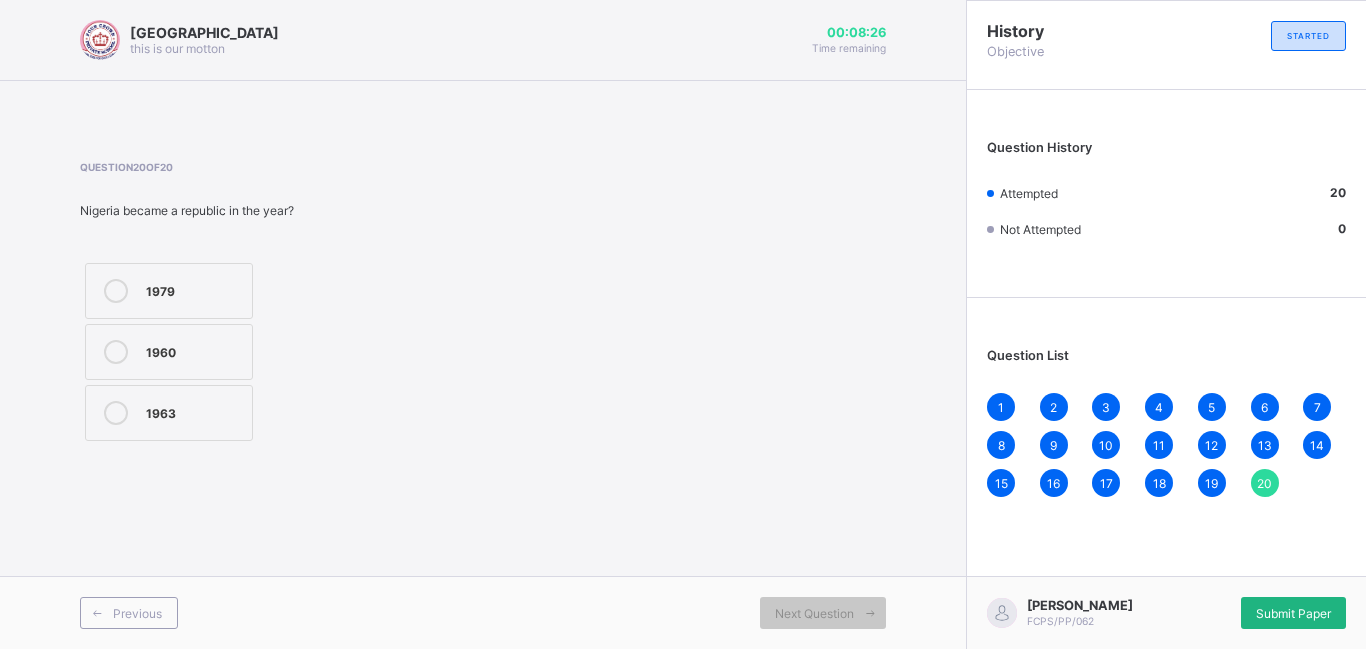 click on "Submit Paper" at bounding box center (1293, 613) 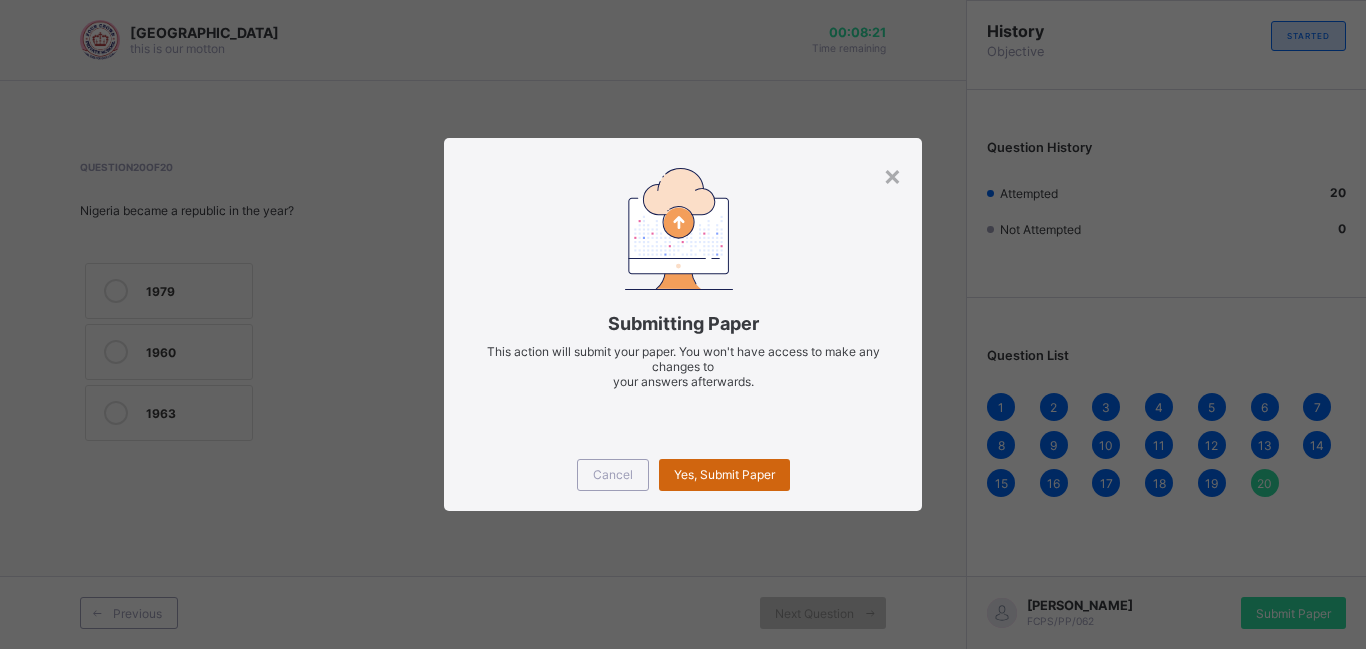 click on "Yes, Submit Paper" at bounding box center [724, 474] 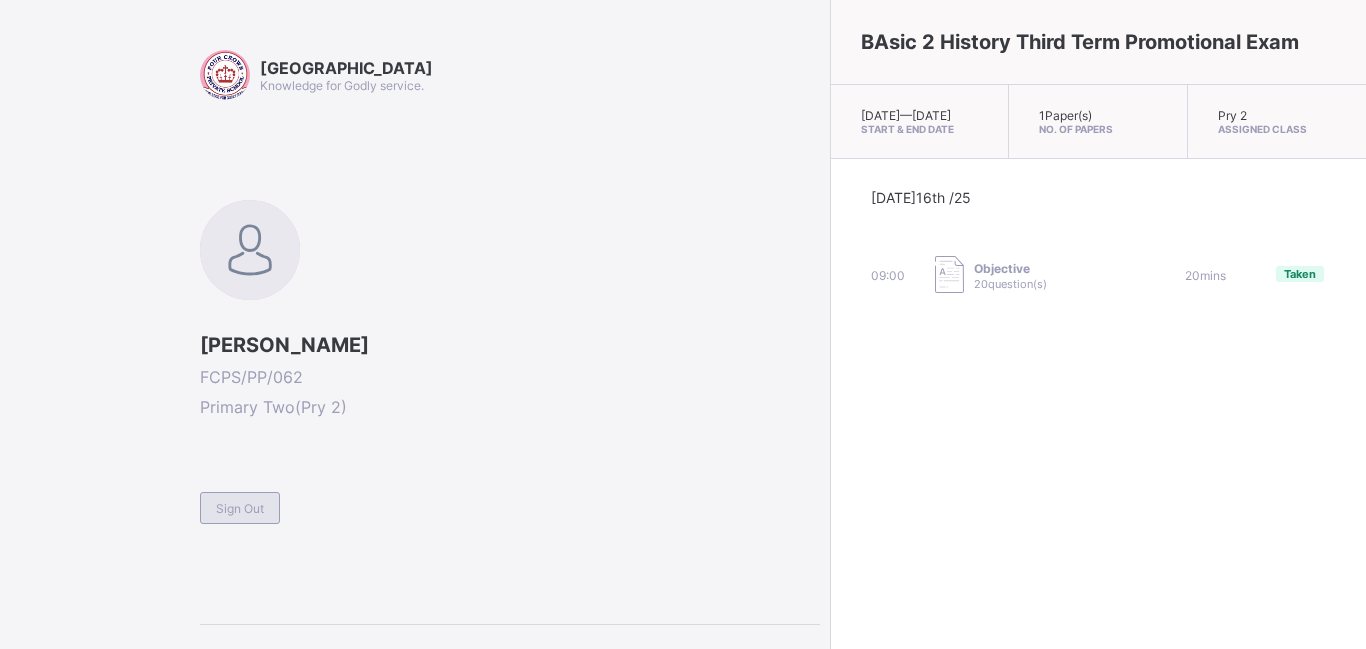 click on "Sign Out" at bounding box center (240, 508) 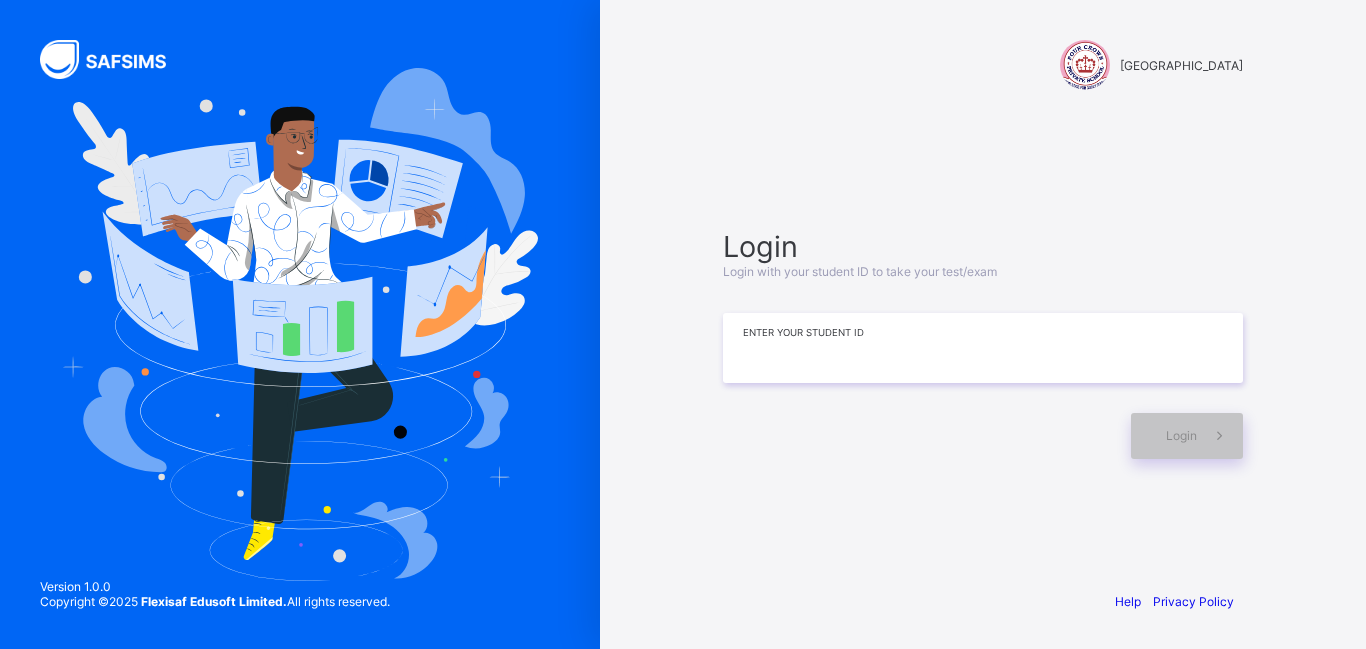 click at bounding box center (983, 348) 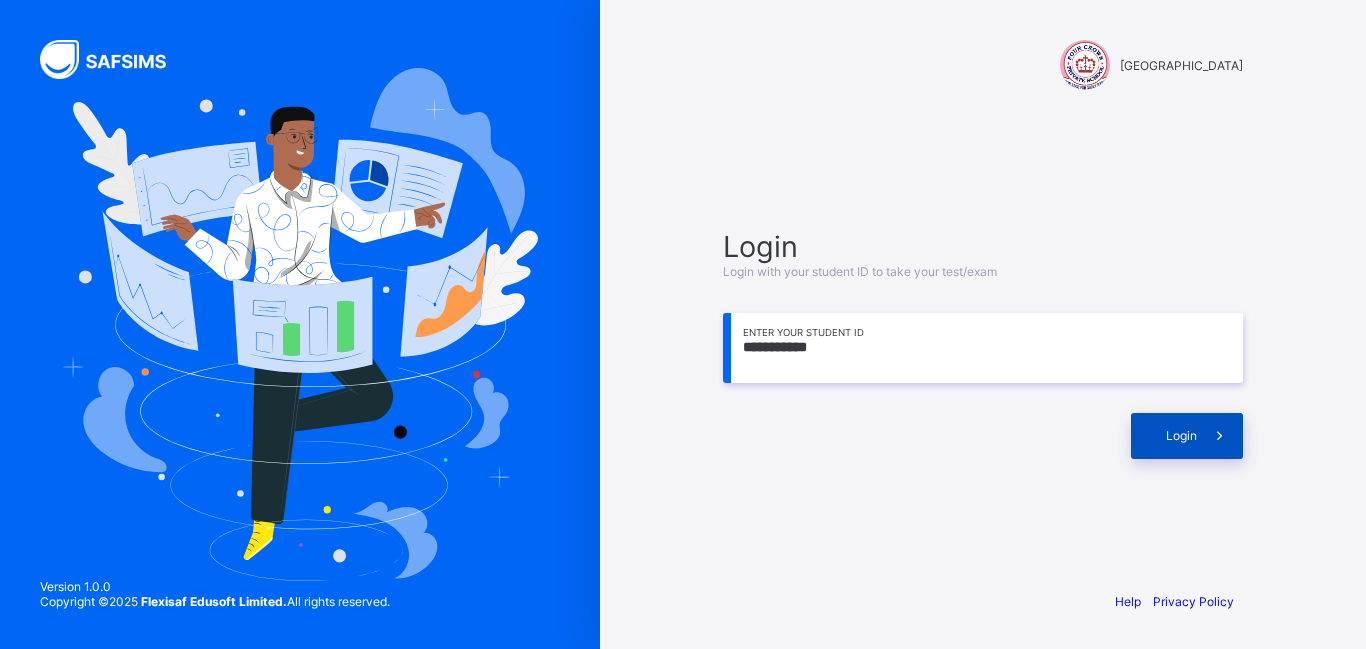 type on "**********" 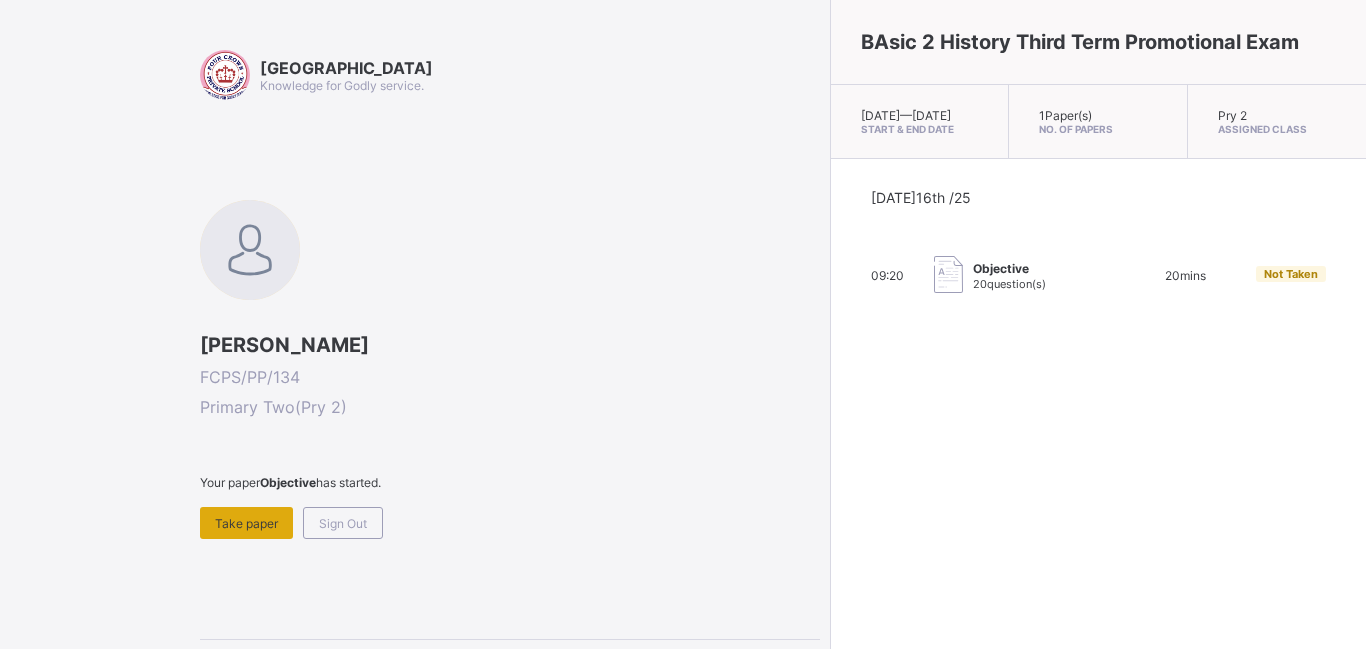 click on "Take paper" at bounding box center [246, 523] 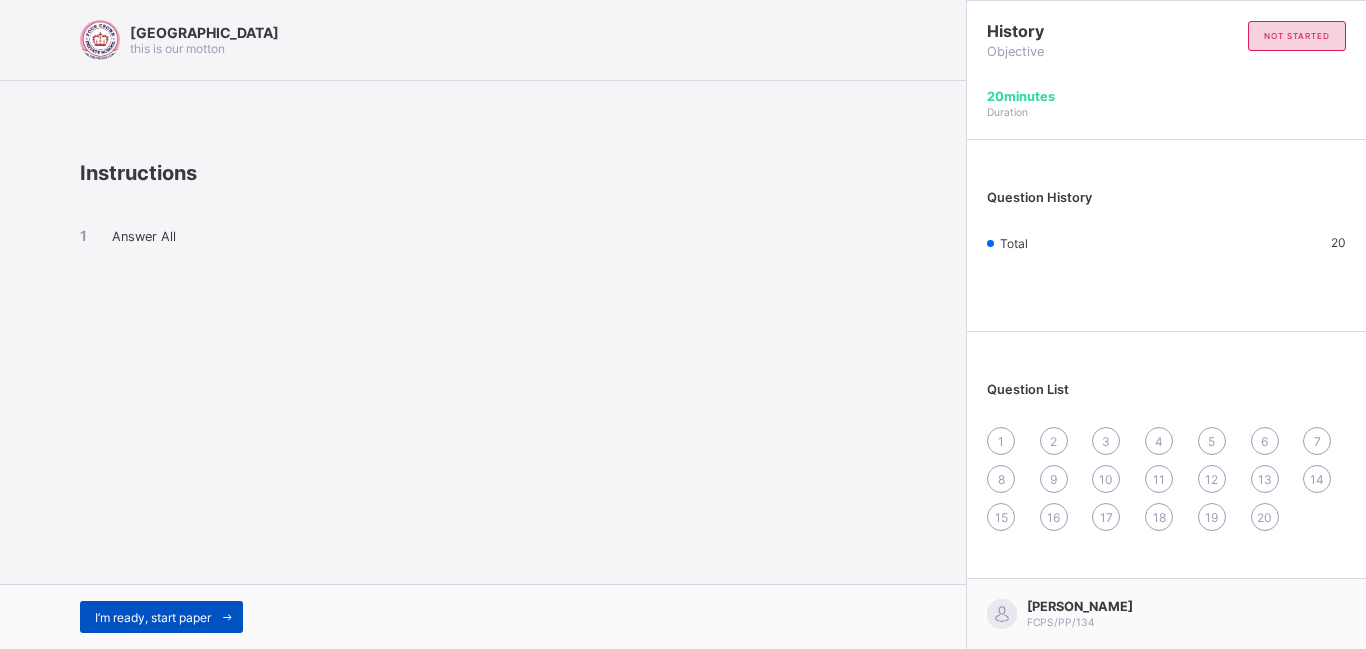 click on "I’m ready, start paper" at bounding box center [161, 617] 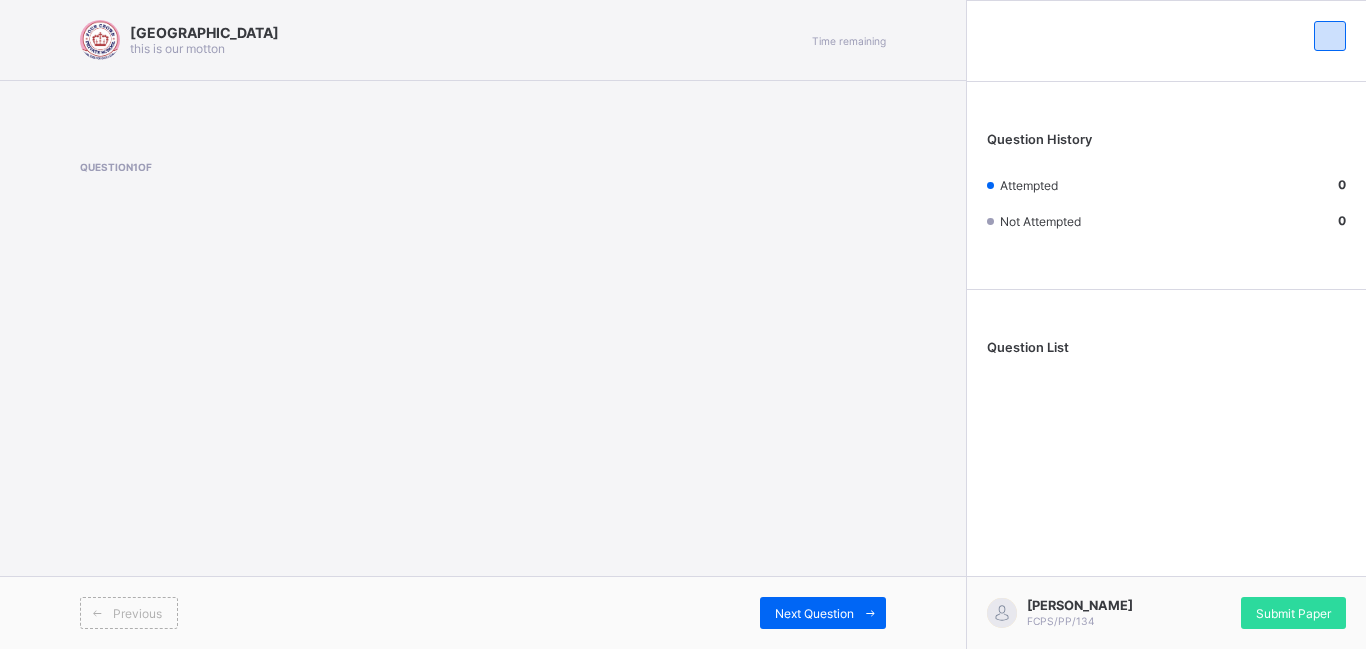 click on "Previous" at bounding box center [129, 613] 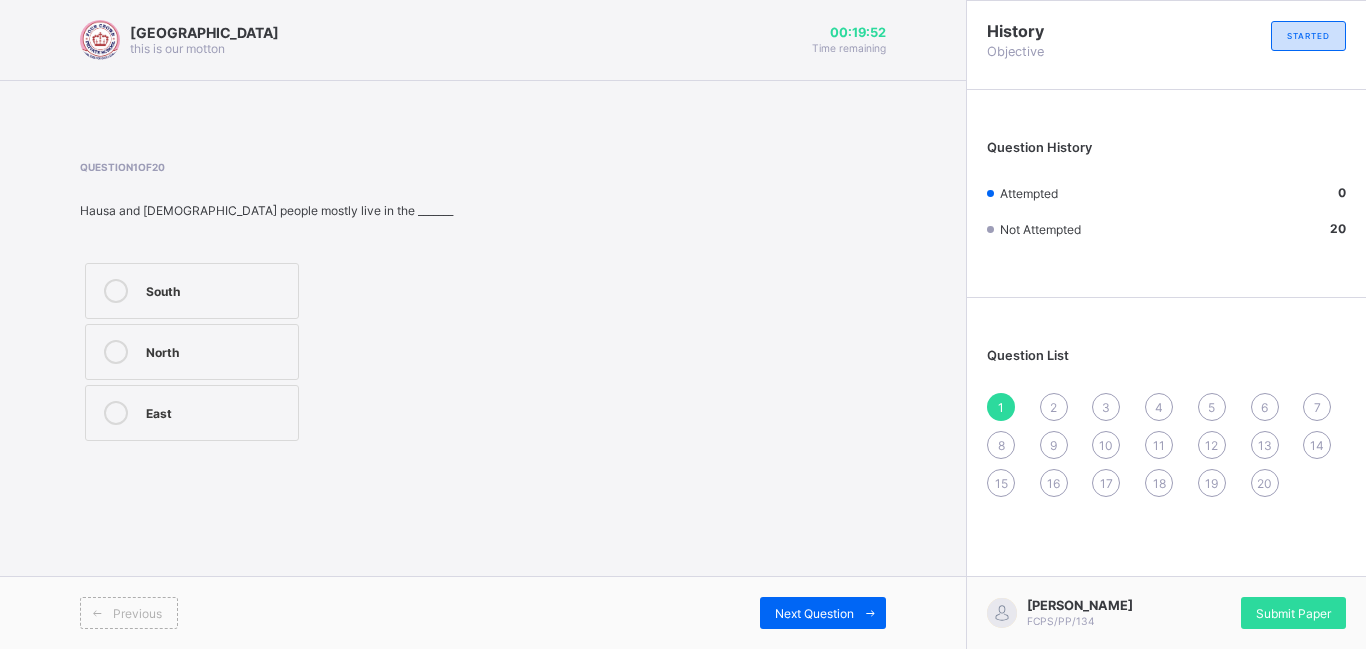 click on "Question  1  of  20 [DEMOGRAPHIC_DATA] and [DEMOGRAPHIC_DATA] people mostly live in the _______ [GEOGRAPHIC_DATA]" at bounding box center [483, 303] 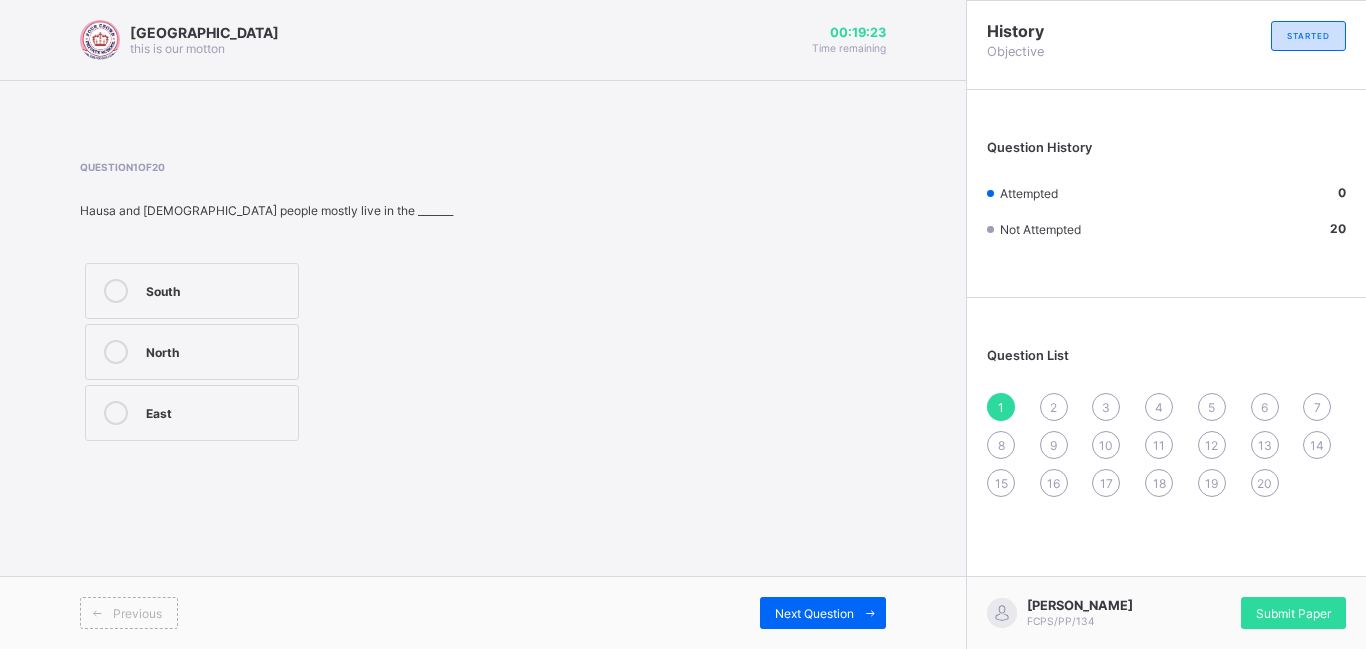 click on "North" at bounding box center [217, 350] 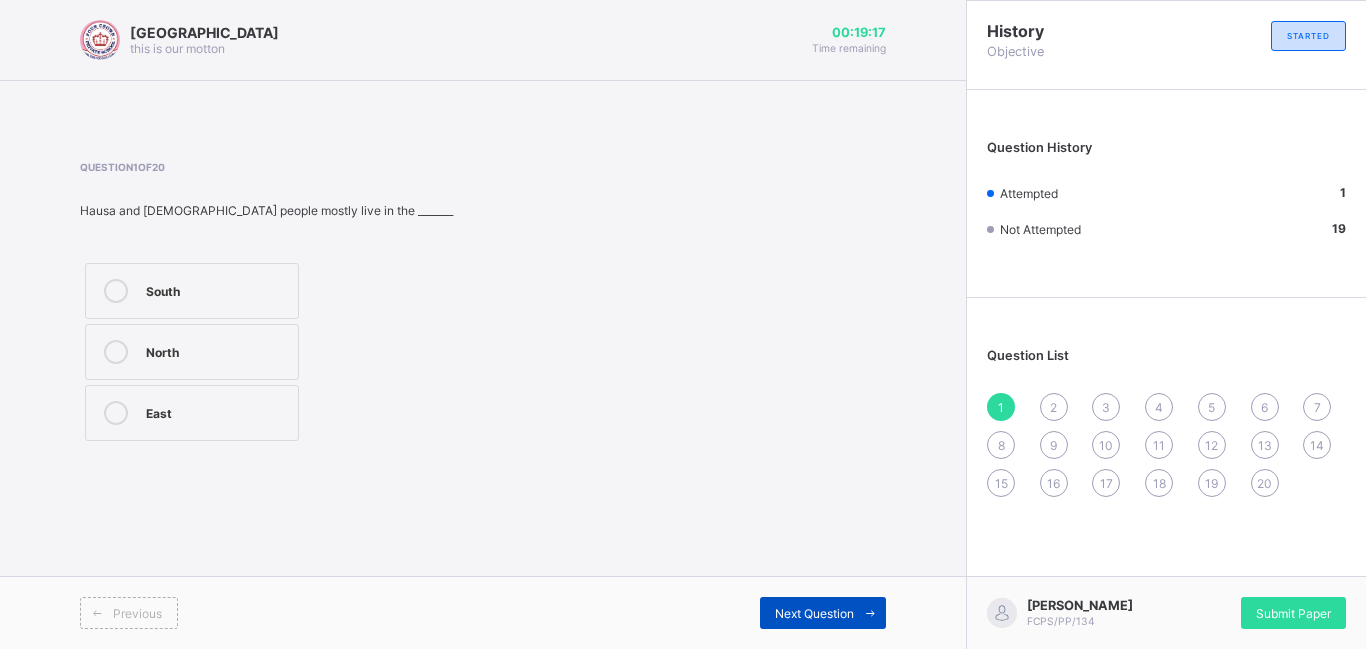 click on "Next Question" at bounding box center (814, 613) 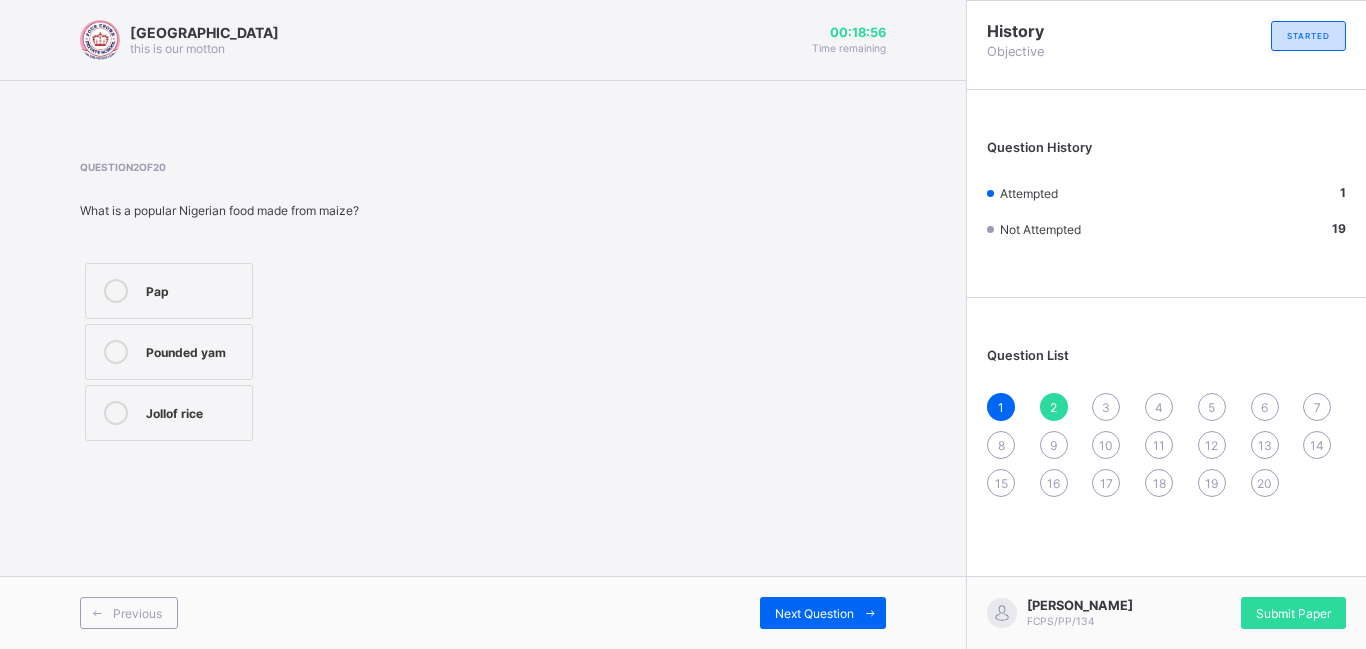click on "Question  2  of  20 What is a popular Nigerian food made from maize? Pap Pounded yam Jollof rice" at bounding box center [483, 303] 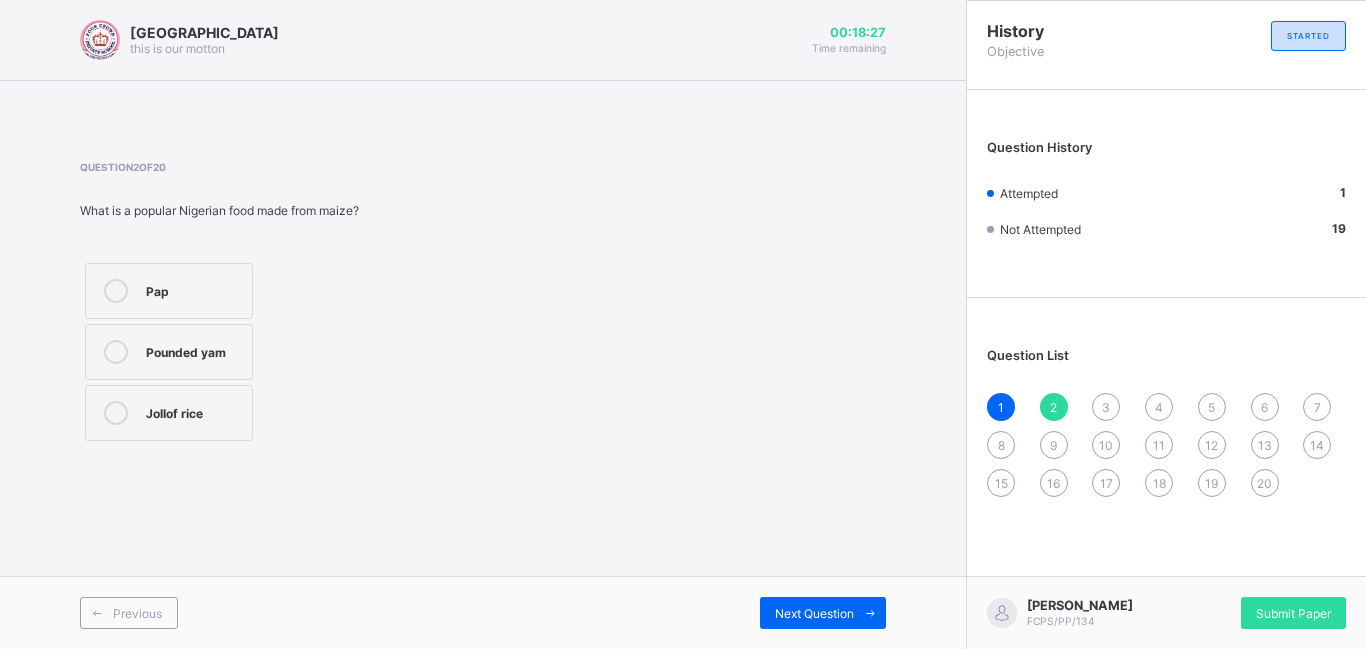 click on "Pounded yam" at bounding box center [194, 350] 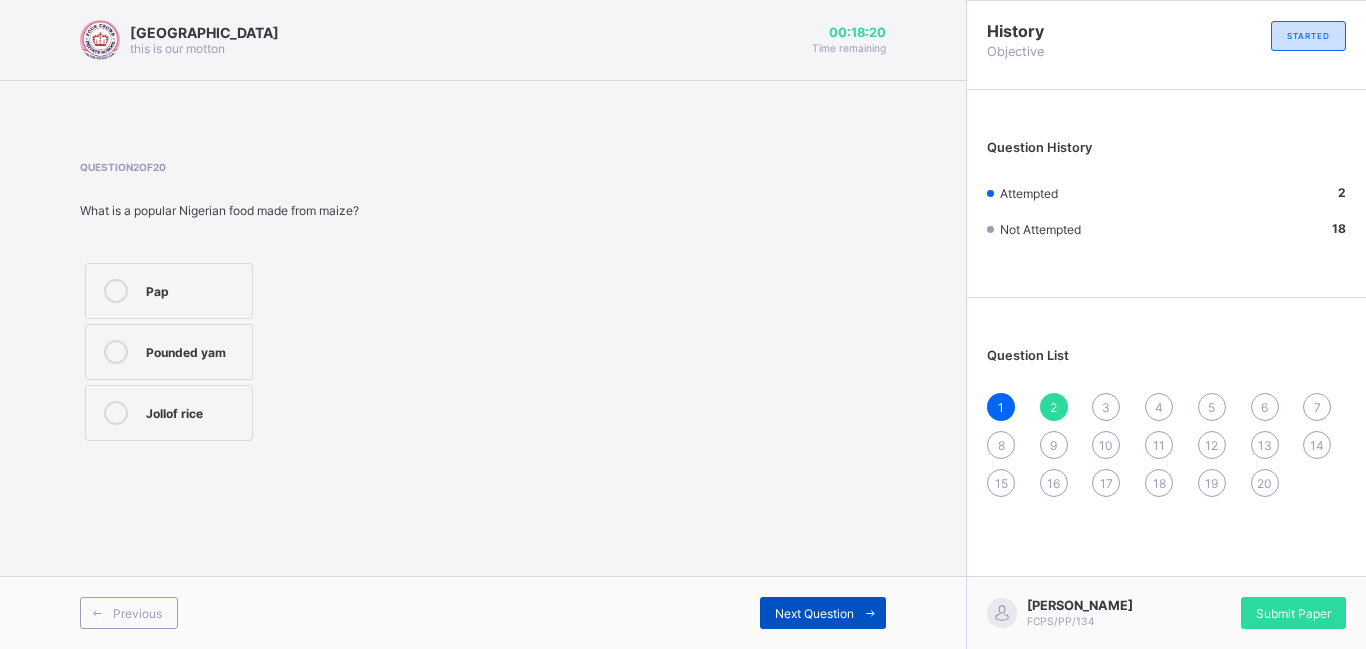click on "Next Question" at bounding box center (814, 613) 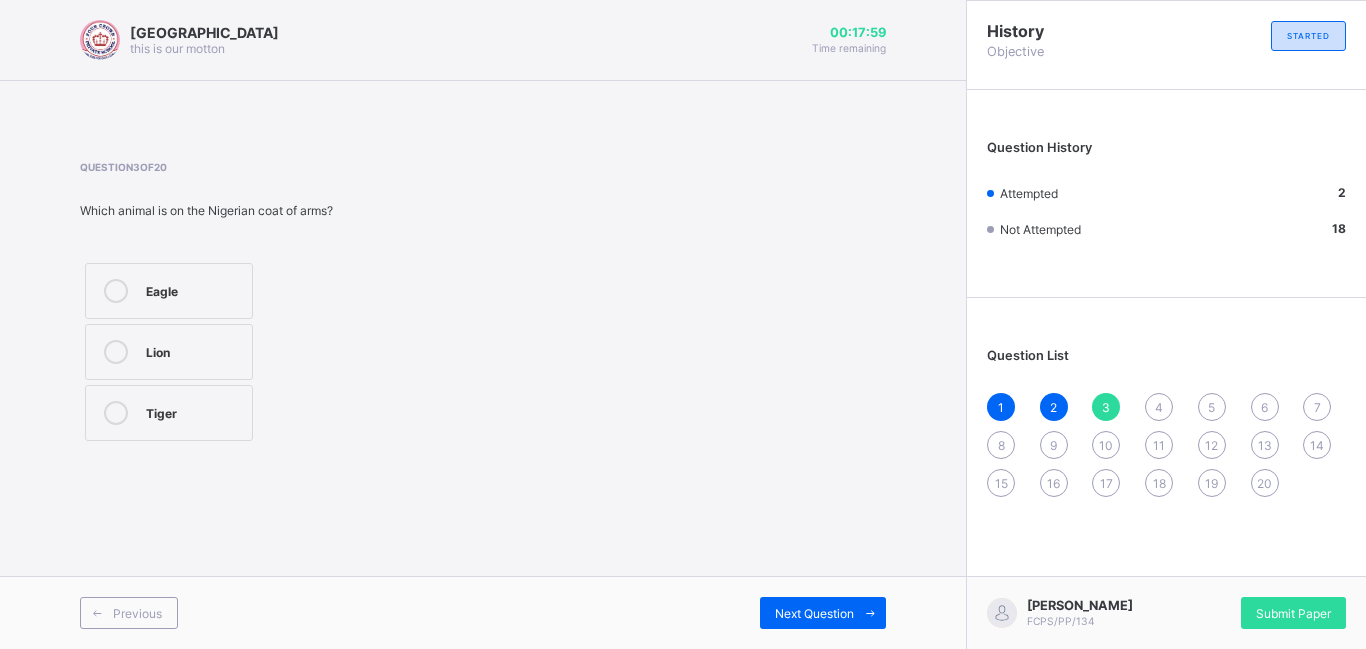 click on "Previous Next Question" at bounding box center [483, 612] 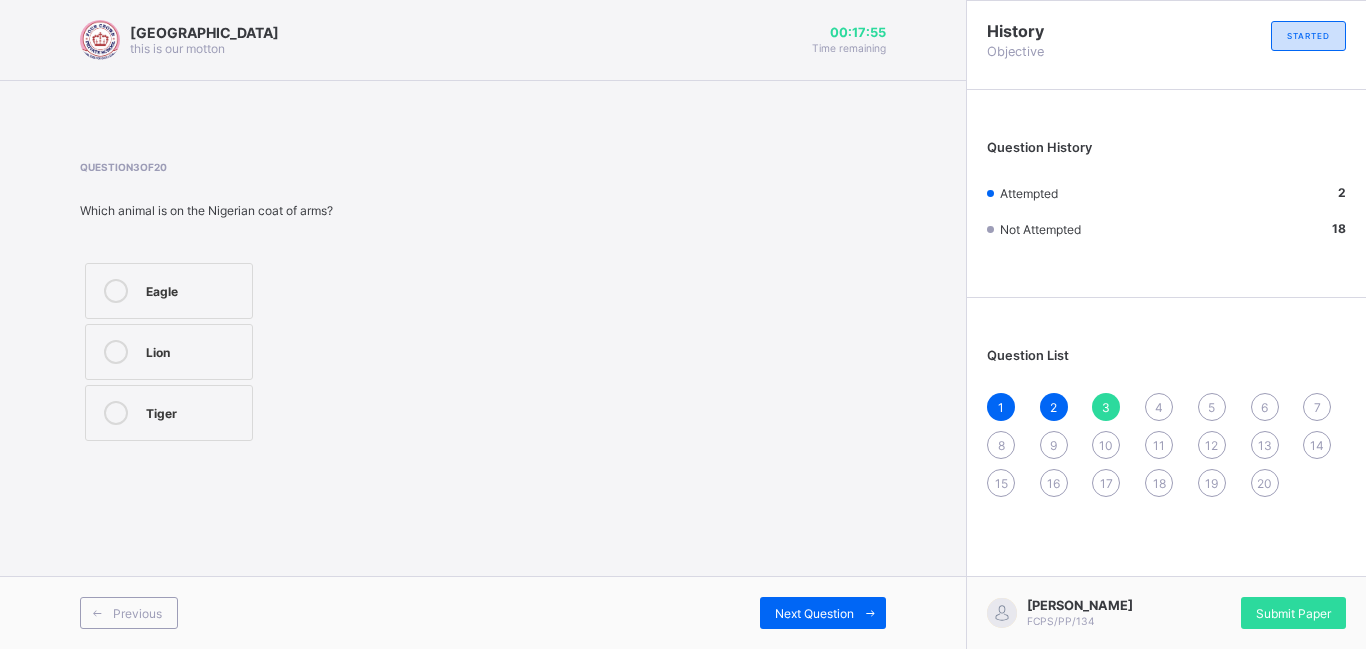 click on "Eagle" at bounding box center [194, 289] 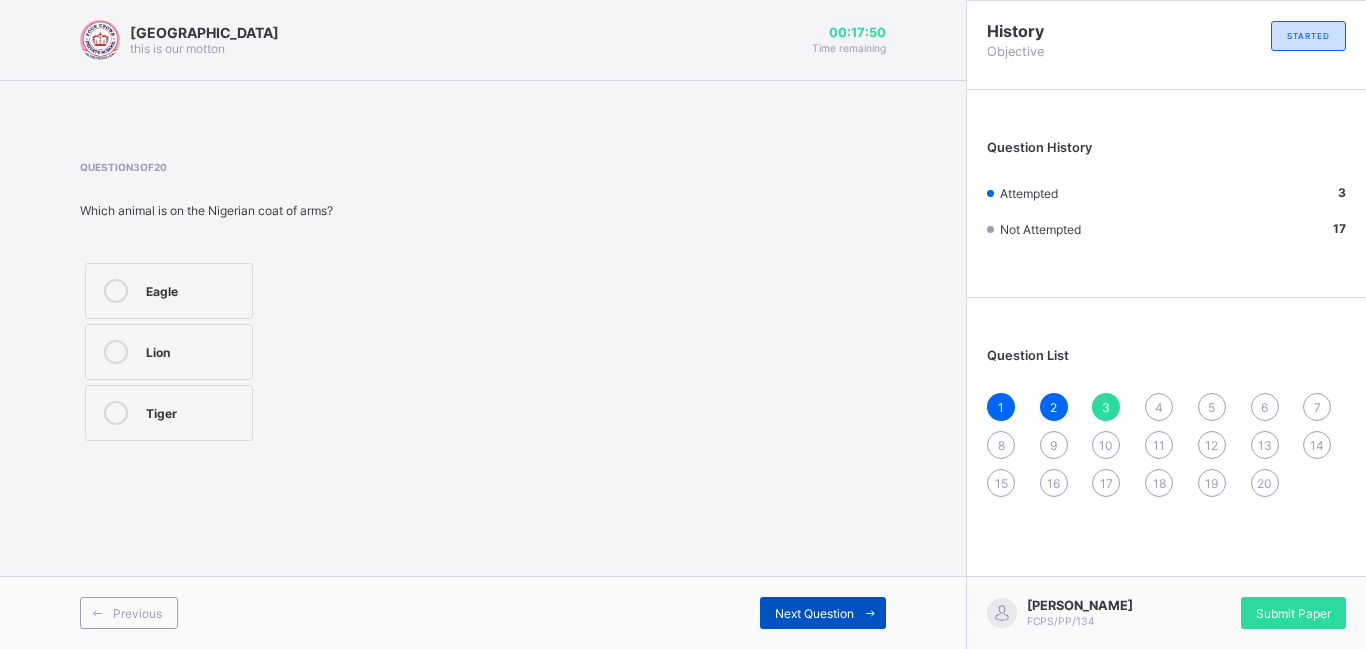click on "Next Question" at bounding box center (814, 613) 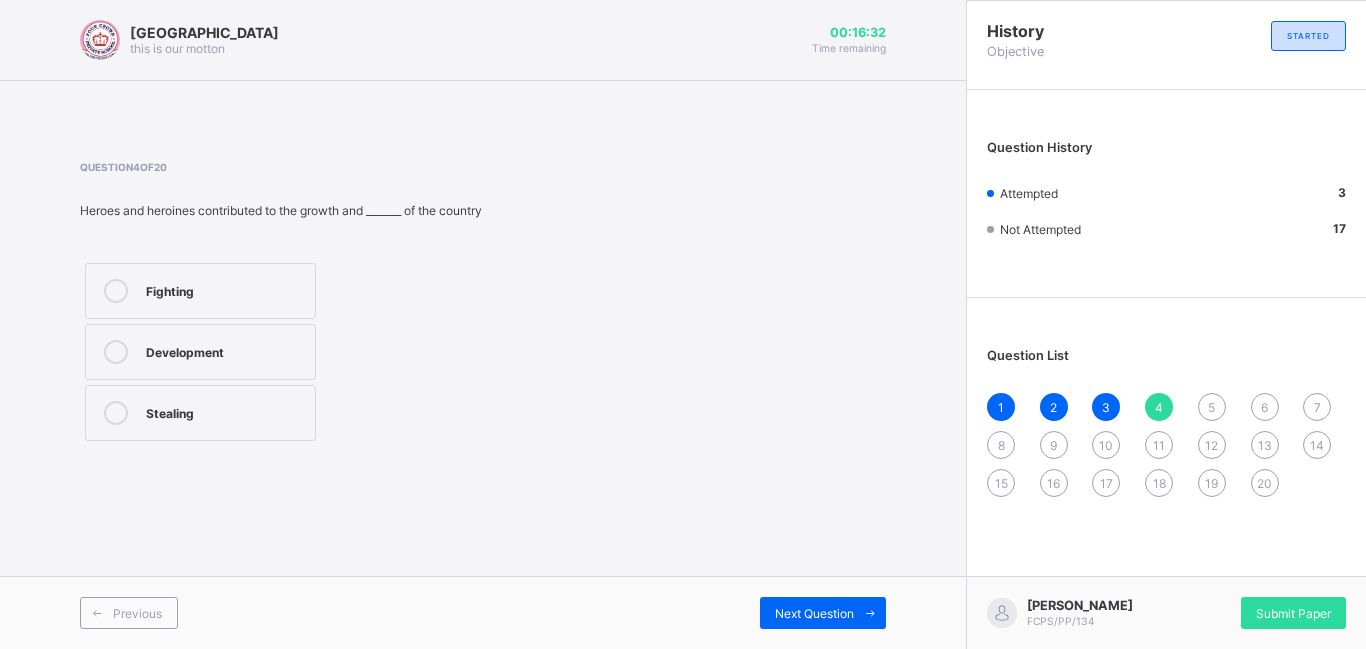 click on "Development" at bounding box center (200, 352) 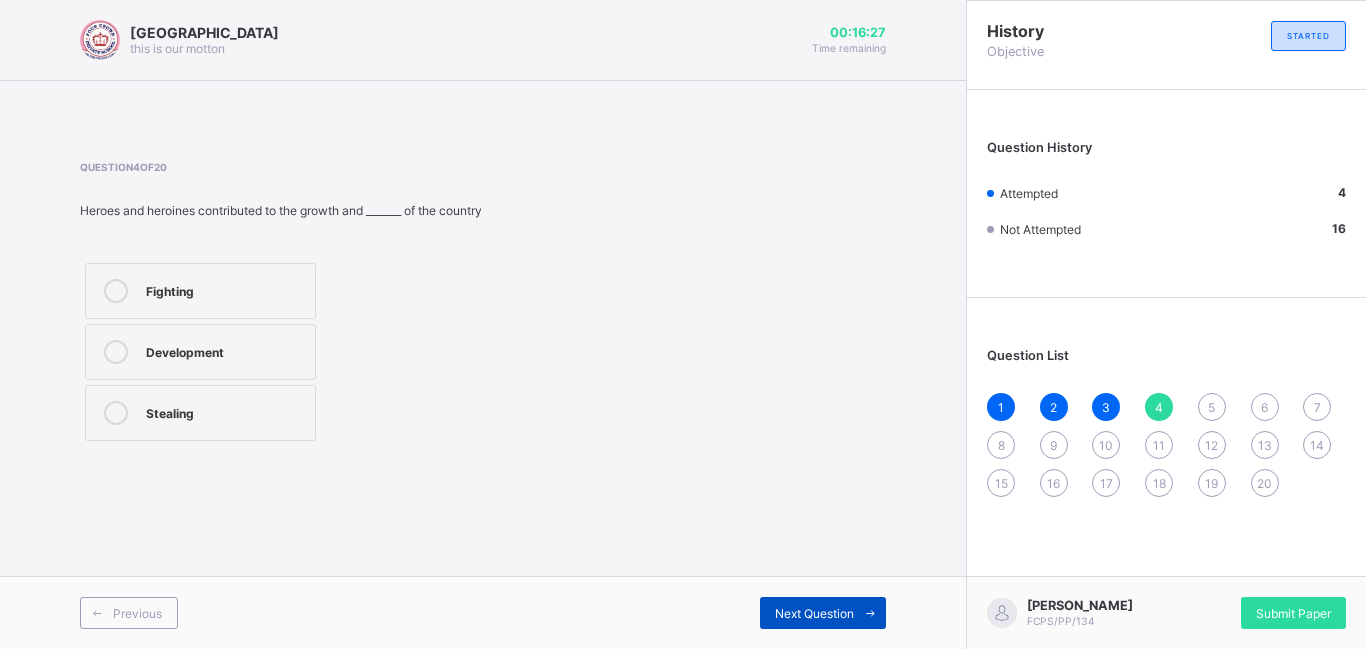 click on "Next Question" at bounding box center [814, 613] 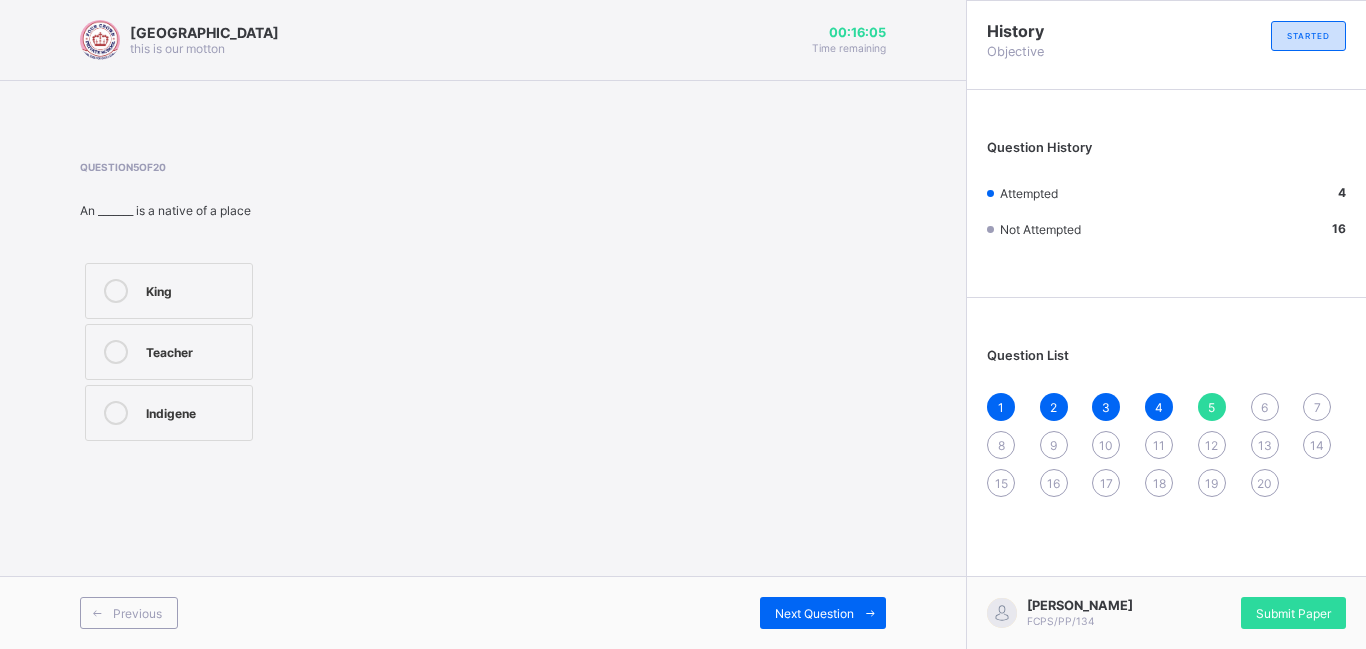 click on "Indigene" at bounding box center (194, 411) 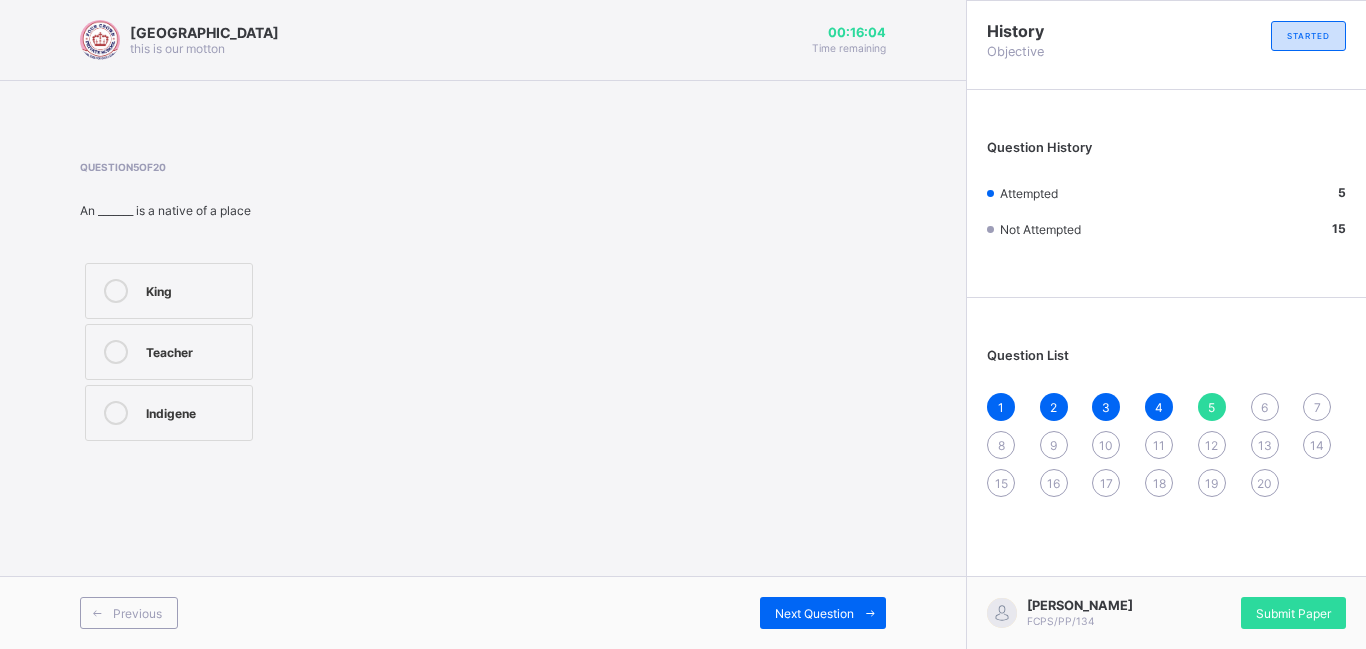 click on "Indigene" at bounding box center [194, 411] 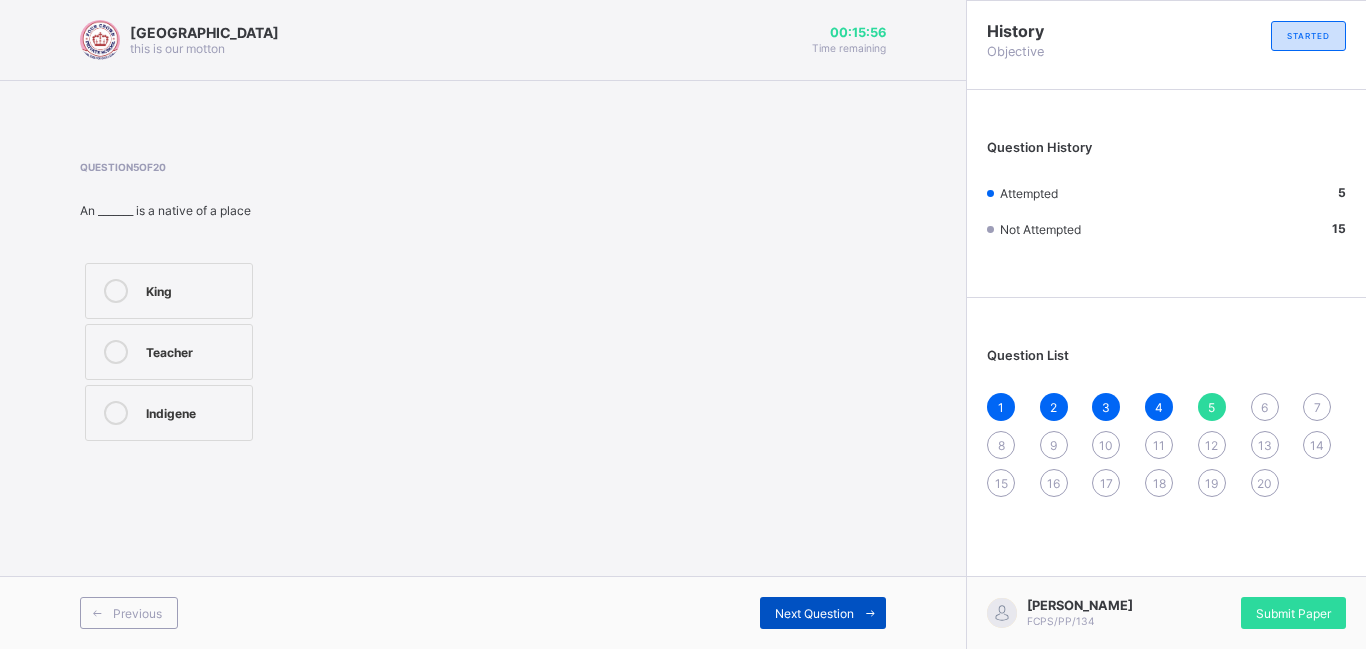 click on "Next Question" at bounding box center (814, 613) 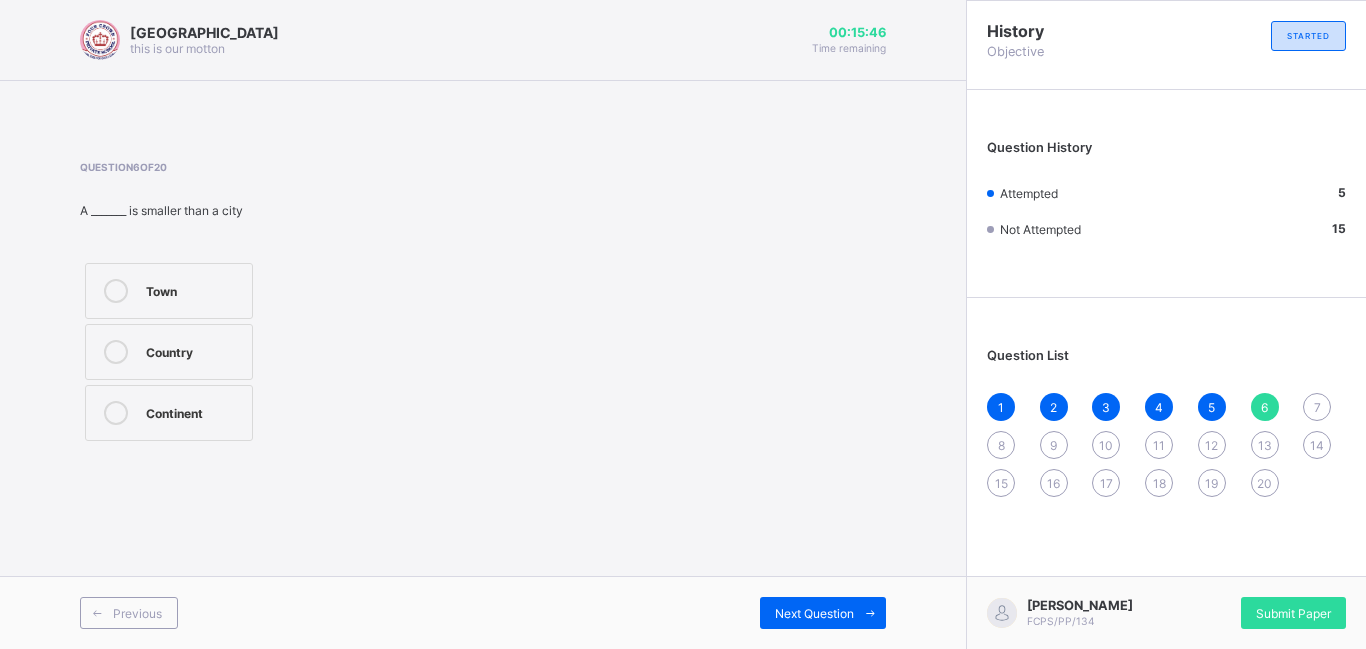 click on "Town" at bounding box center (194, 289) 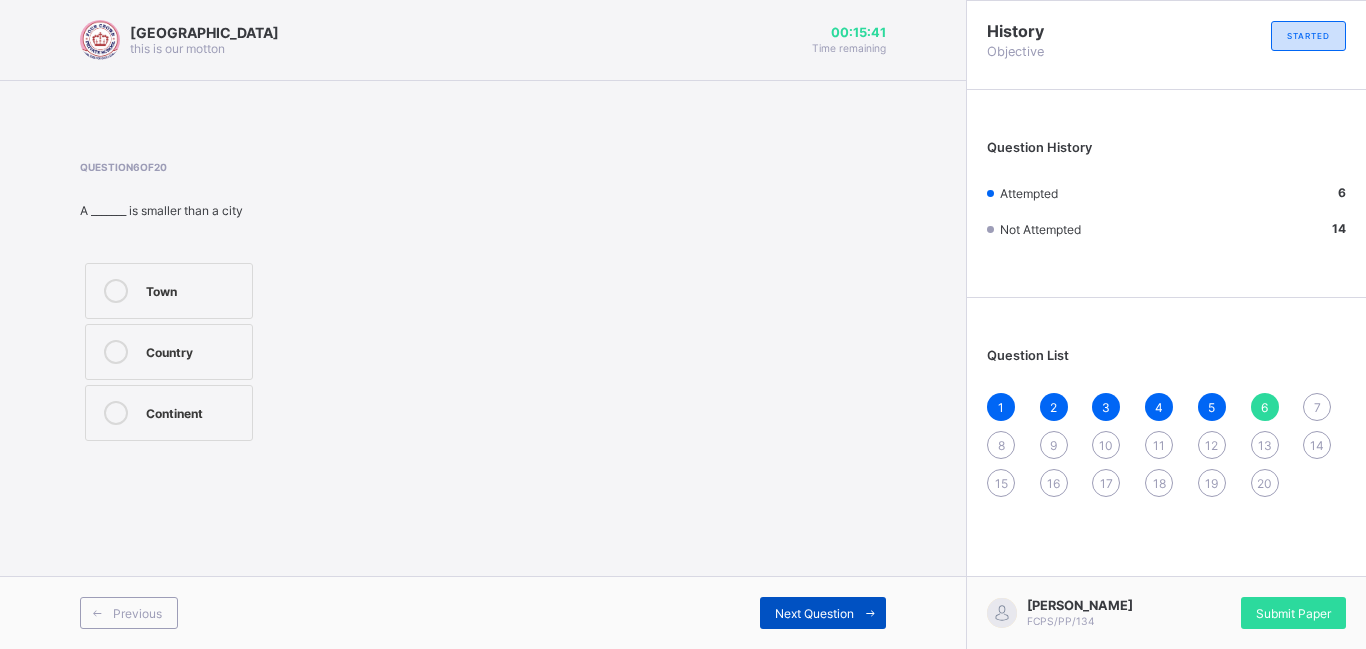 click on "Next Question" at bounding box center (814, 613) 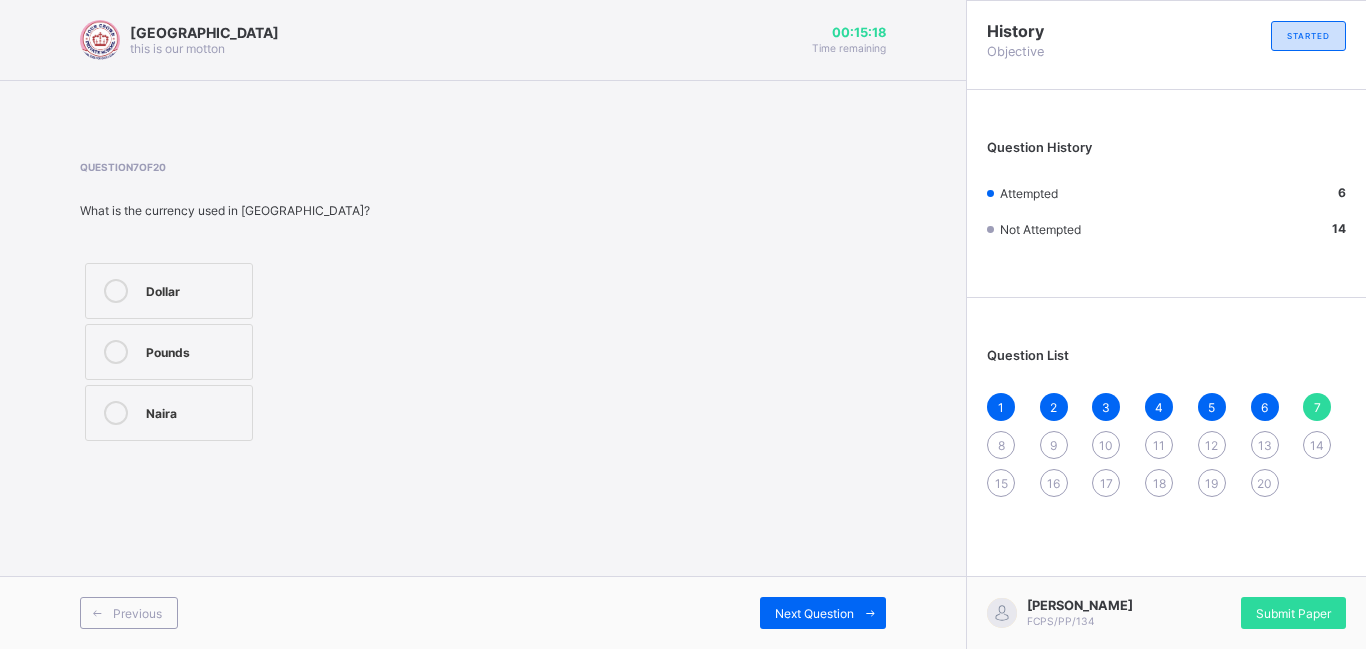 click on "Naira" at bounding box center [169, 413] 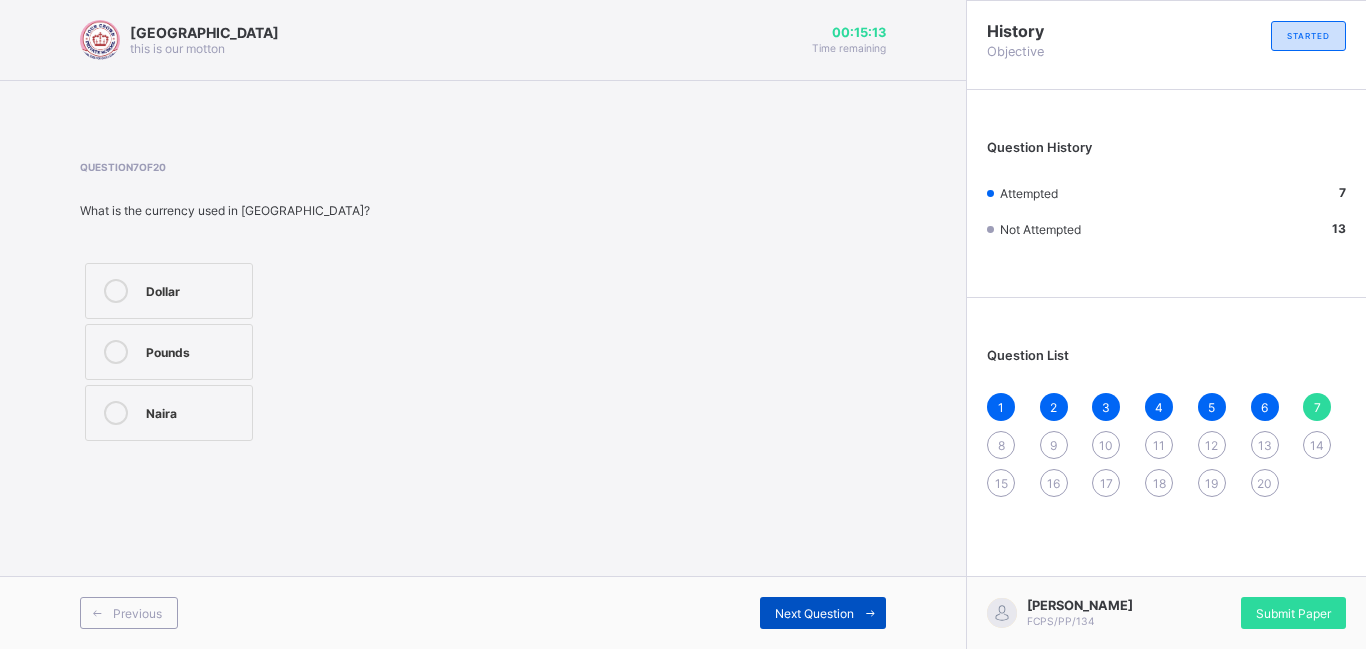 click on "Next Question" at bounding box center (823, 613) 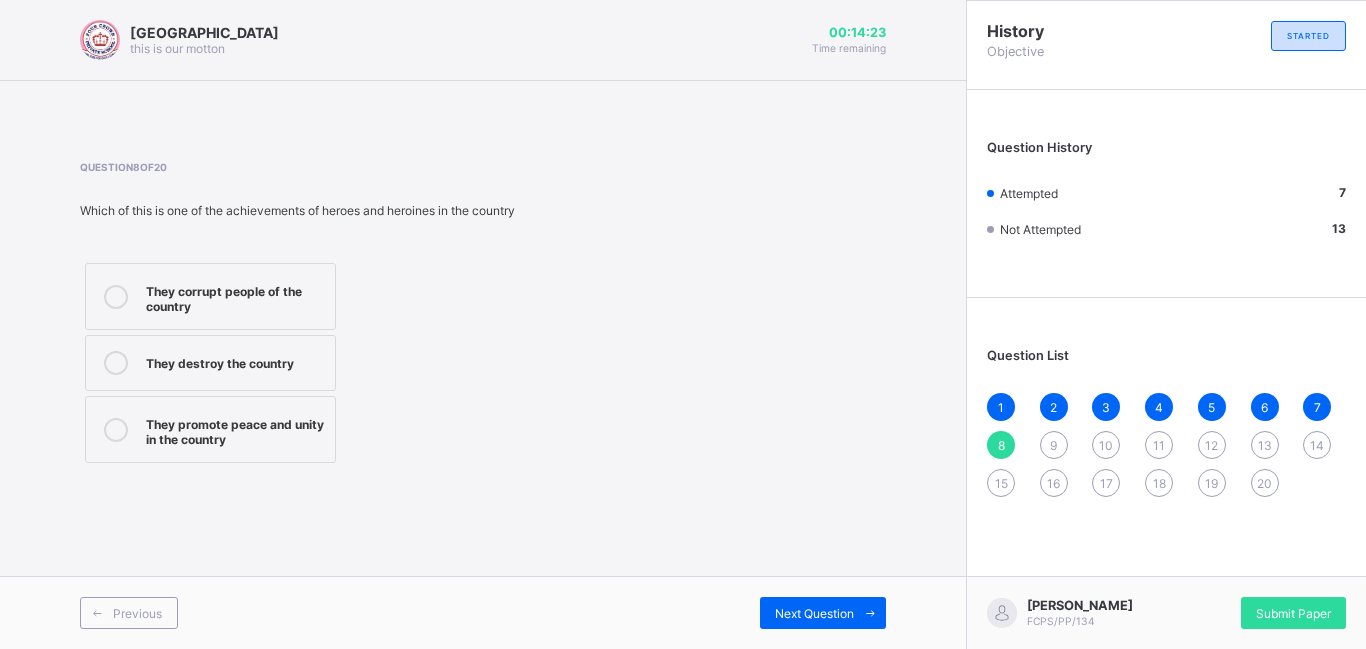 click on "They corrupt people of the country" at bounding box center [235, 296] 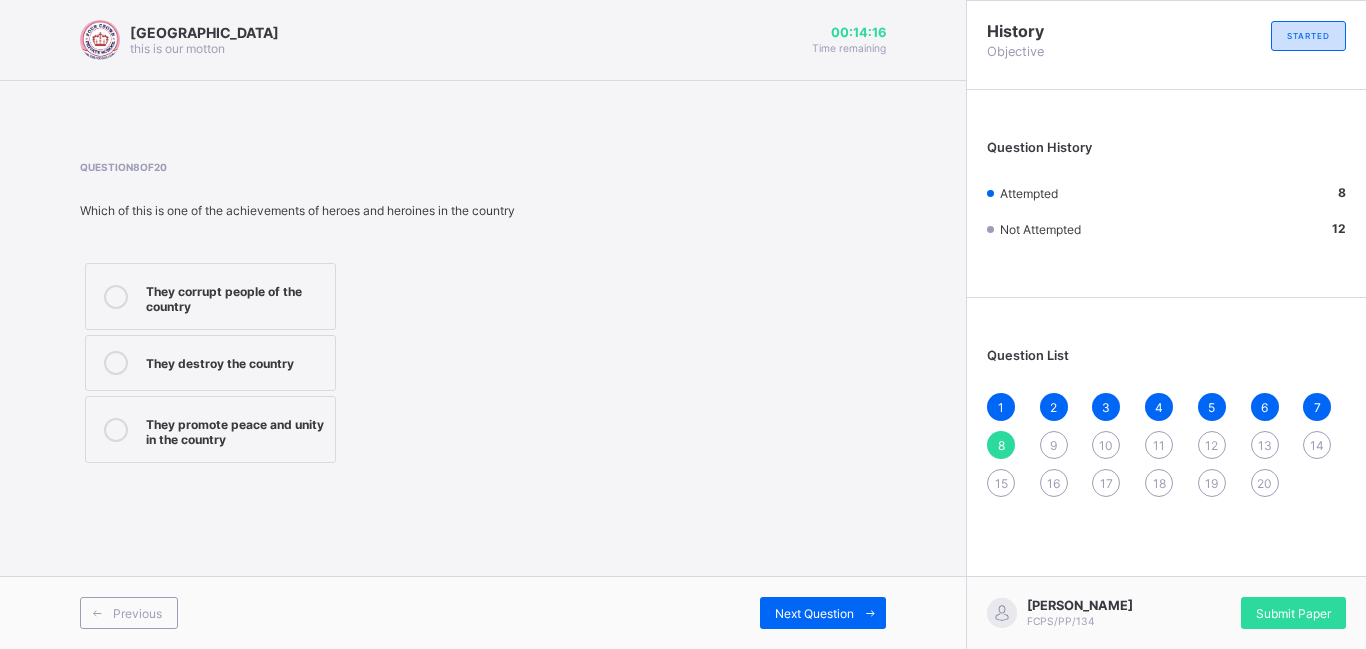 click on "They destroy the country" at bounding box center (235, 361) 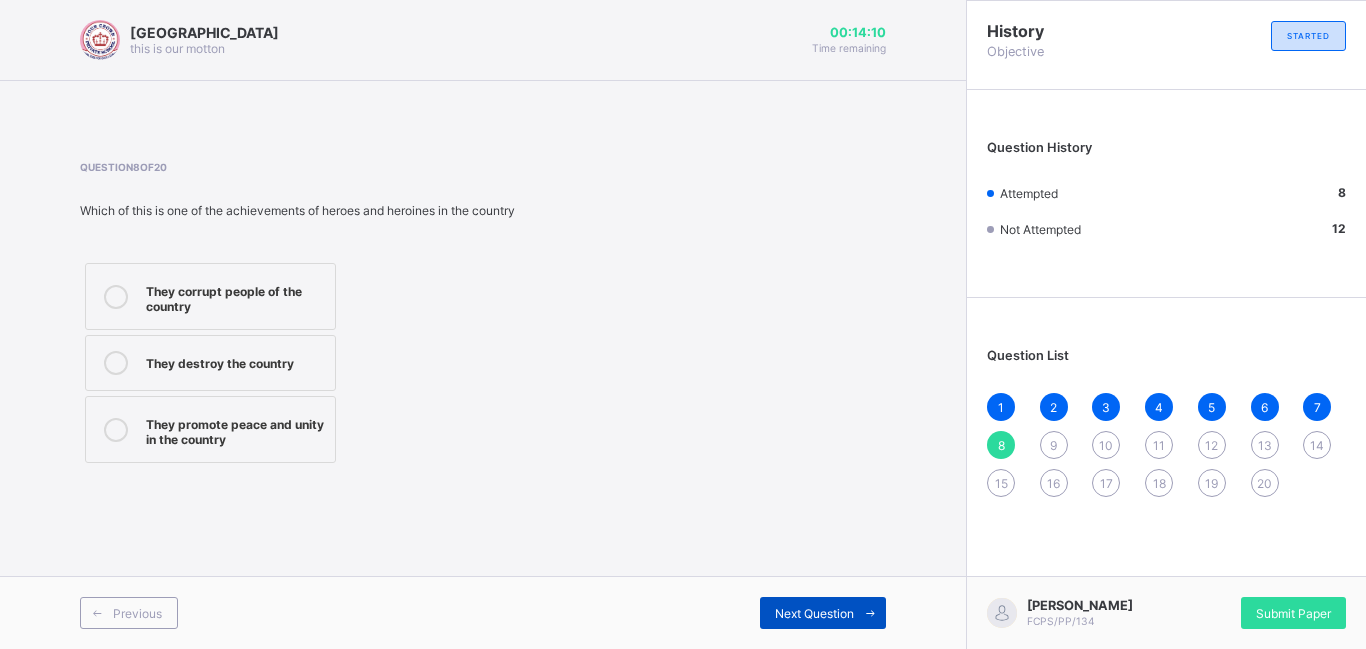 click on "Next Question" at bounding box center (814, 613) 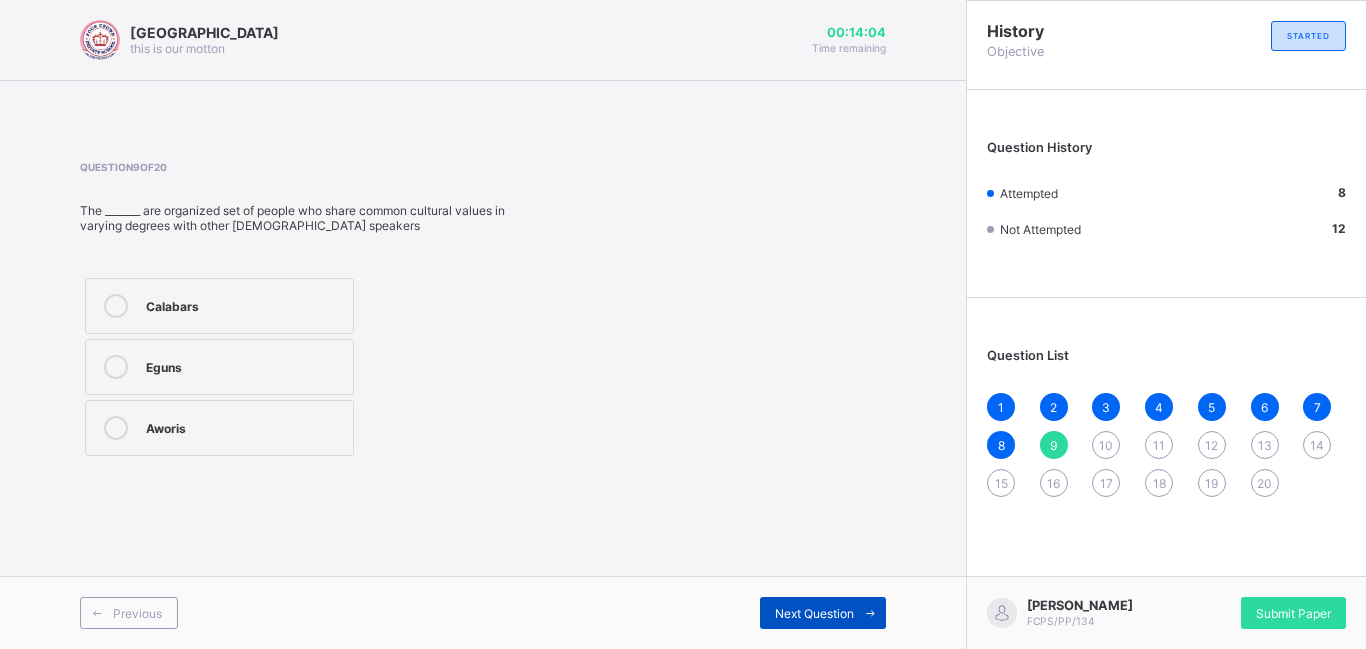 click on "Next Question" at bounding box center (814, 613) 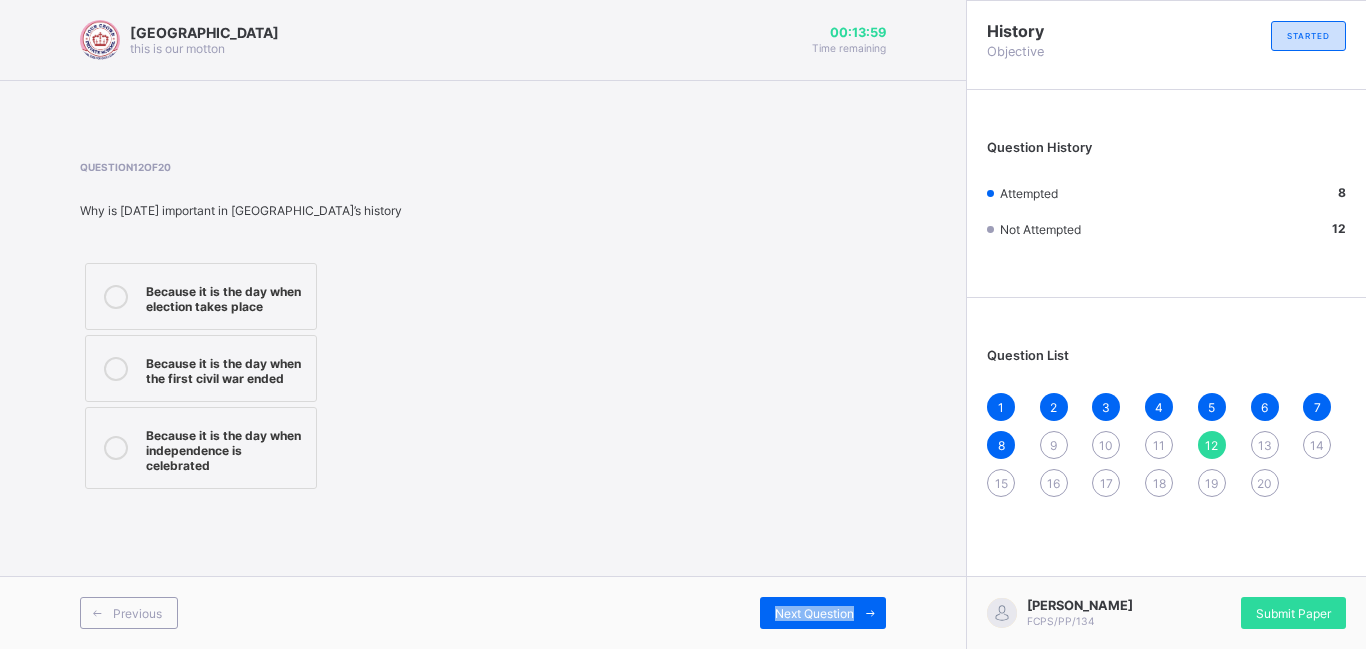 click on "9" at bounding box center [1053, 445] 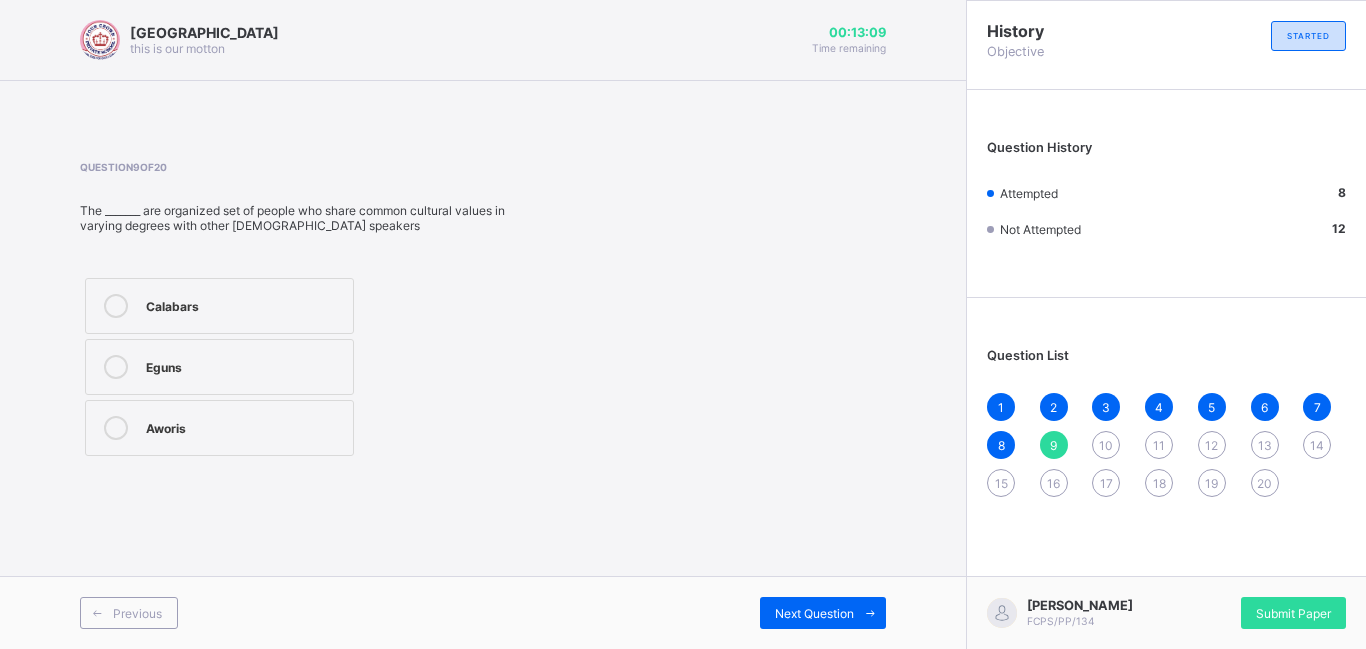 click on "9" at bounding box center [1053, 445] 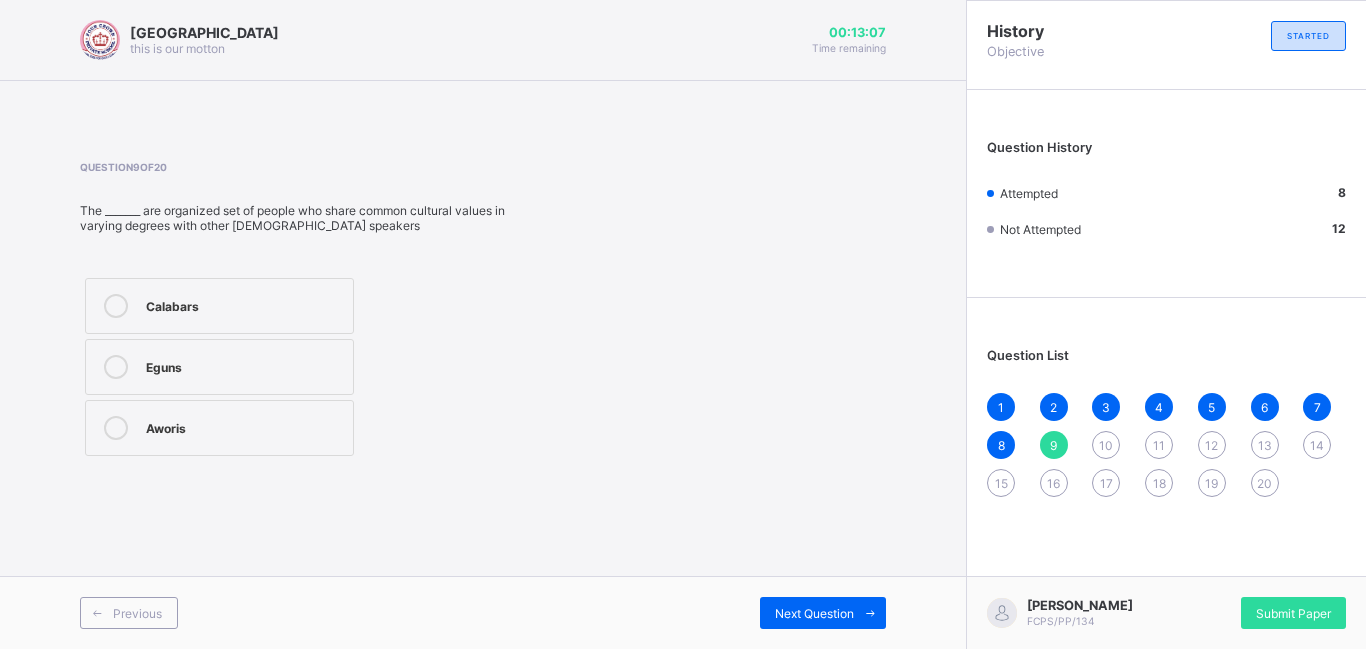 click on "Question  9  of  20 The _______ are organized set of people who share common cultural values in varying degrees with other [DEMOGRAPHIC_DATA] speakers Calabars Eguns  Aworis" at bounding box center [483, 311] 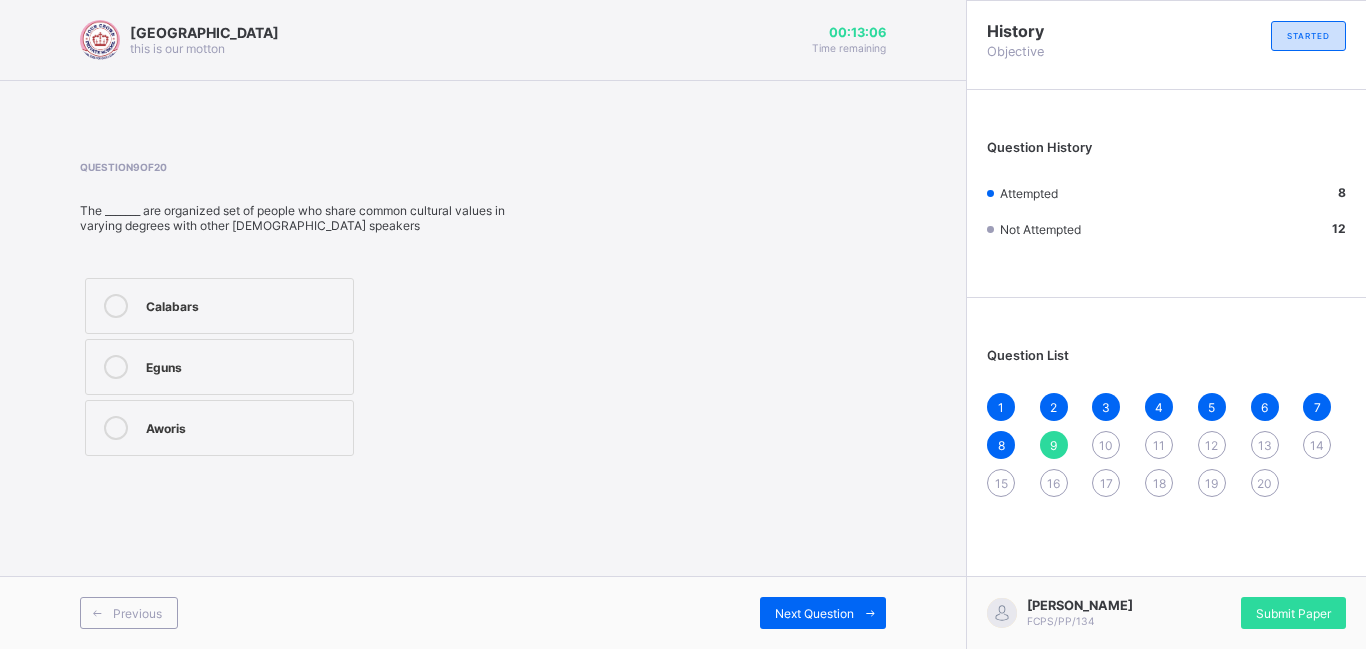 click on "Question  9  of  20 The _______ are organized set of people who share common cultural values in varying degrees with other [DEMOGRAPHIC_DATA] speakers Calabars Eguns  Aworis" at bounding box center (483, 311) 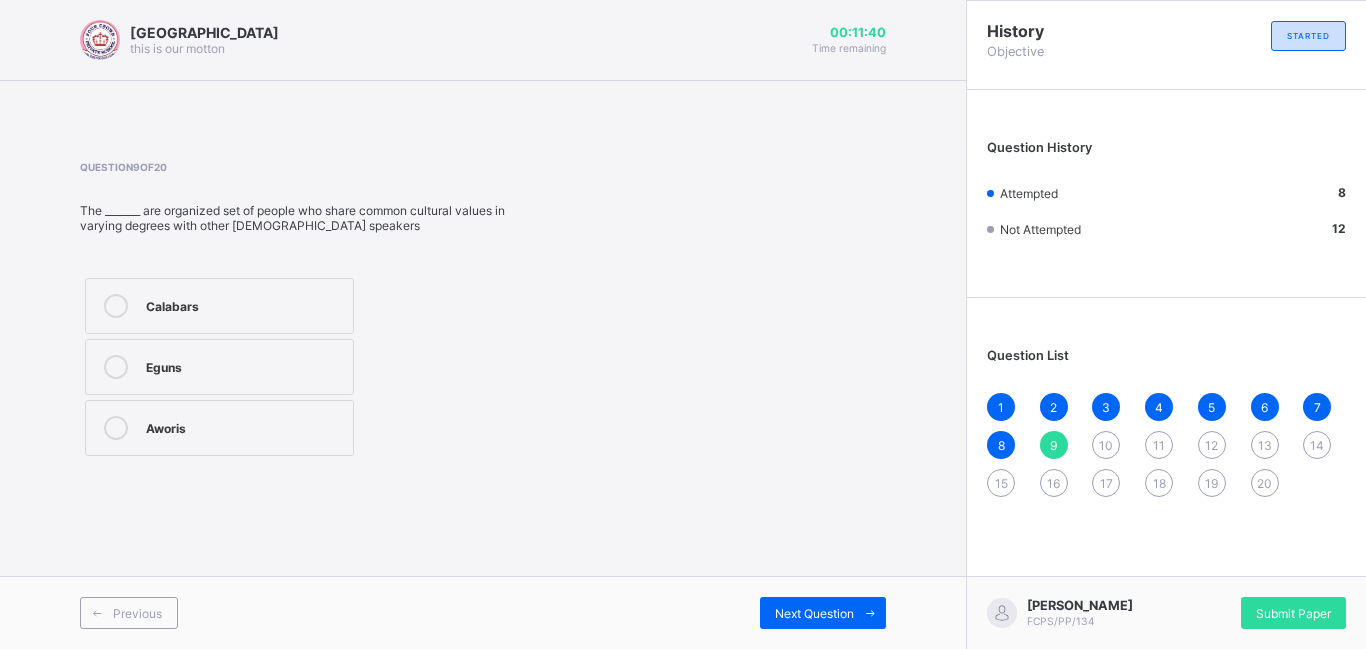 click on "Aworis" at bounding box center (244, 428) 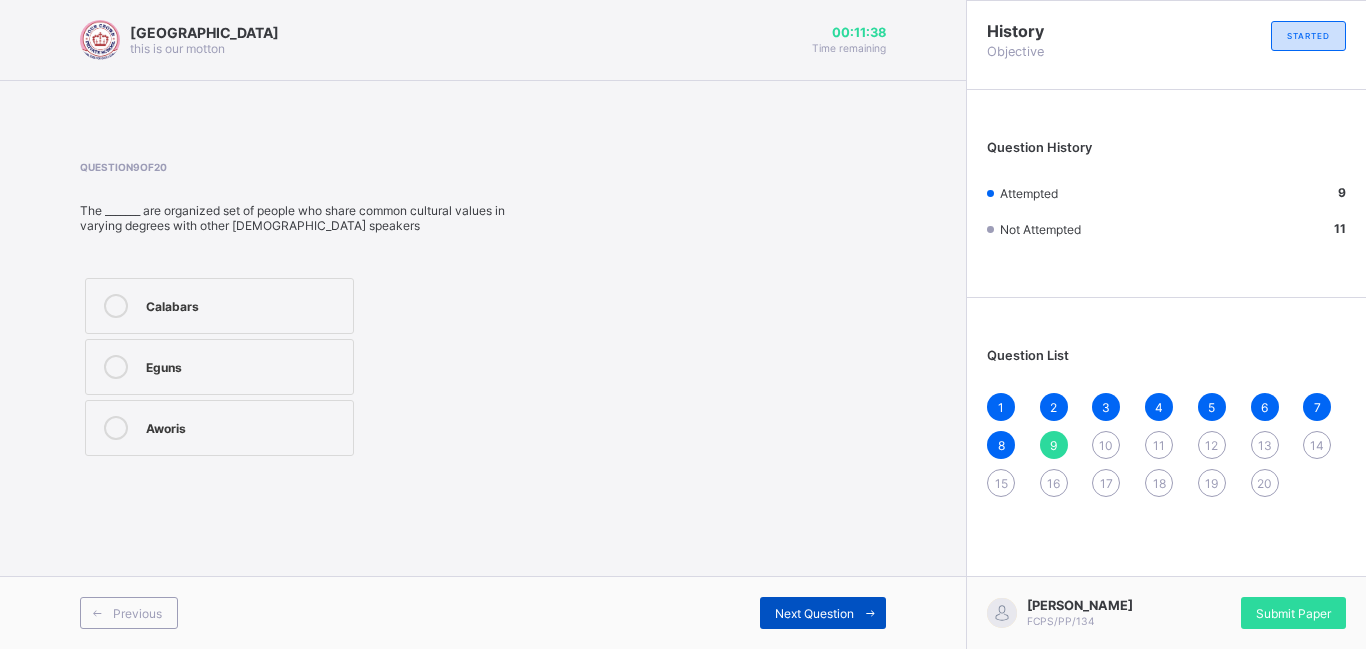 click on "Next Question" at bounding box center (814, 613) 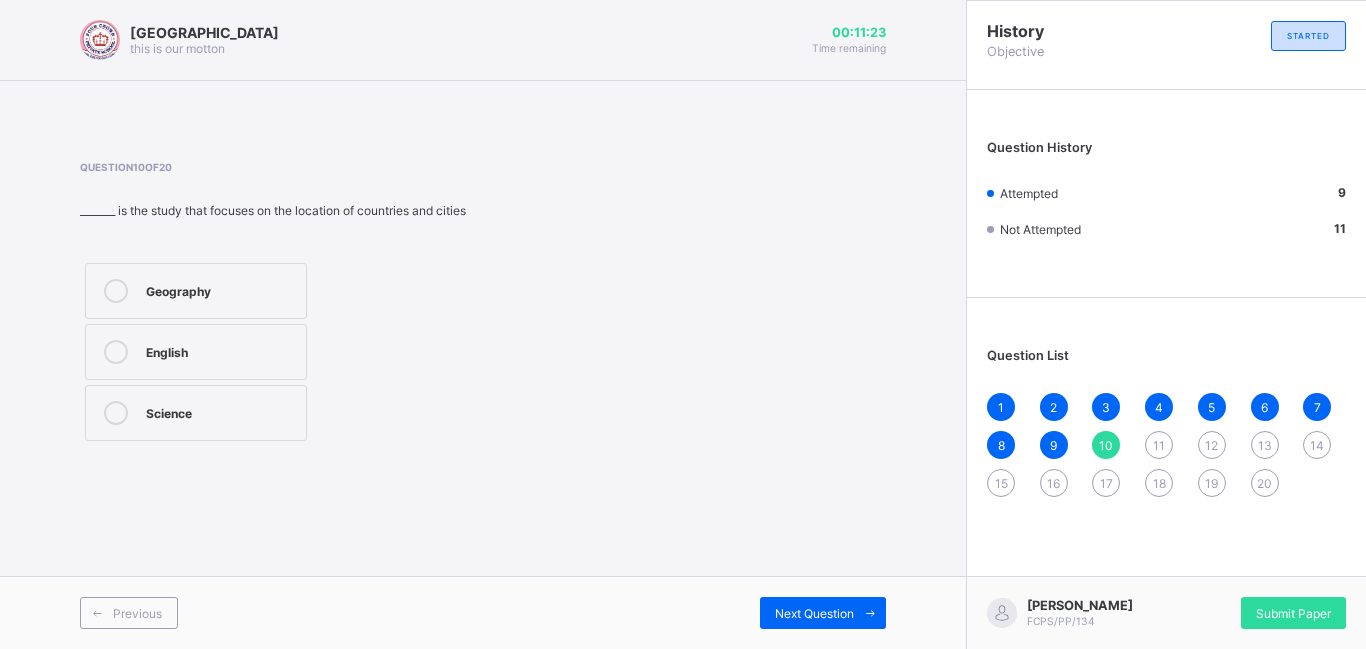 click on "Geography" at bounding box center [221, 291] 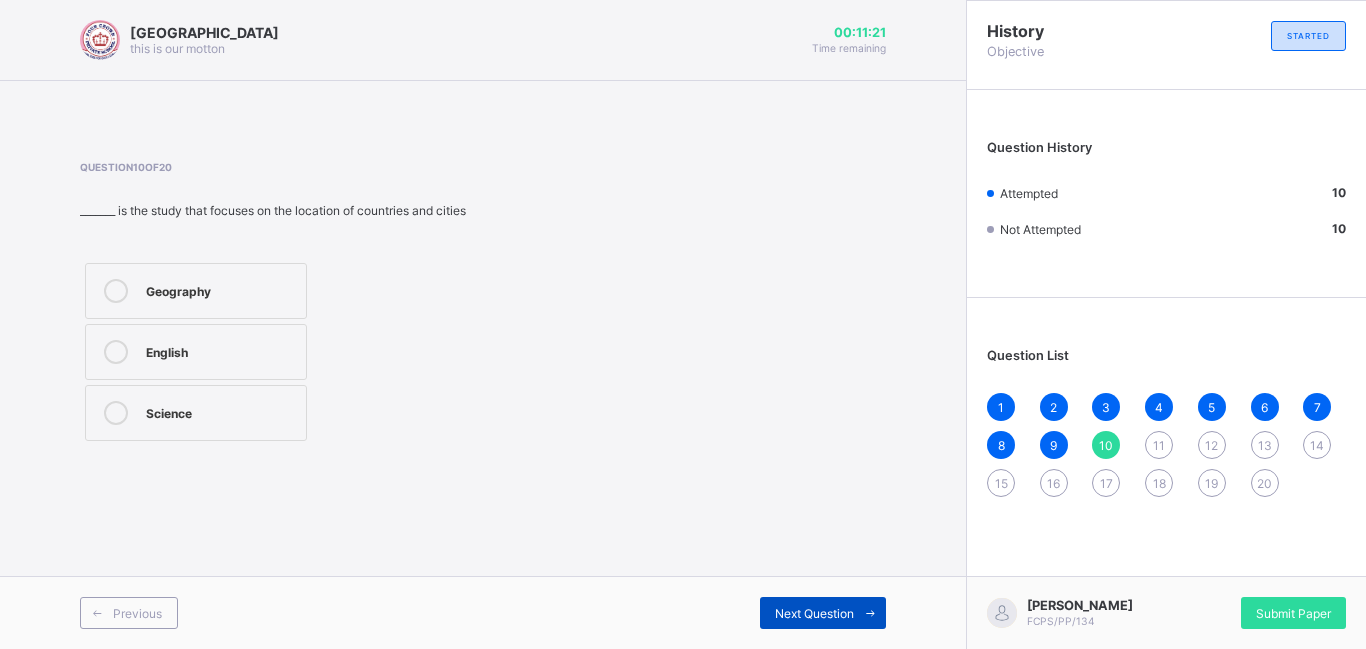 click on "Next Question" at bounding box center [823, 613] 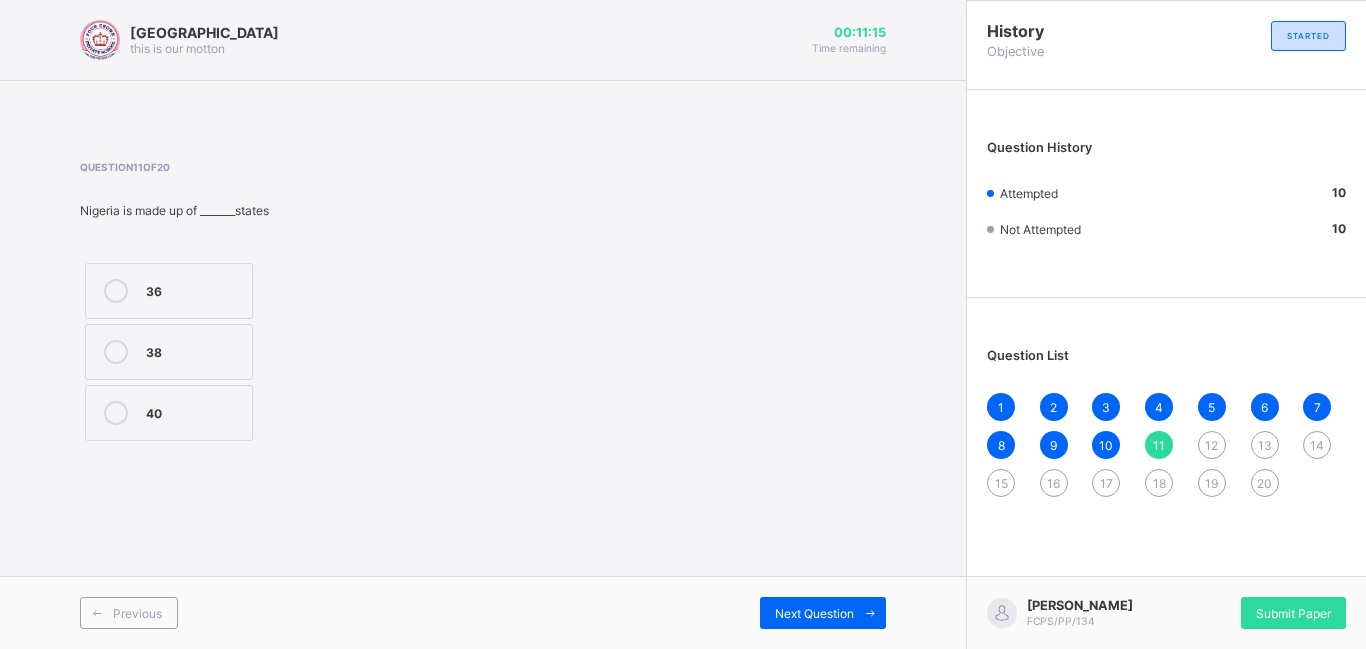 click on "36" at bounding box center (169, 291) 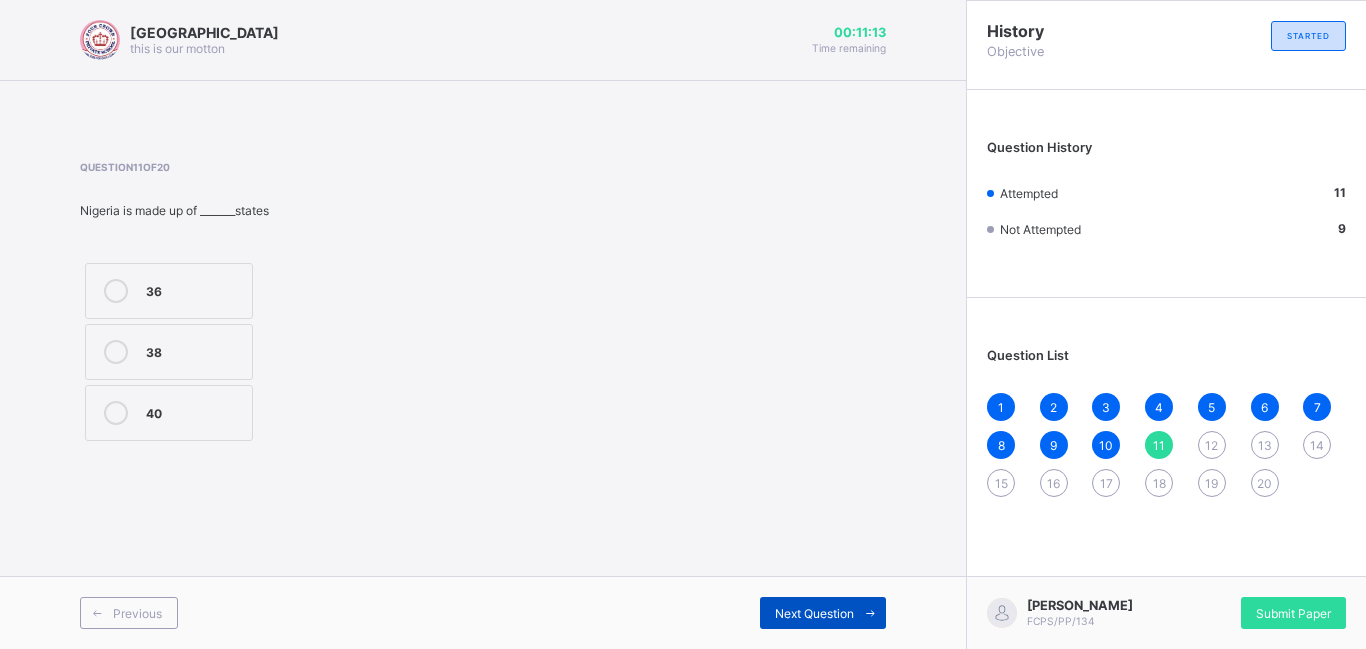 click on "Next Question" at bounding box center [814, 613] 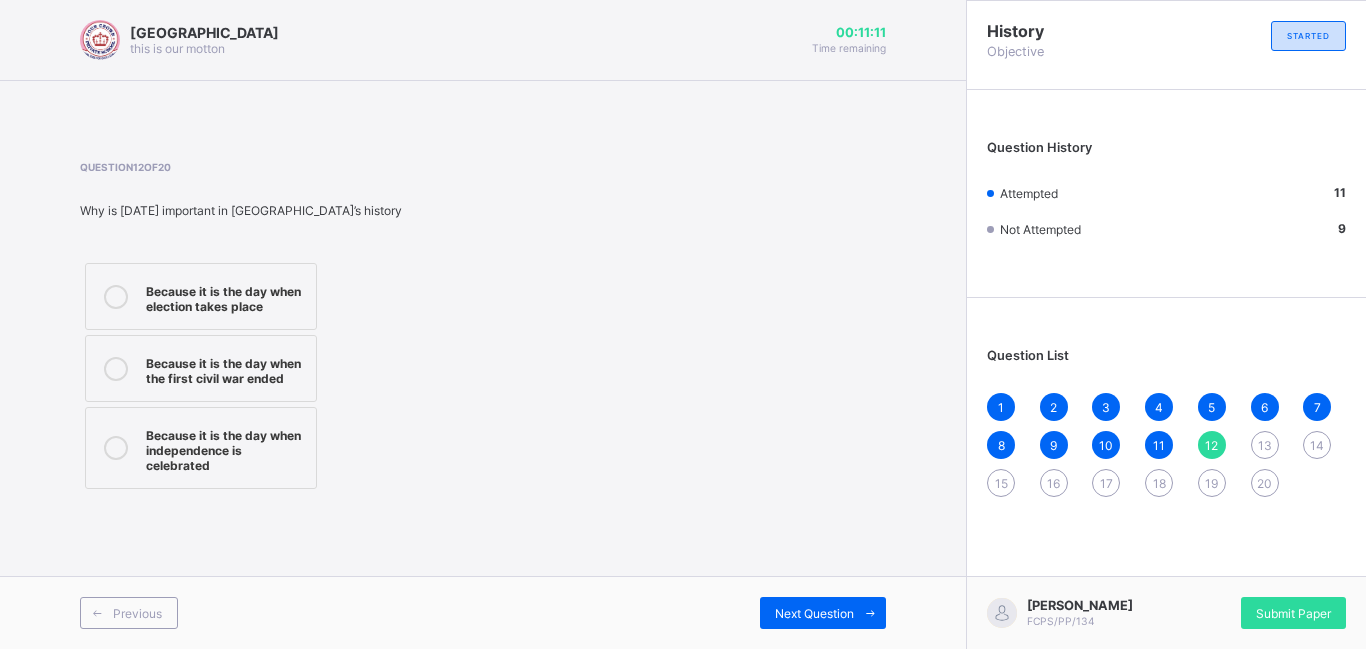 click on "Because it is the day when independence is celebrated" at bounding box center (201, 448) 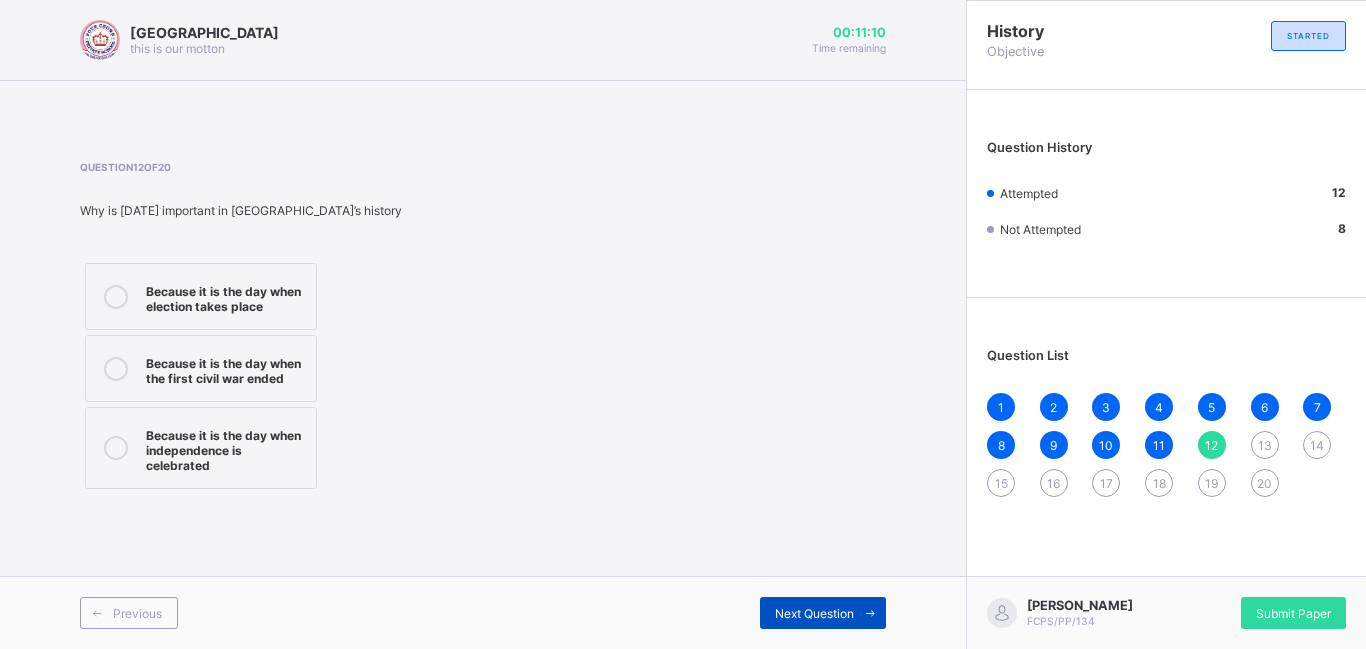 click on "Next Question" at bounding box center (814, 613) 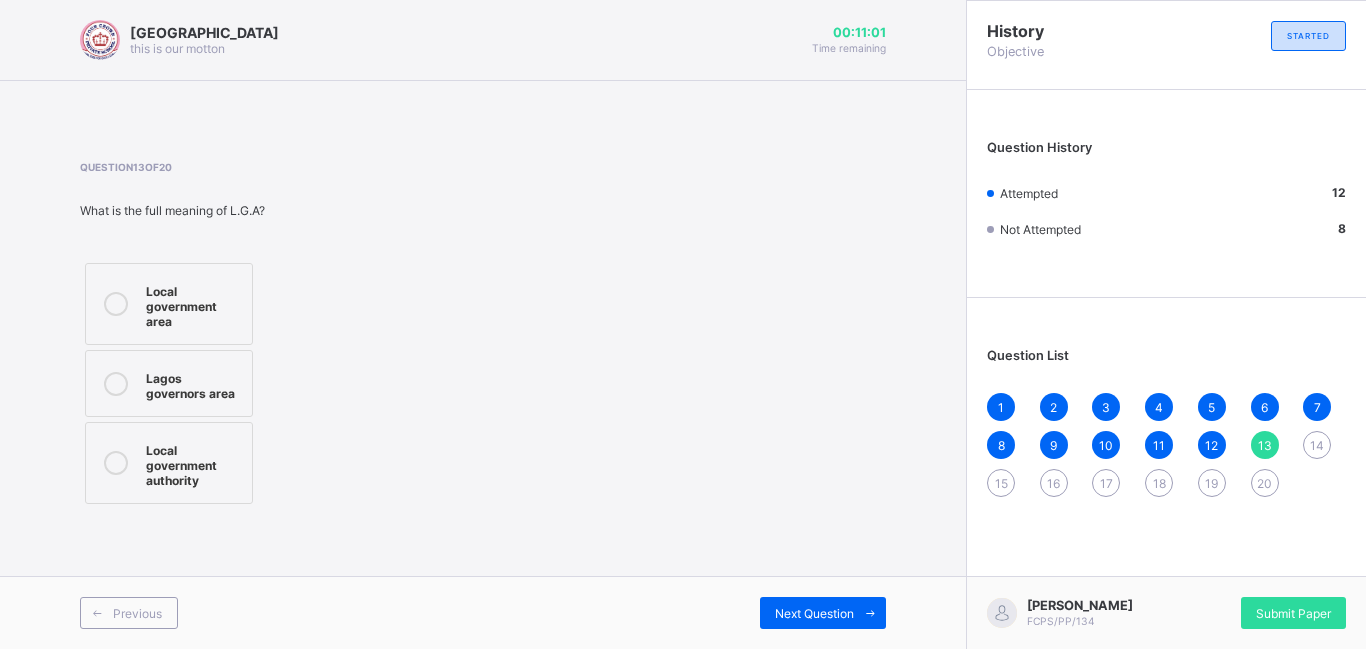 click on "Local government area" at bounding box center [194, 304] 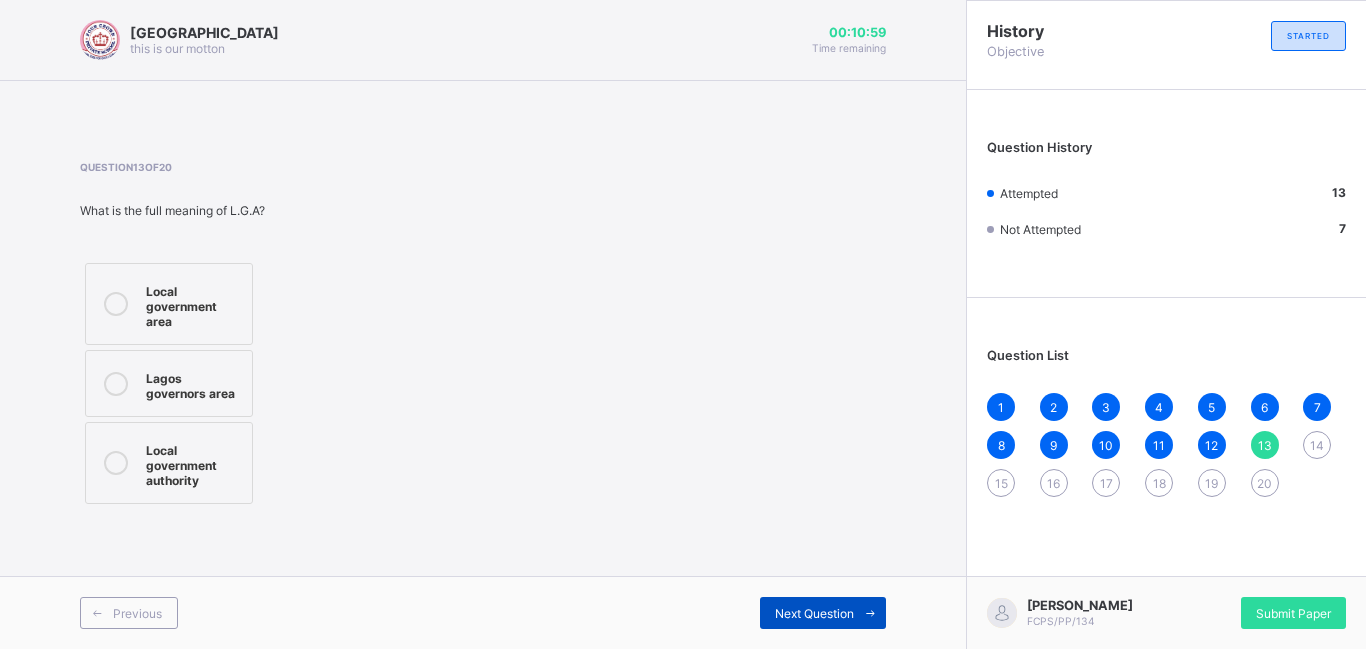 click on "Next Question" at bounding box center [814, 613] 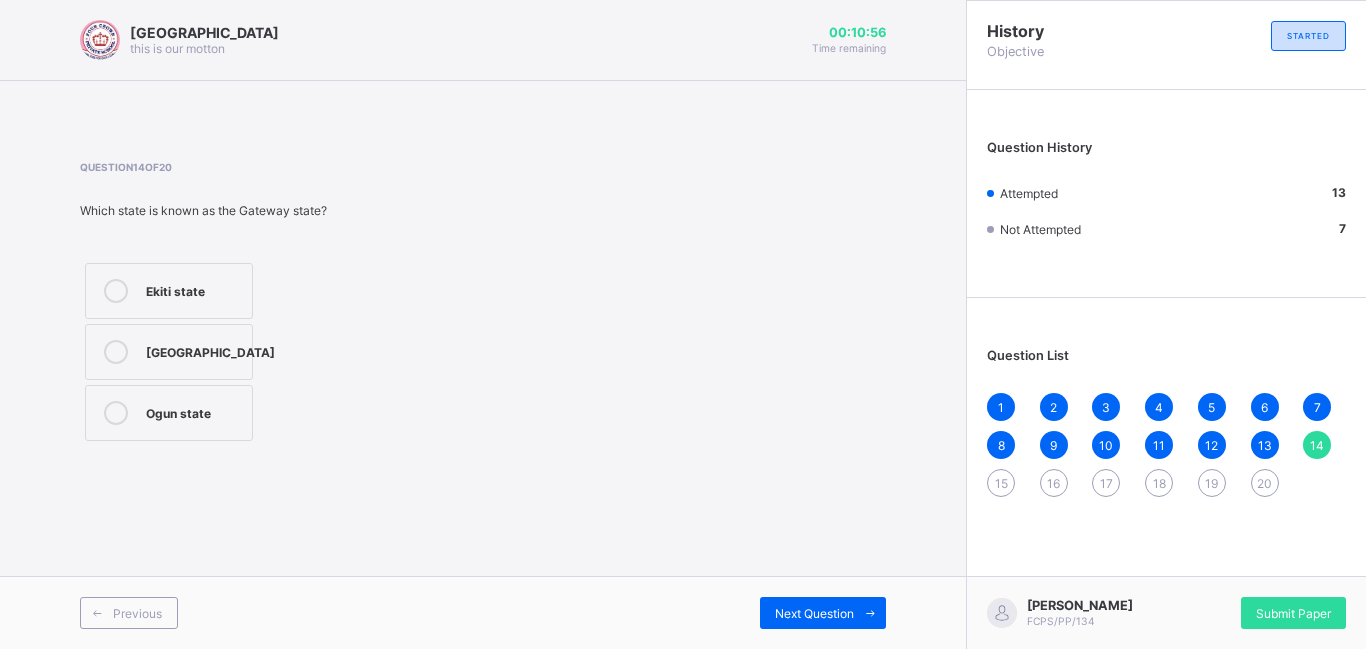 click on "Ogun state" at bounding box center [169, 413] 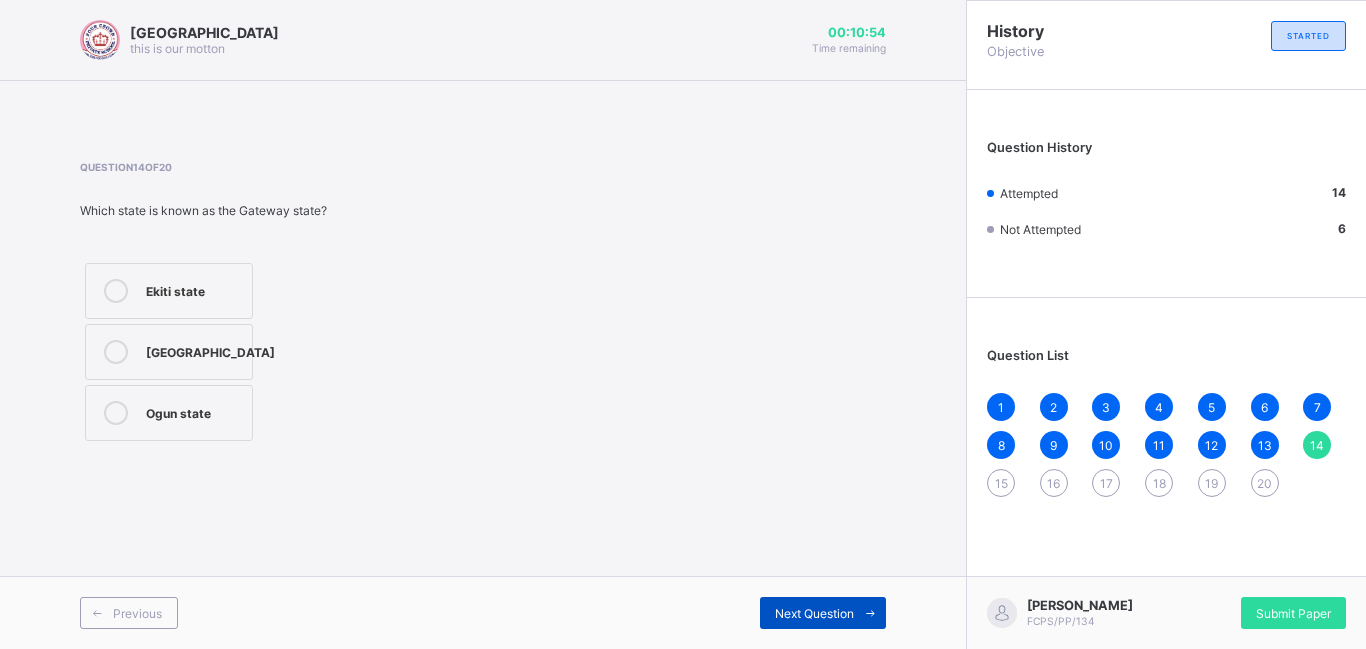 click on "Next Question" at bounding box center (814, 613) 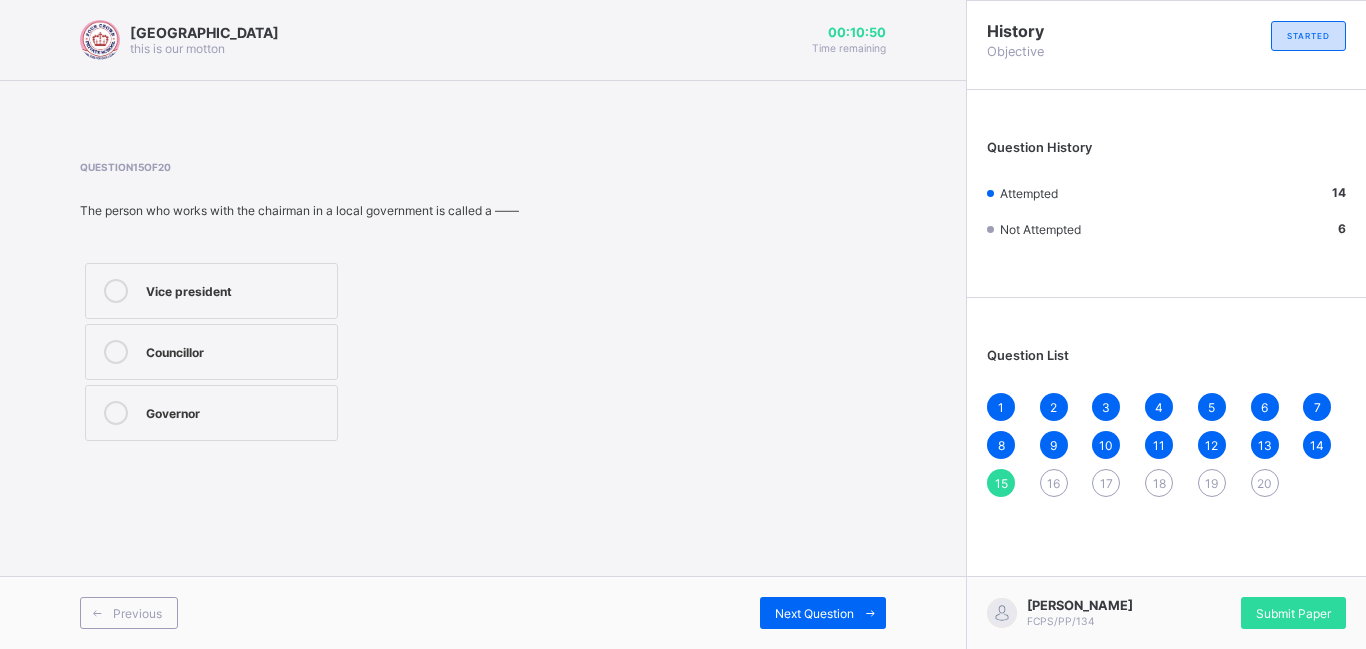 click on "Councillor" at bounding box center [211, 352] 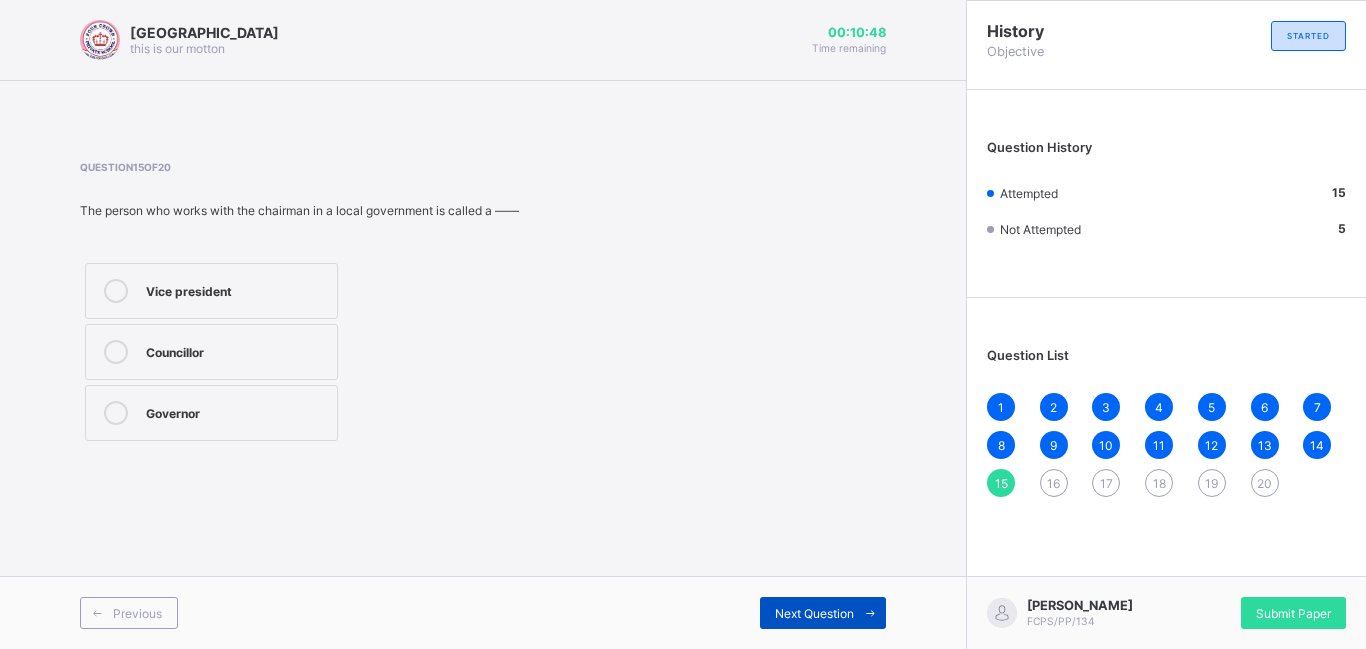 click on "Next Question" at bounding box center [814, 613] 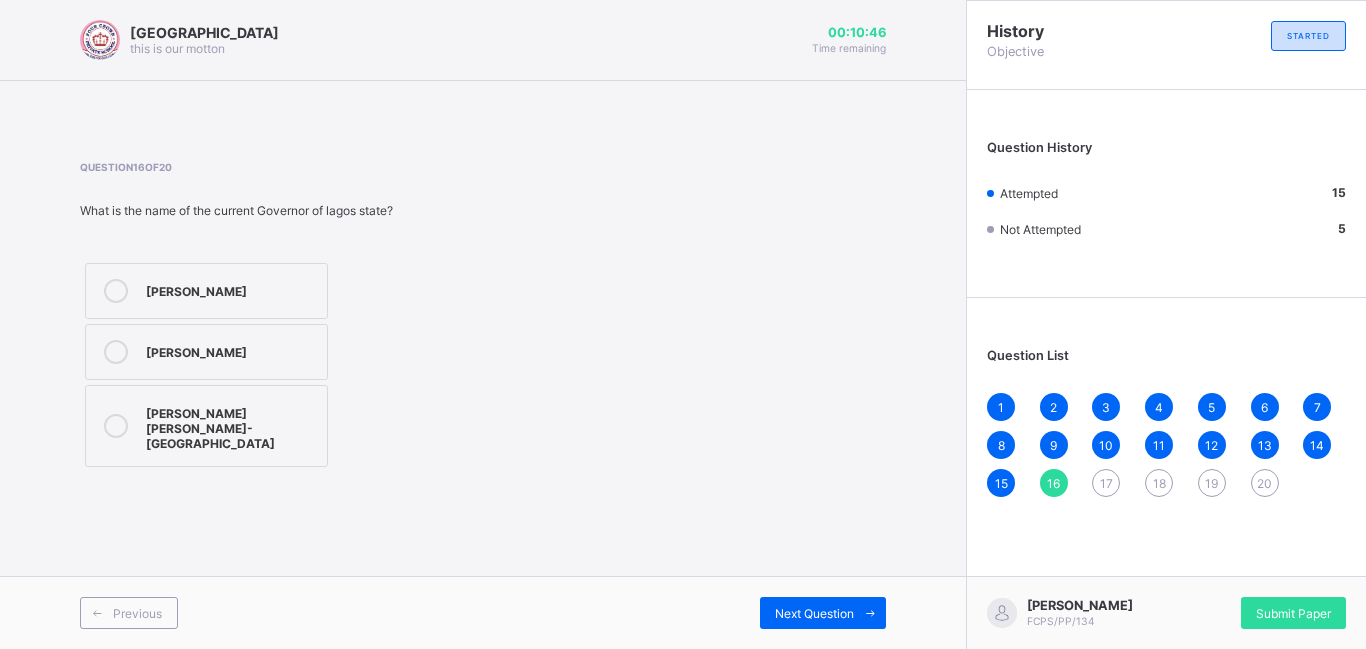 click on "[PERSON_NAME] [PERSON_NAME]-[GEOGRAPHIC_DATA]" at bounding box center (206, 426) 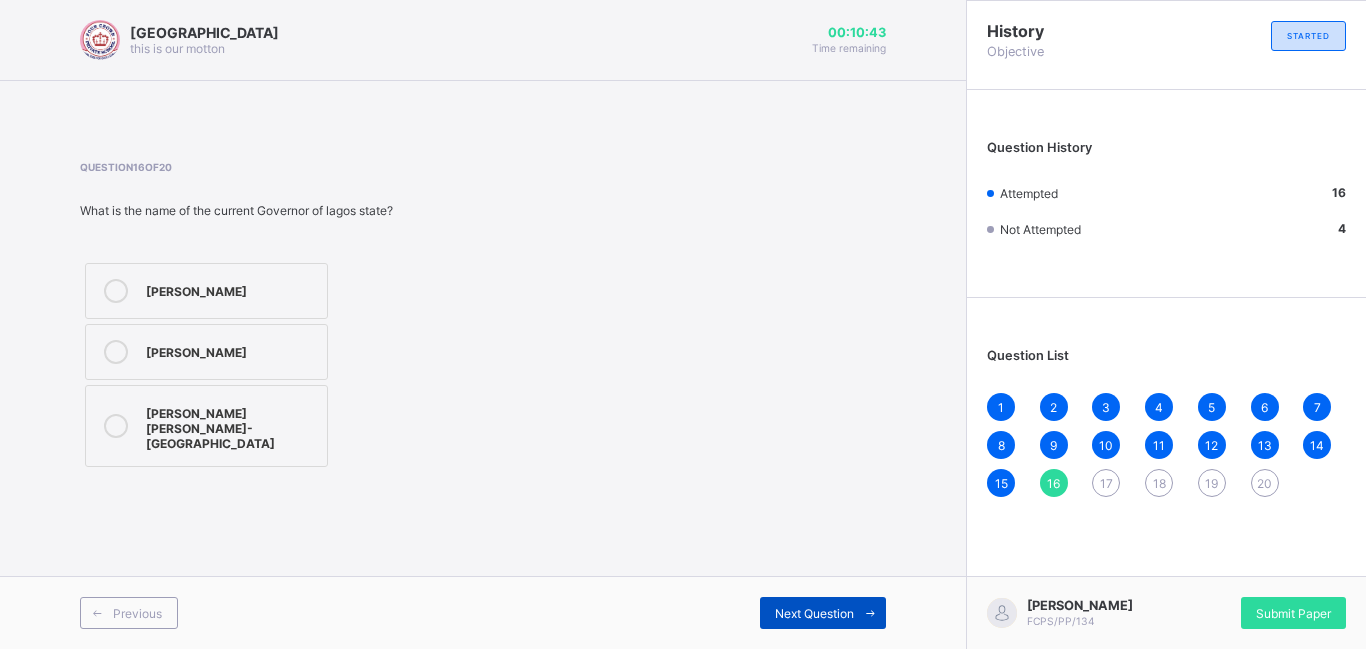 click on "Next Question" at bounding box center [814, 613] 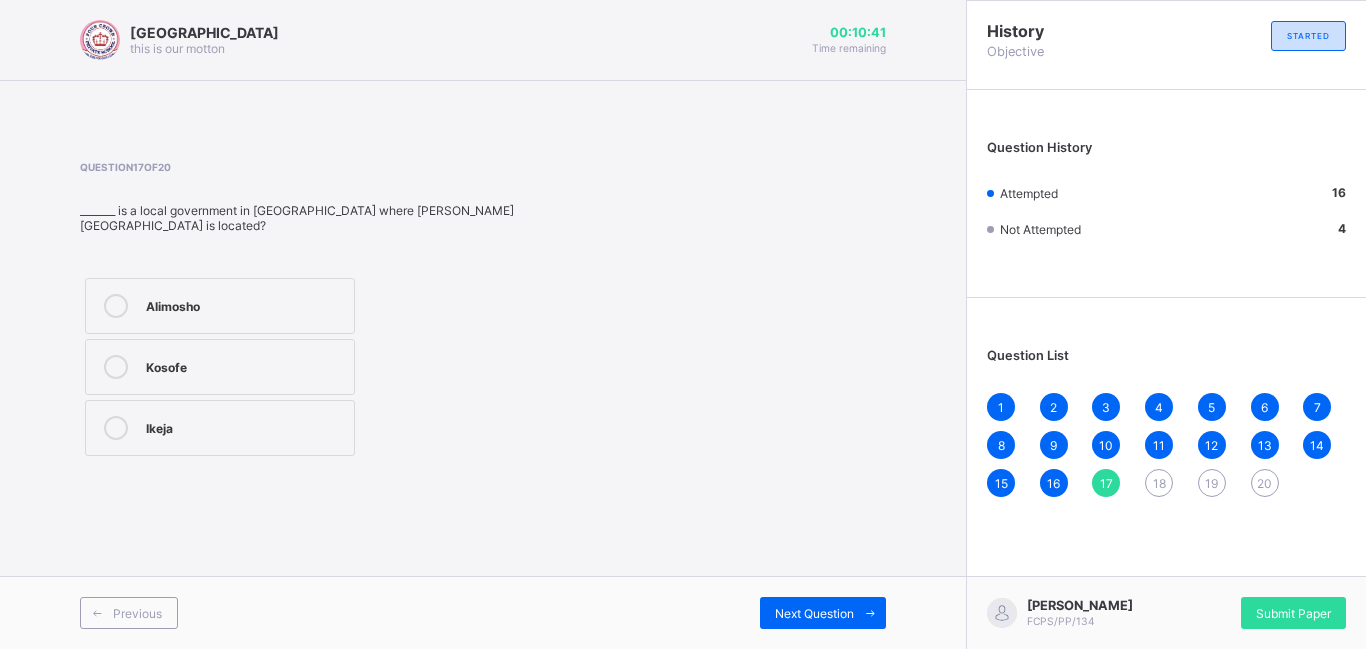 click on "Ikeja" at bounding box center [220, 428] 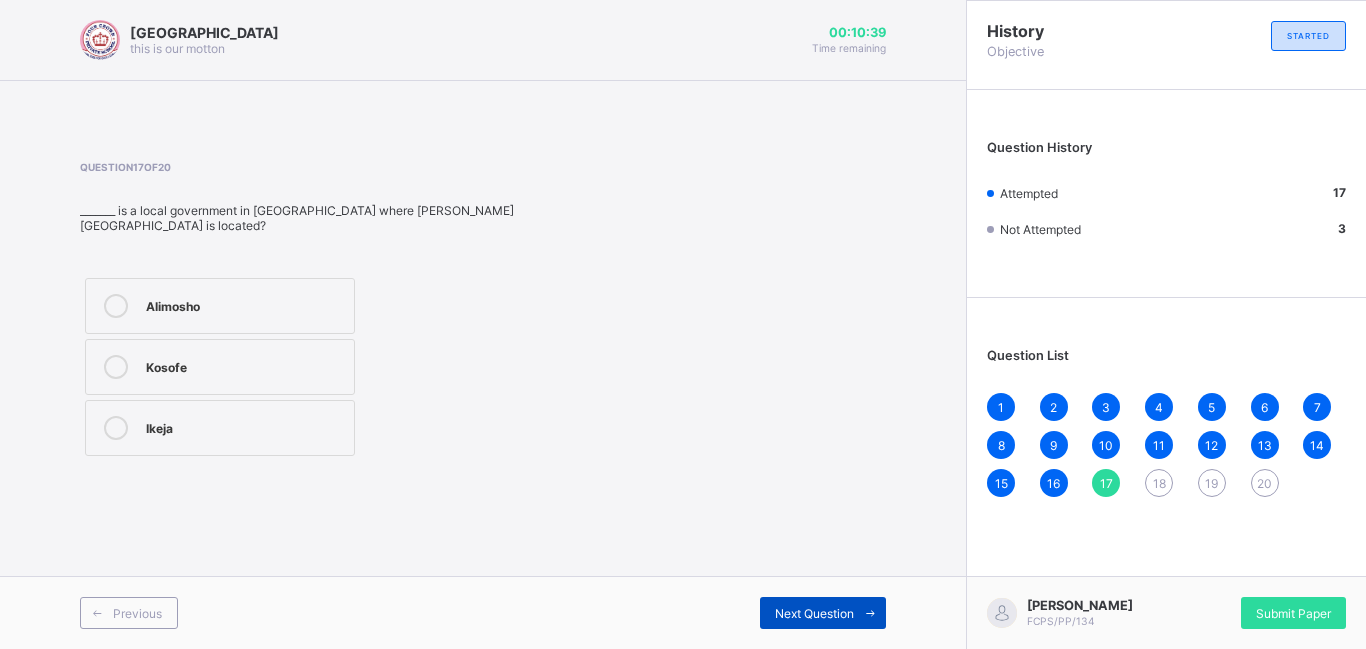 click on "Next Question" at bounding box center (814, 613) 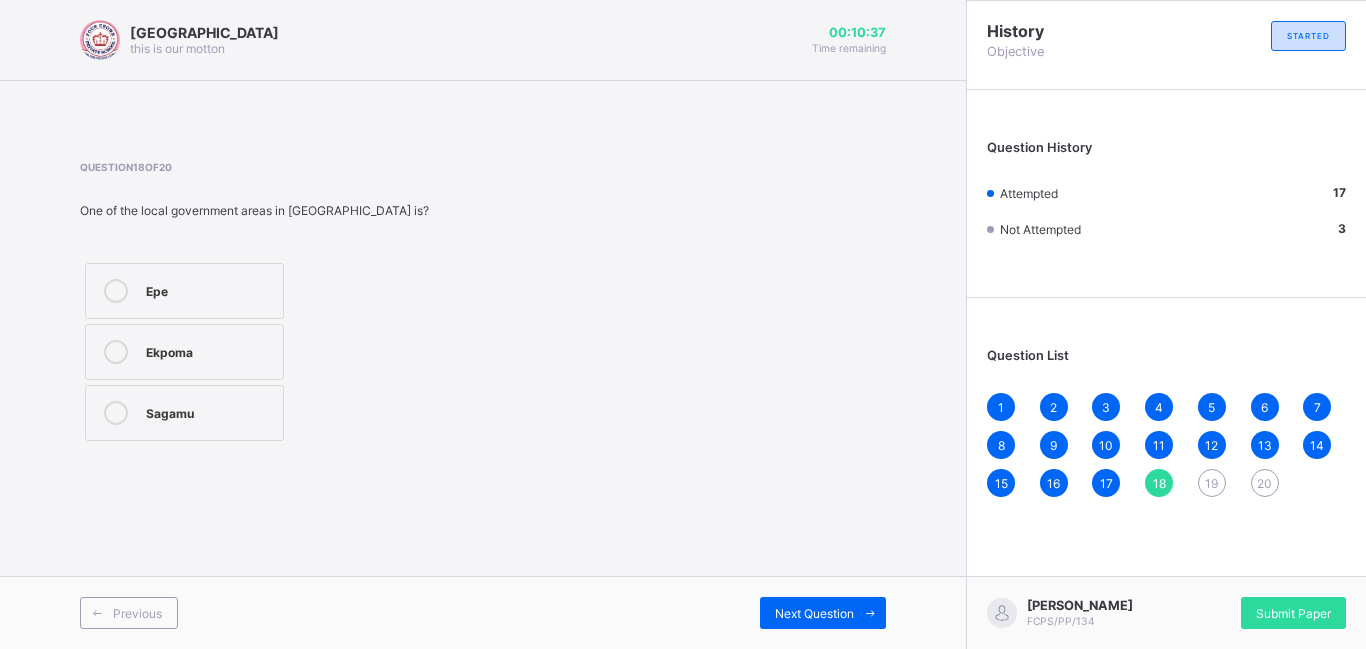 click on "Epe" at bounding box center (184, 291) 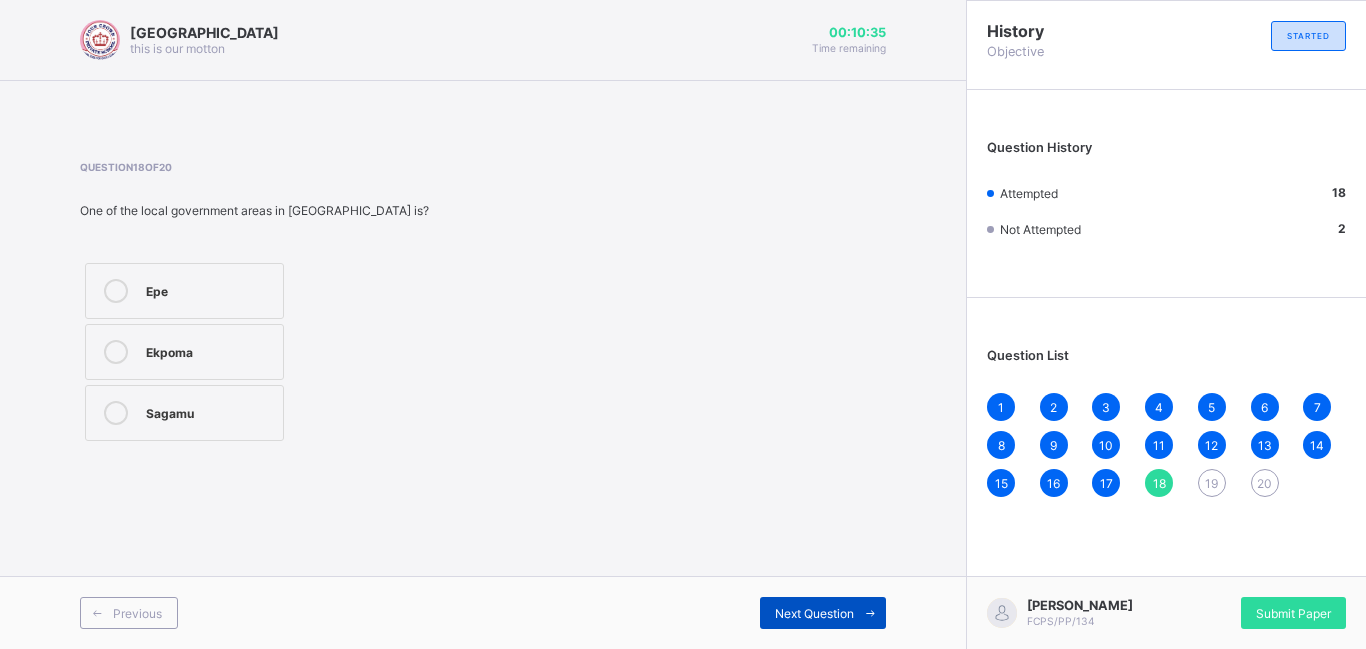 click on "Next Question" at bounding box center [823, 613] 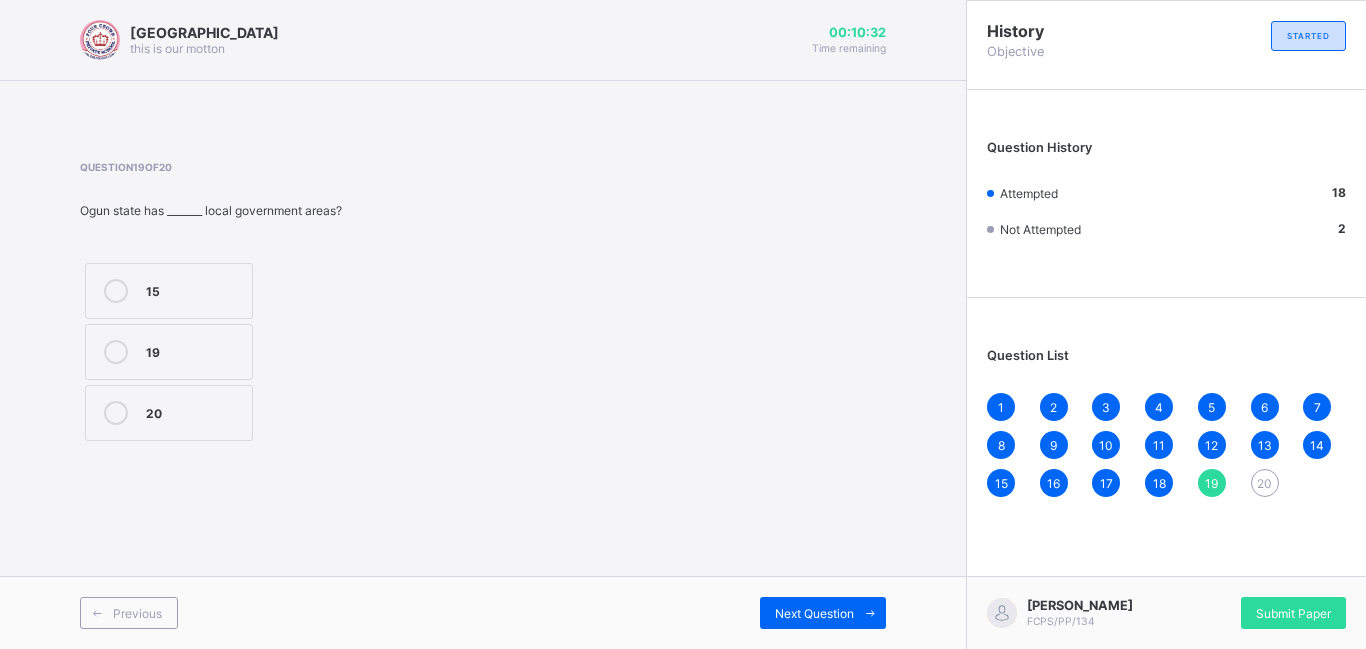 click on "20" at bounding box center [169, 413] 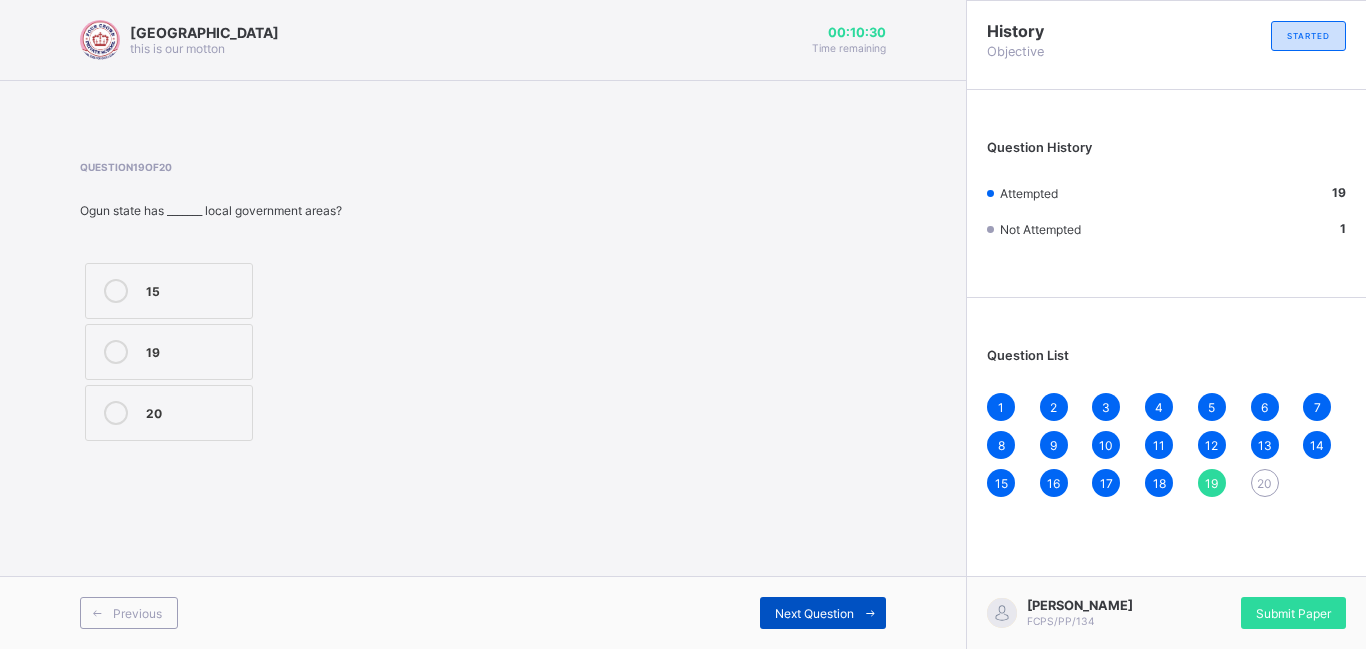 click at bounding box center (870, 613) 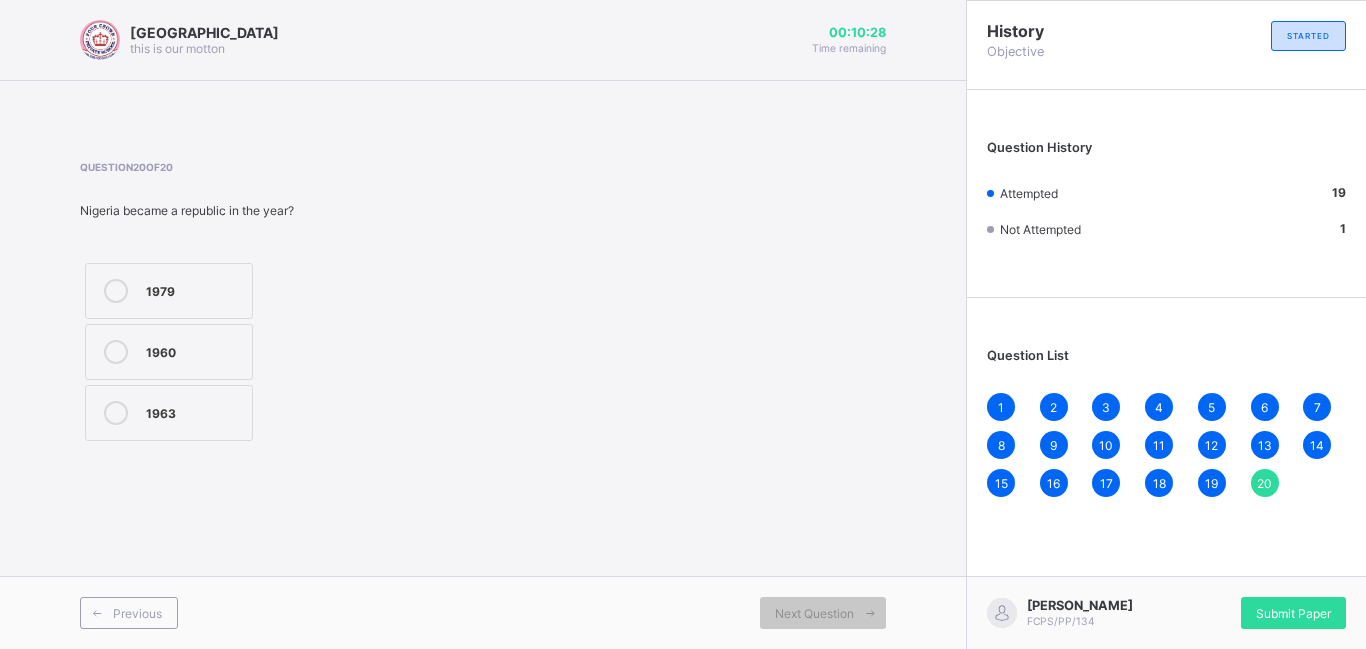 click on "1979 1960 1963" at bounding box center (169, 352) 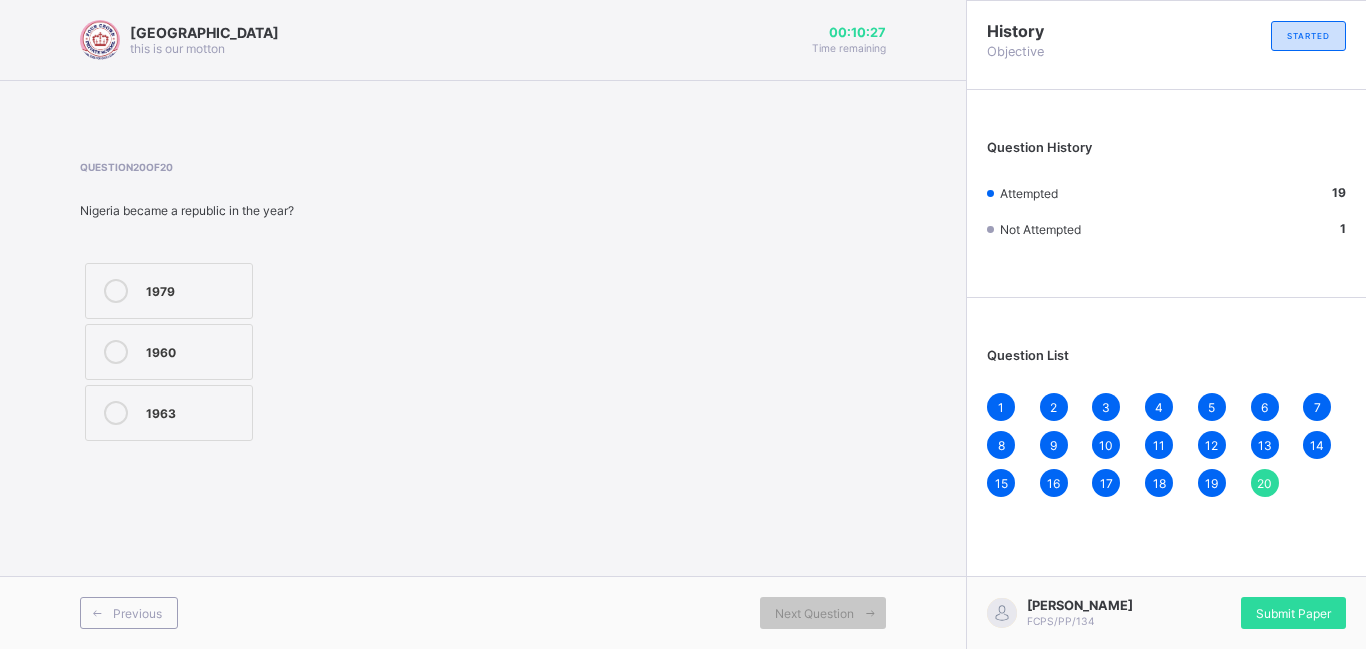 click on "1963" at bounding box center (169, 413) 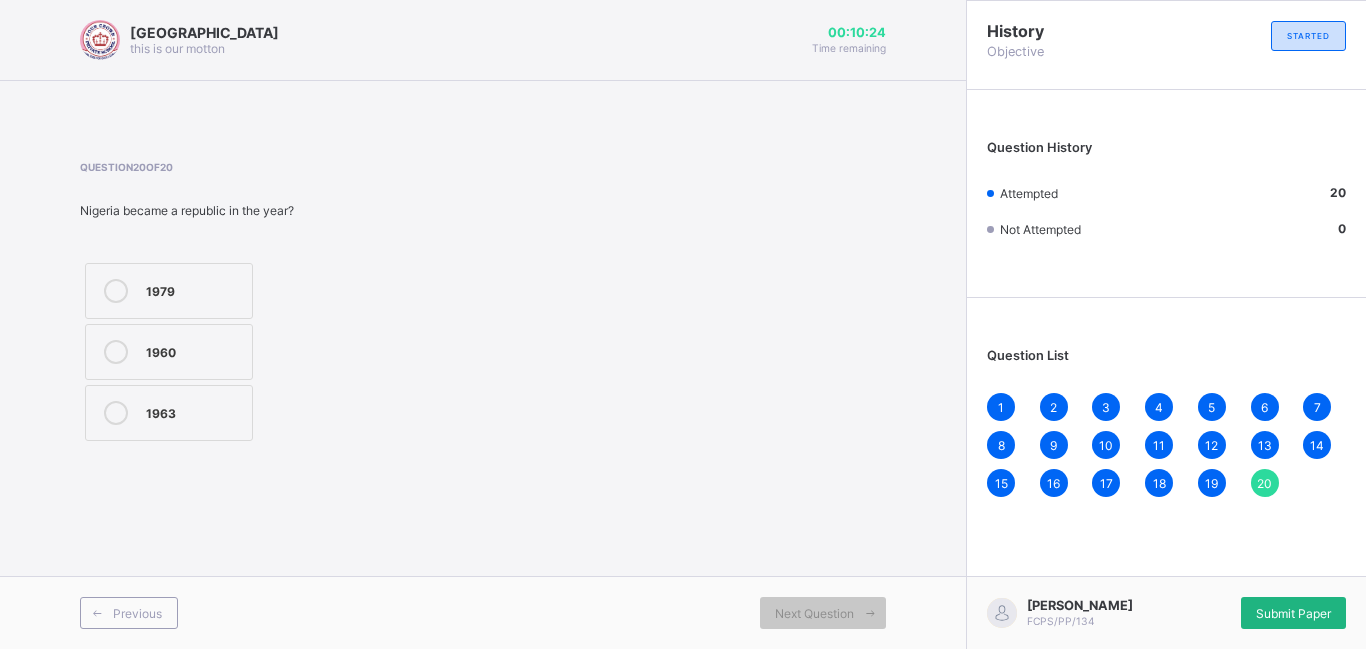 click on "Submit Paper" at bounding box center [1293, 613] 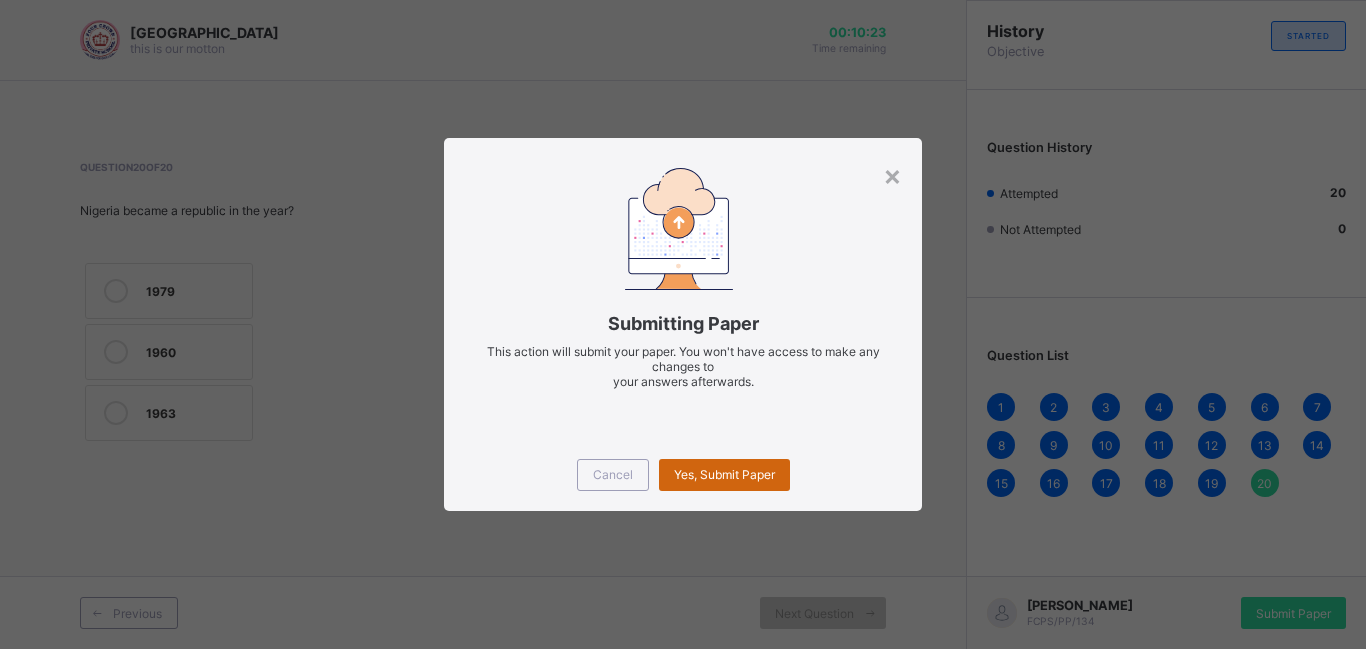 click on "Yes, Submit Paper" at bounding box center [724, 474] 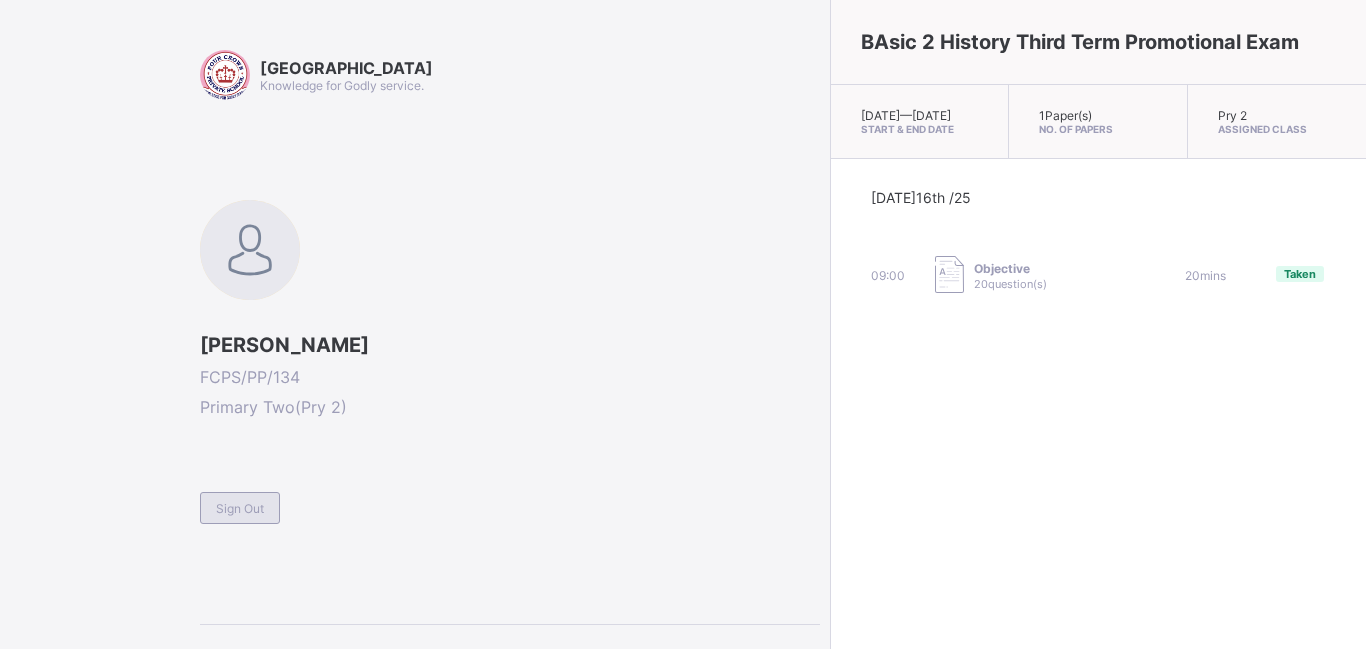 click on "Sign Out" at bounding box center [240, 508] 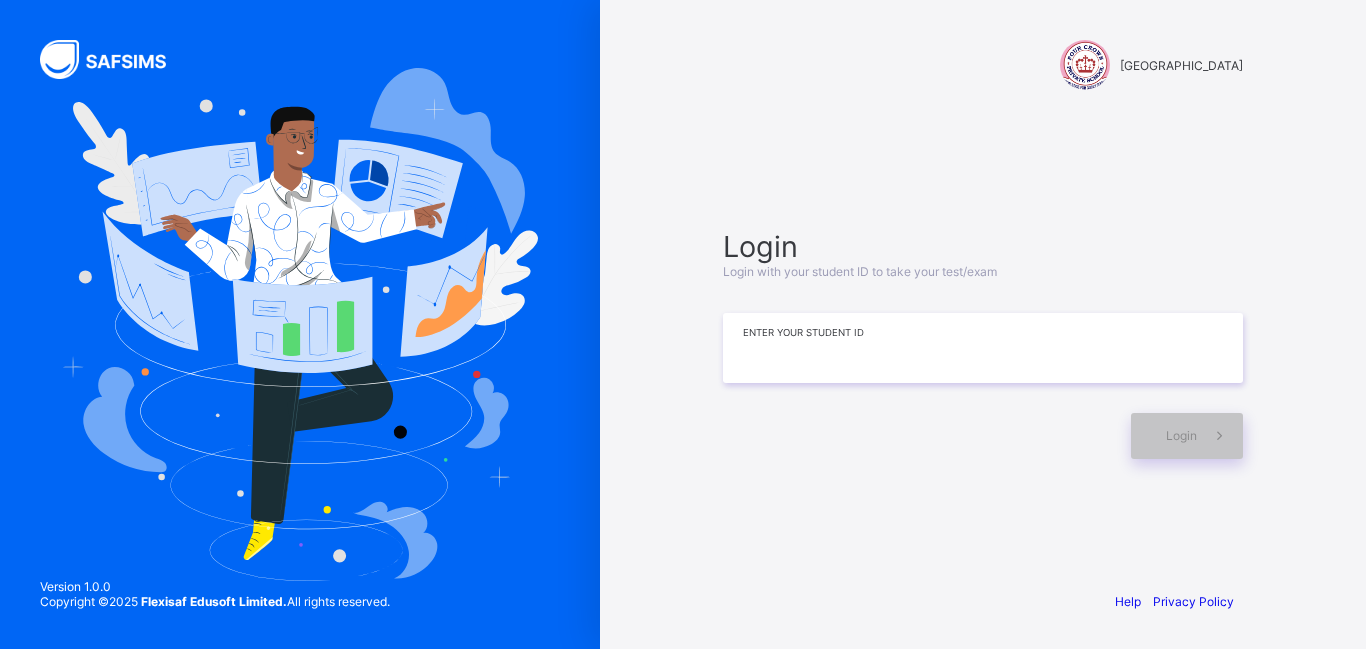 click at bounding box center [983, 348] 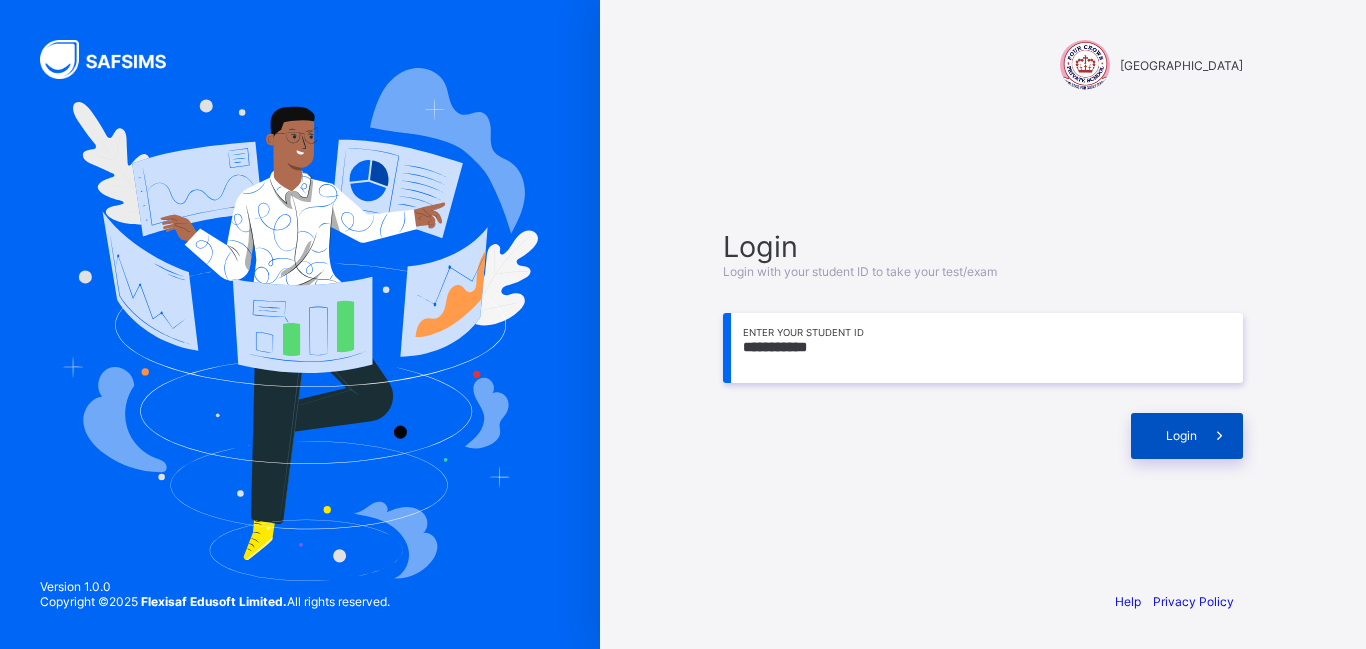 type on "**********" 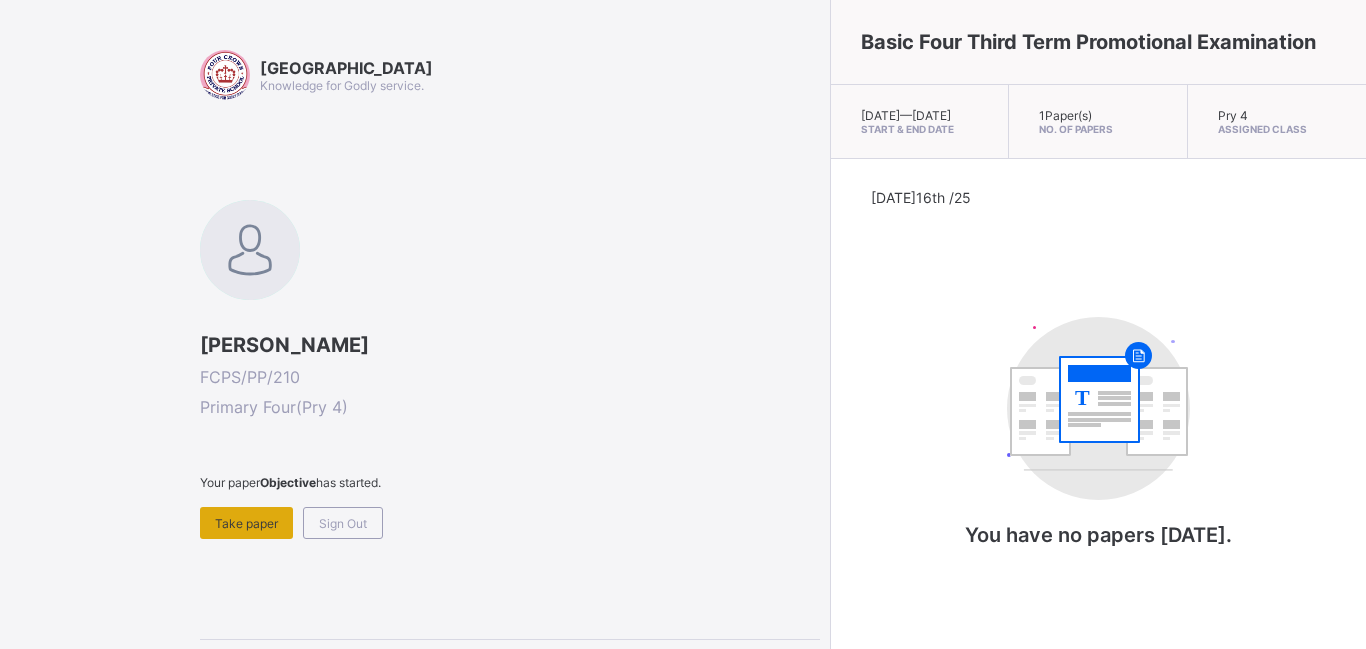 click on "Take paper" at bounding box center [246, 523] 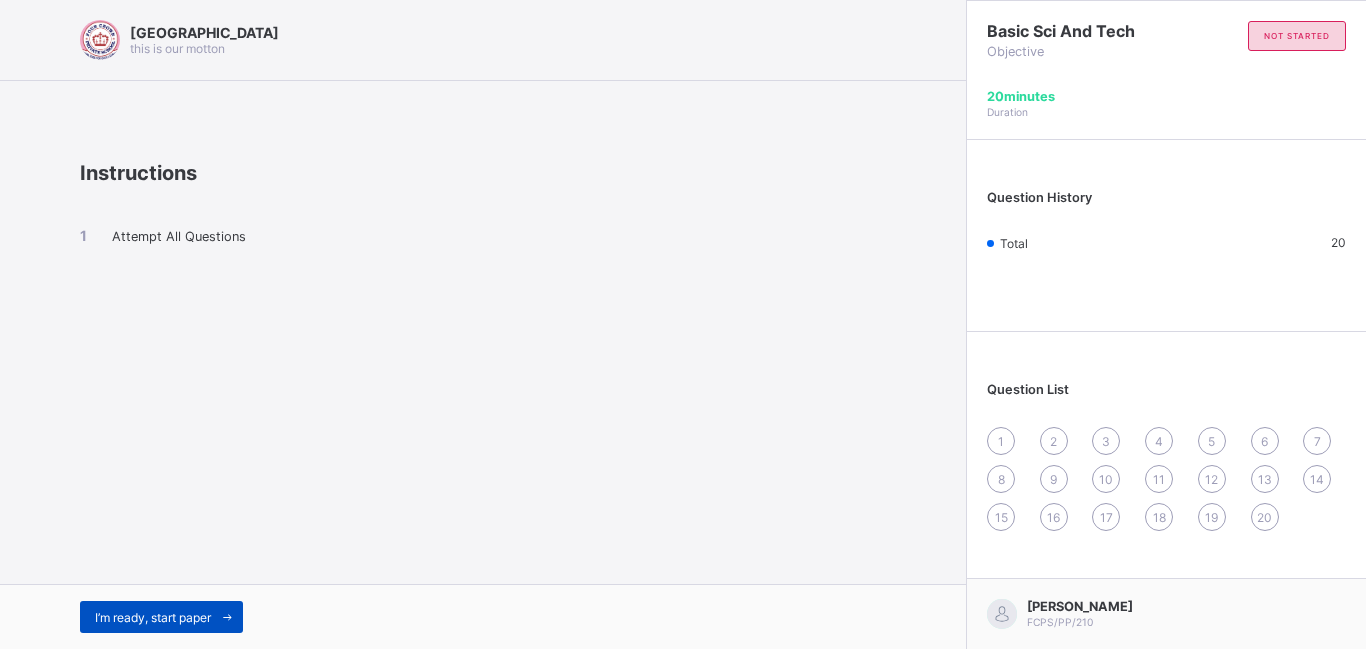 click on "I’m ready, start paper" at bounding box center (153, 617) 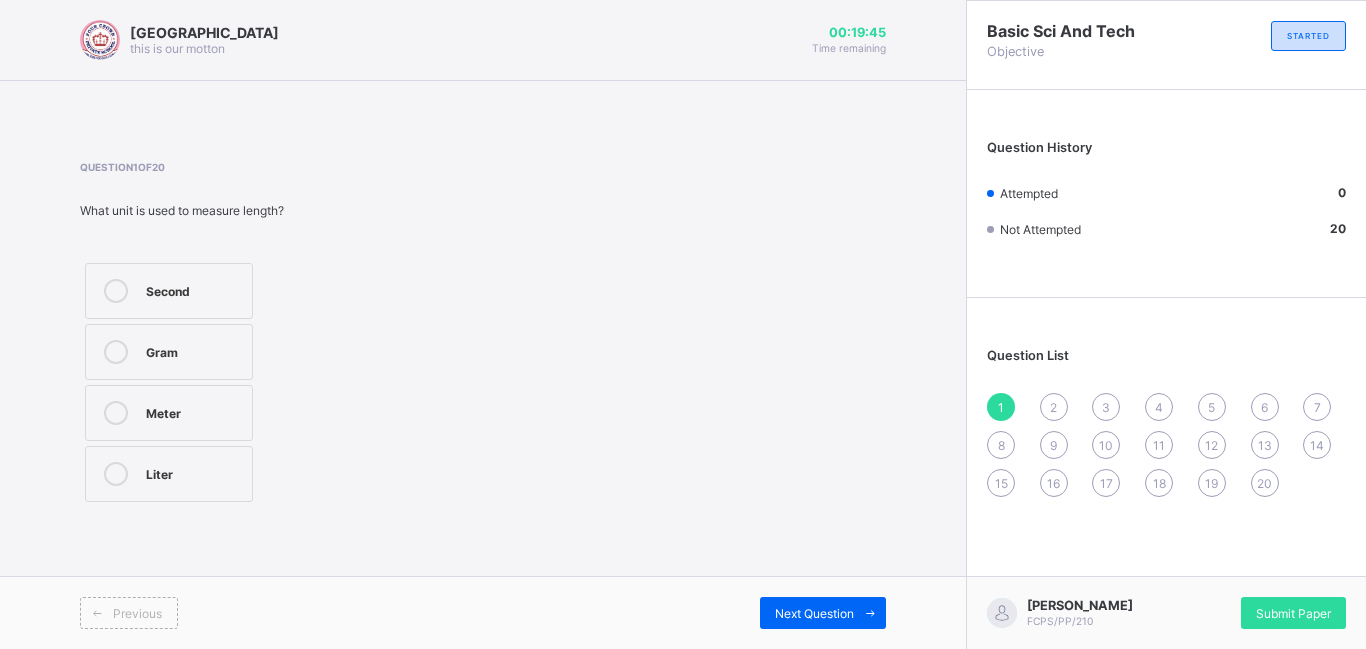 click on "Meter" at bounding box center [169, 413] 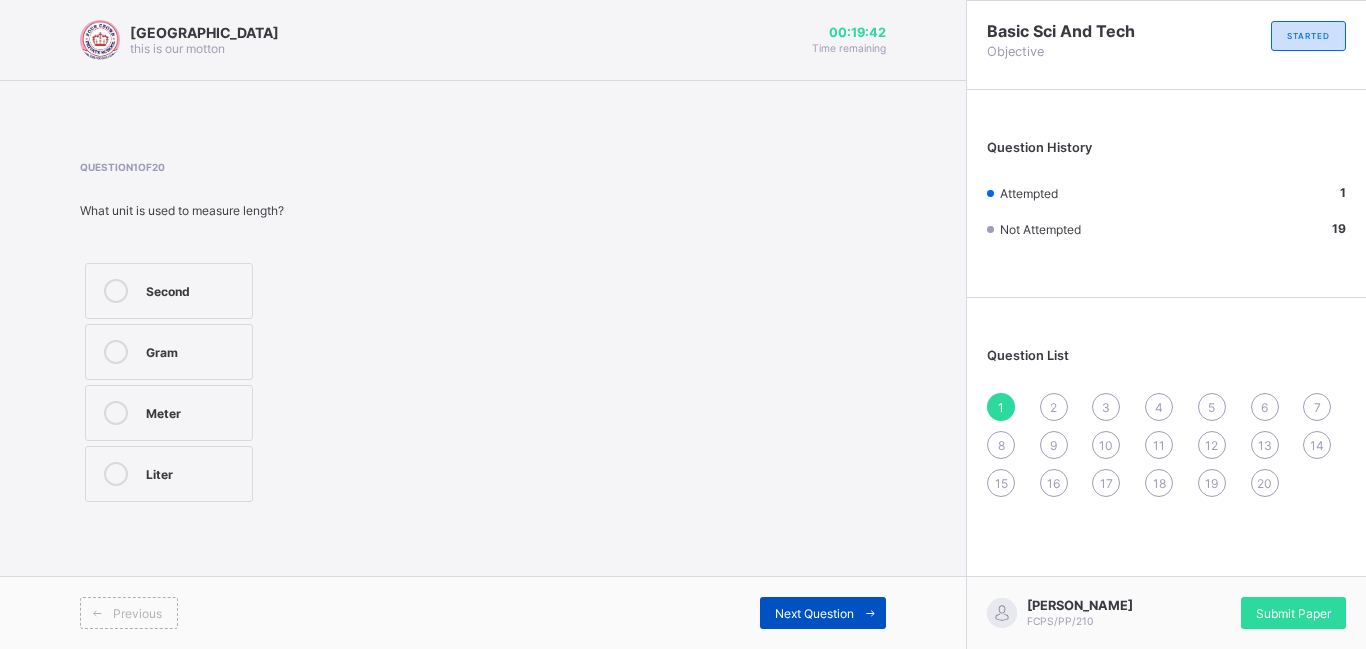 click on "Next Question" at bounding box center [823, 613] 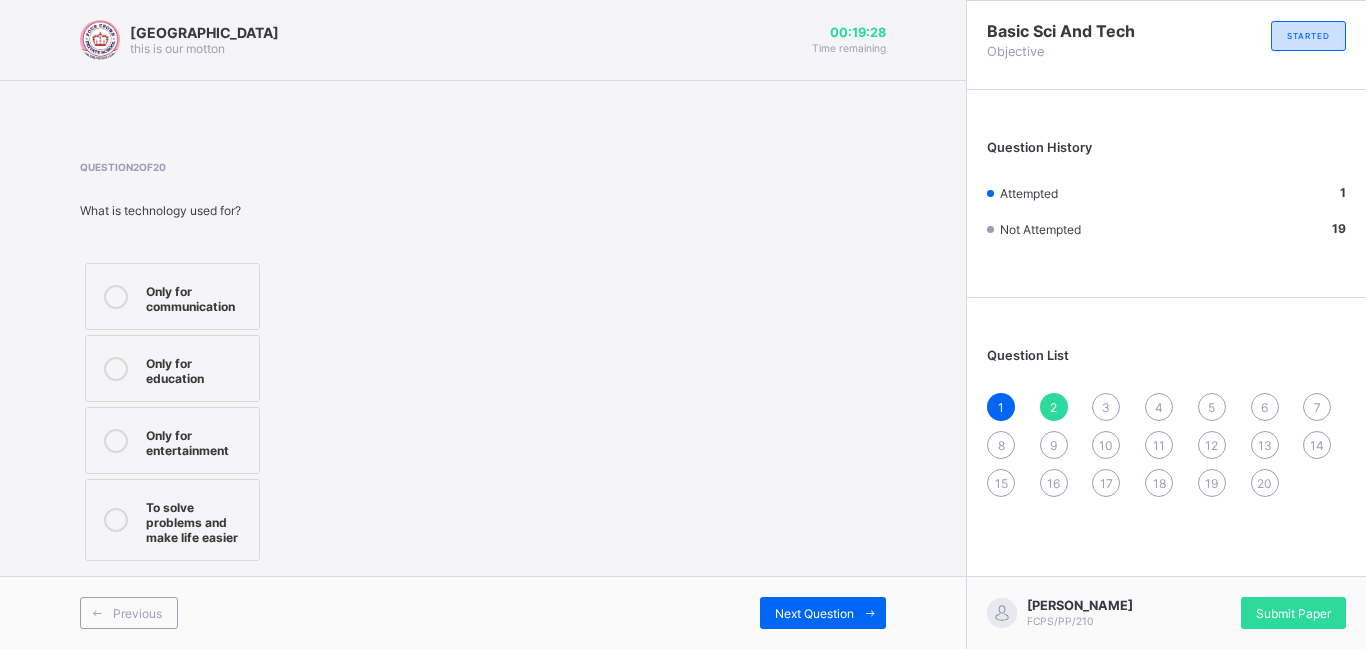 click on "To solve problems and make life easier" at bounding box center [197, 520] 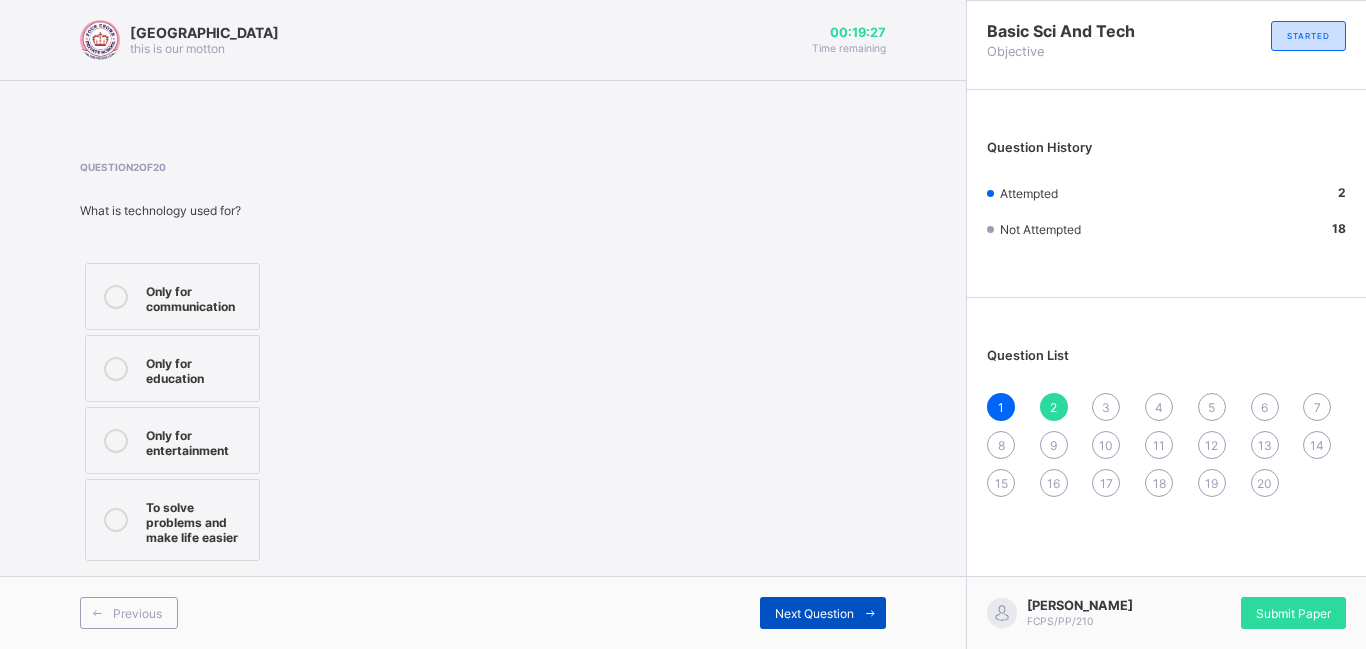 click on "Next Question" at bounding box center [814, 613] 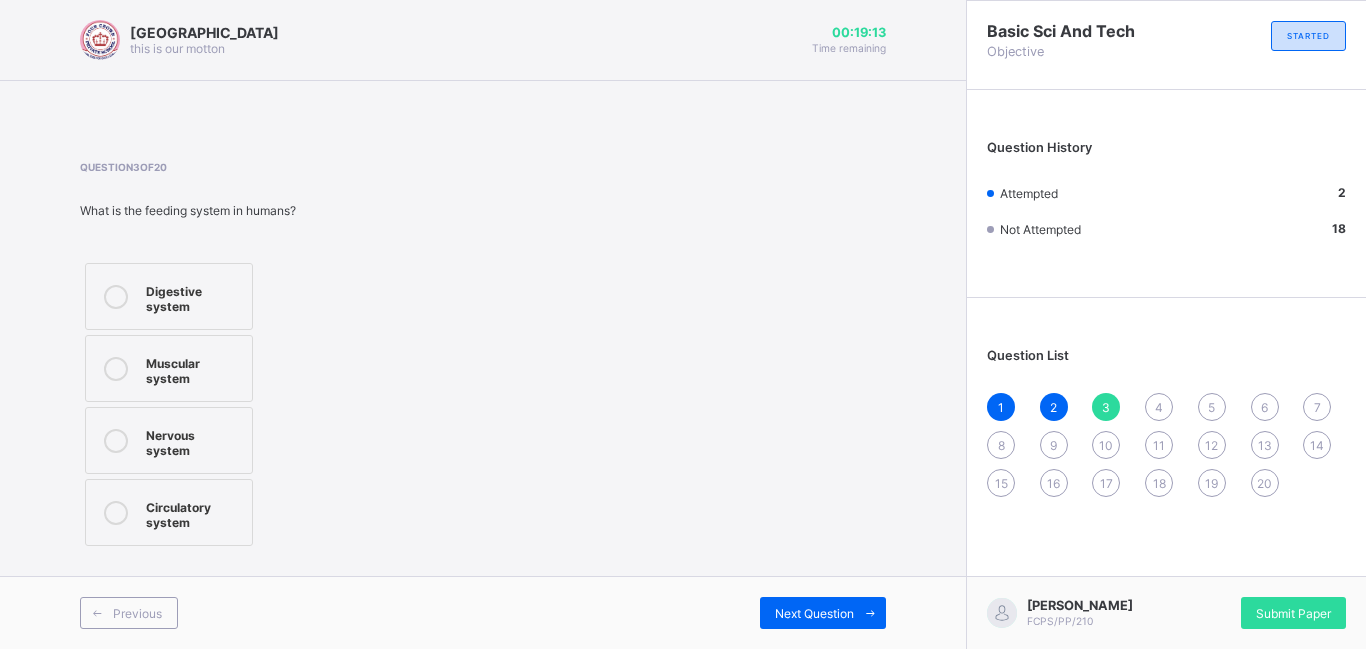click on "Digestive system" at bounding box center [169, 296] 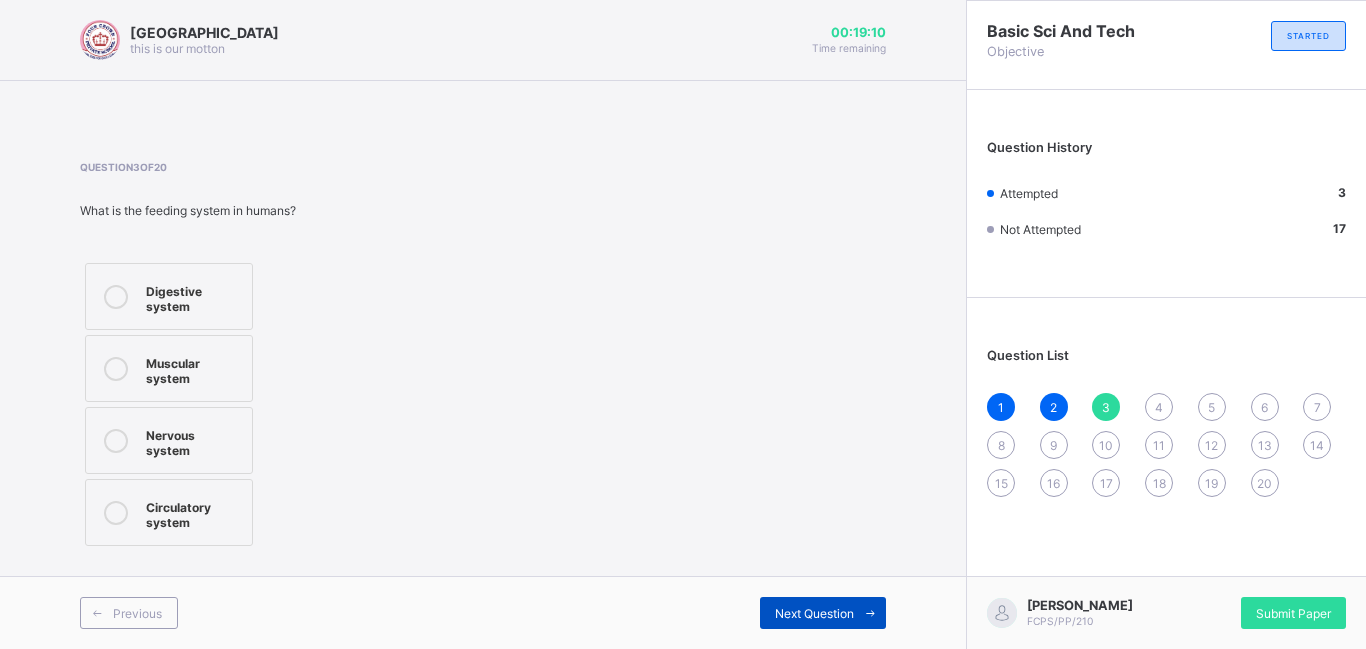 click on "Next Question" at bounding box center (814, 613) 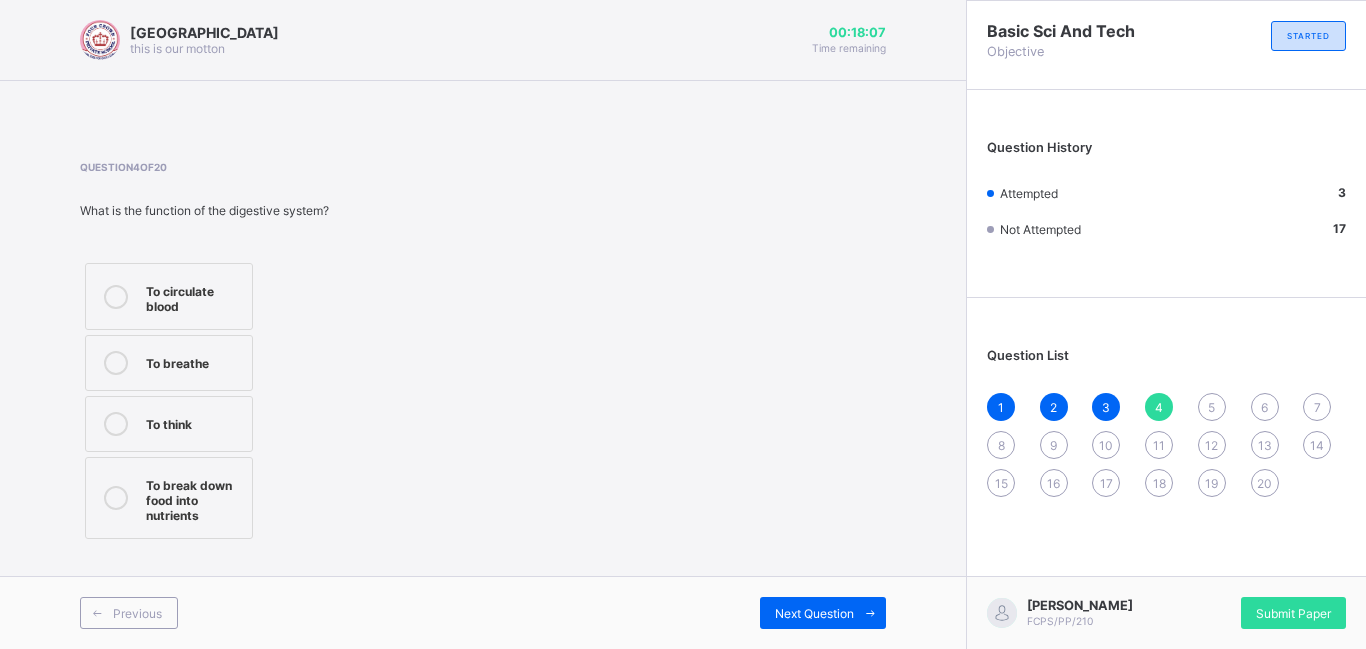 click on "To break down food into nutrients" at bounding box center (194, 498) 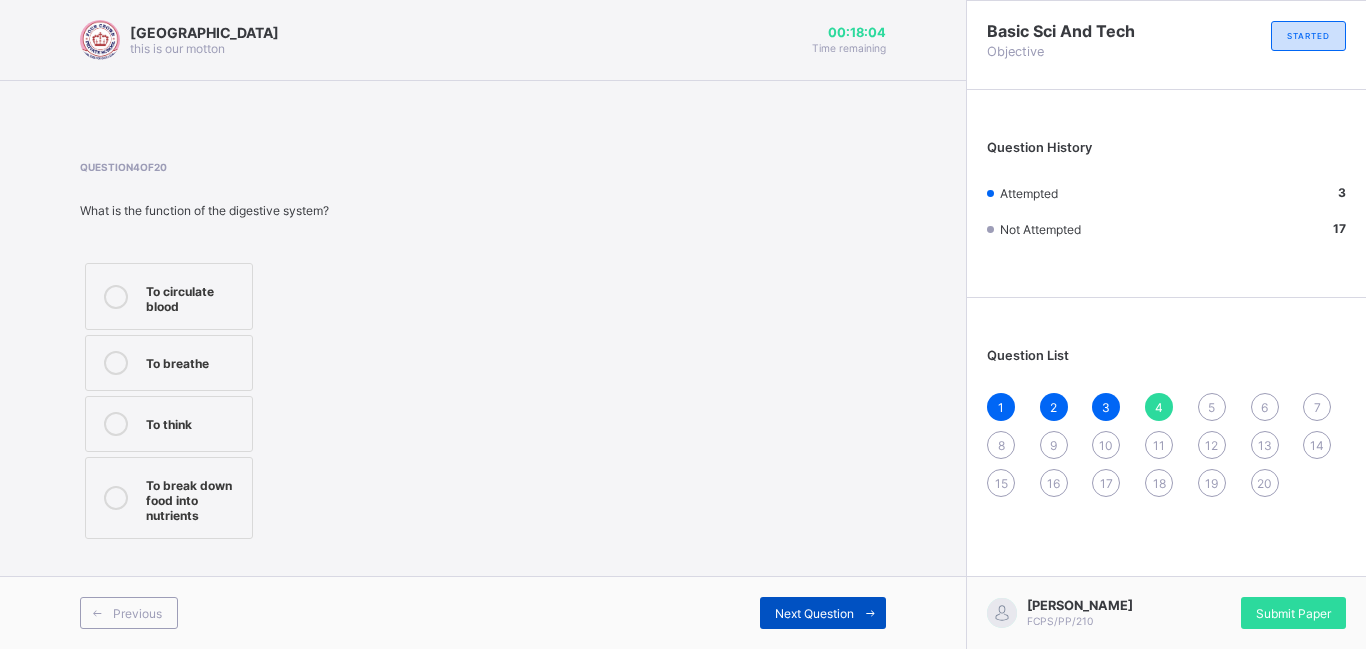 click on "Next Question" at bounding box center (814, 613) 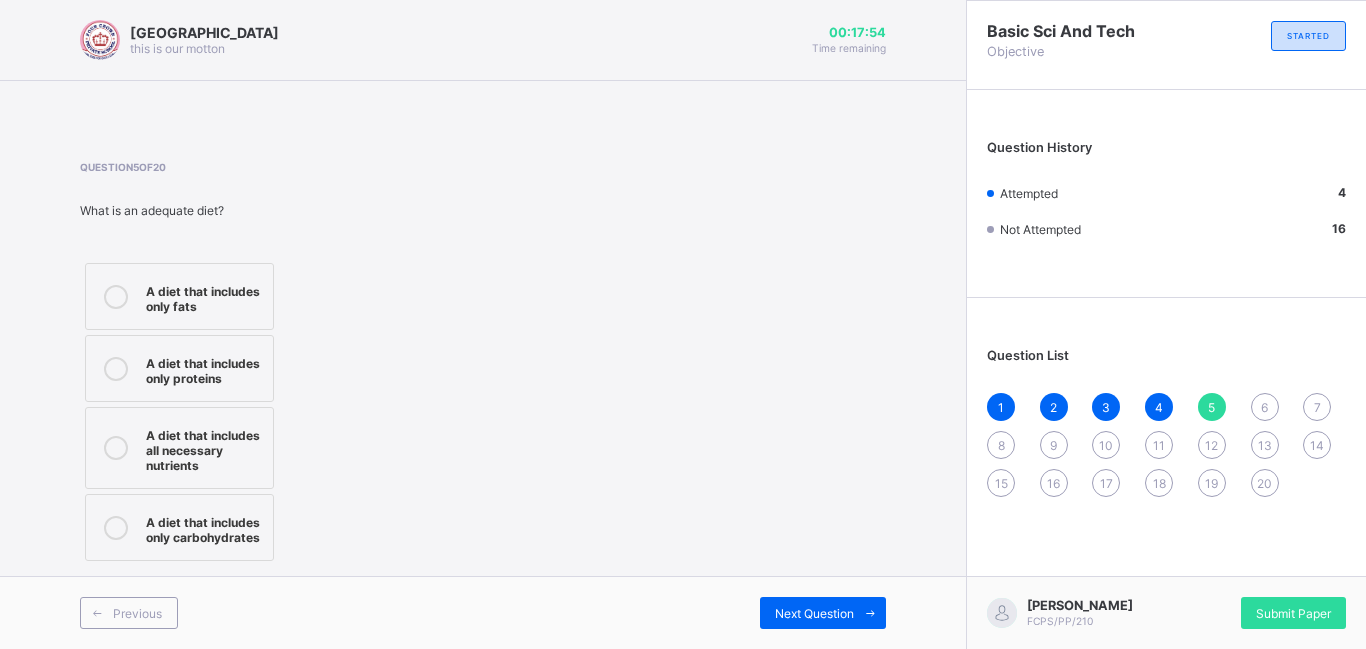 click on "A diet that includes all necessary nutrients" at bounding box center (179, 448) 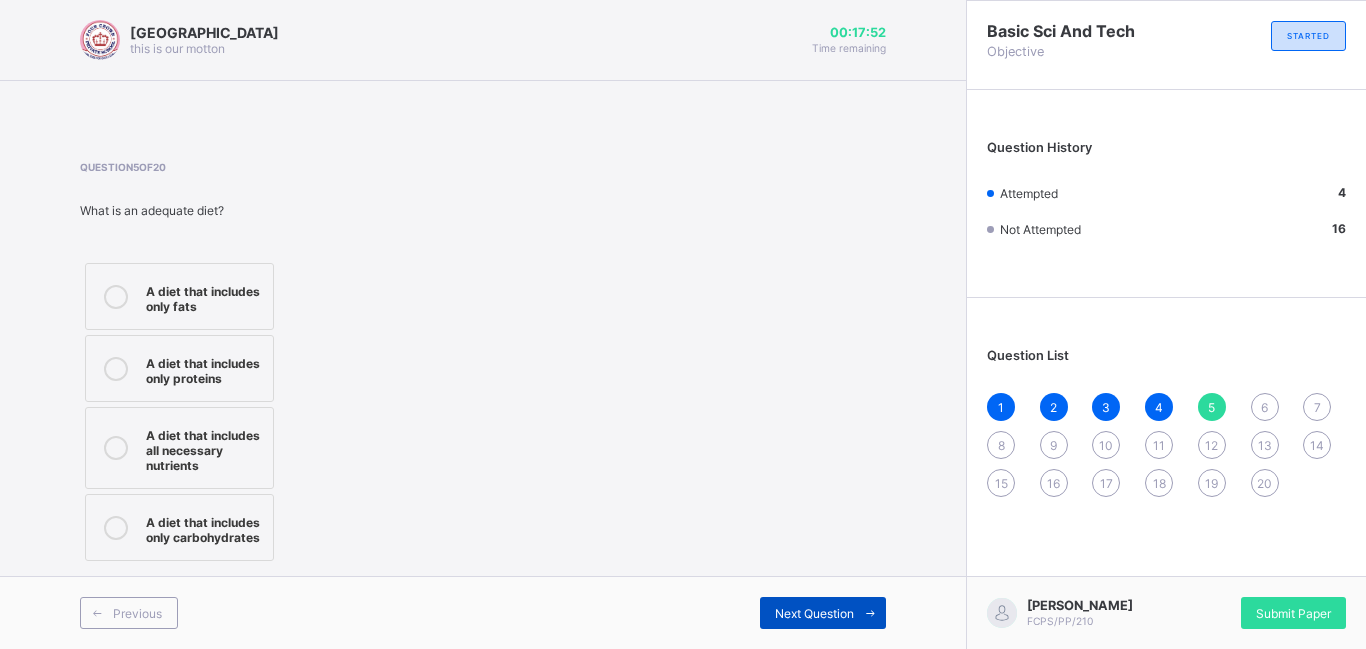 click on "Next Question" at bounding box center (814, 613) 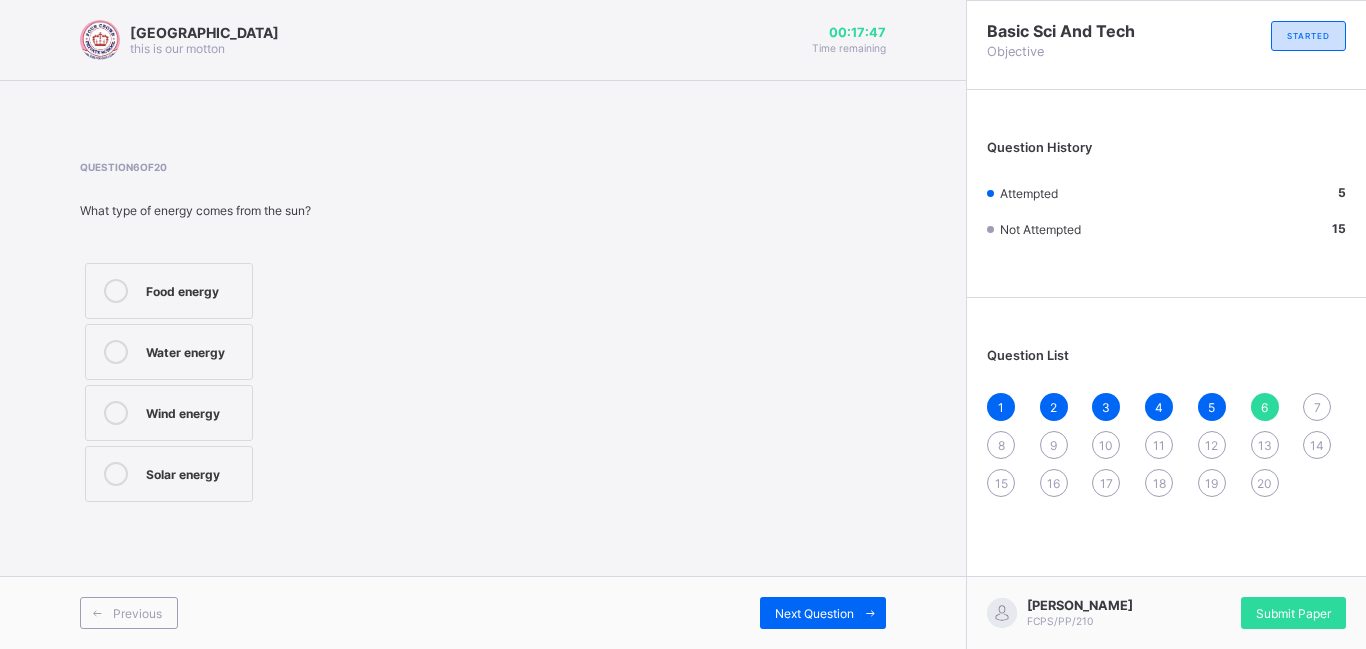 click on "Solar energy" at bounding box center (194, 472) 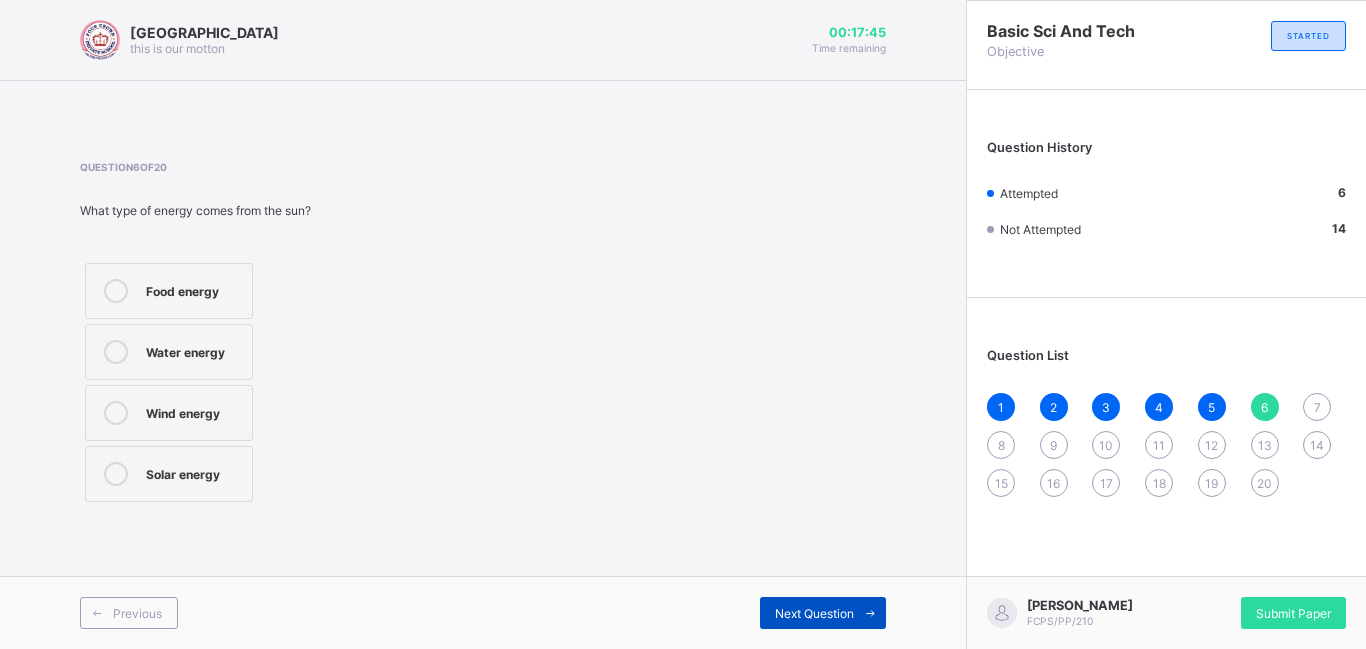 click at bounding box center (870, 613) 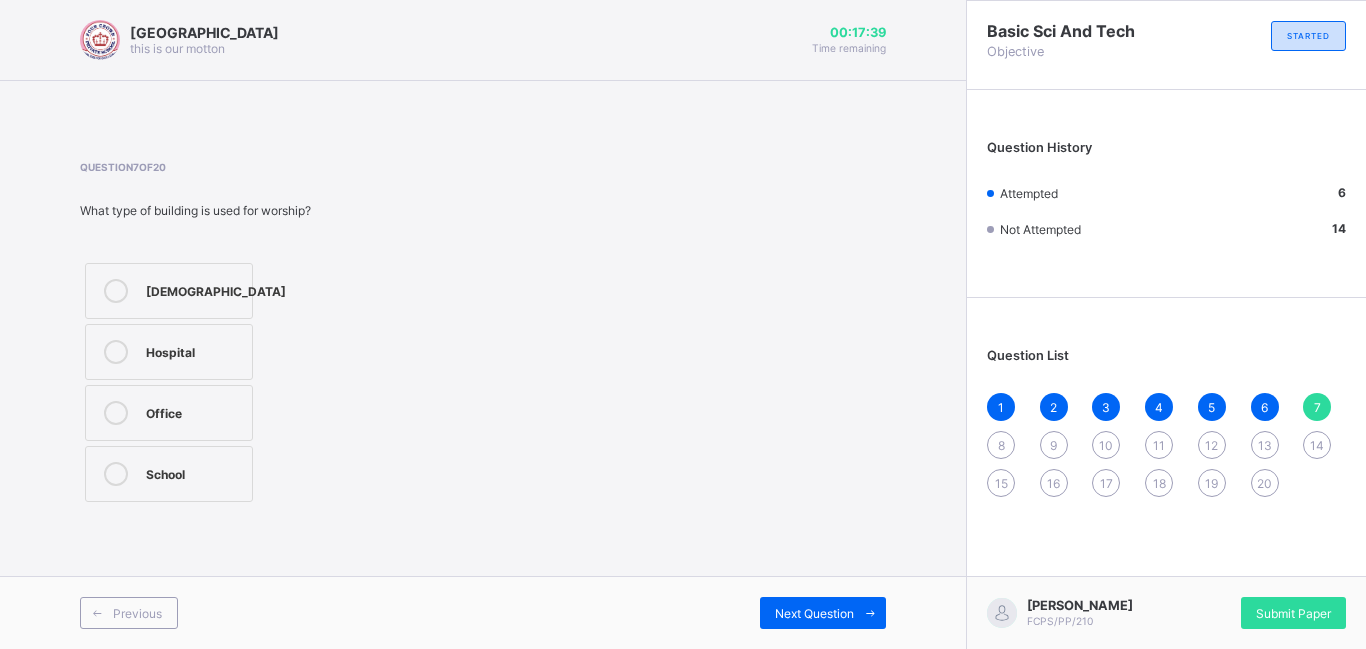 click on "[DEMOGRAPHIC_DATA]" at bounding box center (216, 289) 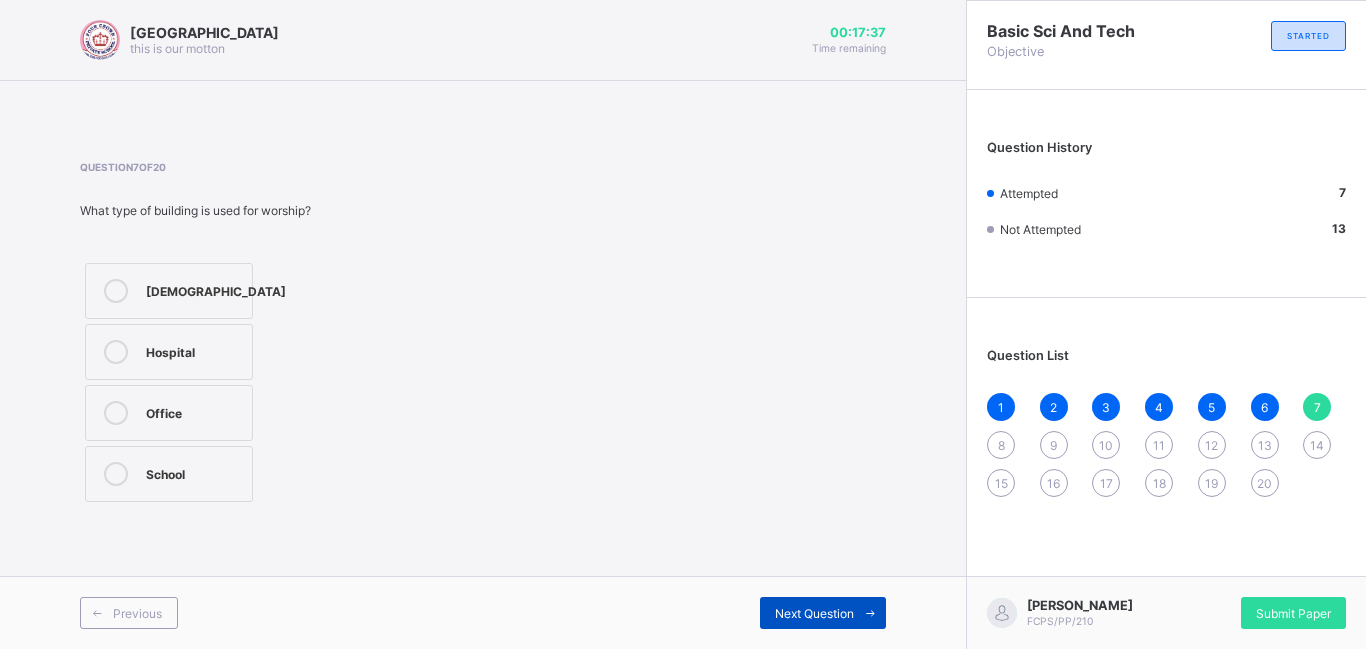 click on "Next Question" at bounding box center (823, 613) 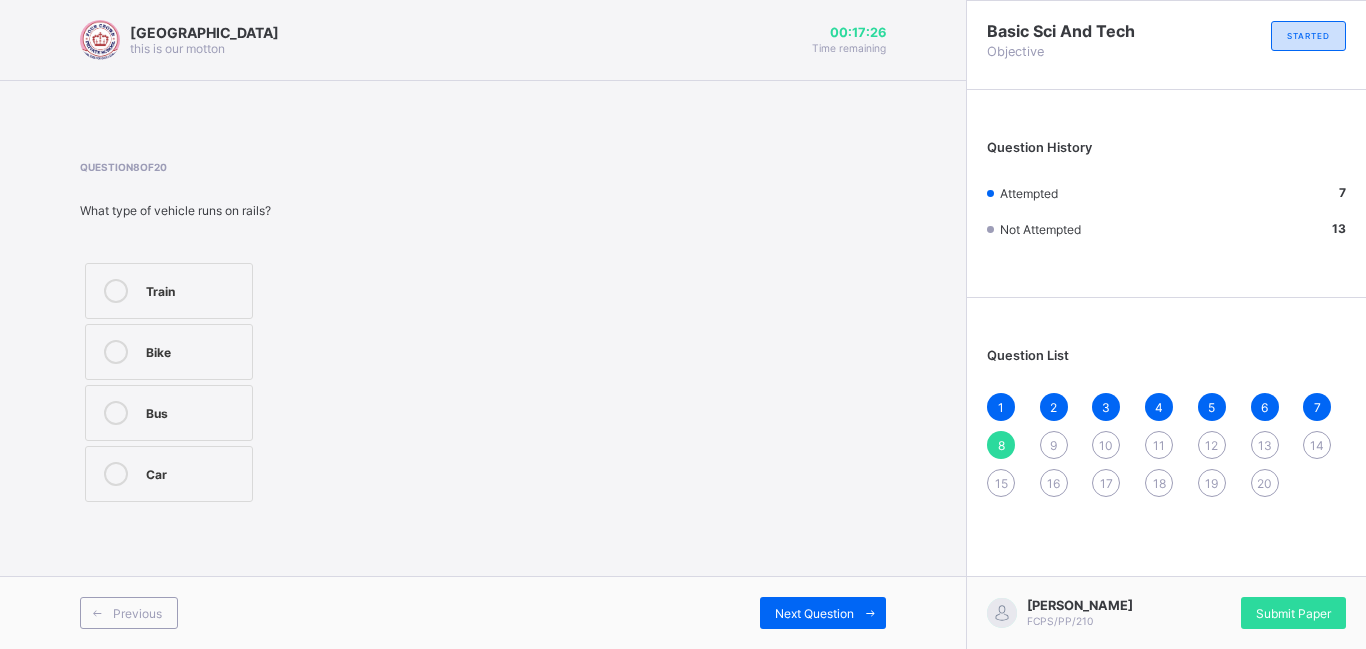 click on "Train" at bounding box center [169, 291] 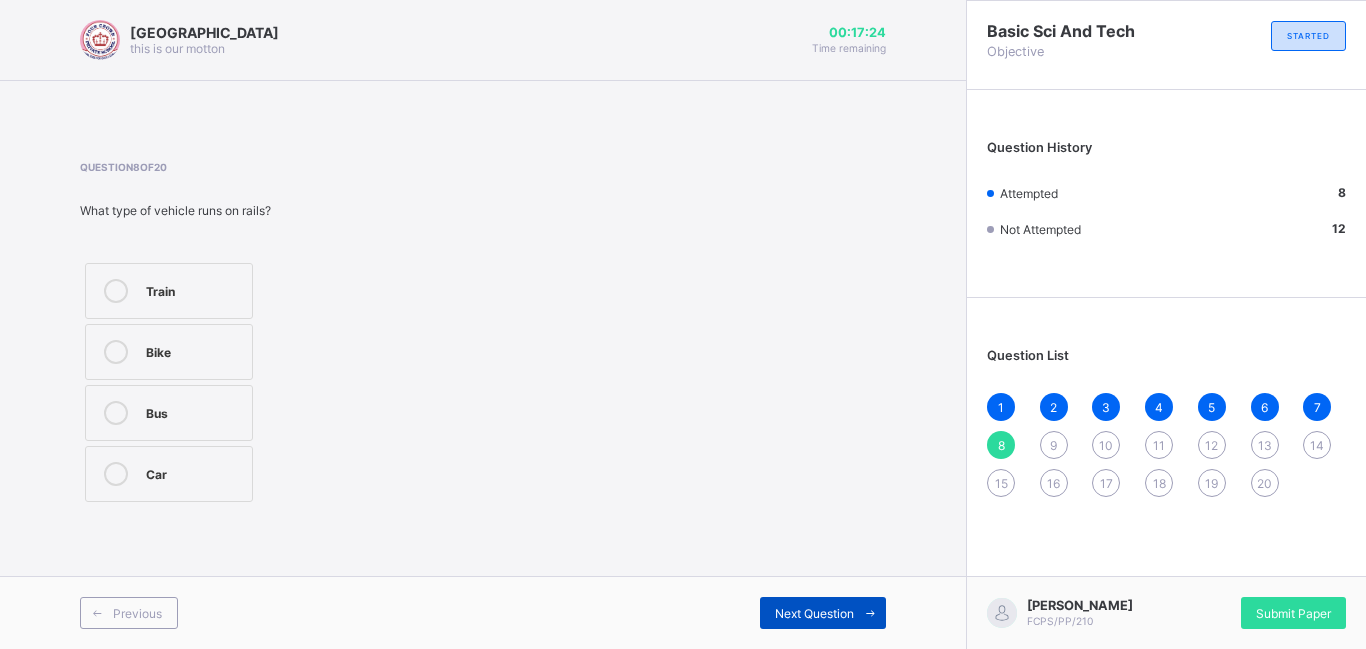 click on "Next Question" at bounding box center (823, 613) 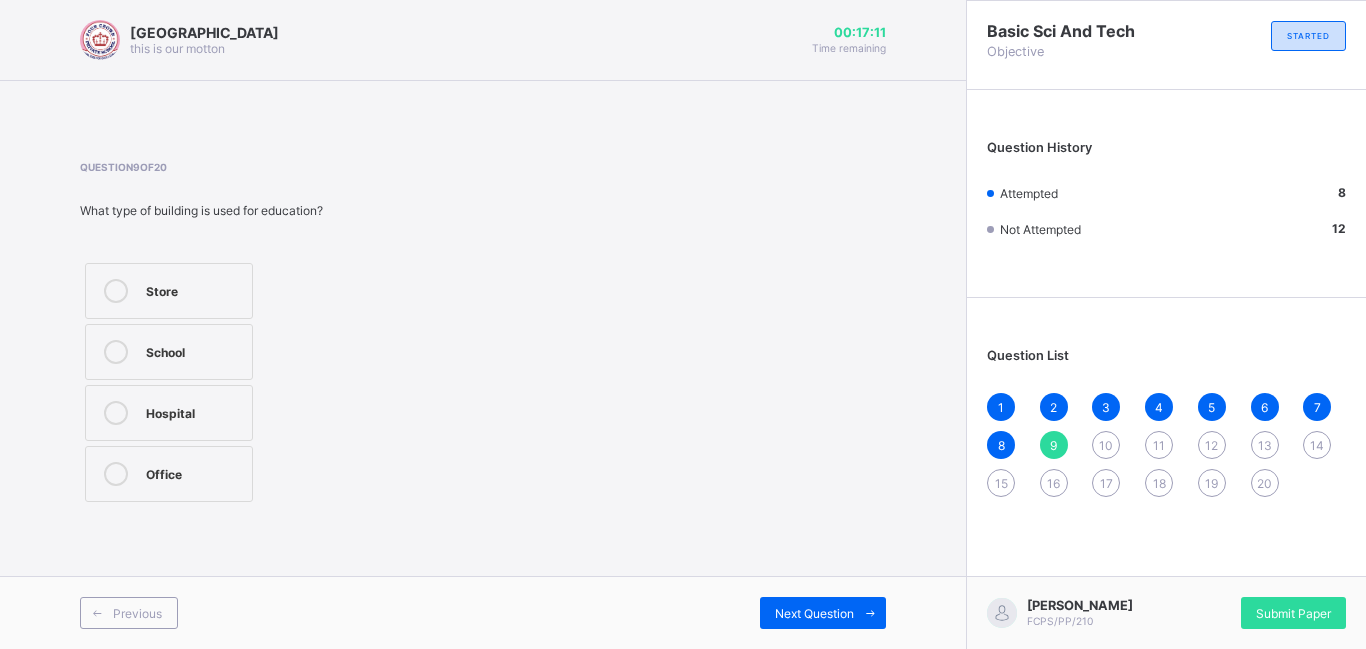 click on "School" at bounding box center [194, 350] 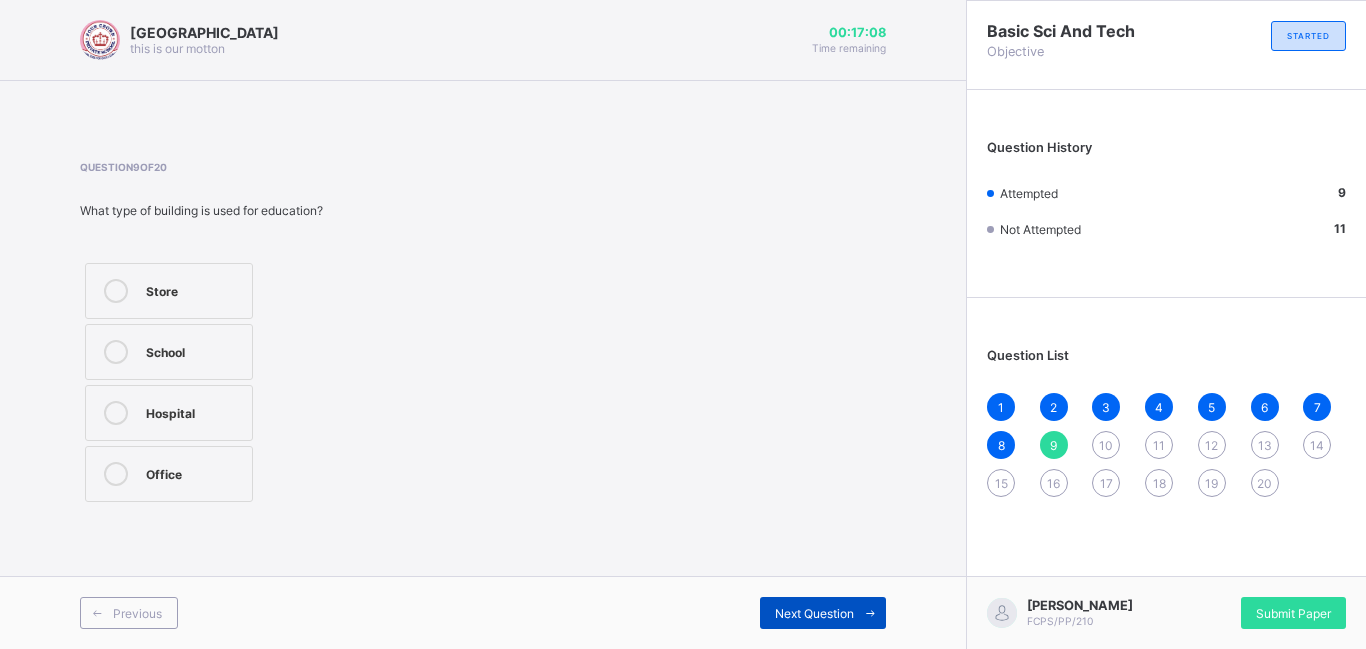 click on "Next Question" at bounding box center [823, 613] 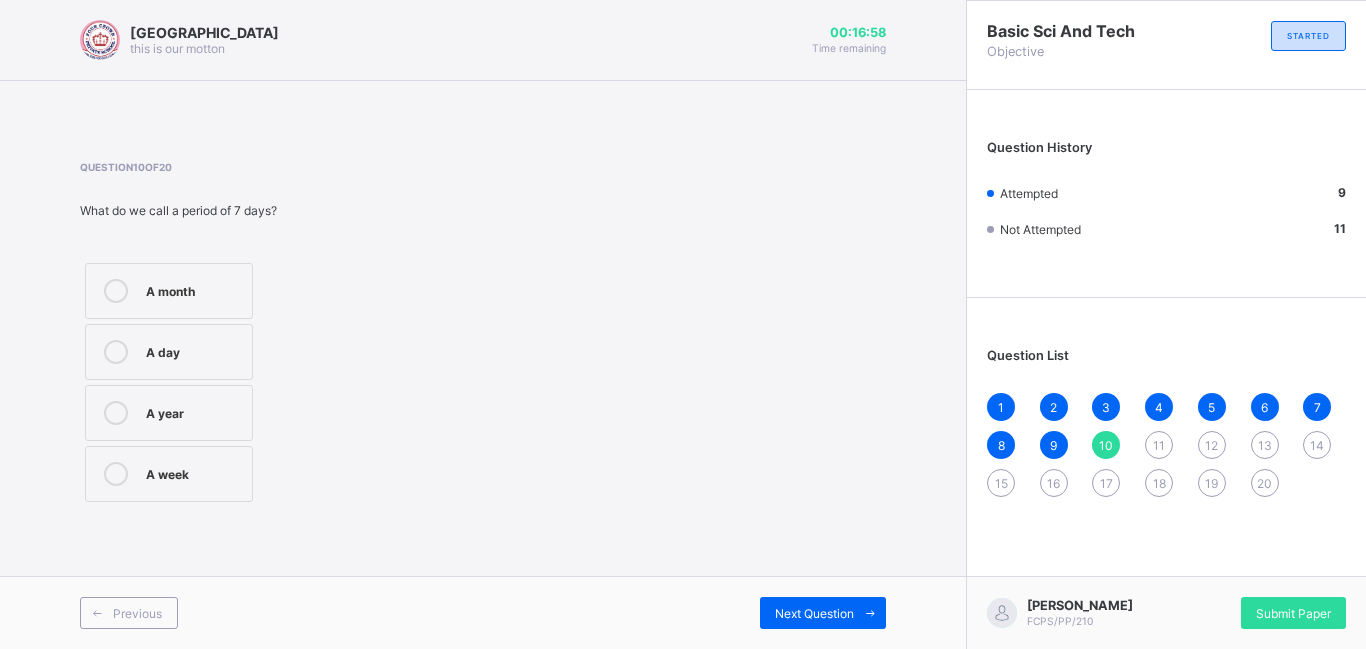 click on "A week" at bounding box center (169, 474) 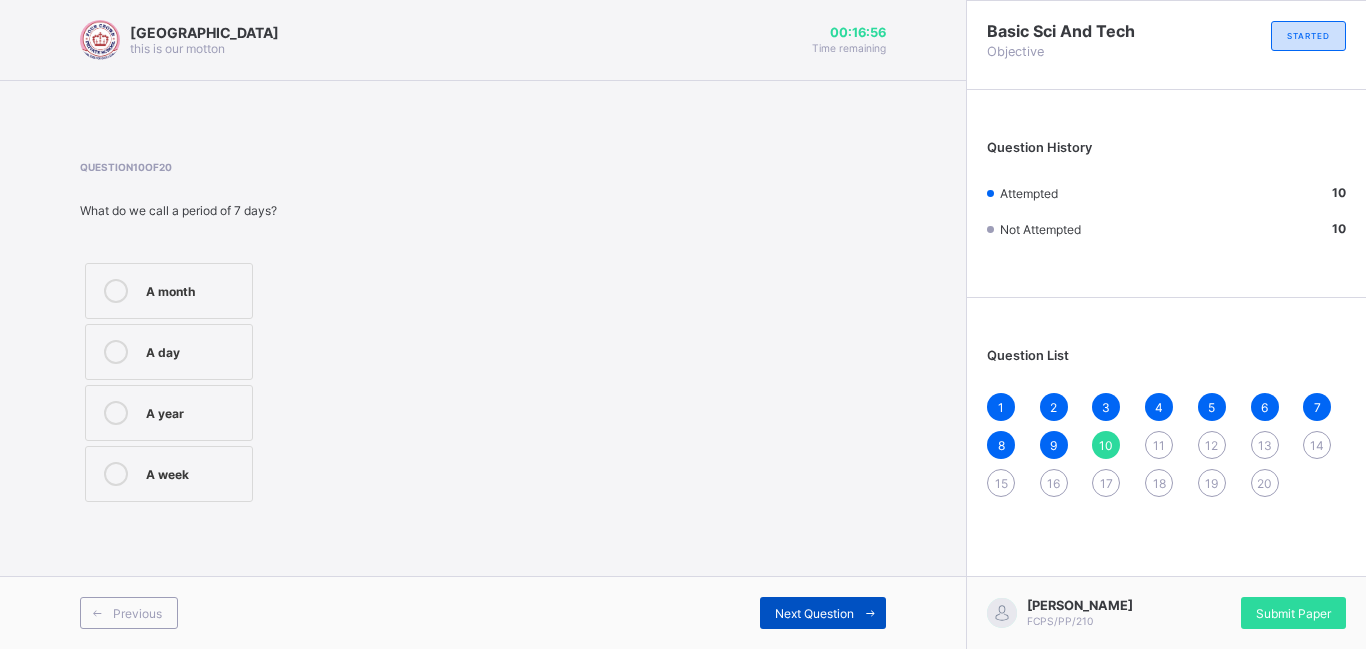 click on "Next Question" at bounding box center [823, 613] 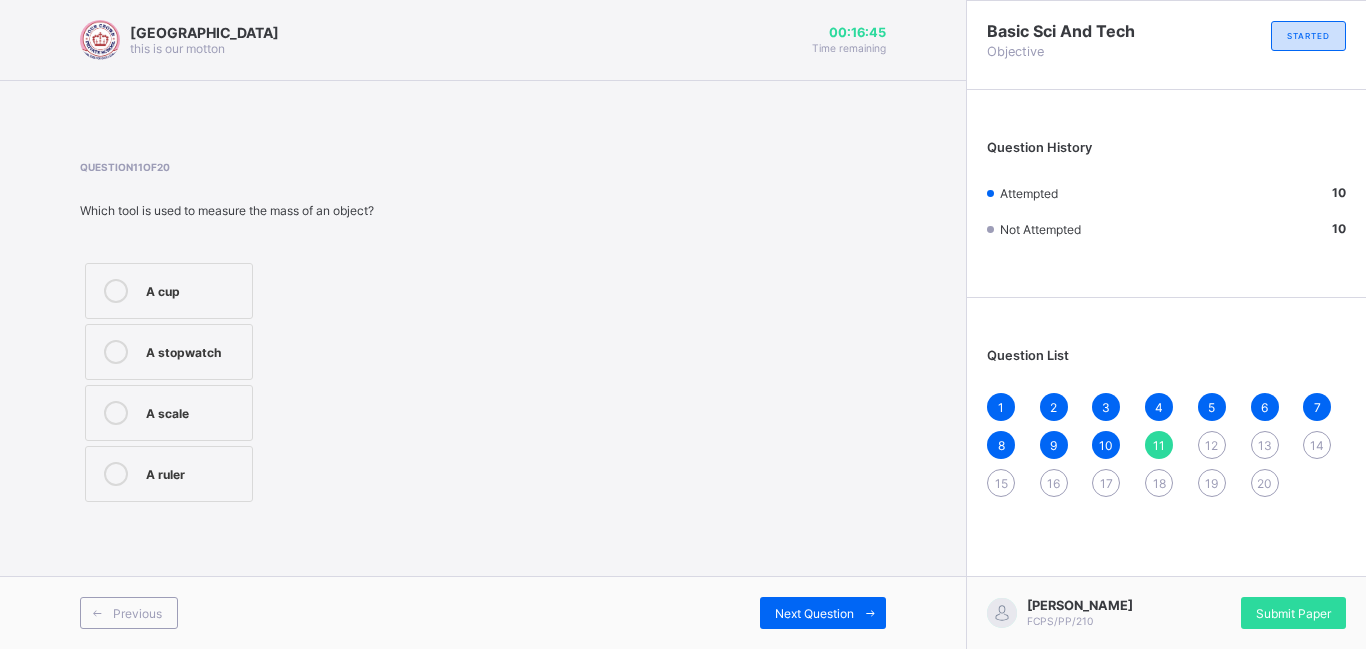 click on "A scale" at bounding box center [169, 413] 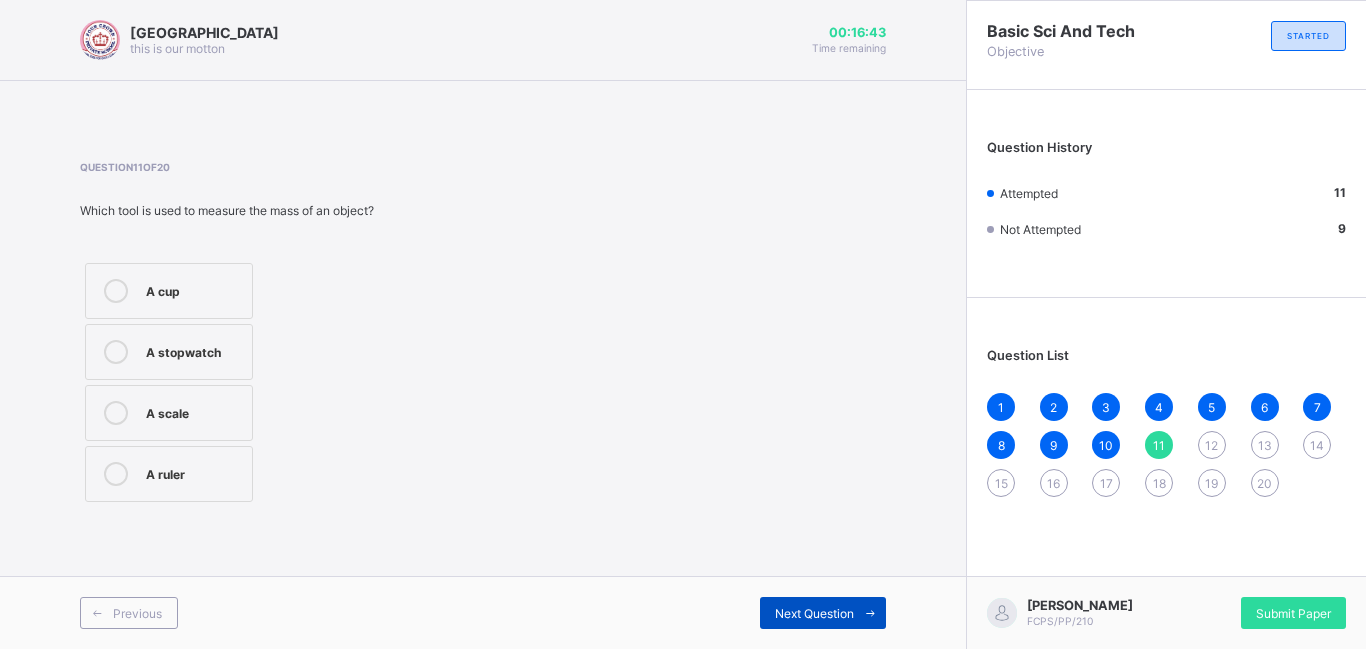click on "Next Question" at bounding box center [814, 613] 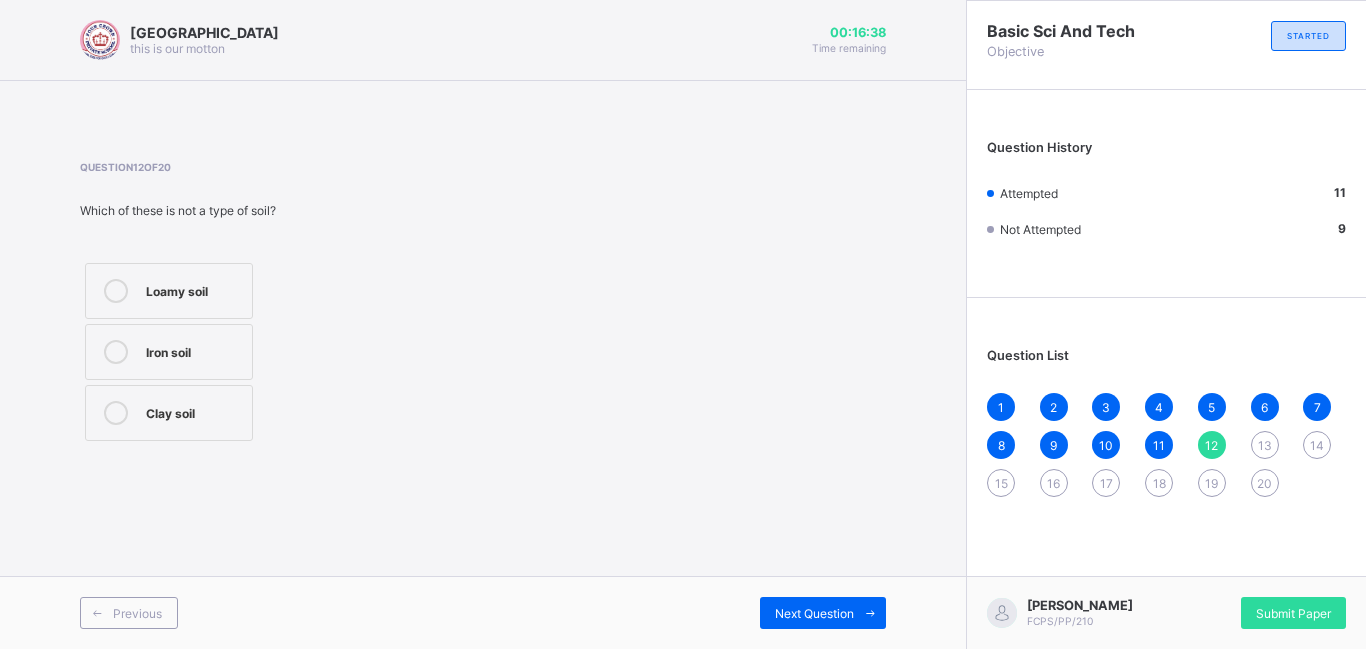 click on "Iron soil" at bounding box center [194, 350] 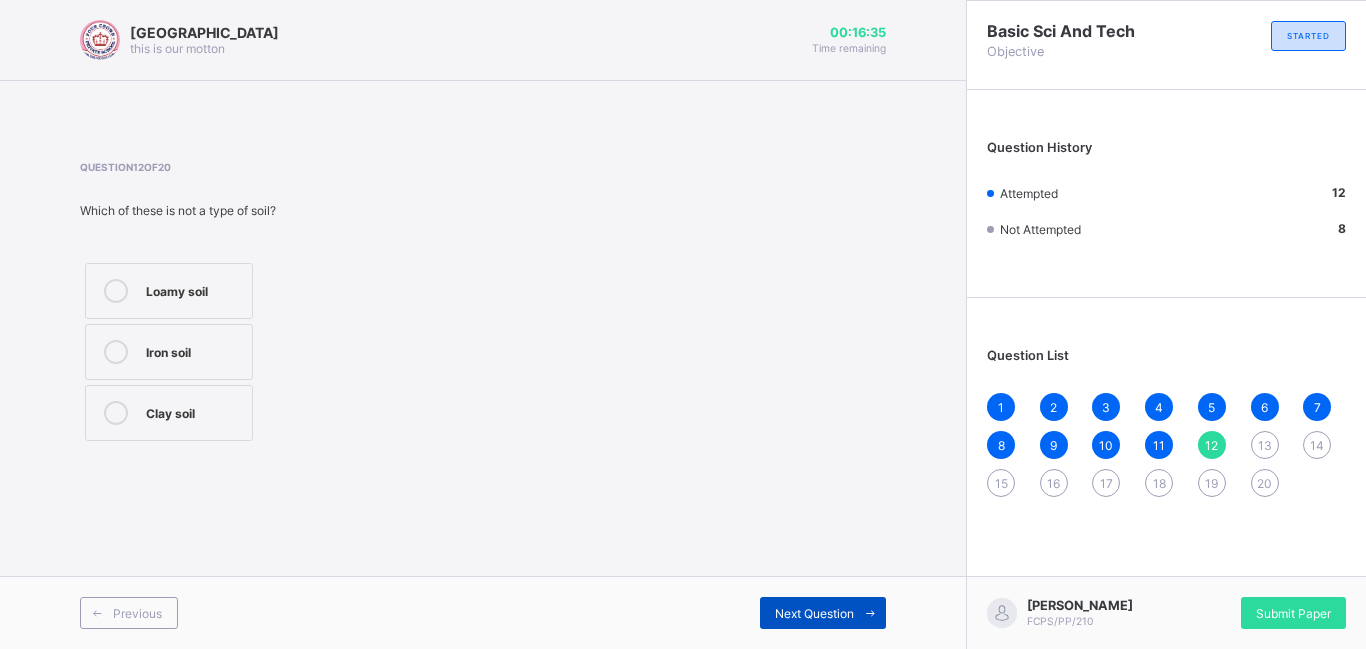 click at bounding box center [870, 613] 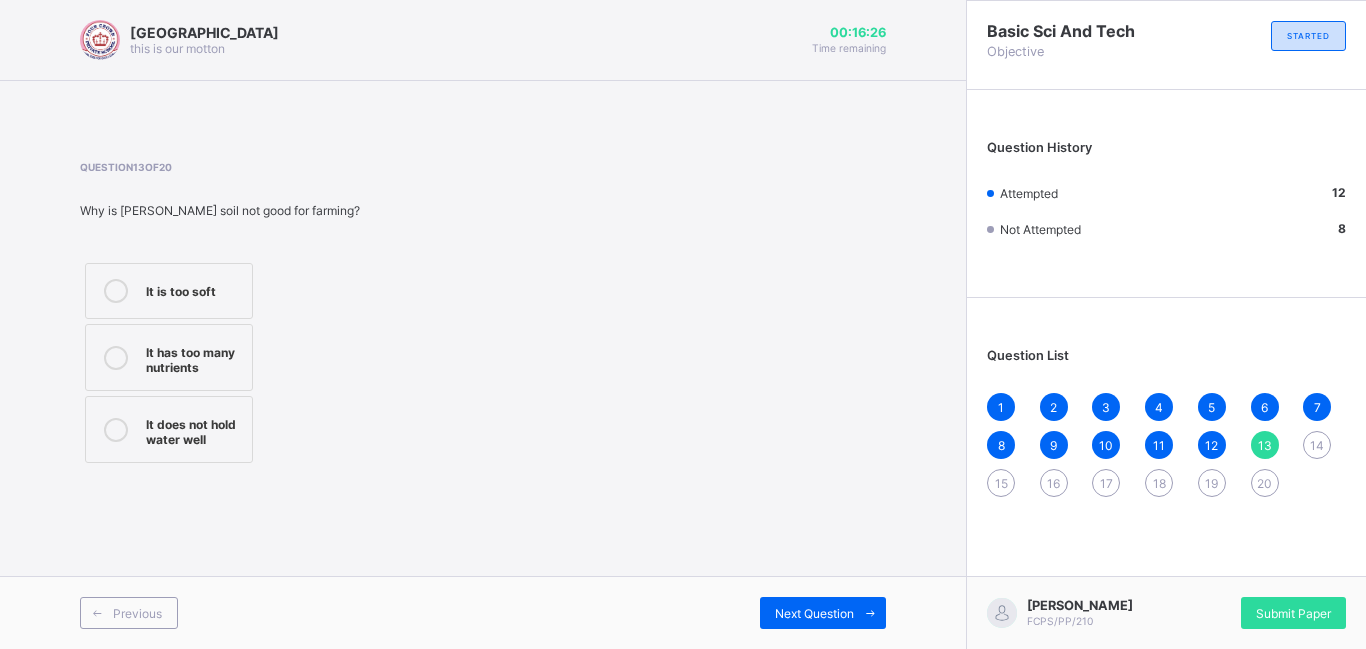 click on "It does not hold water well" at bounding box center [194, 429] 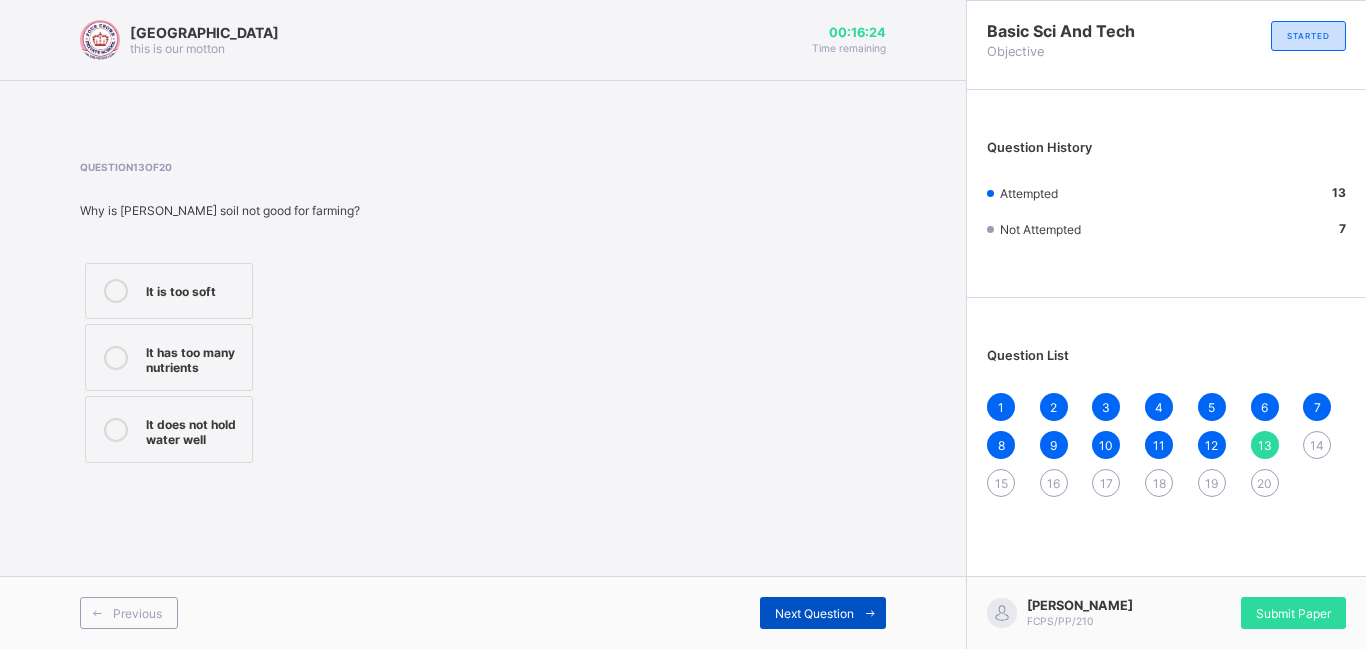 click on "Next Question" at bounding box center [814, 613] 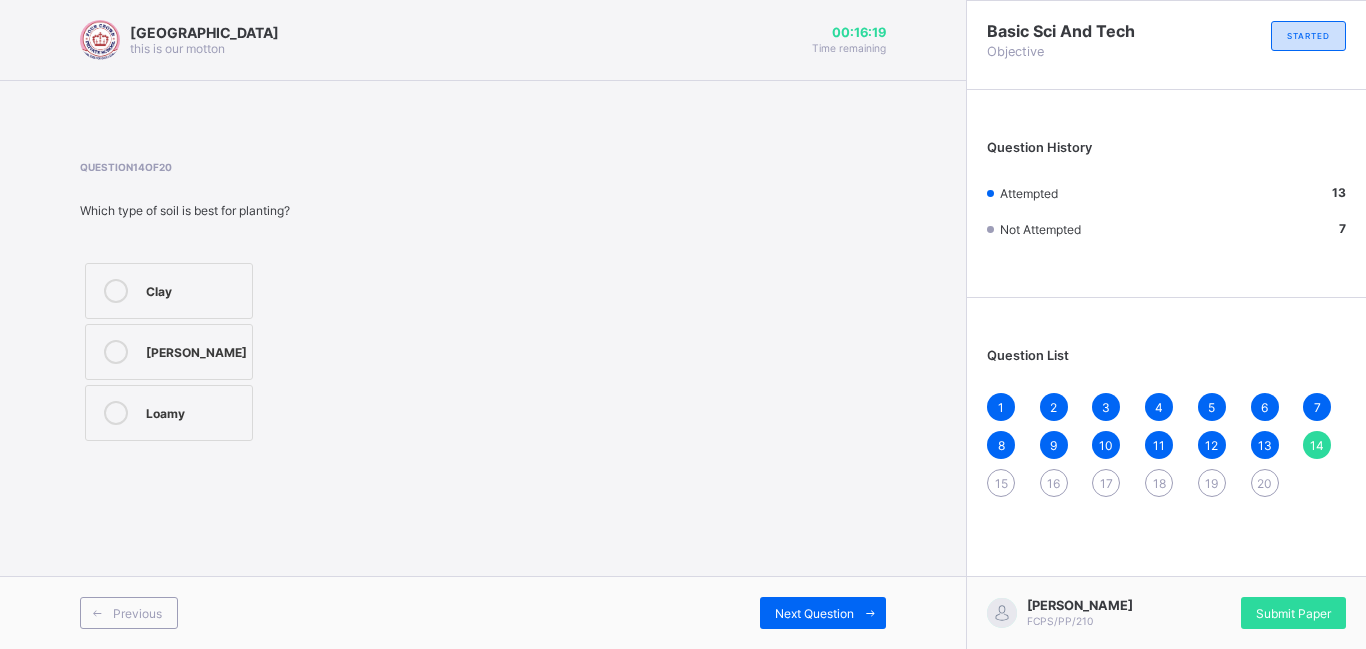 click on "Loamy" at bounding box center [169, 413] 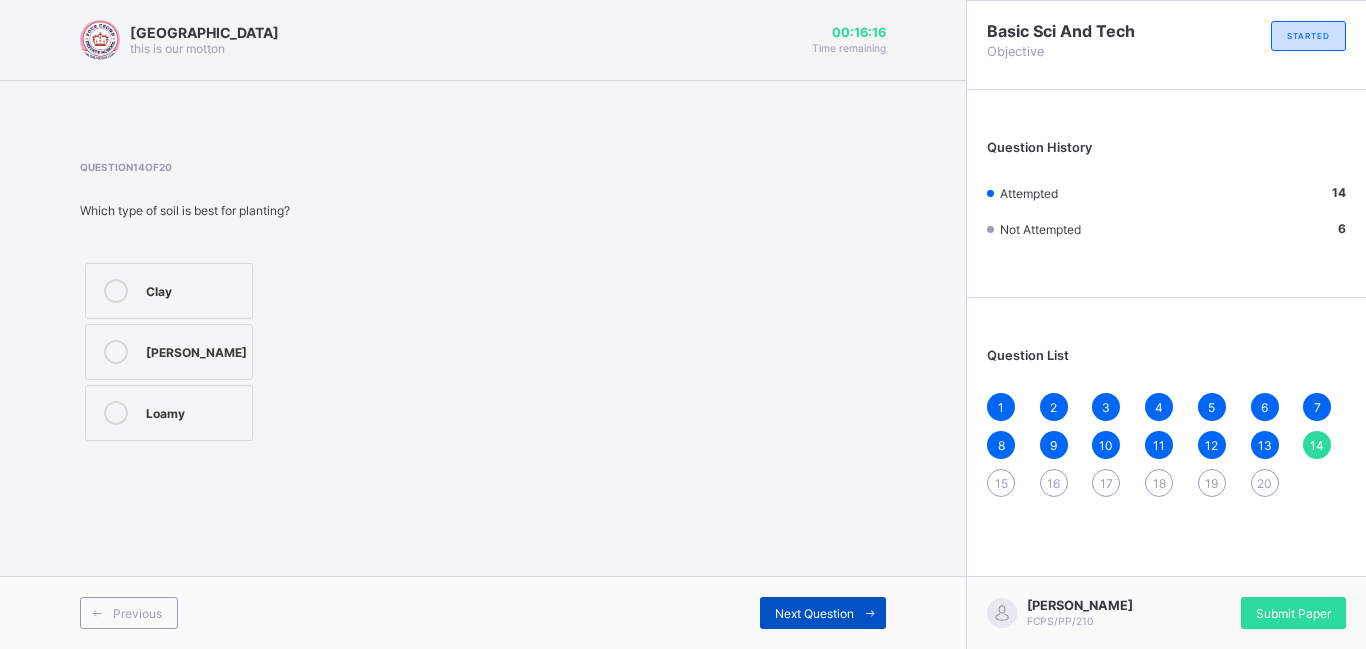 click on "Next Question" at bounding box center (823, 613) 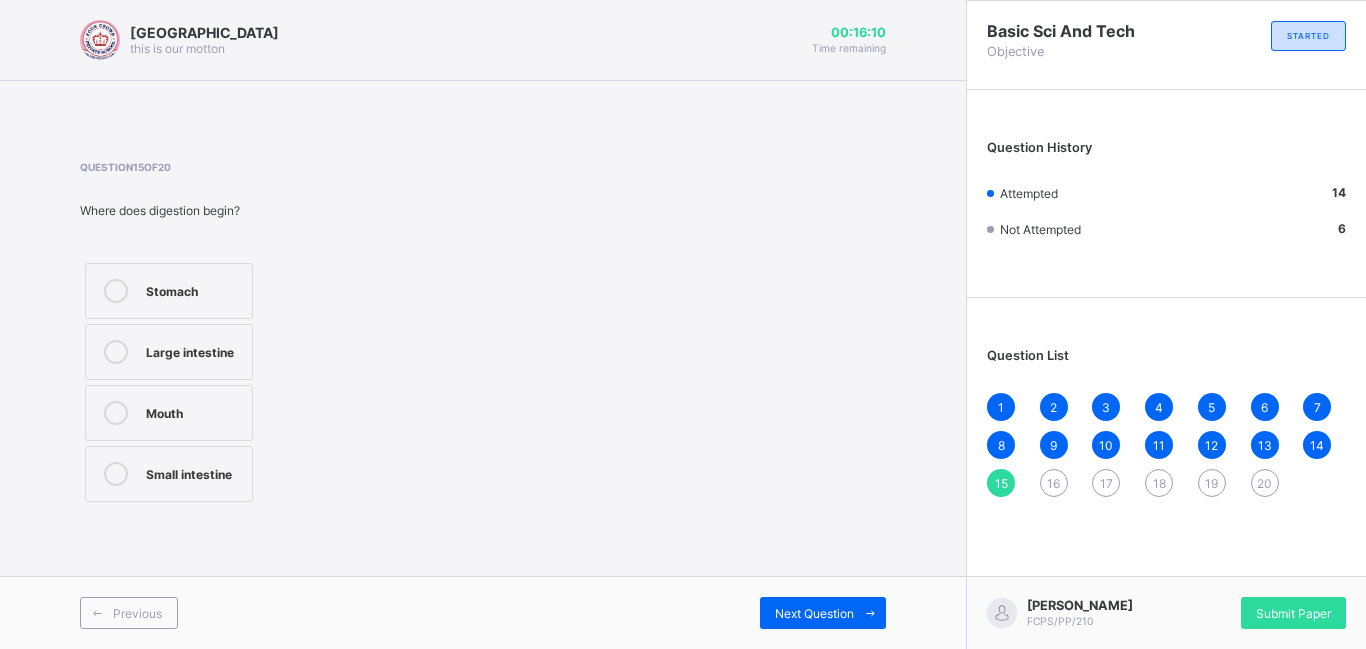 click on "Mouth" at bounding box center (169, 413) 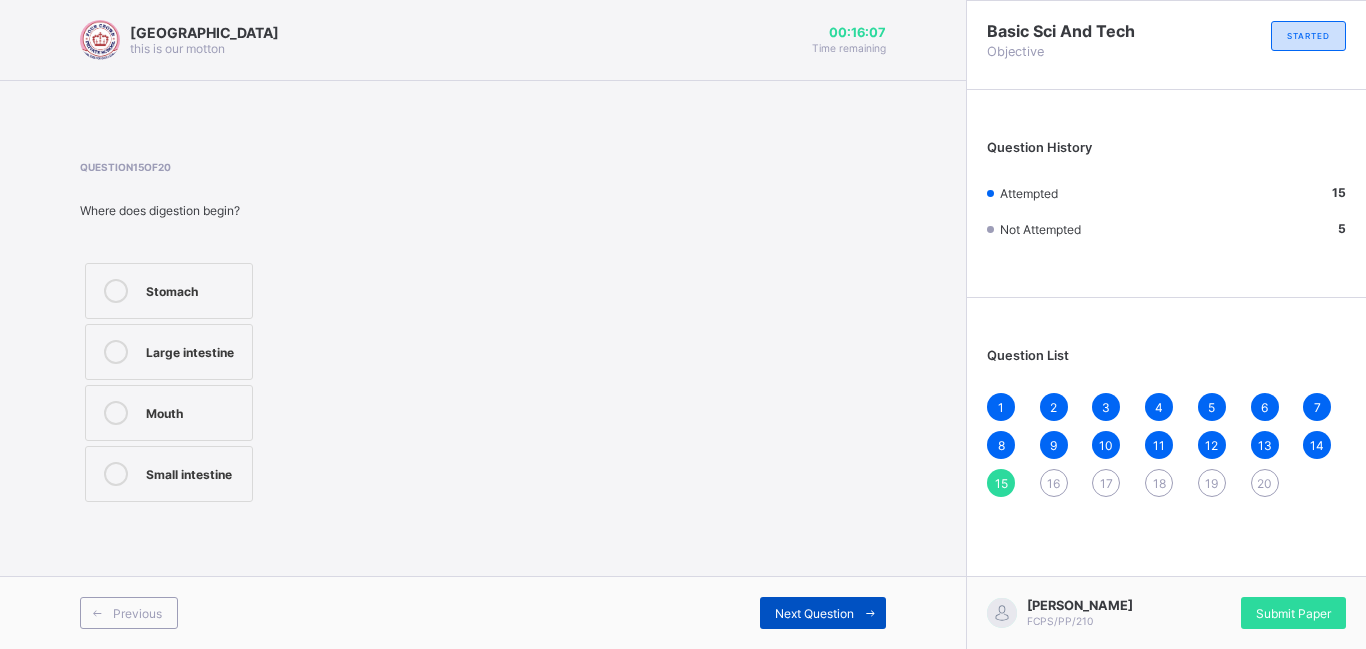 click on "Next Question" at bounding box center (814, 613) 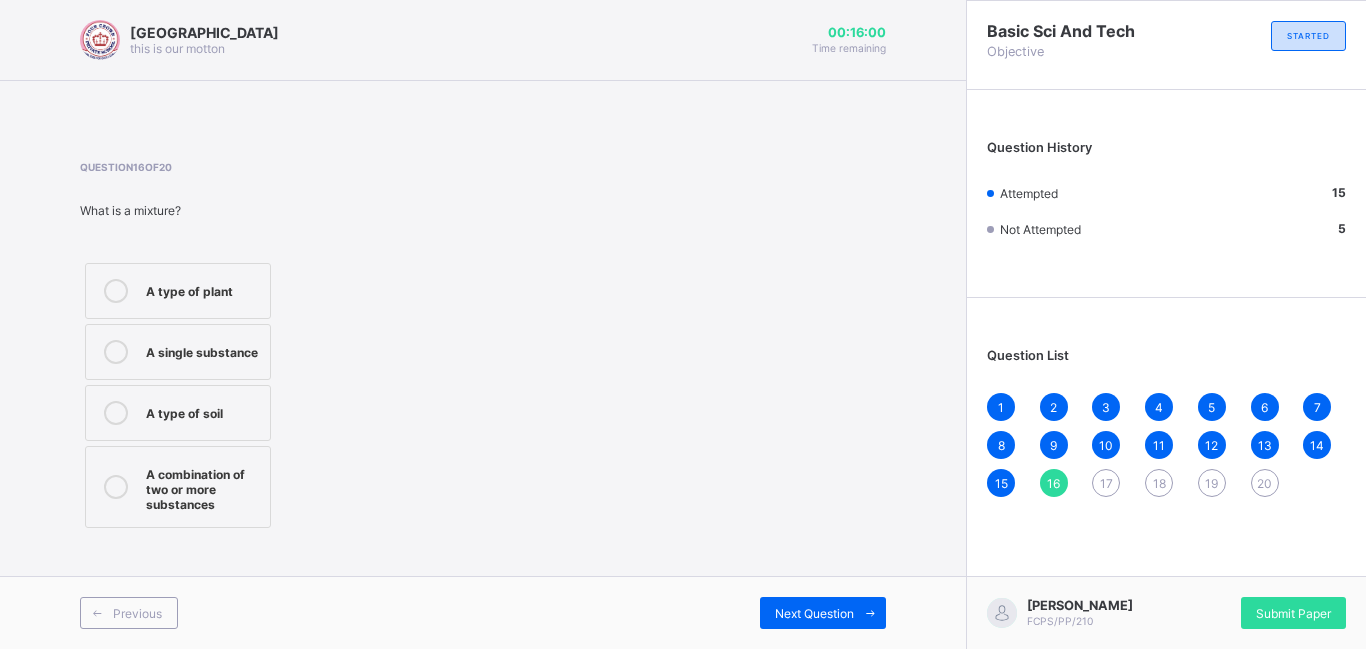 click on "A combination of two or more substances" at bounding box center [203, 487] 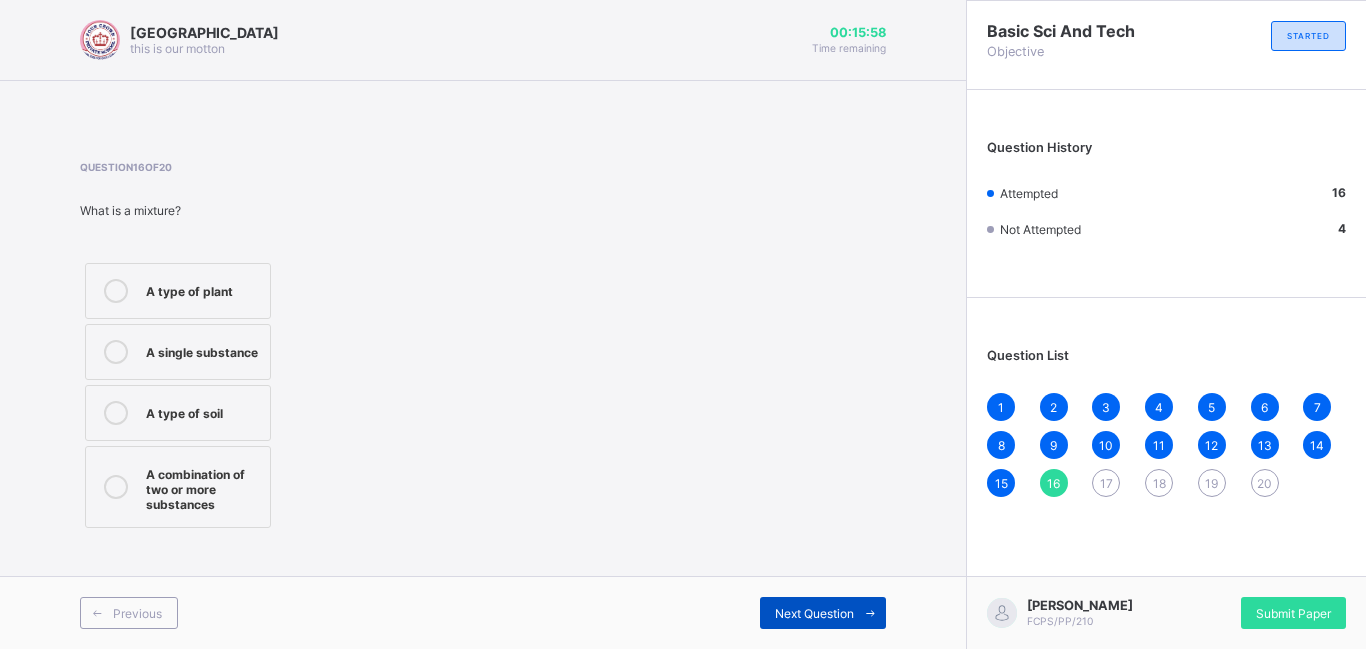 click on "Next Question" at bounding box center (814, 613) 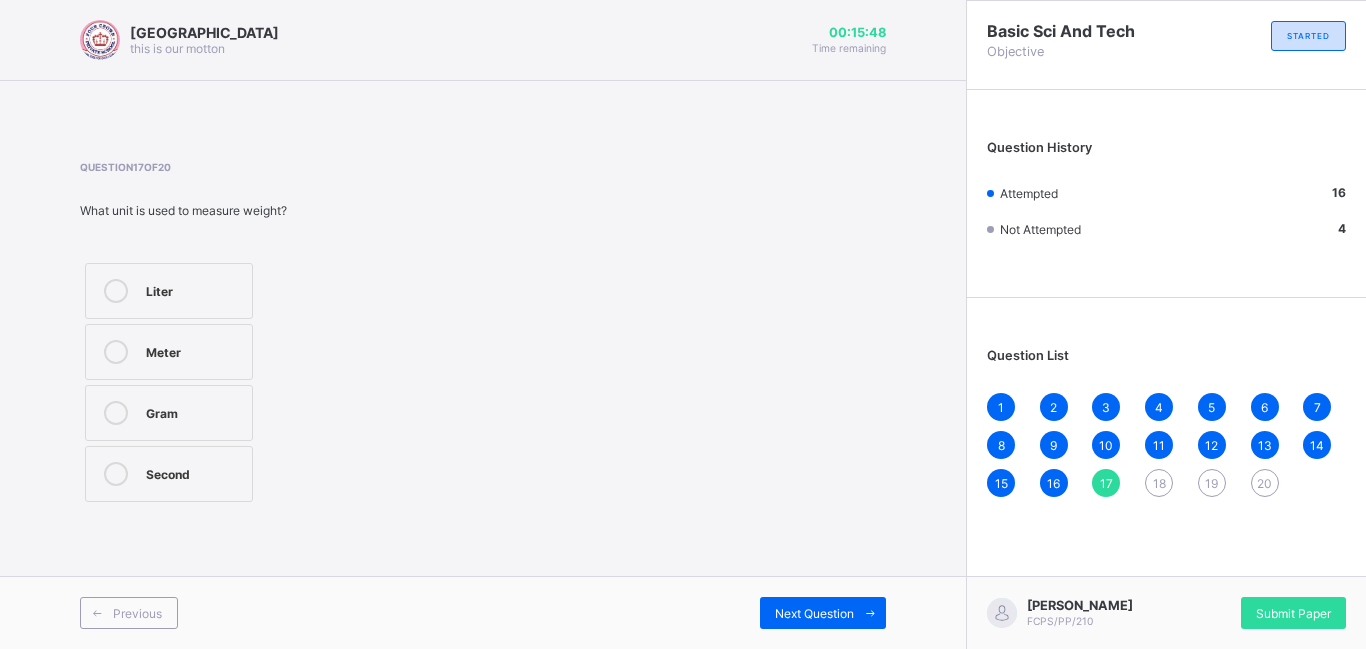click on "Gram" at bounding box center (194, 411) 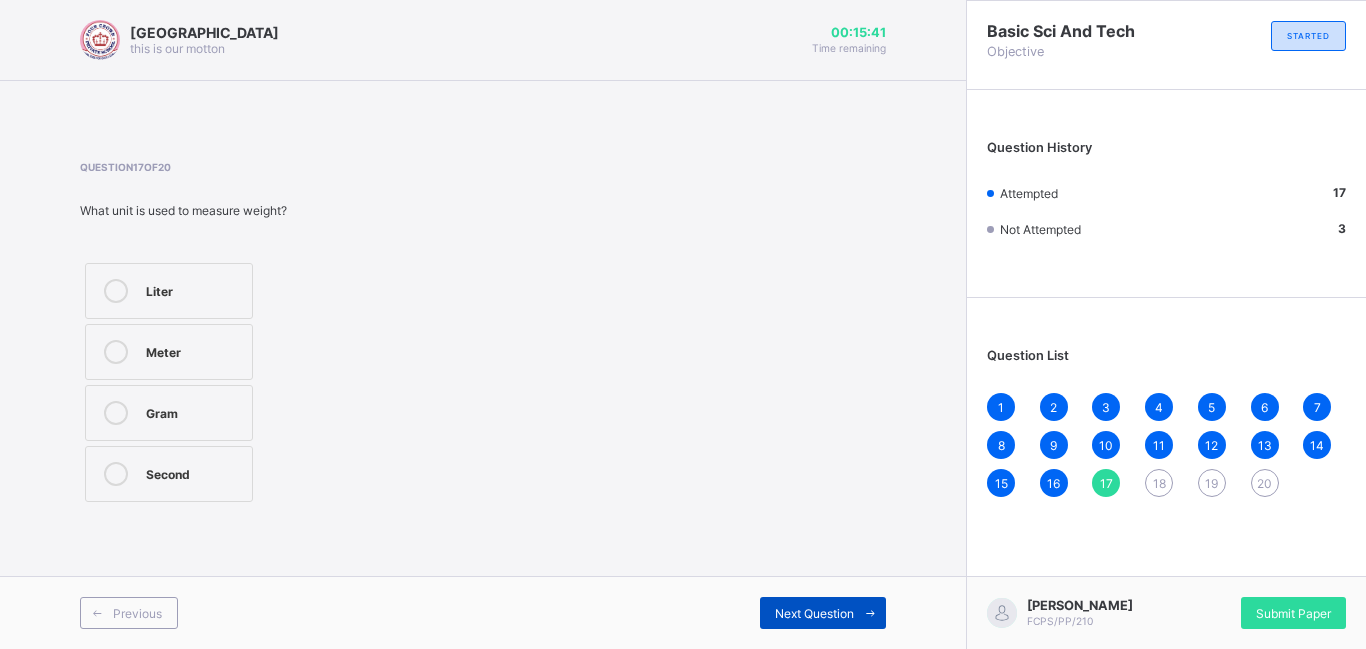 click on "Next Question" at bounding box center (814, 613) 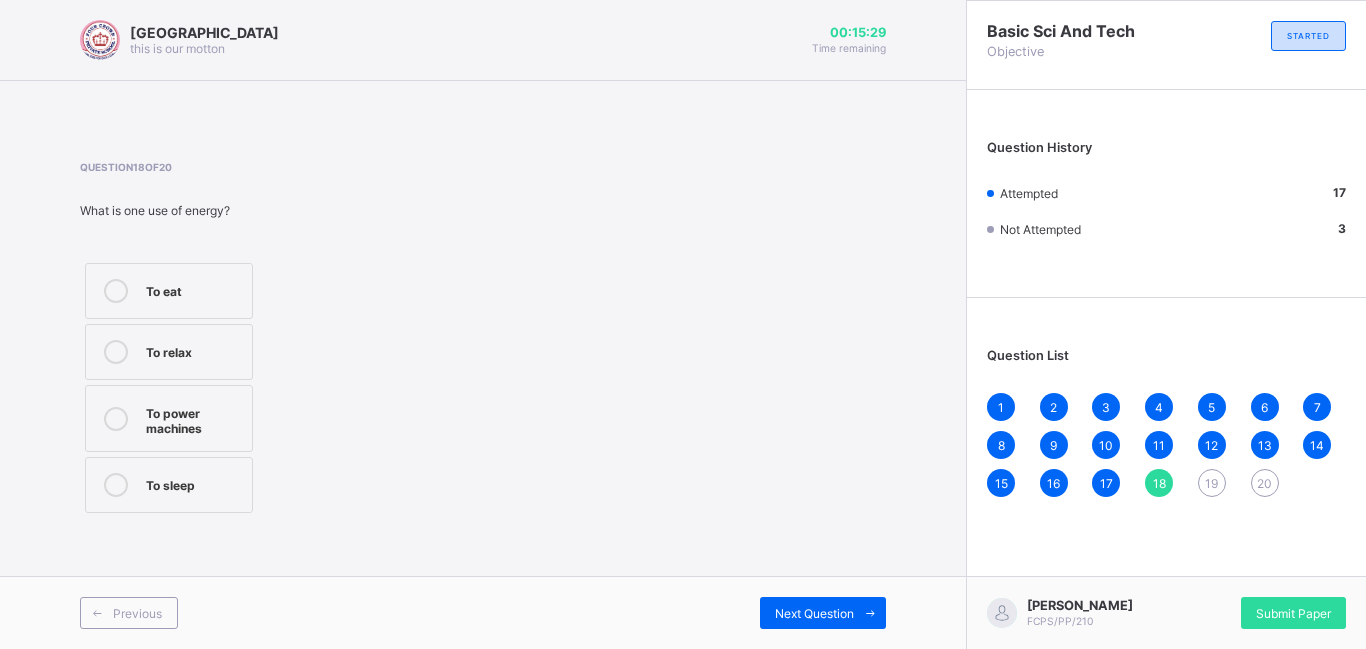 click on "To power machines" at bounding box center (194, 418) 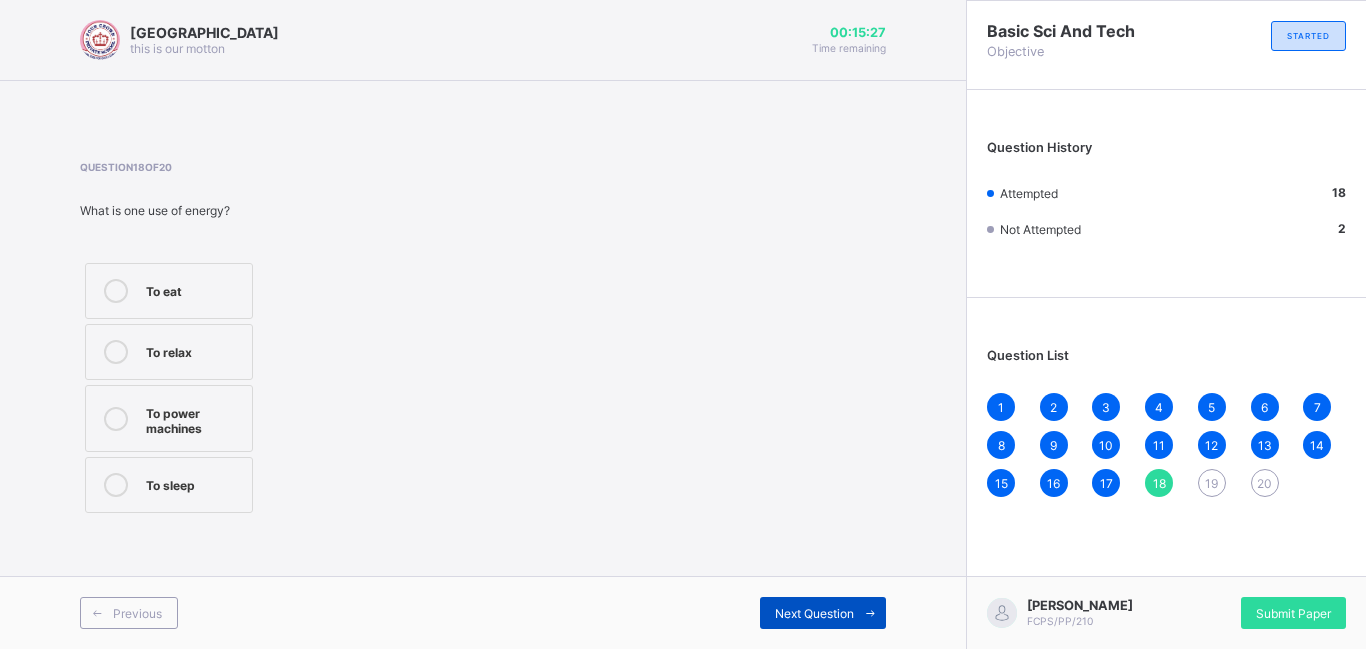 click on "Next Question" at bounding box center (823, 613) 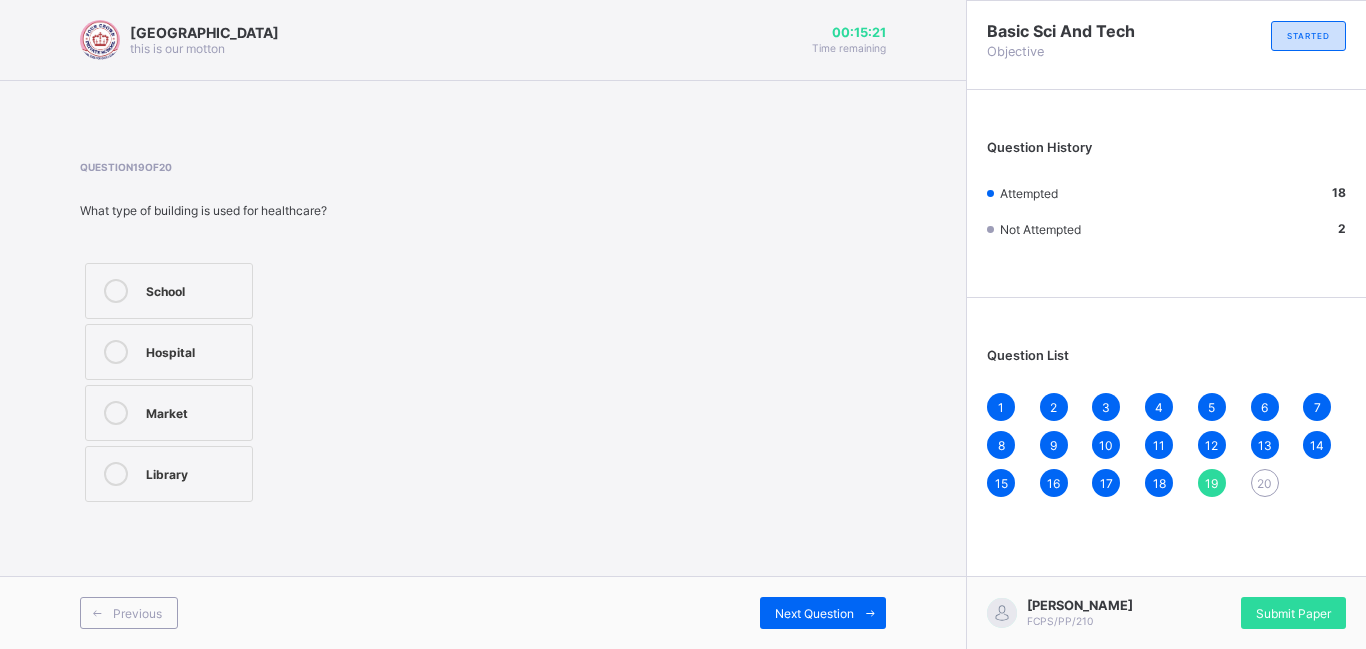 click on "Hospital" at bounding box center (169, 352) 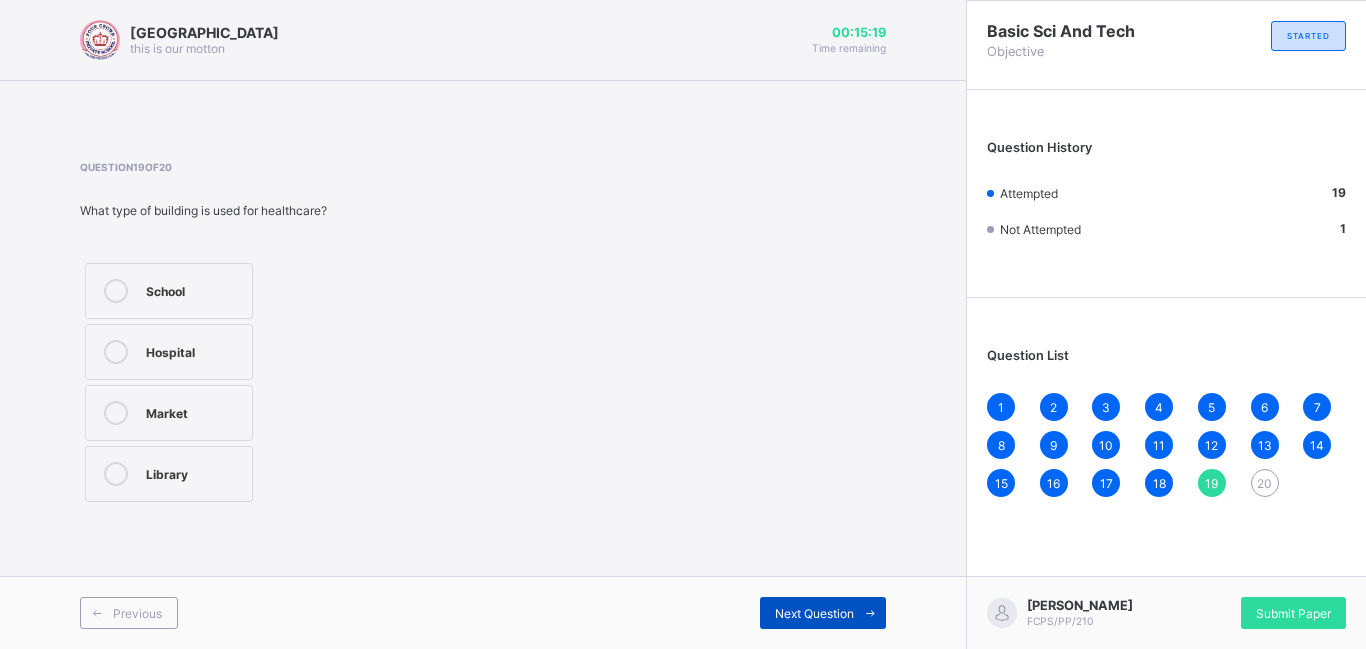 click on "Next Question" at bounding box center (814, 613) 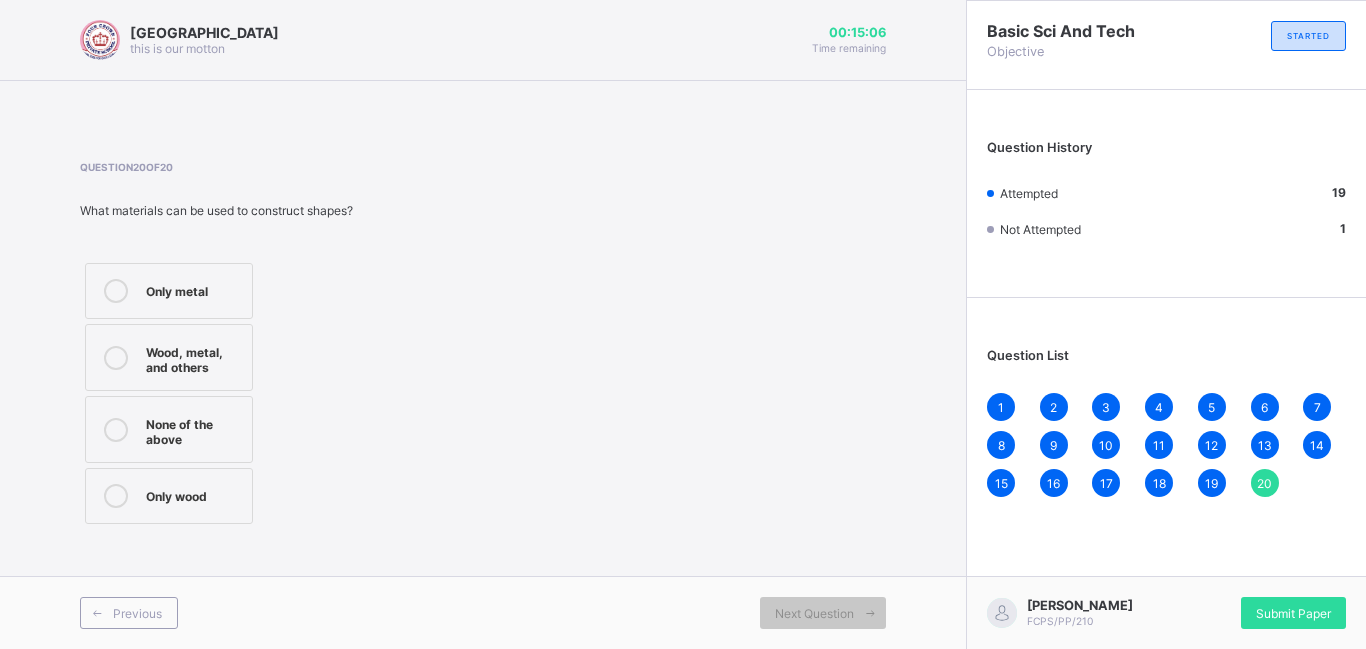 click on "Wood, metal, and others" at bounding box center [194, 357] 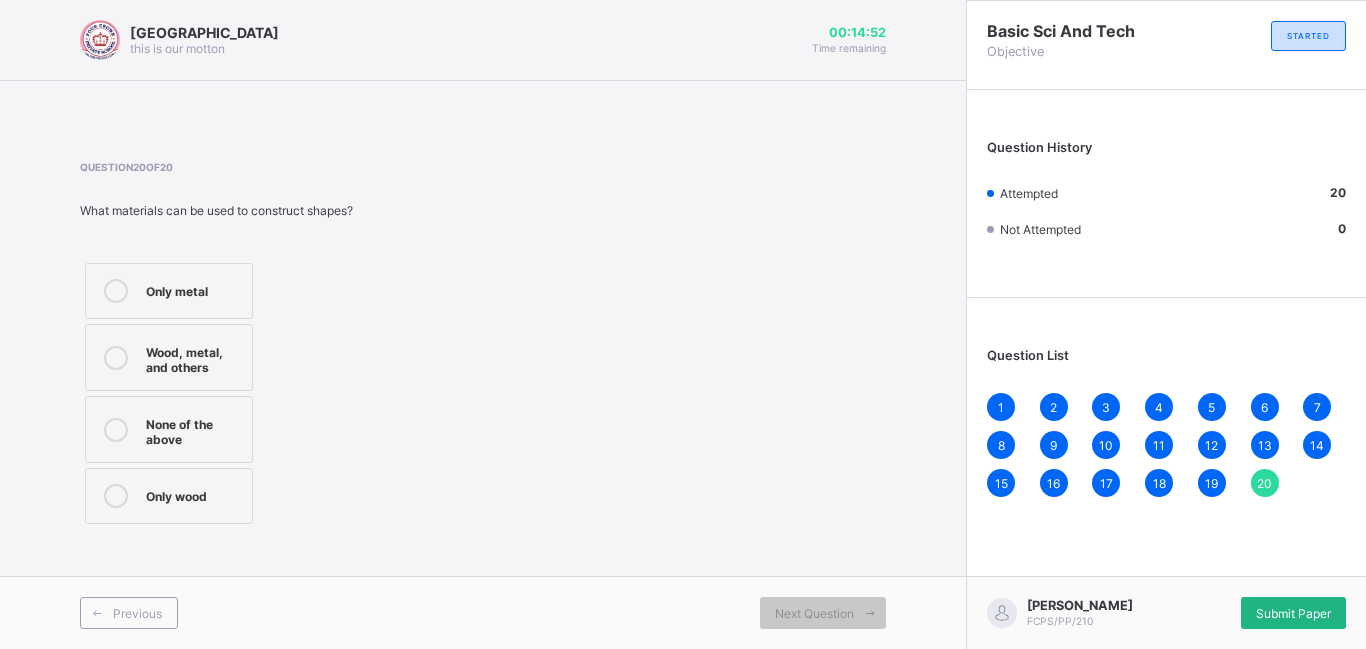 click on "Submit Paper" at bounding box center [1293, 613] 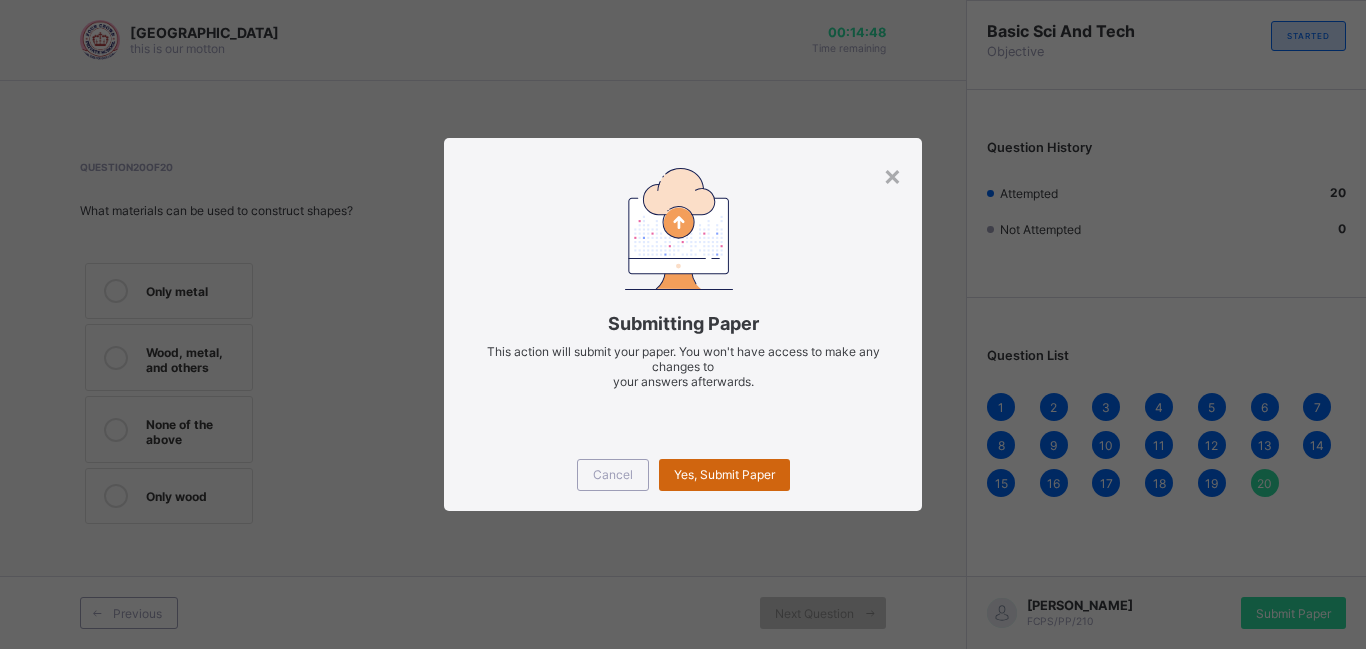 click on "Yes, Submit Paper" at bounding box center (724, 474) 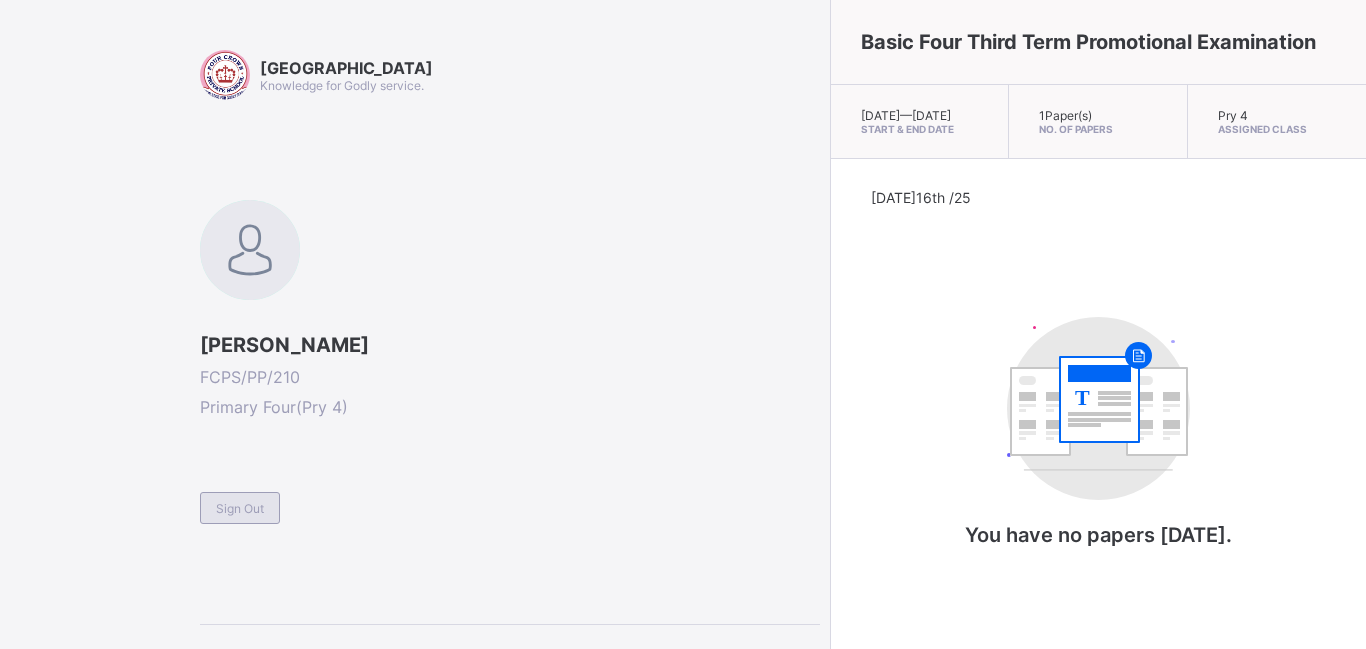 click on "Sign Out" at bounding box center (240, 508) 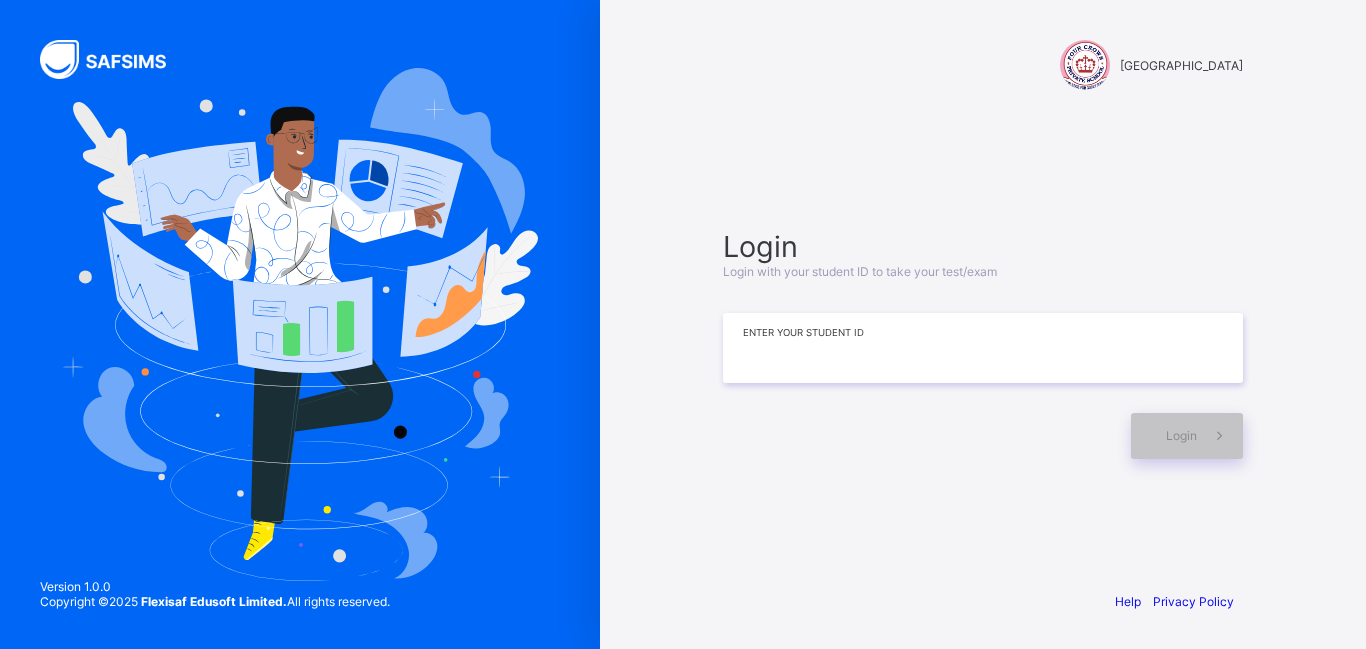 click at bounding box center (983, 348) 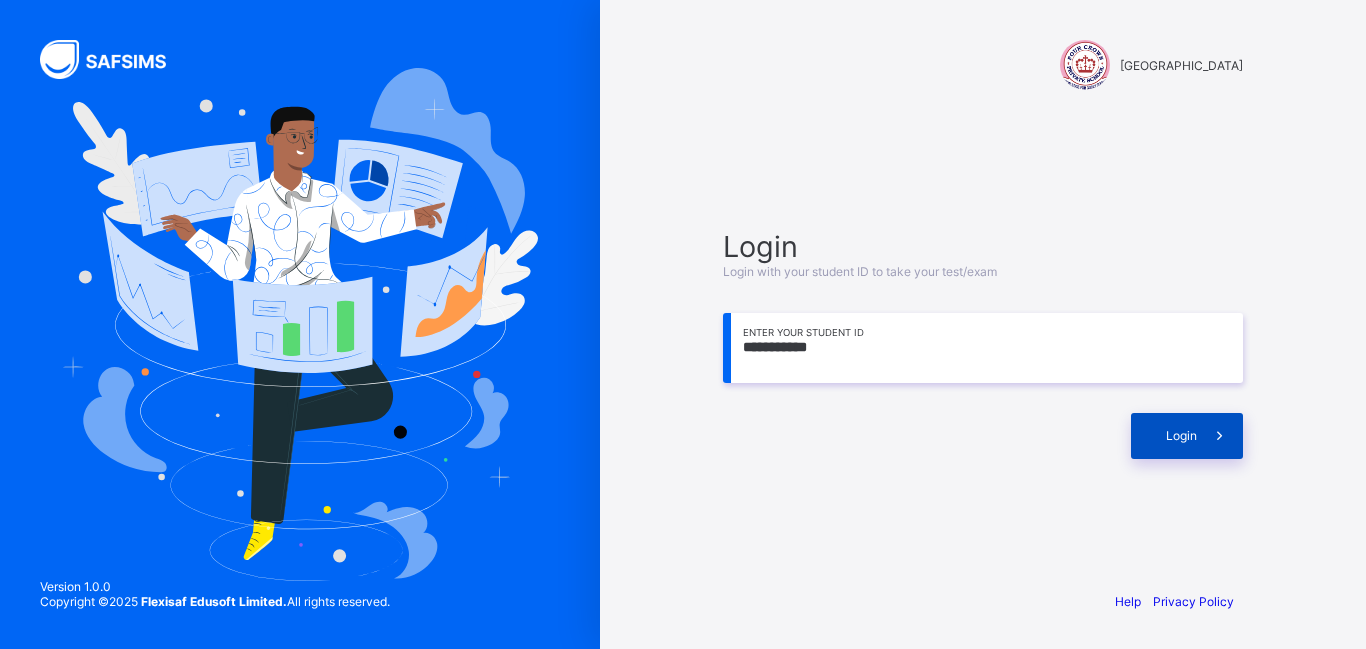 type on "**********" 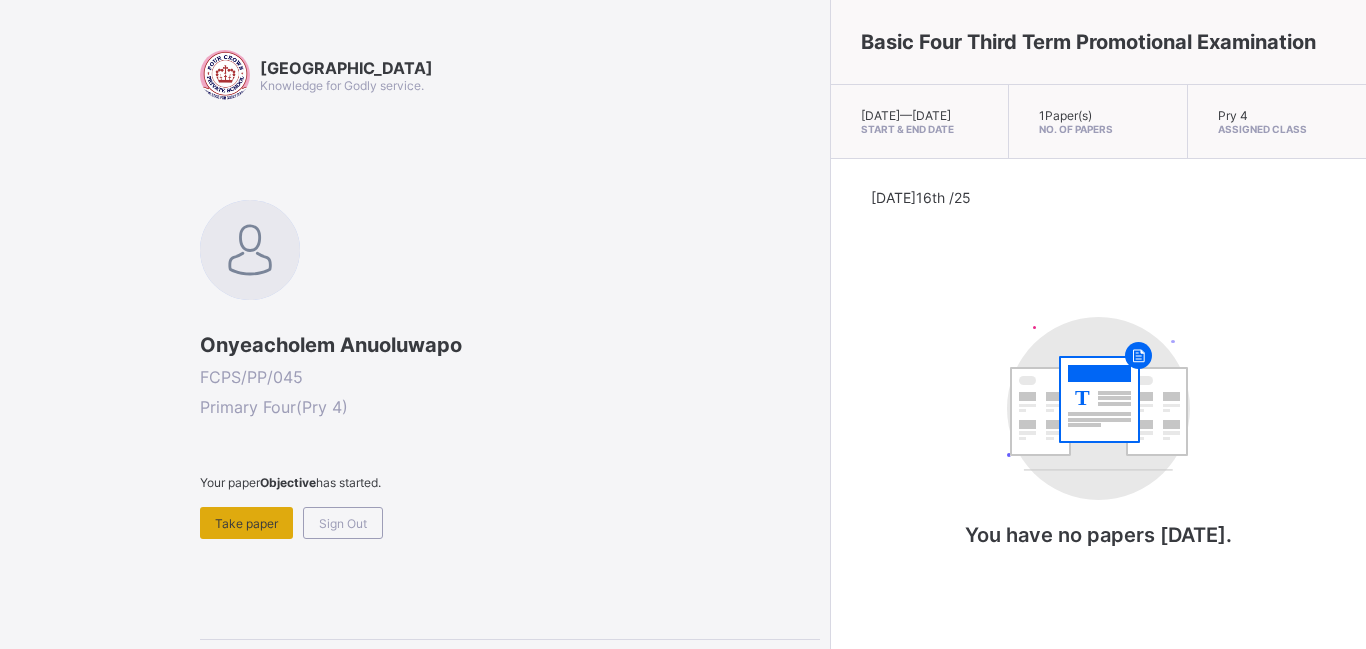 click on "Take paper" at bounding box center (246, 523) 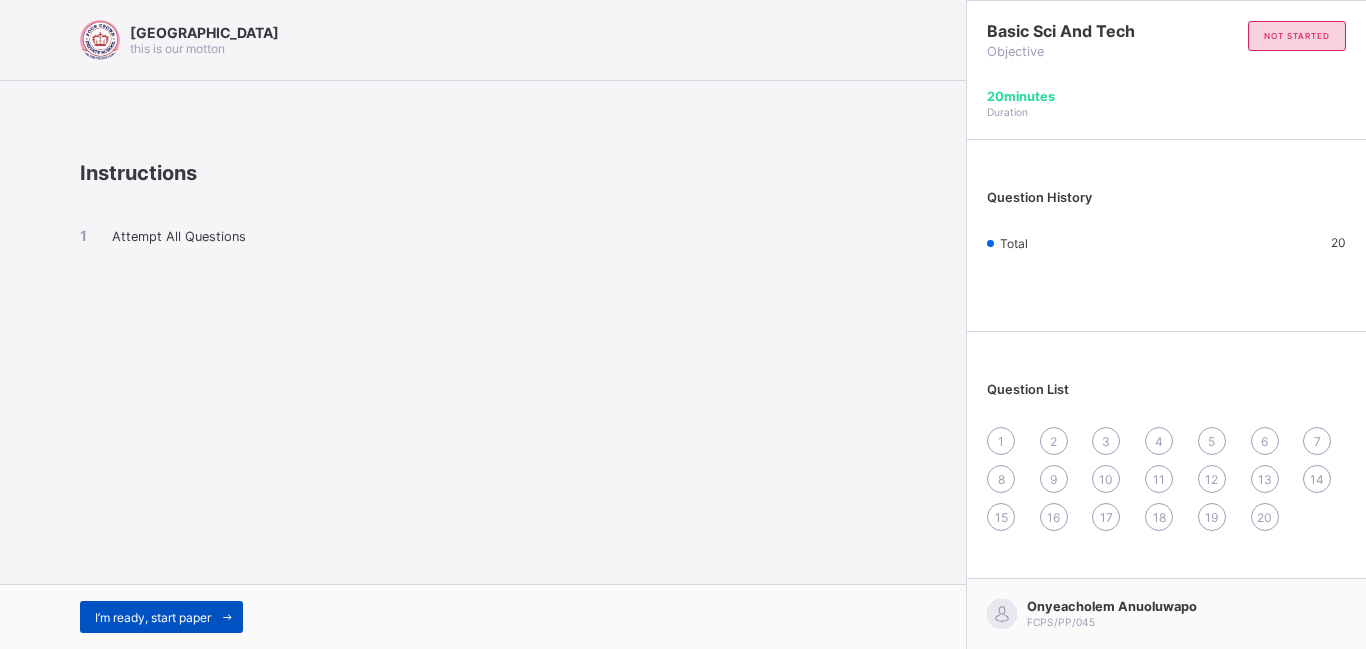 click on "I’m ready, start paper" at bounding box center [153, 617] 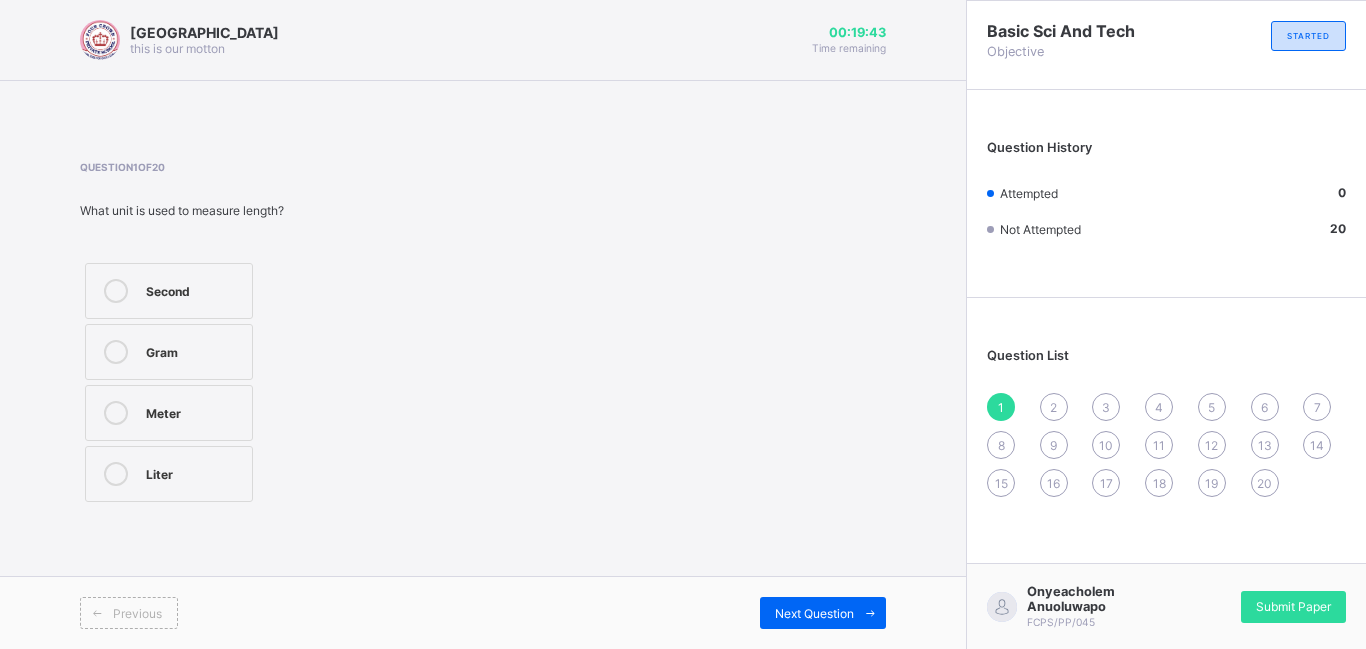 click on "Gram" at bounding box center (194, 352) 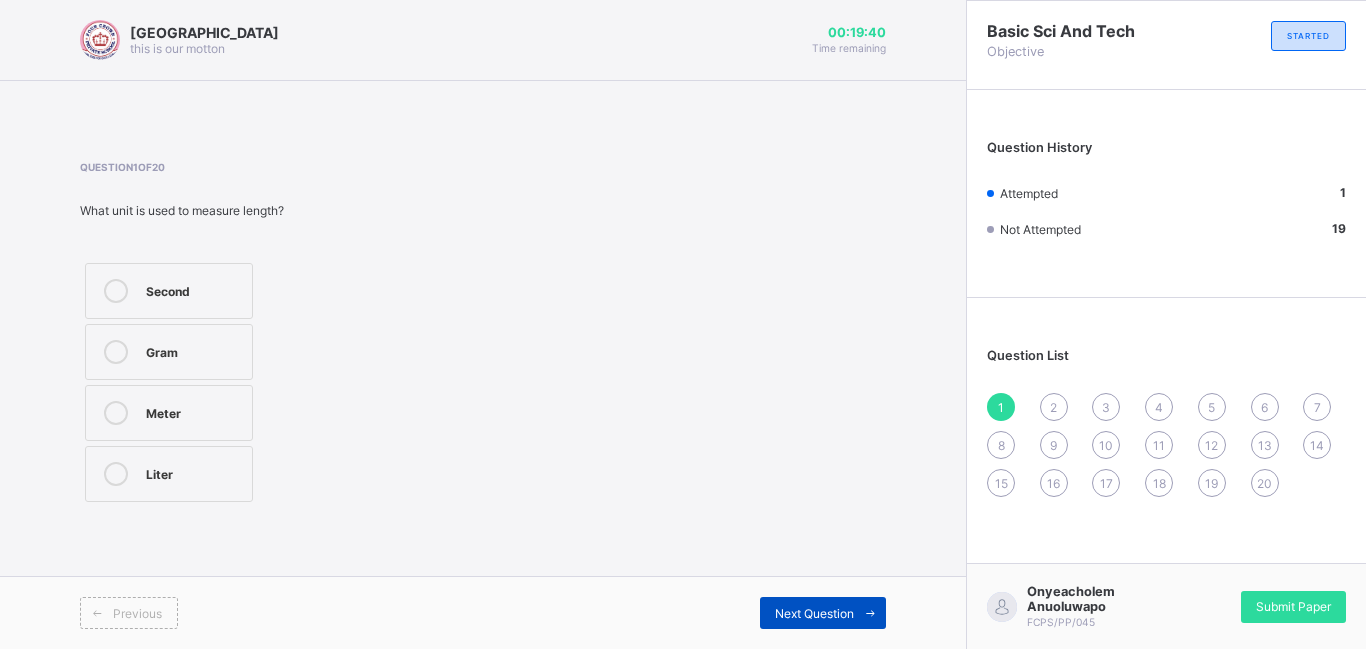 click on "Next Question" at bounding box center (814, 613) 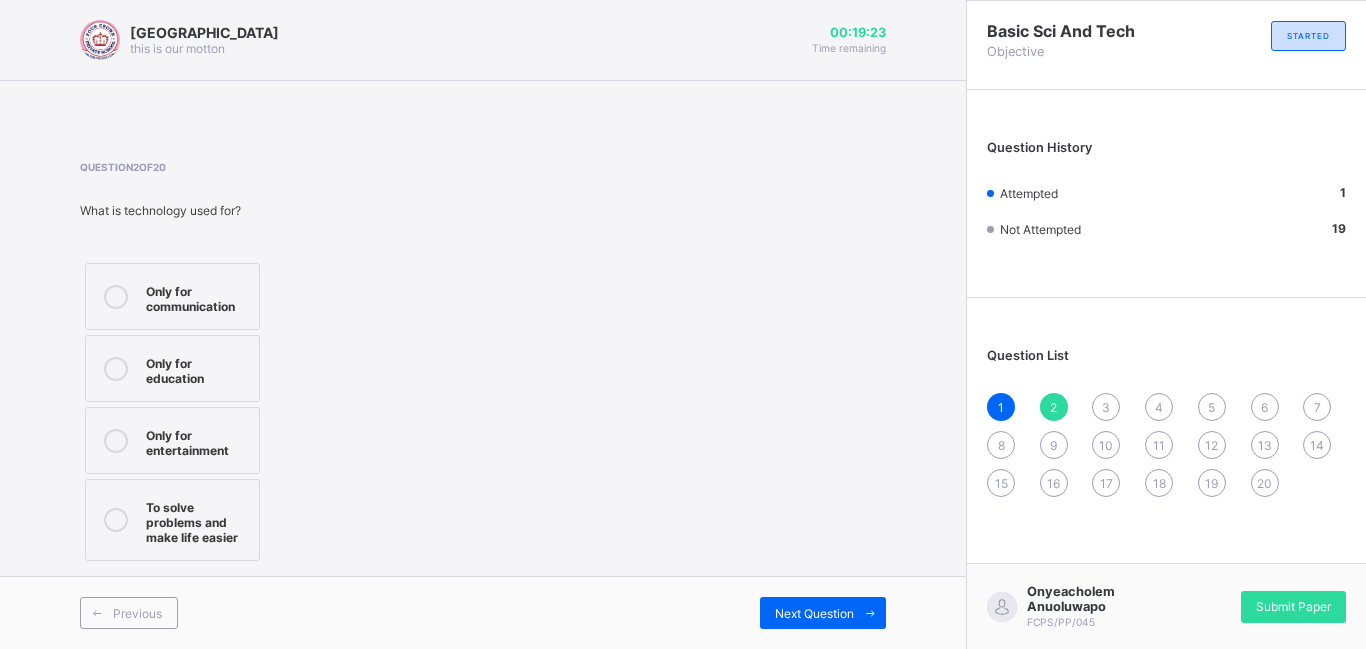 click on "To solve problems and make life easier" at bounding box center [197, 520] 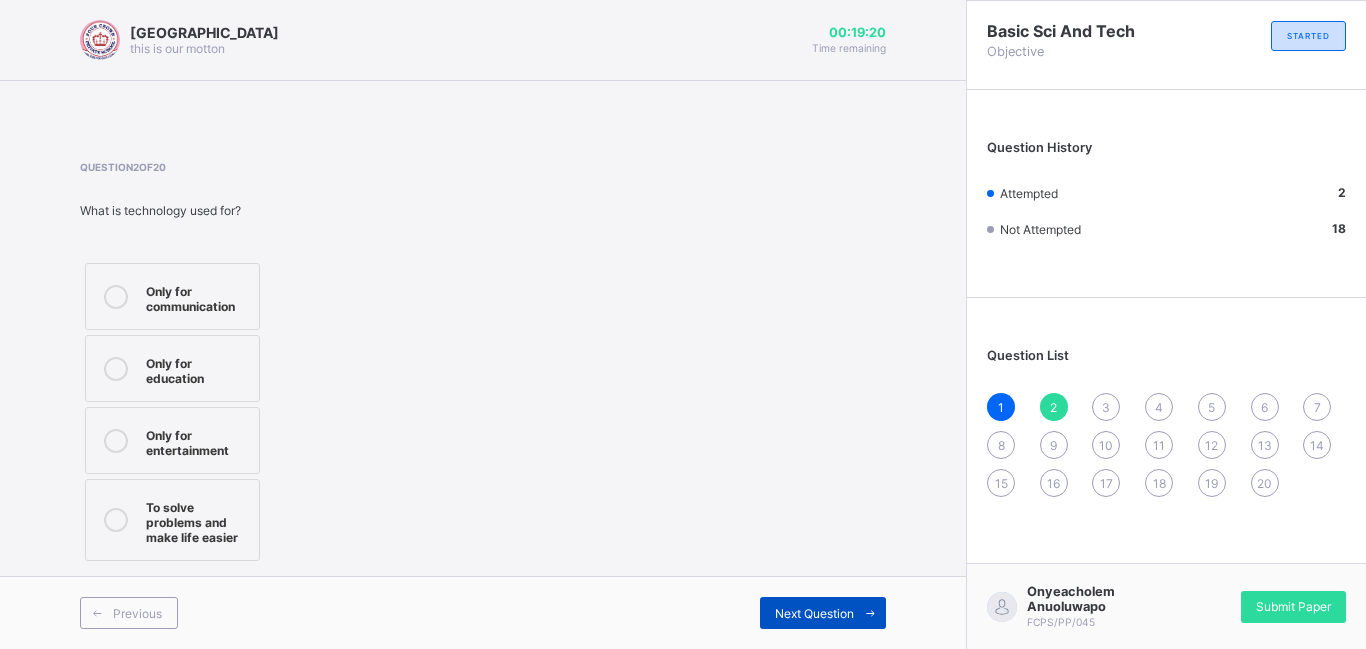 click on "Next Question" at bounding box center [814, 613] 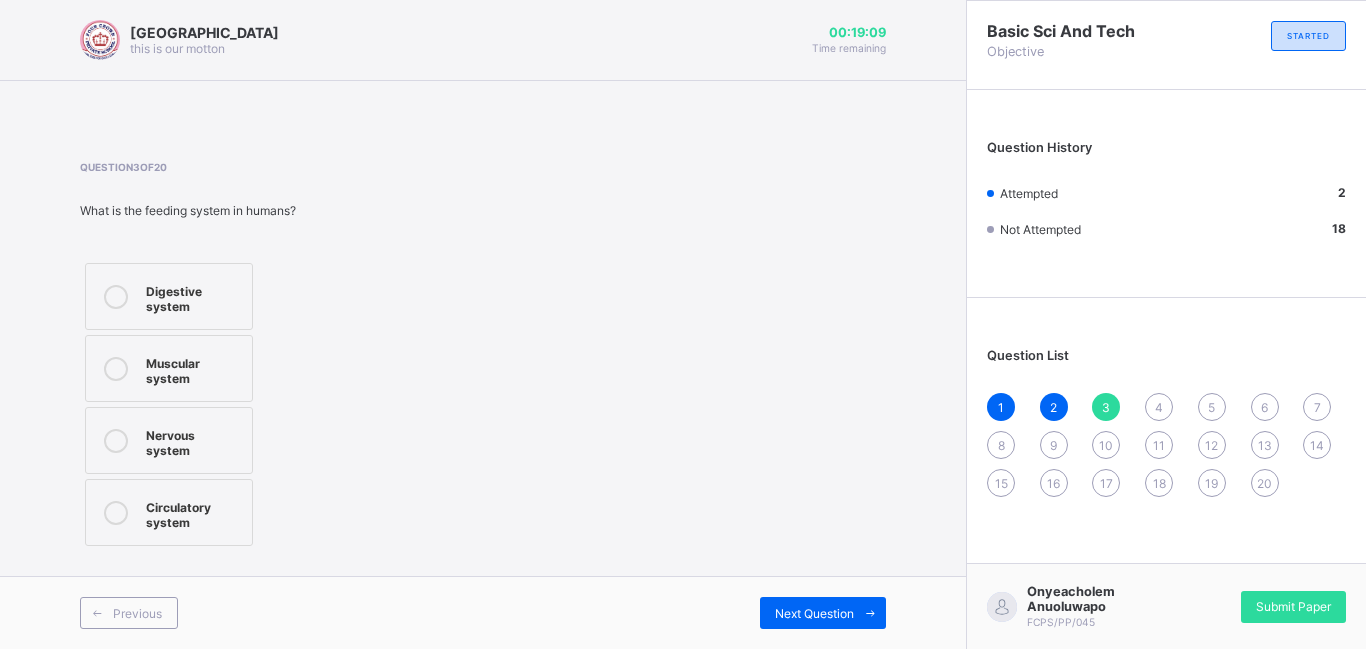 click on "Digestive system" at bounding box center (194, 296) 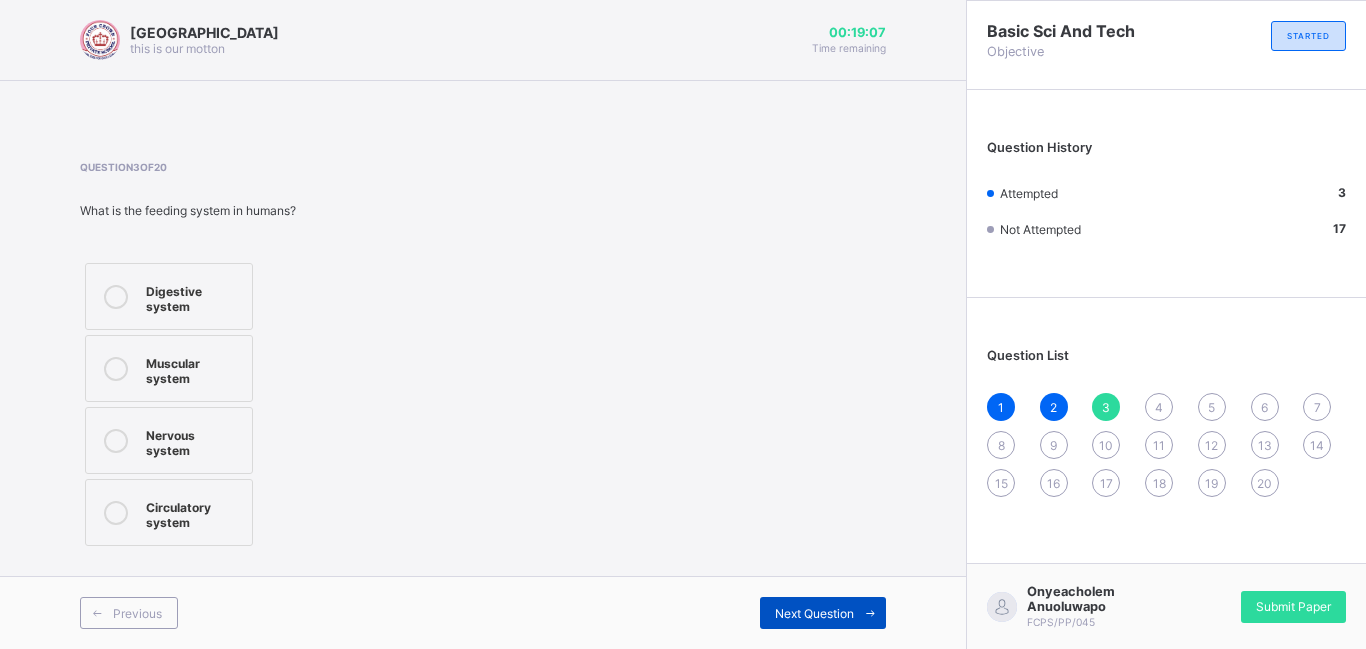 click on "Next Question" at bounding box center [823, 613] 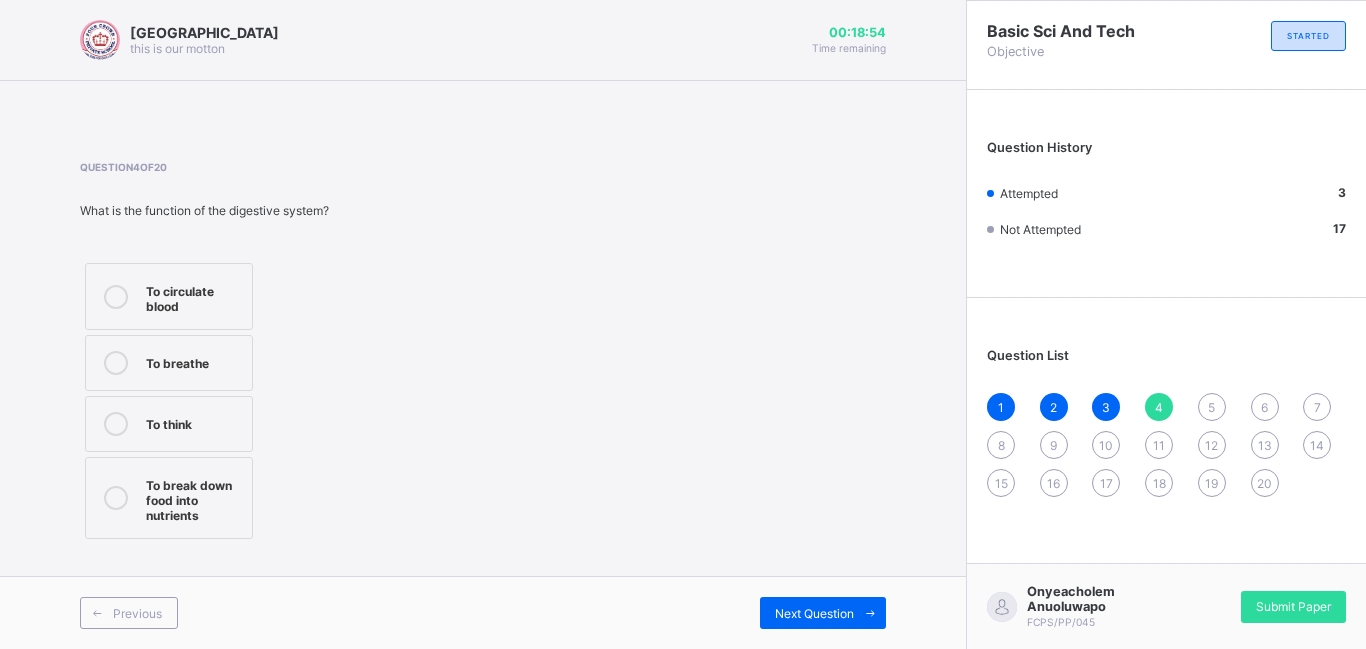click on "To breathe" at bounding box center [194, 361] 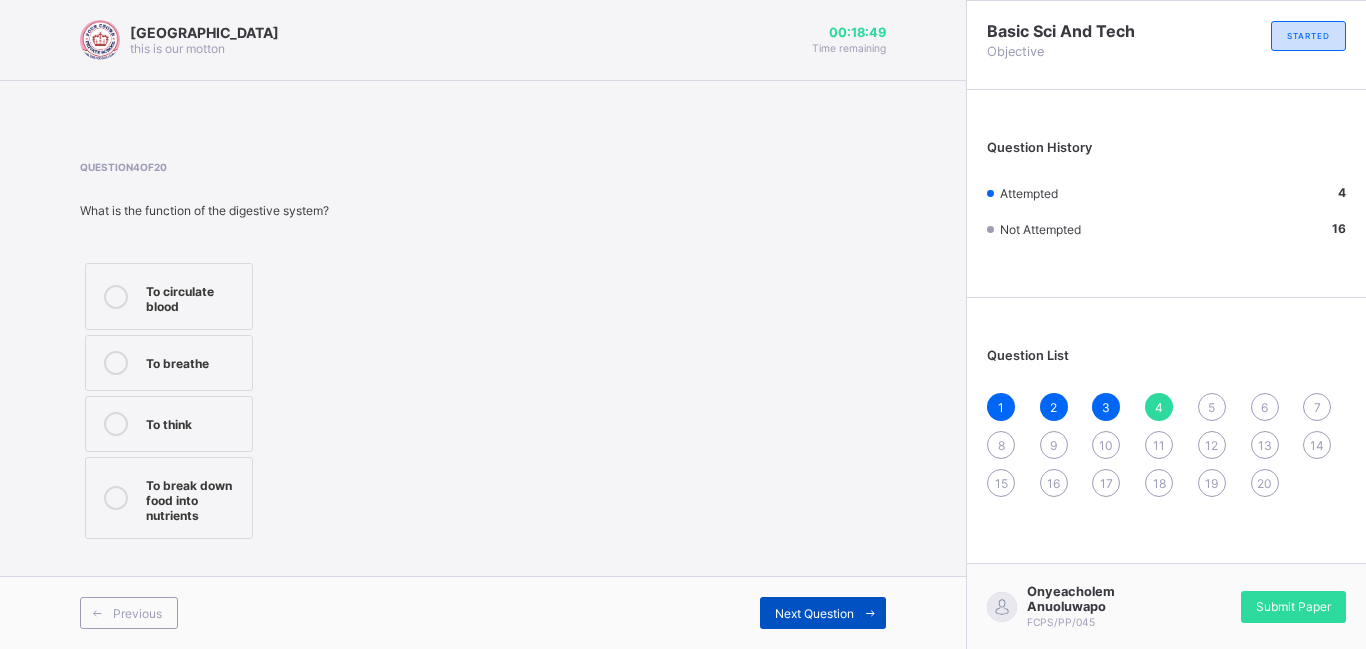 click on "Next Question" at bounding box center [814, 613] 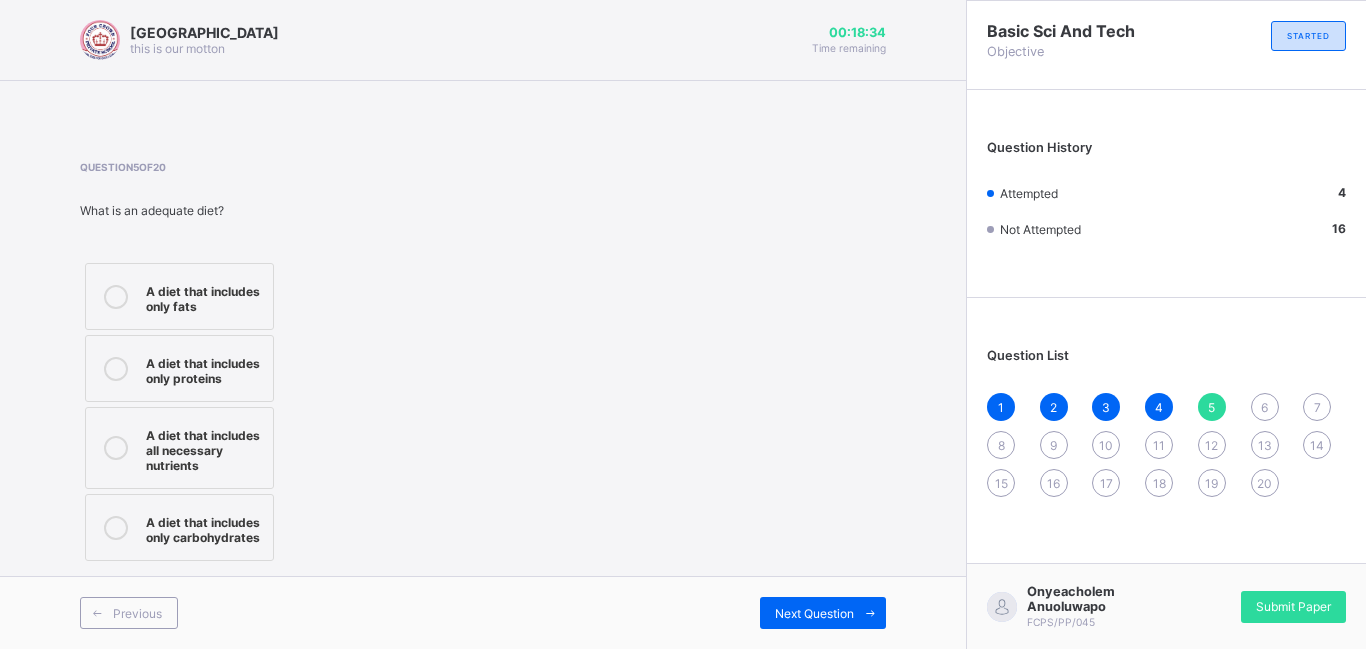 click on "A diet that includes all necessary nutrients" at bounding box center (204, 448) 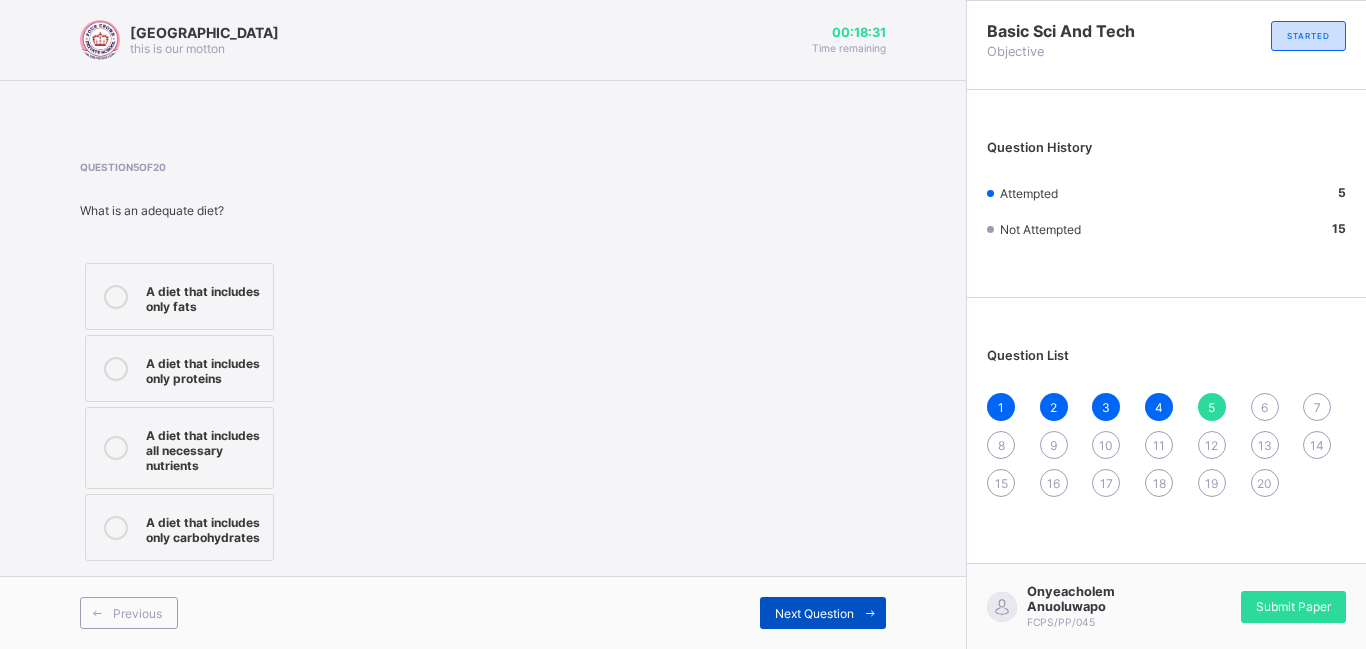 click on "Next Question" at bounding box center [823, 613] 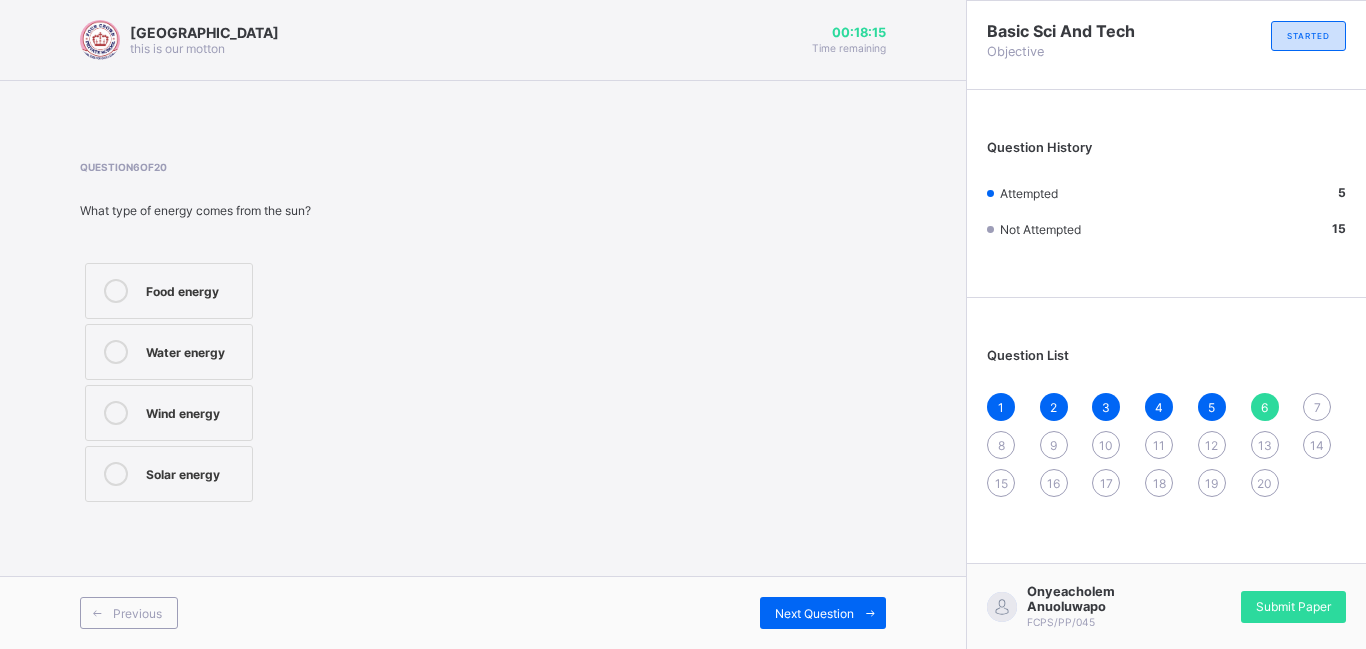 click on "Solar energy" at bounding box center [194, 472] 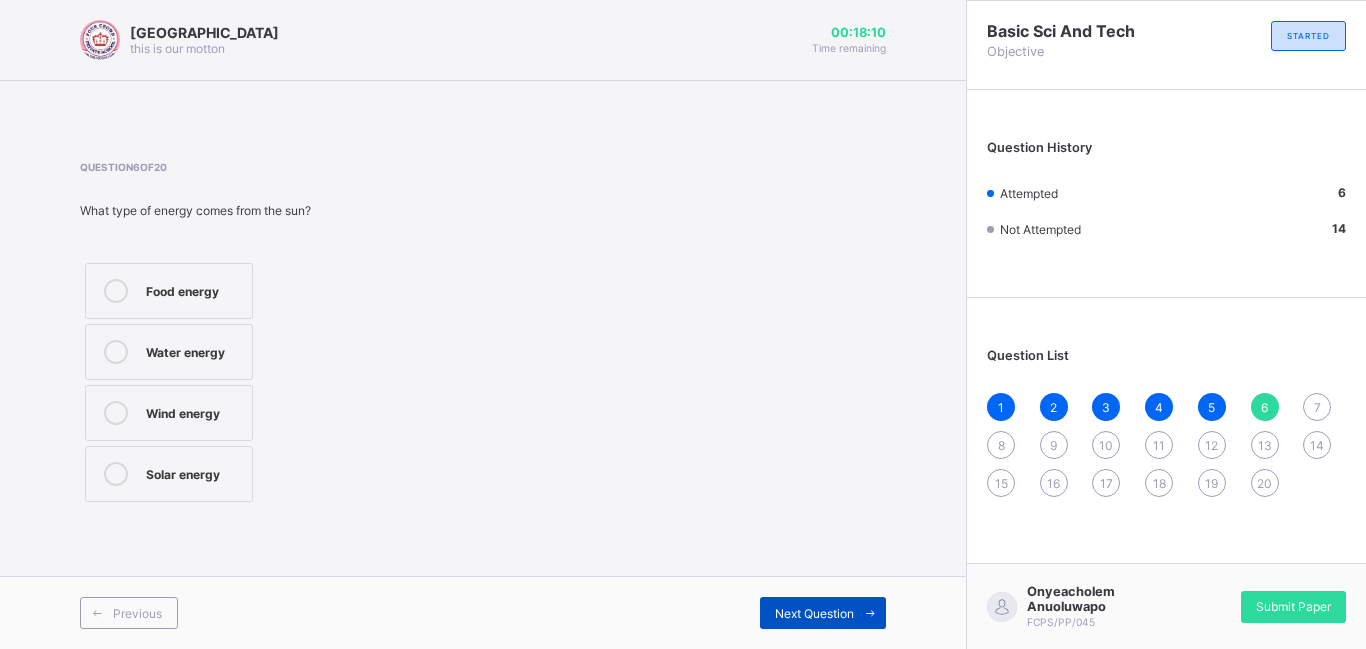 click on "Next Question" at bounding box center (814, 613) 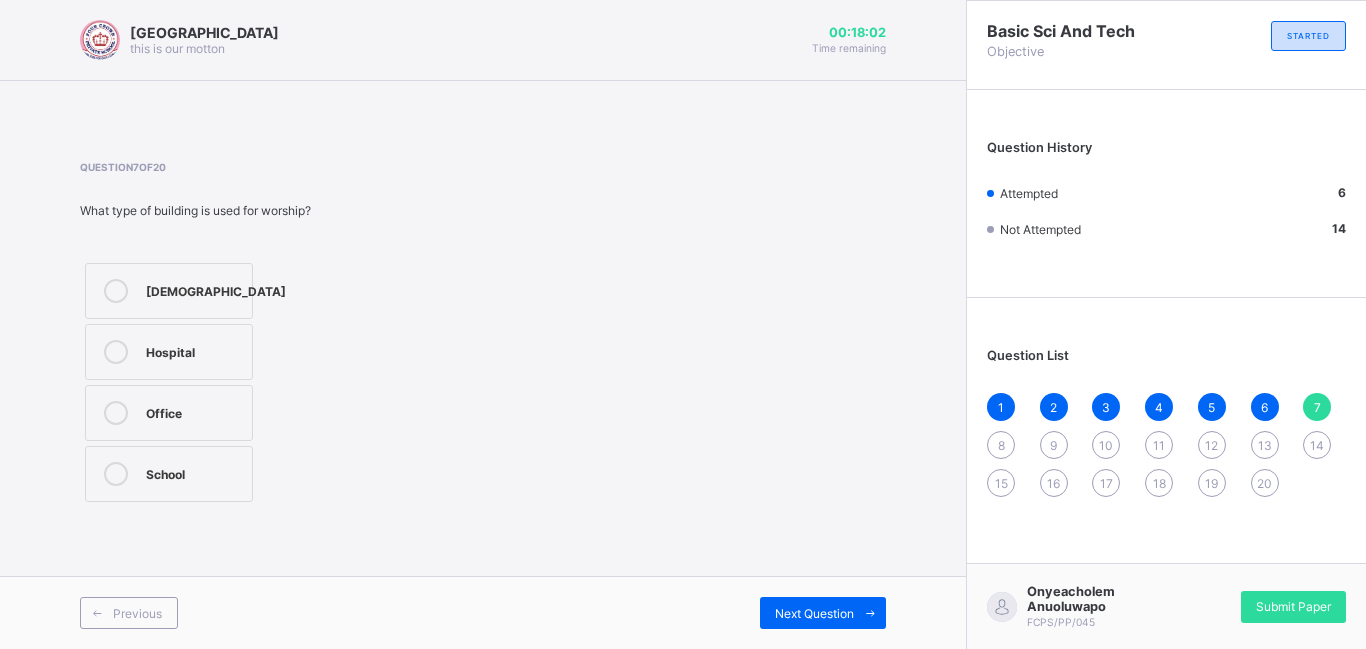 click on "[DEMOGRAPHIC_DATA]" at bounding box center (216, 289) 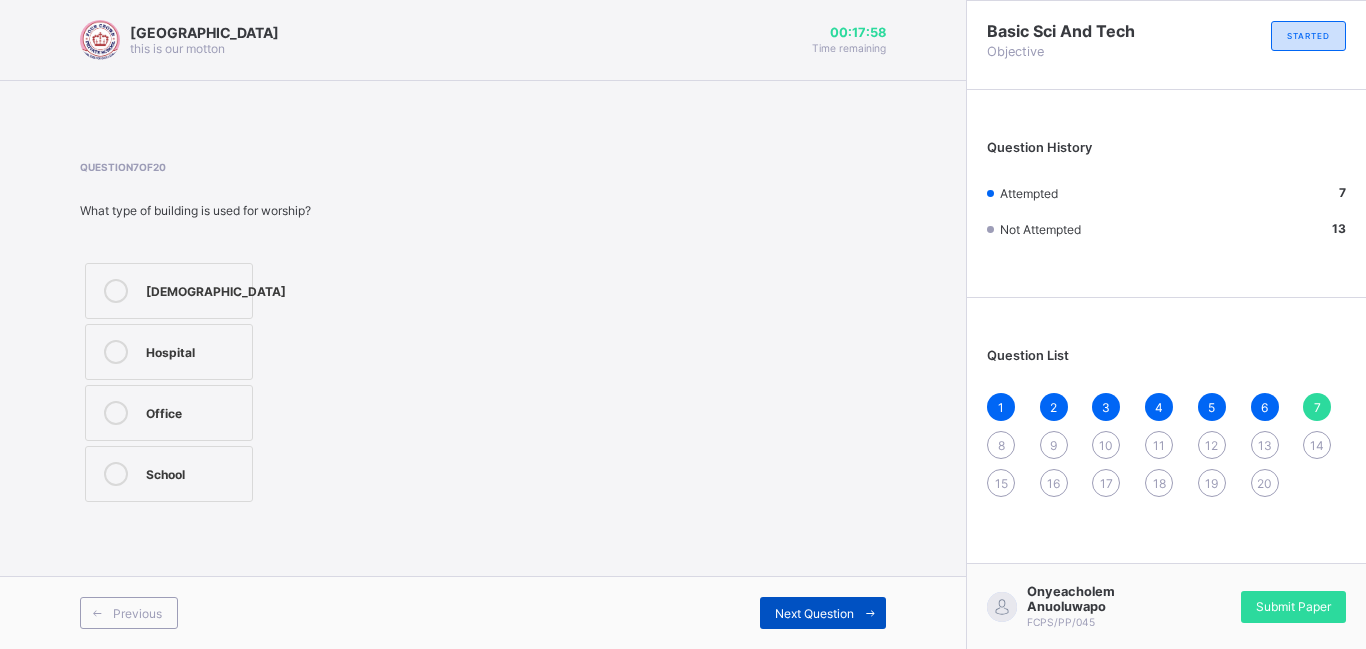 click on "Next Question" at bounding box center (823, 613) 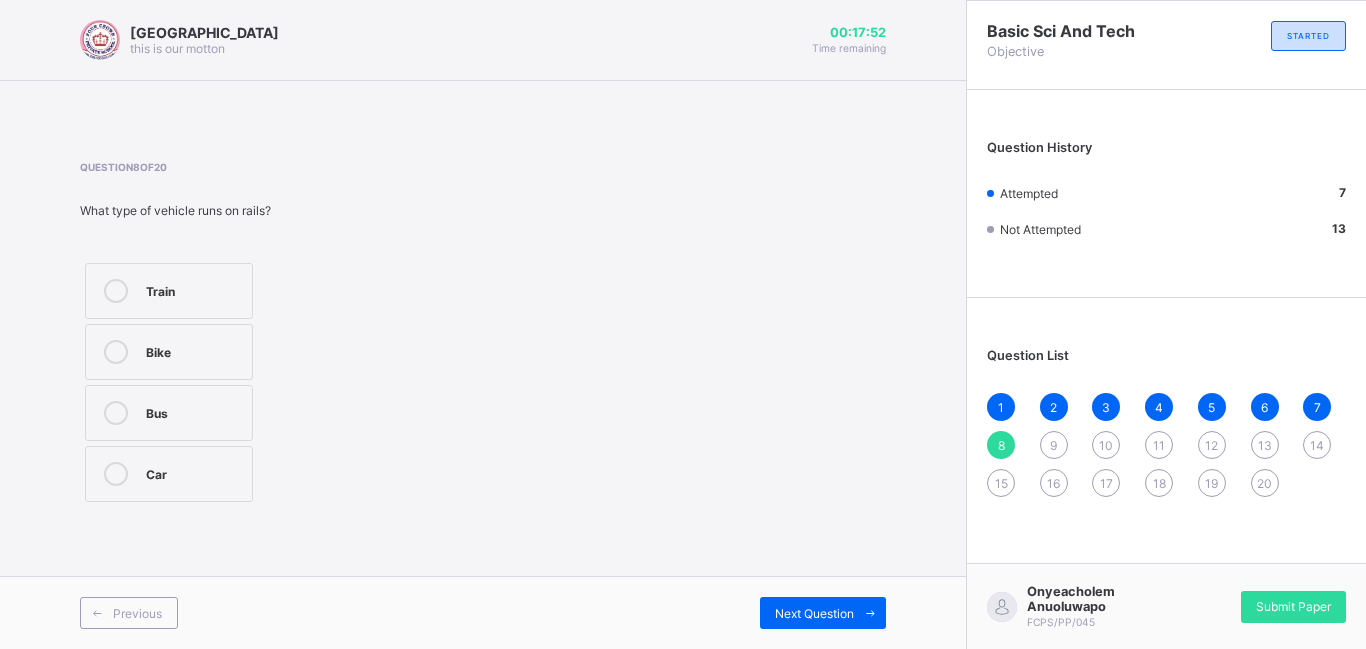 click on "Train" at bounding box center [169, 291] 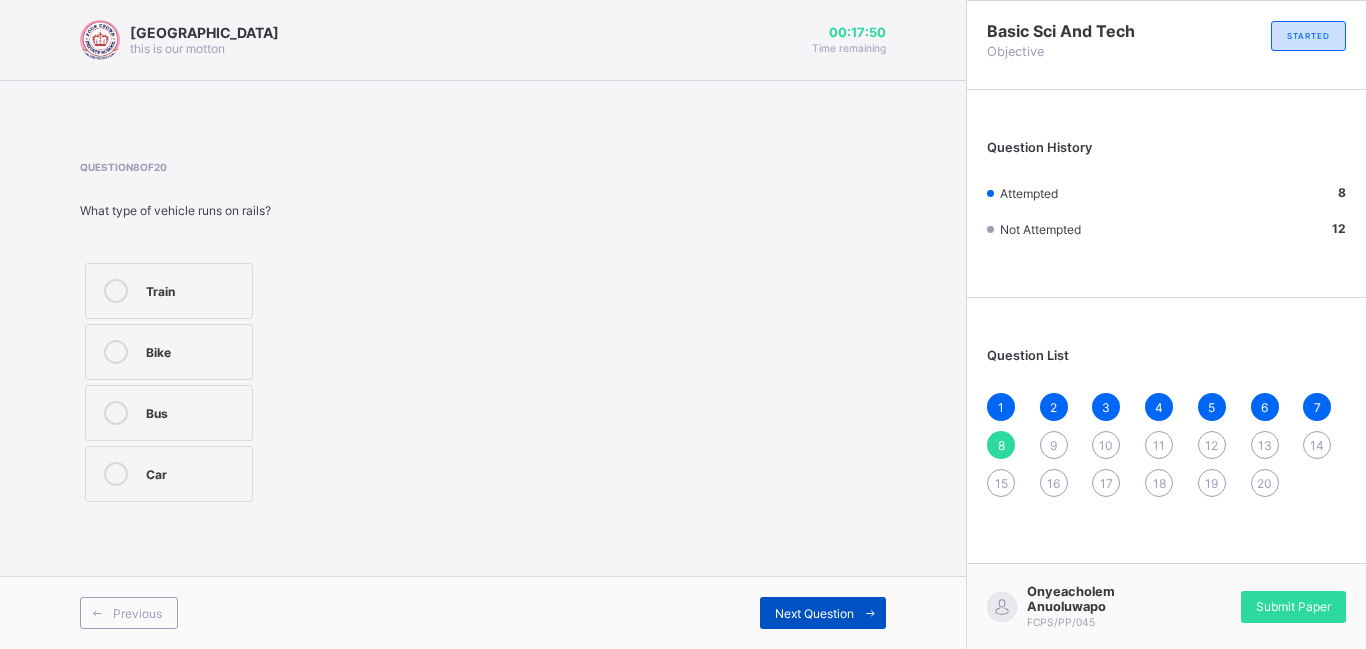 click on "Next Question" at bounding box center (823, 613) 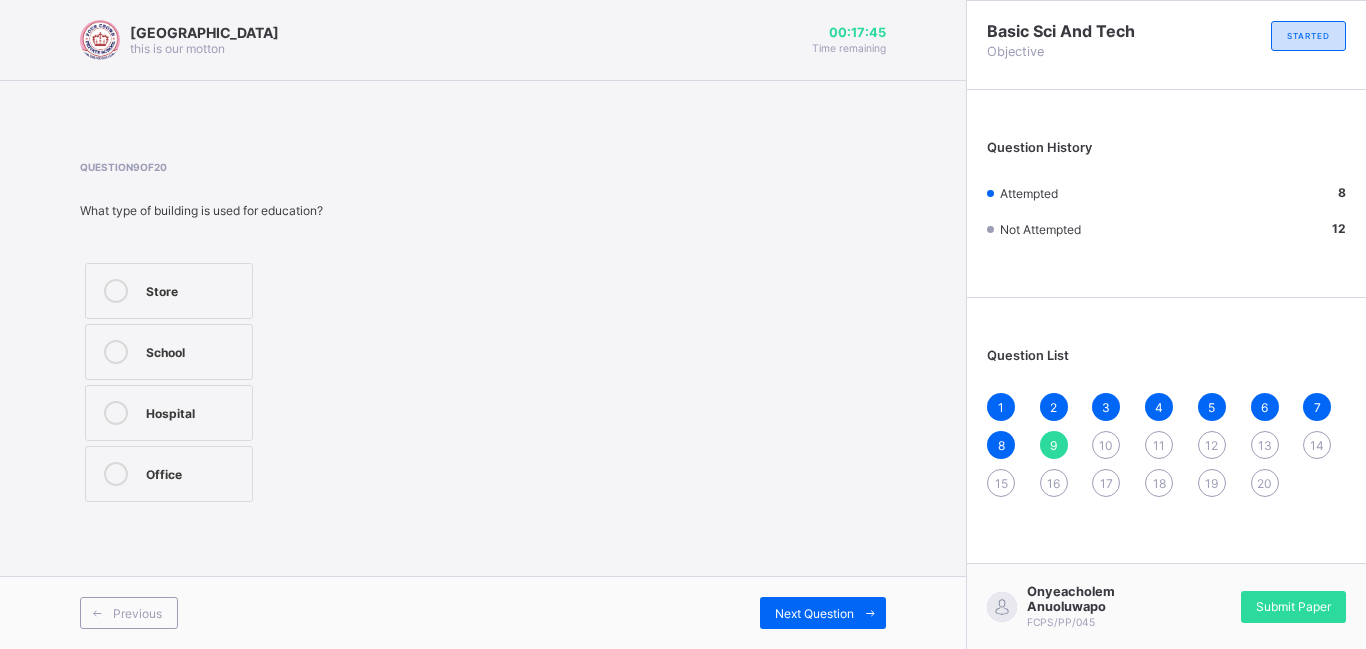 click on "School" at bounding box center [169, 352] 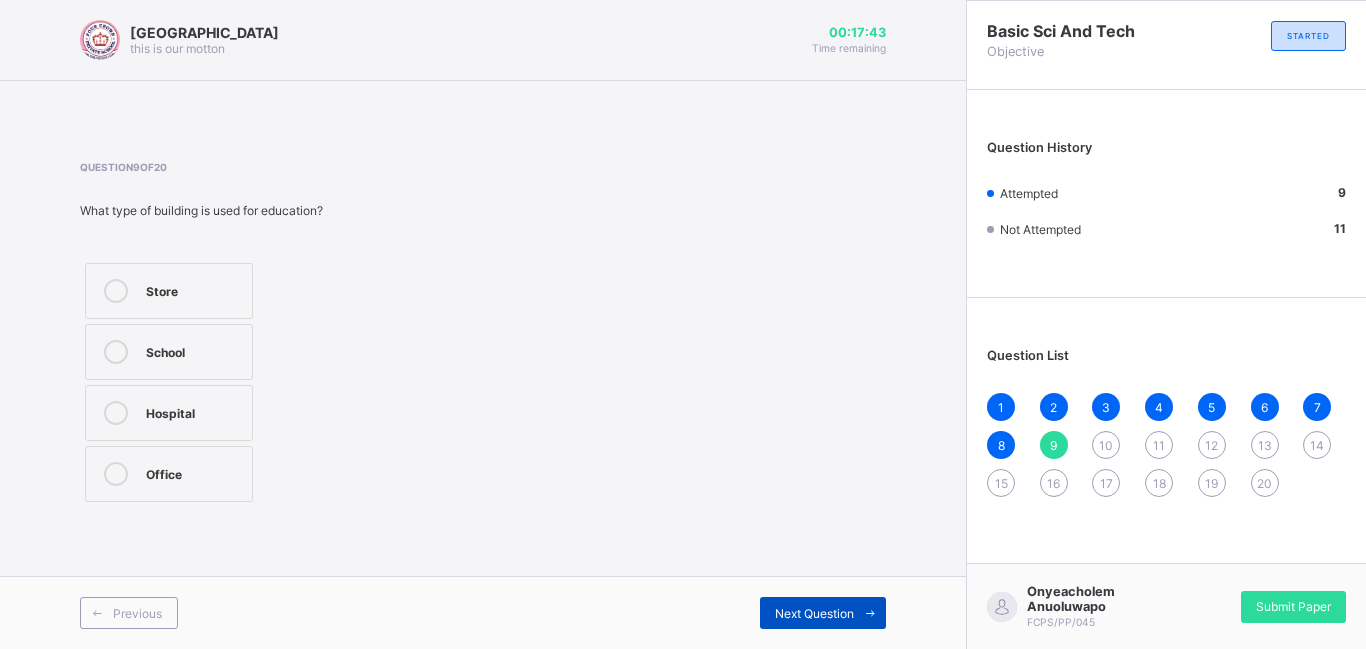 click on "Next Question" at bounding box center [814, 613] 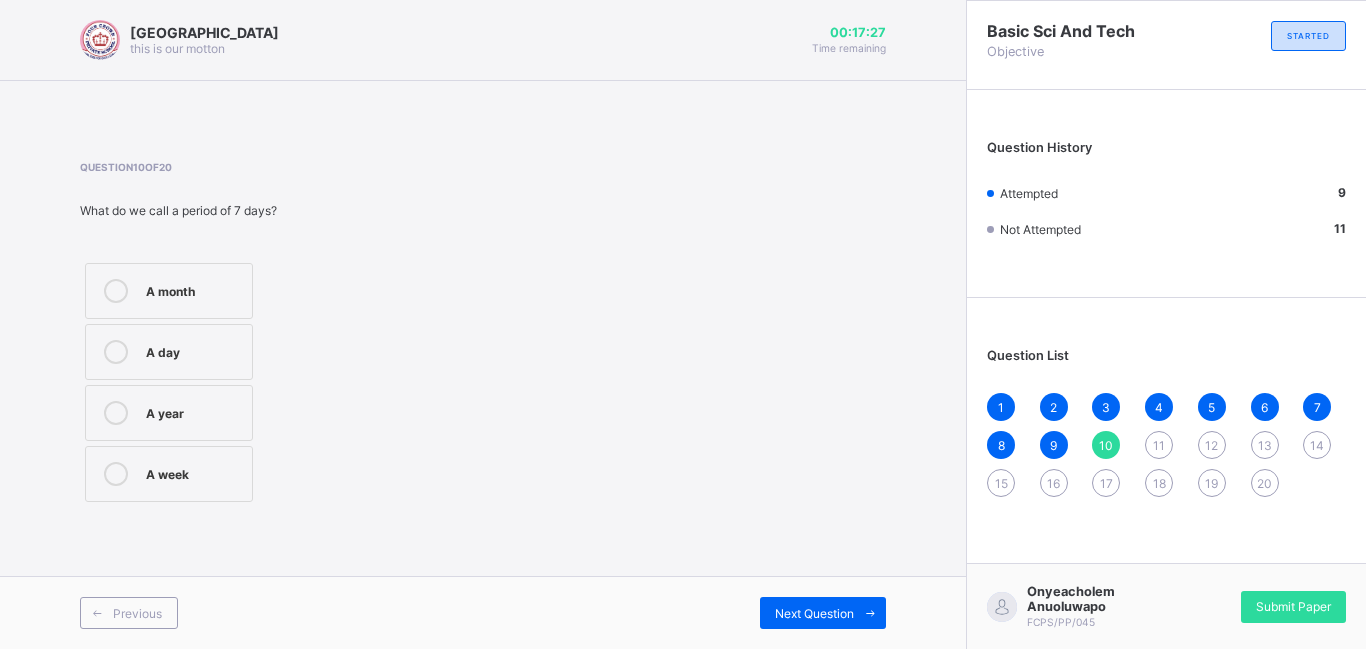 click on "A week" at bounding box center (194, 472) 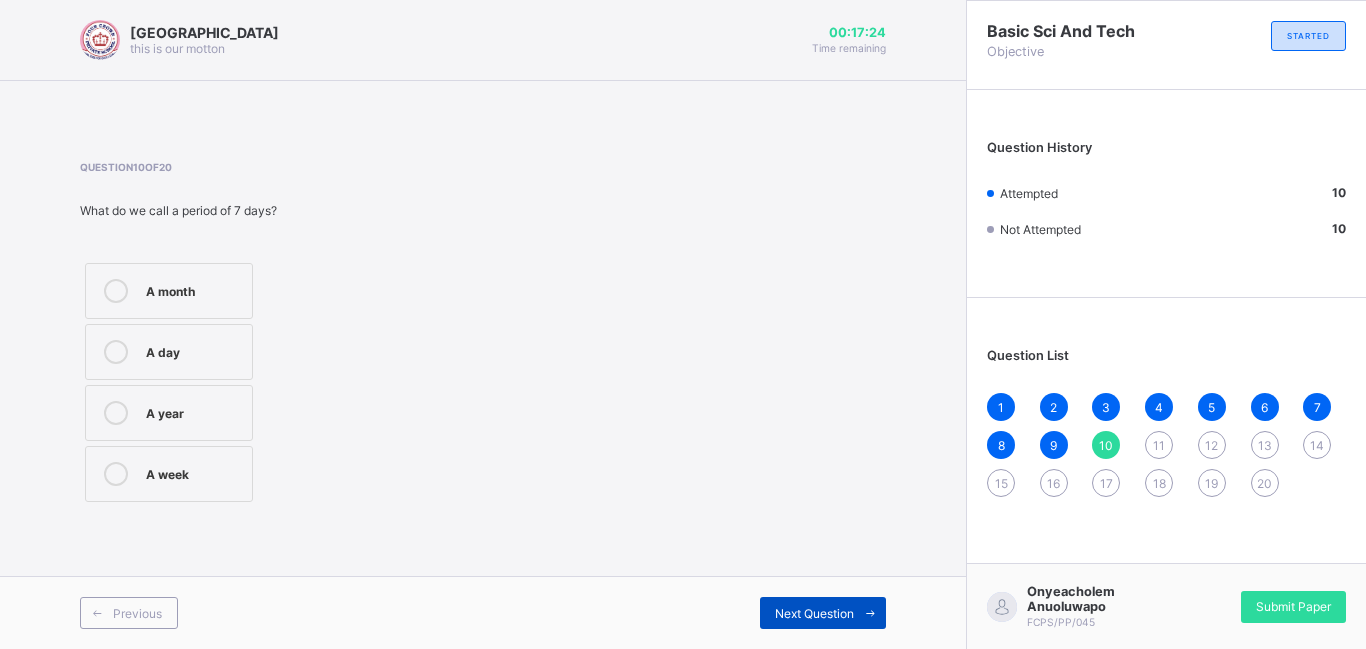 click on "Next Question" at bounding box center [814, 613] 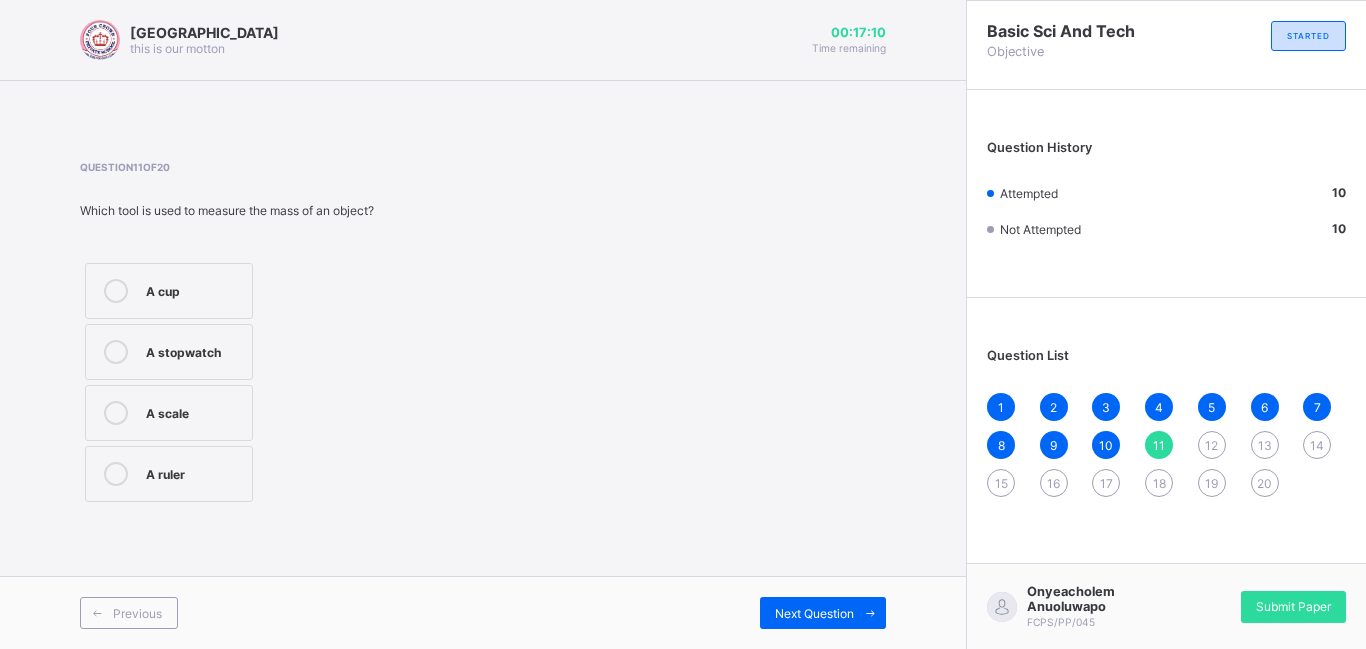click on "A scale" at bounding box center (169, 413) 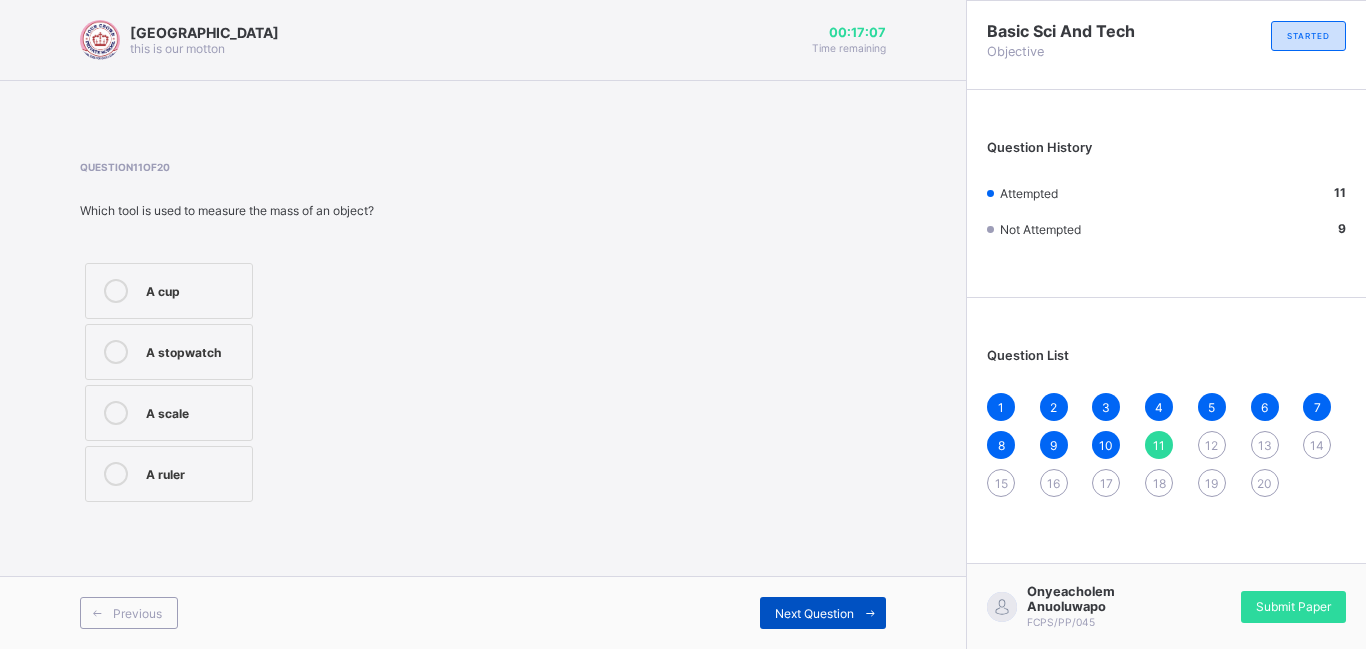 click on "Next Question" at bounding box center [814, 613] 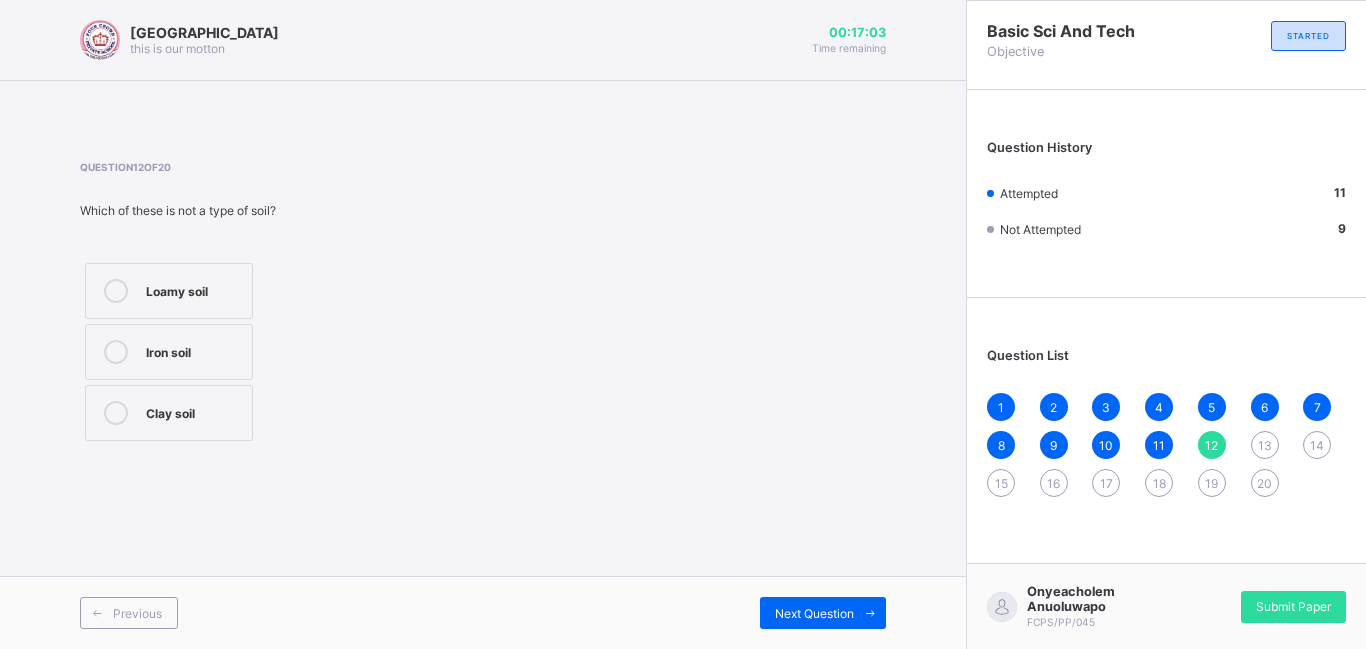 click on "Iron soil" at bounding box center (194, 352) 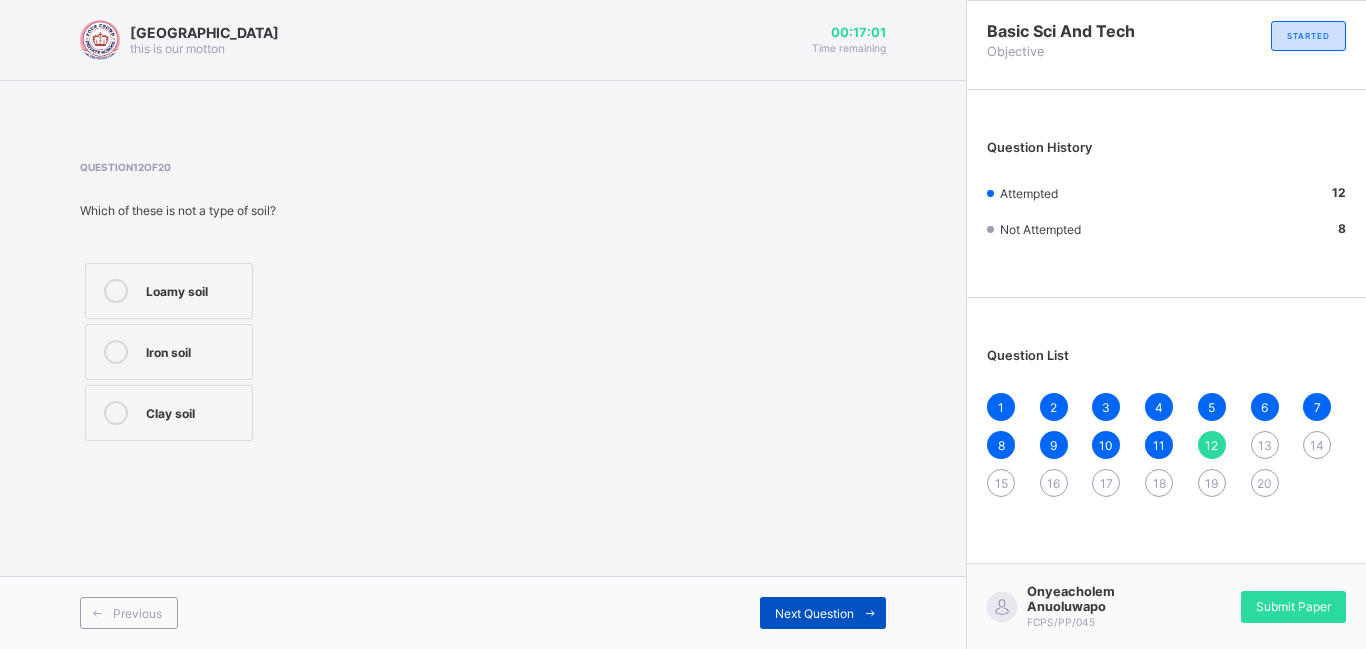 click on "Next Question" at bounding box center (814, 613) 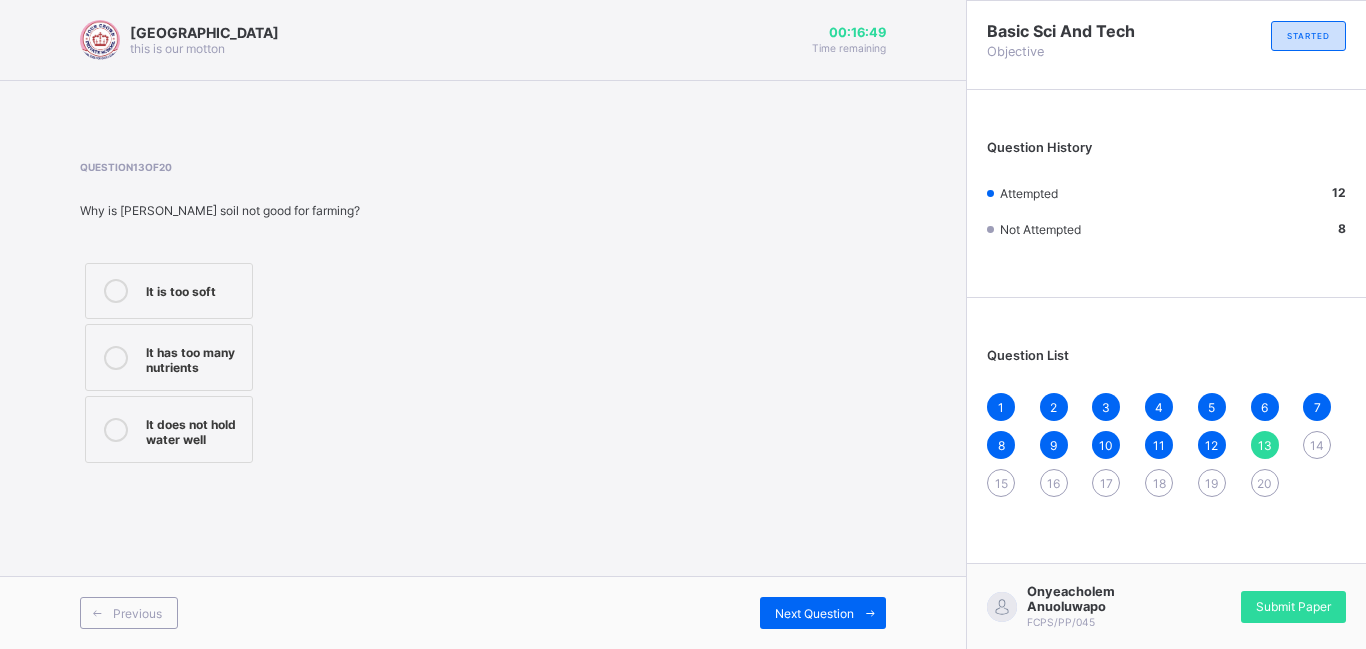 click on "It is too soft It has too many nutrients It does not hold water well" at bounding box center (169, 363) 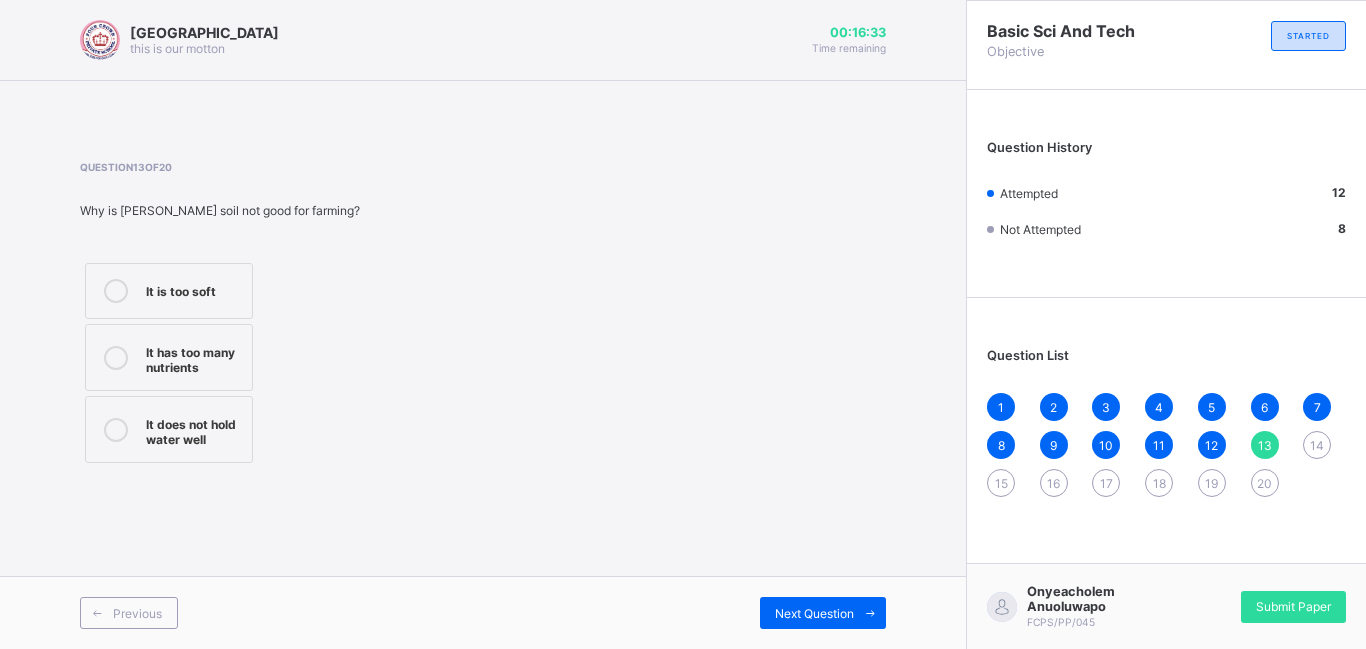 click on "It has too many nutrients" at bounding box center [194, 357] 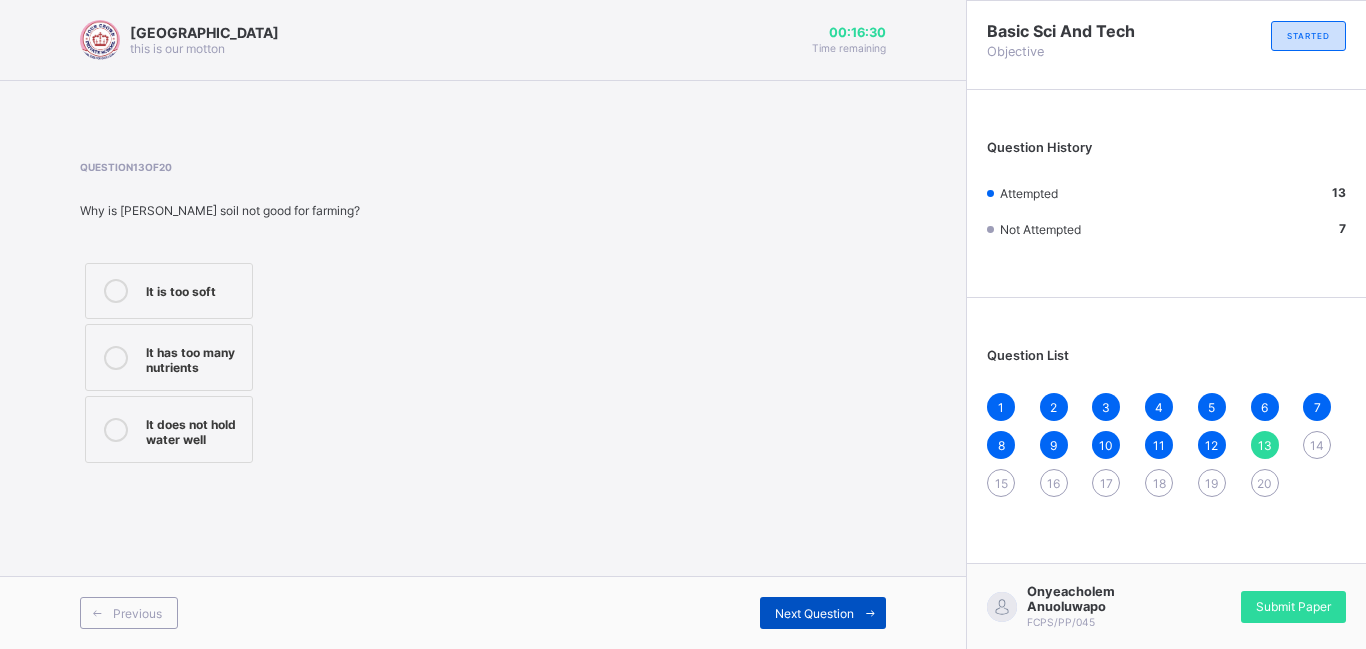 click on "Next Question" at bounding box center (814, 613) 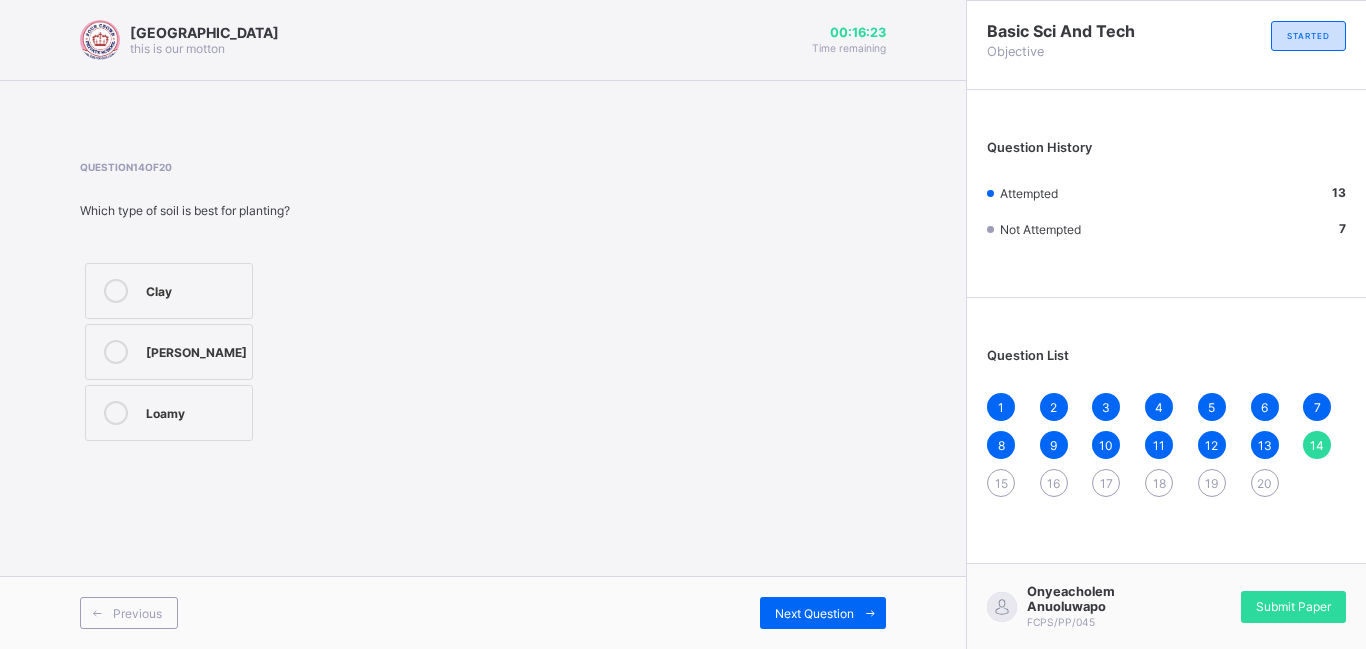 click on "Loamy" at bounding box center [169, 413] 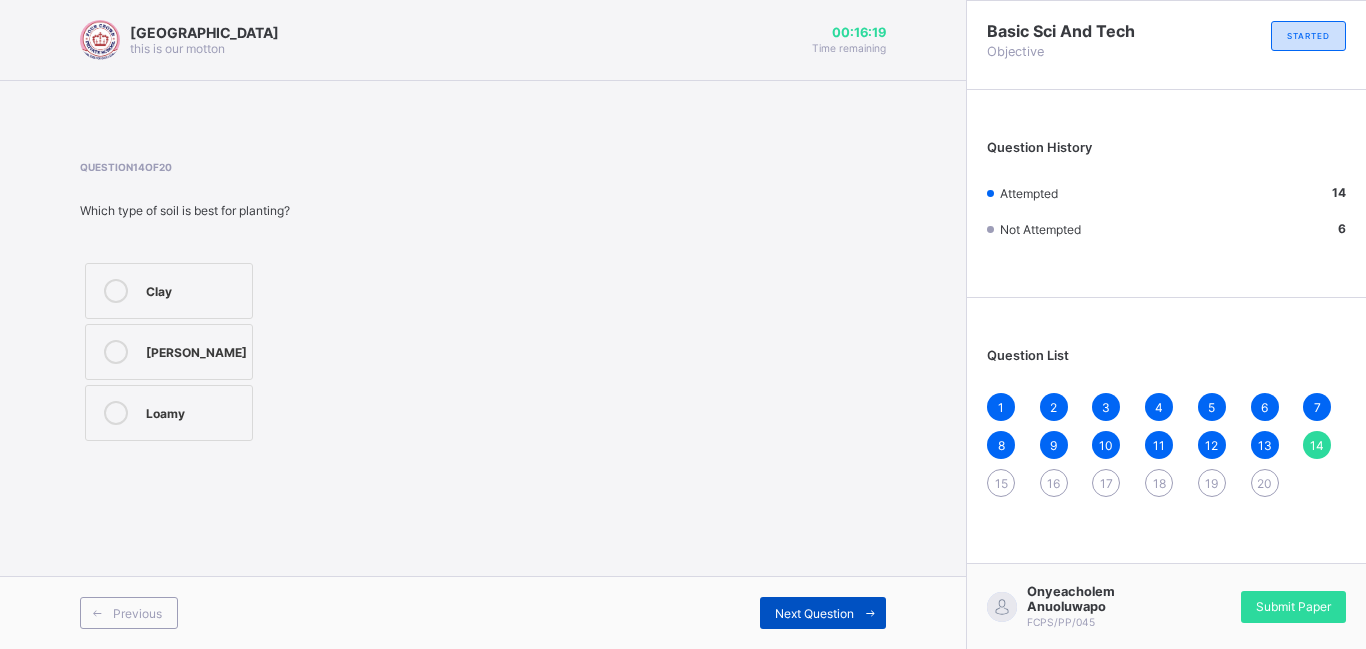 click on "Next Question" at bounding box center (814, 613) 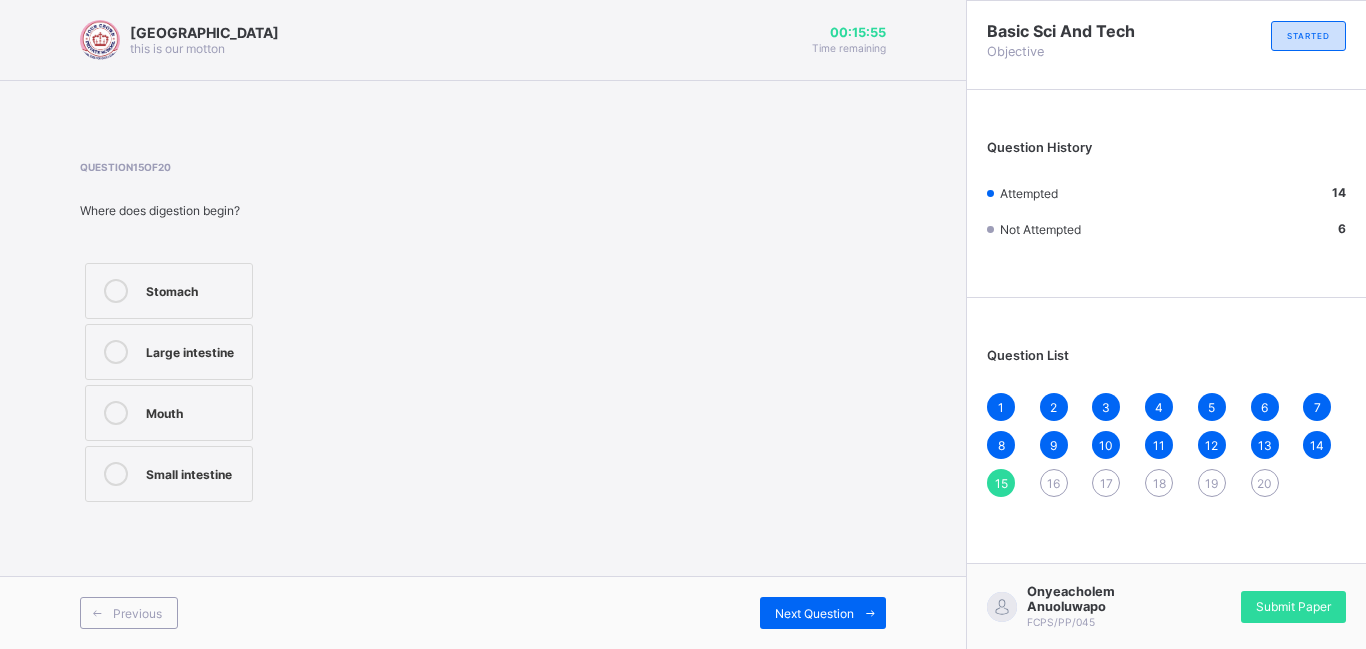 click on "Mouth" at bounding box center (169, 413) 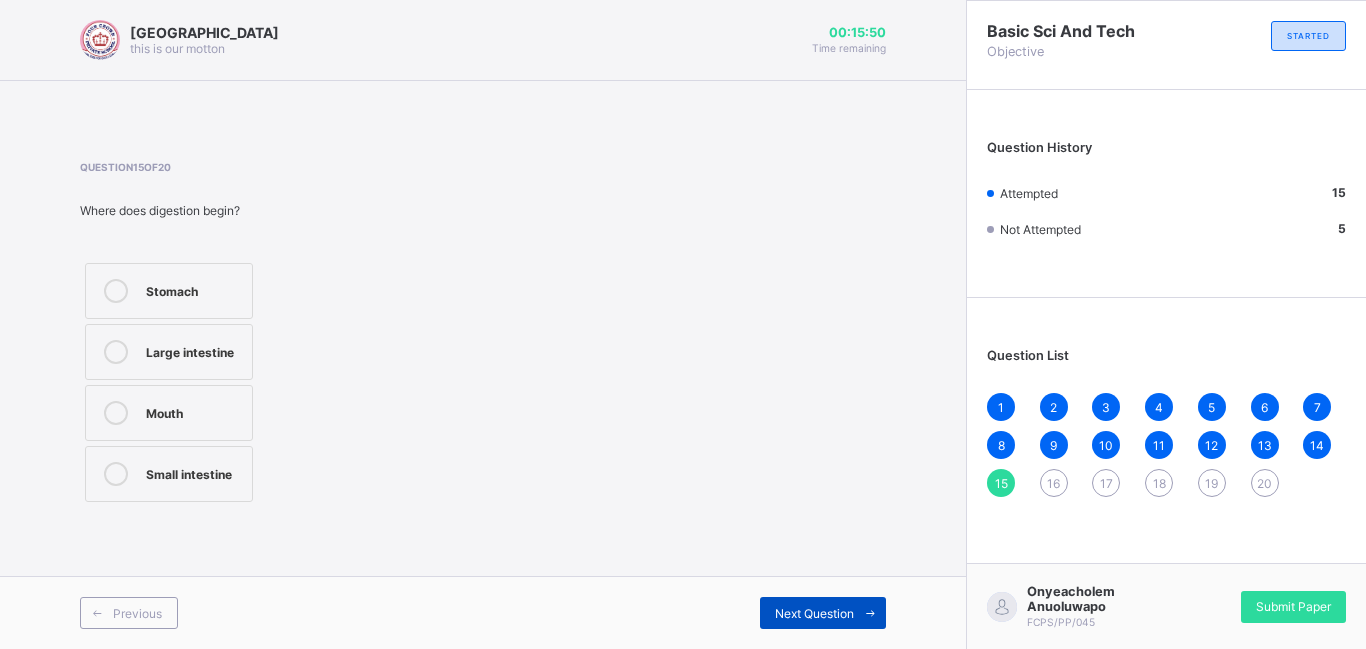 click at bounding box center [870, 613] 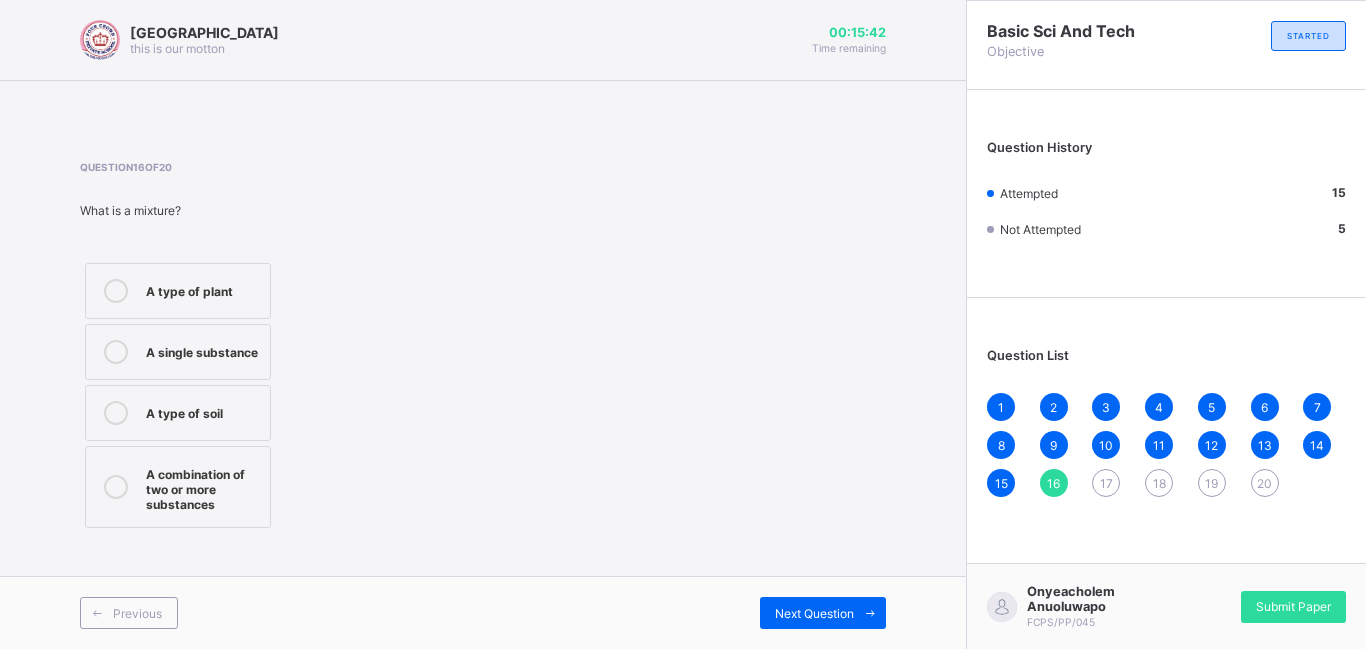 click on "A combination of two or more substances" at bounding box center (203, 487) 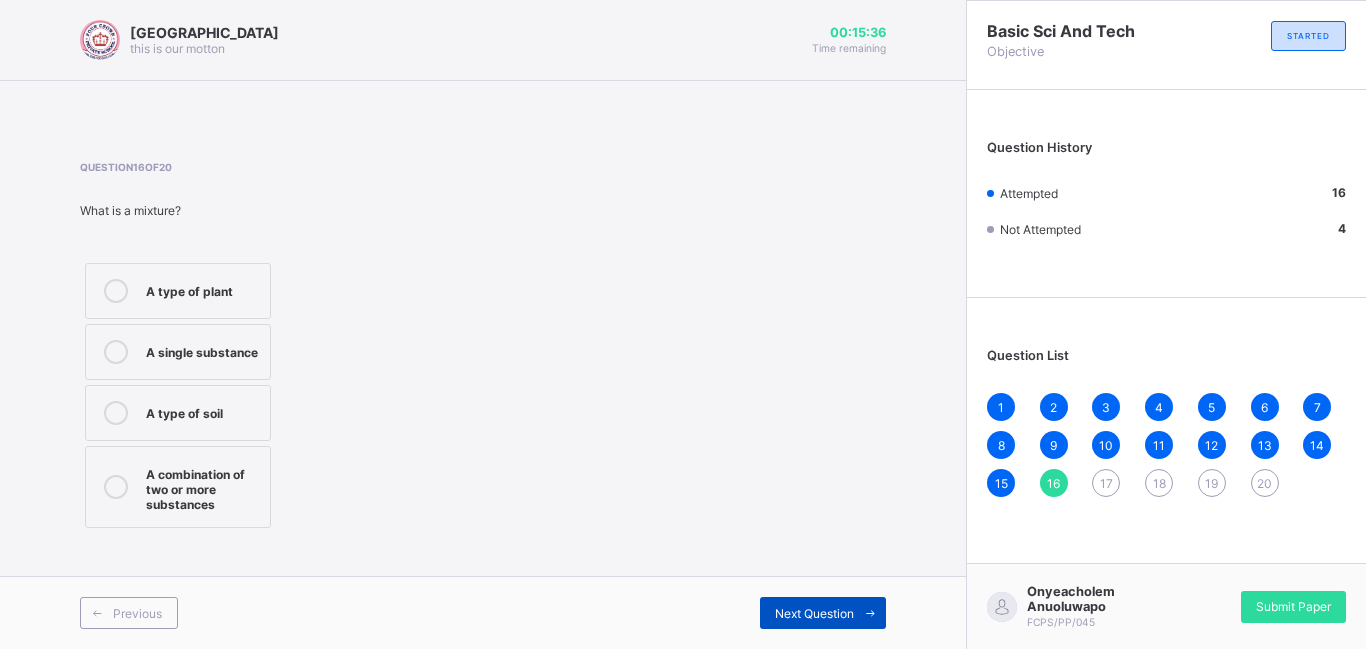 click on "Next Question" at bounding box center [814, 613] 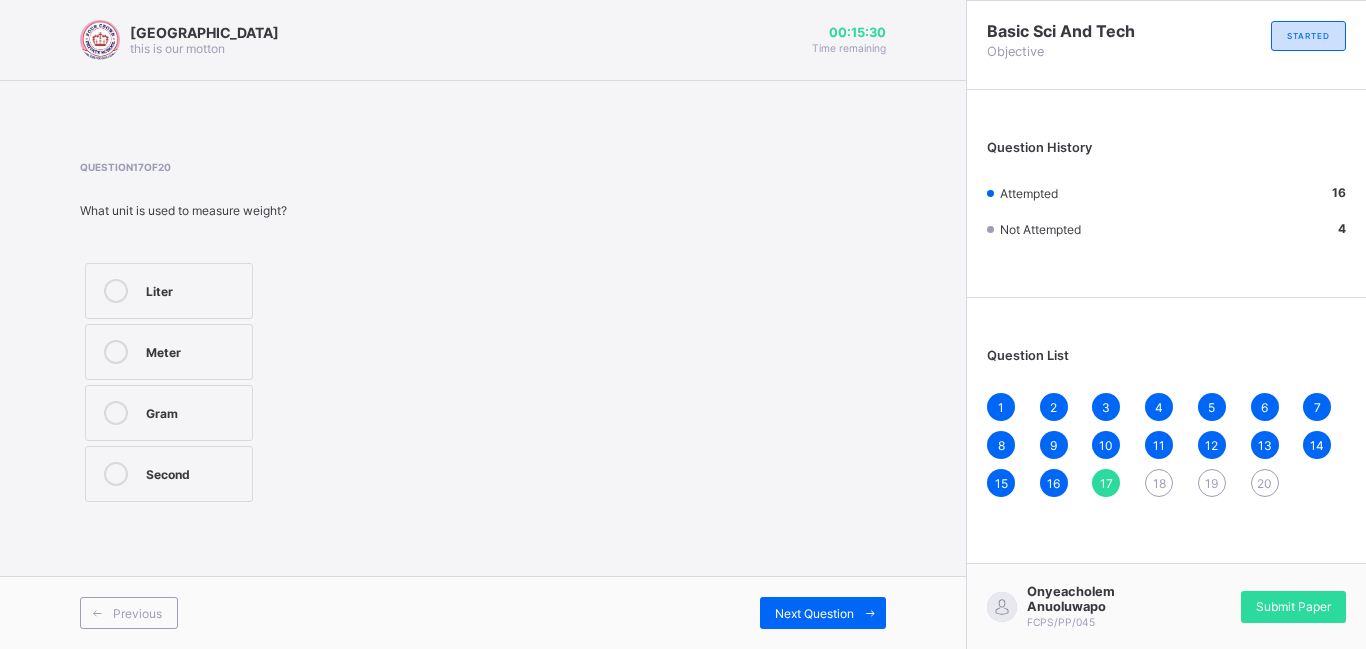 click on "Second" at bounding box center [194, 472] 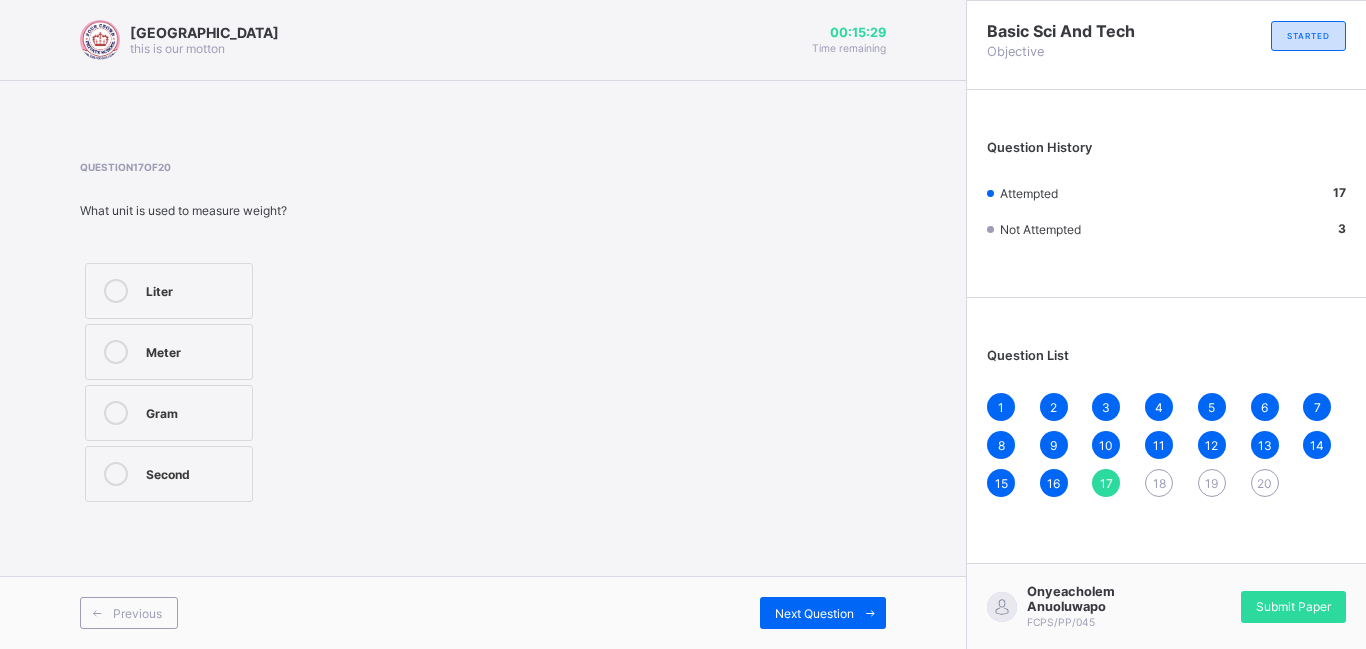 click on "Meter" at bounding box center [194, 350] 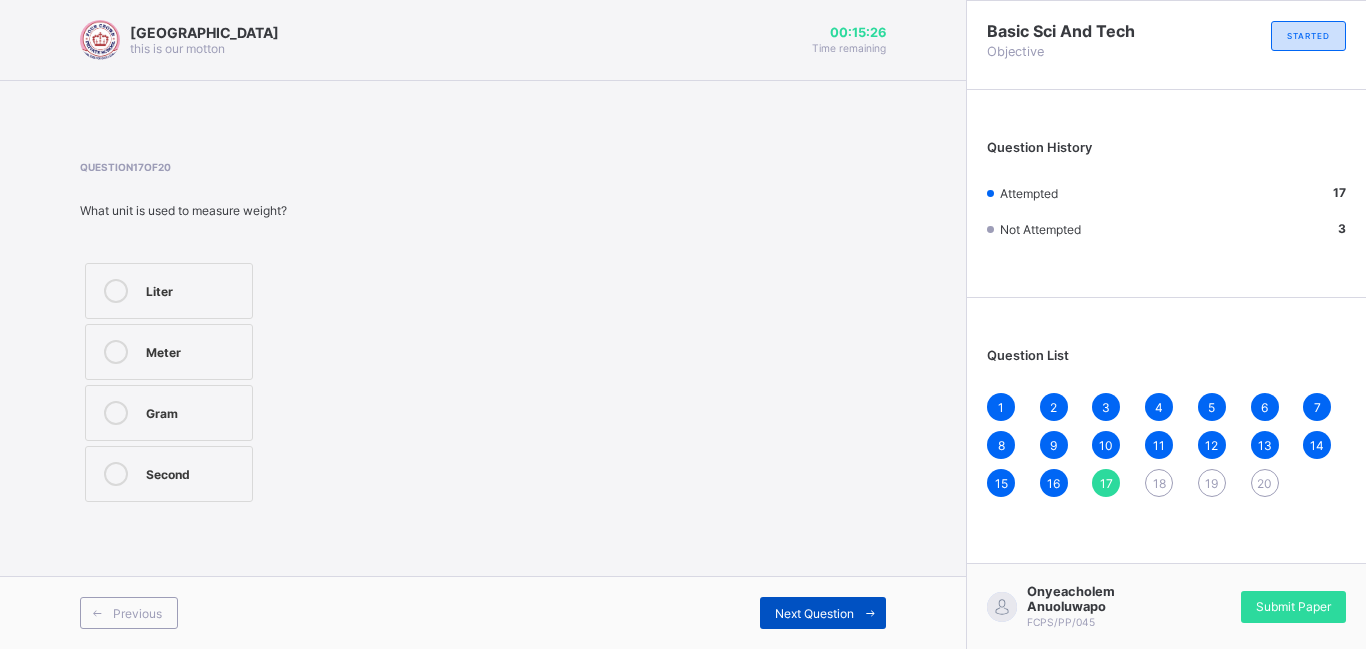 click on "Next Question" at bounding box center (814, 613) 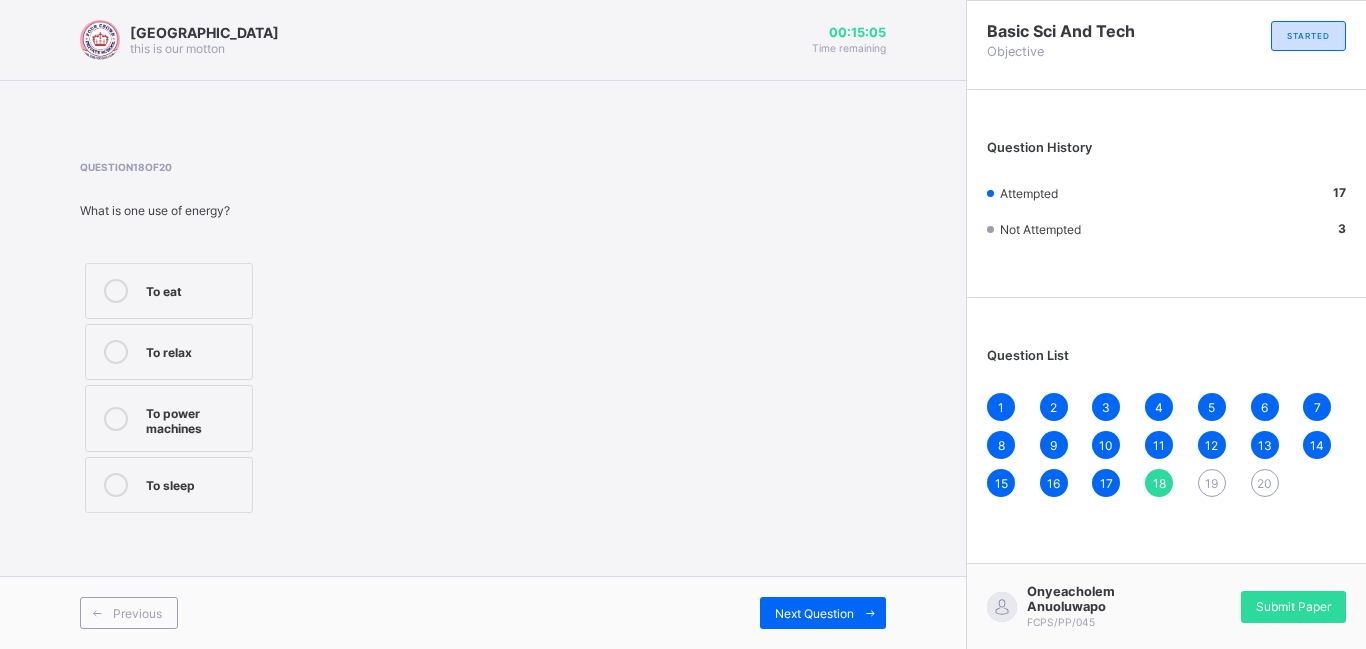 click on "To power machines" at bounding box center (194, 418) 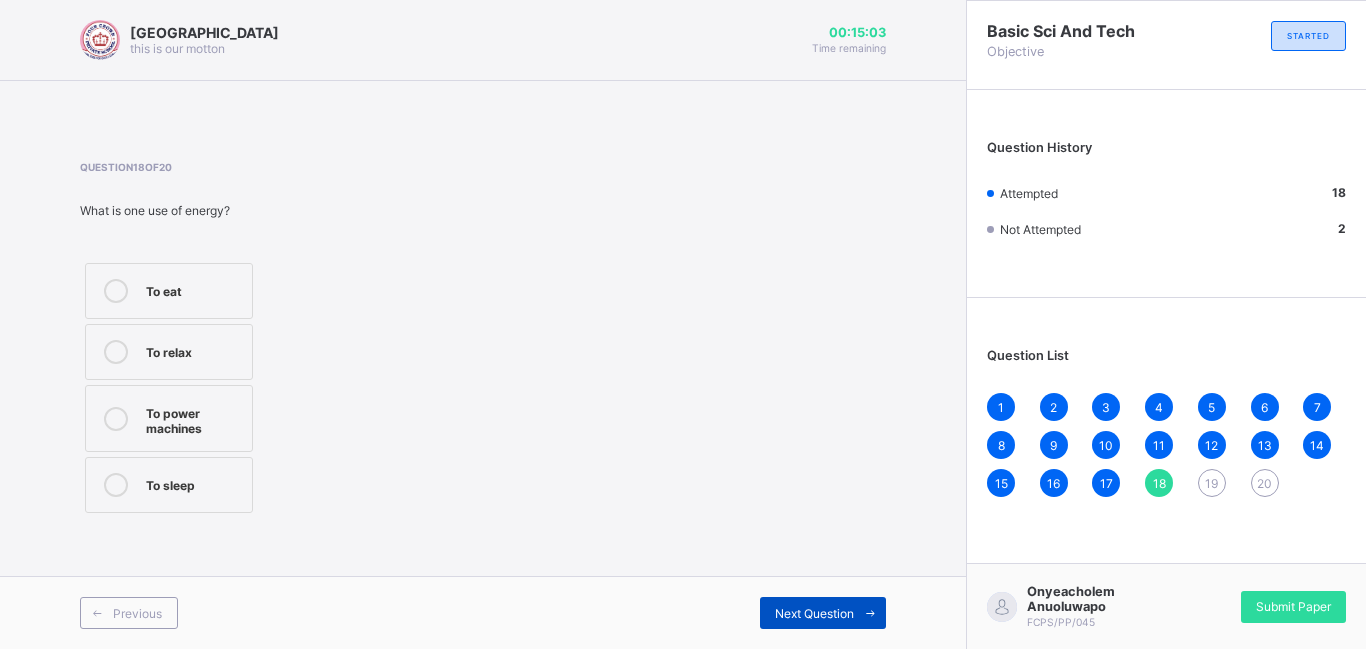 click on "Next Question" at bounding box center (814, 613) 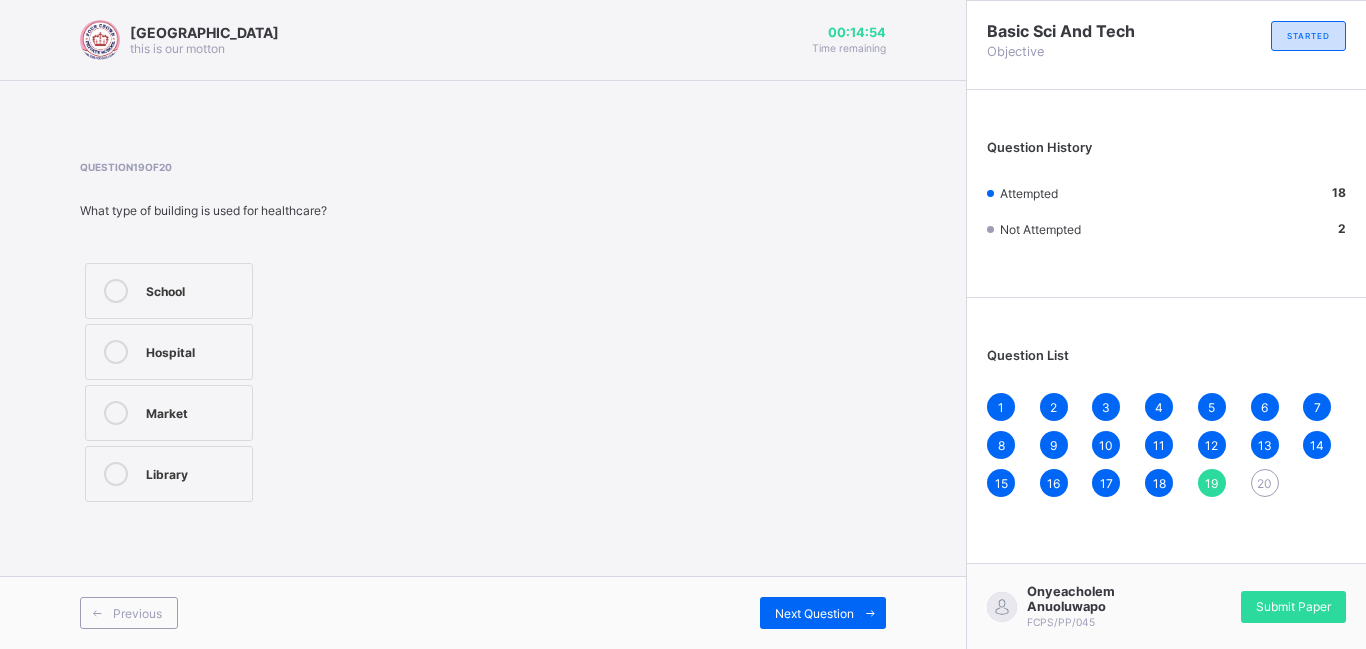 click on "School" at bounding box center (194, 289) 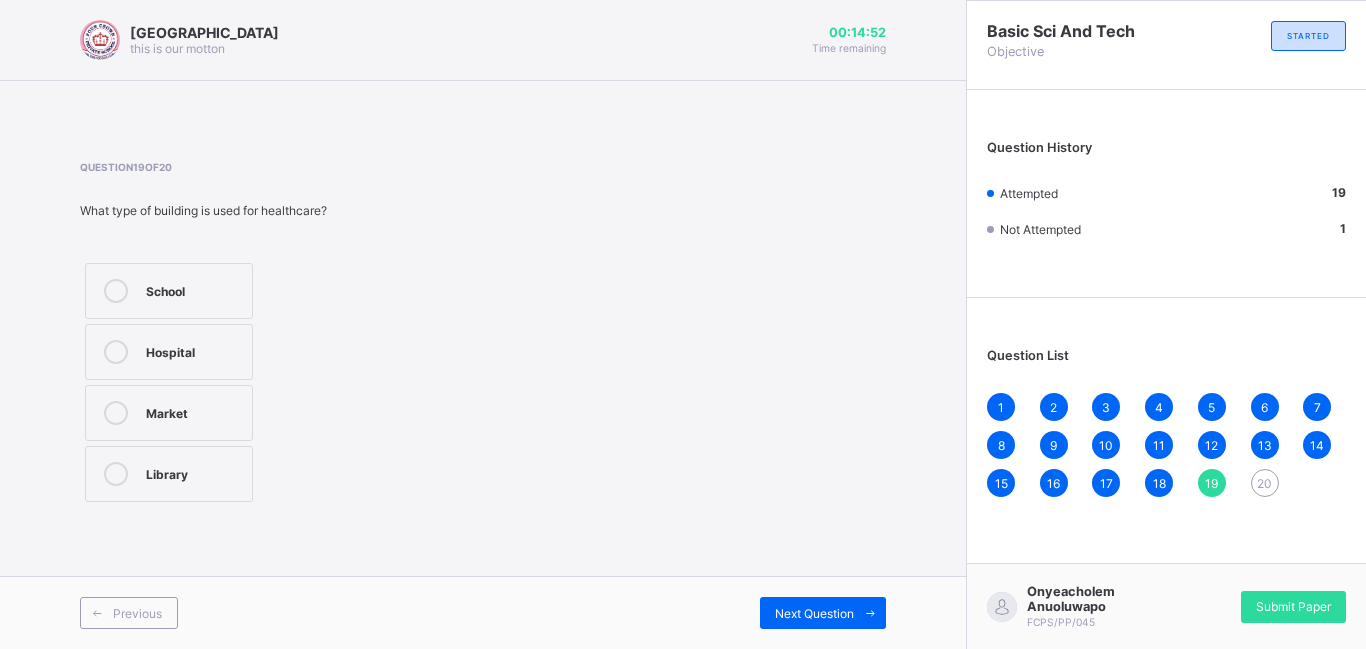 click on "Hospital" at bounding box center [194, 350] 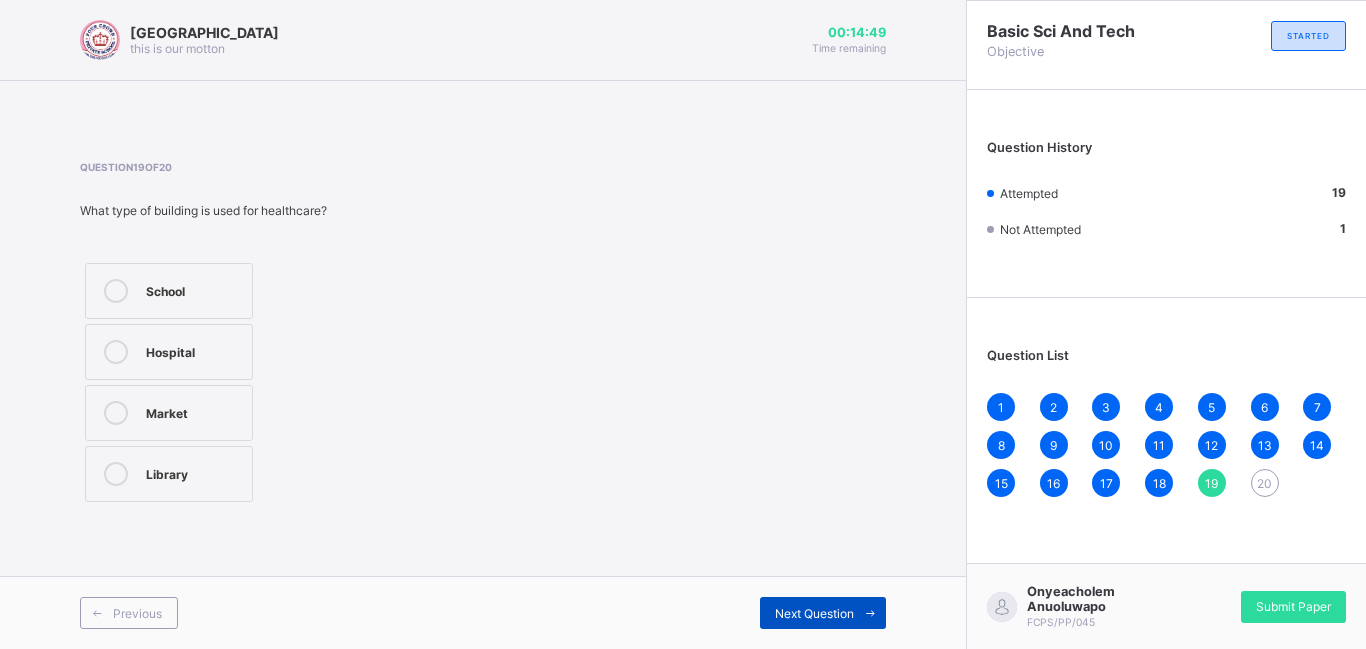 click at bounding box center (870, 613) 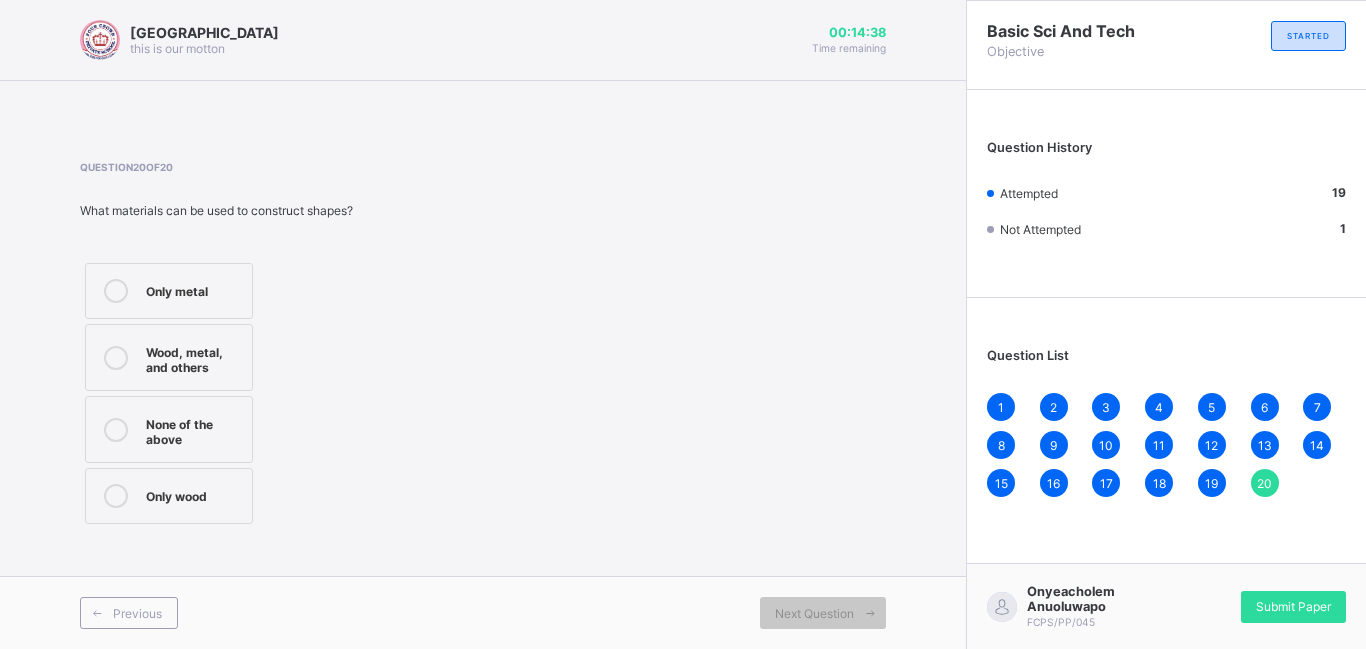 click on "Wood, metal, and others" at bounding box center [194, 357] 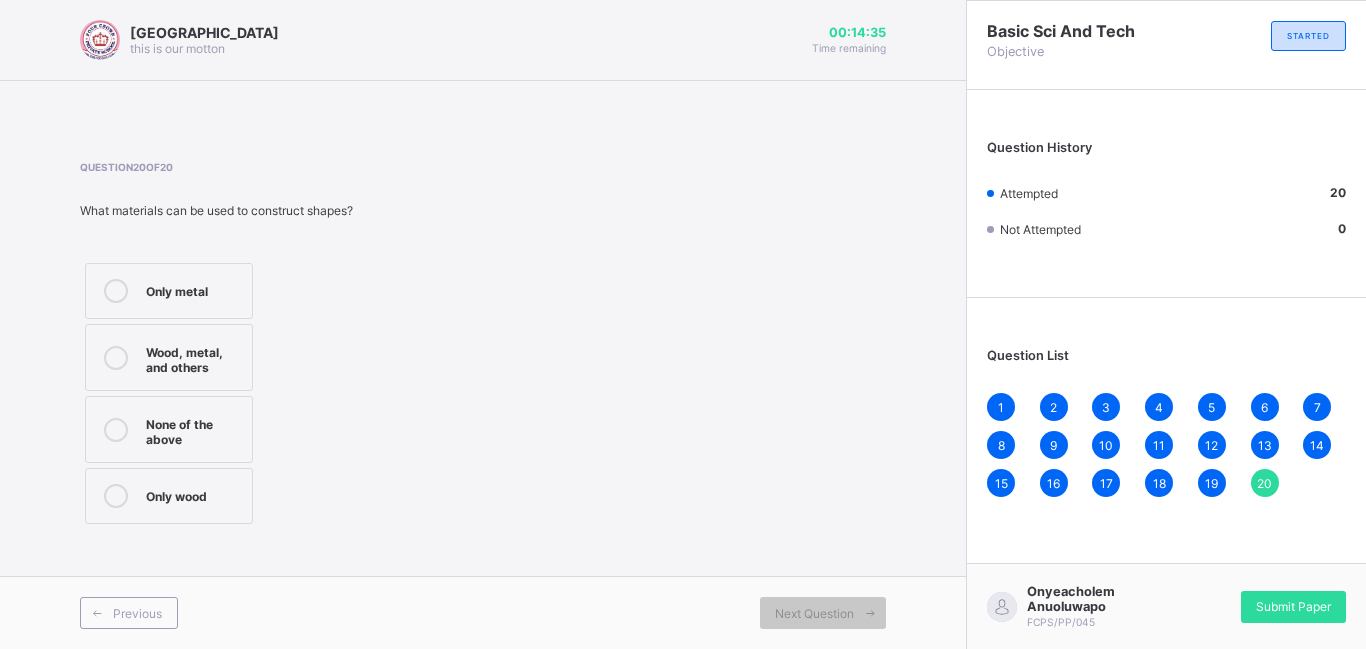 click on "1" at bounding box center [1001, 407] 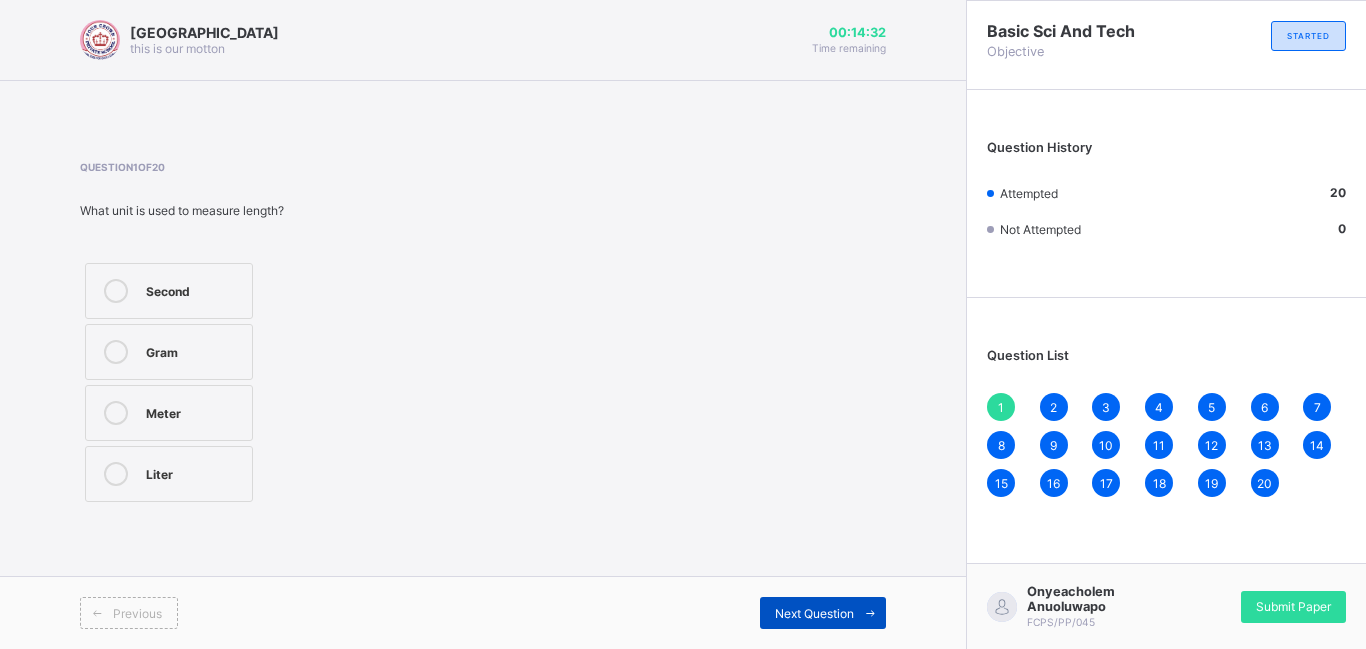 click on "Next Question" at bounding box center (823, 613) 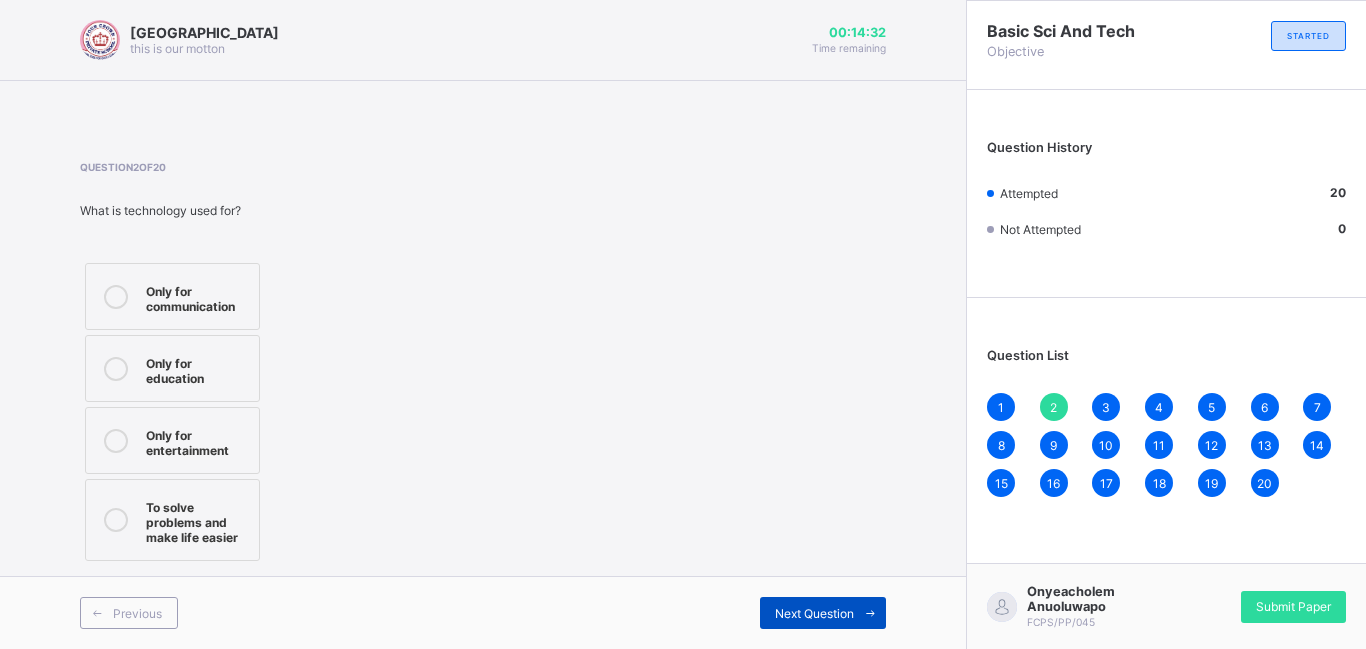 click on "Next Question" at bounding box center [823, 613] 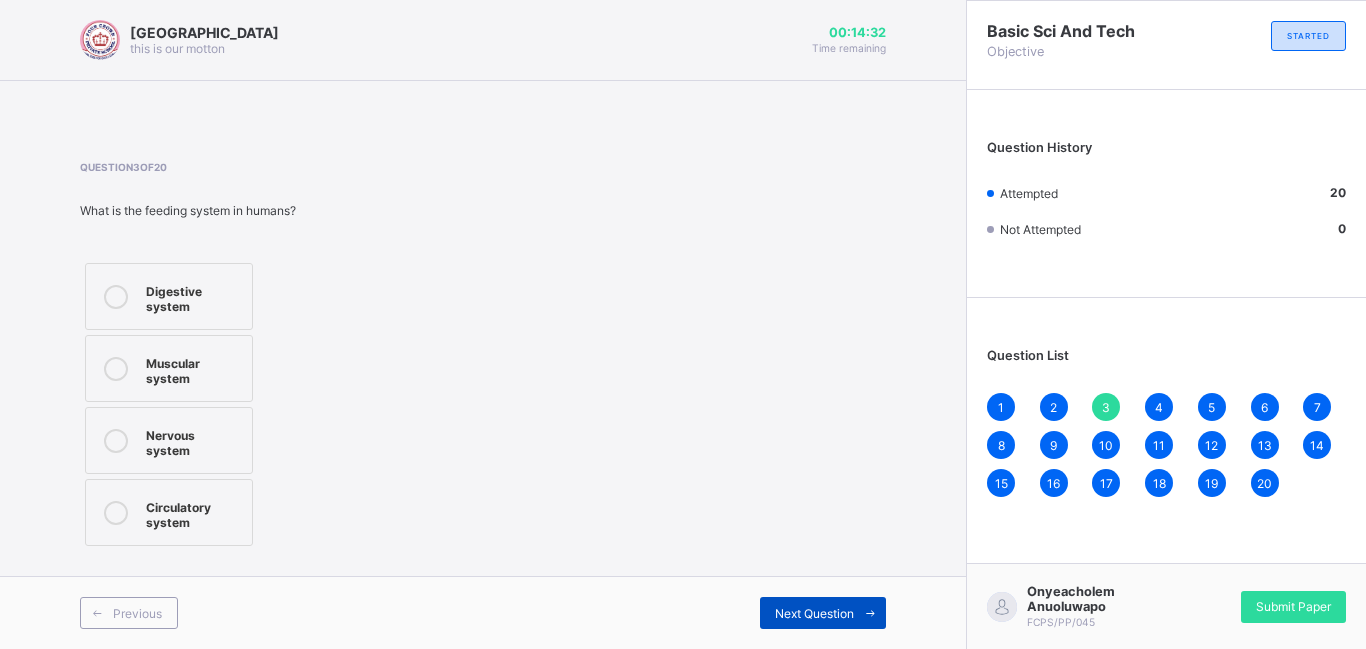 click on "Next Question" at bounding box center (823, 613) 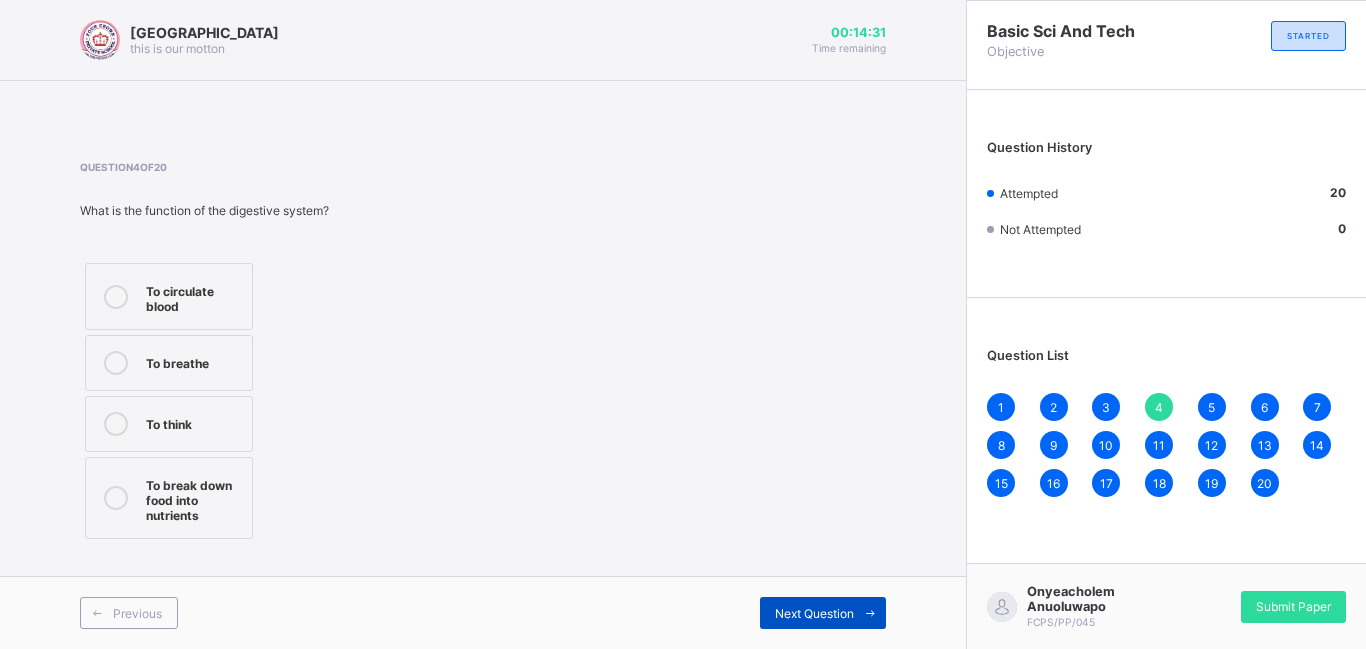 click on "Next Question" at bounding box center (823, 613) 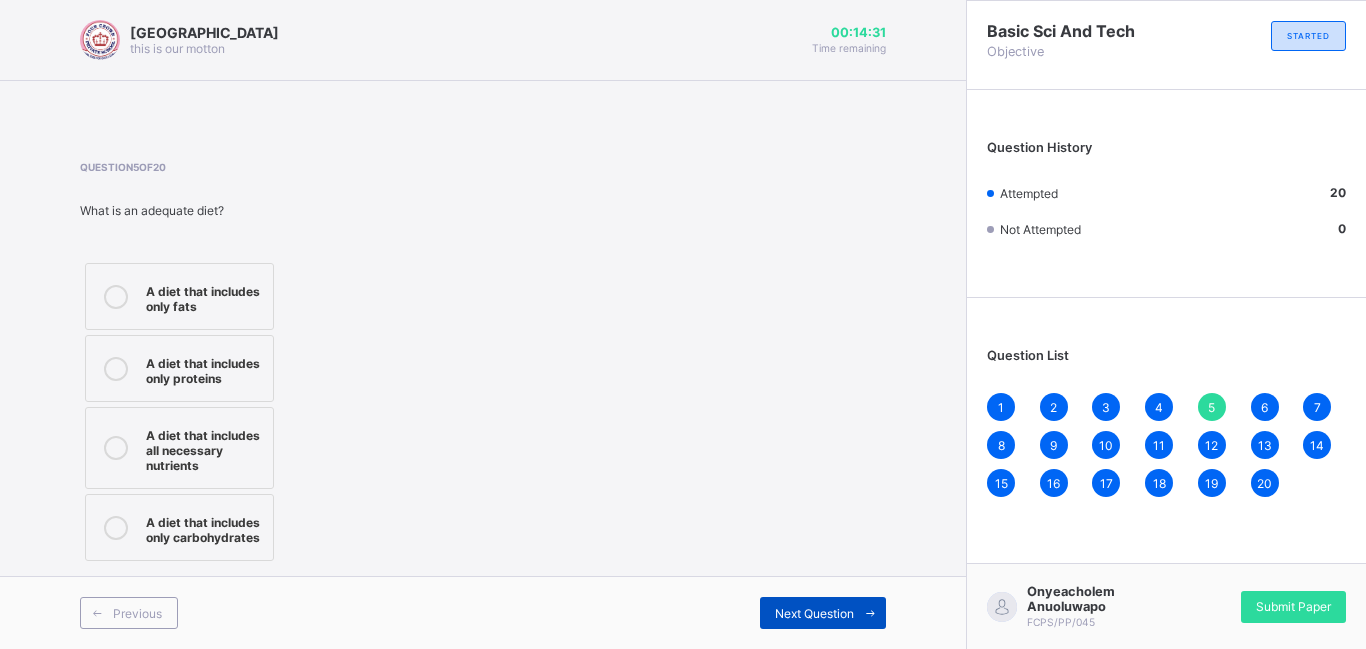click on "Next Question" at bounding box center (823, 613) 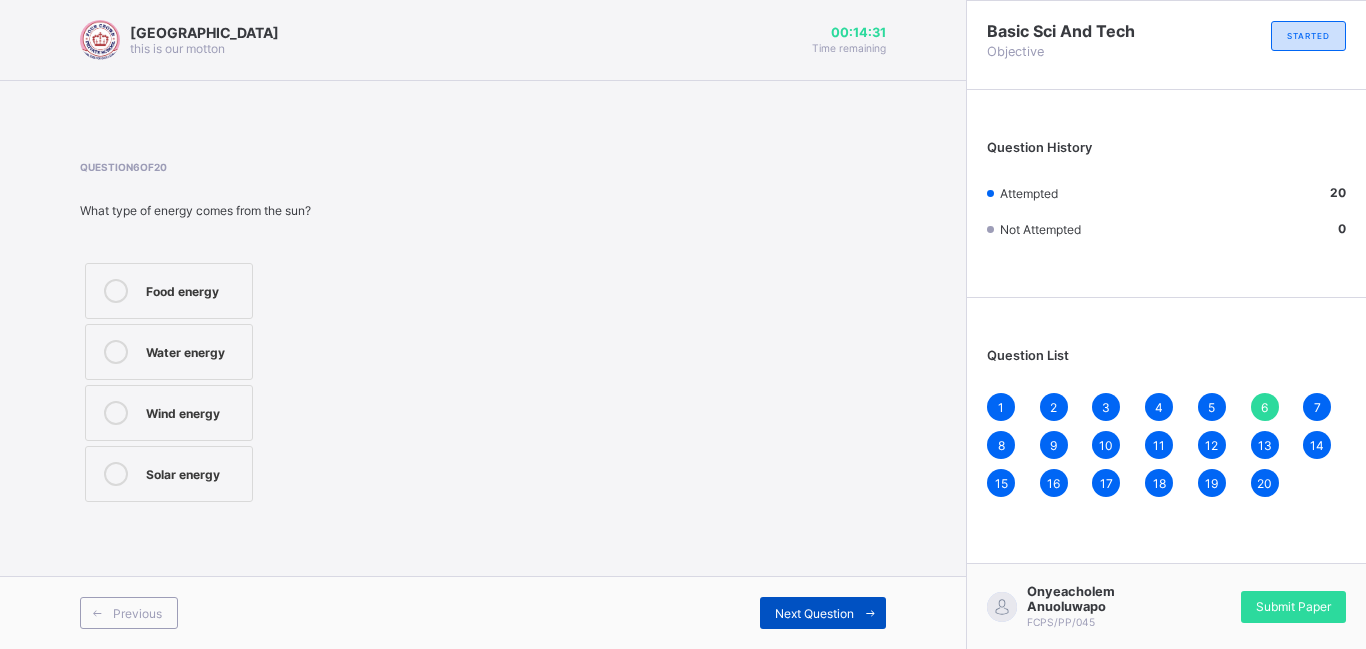 click on "Next Question" at bounding box center (823, 613) 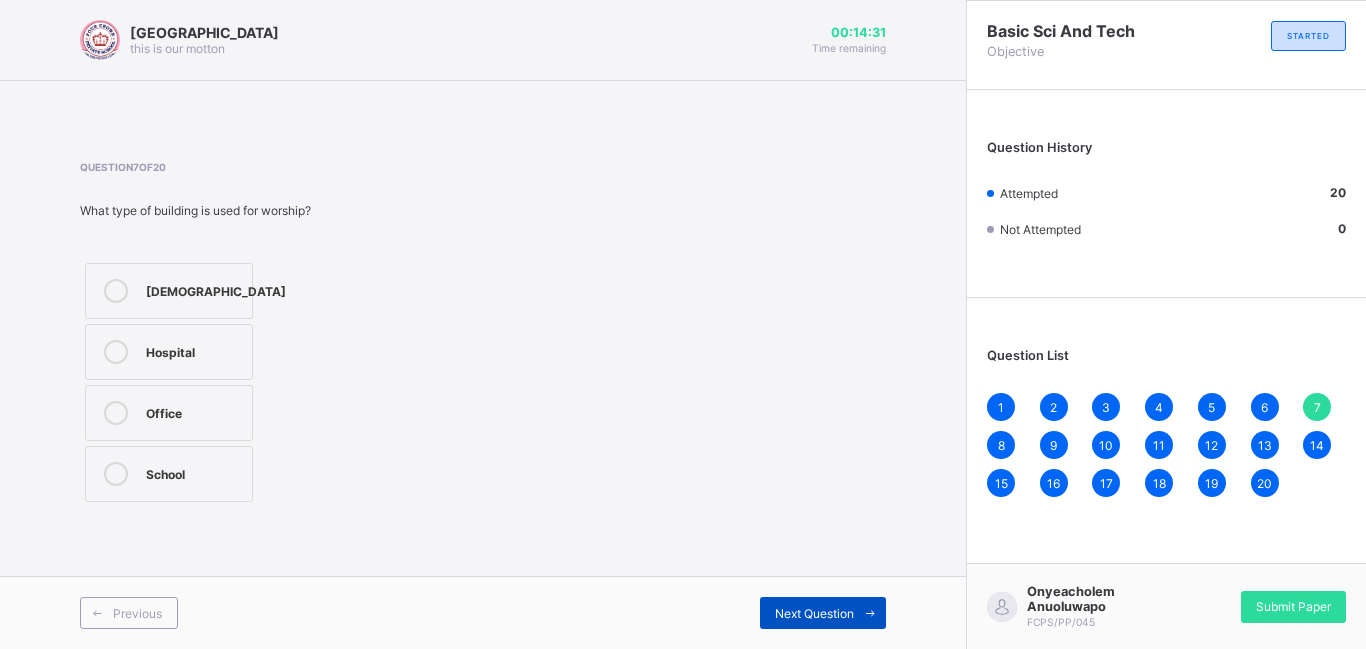 click on "Next Question" at bounding box center (823, 613) 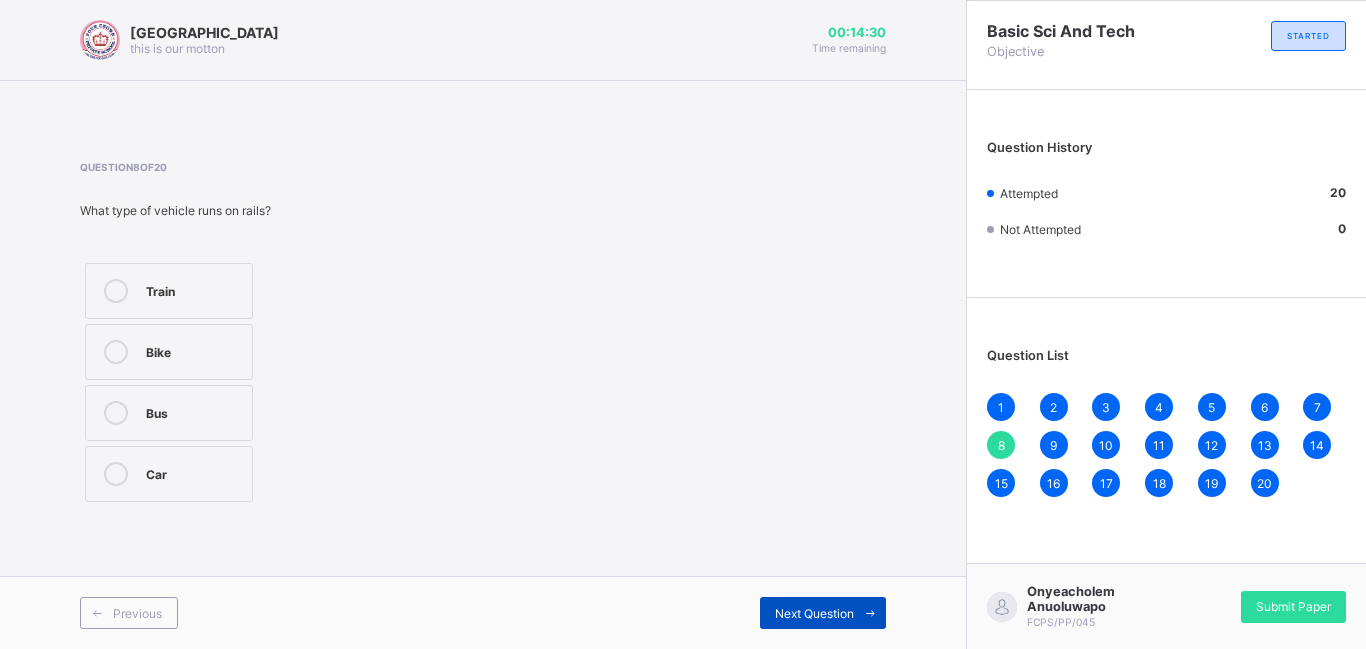 click on "Next Question" at bounding box center (823, 613) 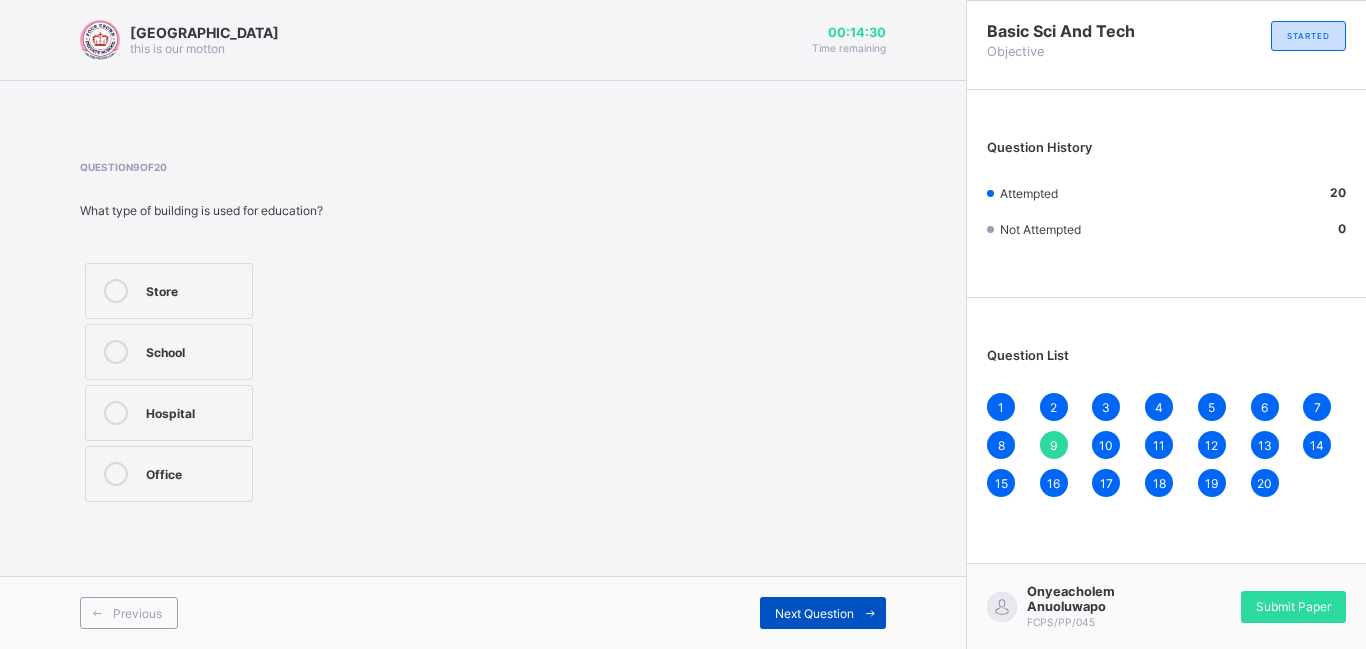 click on "Next Question" at bounding box center (823, 613) 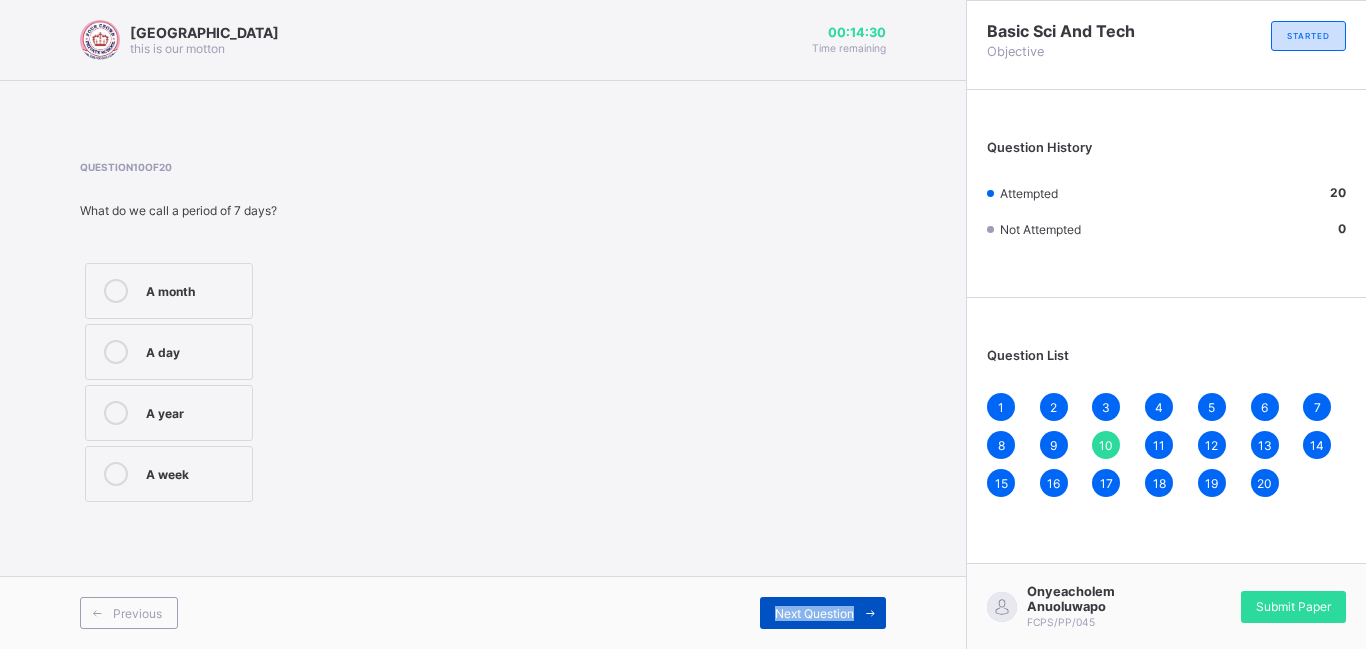 click on "Next Question" at bounding box center (823, 613) 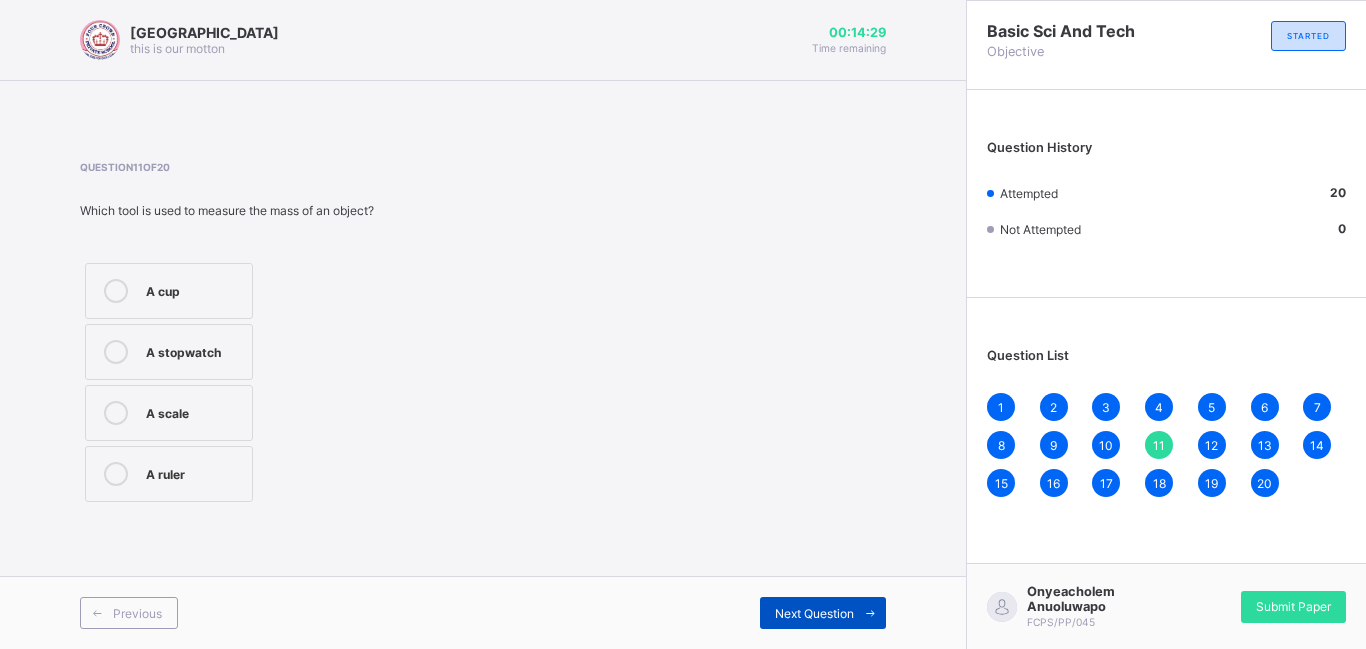 click on "Next Question" at bounding box center (823, 613) 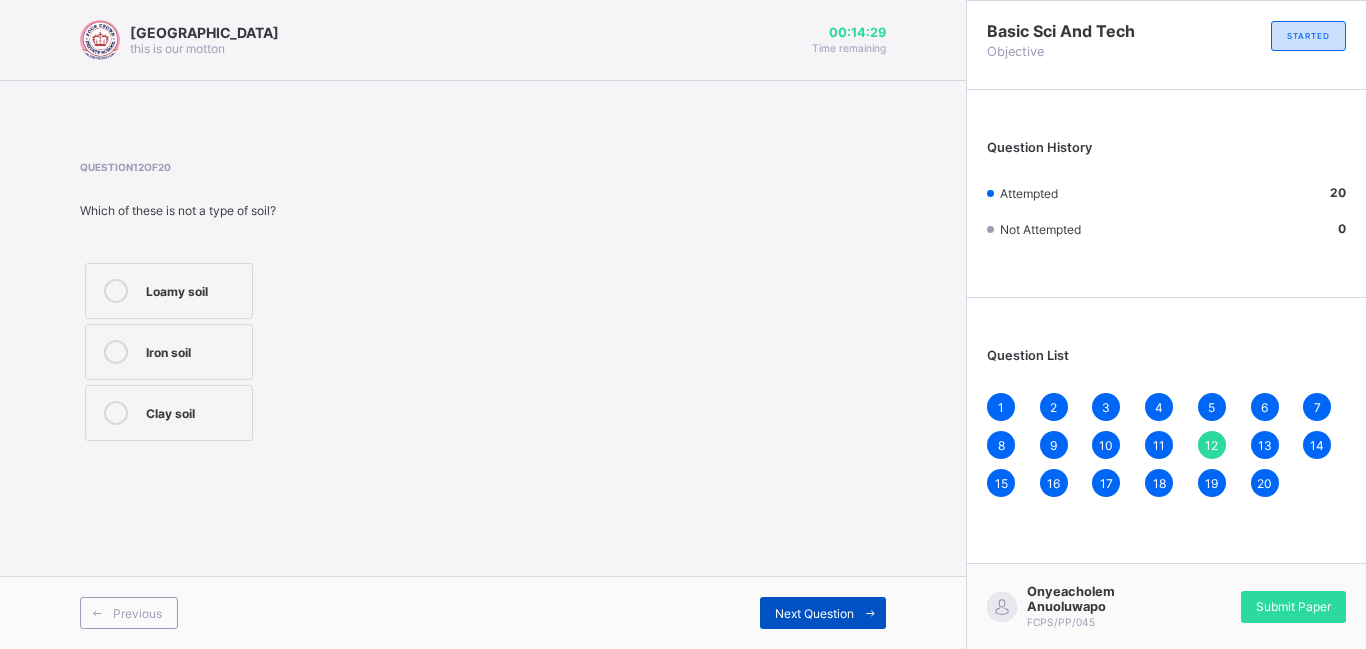 click on "Next Question" at bounding box center [823, 613] 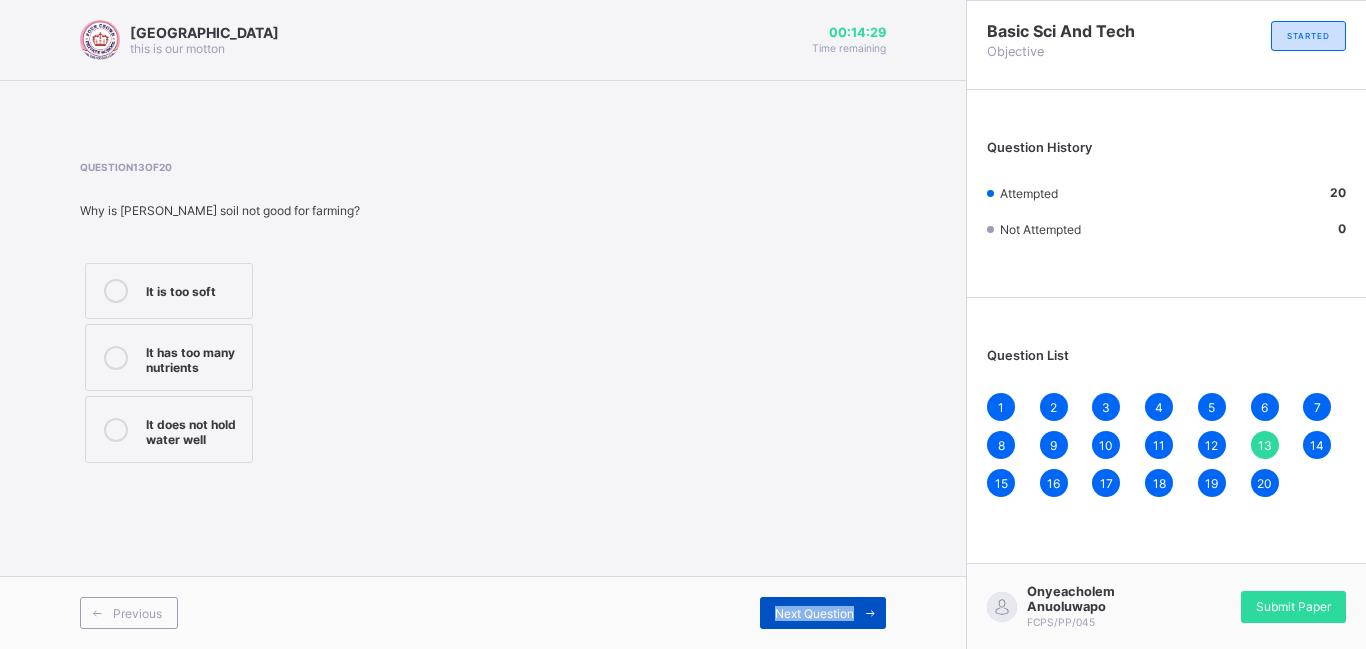 click on "Next Question" at bounding box center (823, 613) 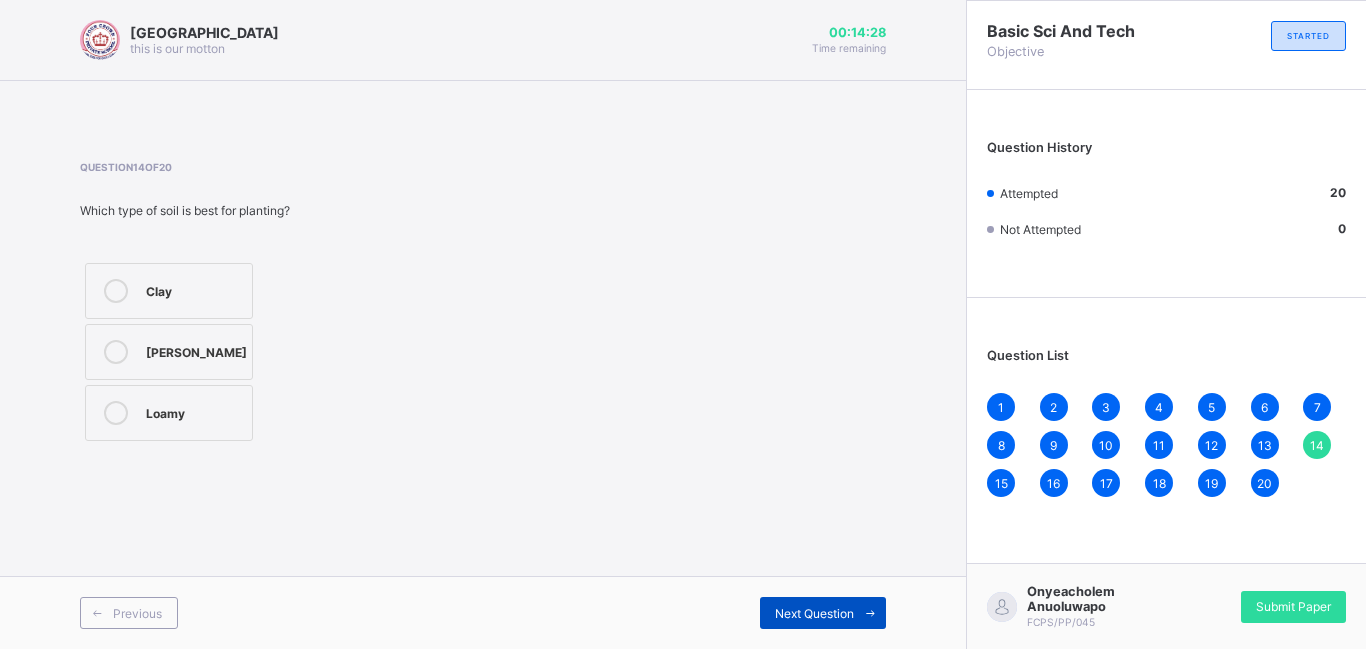 click on "Next Question" at bounding box center [823, 613] 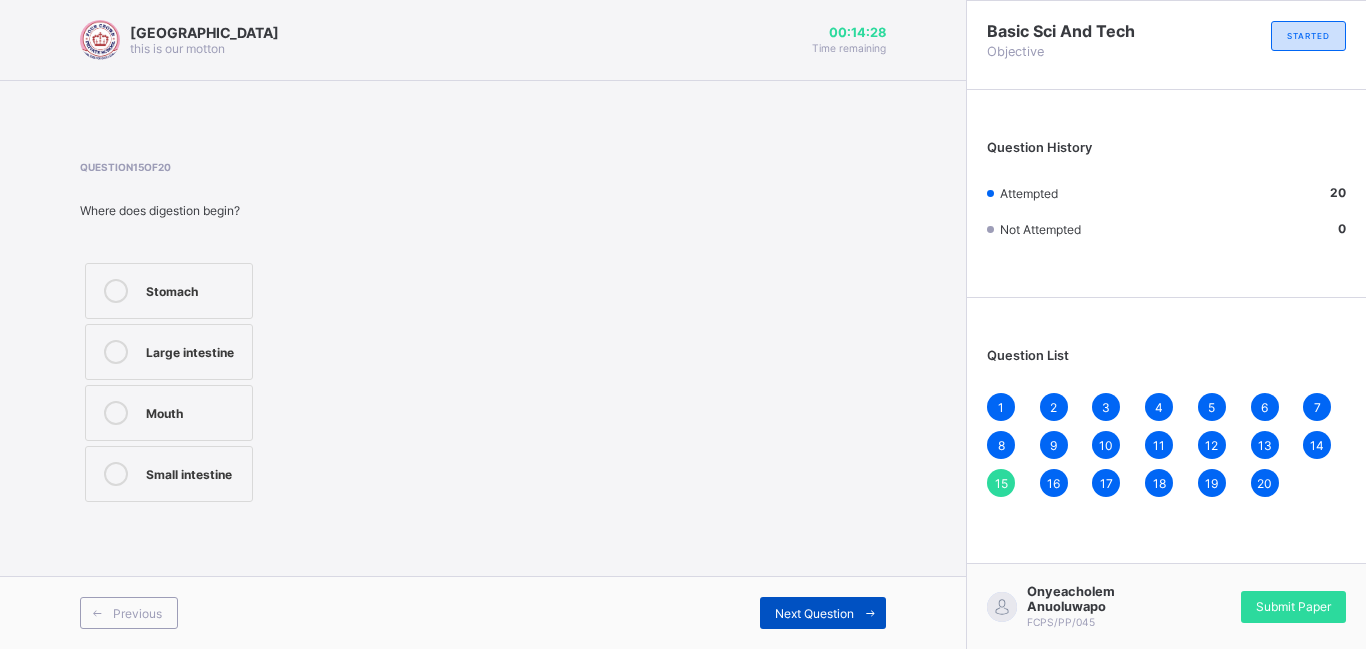 click on "Next Question" at bounding box center [823, 613] 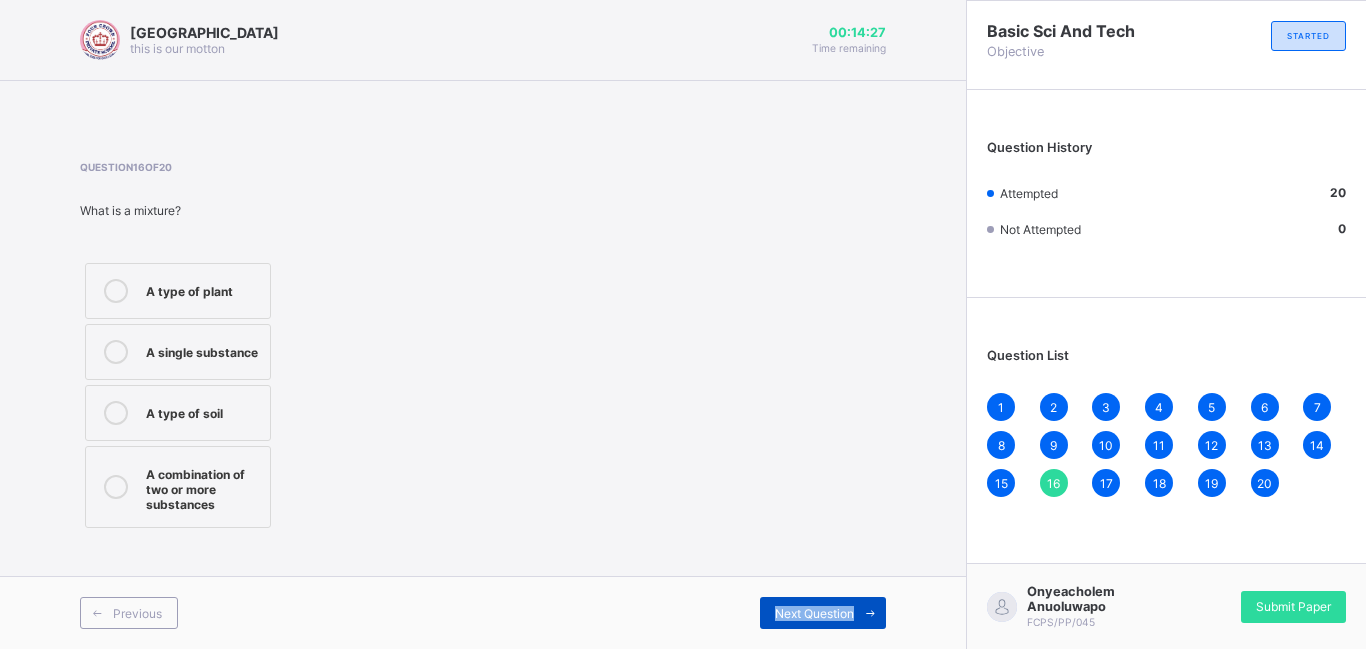 click on "Next Question" at bounding box center (823, 613) 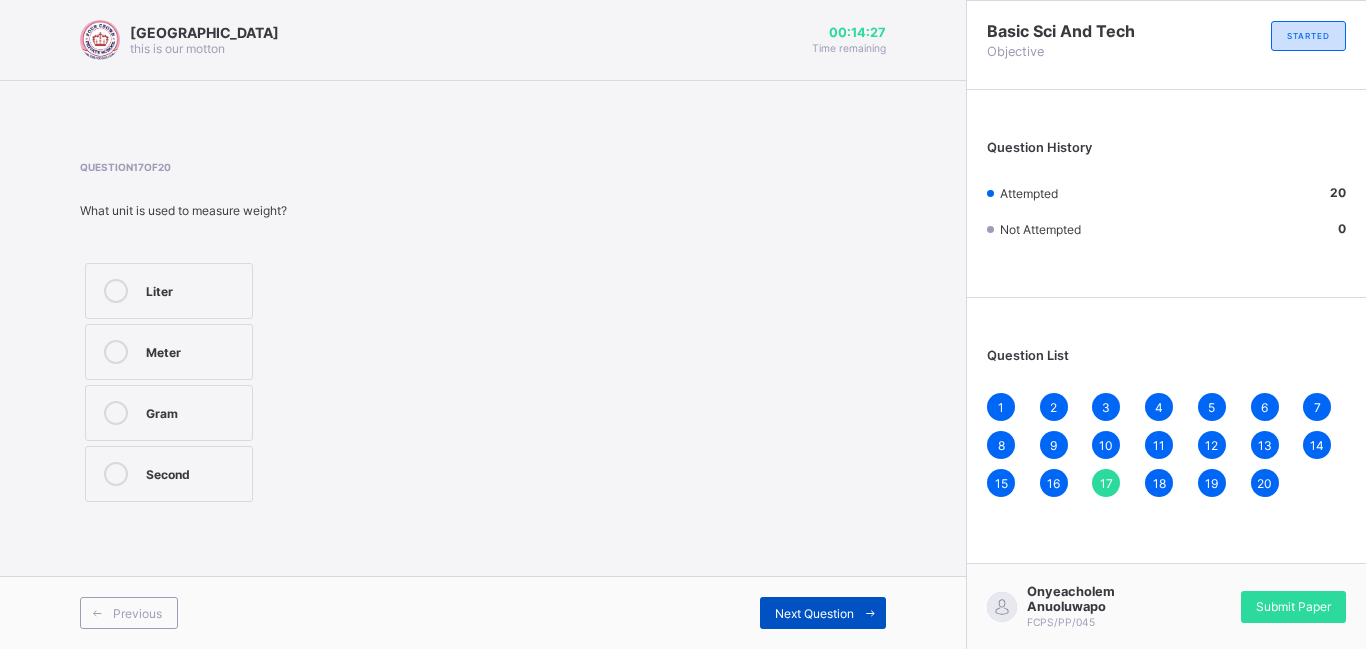 click on "Next Question" at bounding box center [823, 613] 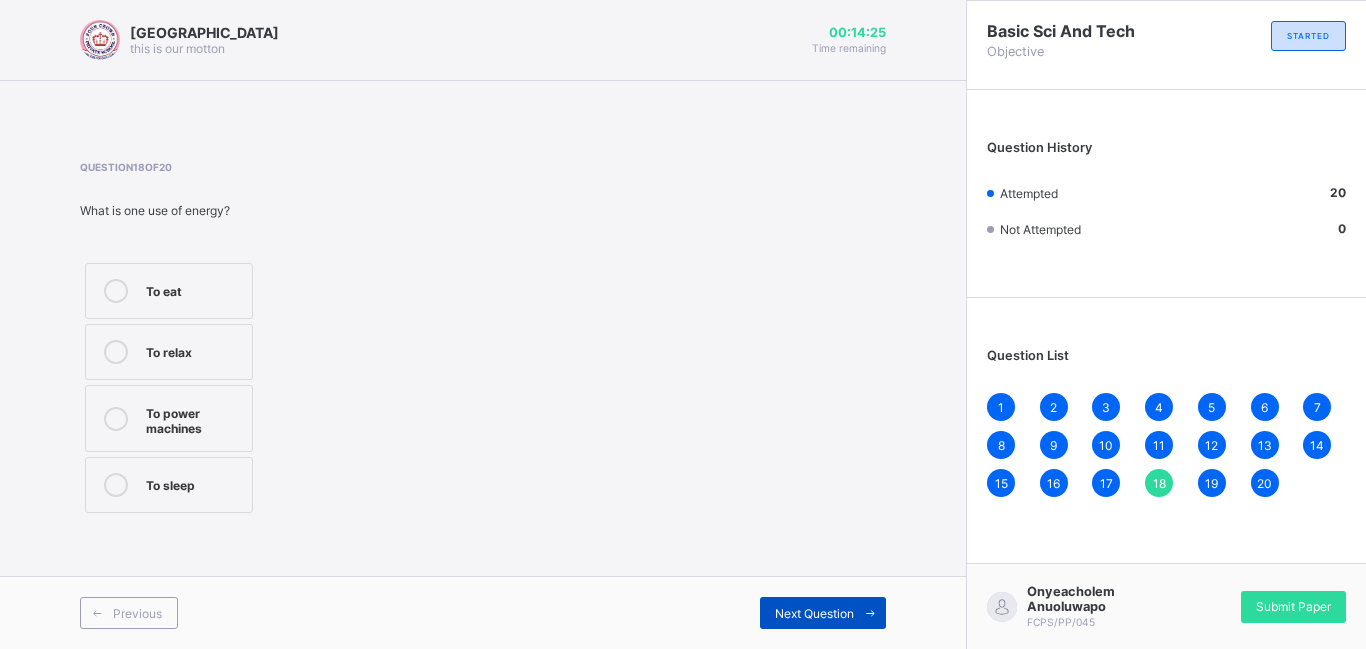 click on "Next Question" at bounding box center (823, 613) 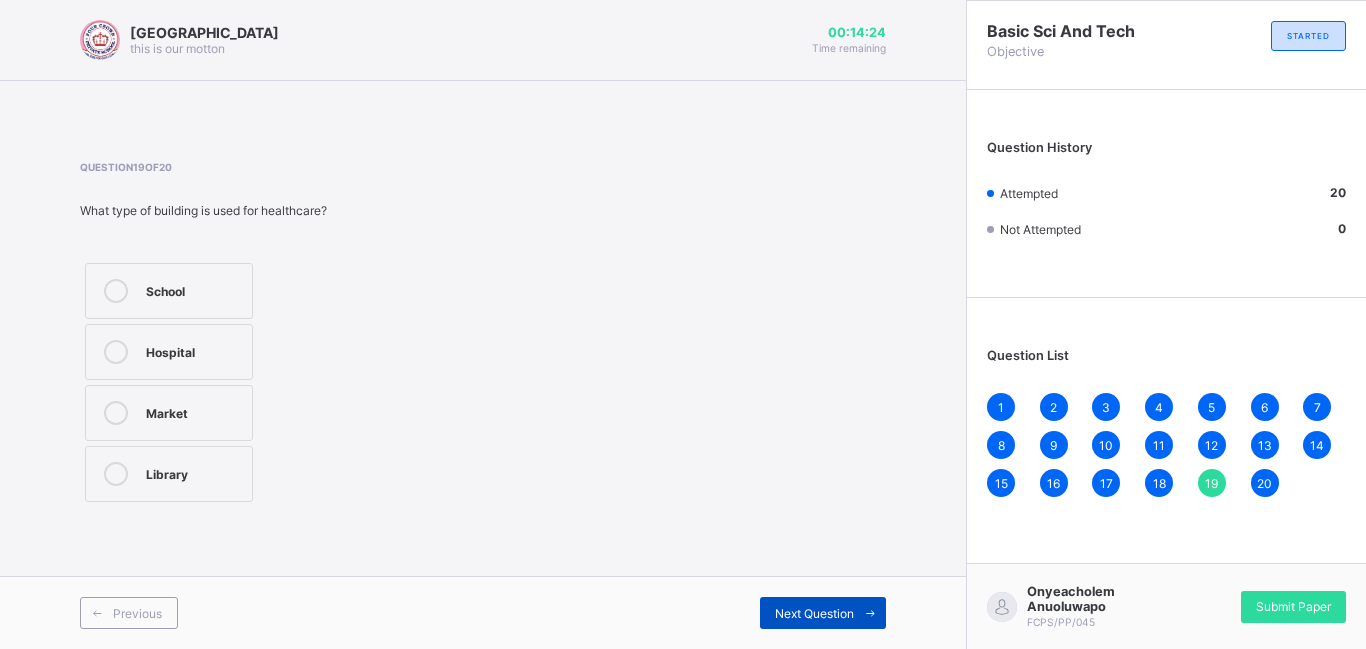 click on "Next Question" at bounding box center [823, 613] 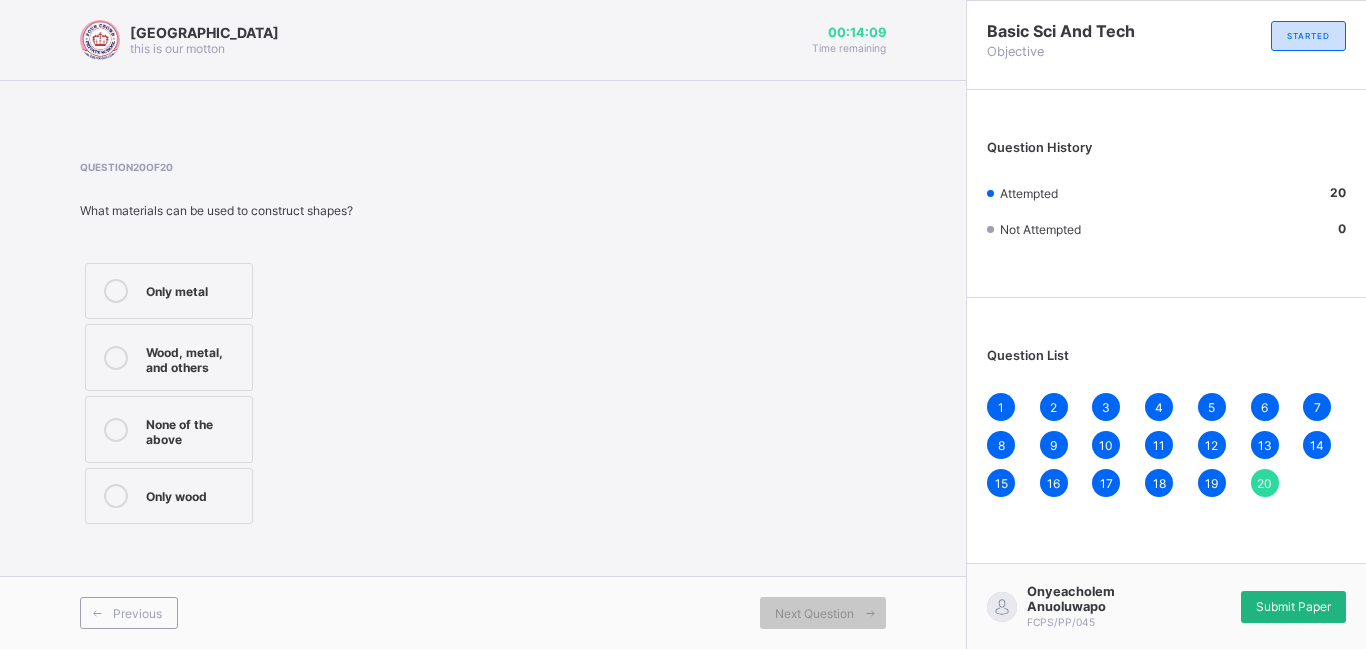 click on "Submit Paper" at bounding box center (1293, 606) 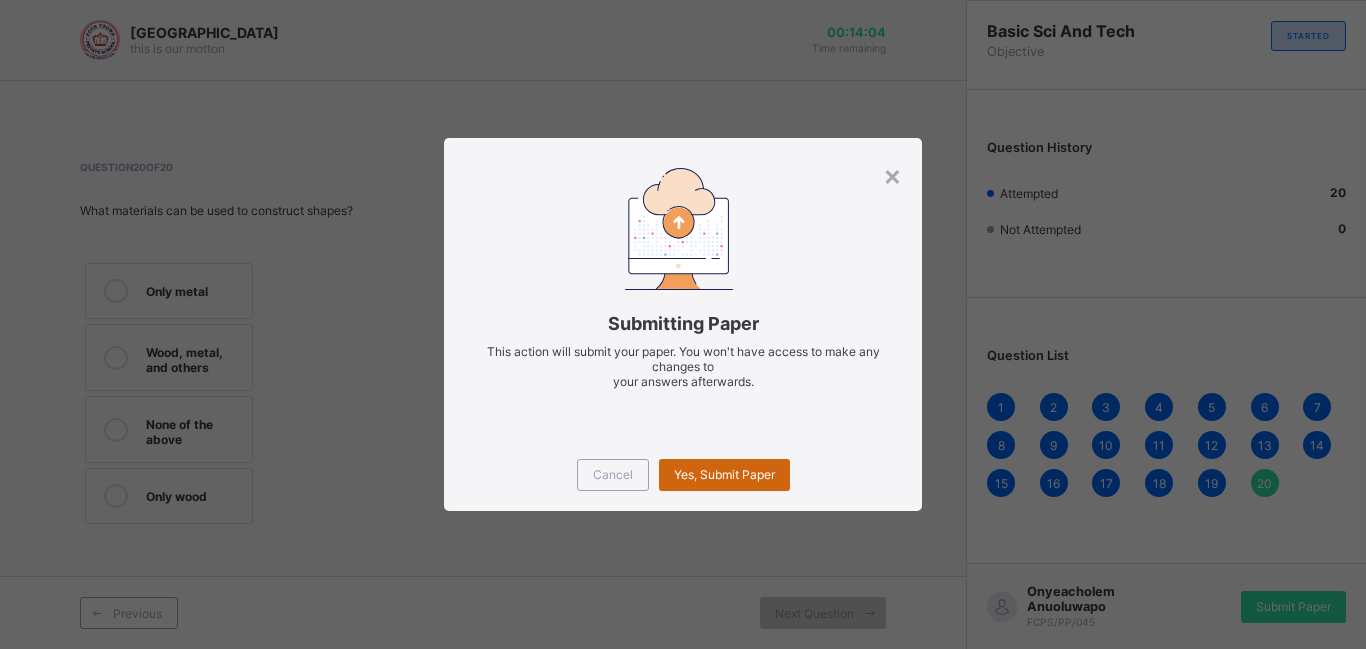click on "Yes, Submit Paper" at bounding box center [724, 474] 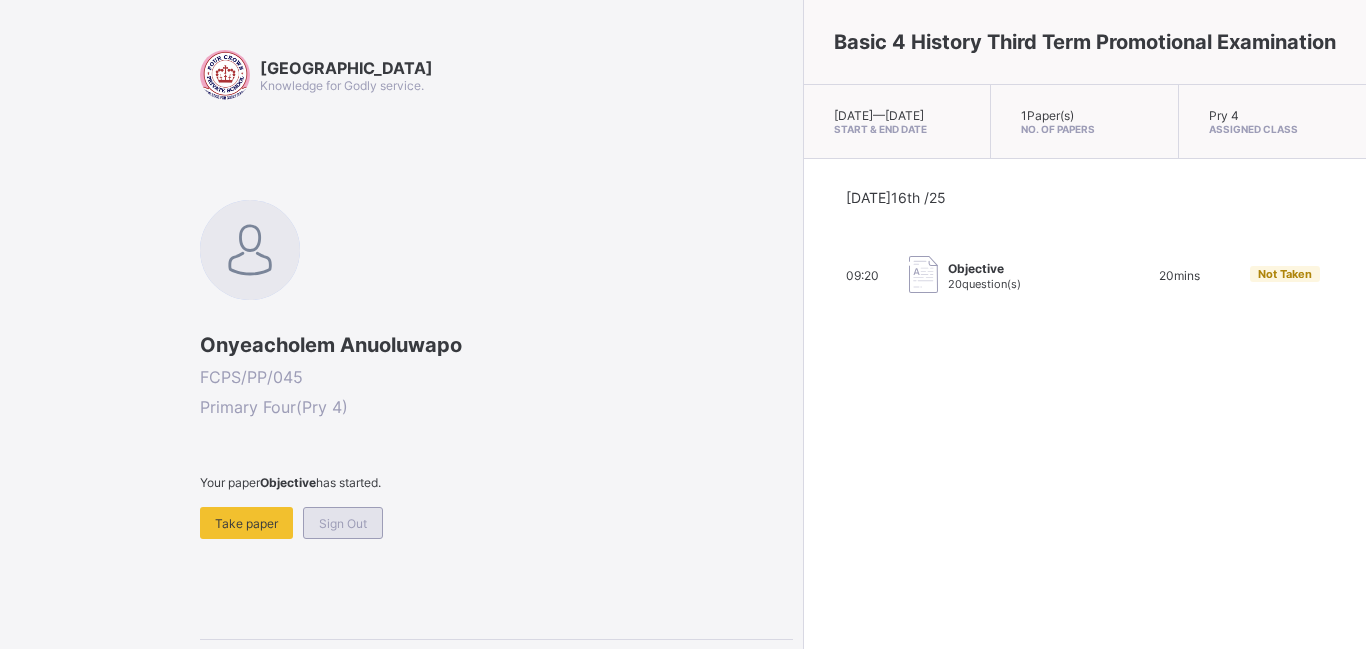 click on "Sign Out" at bounding box center (343, 523) 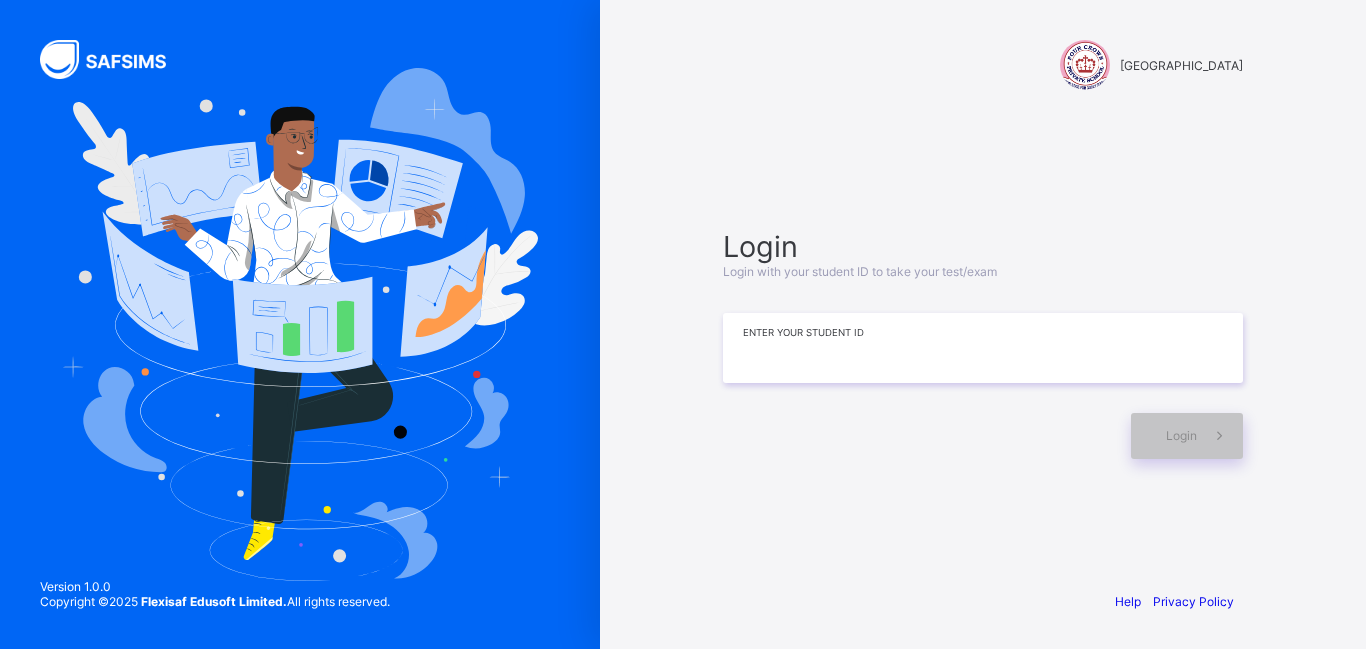 click at bounding box center (983, 348) 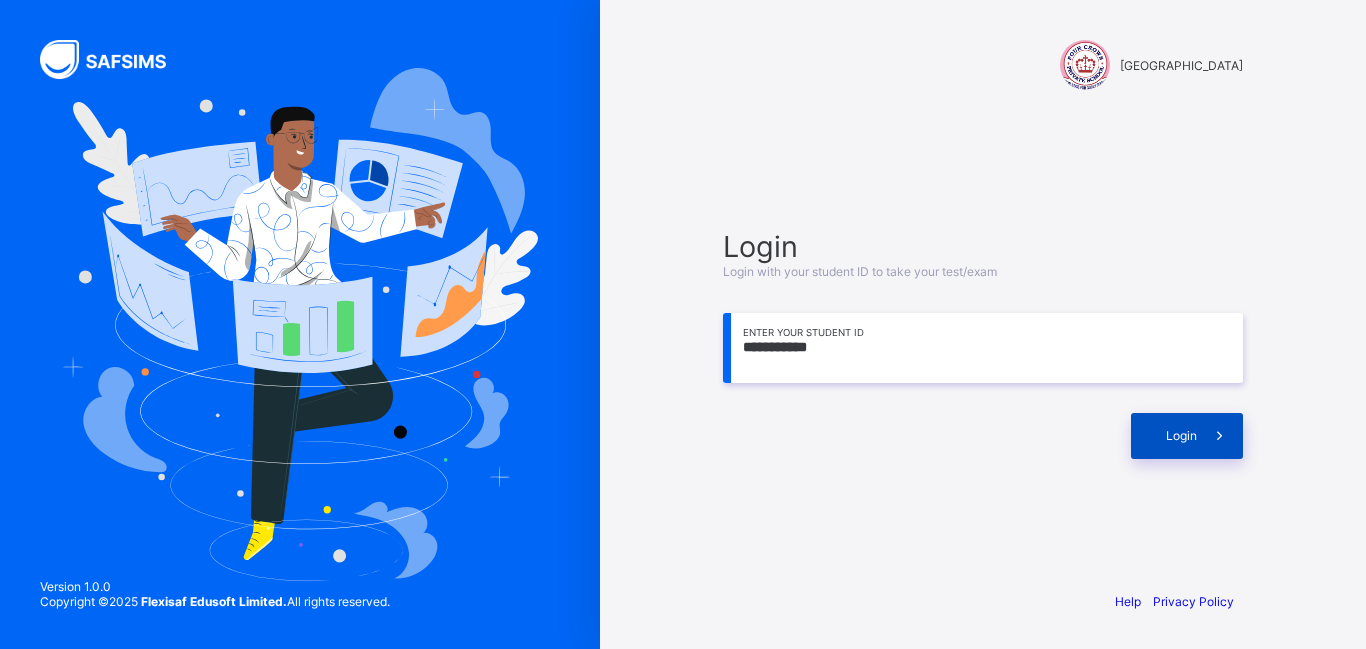 type on "**********" 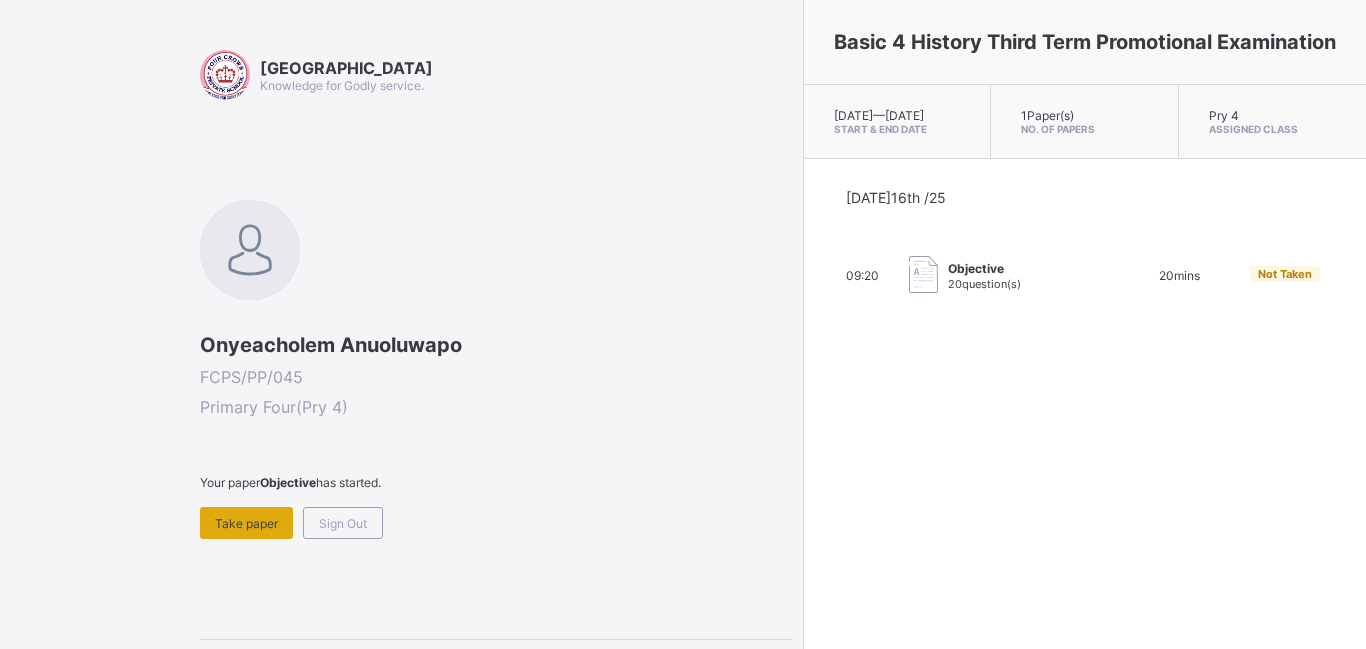 click on "Take paper" at bounding box center [246, 523] 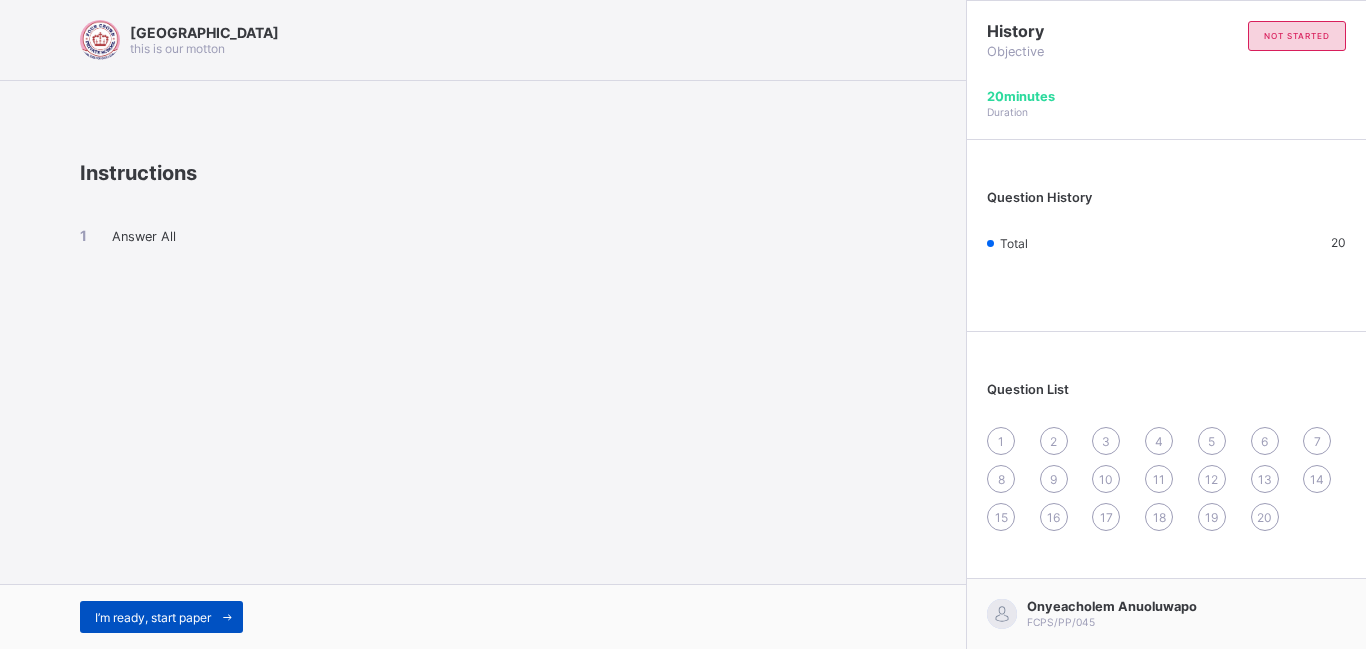 click on "I’m ready, start paper" at bounding box center [153, 617] 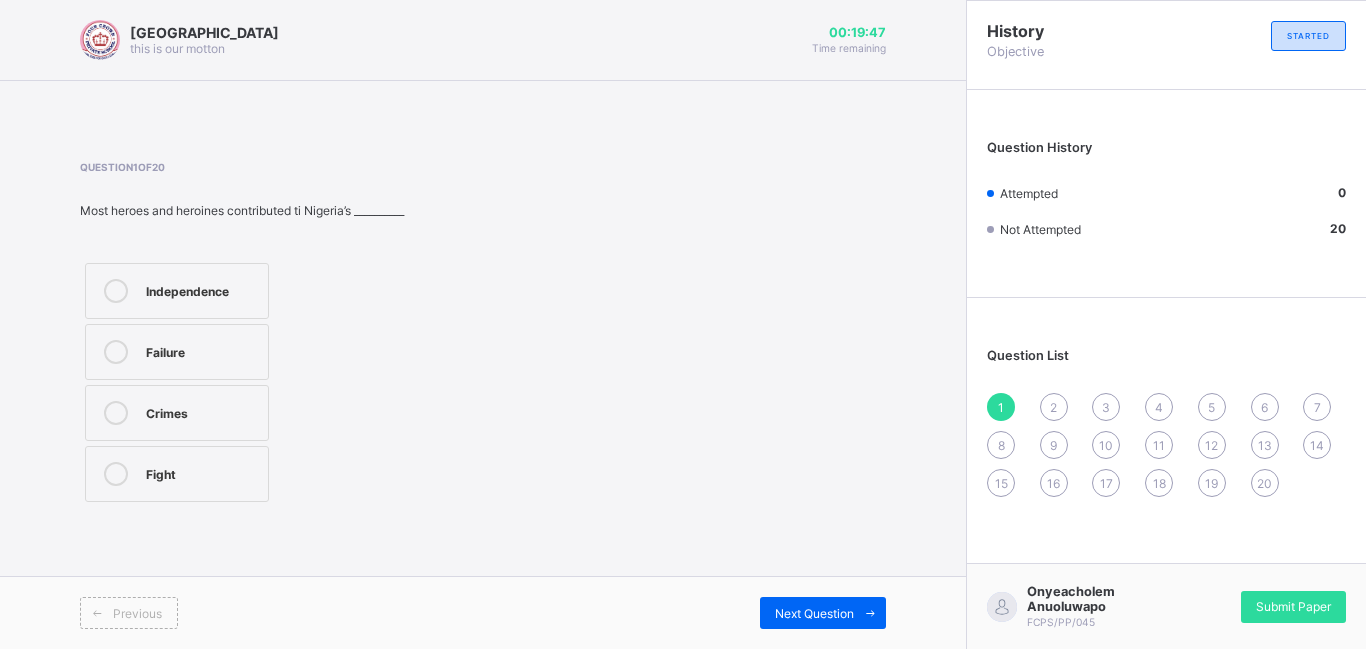 click on "Independence" at bounding box center (202, 289) 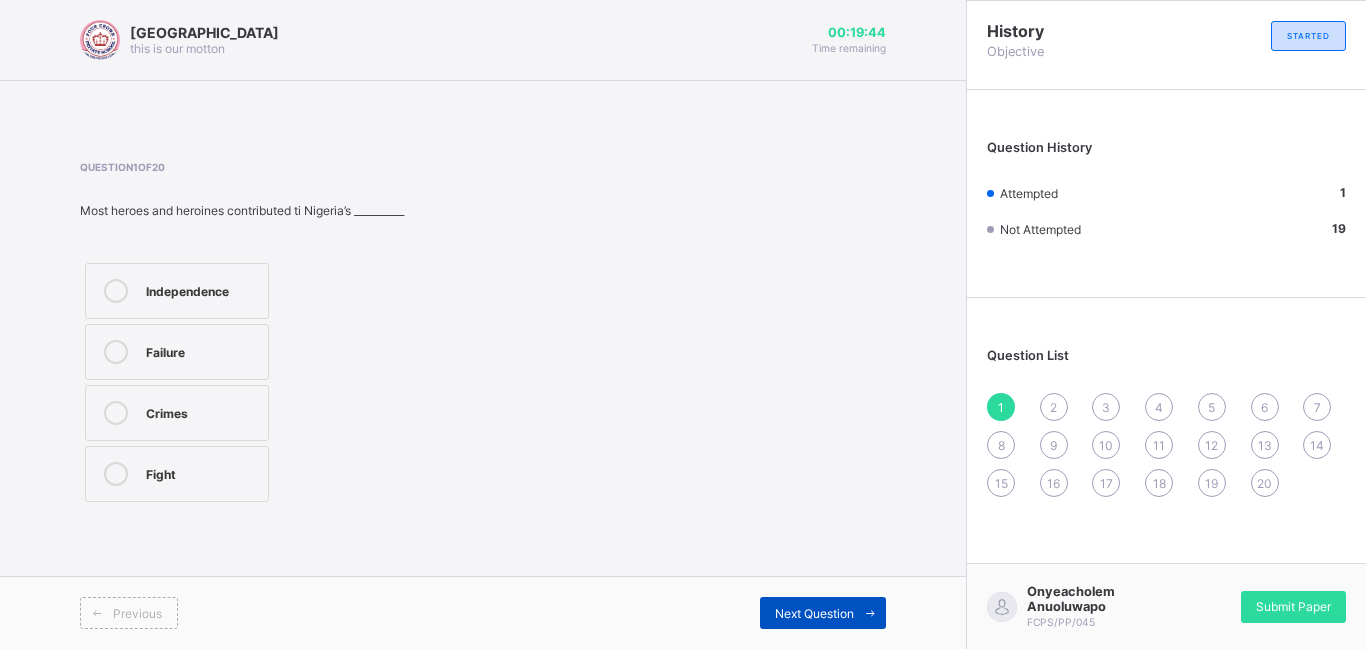 click on "Next Question" at bounding box center (814, 613) 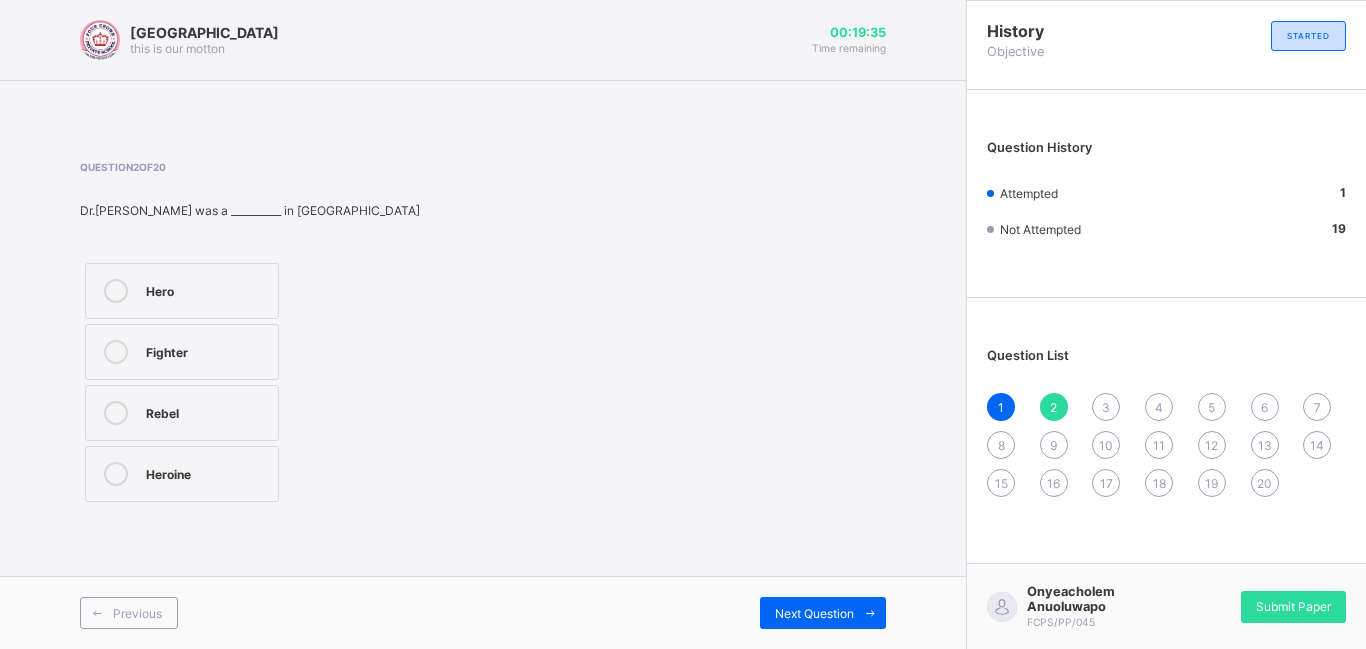 click on "Hero" at bounding box center (207, 289) 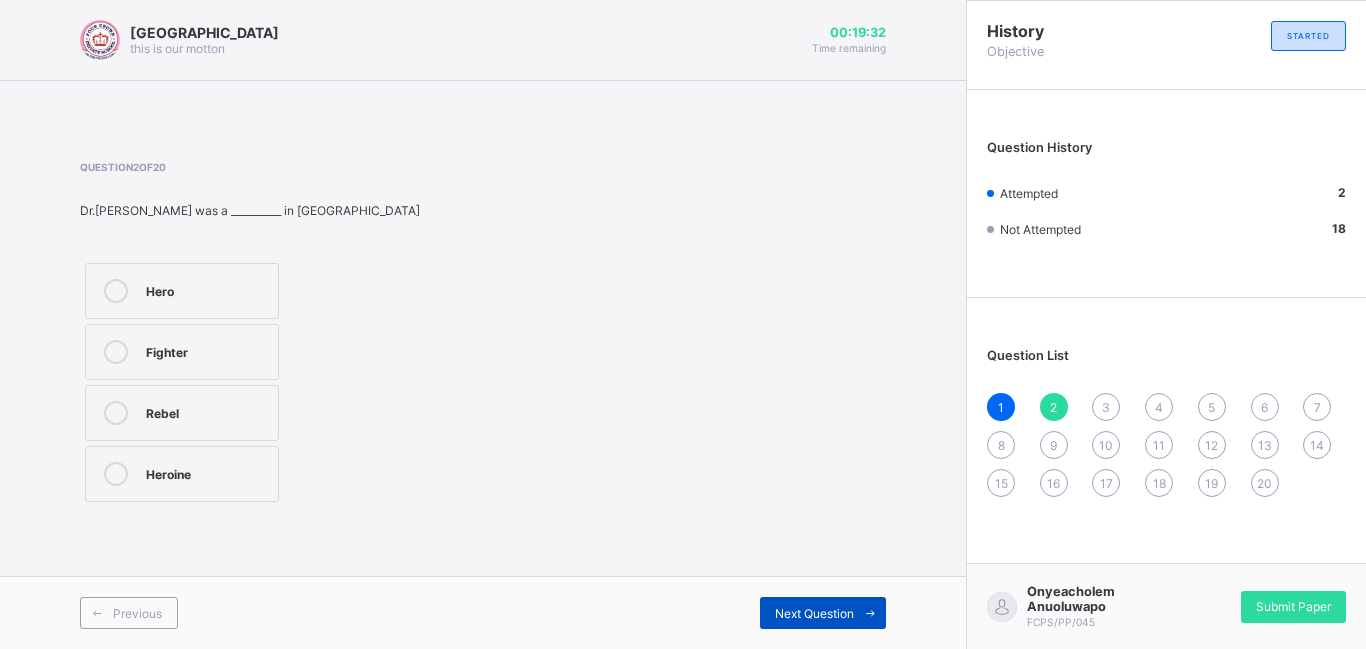click on "Next Question" at bounding box center (823, 613) 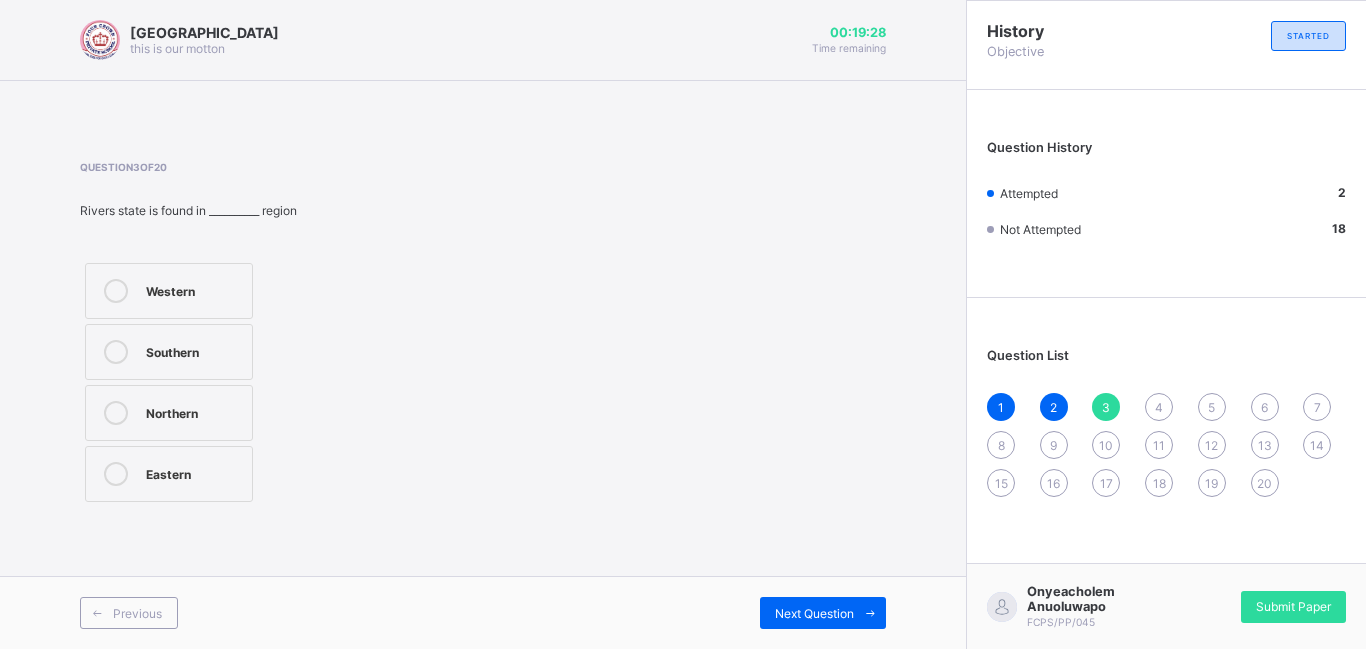 click on "Question  3  of  20 Rivers state is found in __________ region Western [GEOGRAPHIC_DATA]" at bounding box center [483, 334] 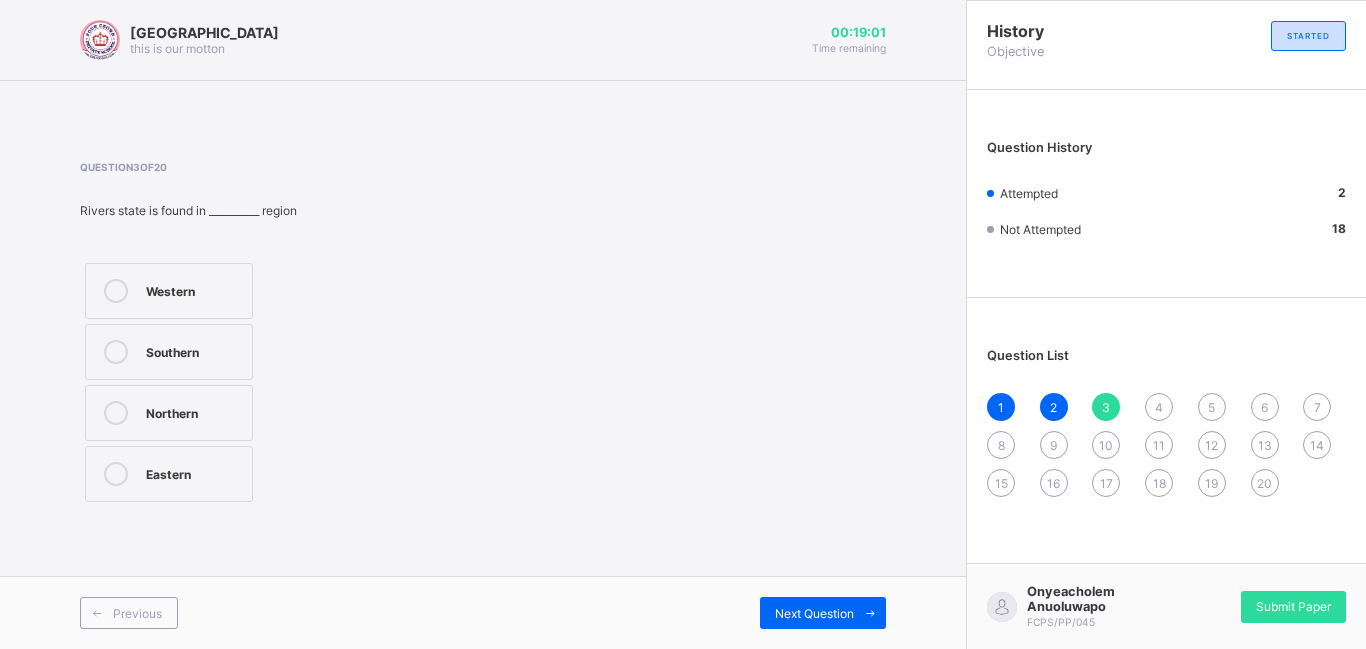 click on "Eastern" at bounding box center [194, 472] 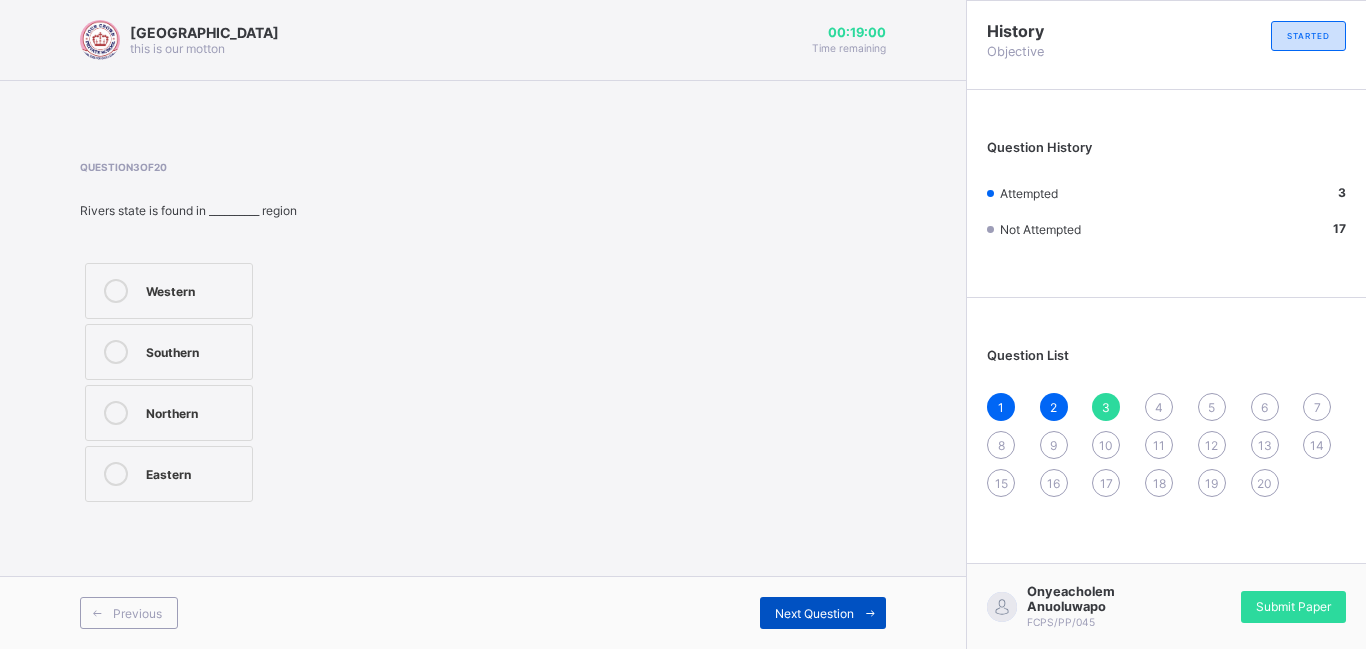 click on "Next Question" at bounding box center [823, 613] 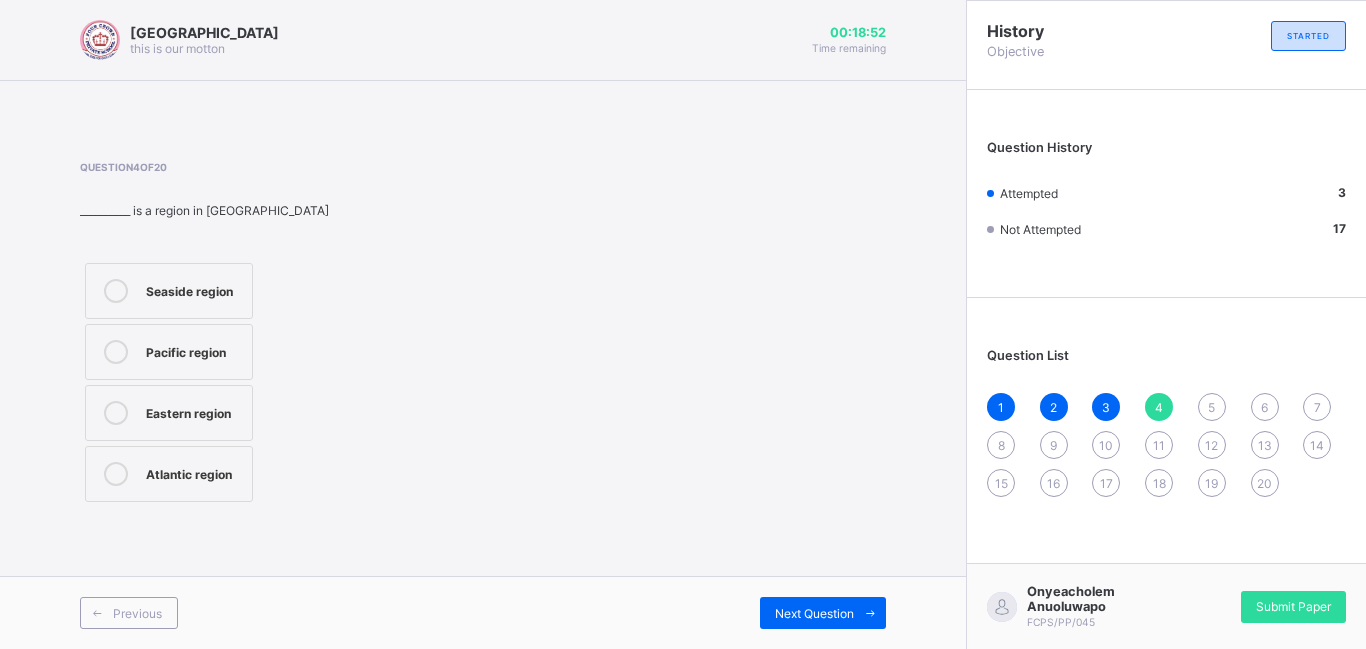 click on "Eastern region" at bounding box center [169, 413] 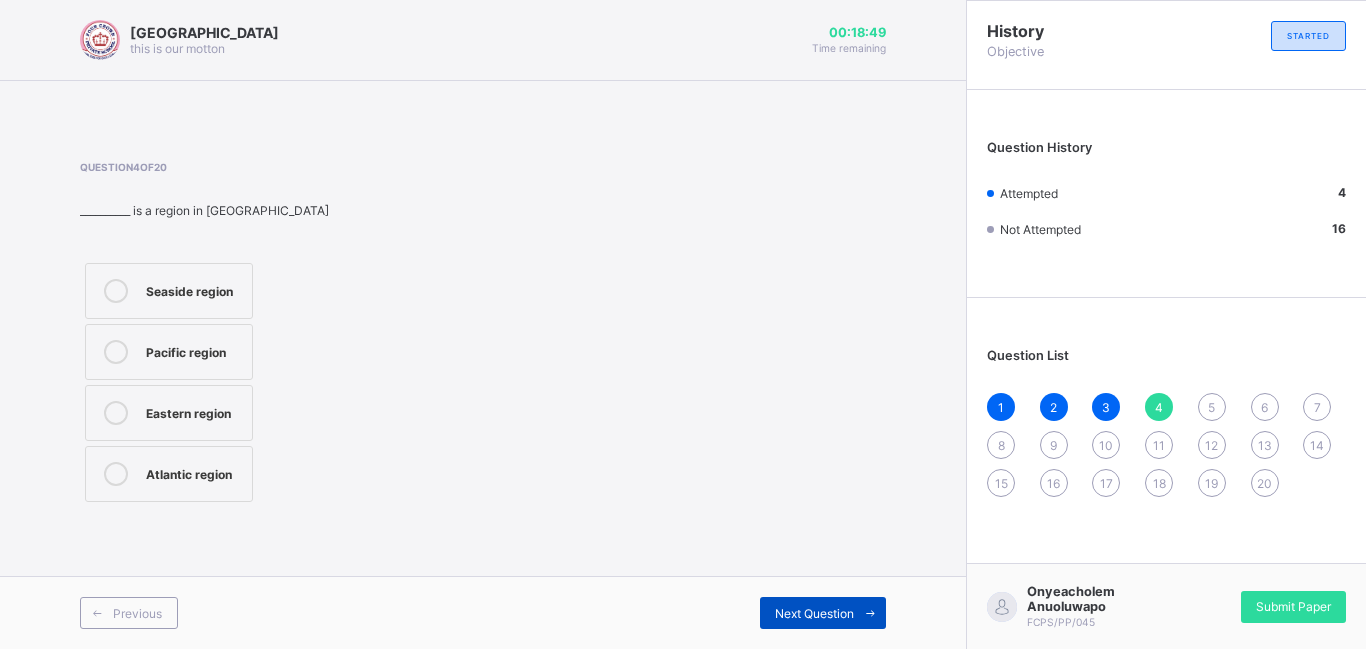 click on "Next Question" at bounding box center (814, 613) 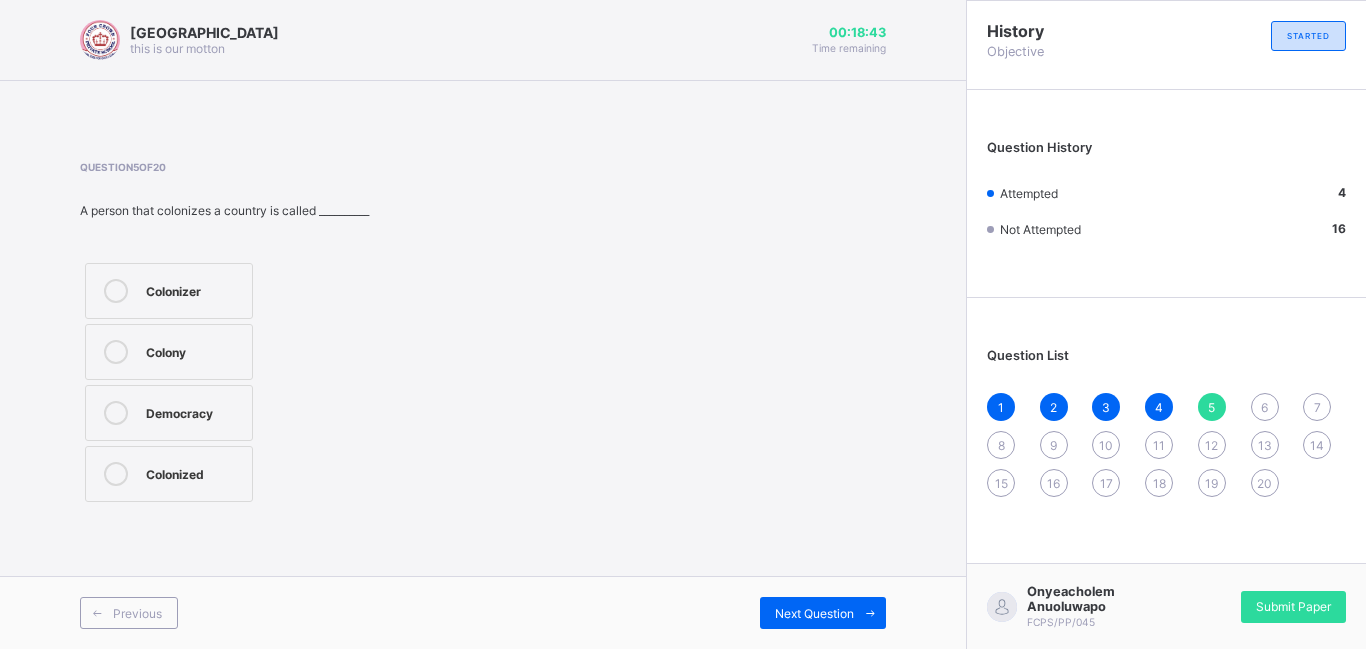 click on "Colonizer" at bounding box center [194, 289] 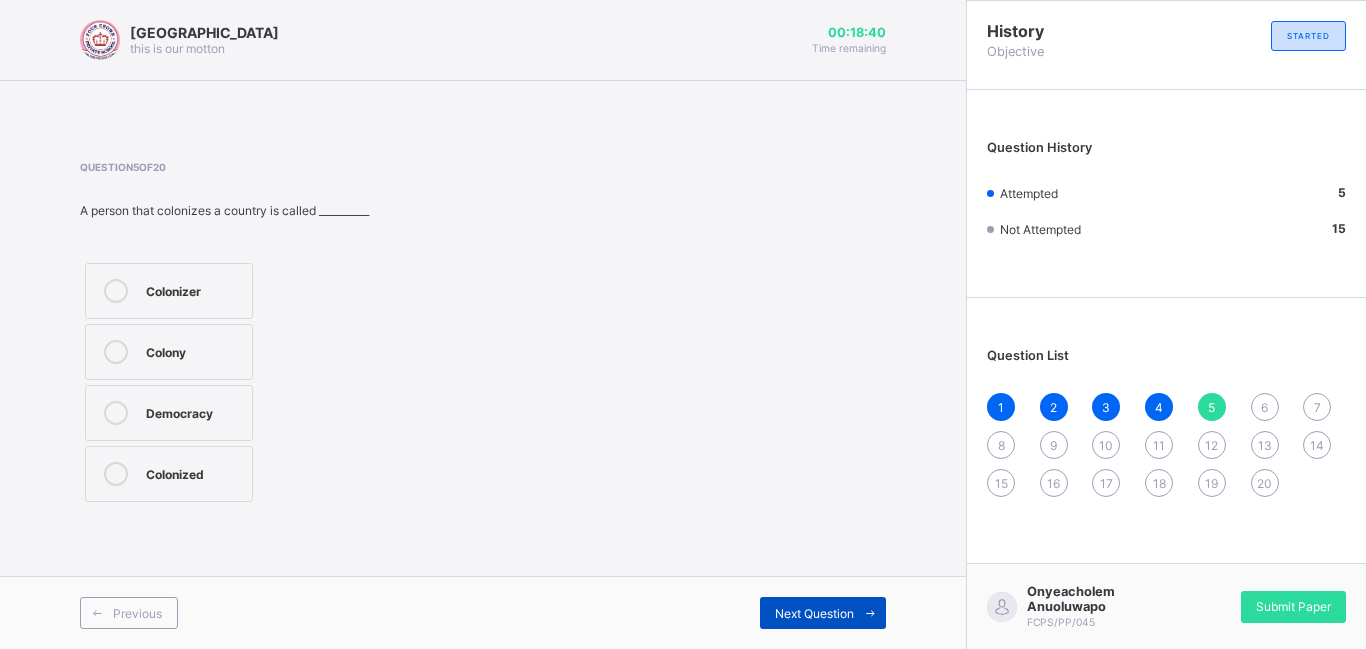 click on "Next Question" at bounding box center [823, 613] 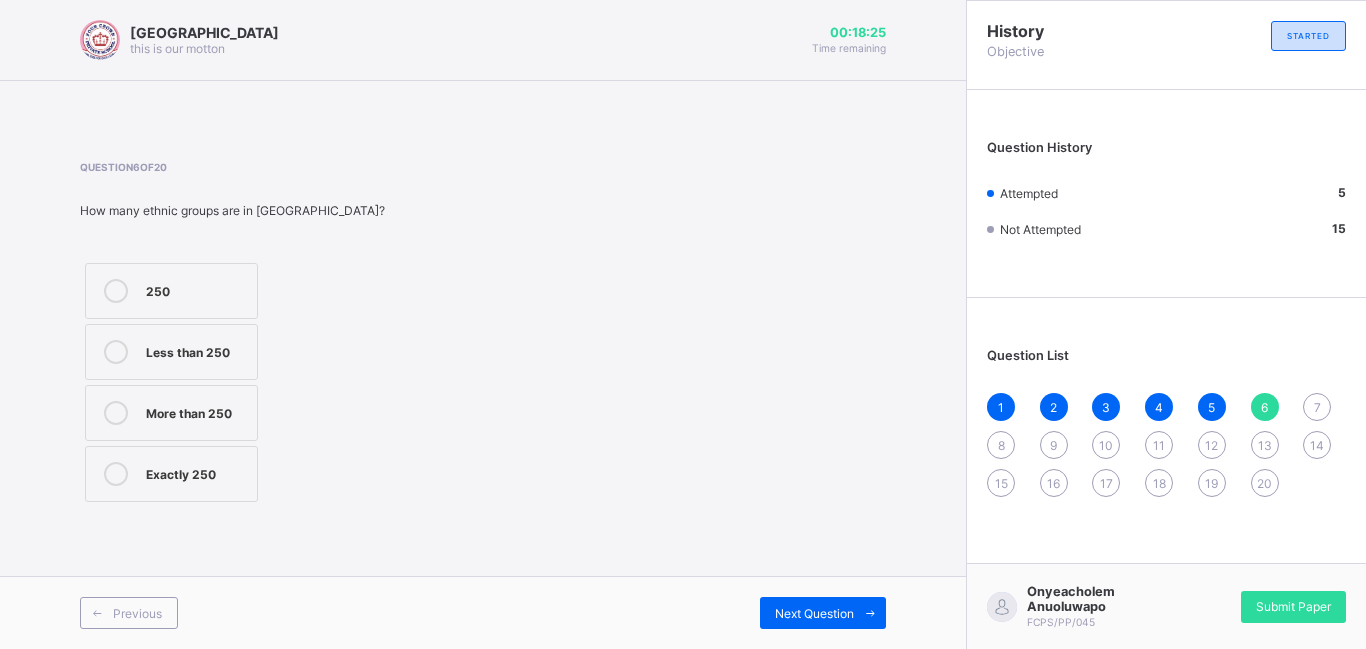 click on "250" at bounding box center (171, 291) 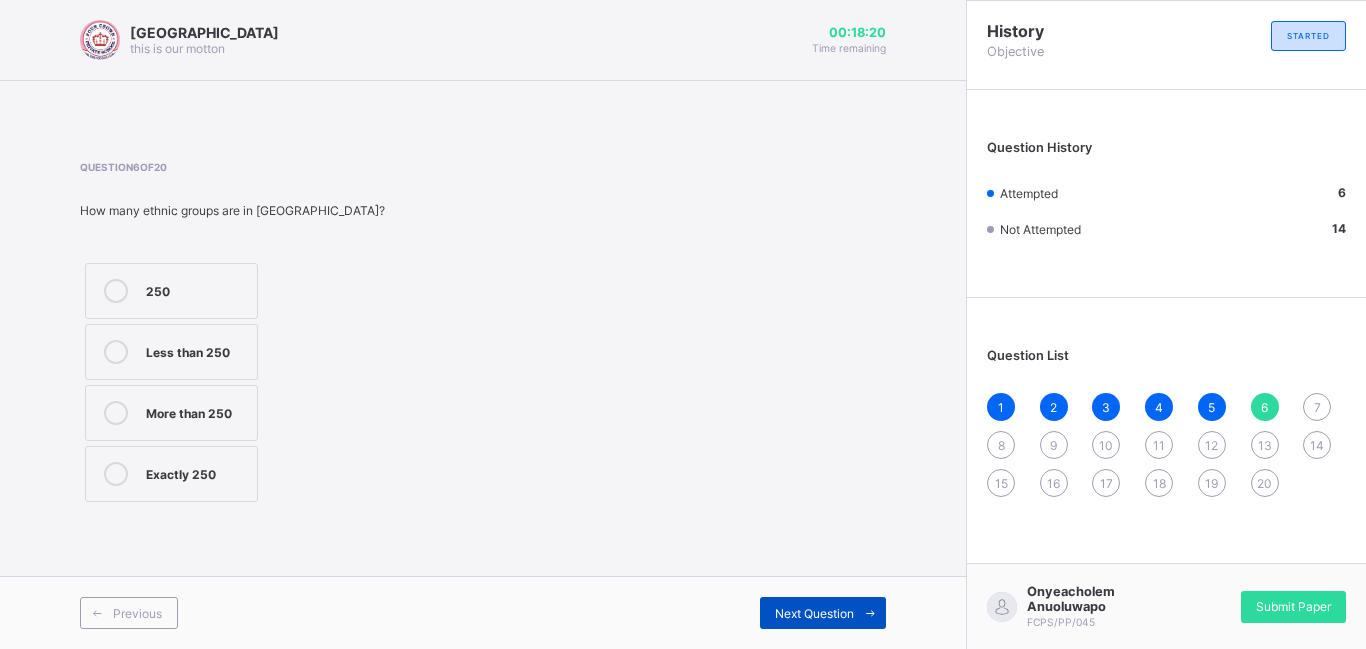 click on "Next Question" at bounding box center (814, 613) 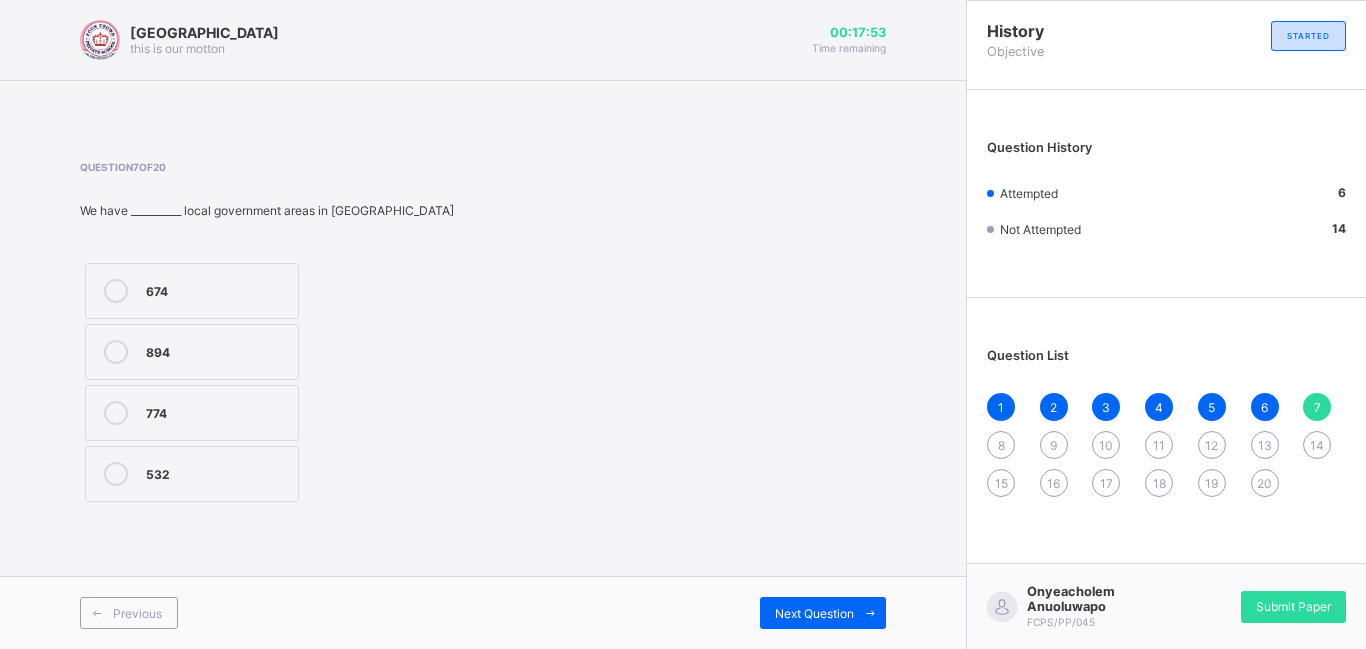click on "532" at bounding box center [217, 472] 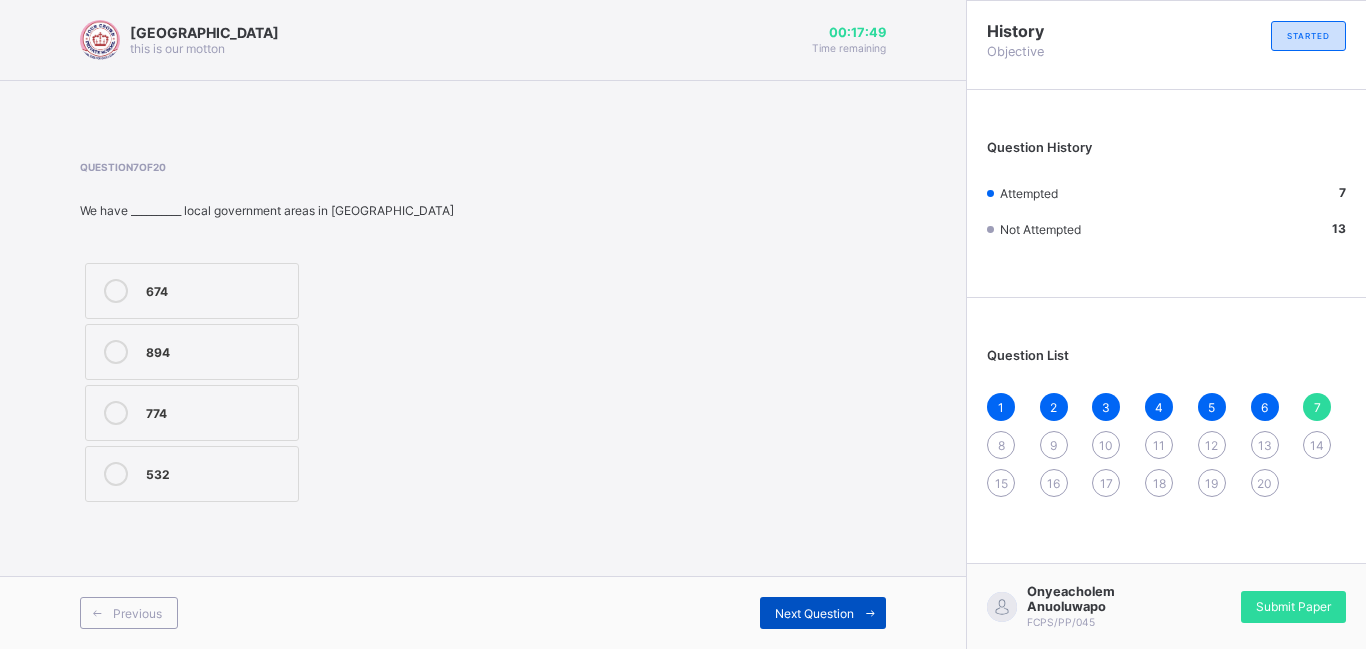click on "Next Question" at bounding box center (814, 613) 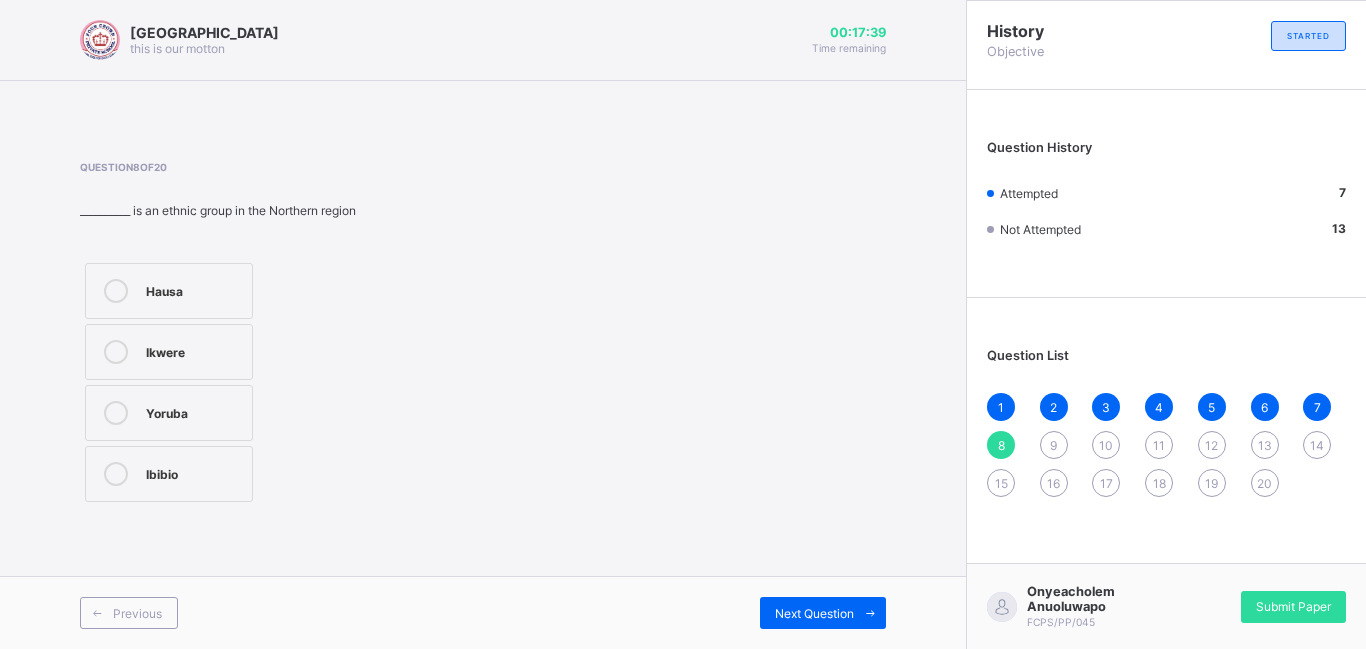 click on "Ibibio" at bounding box center [194, 472] 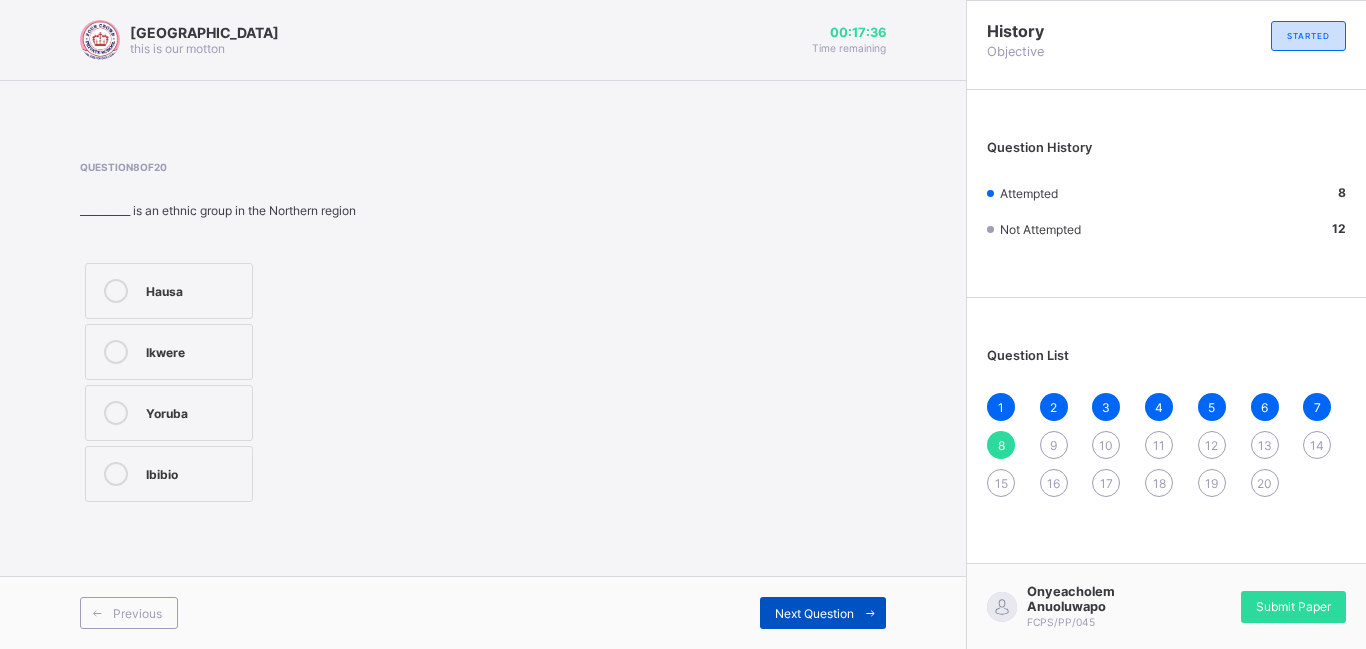click on "Next Question" at bounding box center [814, 613] 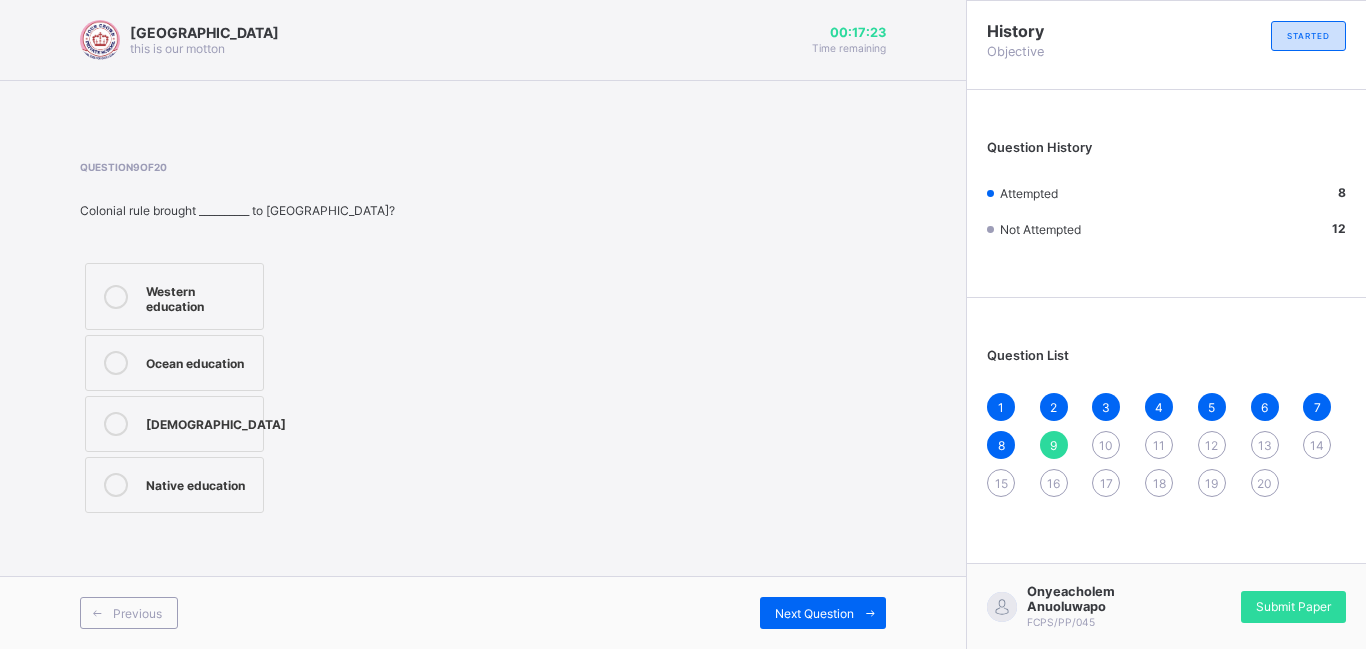 click on "Western education" at bounding box center [174, 296] 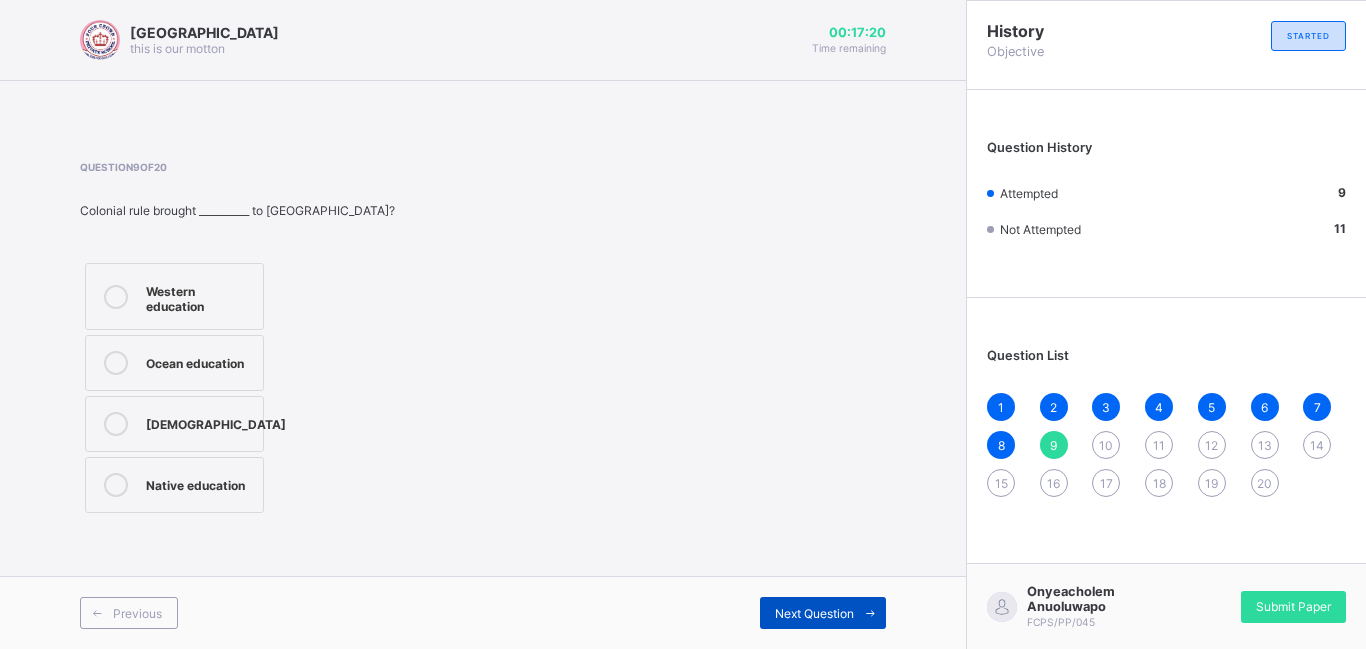 click on "Next Question" at bounding box center (823, 613) 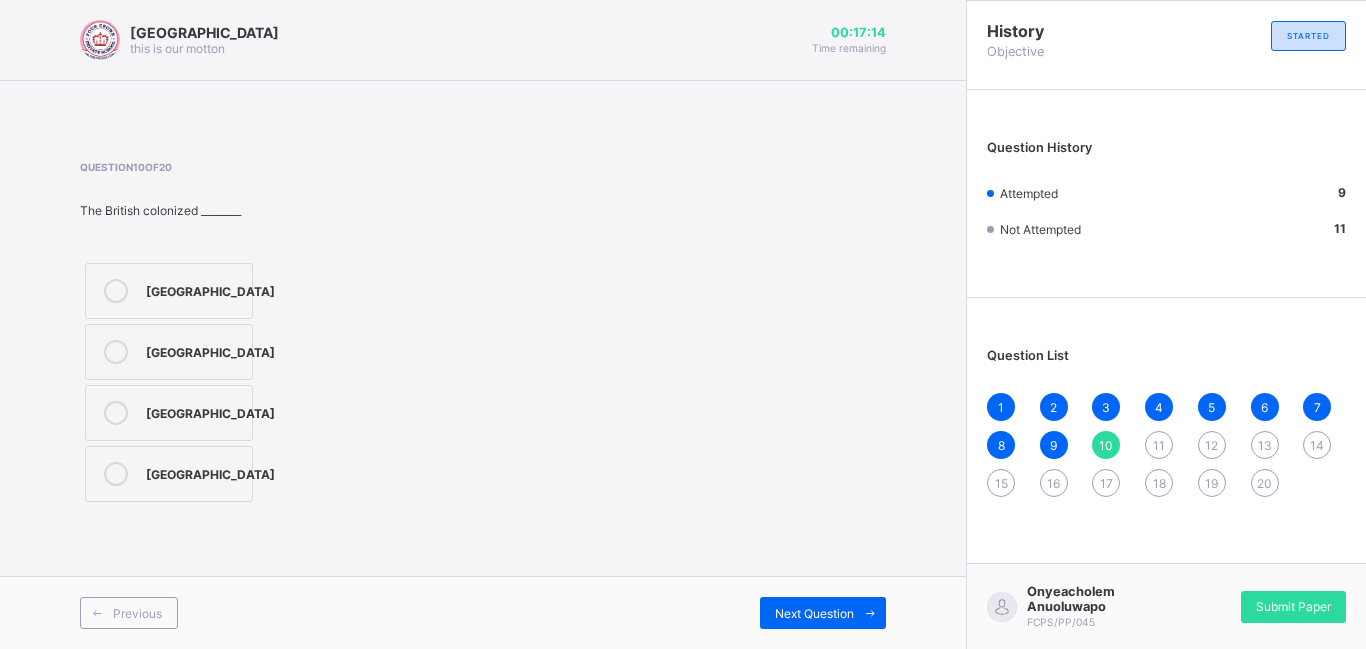 click on "[GEOGRAPHIC_DATA]" at bounding box center [210, 289] 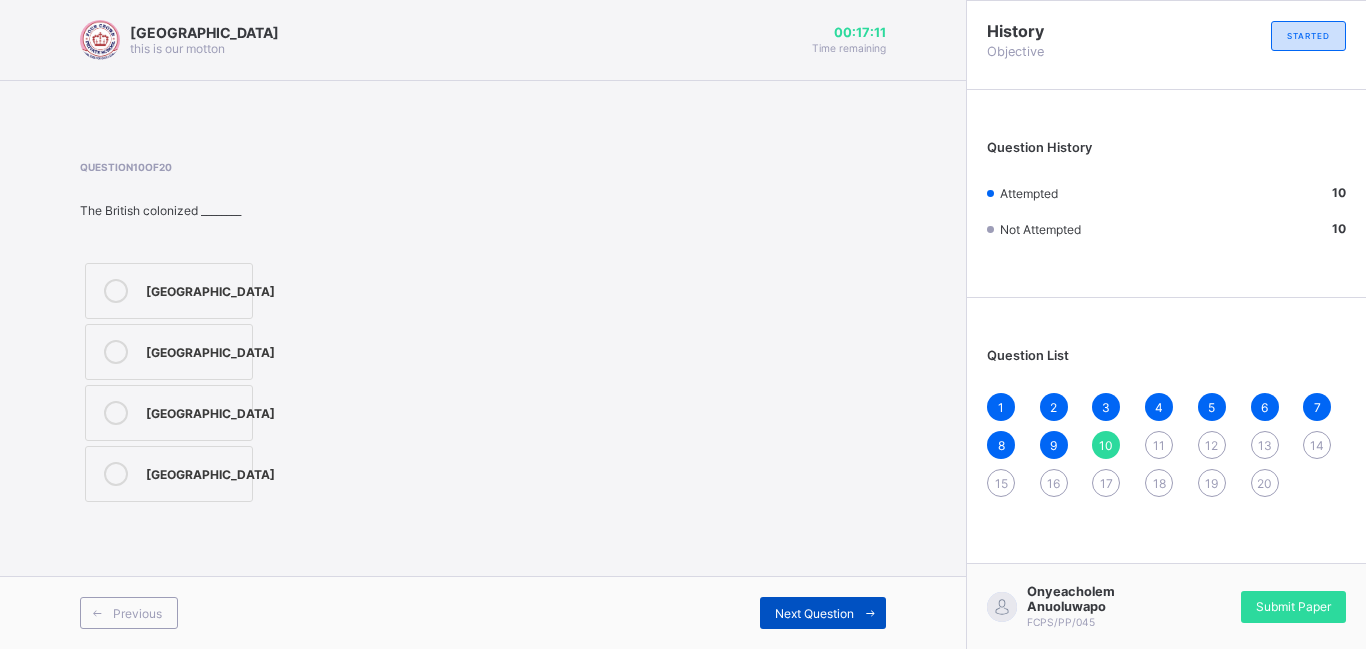click on "Next Question" at bounding box center (814, 613) 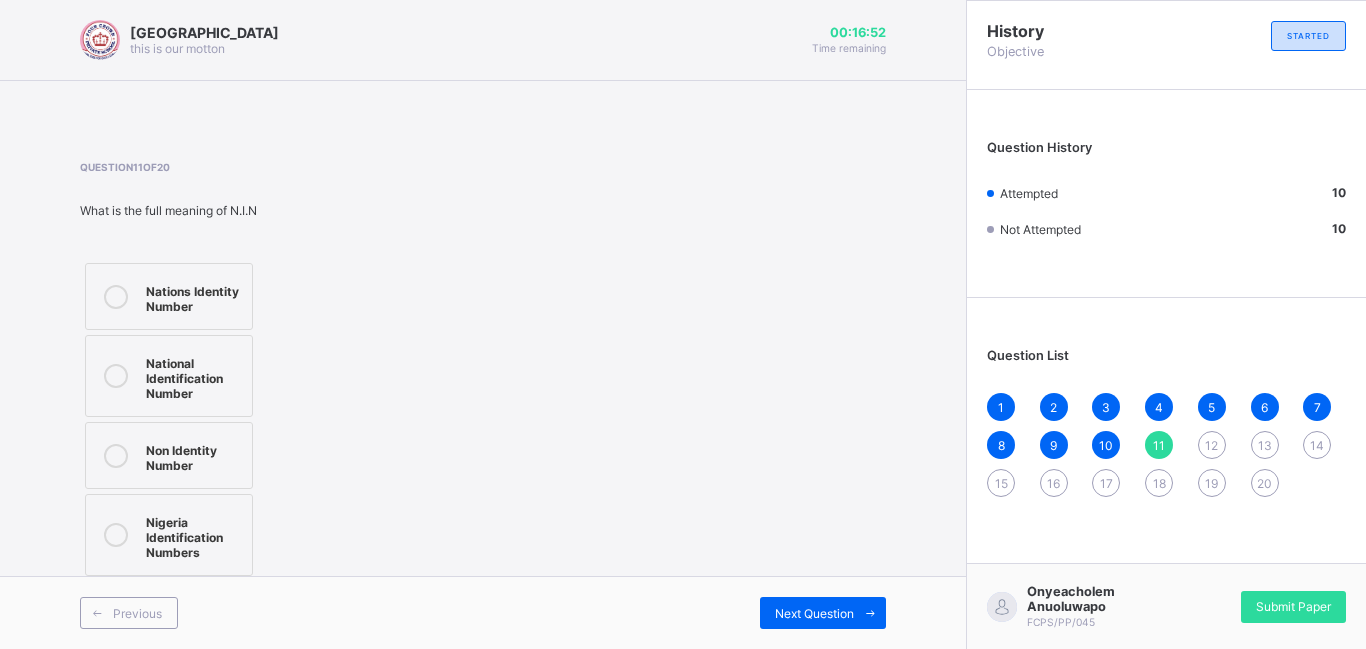 click on "National Identification Number" at bounding box center [194, 376] 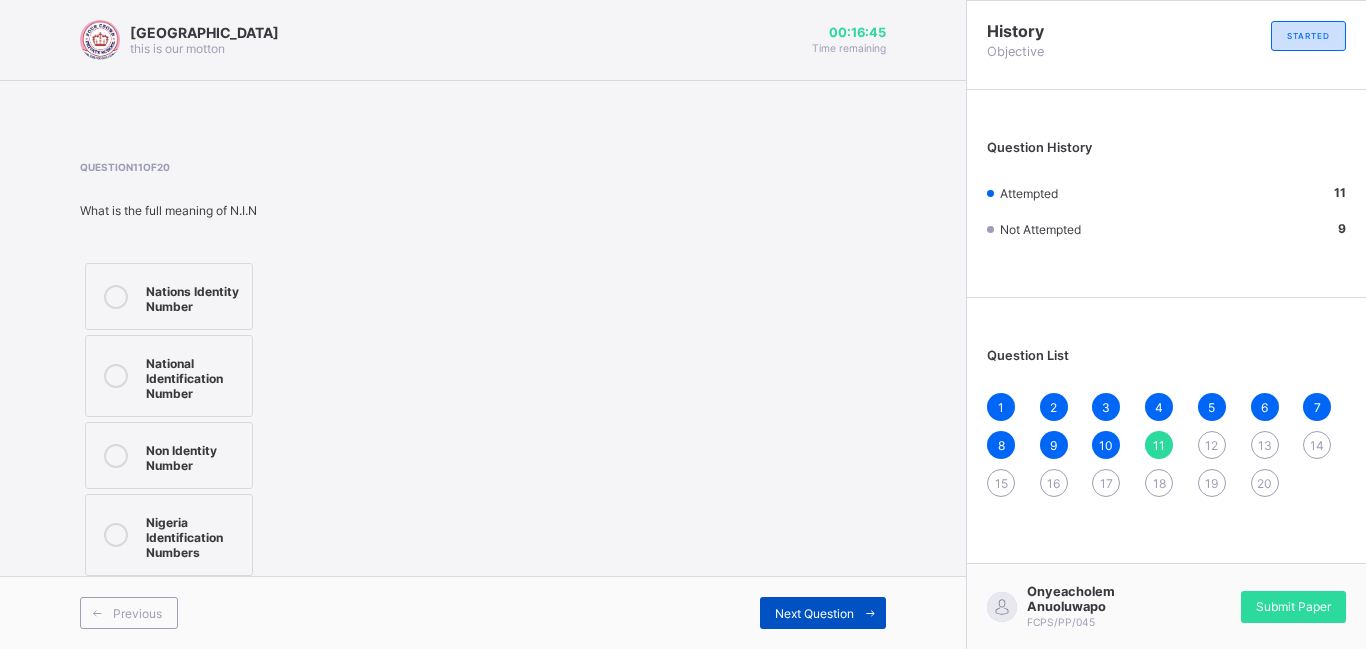click on "Next Question" at bounding box center [823, 613] 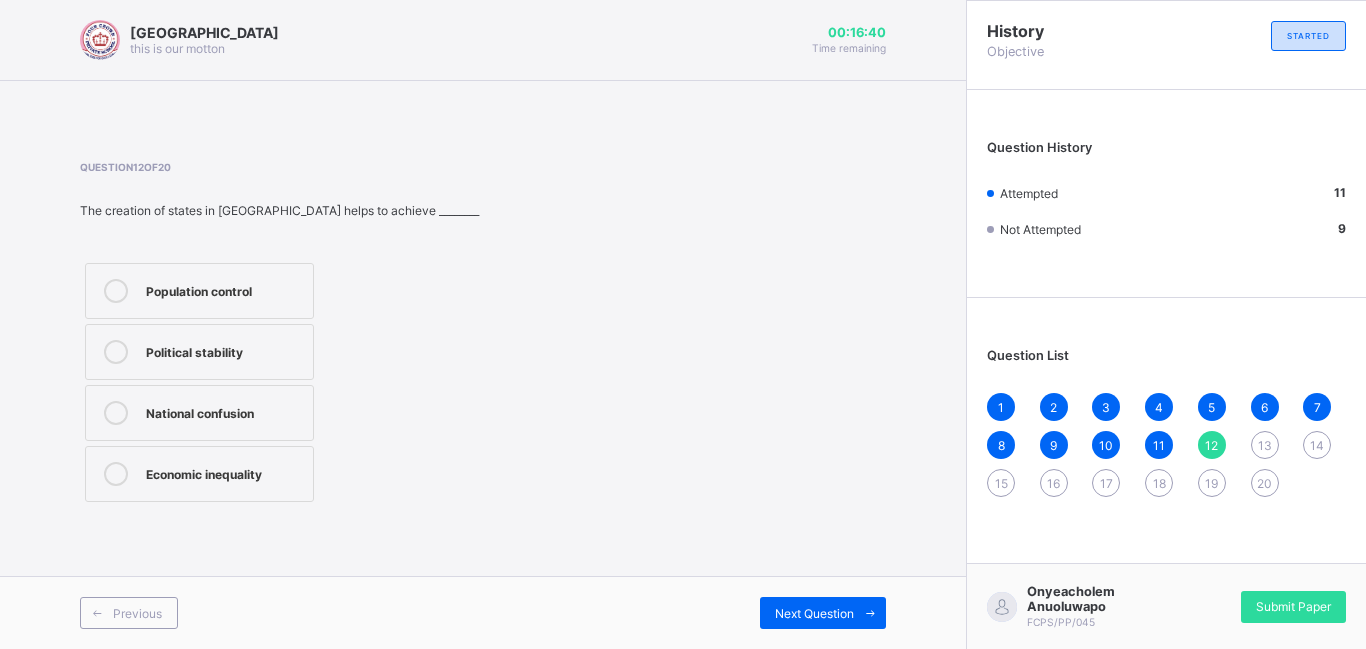 click on "11" at bounding box center (1159, 445) 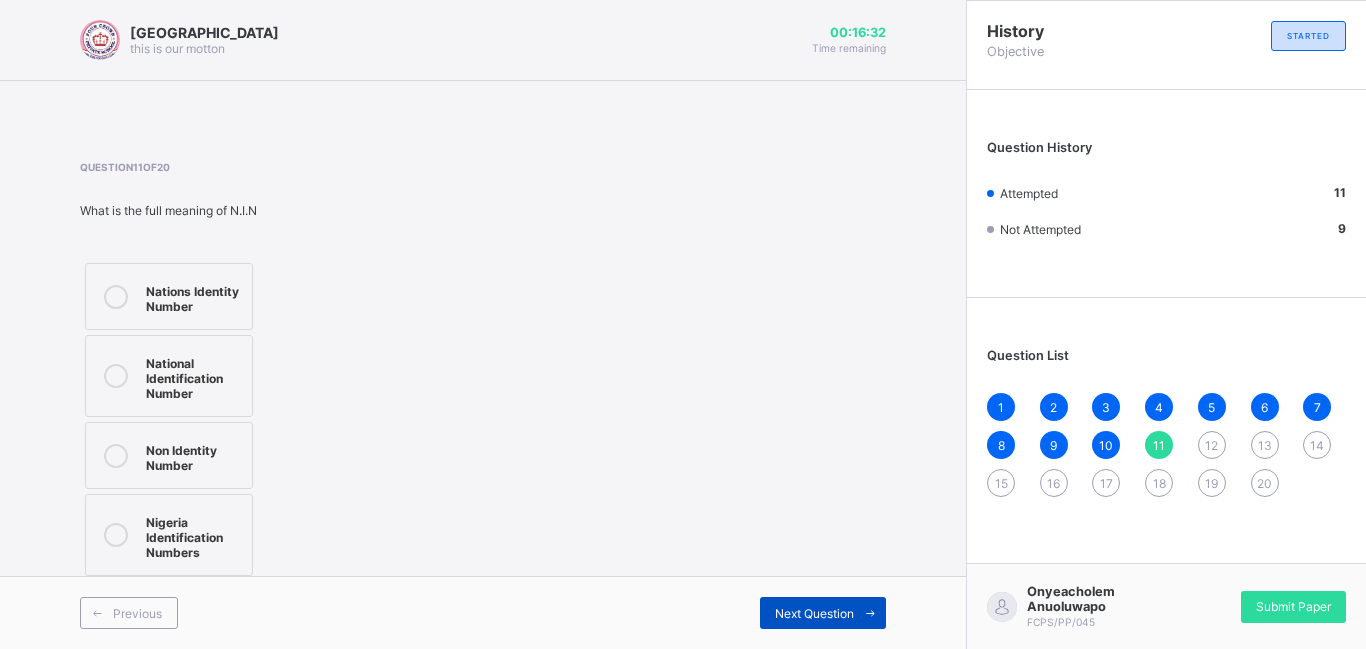 click on "Next Question" at bounding box center (823, 613) 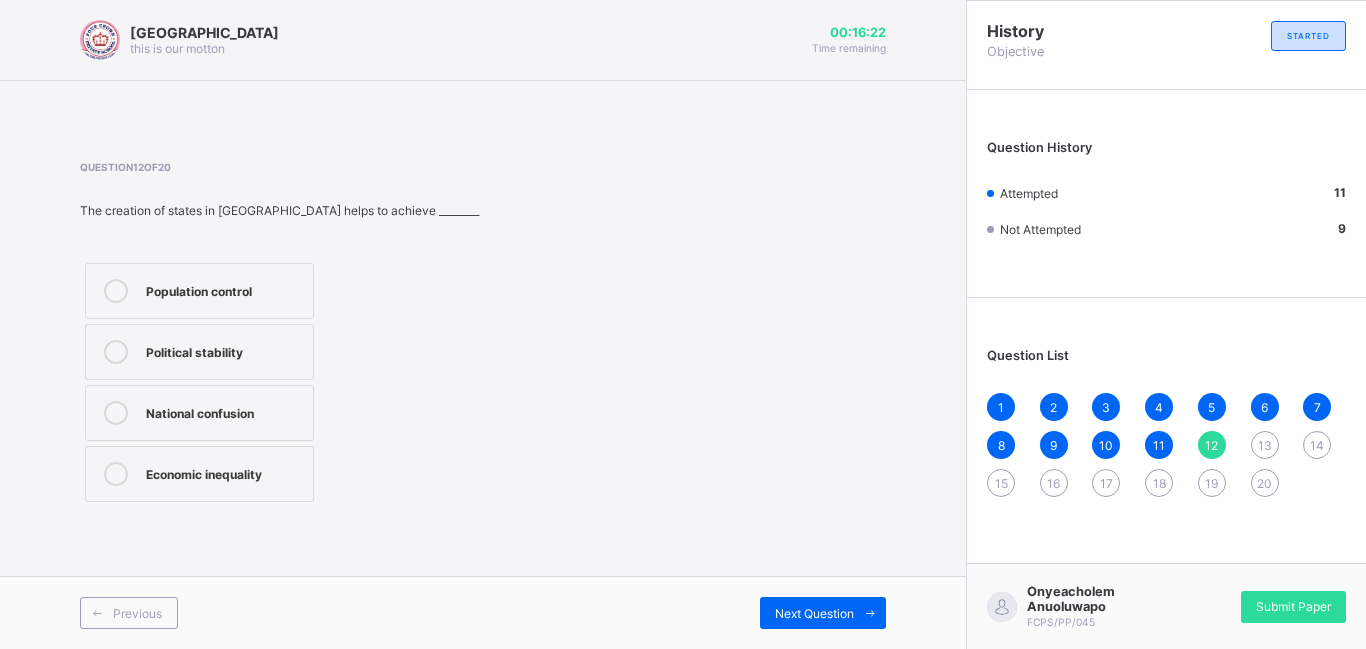 click on "Population control" at bounding box center [224, 291] 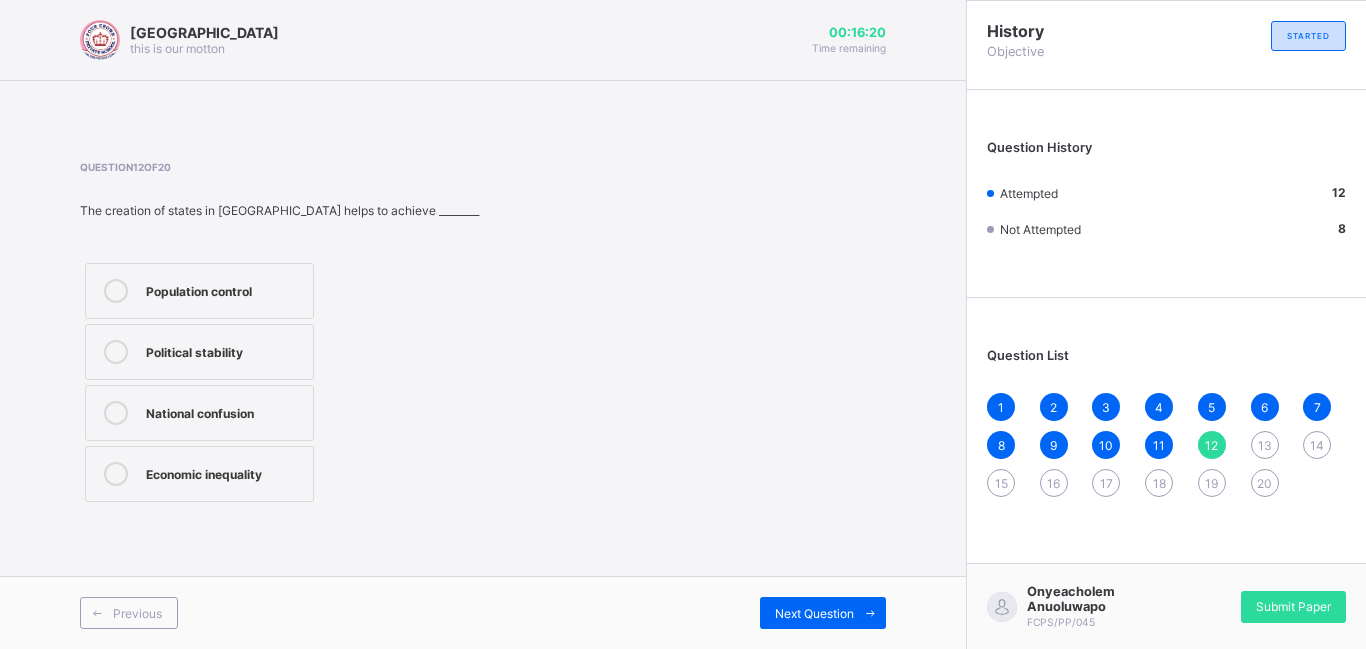 click on "Economic inequality" at bounding box center [224, 472] 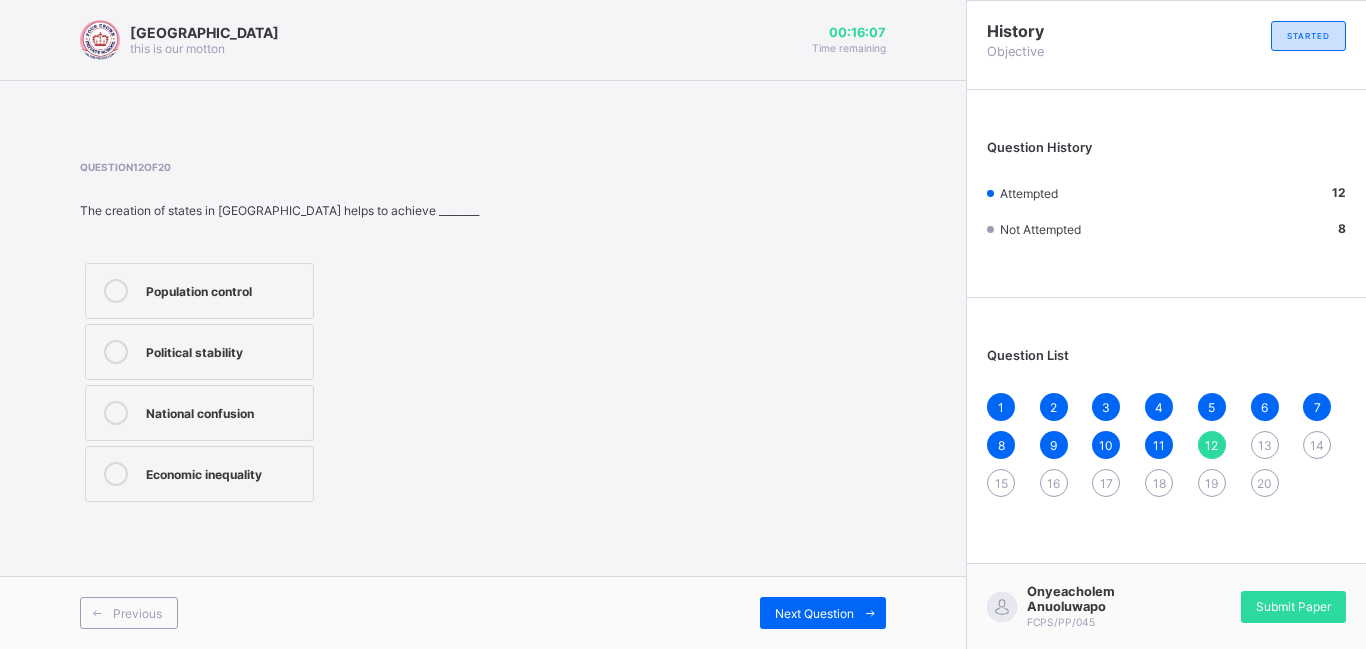 click on "Population control" at bounding box center (224, 291) 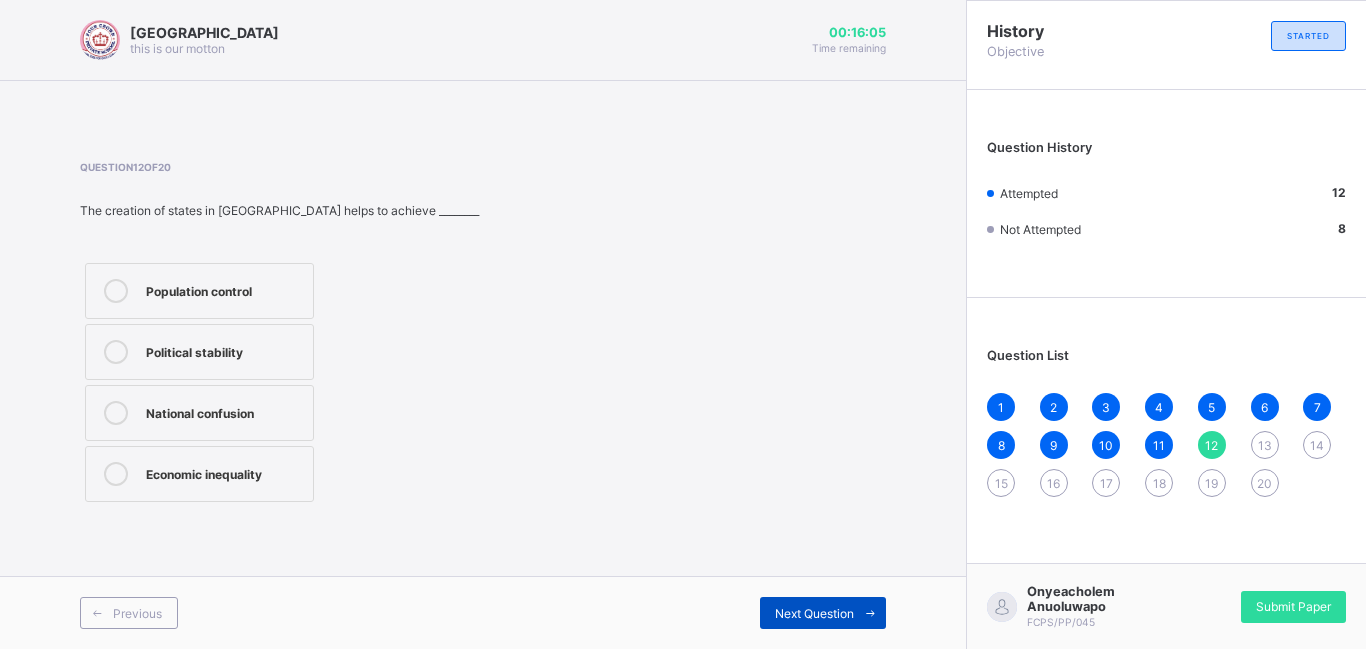 click on "Next Question" at bounding box center (823, 613) 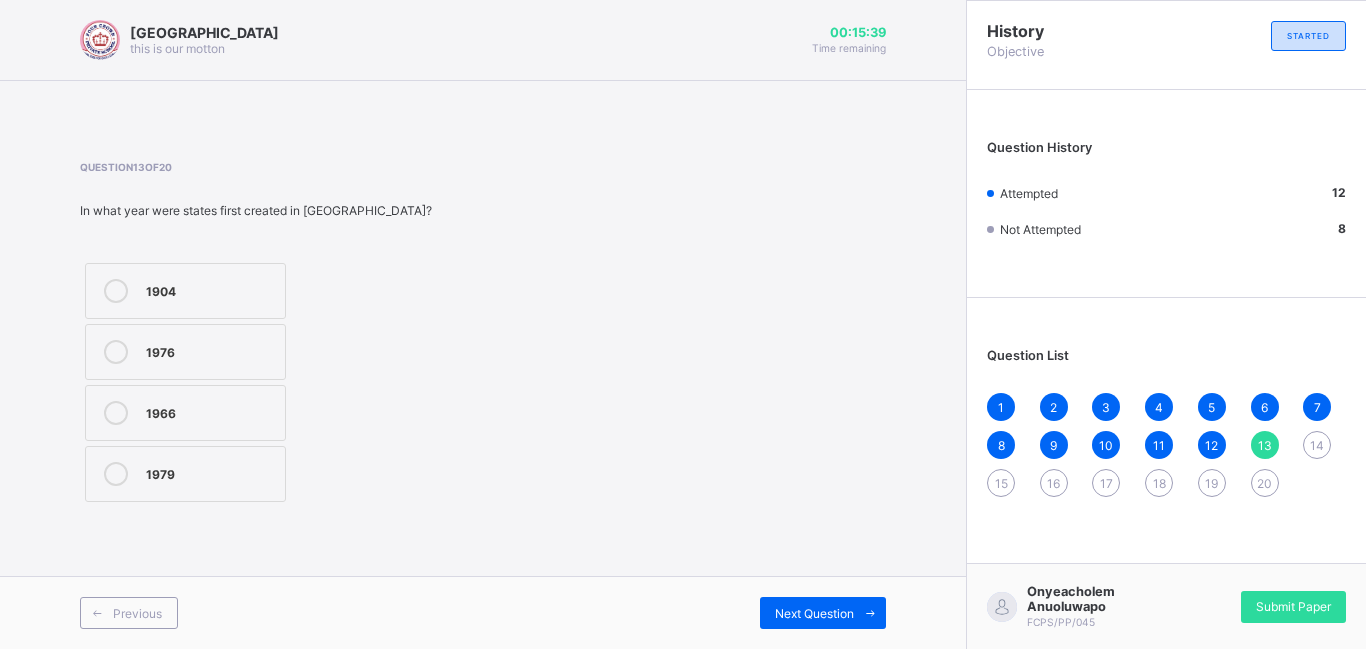 click on "1904" at bounding box center [210, 289] 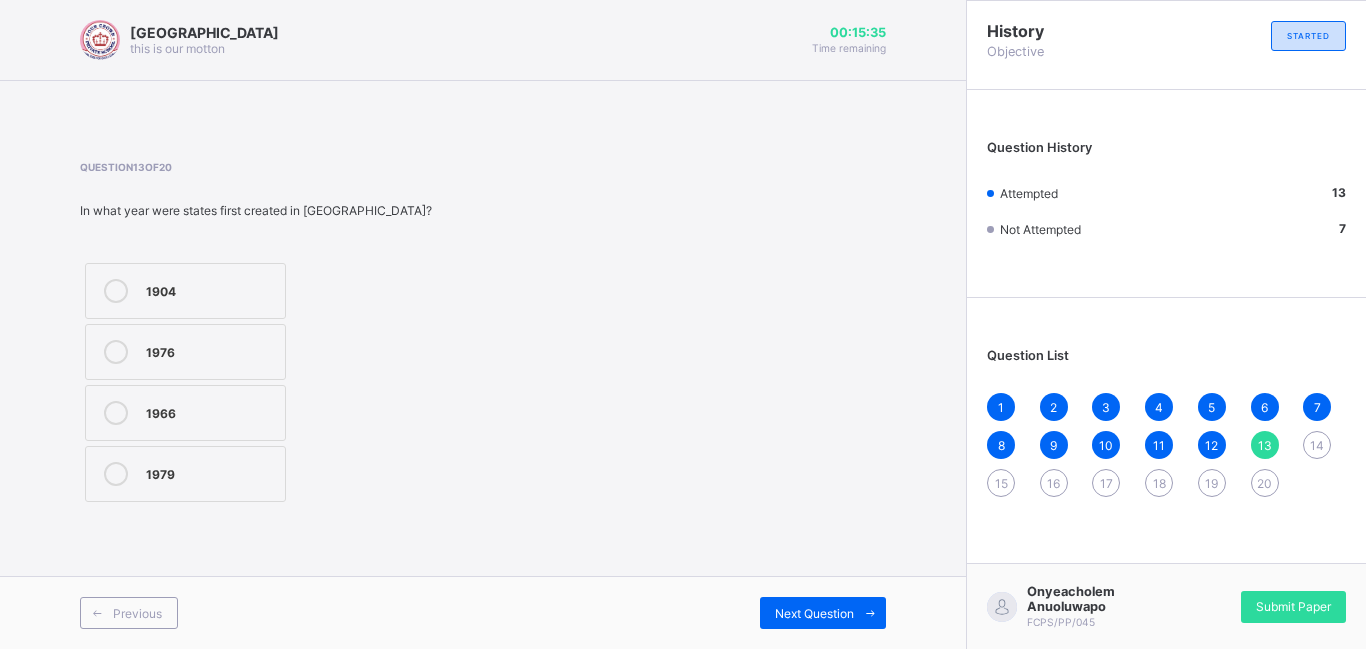 click on "Previous Next Question" at bounding box center (483, 612) 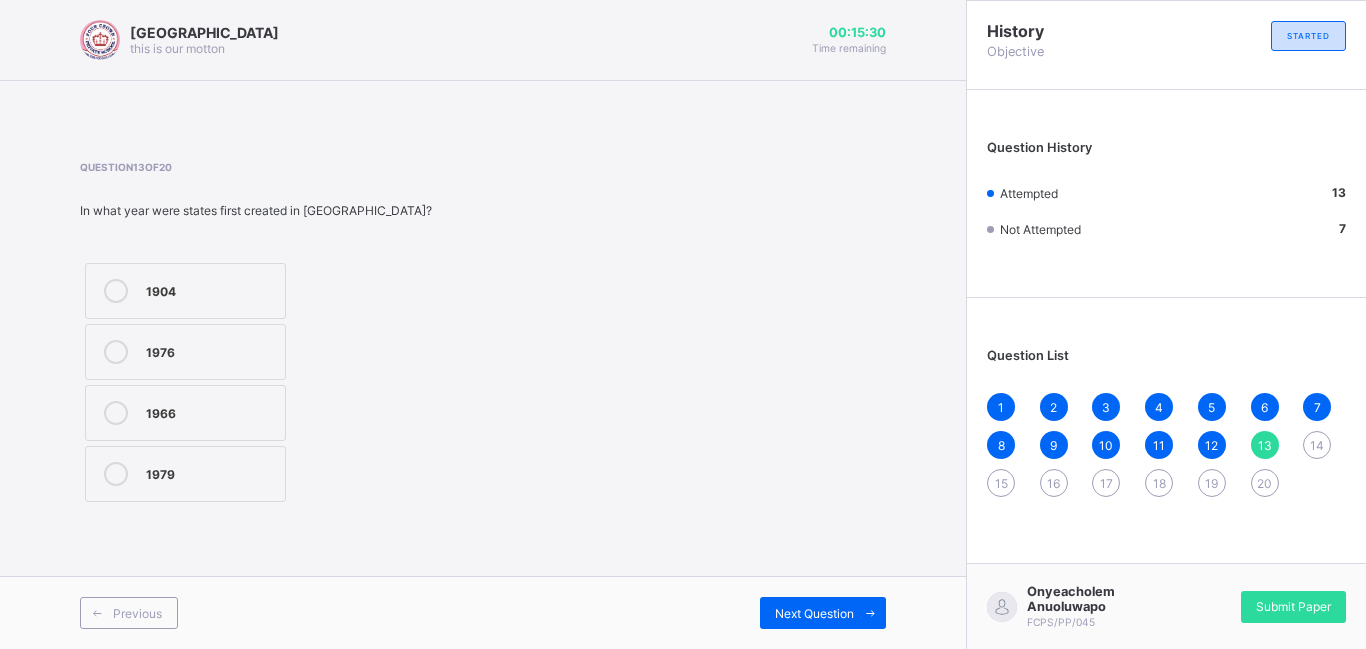 click on "1966" at bounding box center (210, 413) 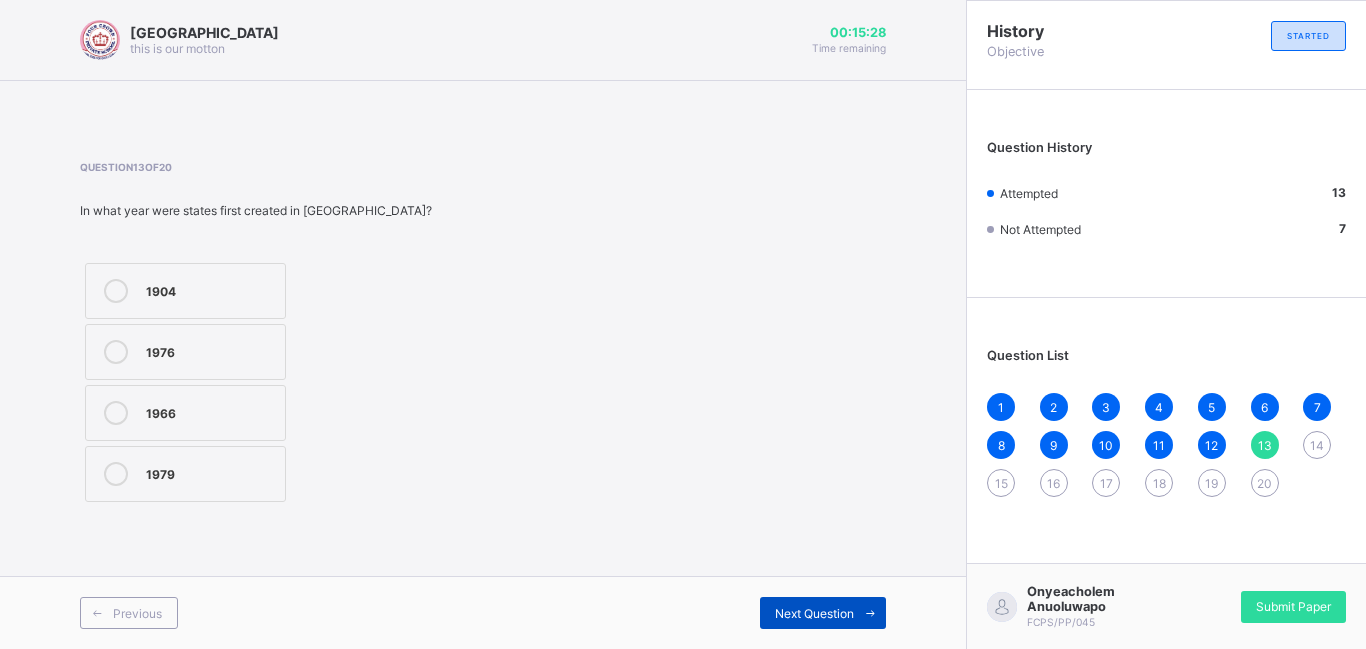 click on "Next Question" at bounding box center [823, 613] 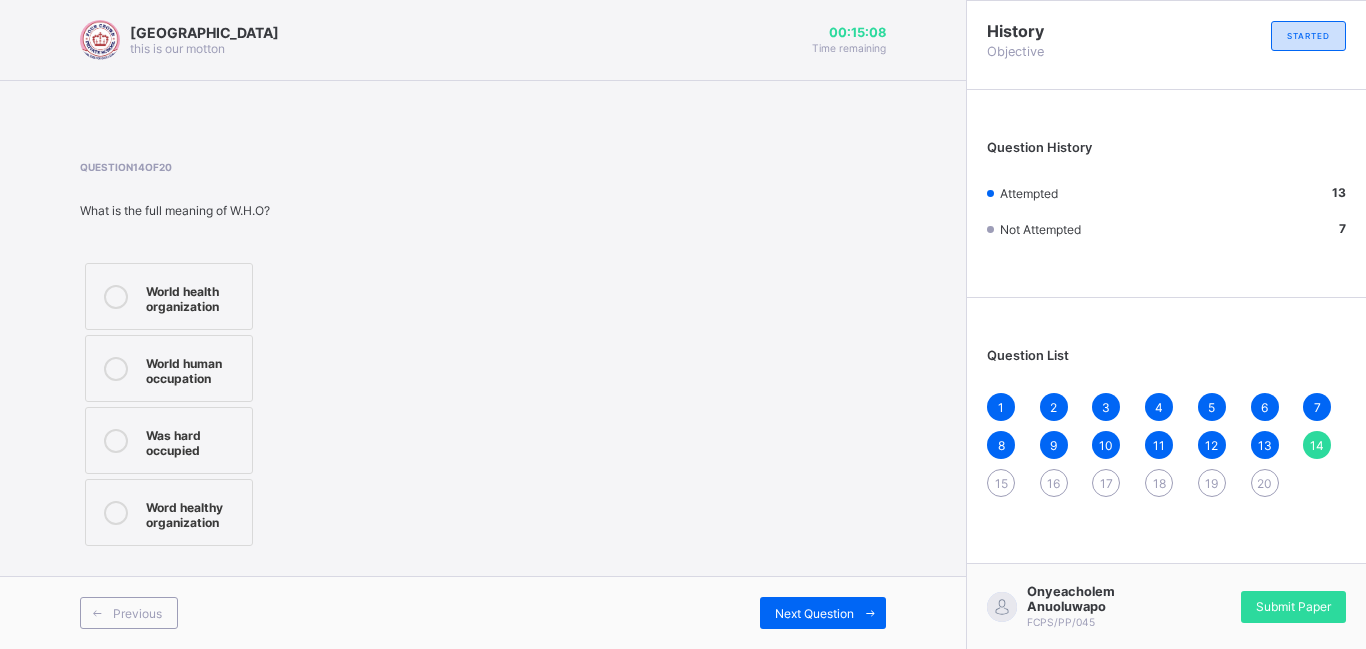 click on "World health organization" at bounding box center [194, 296] 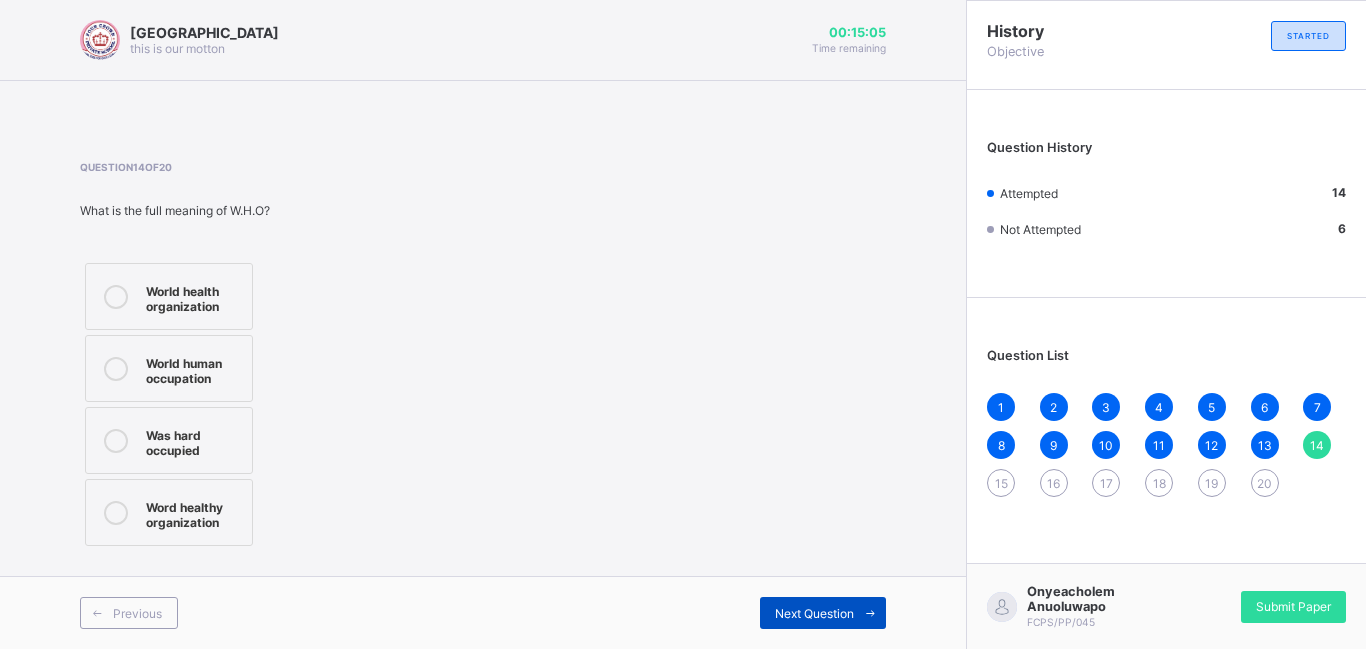 click on "Next Question" at bounding box center [814, 613] 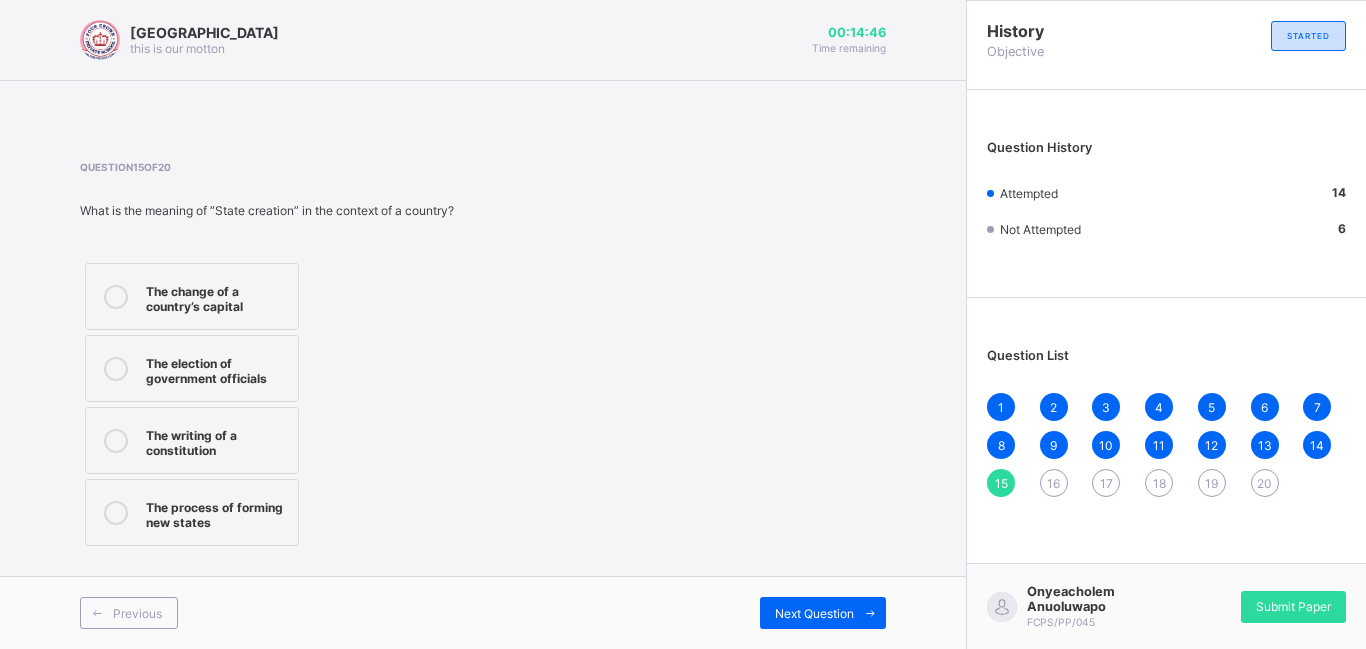 click on "The change of a country’s capital" at bounding box center [217, 296] 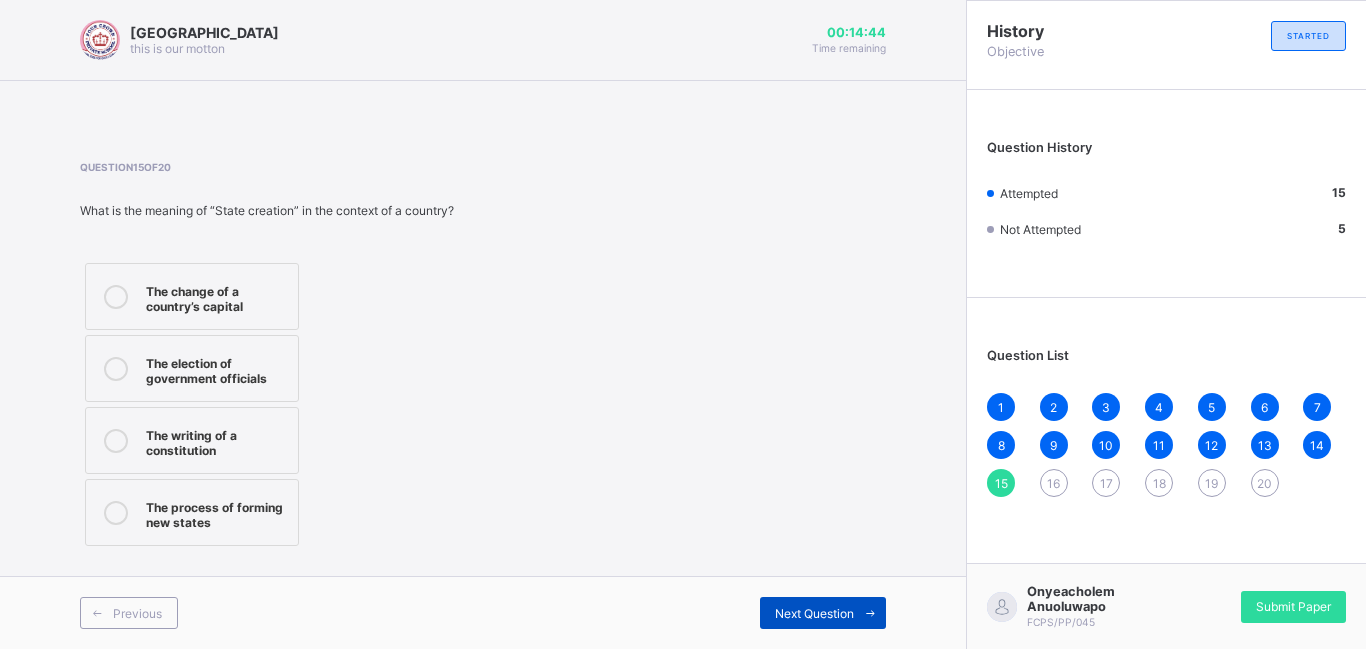 click on "Next Question" at bounding box center (823, 613) 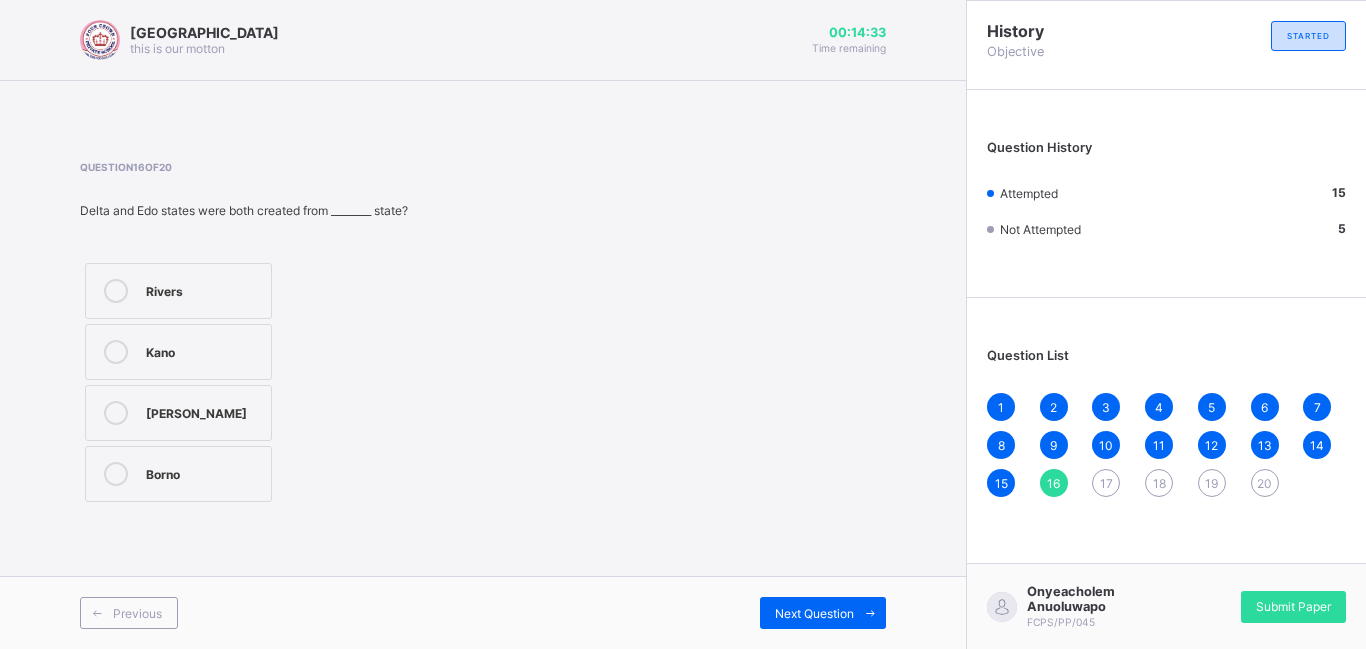 click on "Rivers" at bounding box center [178, 291] 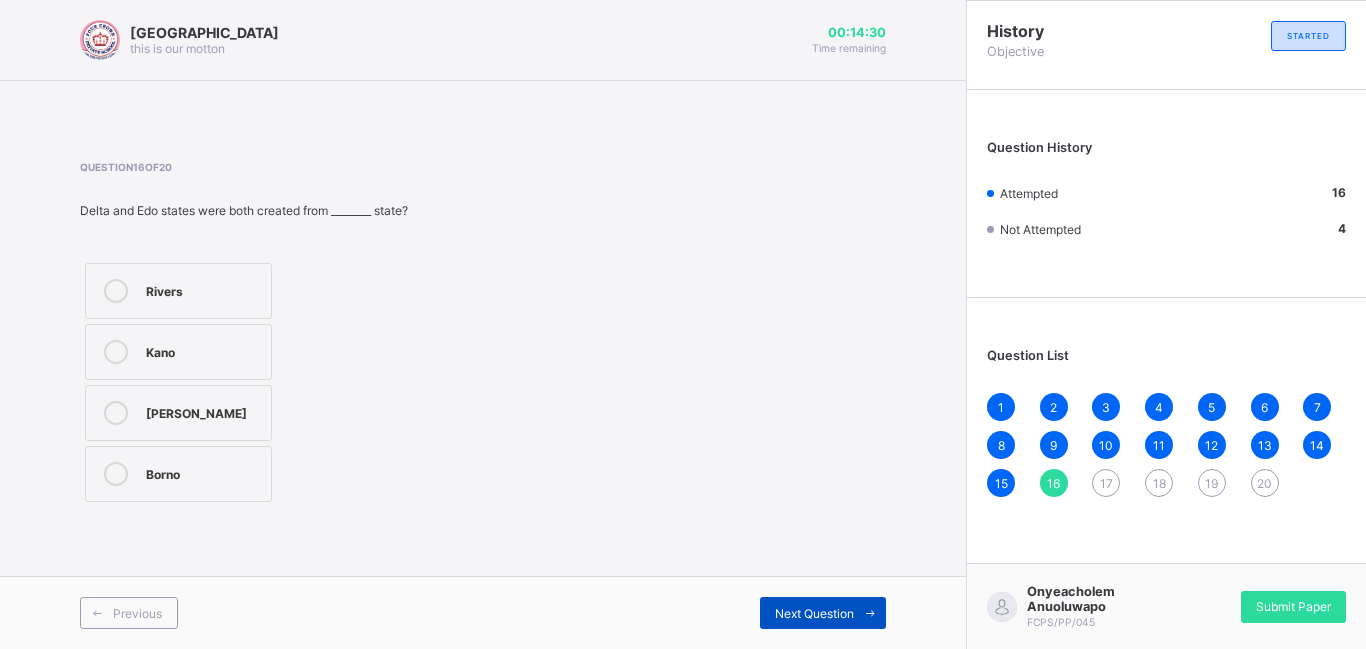 click on "Next Question" at bounding box center (823, 613) 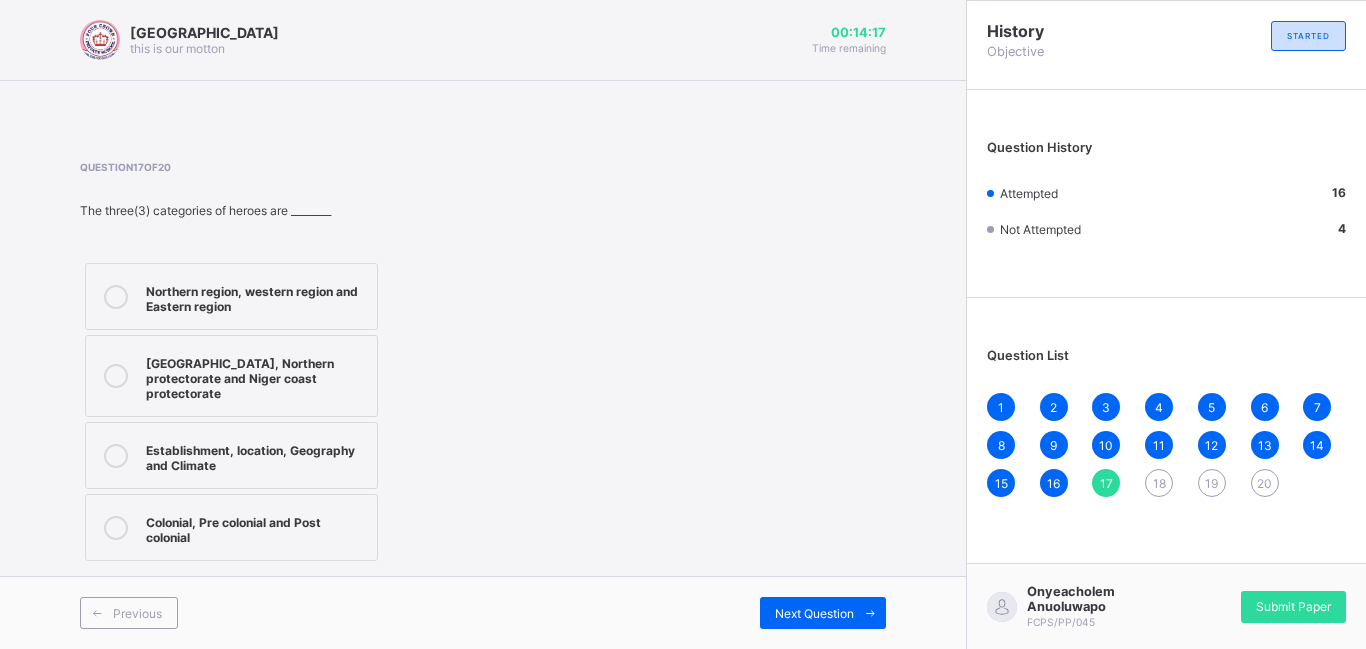 click on "Northern region, western region and Eastern region" at bounding box center [256, 296] 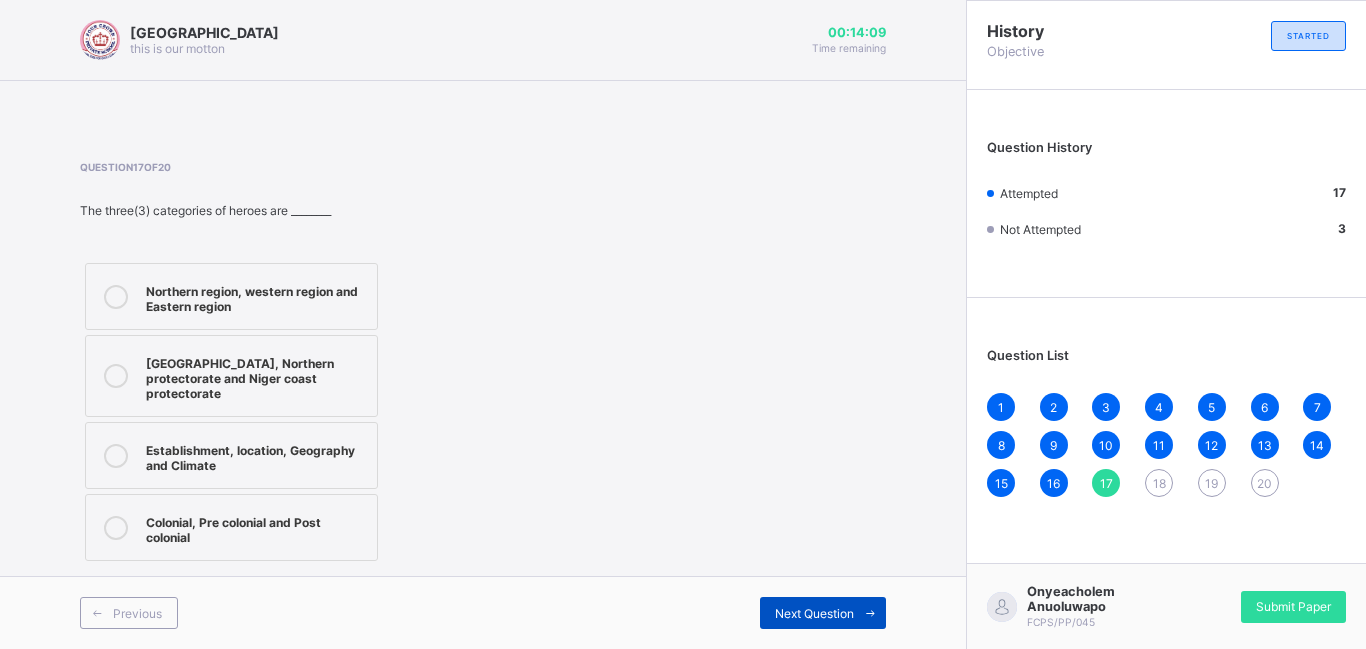 click on "Next Question" at bounding box center [814, 613] 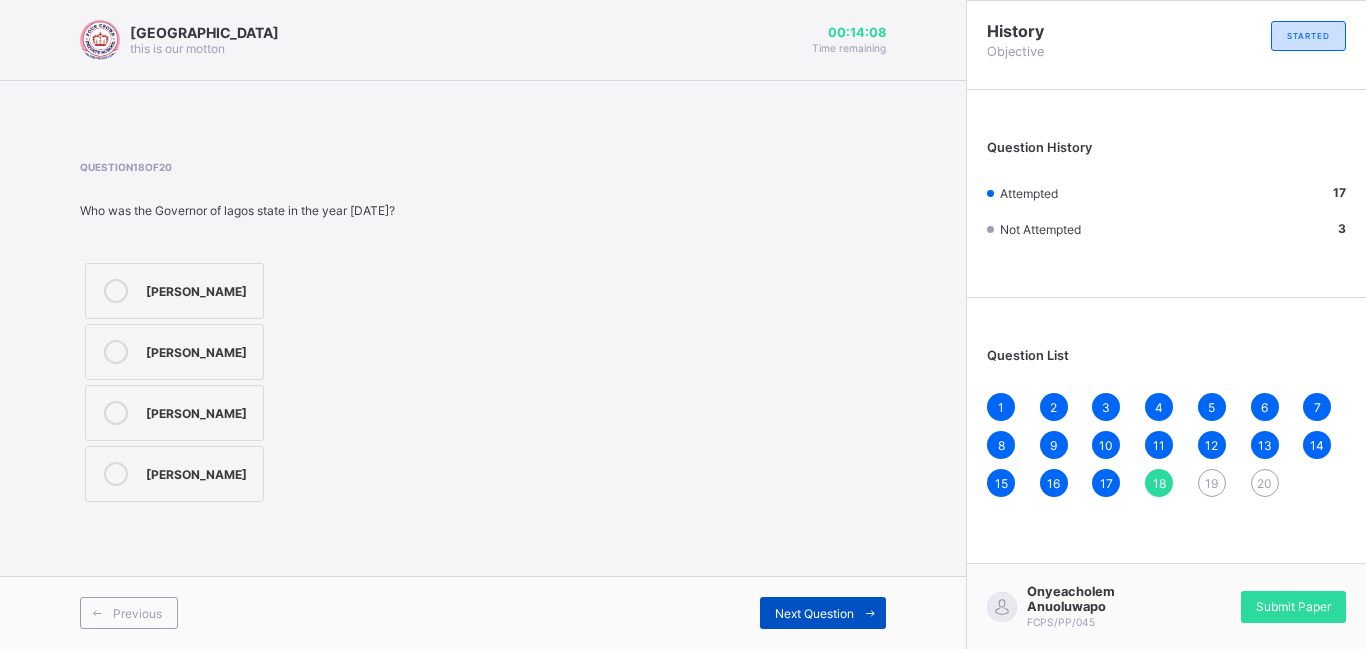 click on "Next Question" at bounding box center [814, 613] 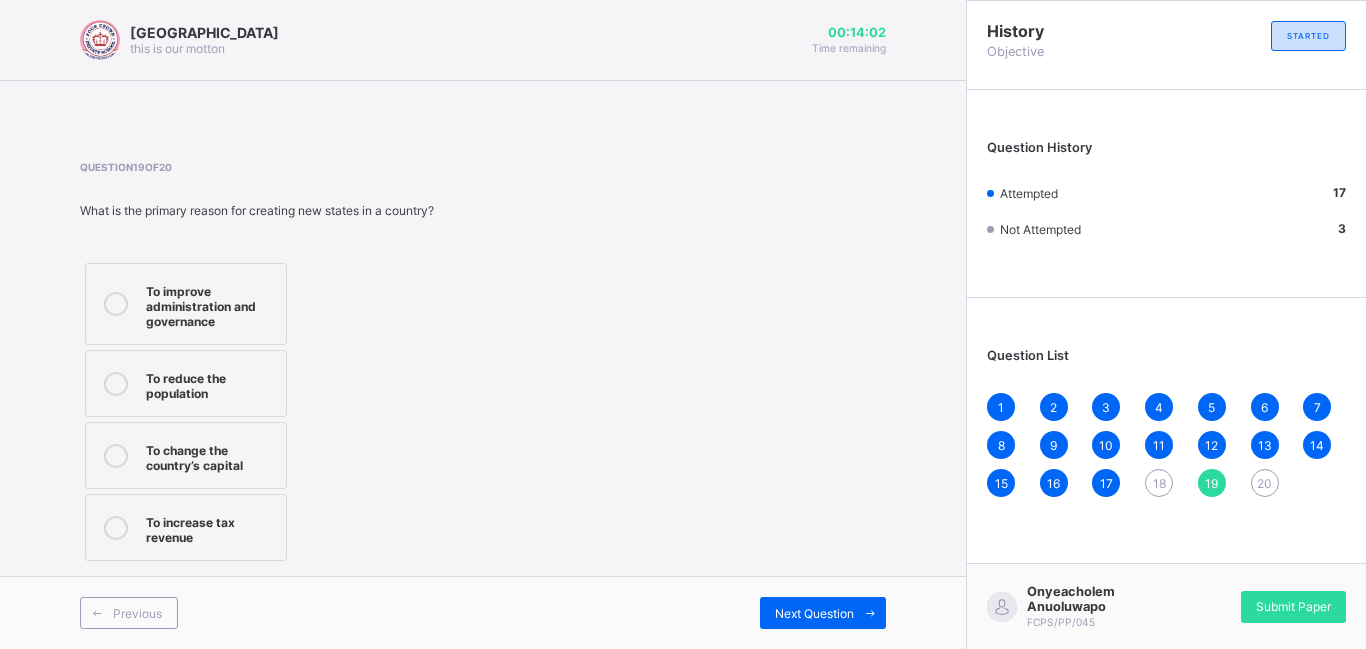 click on "18" at bounding box center [1159, 483] 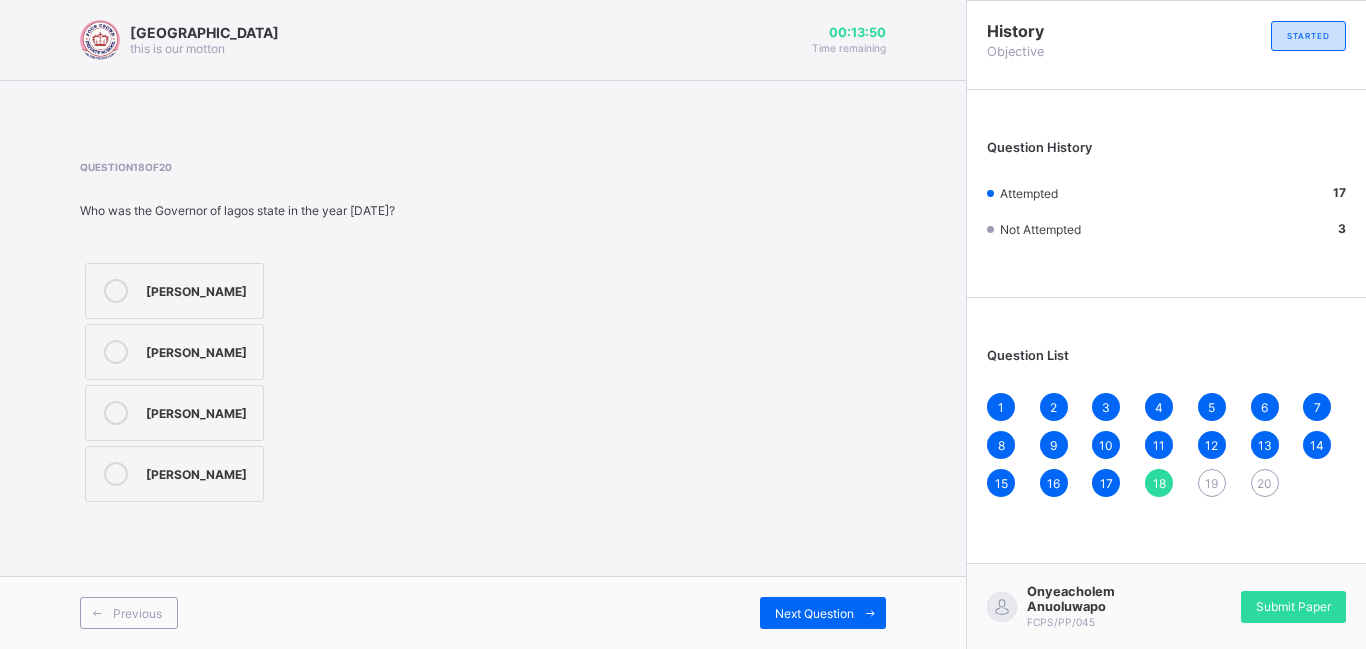 click on "[PERSON_NAME]" at bounding box center (174, 291) 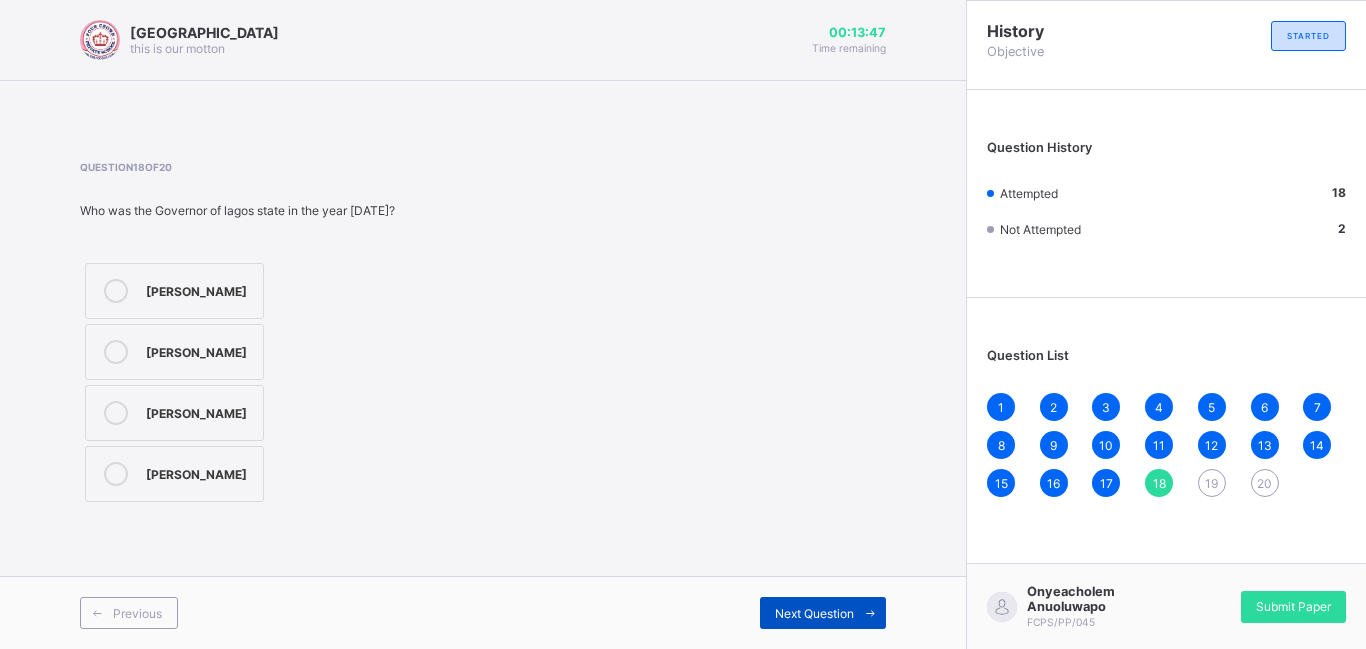 click on "Next Question" at bounding box center (814, 613) 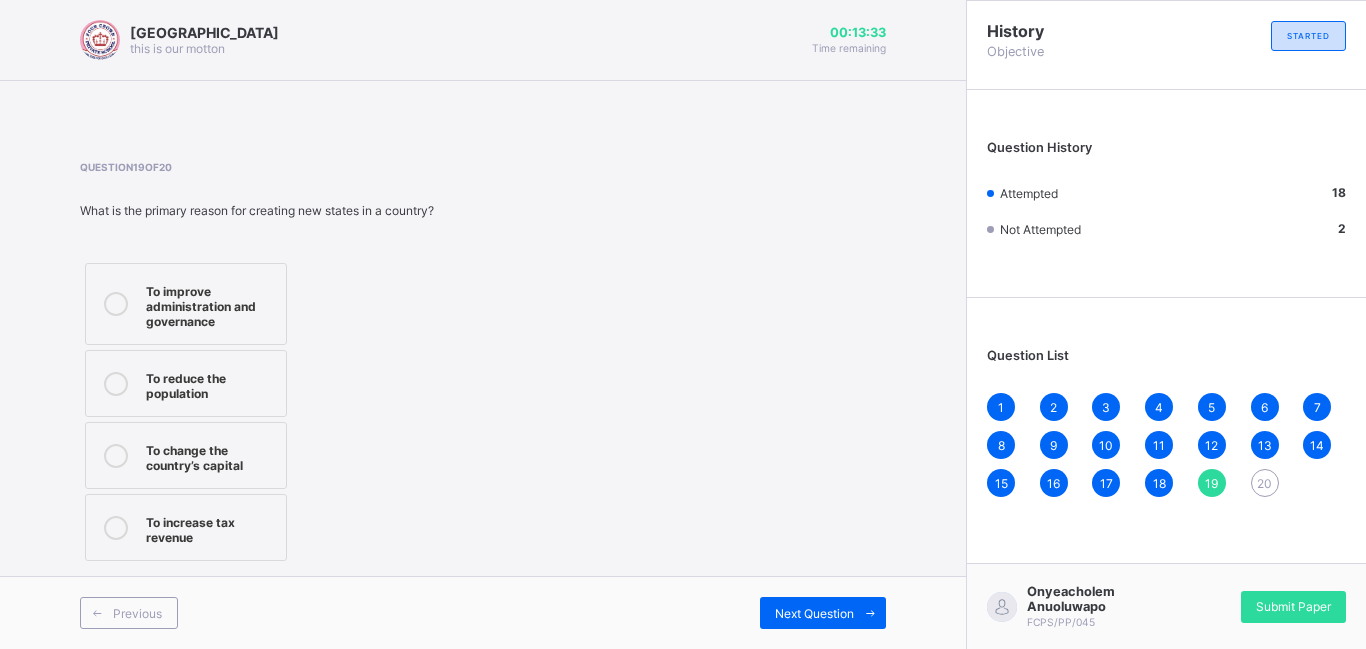 click on "To improve administration and governance" at bounding box center [186, 304] 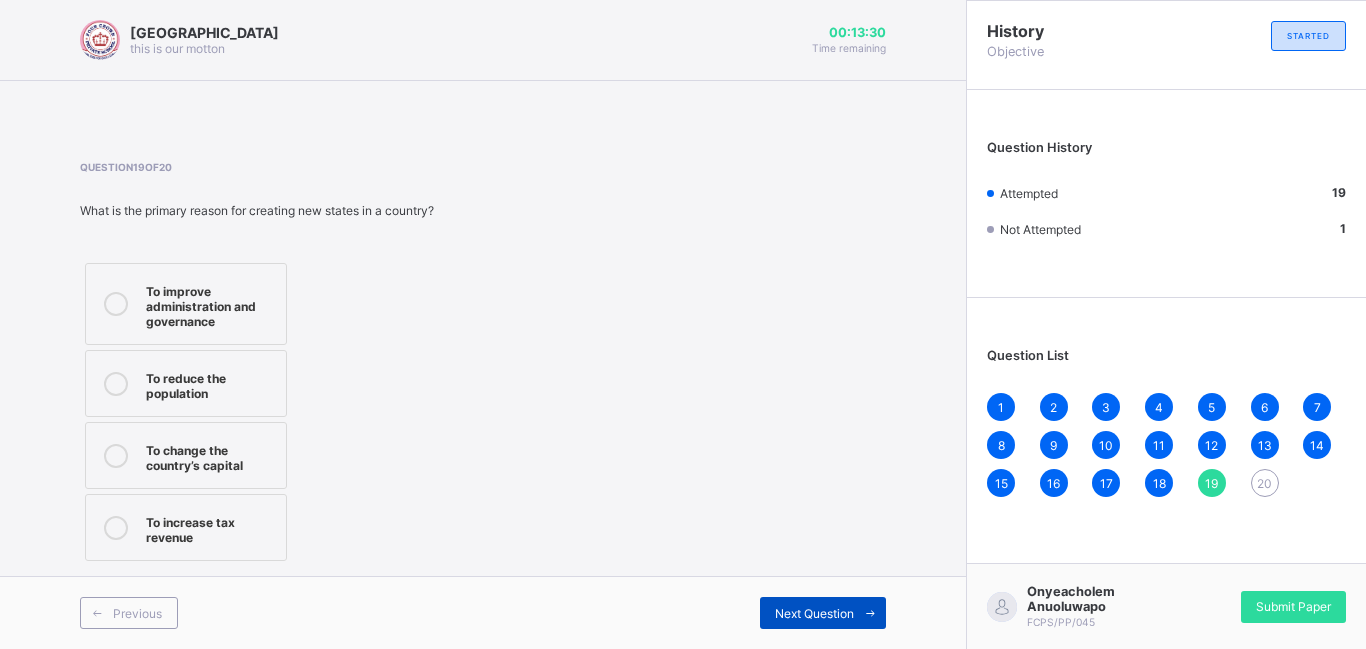 click on "Next Question" at bounding box center (823, 613) 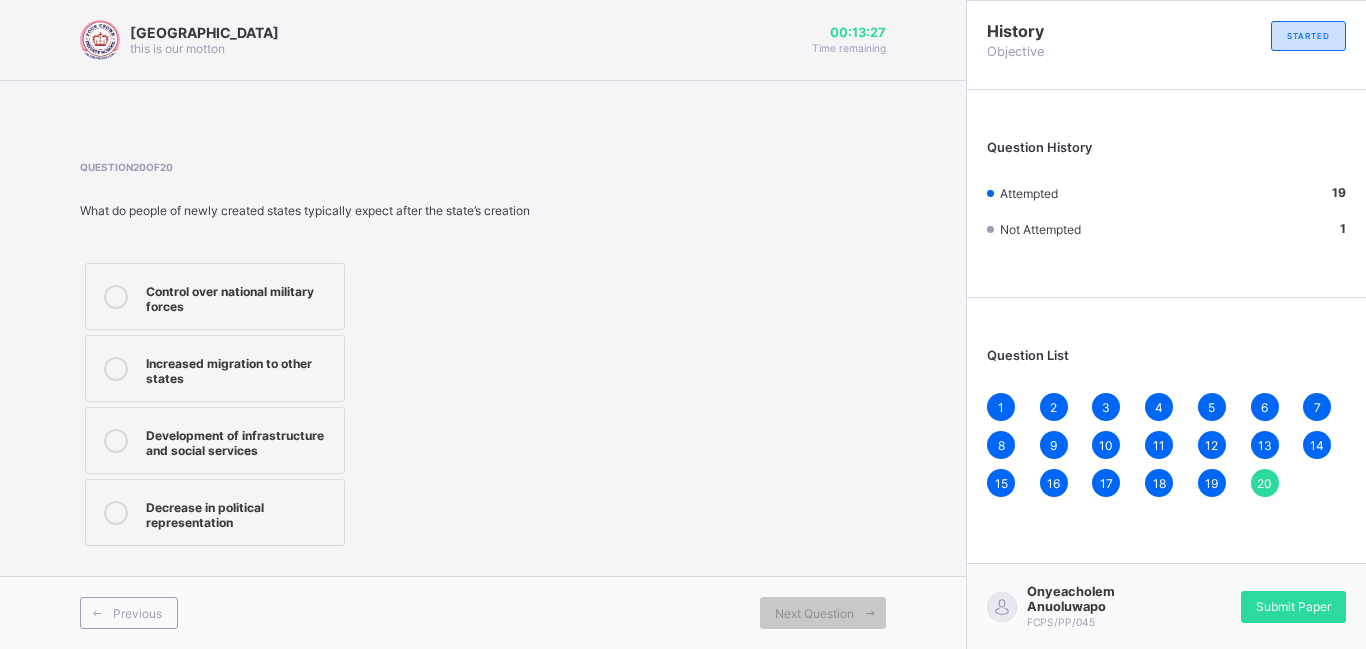click on "Control over national military forces" at bounding box center [215, 296] 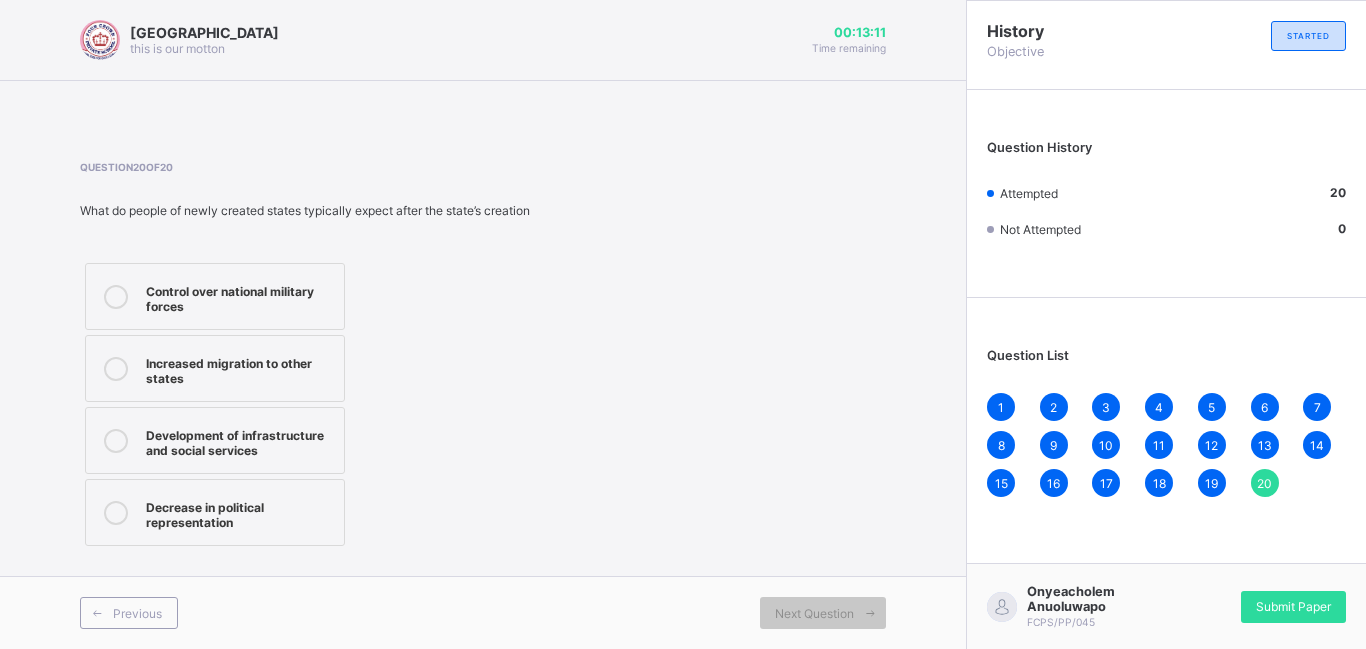 click on "Development of infrastructure and social services" at bounding box center (240, 440) 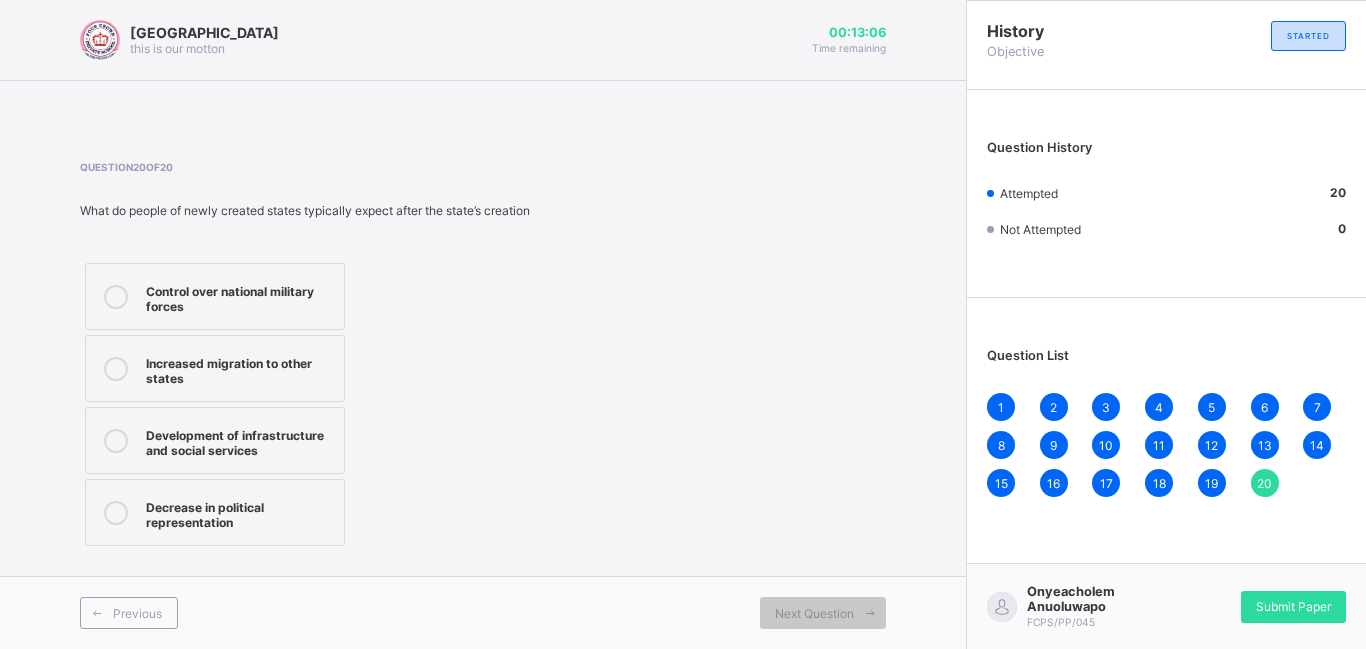 click on "Decrease in political representation" at bounding box center (240, 512) 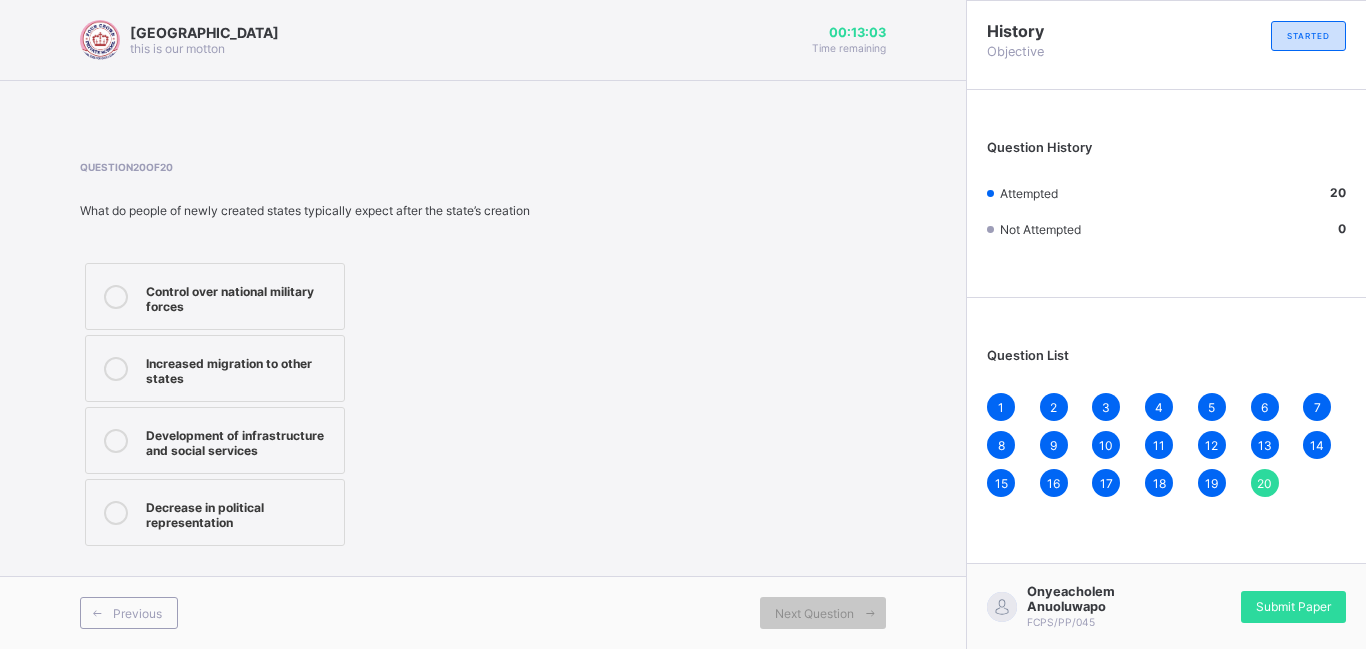 click on "Development of infrastructure and social services" at bounding box center [240, 440] 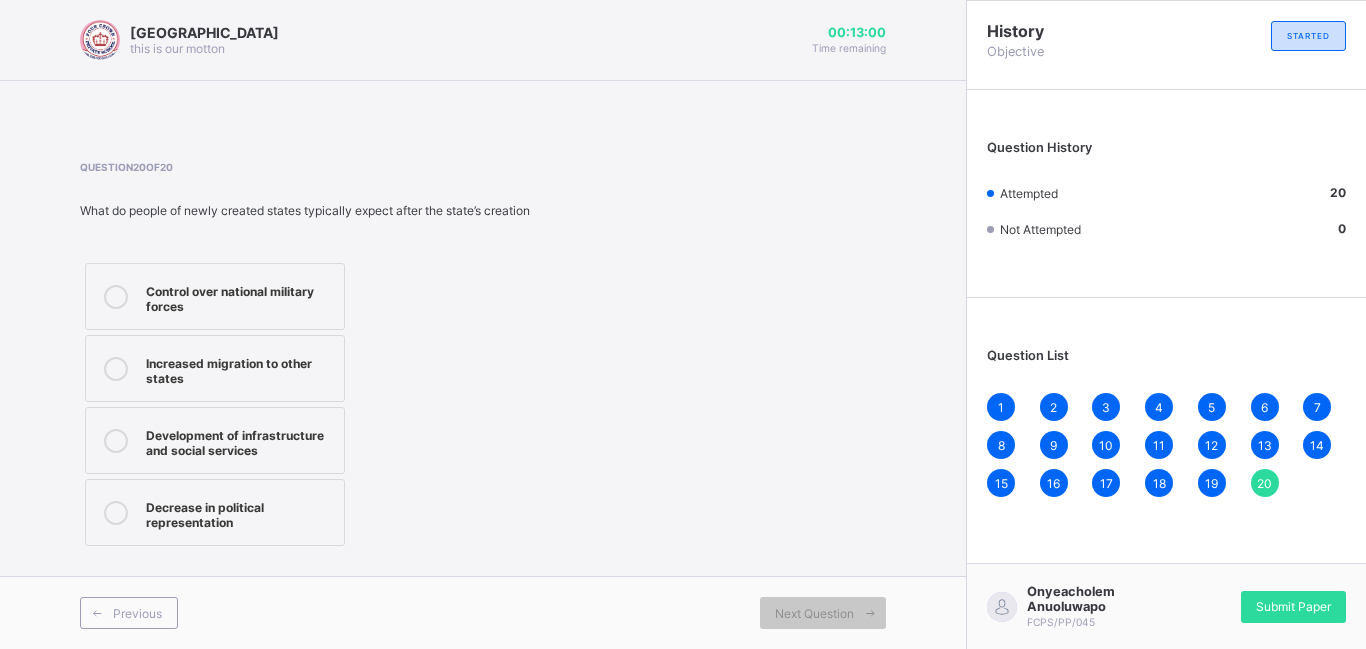 click on "Decrease in political representation" at bounding box center (240, 512) 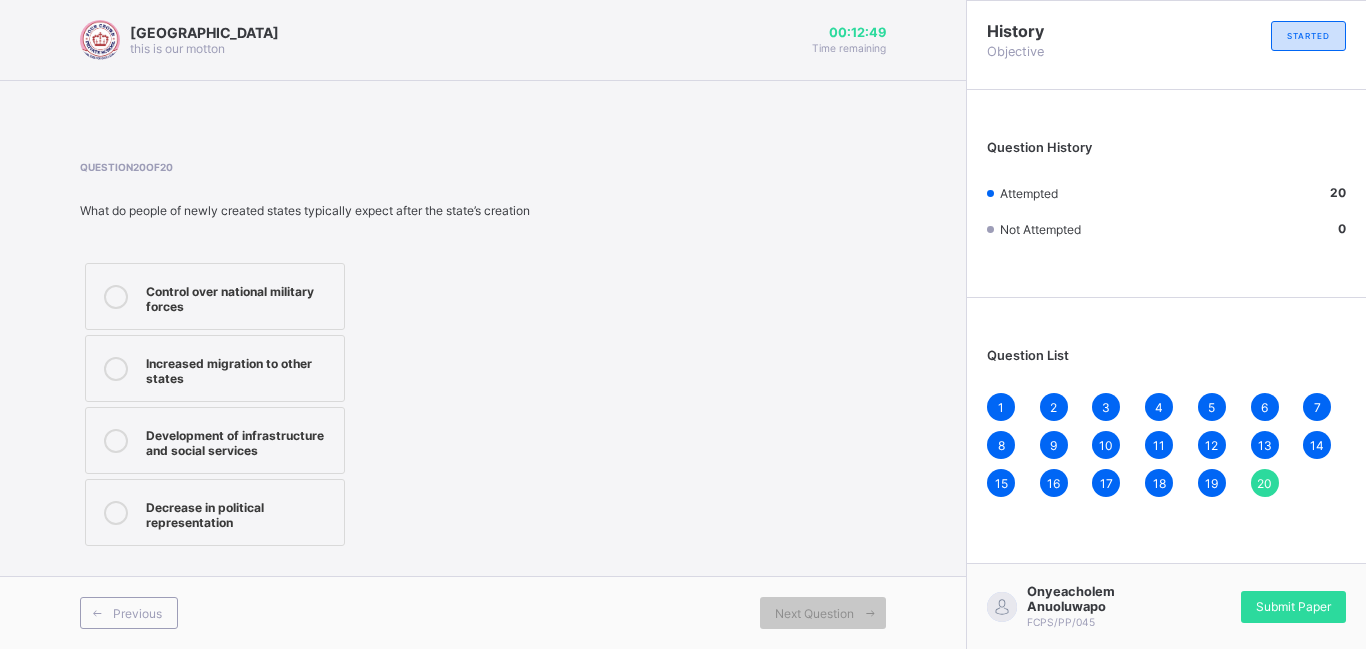 click on "Development of infrastructure and social services" at bounding box center (215, 440) 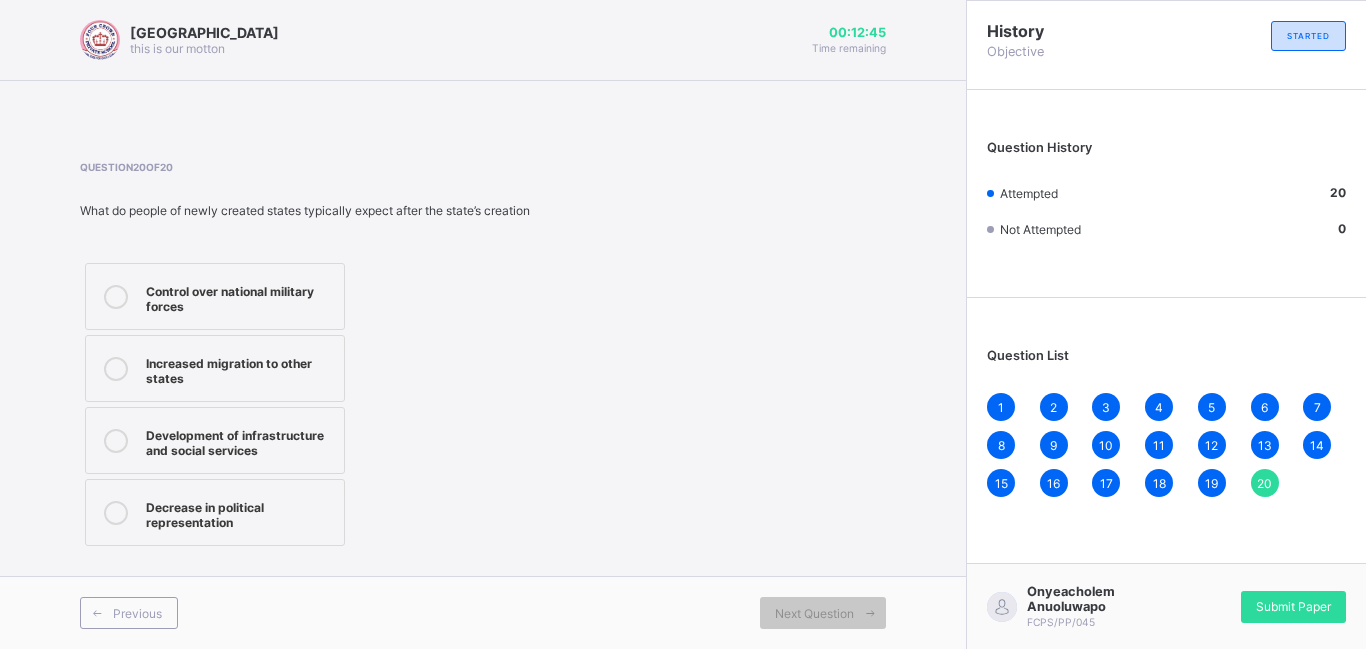 click on "1" at bounding box center [1001, 407] 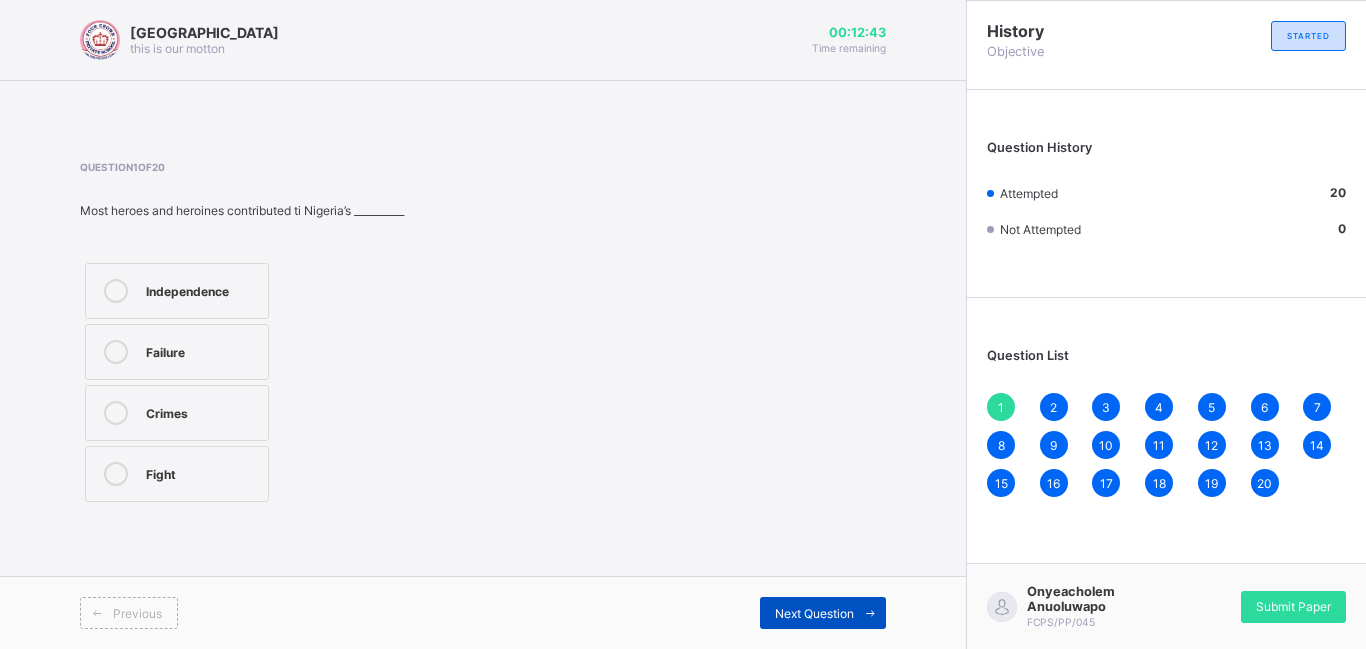 click on "Next Question" at bounding box center (814, 613) 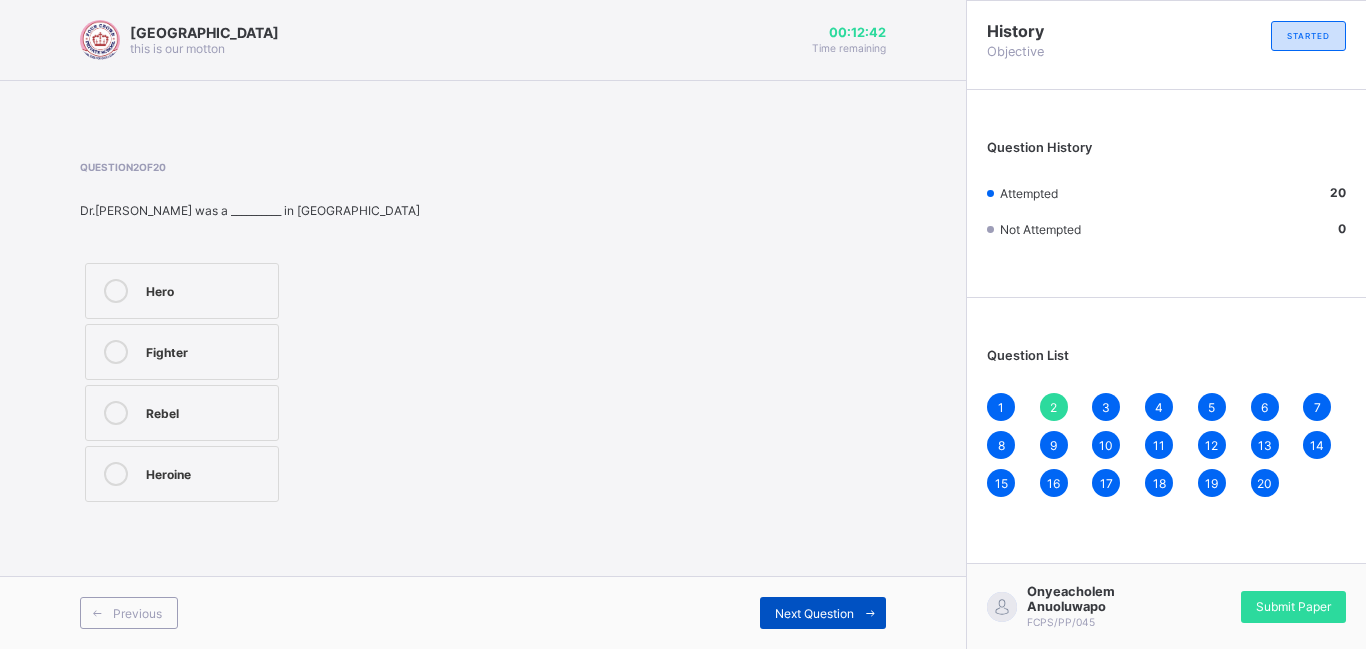 click on "Next Question" at bounding box center [814, 613] 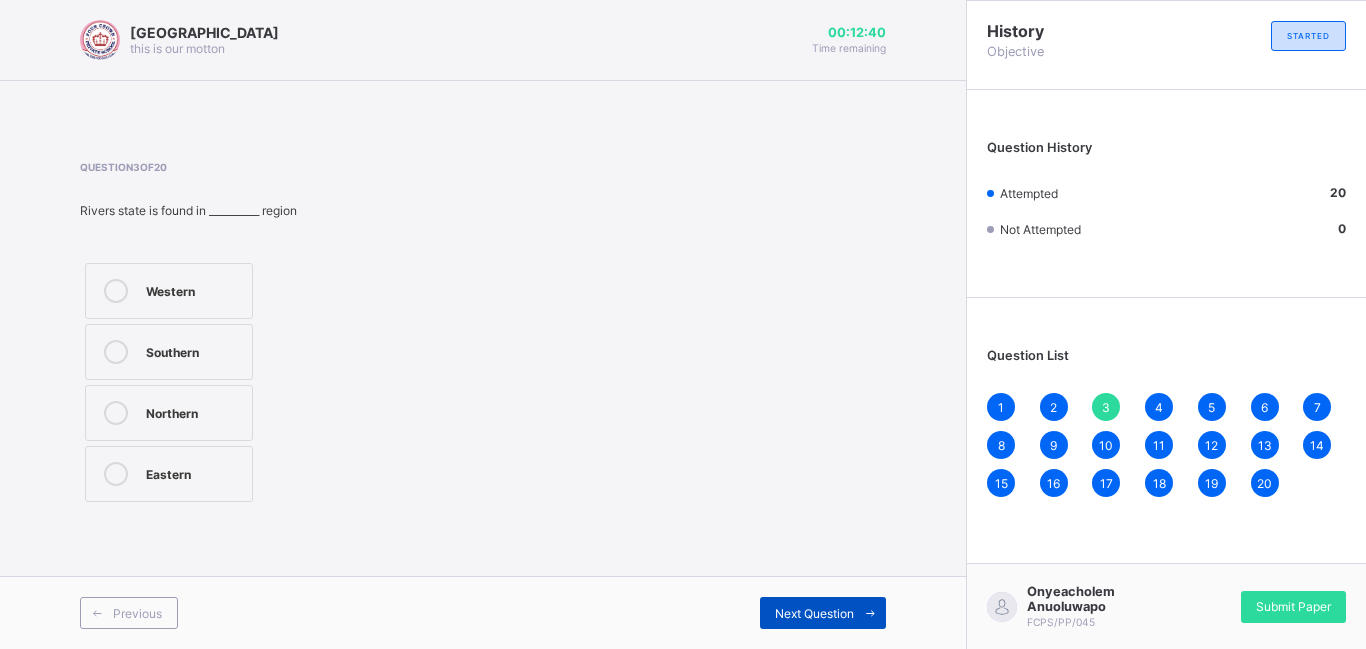 click on "Next Question" at bounding box center [814, 613] 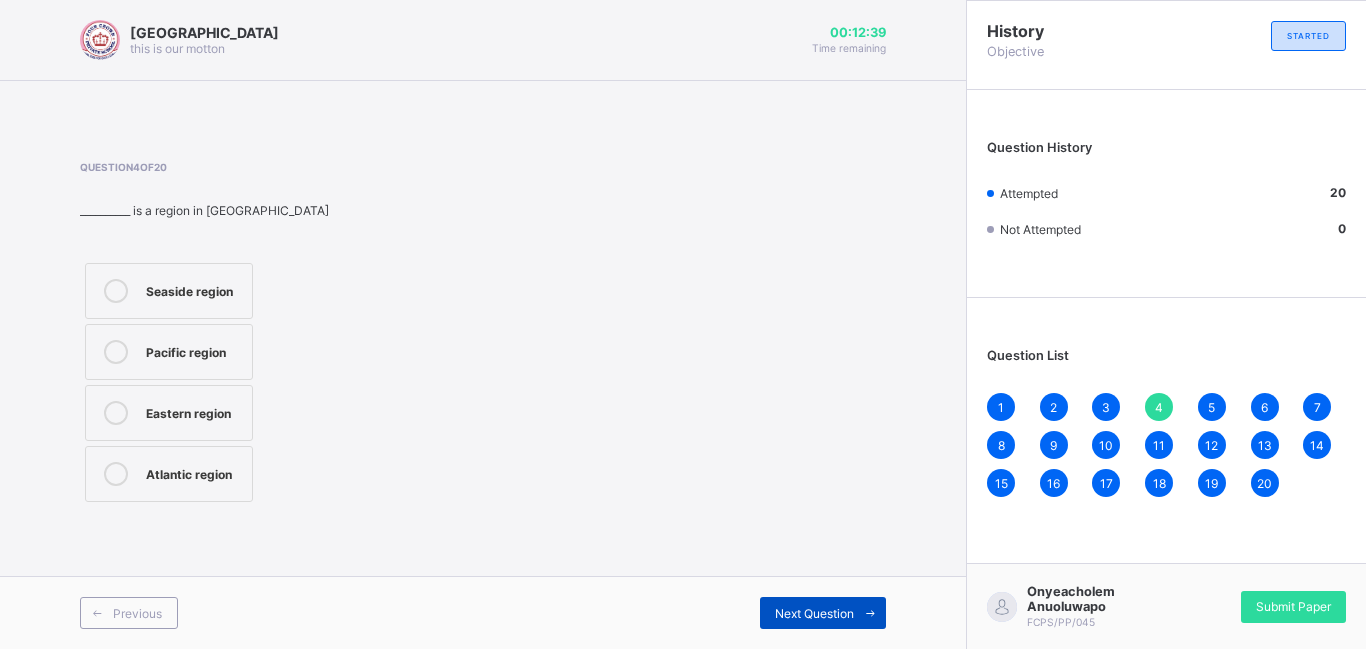 click on "Next Question" at bounding box center (814, 613) 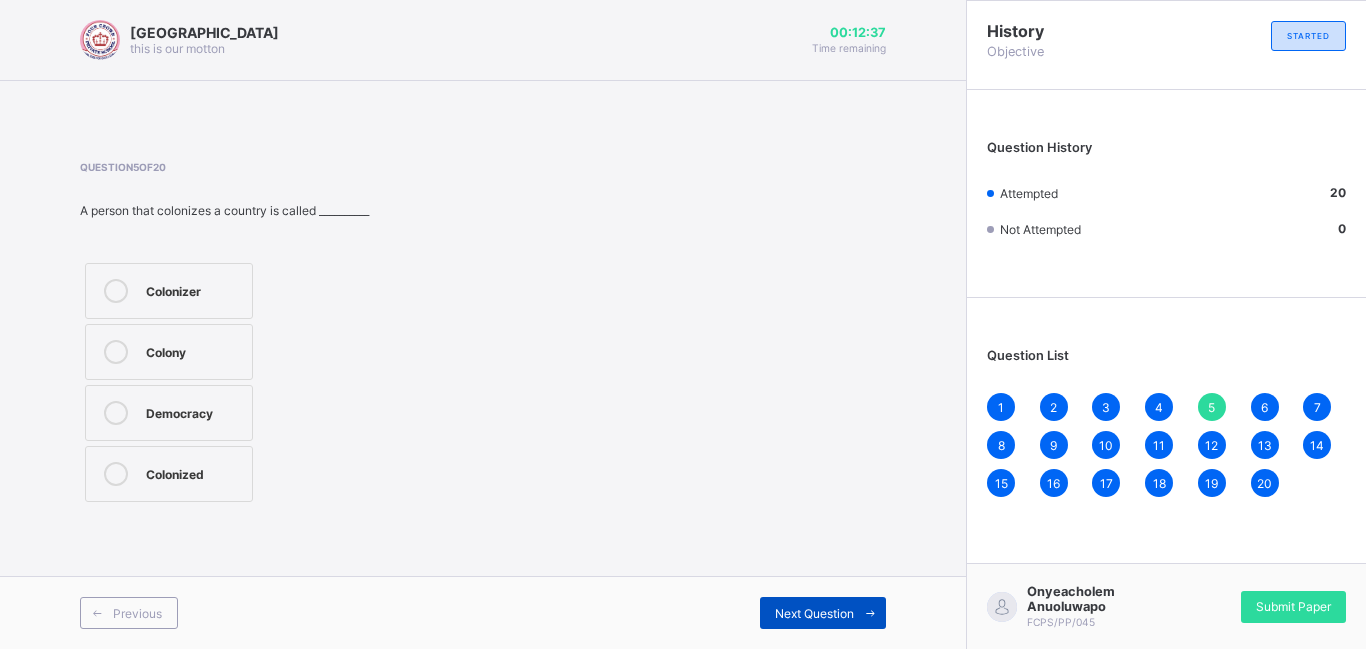 click on "Next Question" at bounding box center (814, 613) 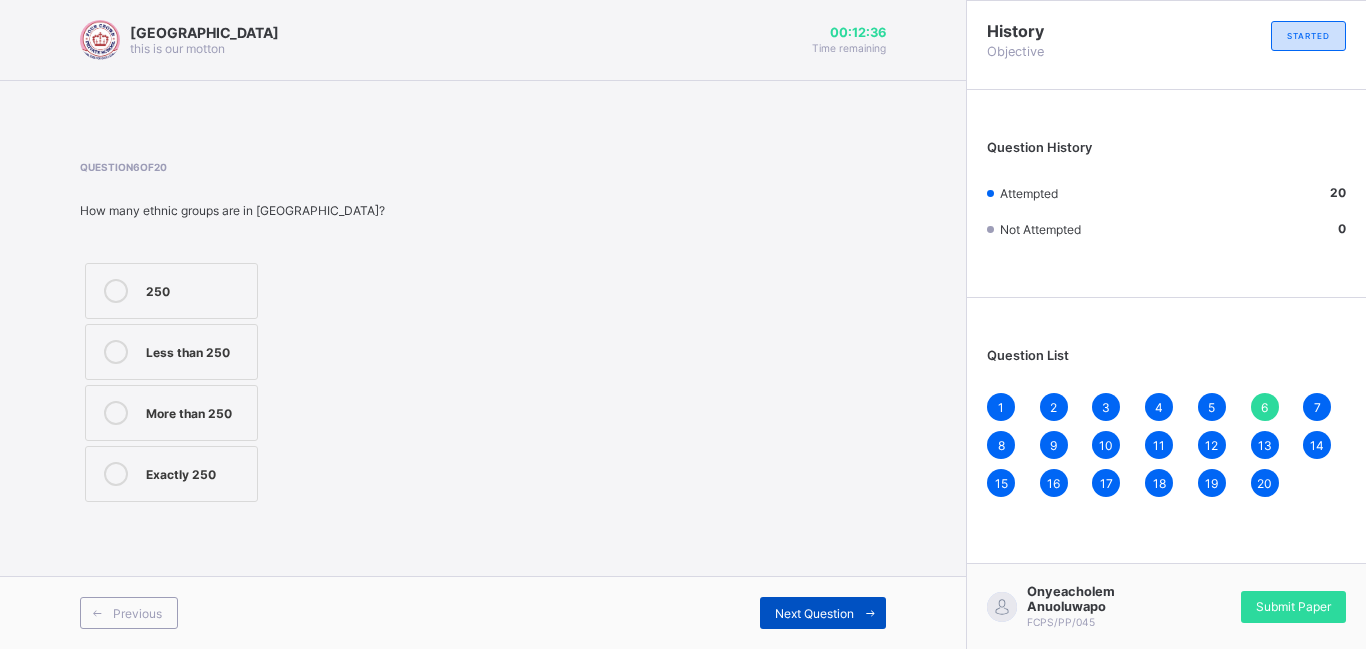 click on "Next Question" at bounding box center [814, 613] 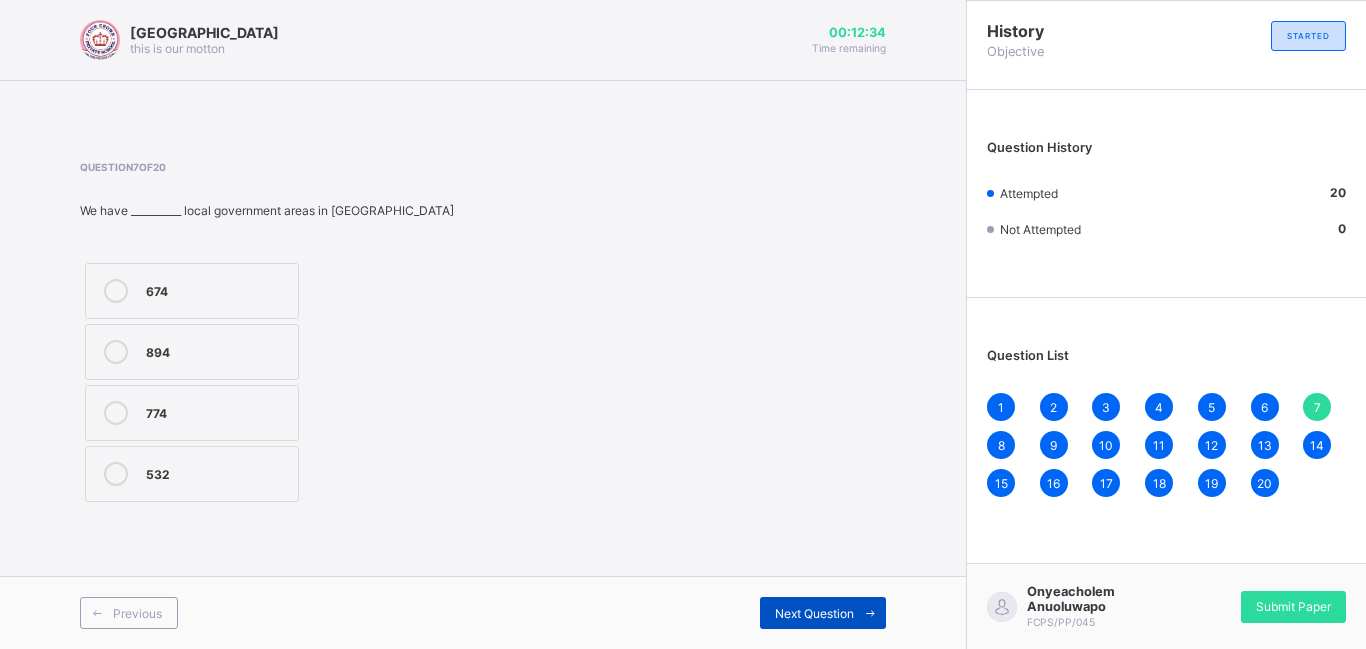 click on "Next Question" at bounding box center (814, 613) 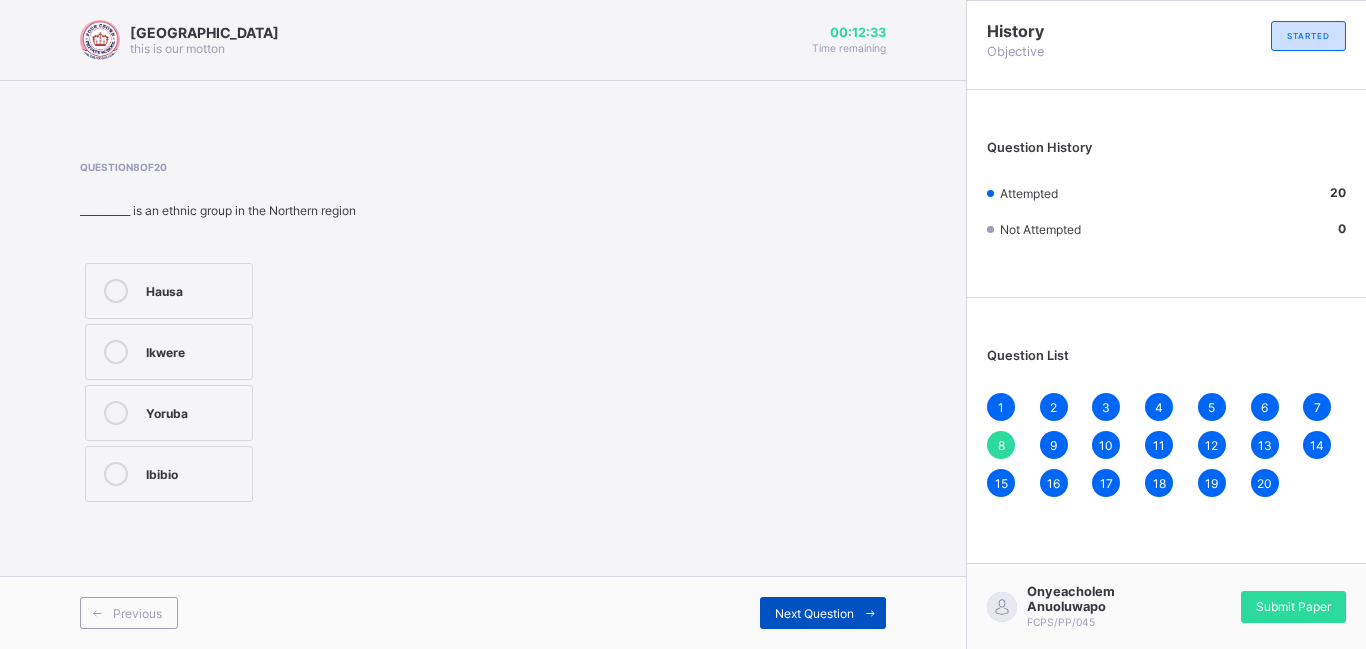 click on "Next Question" at bounding box center (814, 613) 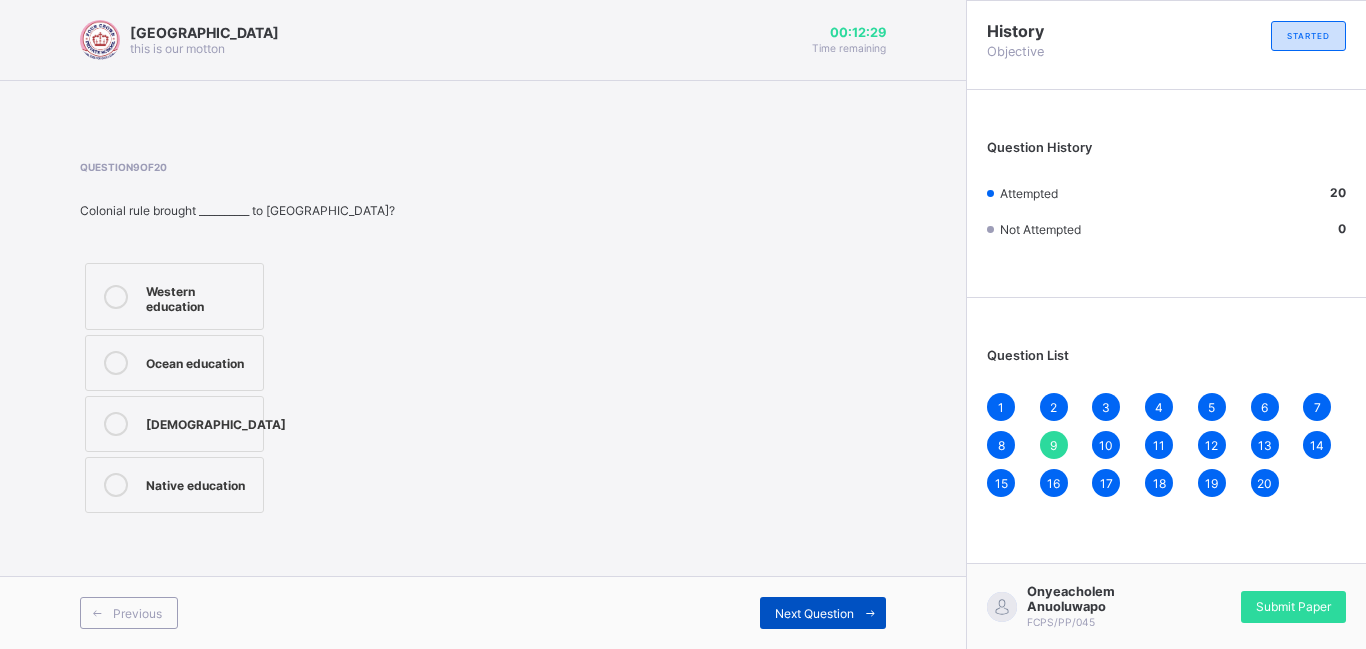 click on "Next Question" at bounding box center (814, 613) 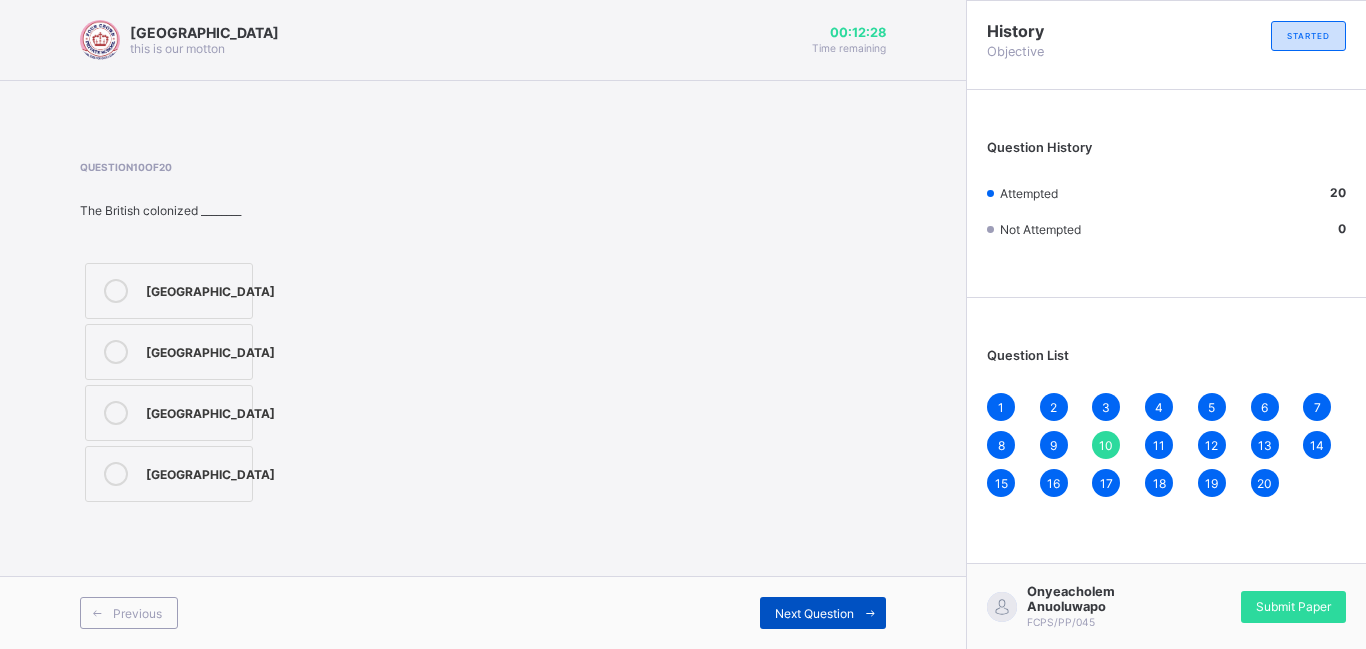 click on "Next Question" at bounding box center (814, 613) 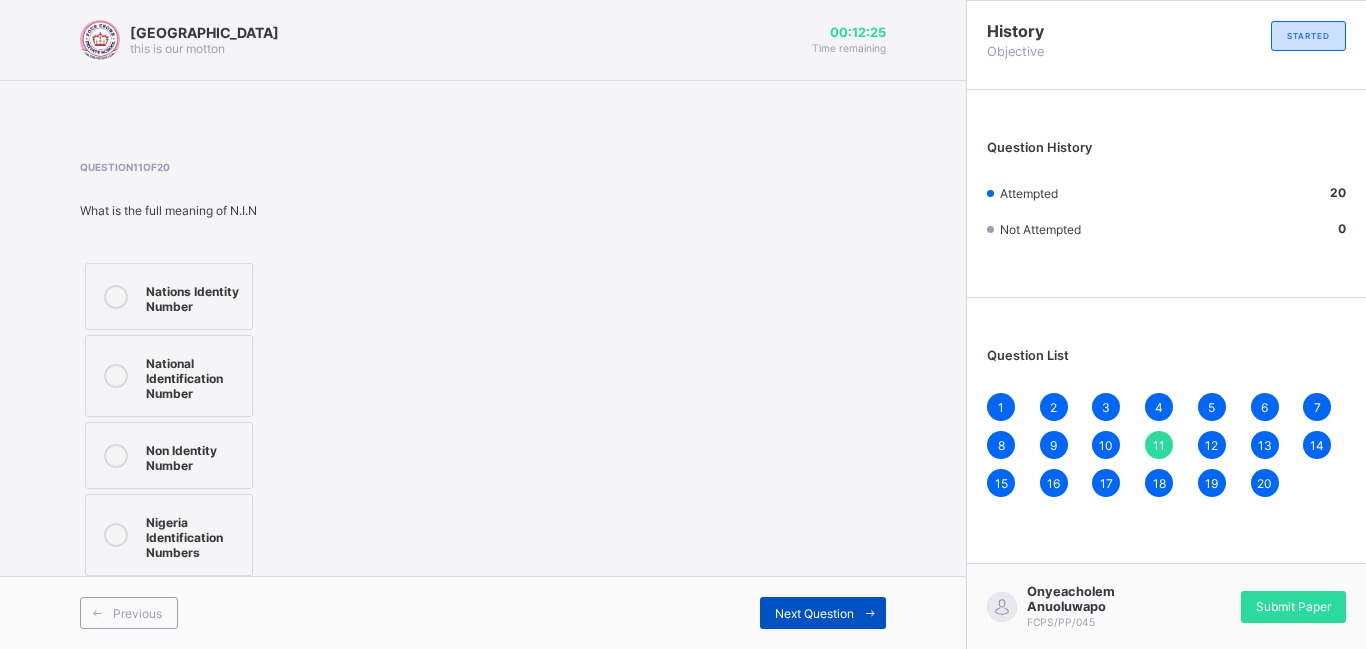 click on "Next Question" at bounding box center [814, 613] 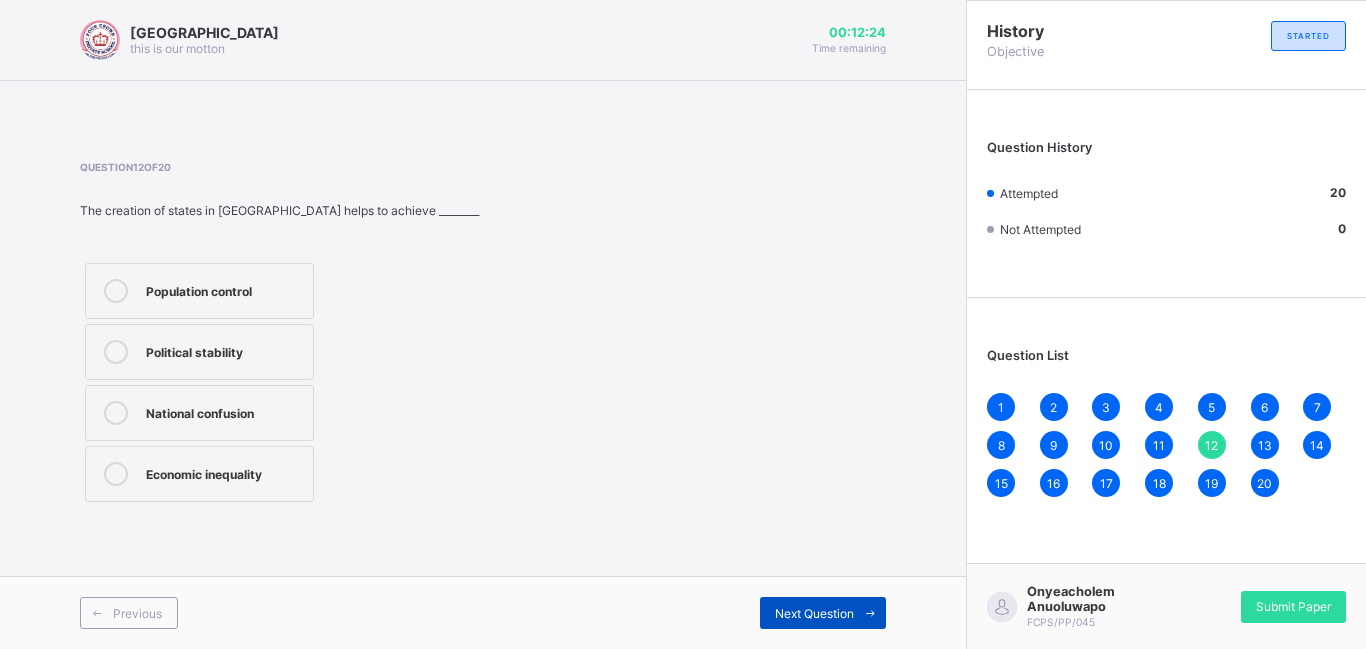click on "Next Question" at bounding box center [814, 613] 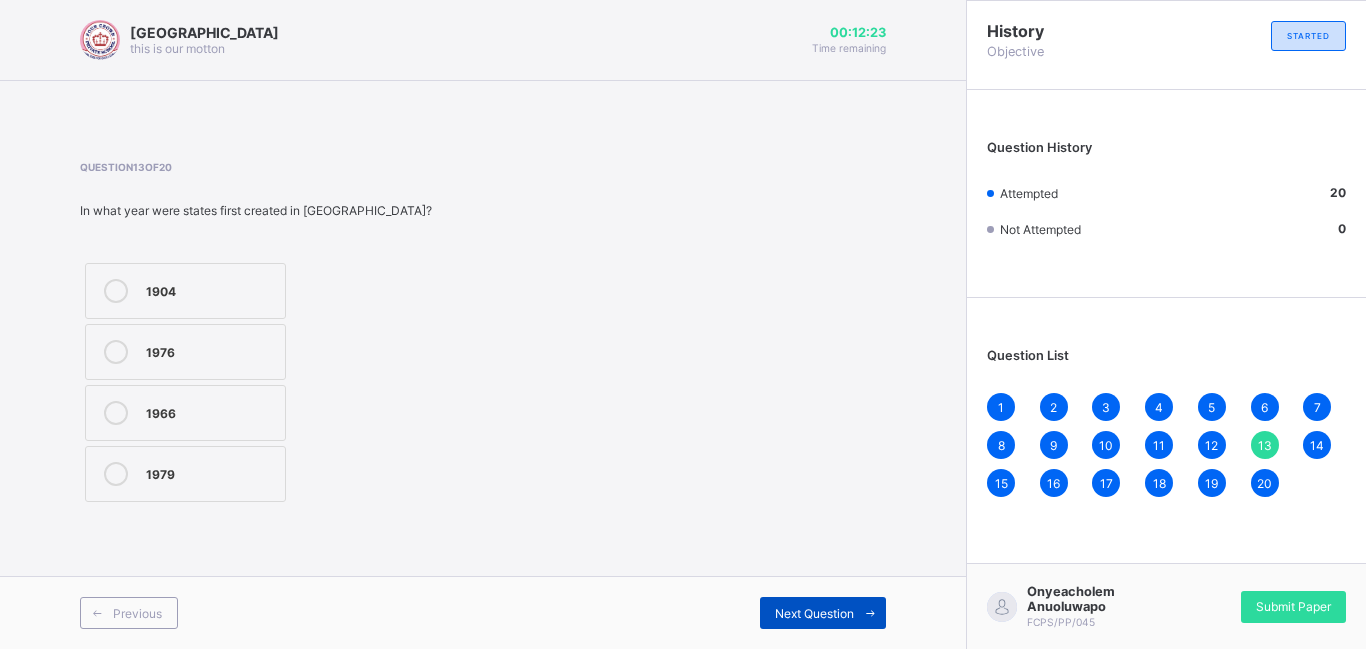 click on "Next Question" at bounding box center [814, 613] 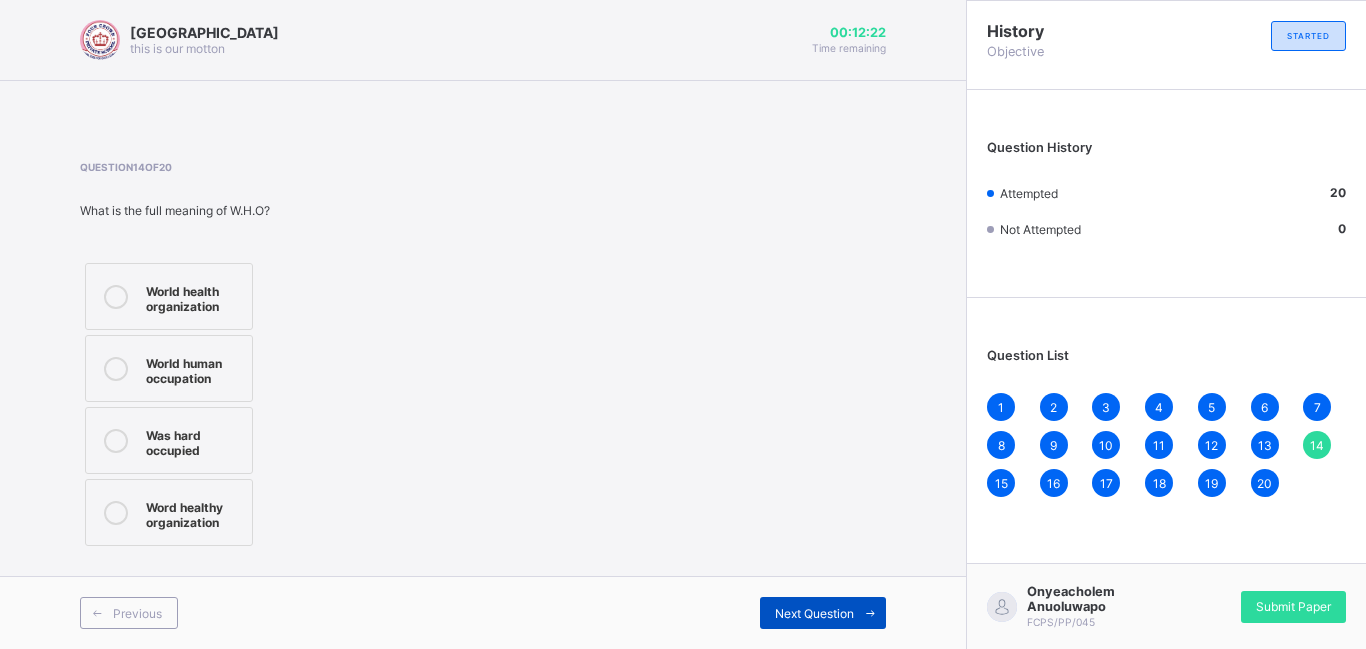 click on "Next Question" at bounding box center (814, 613) 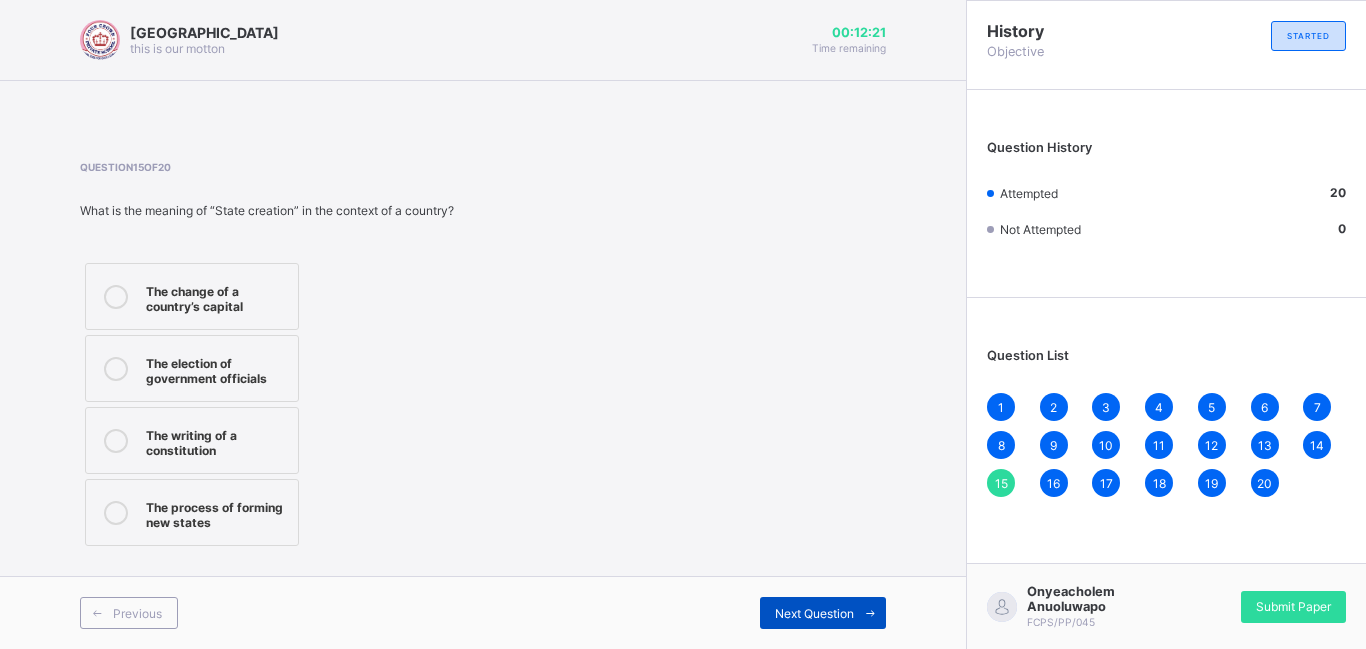 click on "Next Question" at bounding box center [814, 613] 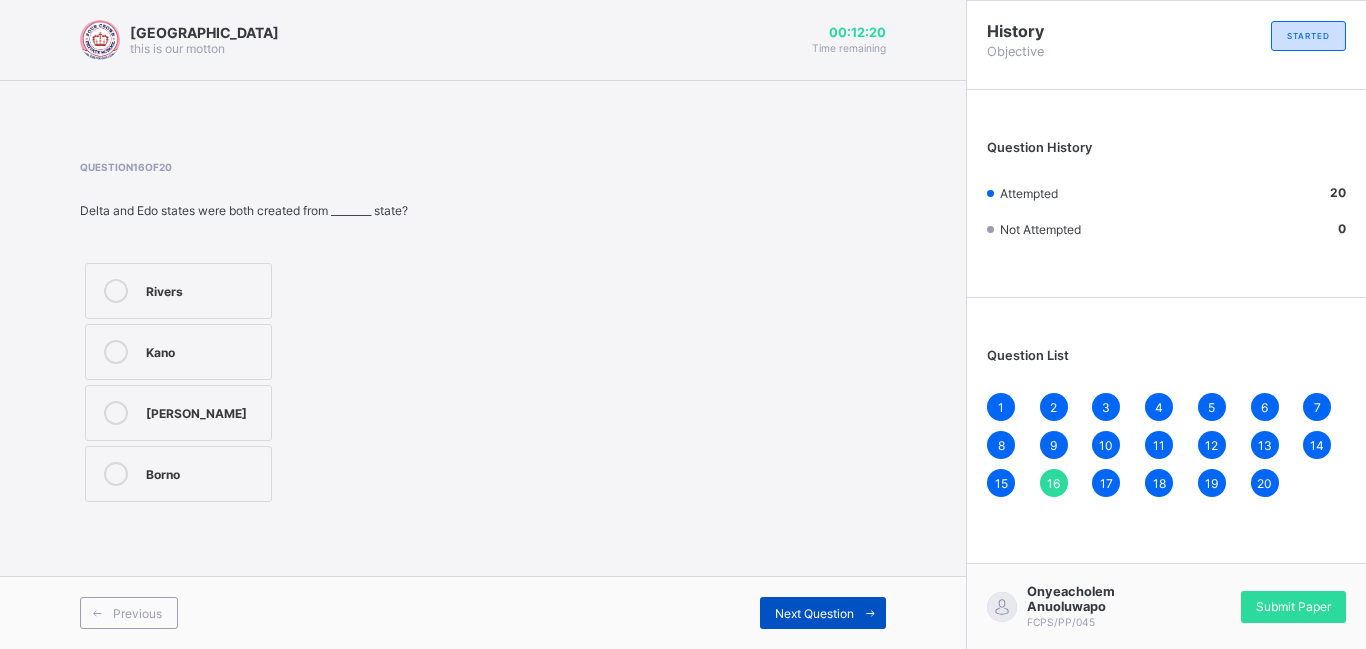 click on "Next Question" at bounding box center [814, 613] 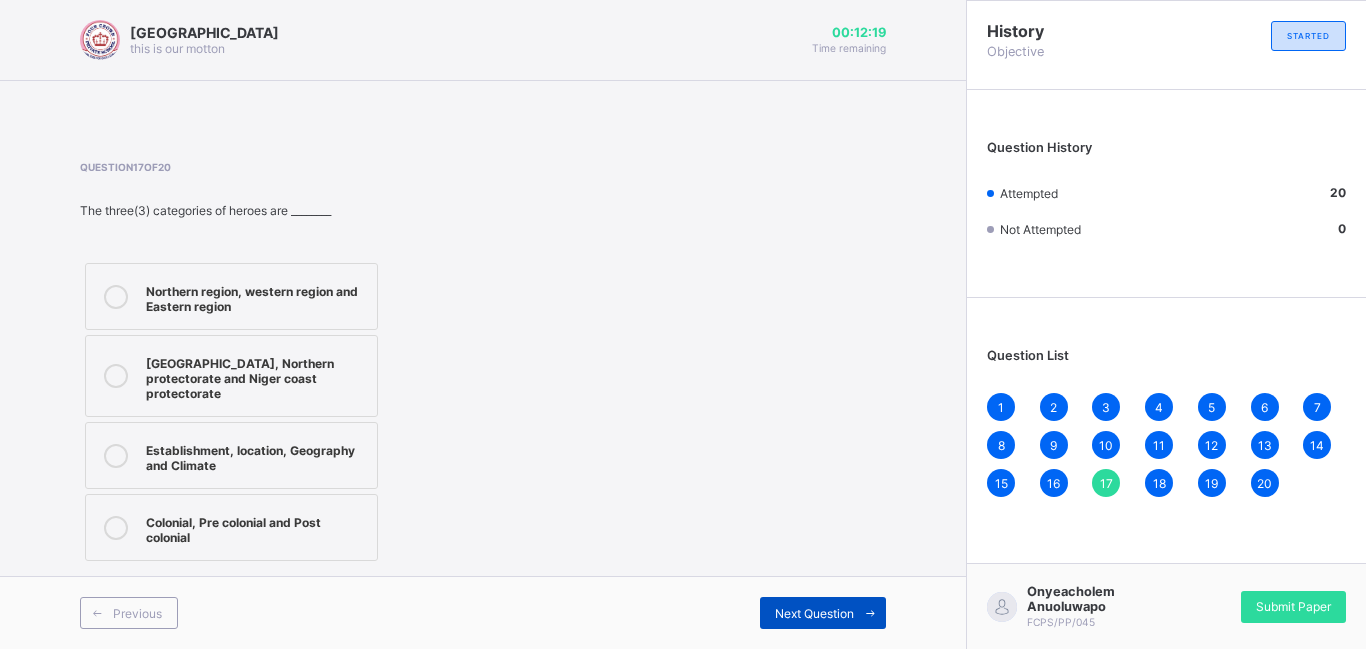 click on "Next Question" at bounding box center (814, 613) 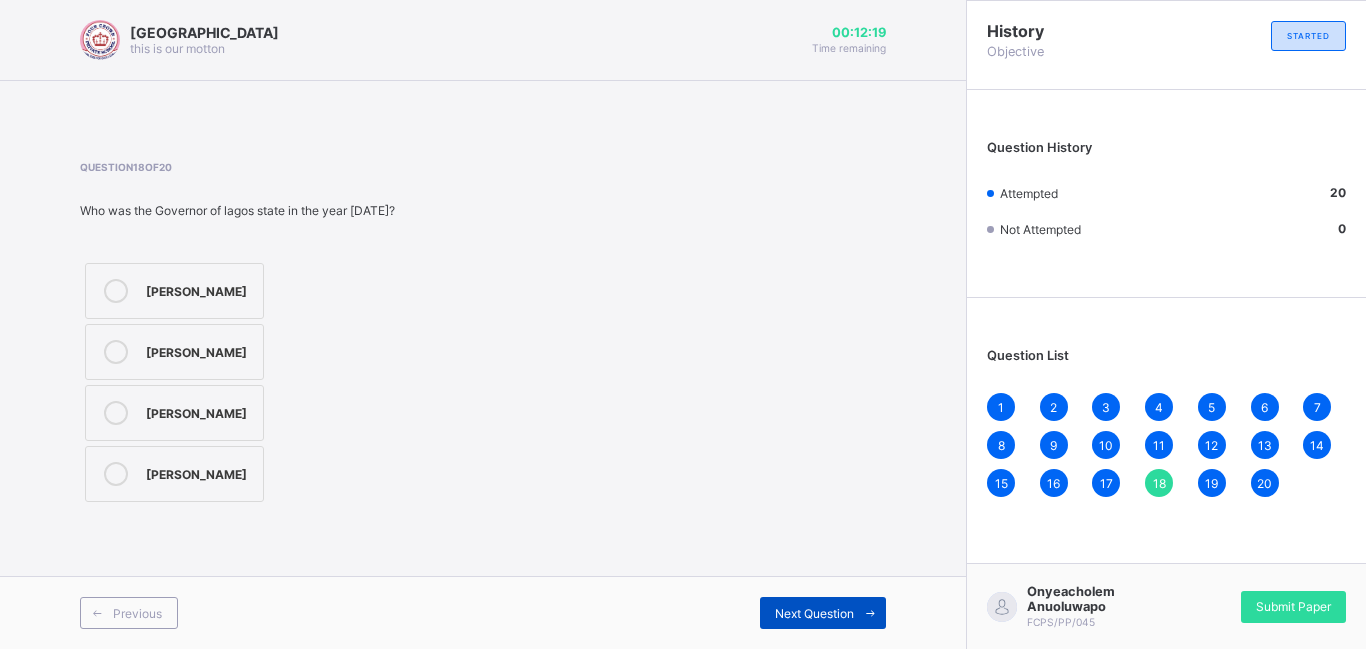 click on "Next Question" at bounding box center [814, 613] 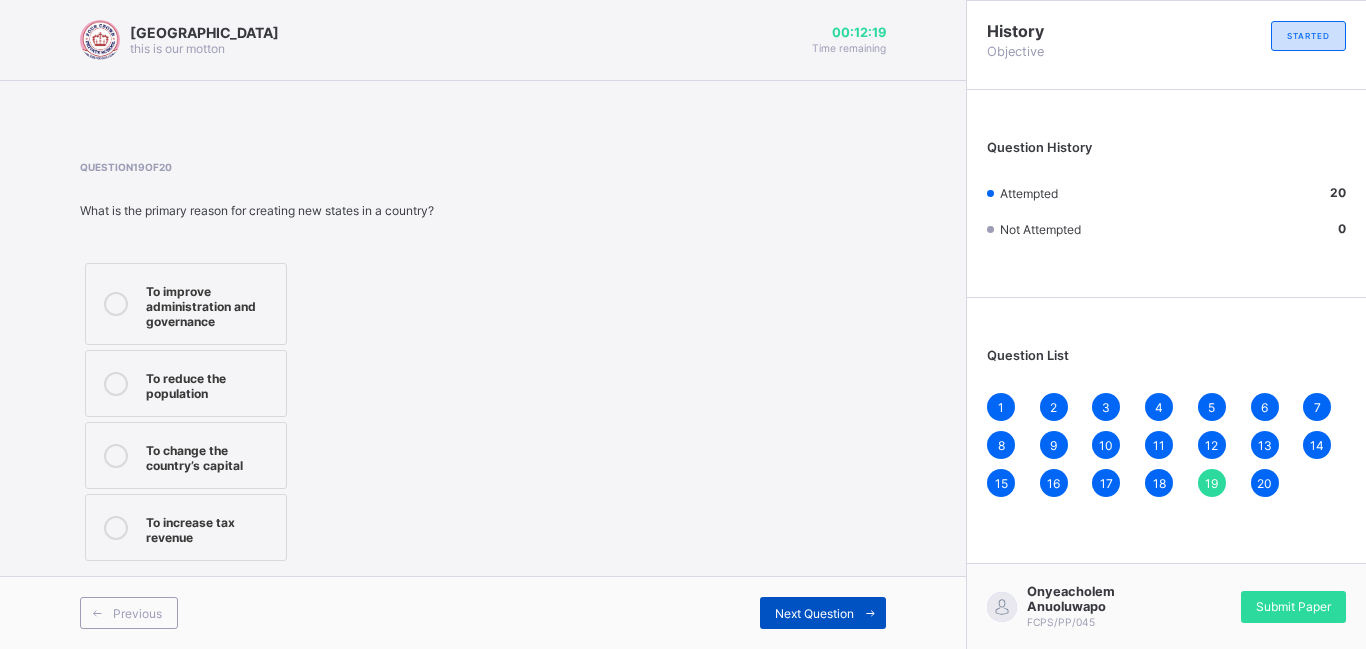 click on "Next Question" at bounding box center [814, 613] 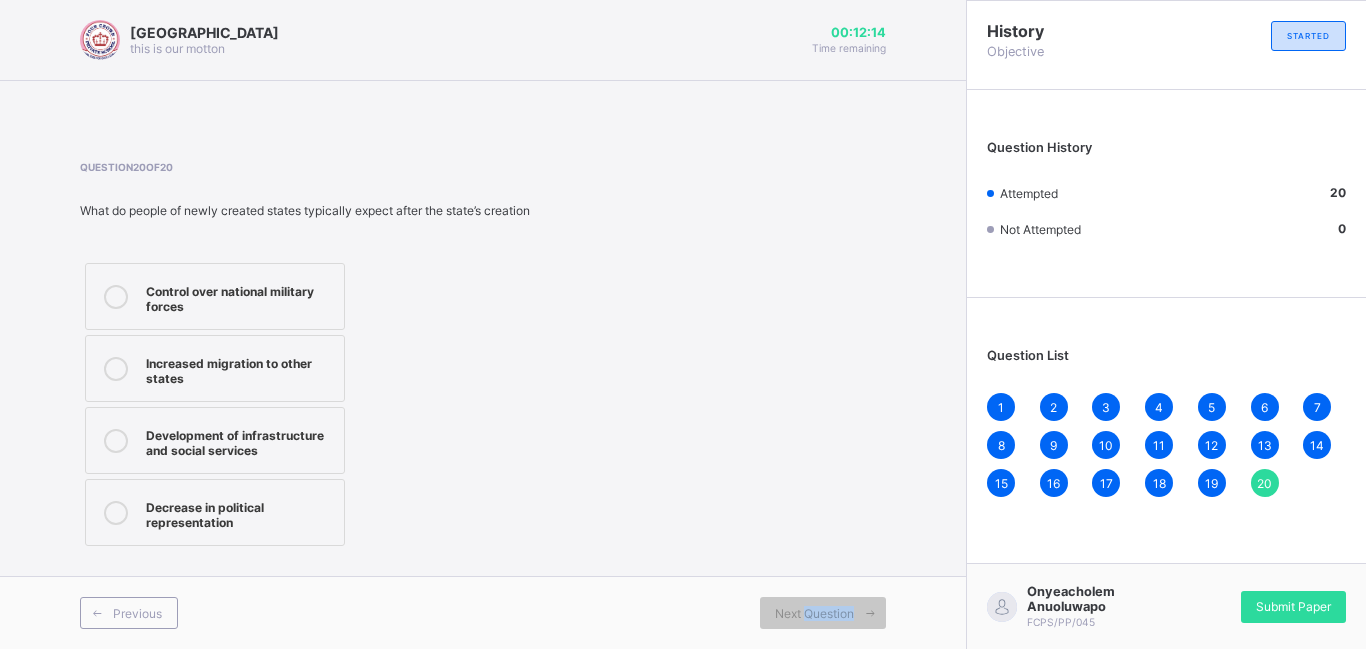 click on "15" at bounding box center [1001, 483] 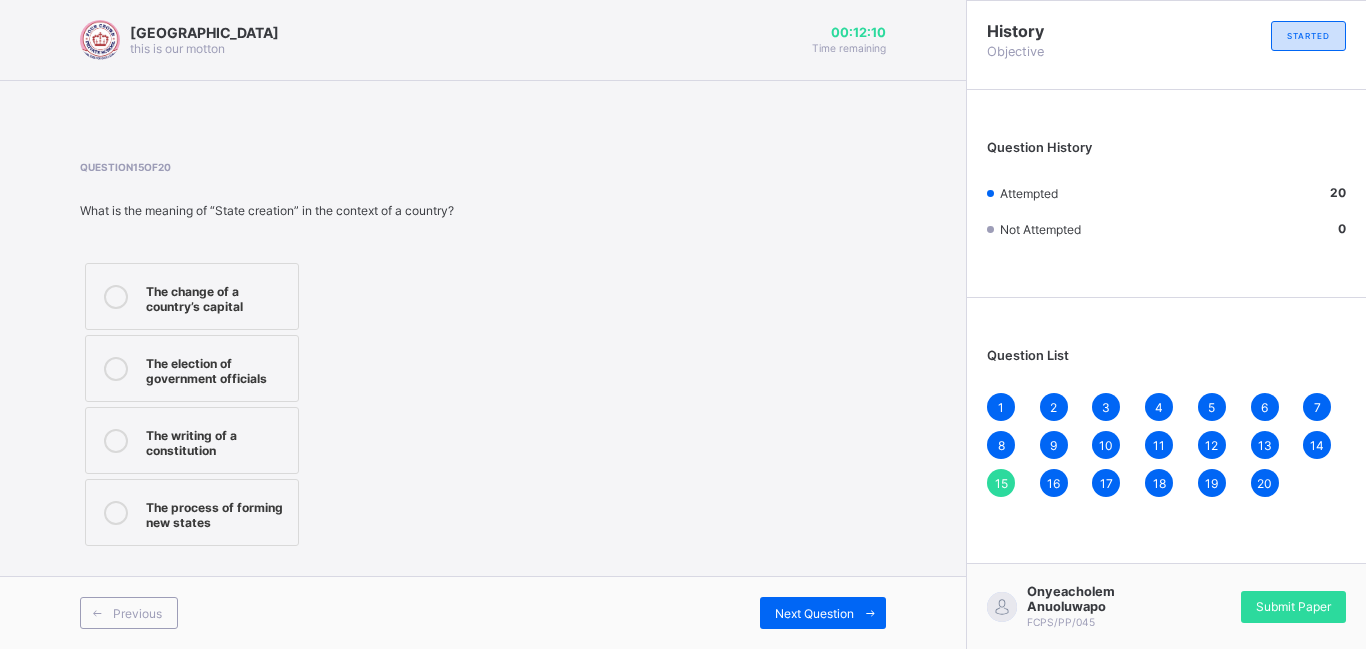 click on "14" at bounding box center [1317, 445] 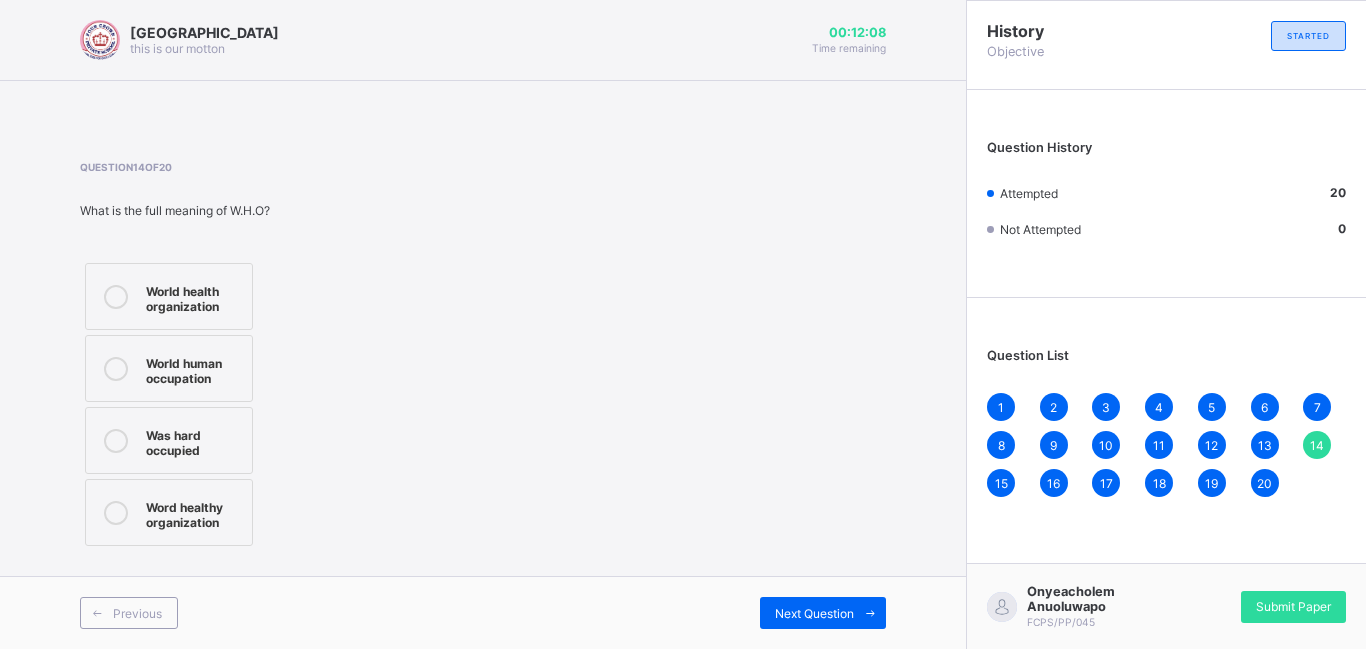click on "13" at bounding box center (1265, 445) 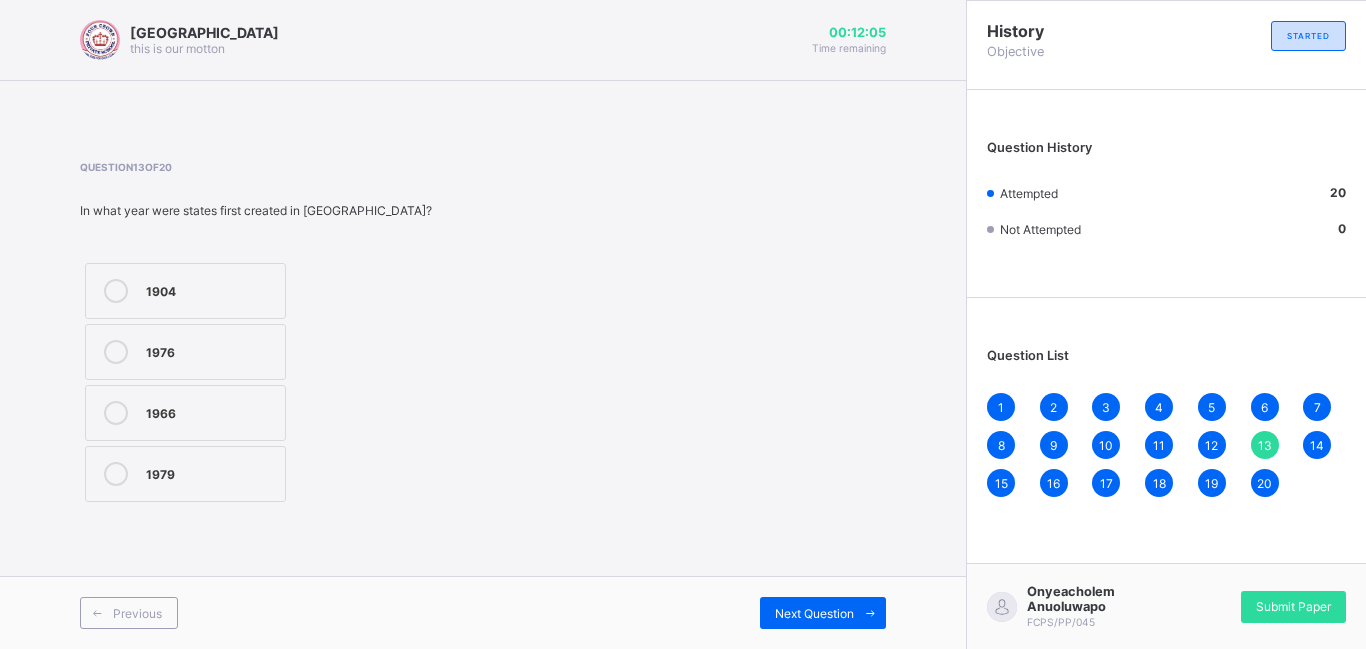 click on "14" at bounding box center (1317, 445) 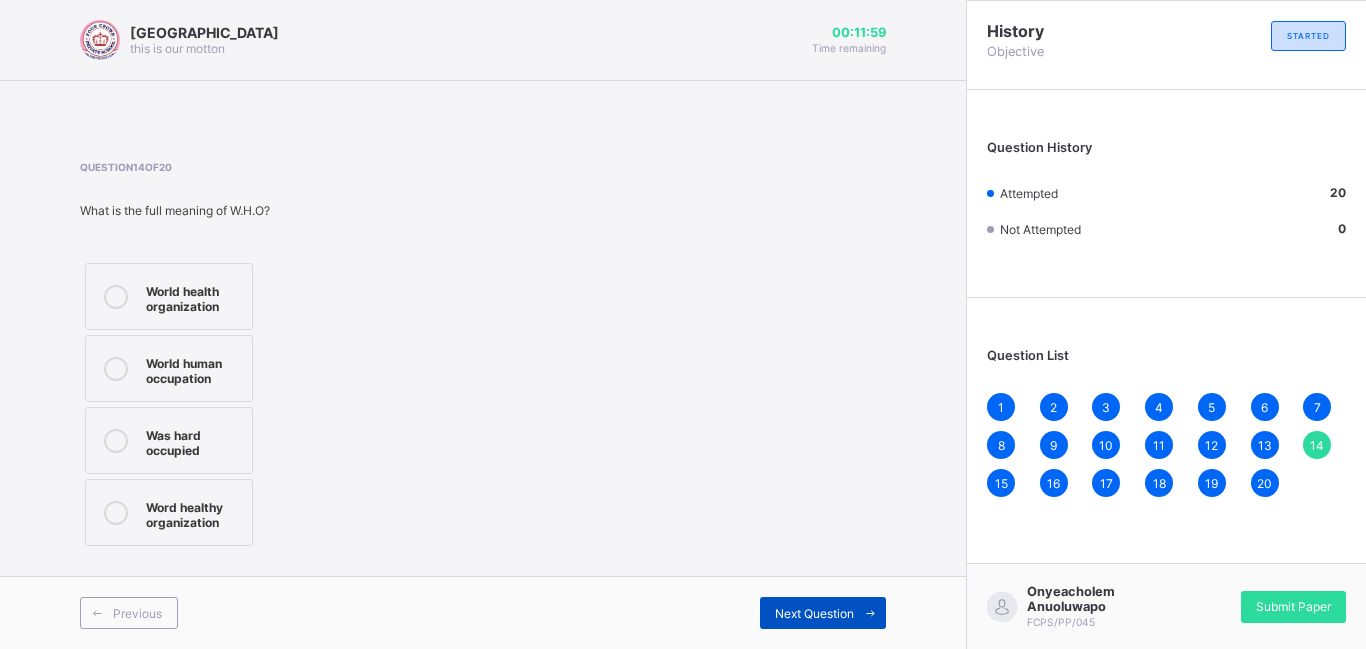 click on "Next Question" at bounding box center (814, 613) 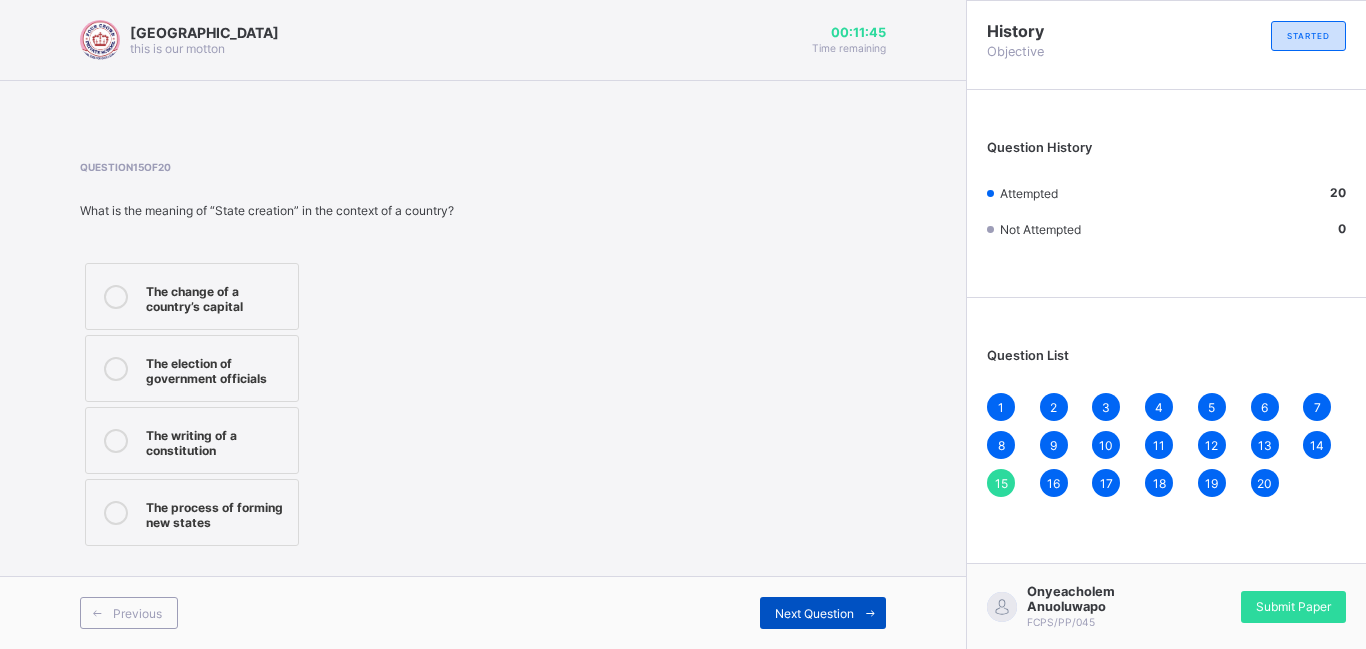 click at bounding box center [870, 613] 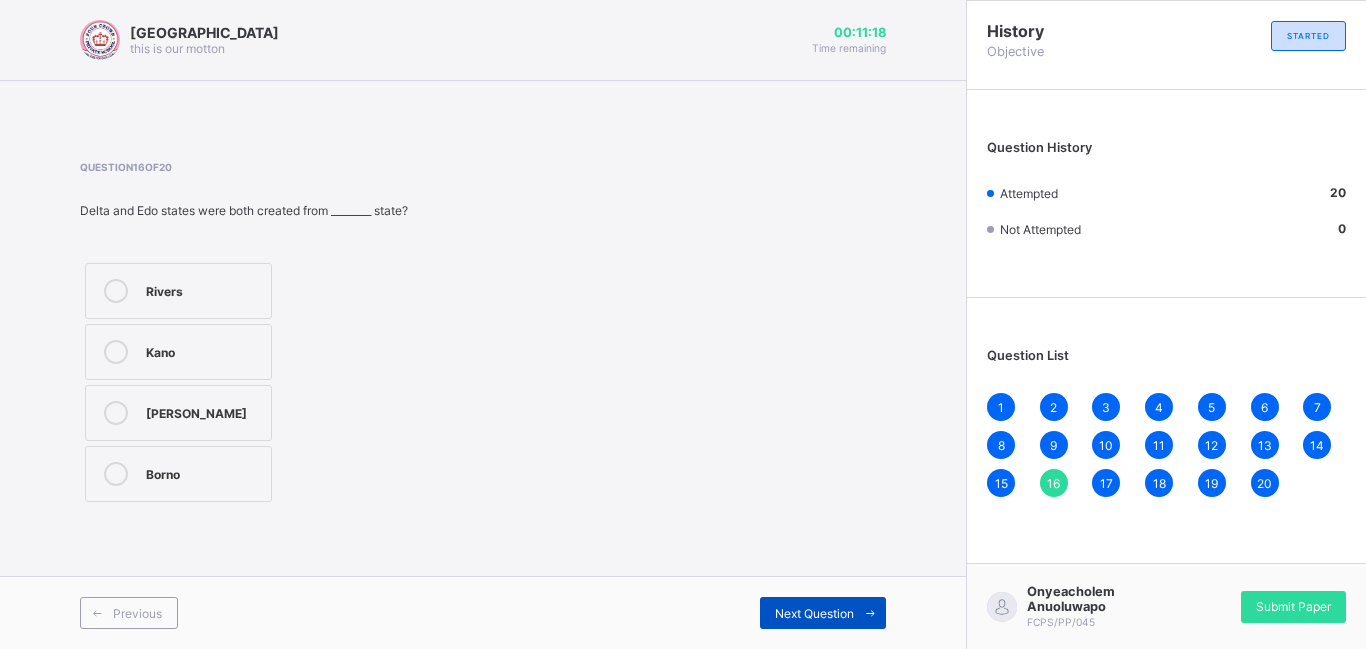 click on "Next Question" at bounding box center [814, 613] 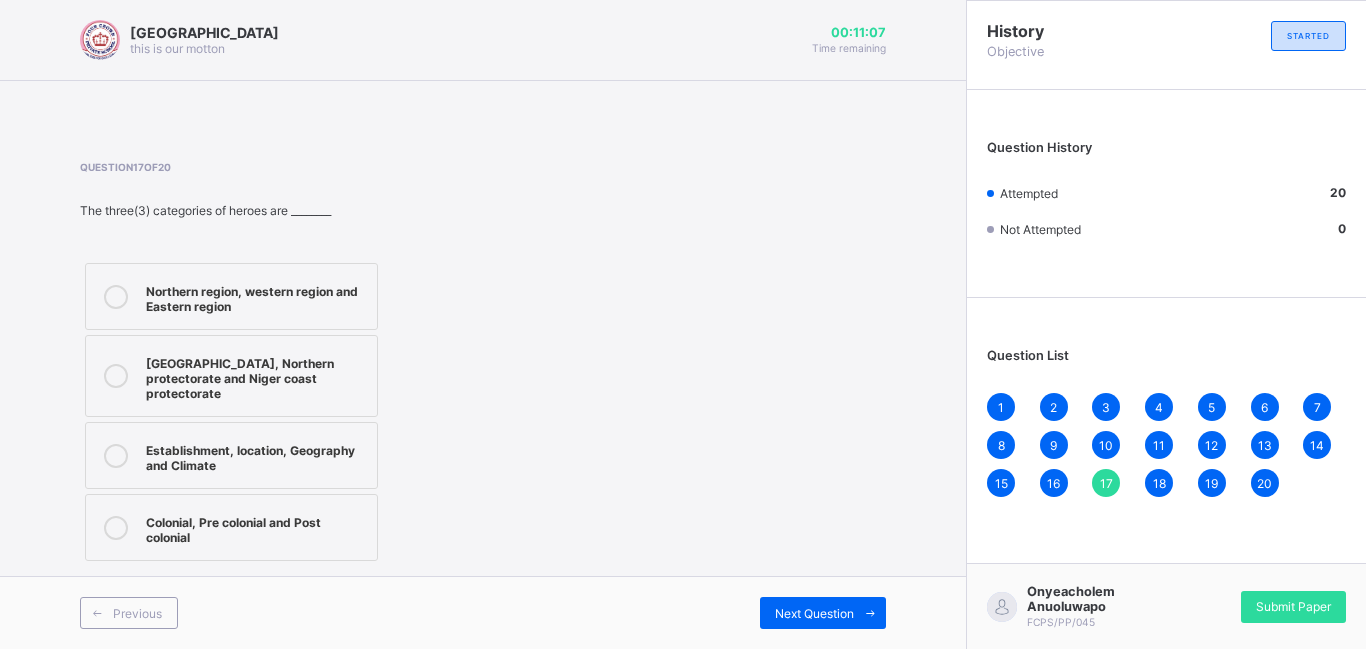 click on "Colonial, Pre colonial and Post colonial" at bounding box center (256, 527) 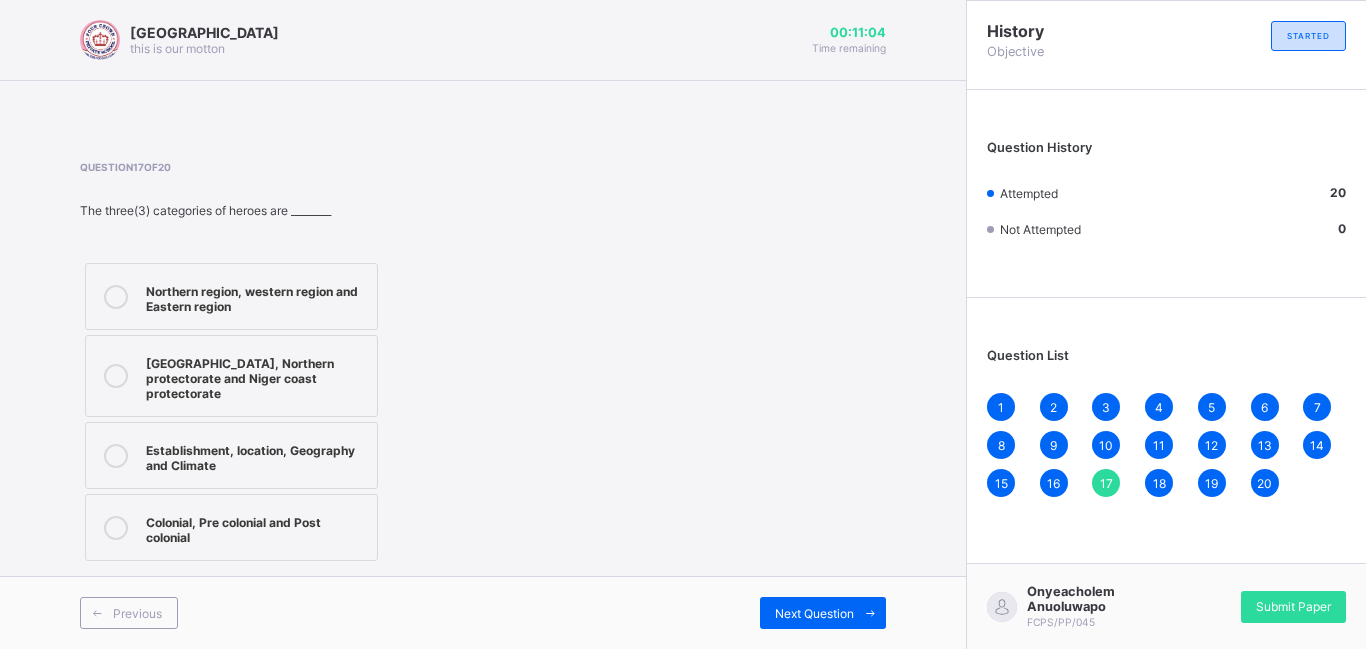 click on "Colonial, Pre colonial and Post colonial" at bounding box center (256, 527) 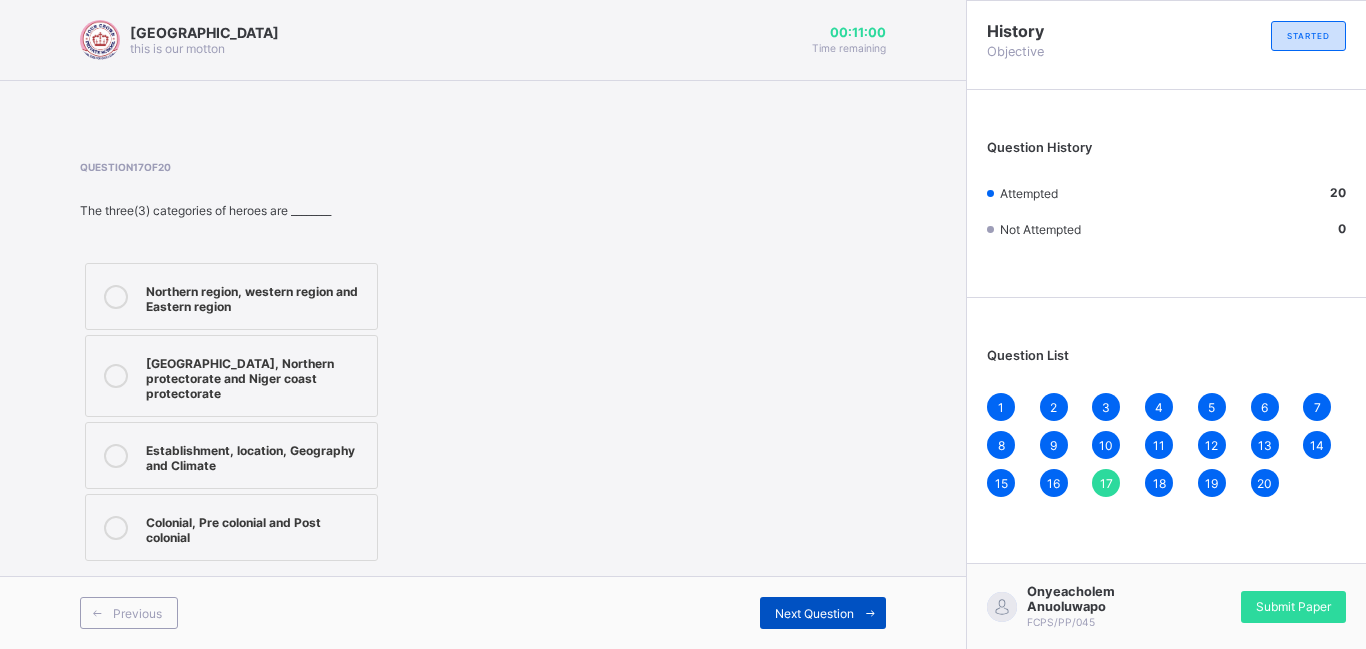 click on "Next Question" at bounding box center [814, 613] 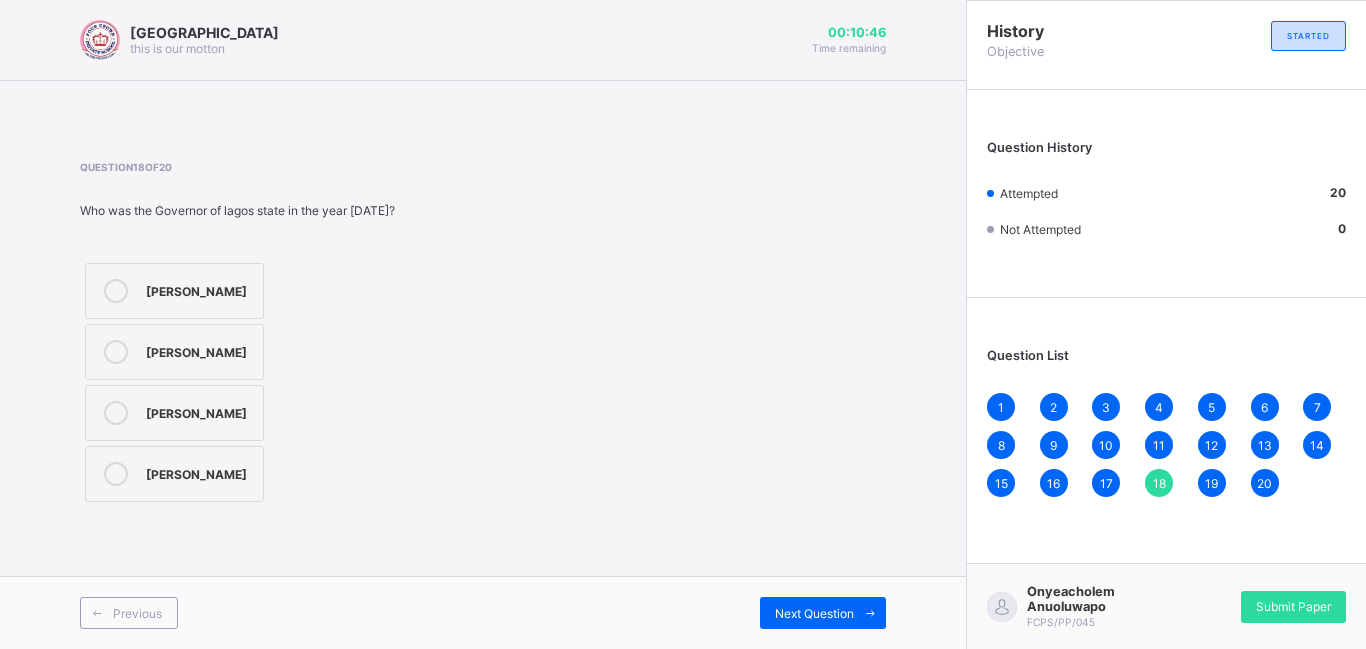 click on "[PERSON_NAME]" at bounding box center [199, 472] 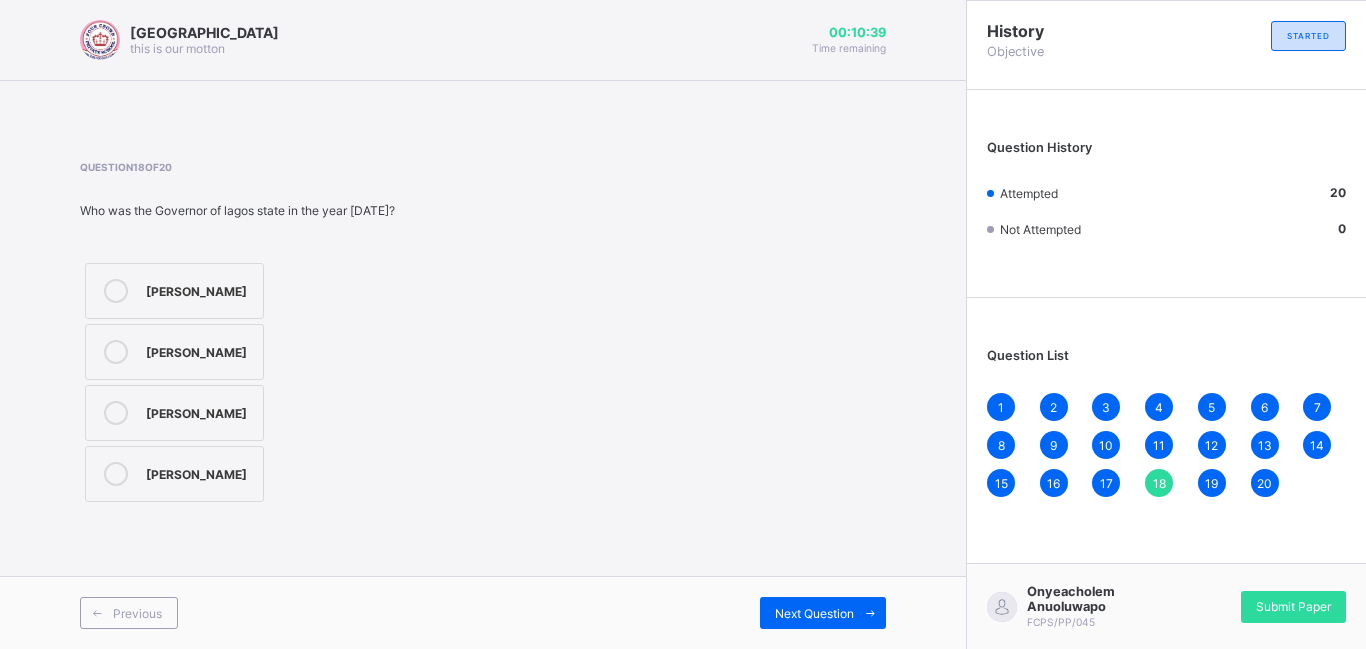 click on "[PERSON_NAME]" at bounding box center (199, 350) 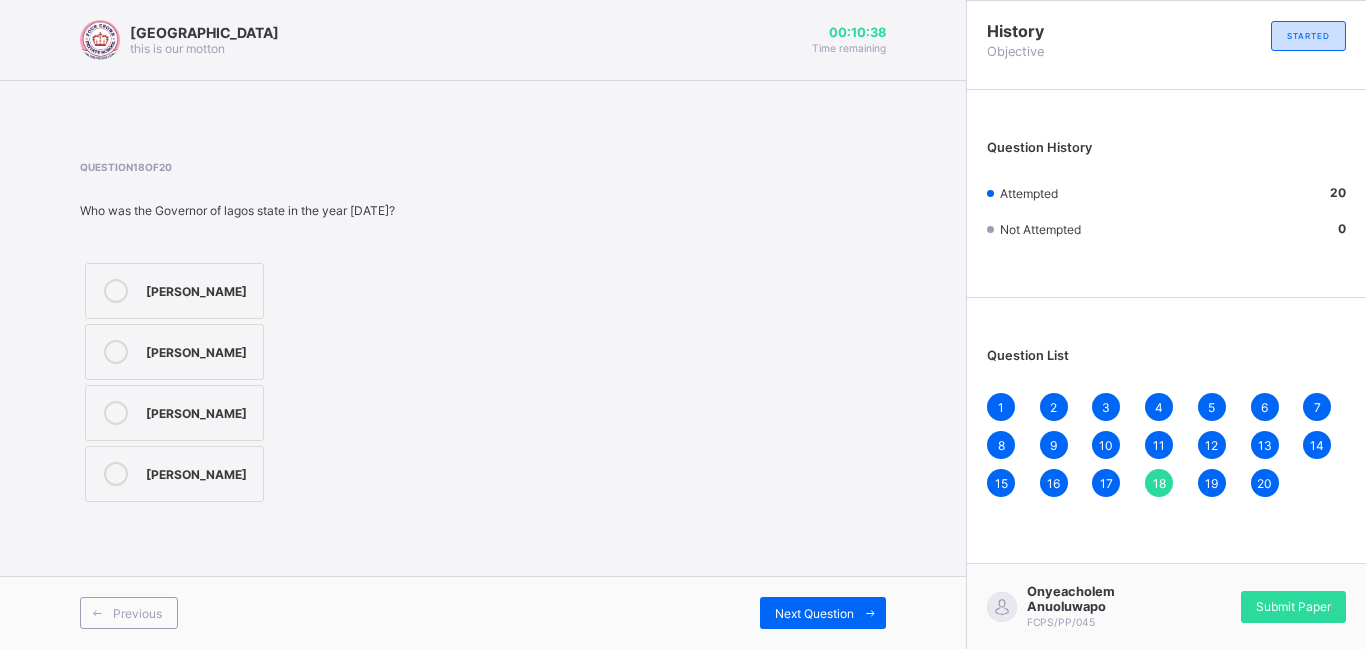 click on "Question  18  of  20 Who was the Governor of lagos state in the year [DATE]? [PERSON_NAME] [PERSON_NAME] [PERSON_NAME] [PERSON_NAME]" at bounding box center (483, 334) 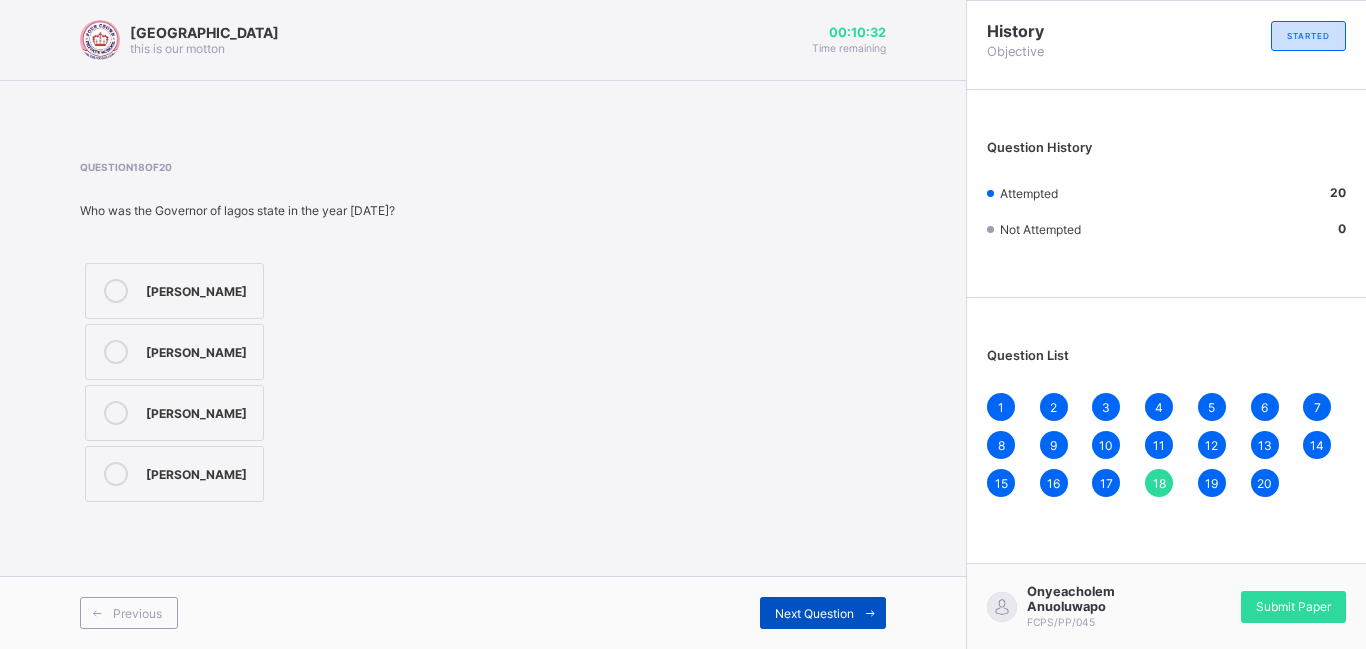 click on "Next Question" at bounding box center [823, 613] 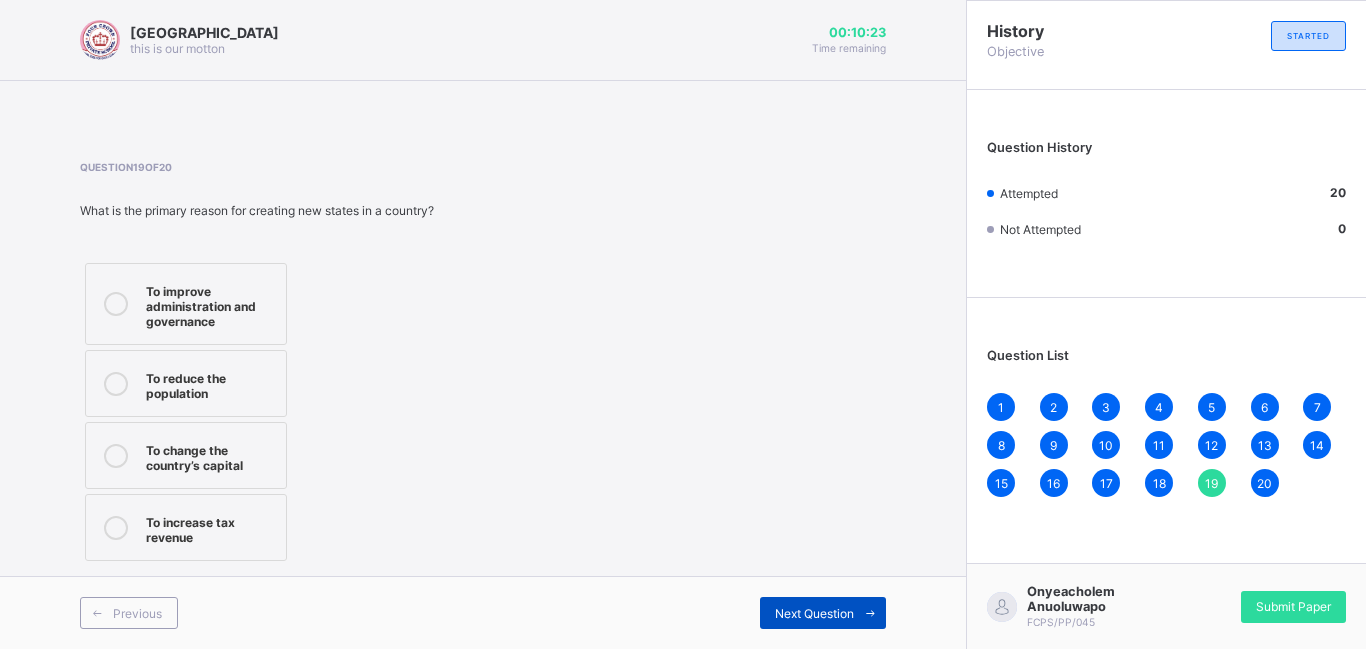 click on "Next Question" at bounding box center [814, 613] 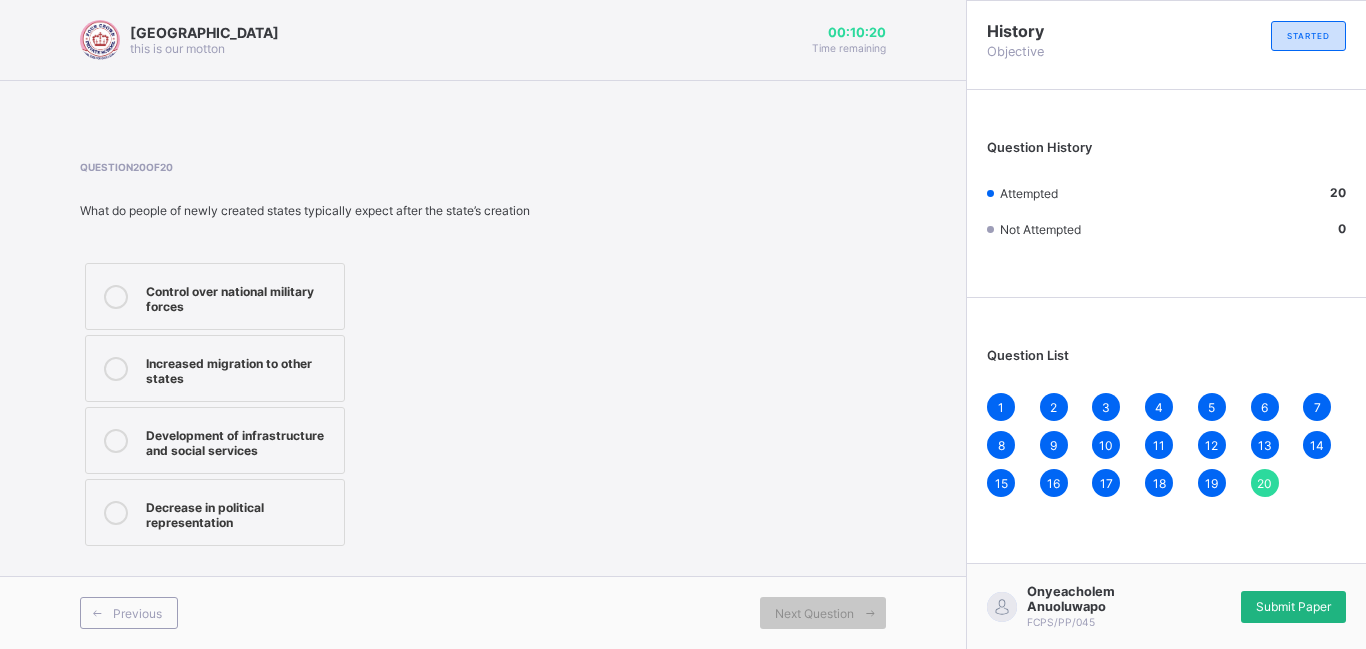 click on "Submit Paper" at bounding box center (1293, 606) 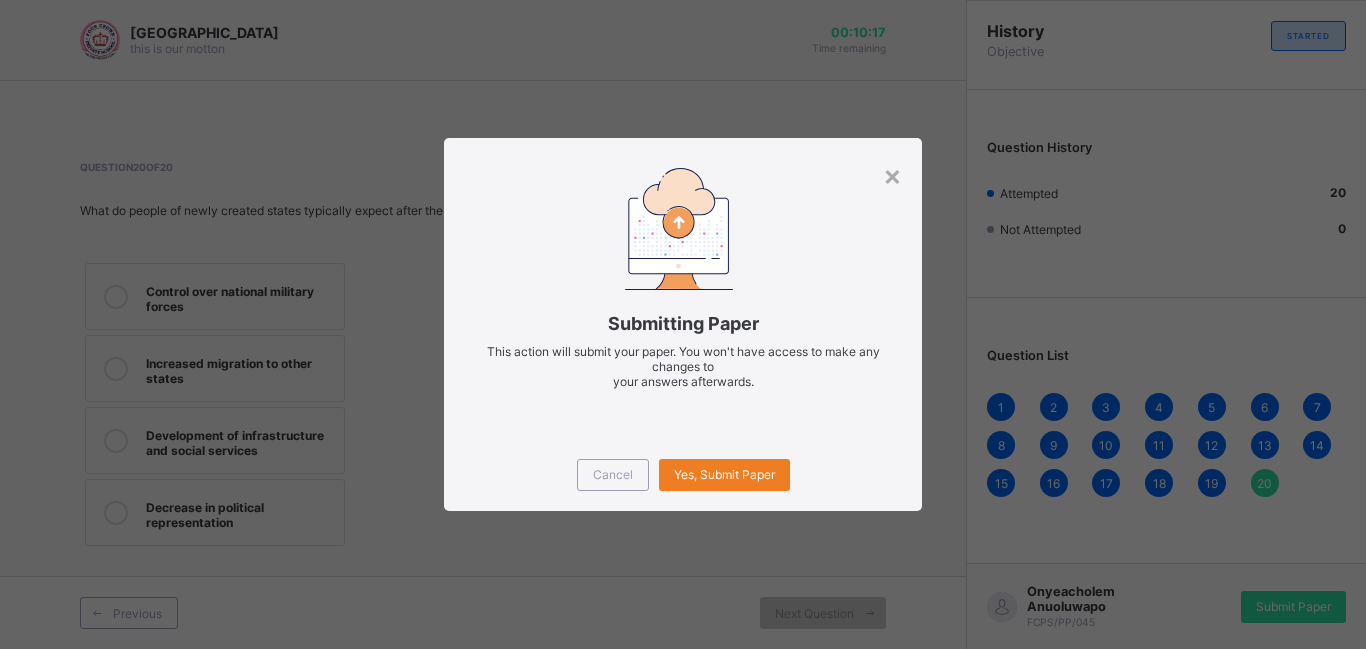 click on "Cancel Yes, Submit Paper" at bounding box center [683, 475] 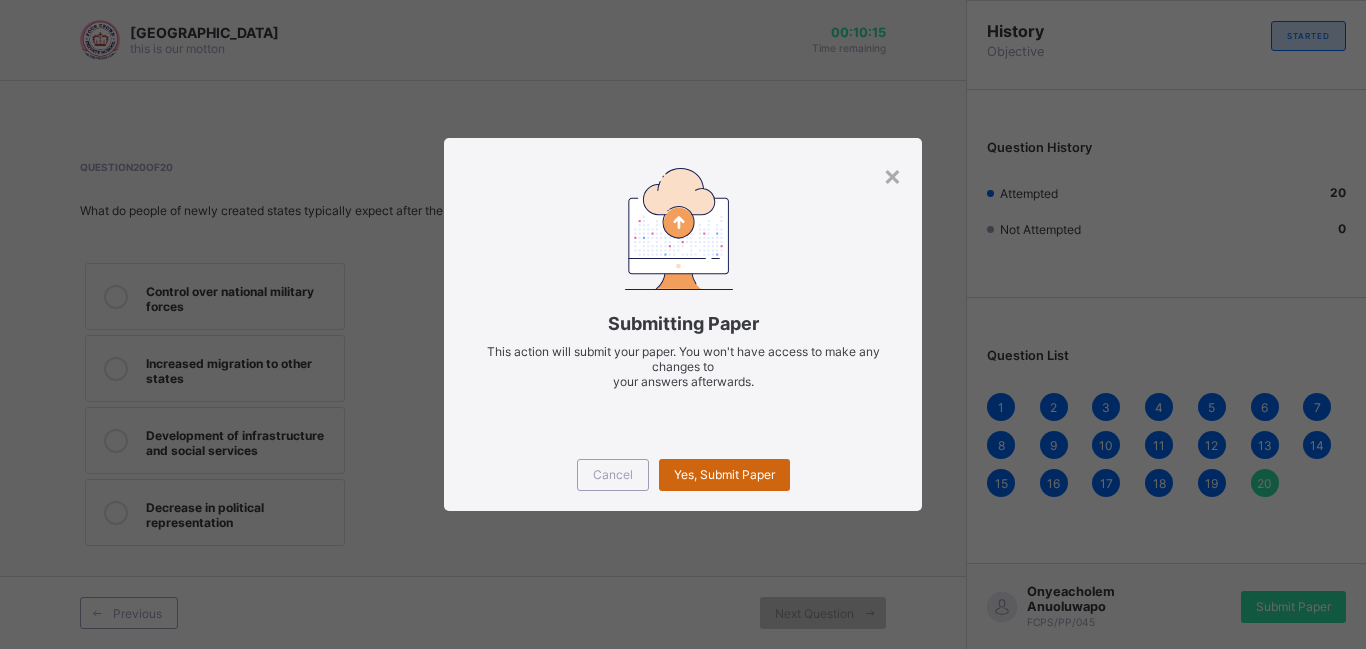 click on "Yes, Submit Paper" at bounding box center (724, 475) 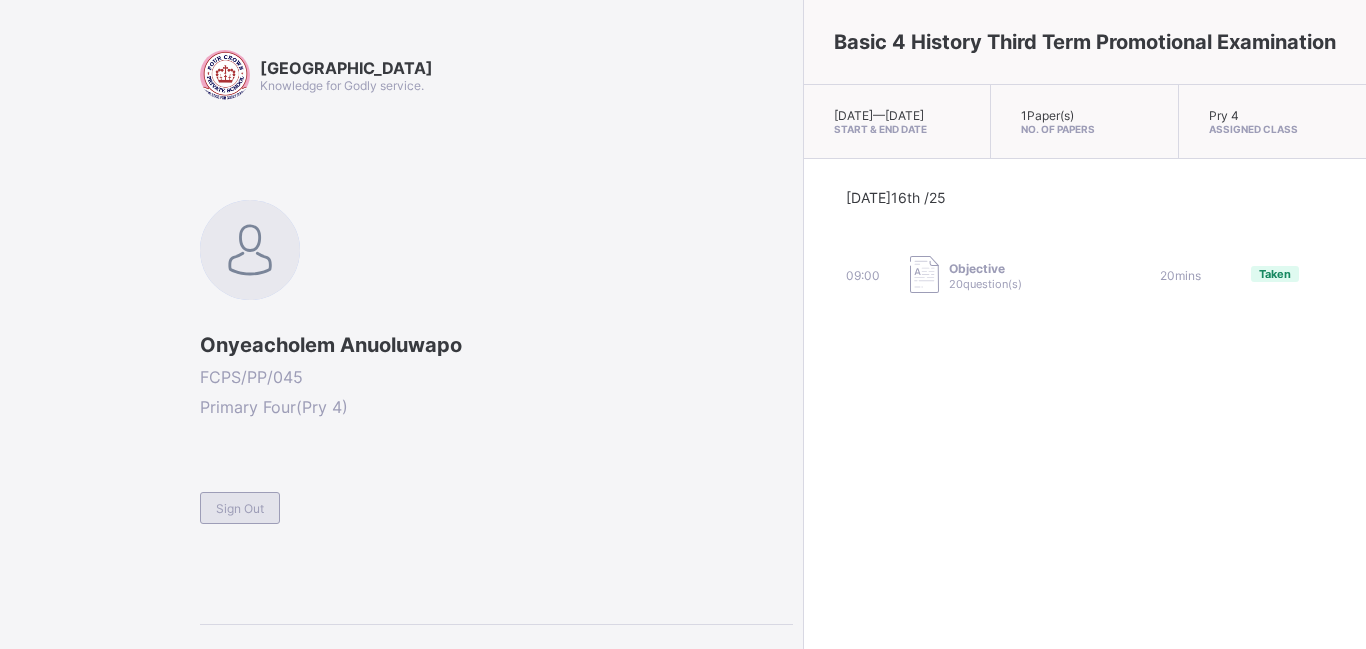 click on "Sign Out" at bounding box center (240, 508) 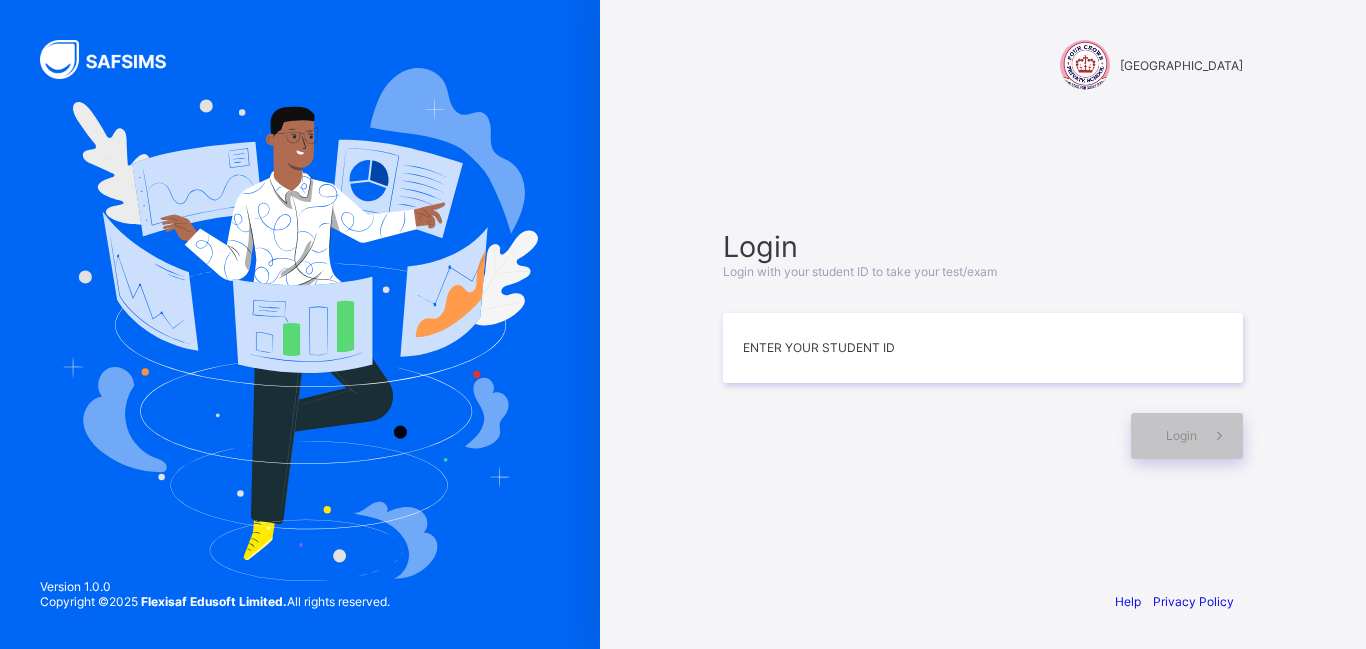 click at bounding box center (300, 324) 